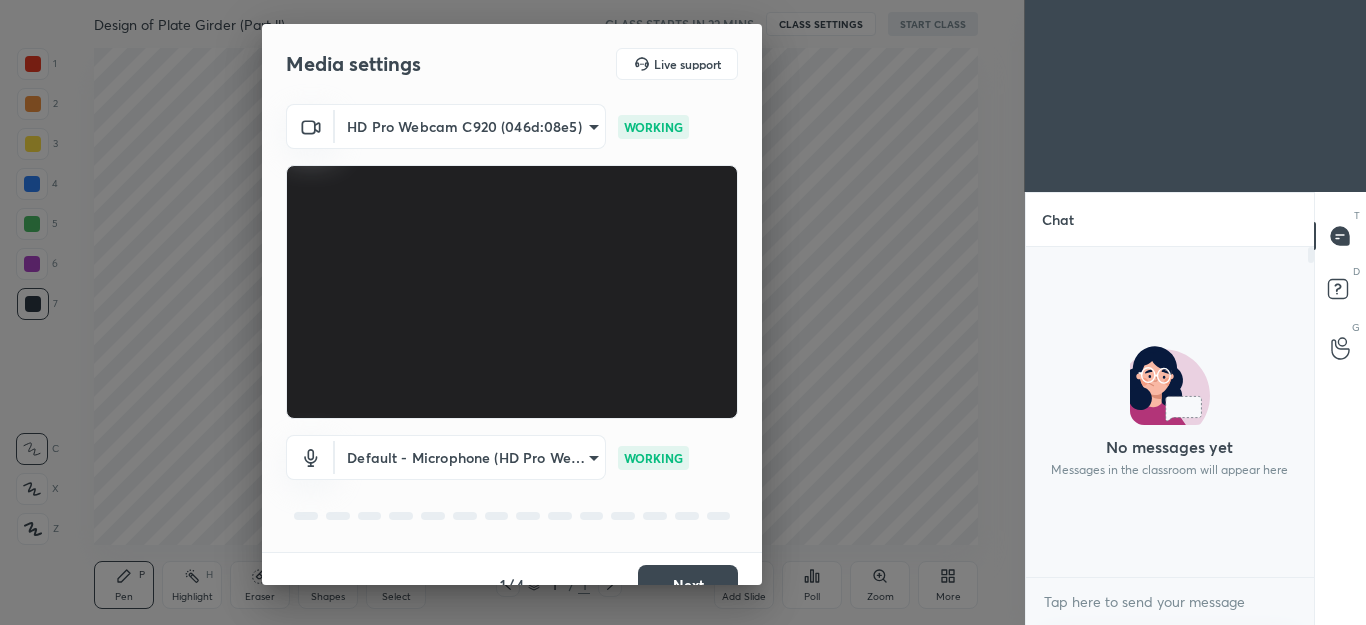scroll, scrollTop: 0, scrollLeft: 0, axis: both 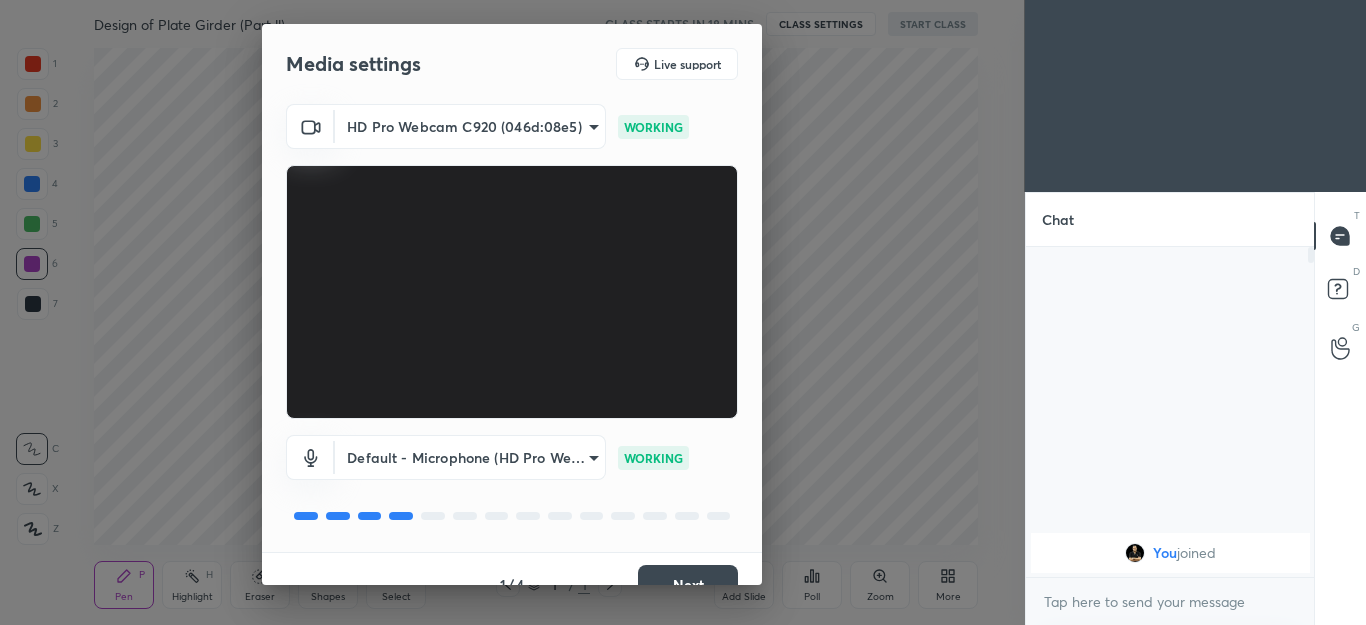 click on "Next" at bounding box center [688, 585] 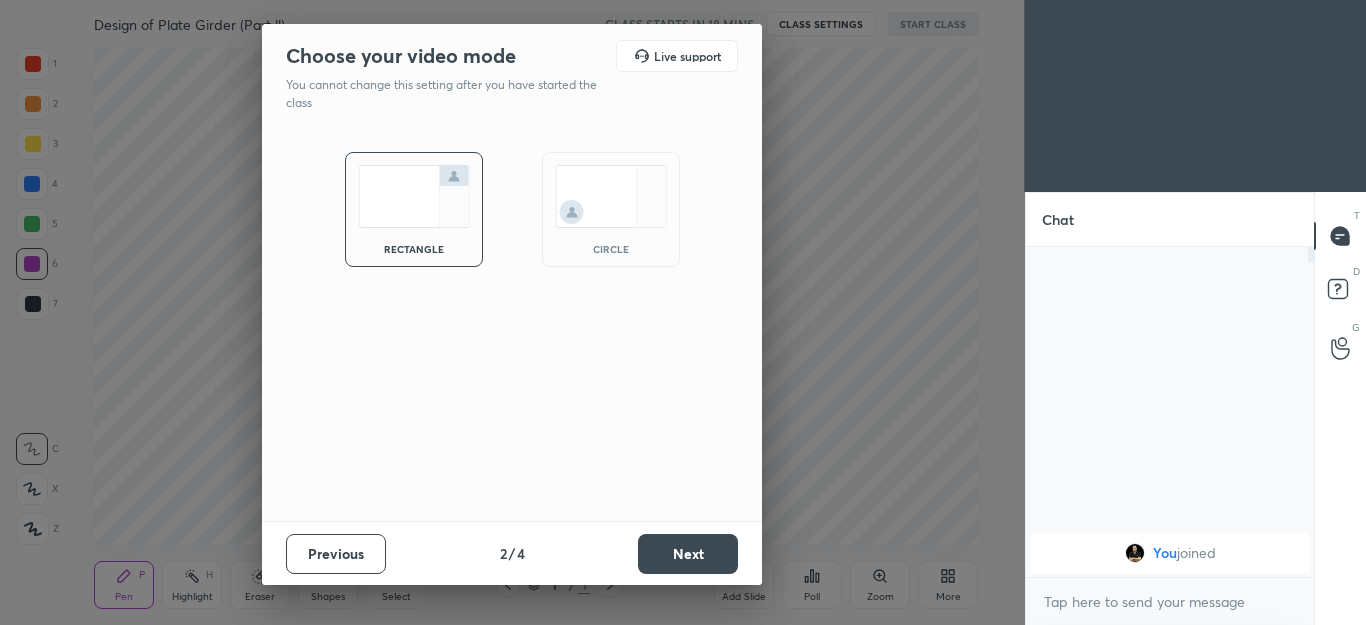 click on "Previous 2 / 4 Next" at bounding box center (512, 553) 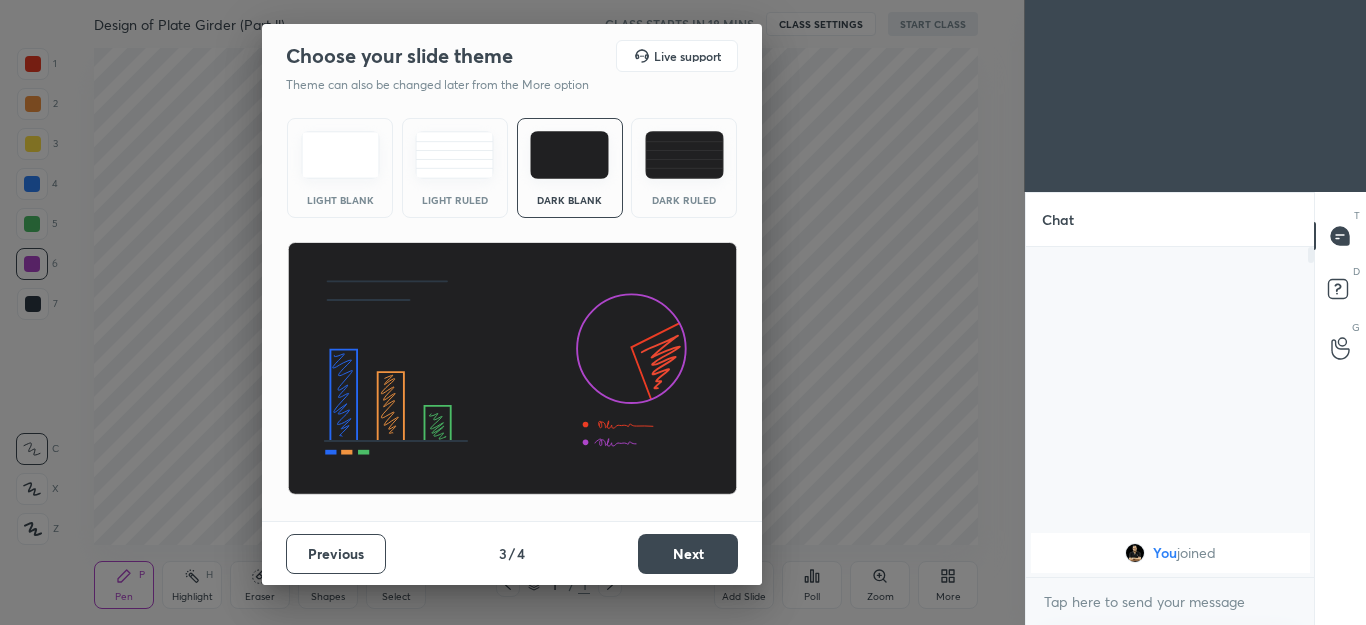 click on "Next" at bounding box center (688, 554) 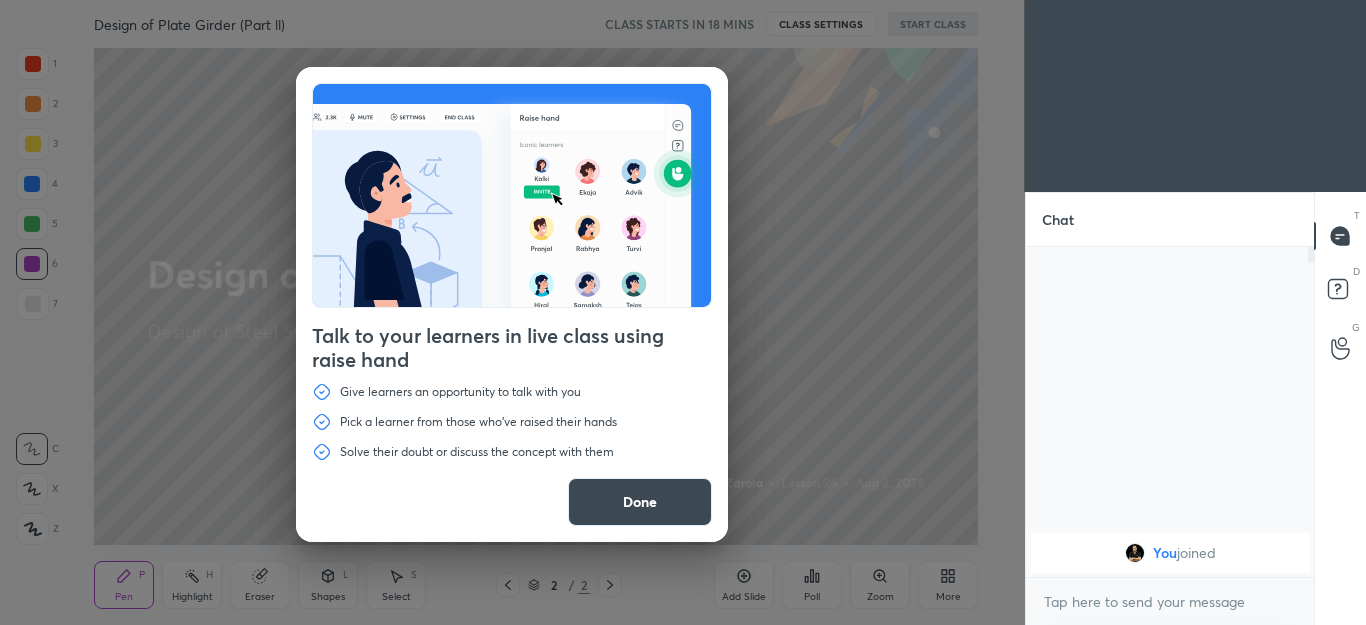 click on "Done" at bounding box center (640, 502) 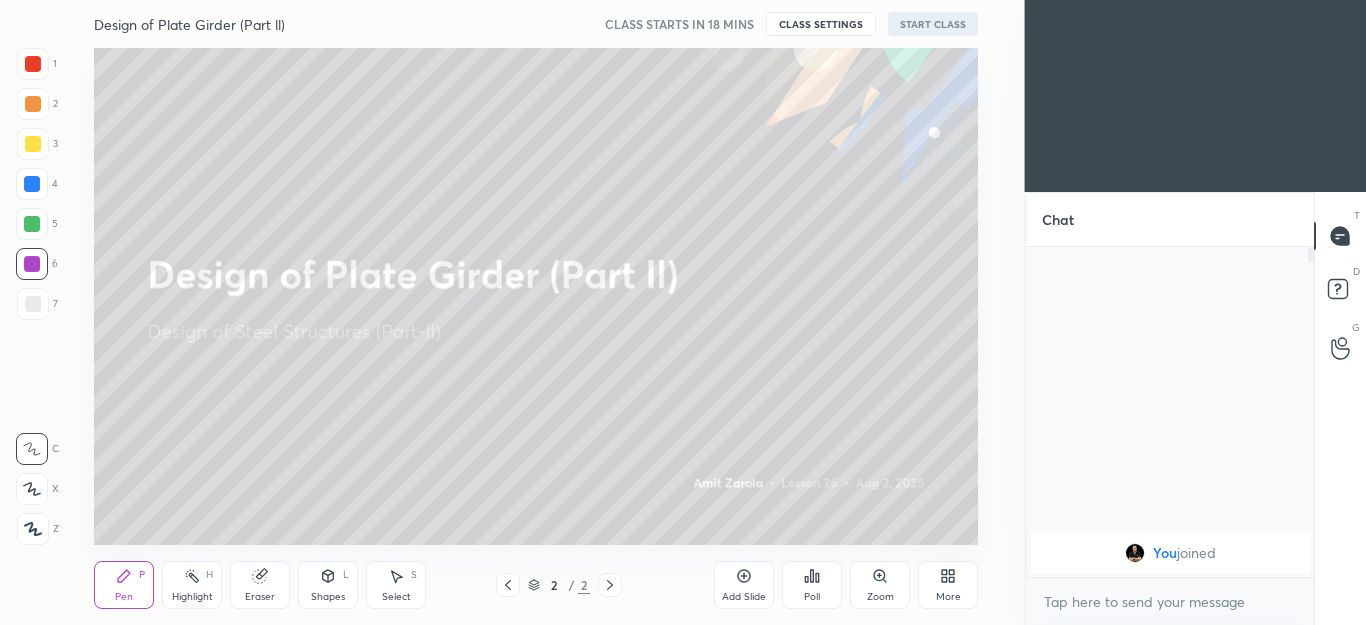 click 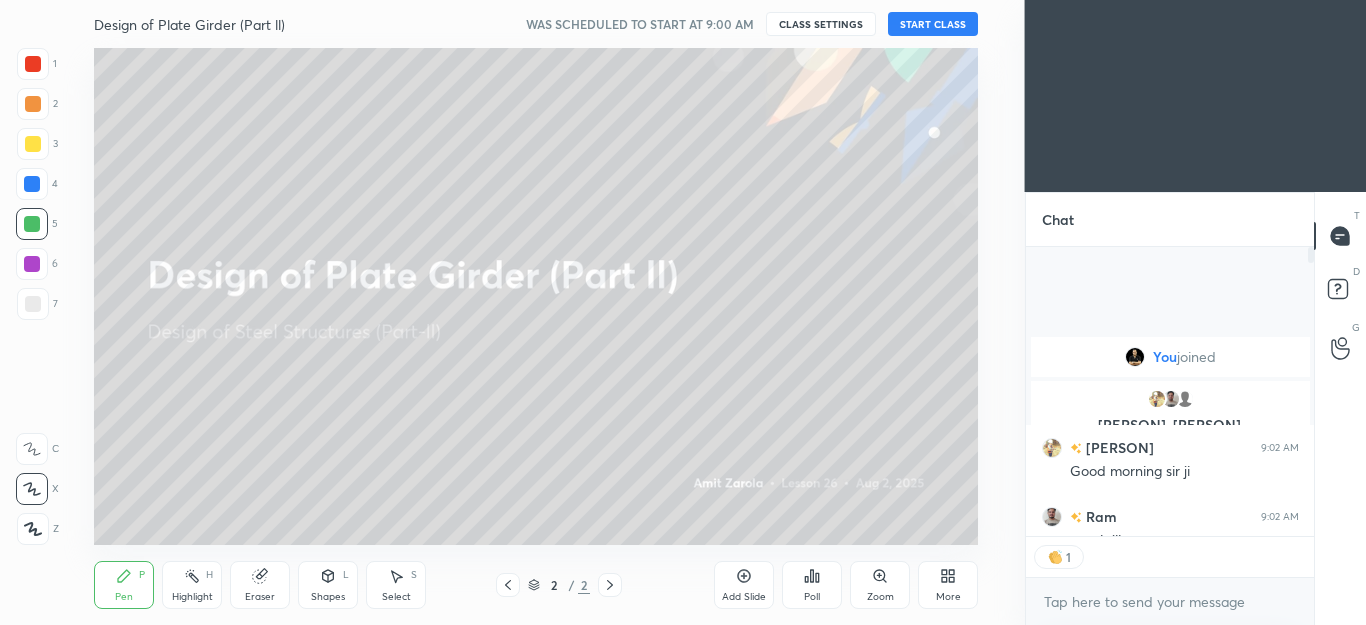 scroll, scrollTop: 283, scrollLeft: 282, axis: both 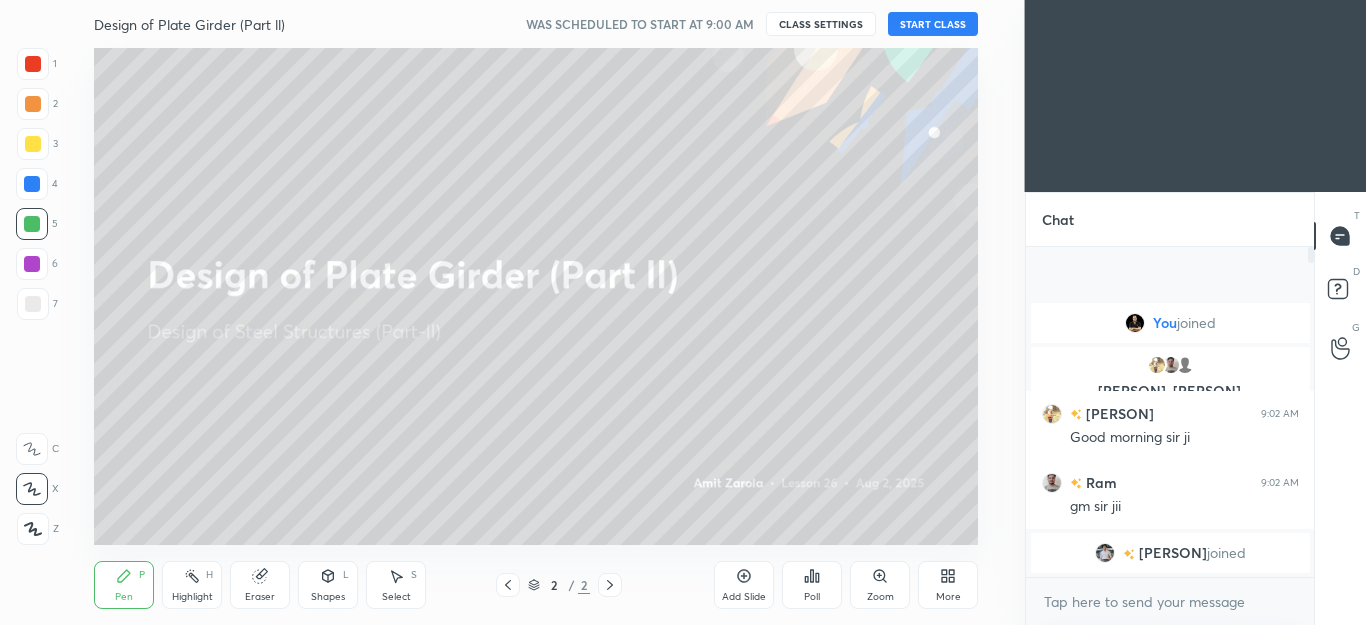 click on "START CLASS" at bounding box center (933, 24) 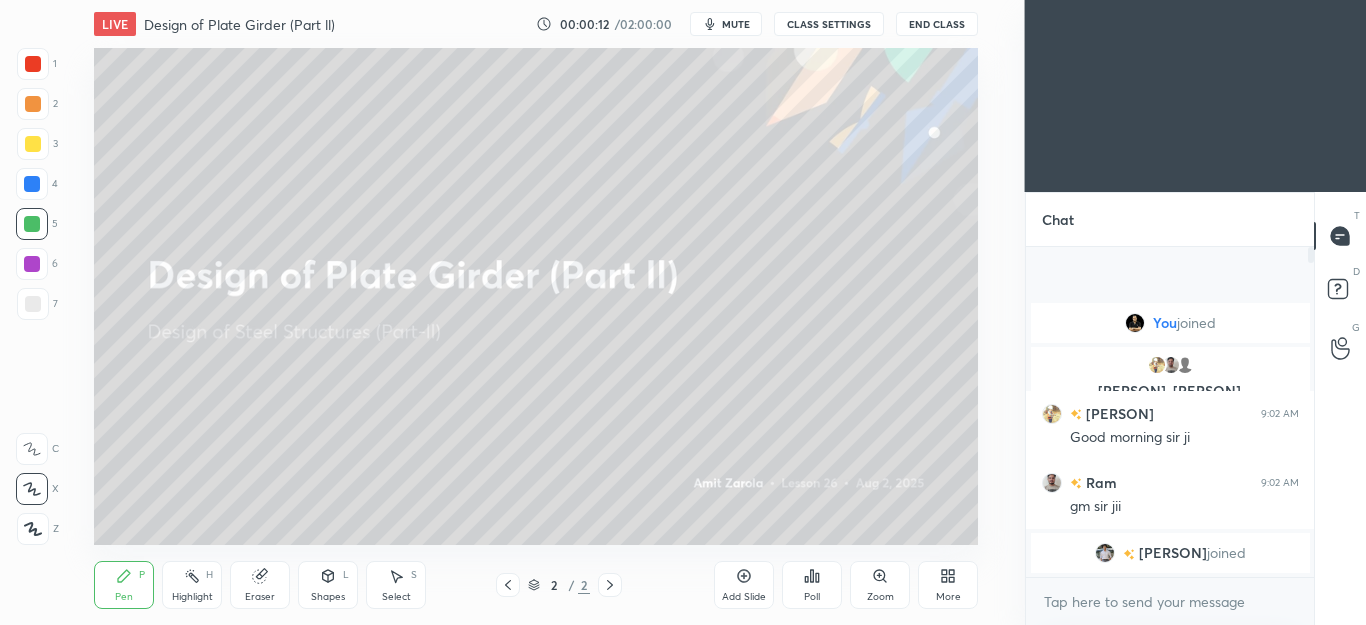 click 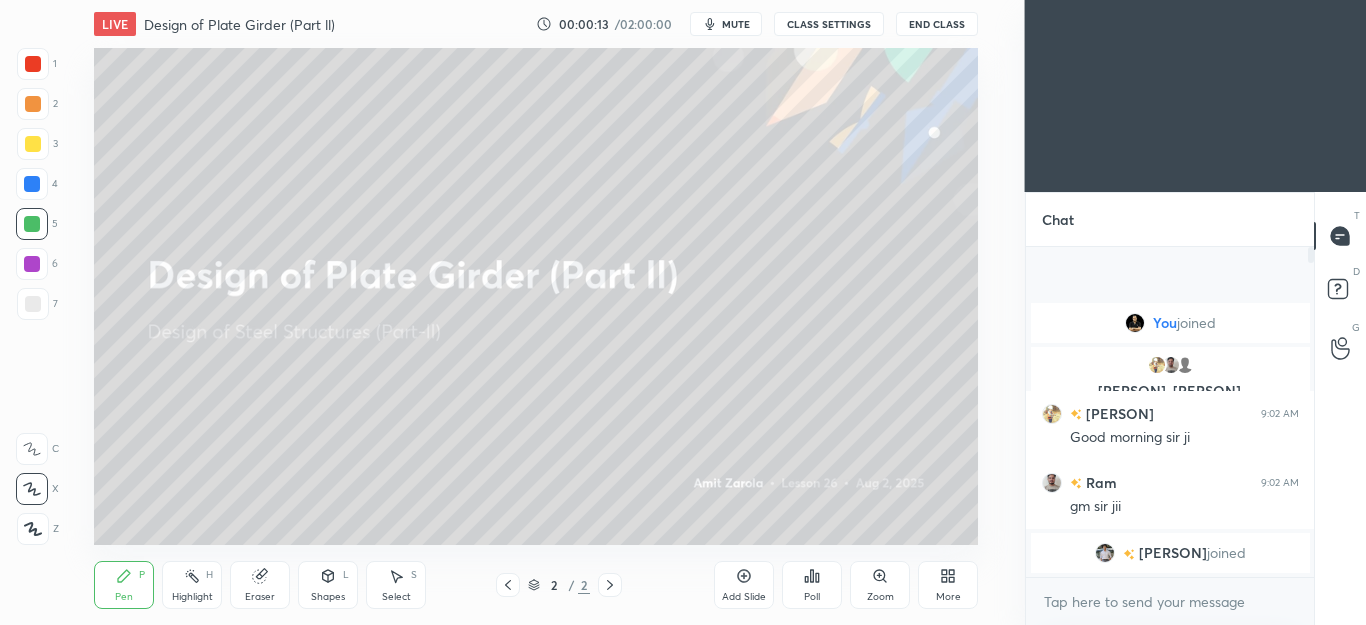 click 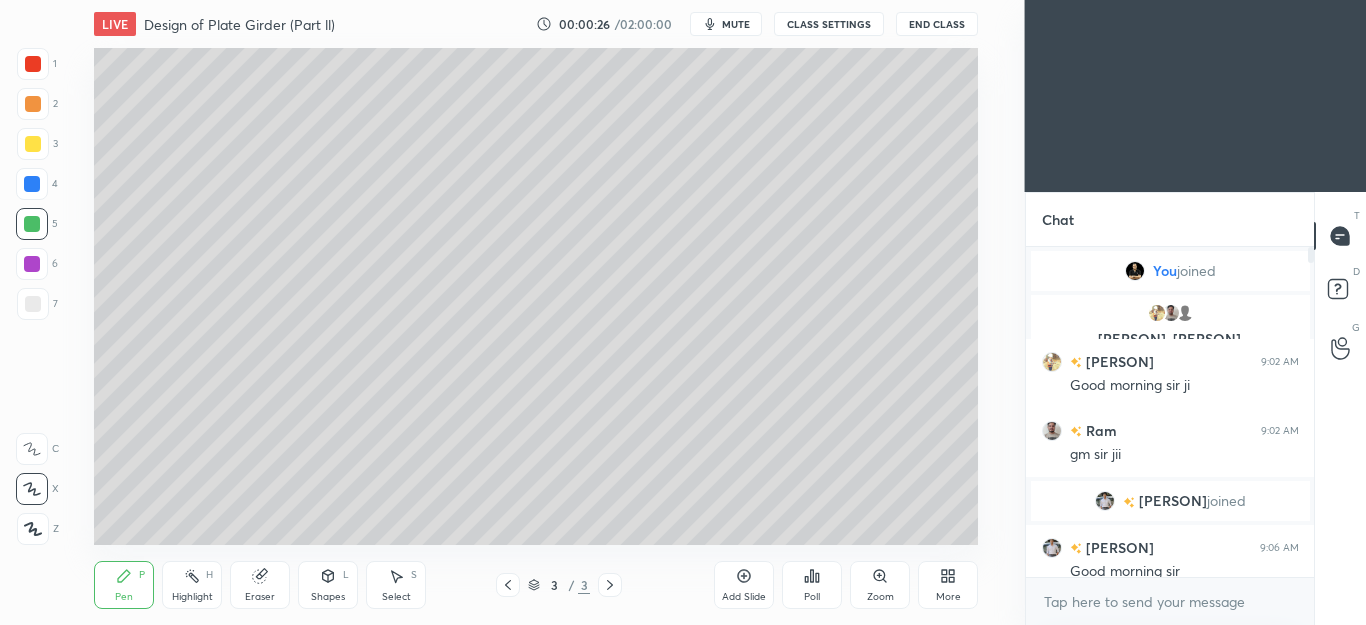 click at bounding box center [33, 144] 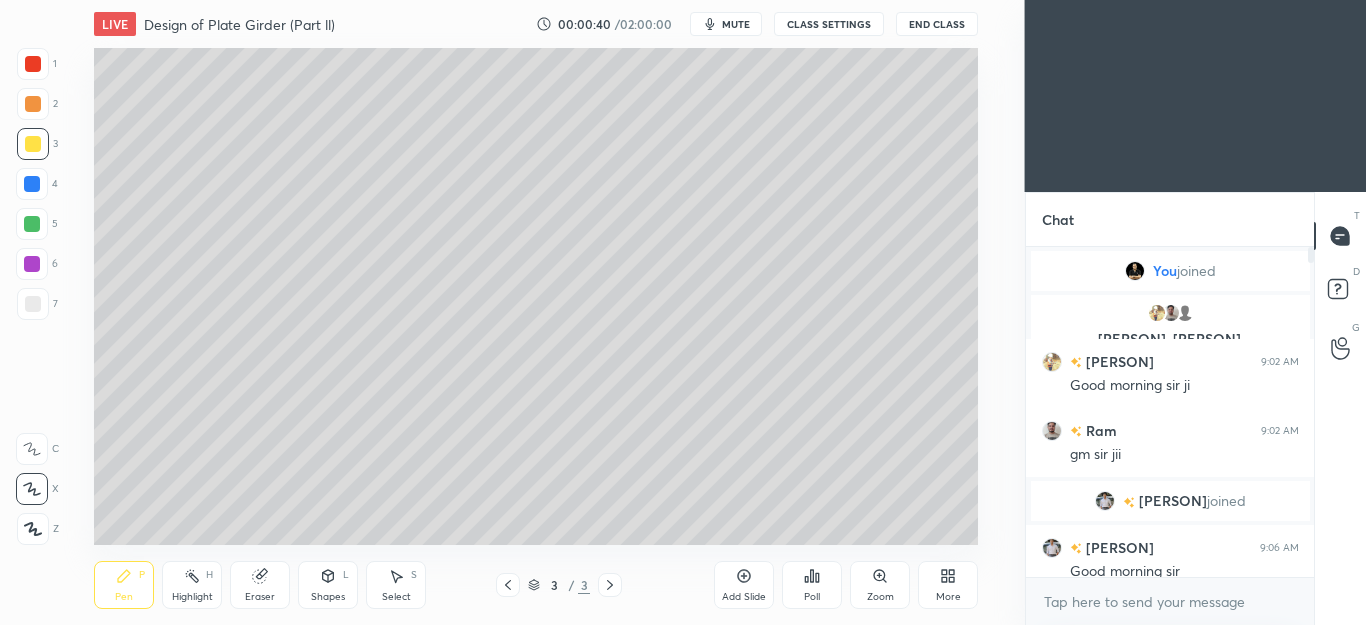 click on "mute" at bounding box center (736, 24) 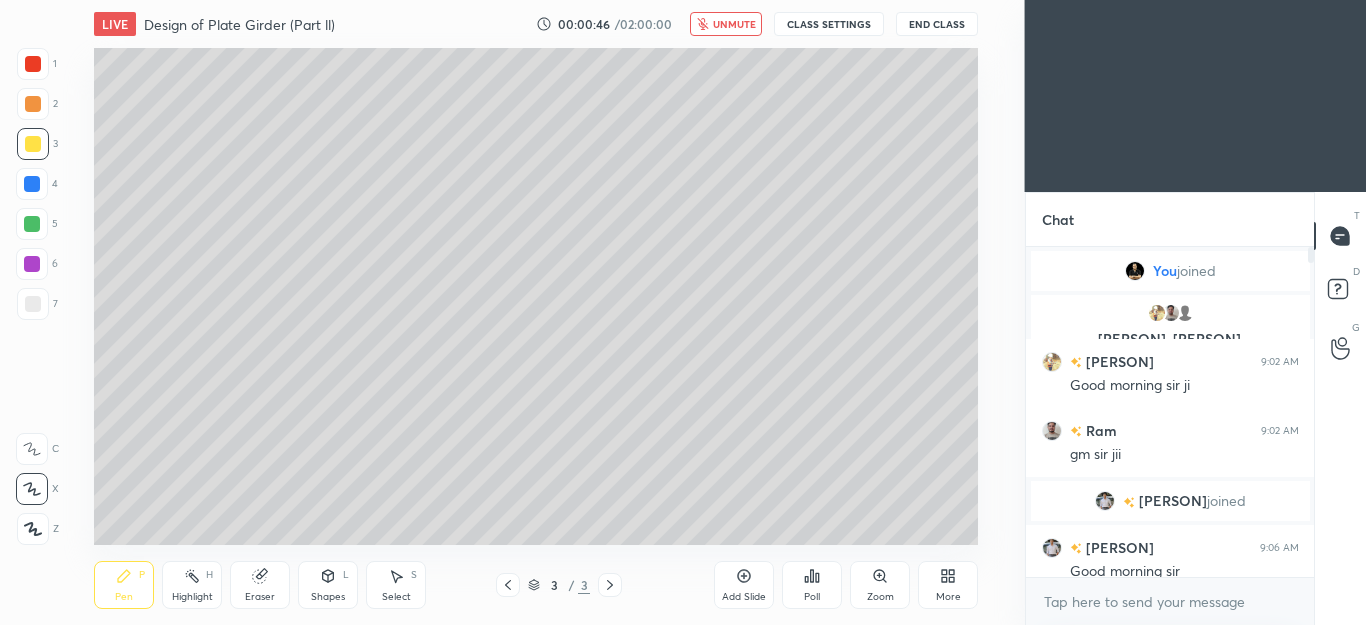 click on "unmute" at bounding box center [734, 24] 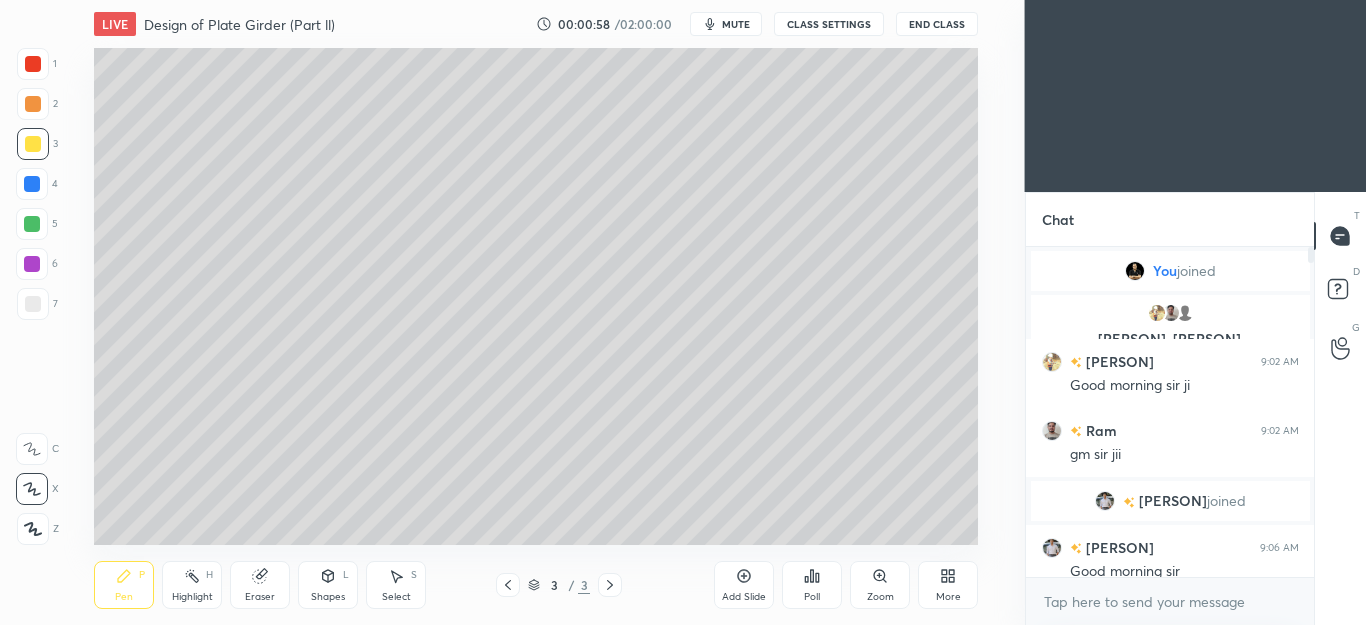 click 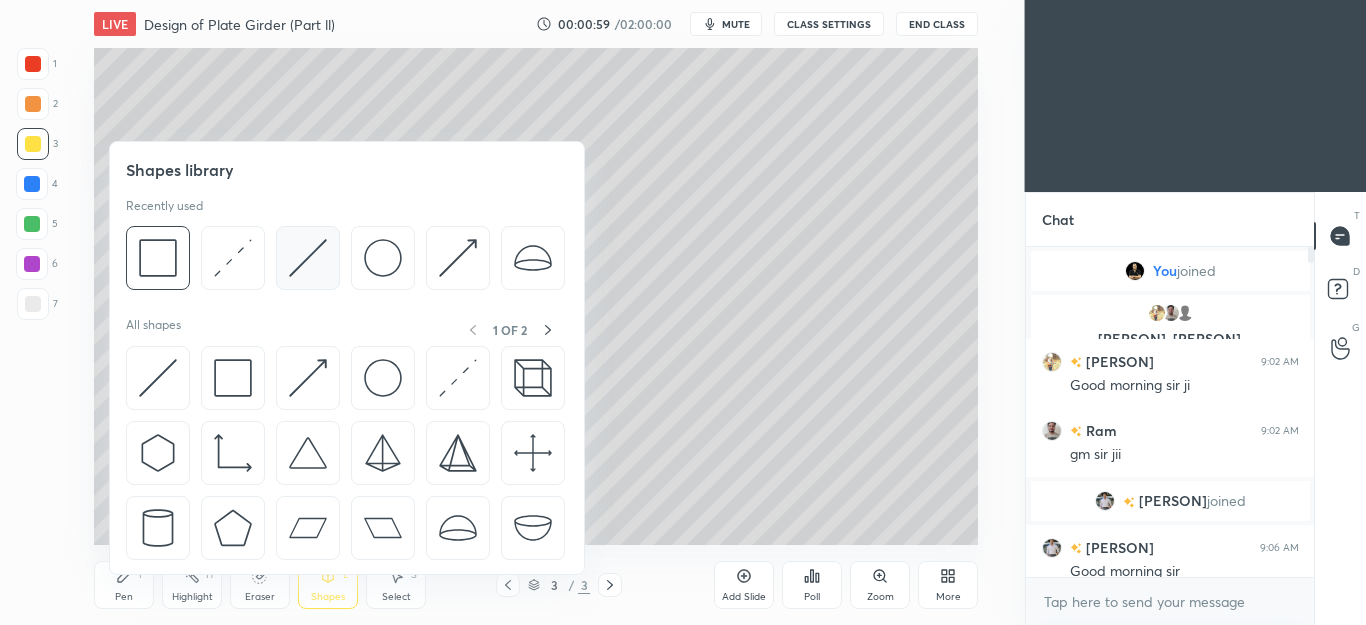 click at bounding box center (308, 258) 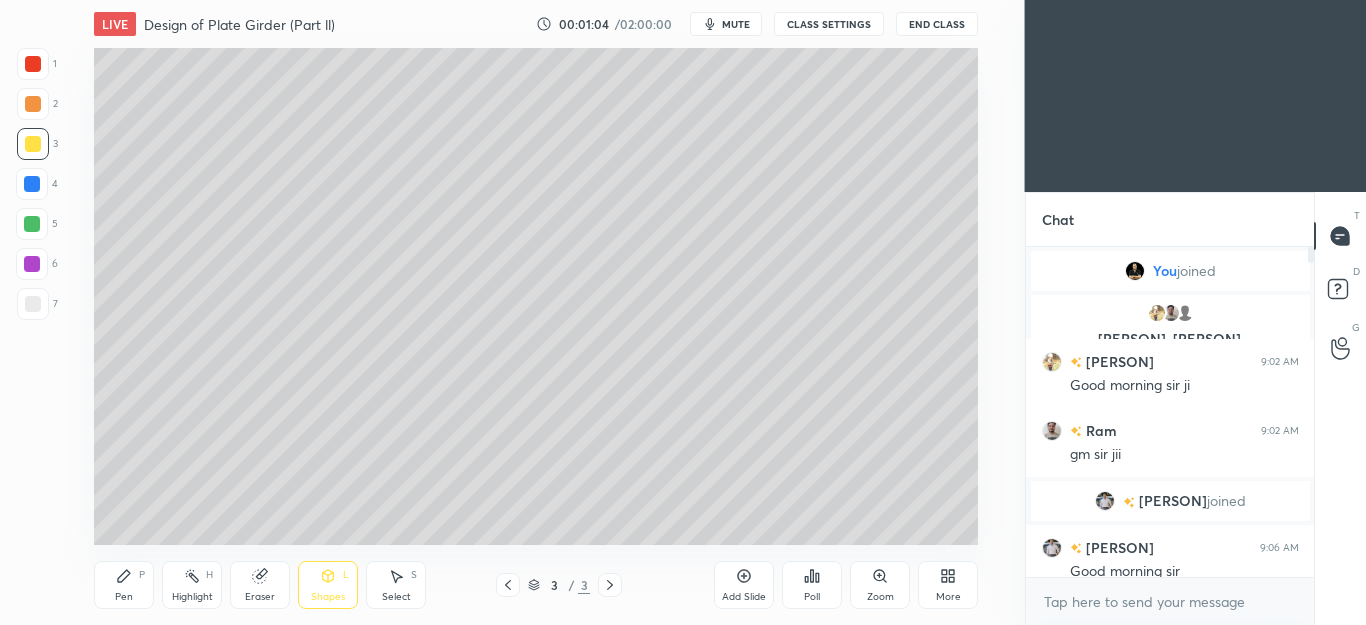 click 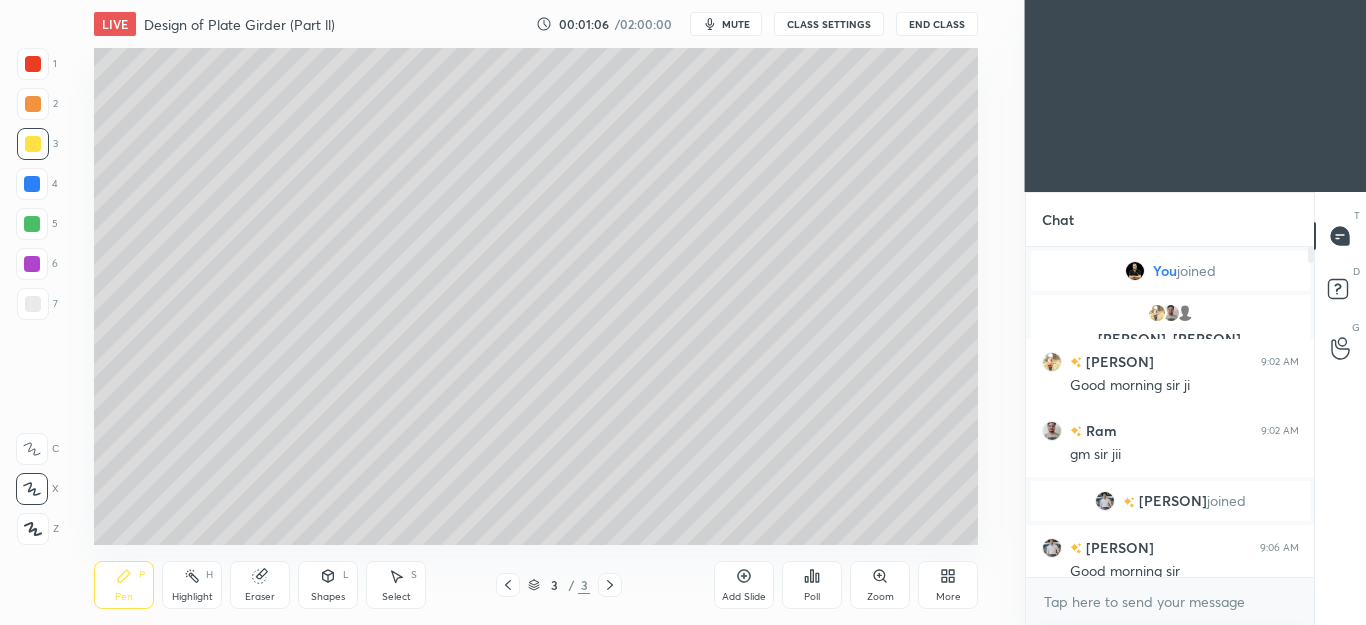click on "mute" at bounding box center (726, 24) 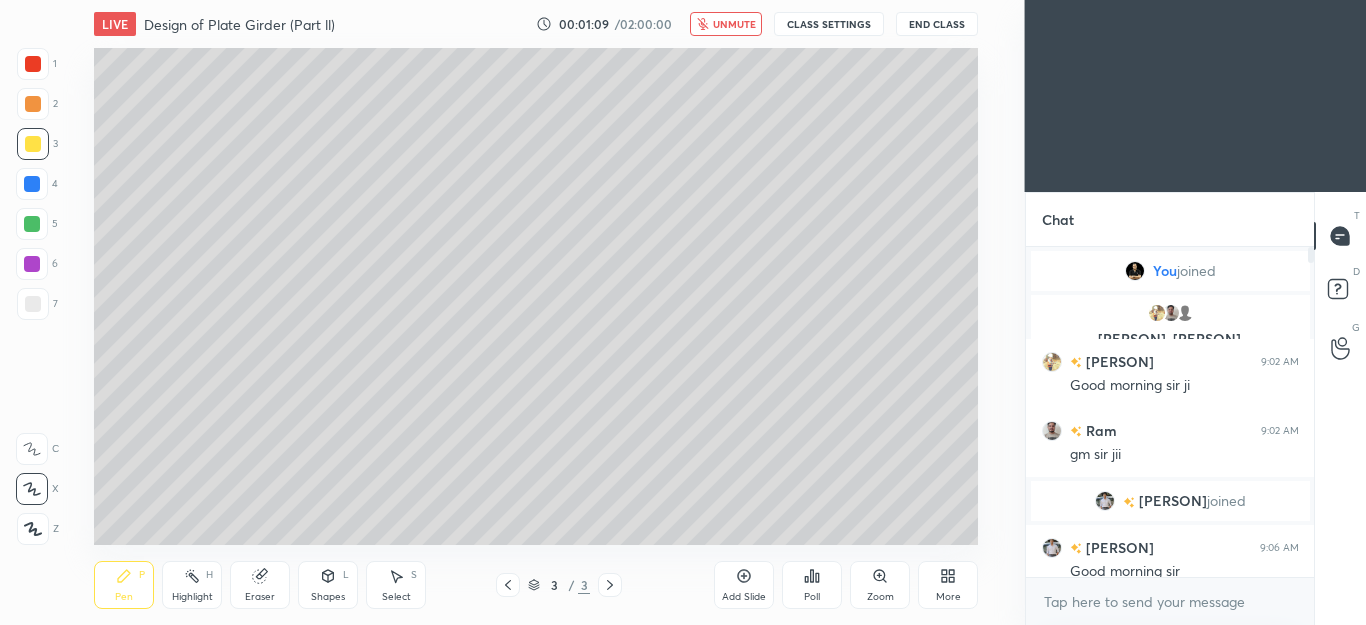 click on "End Class" at bounding box center (937, 24) 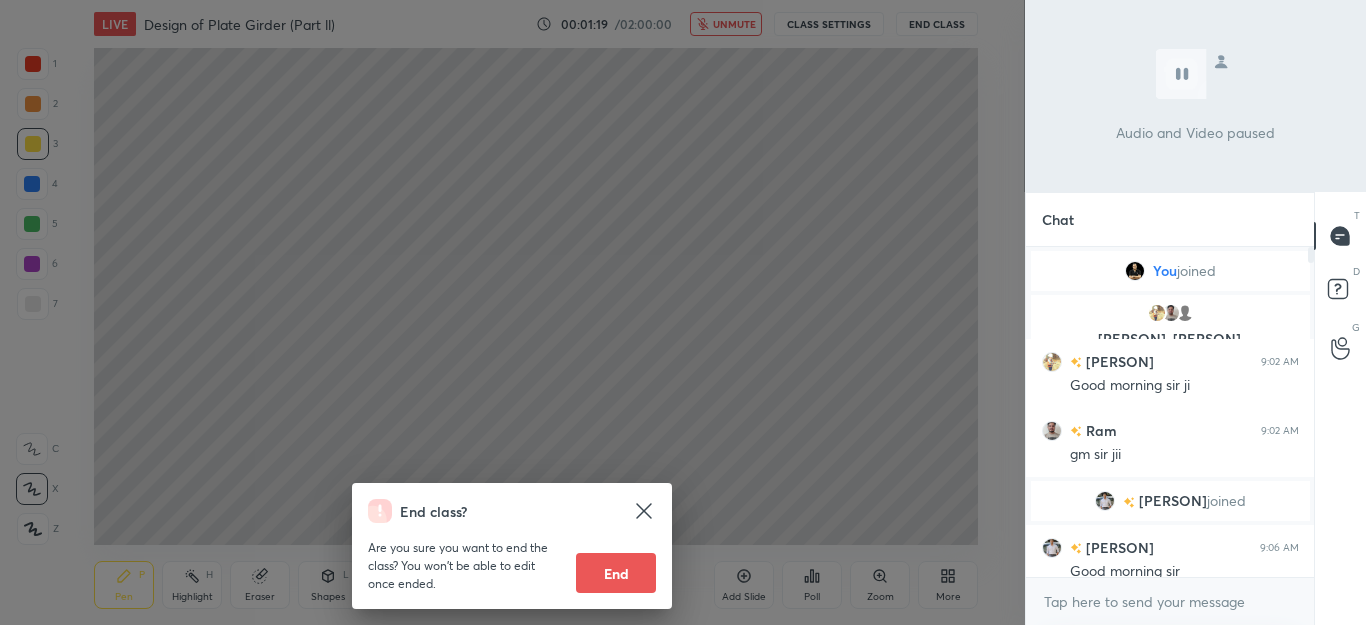 click on "End class? Are you sure you want to end the class? You won’t be able to edit once ended. End" at bounding box center [512, 312] 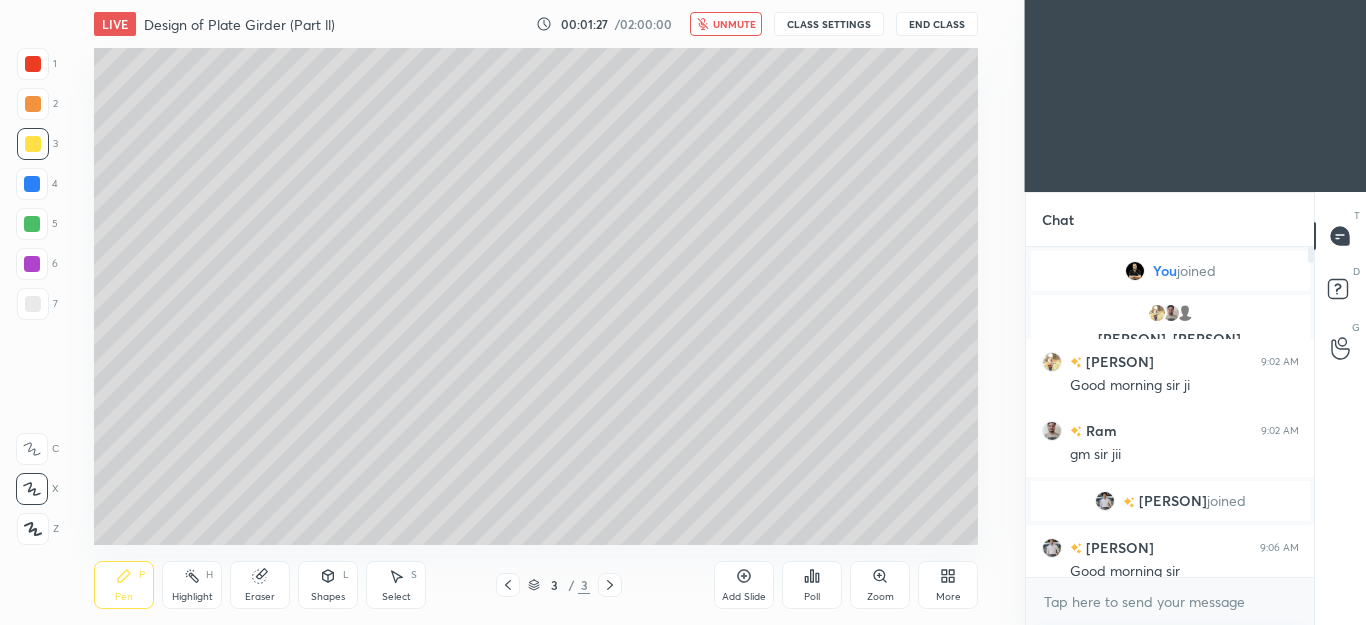 click at bounding box center (33, 104) 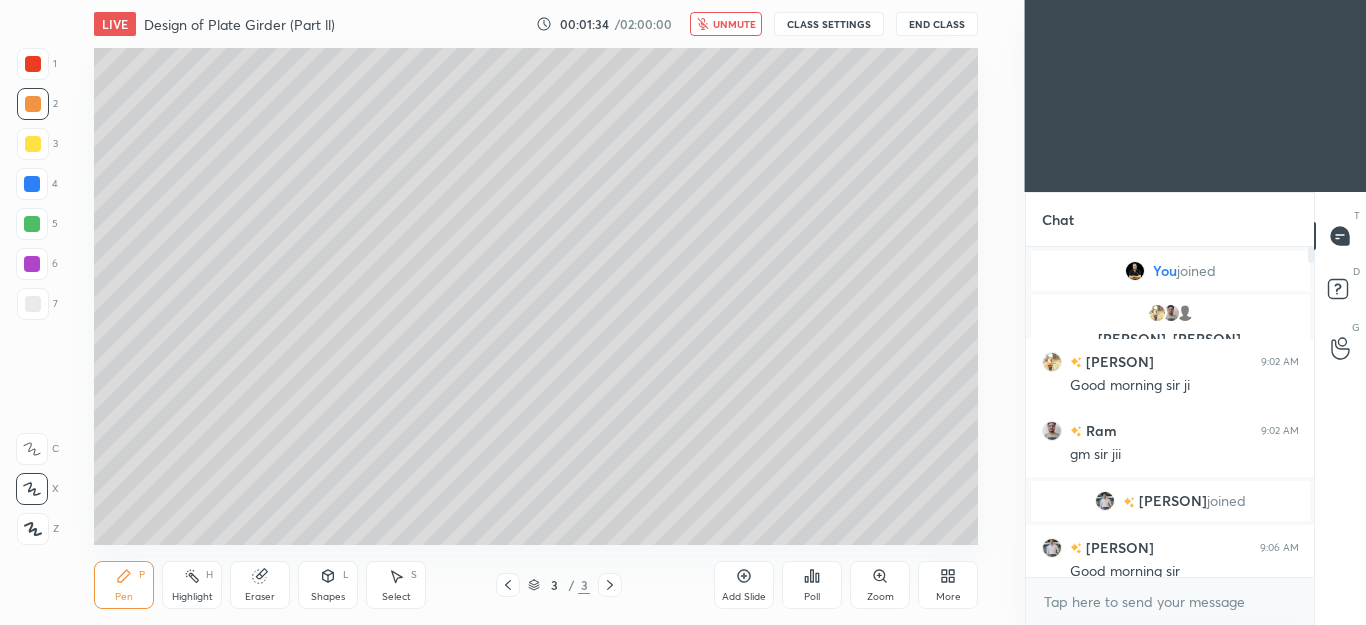 click on "unmute" at bounding box center (734, 24) 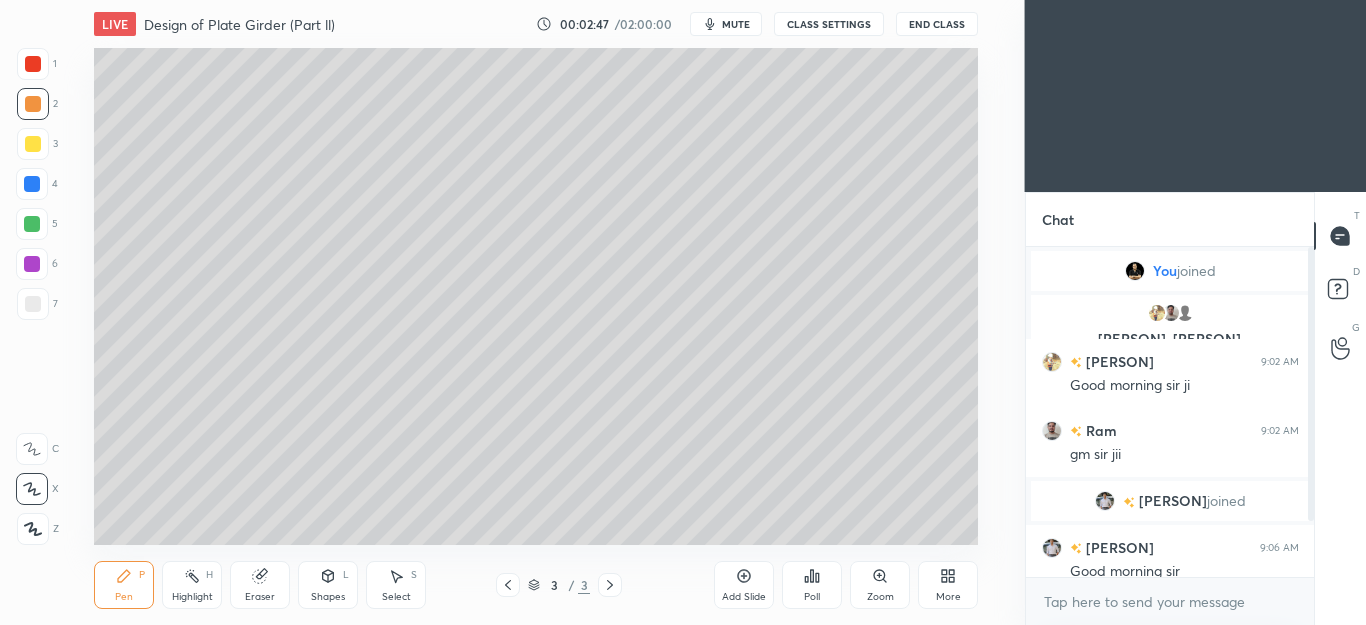 click at bounding box center (33, 304) 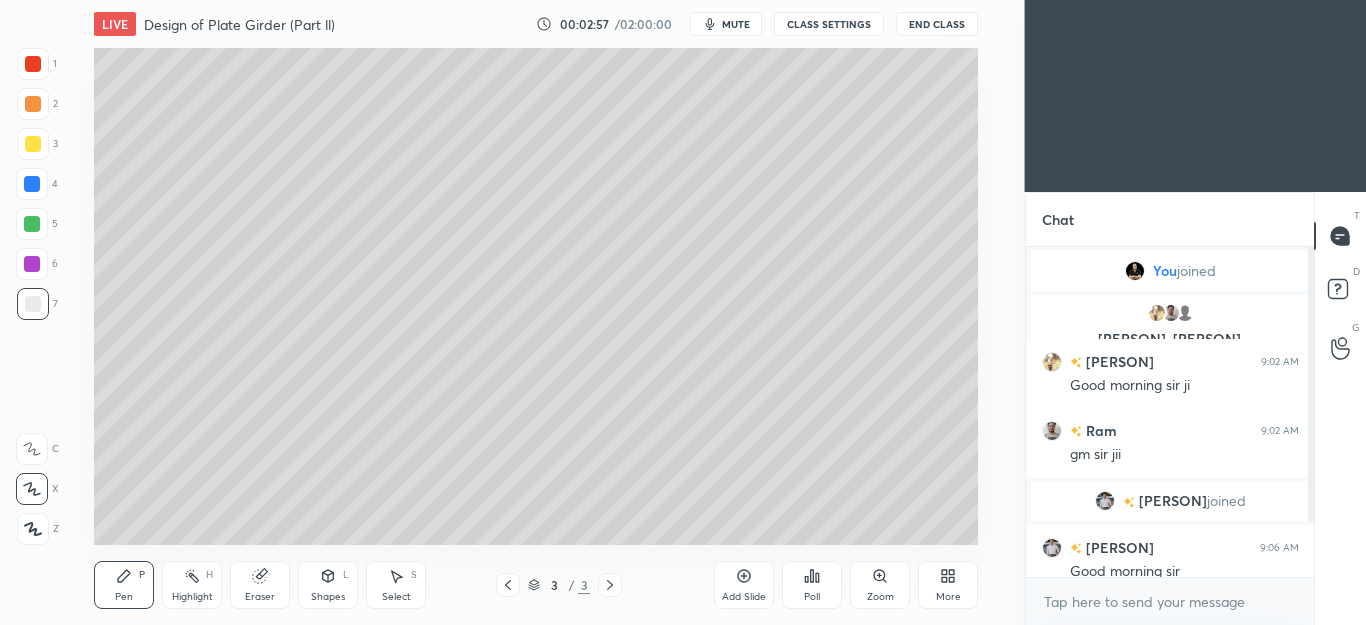 click on "Shapes" at bounding box center [328, 597] 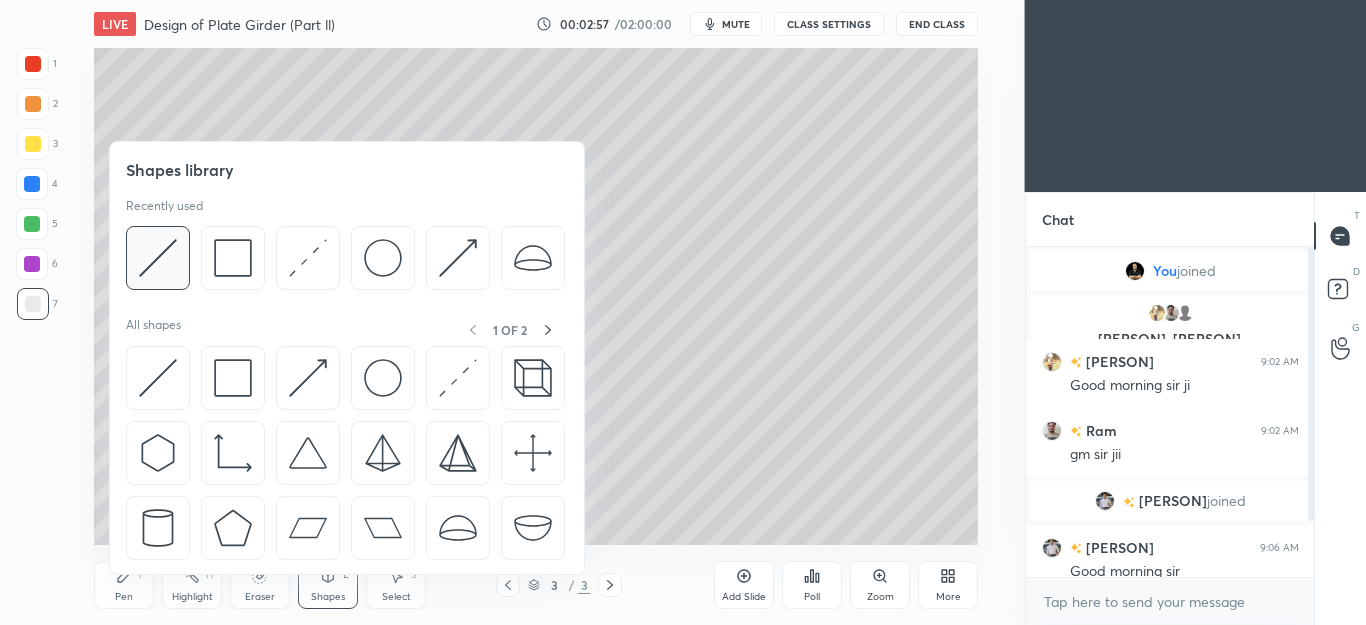 click at bounding box center (158, 258) 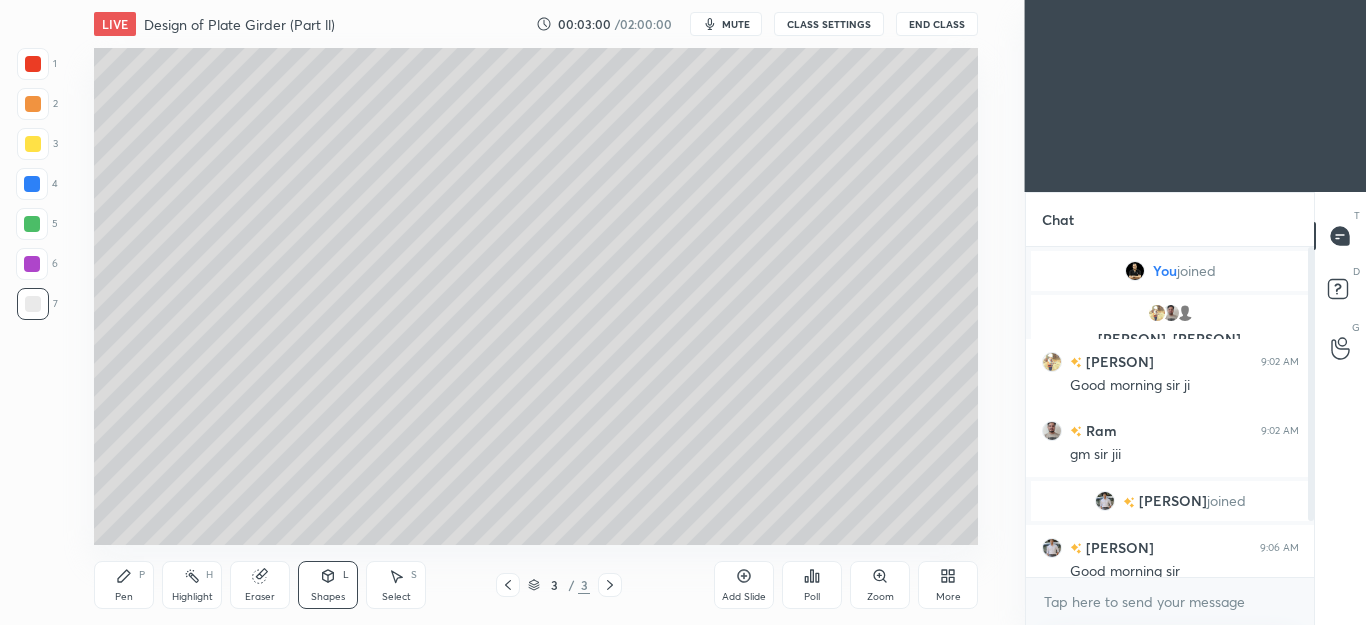click on "Pen" at bounding box center (124, 597) 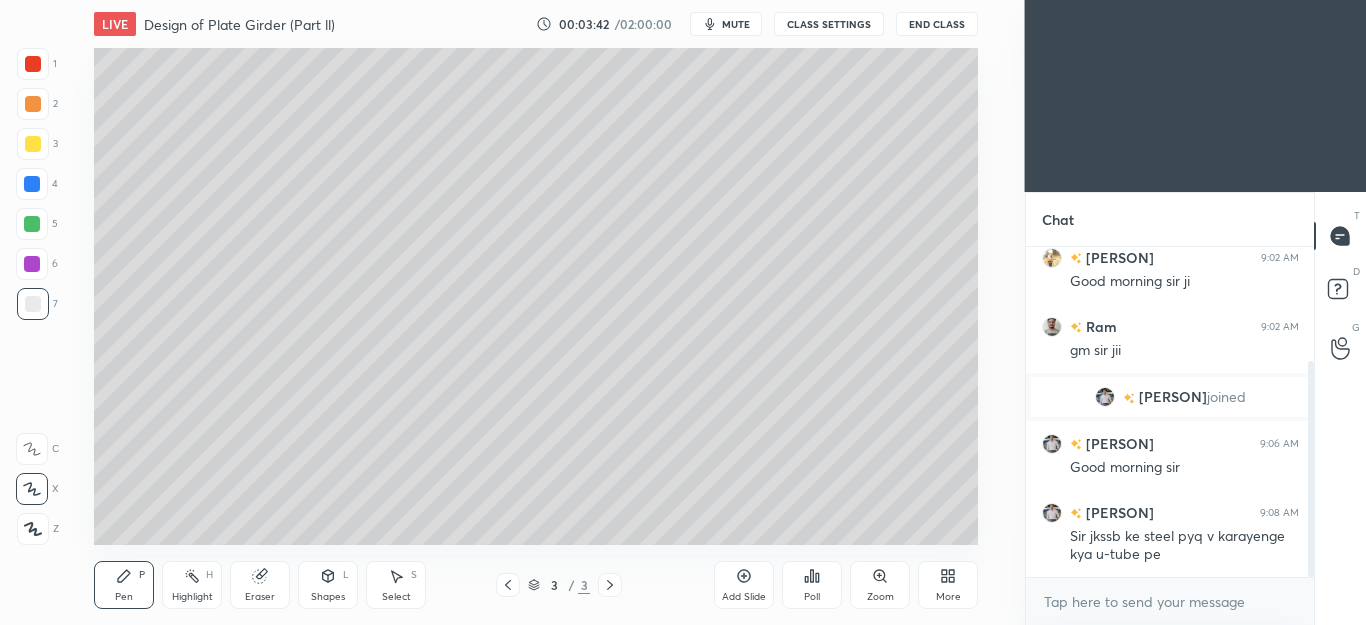 scroll, scrollTop: 173, scrollLeft: 0, axis: vertical 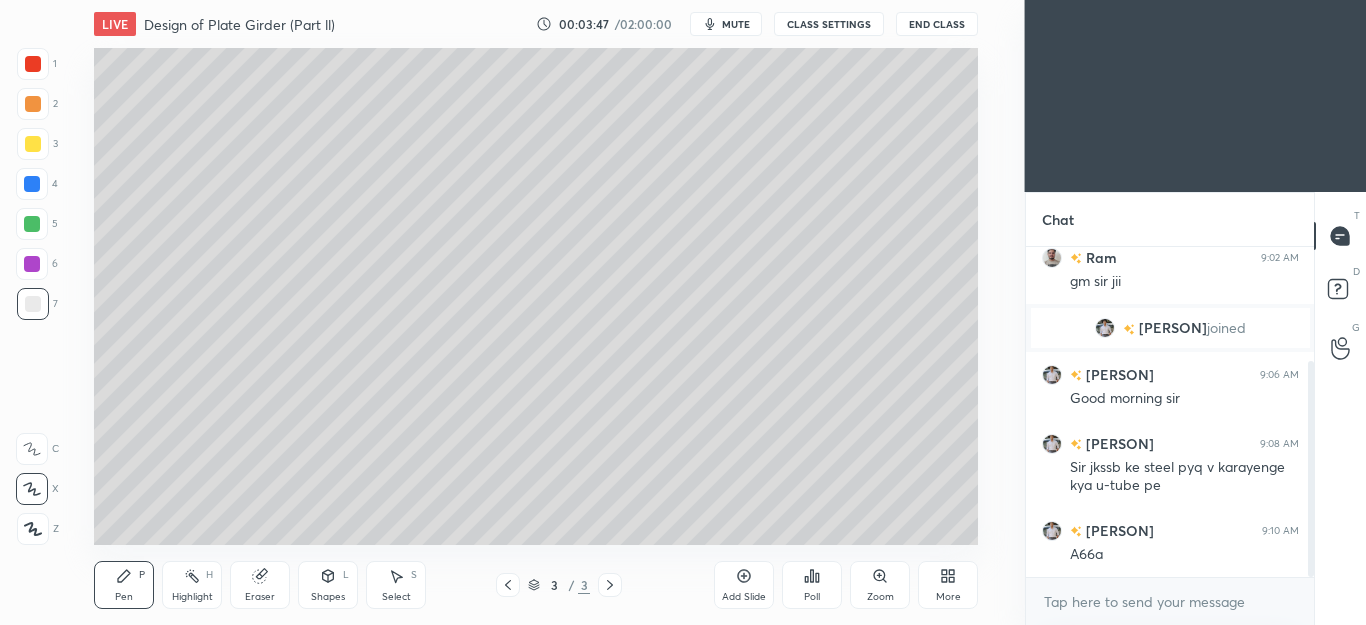 click on "Select S" at bounding box center [396, 585] 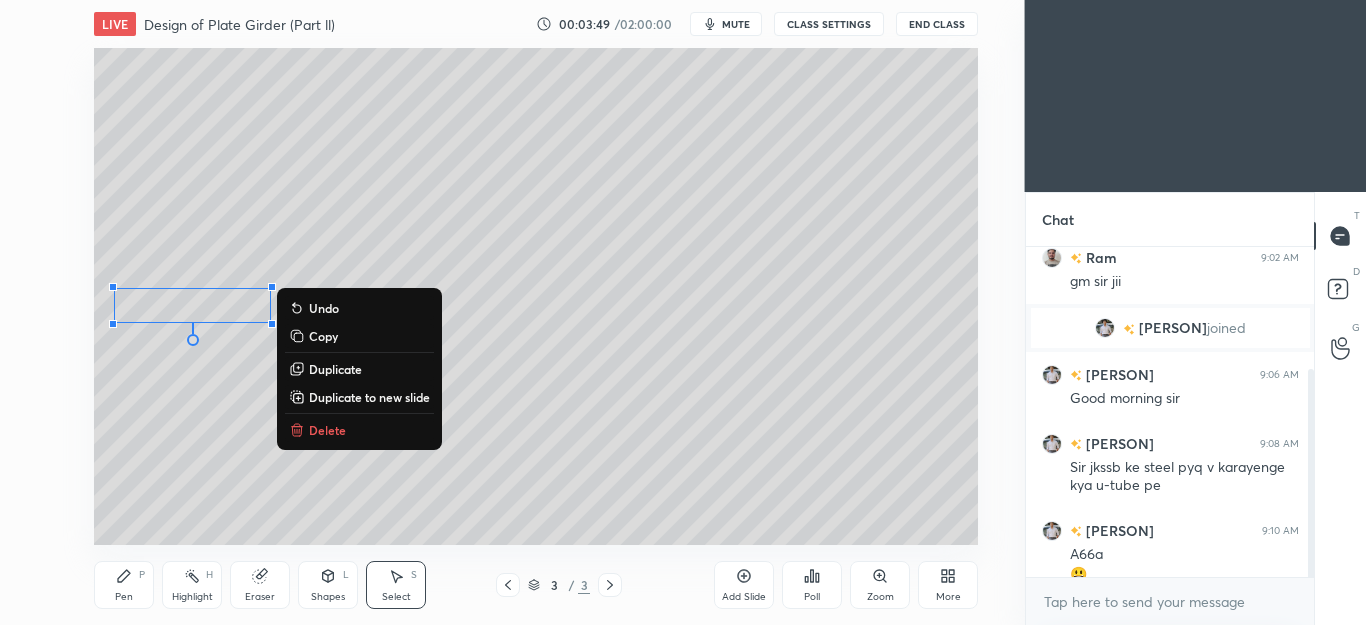scroll, scrollTop: 193, scrollLeft: 0, axis: vertical 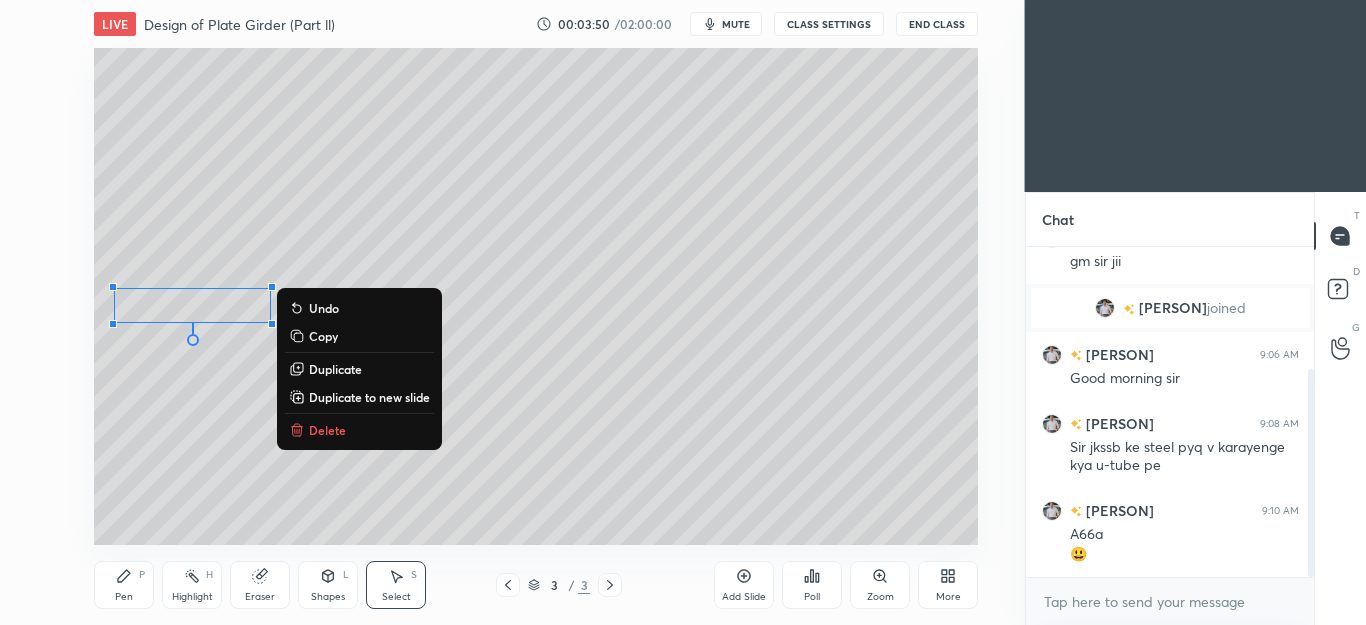 click on "Duplicate" at bounding box center [335, 369] 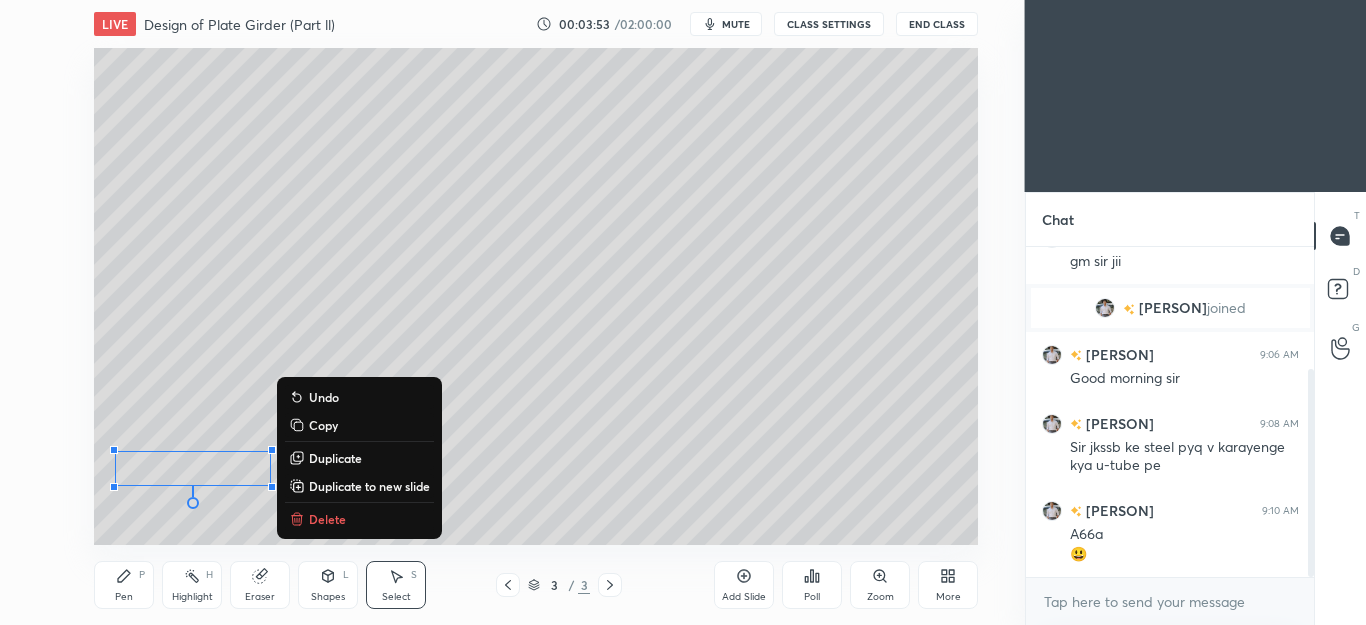 click 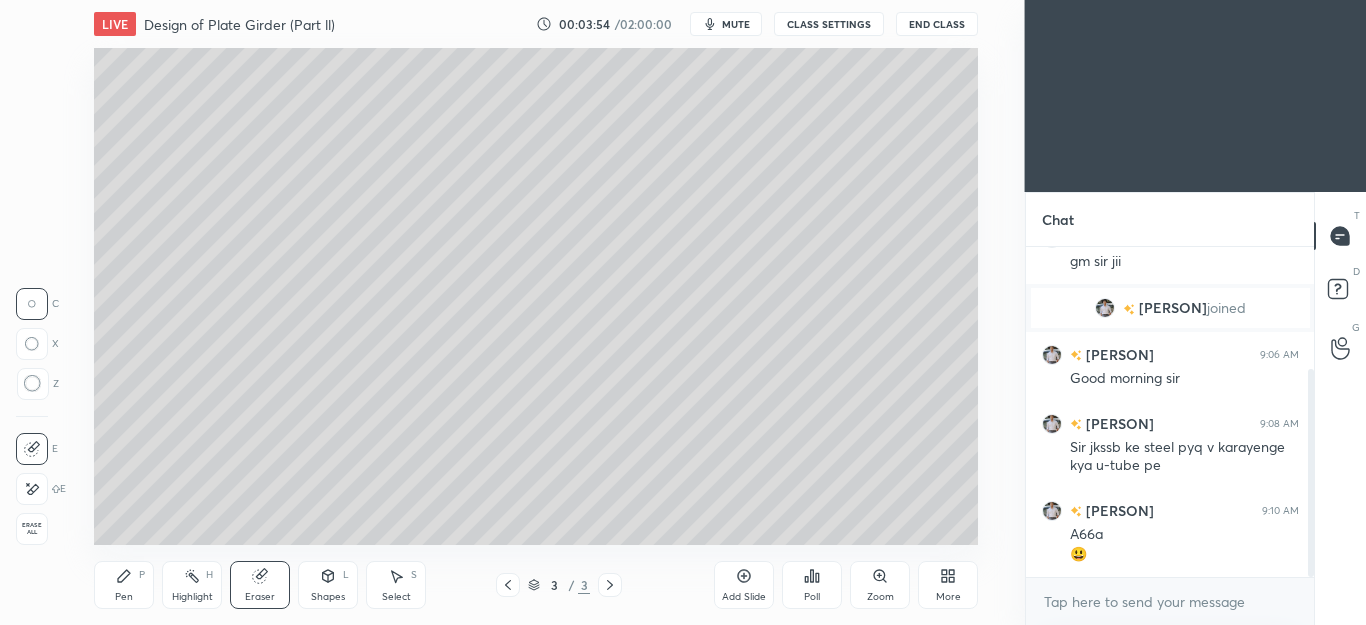 click at bounding box center [32, 489] 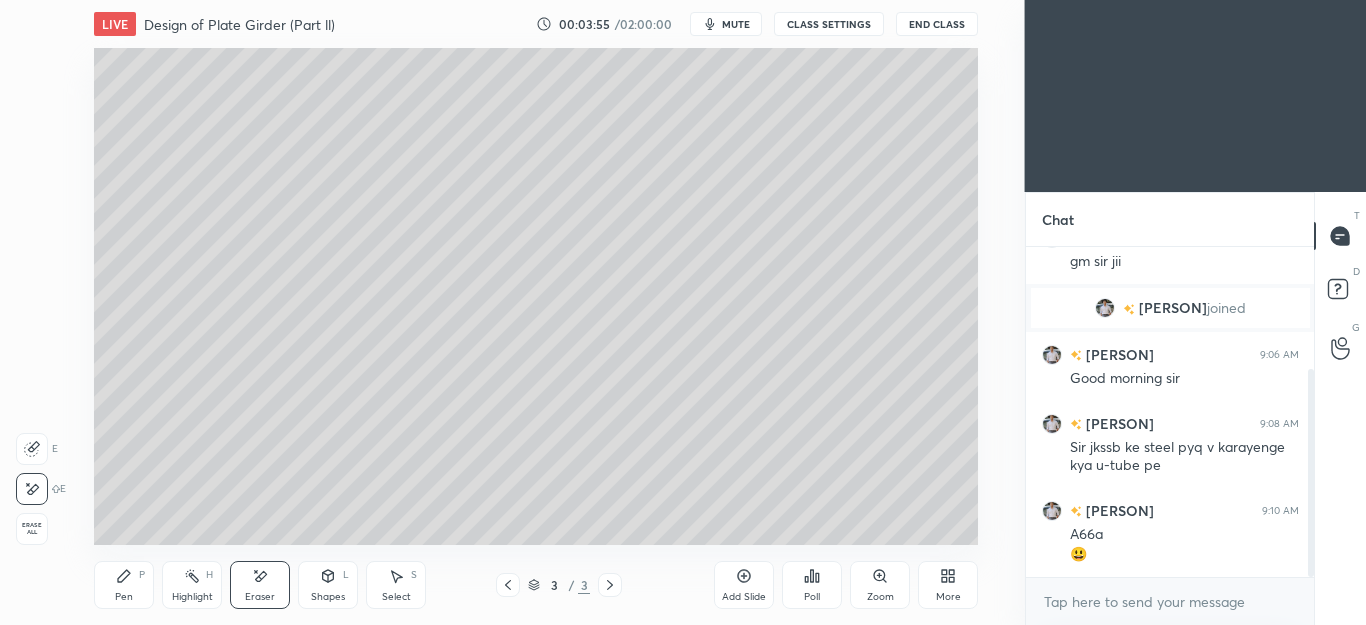 click on "Pen P" at bounding box center (124, 585) 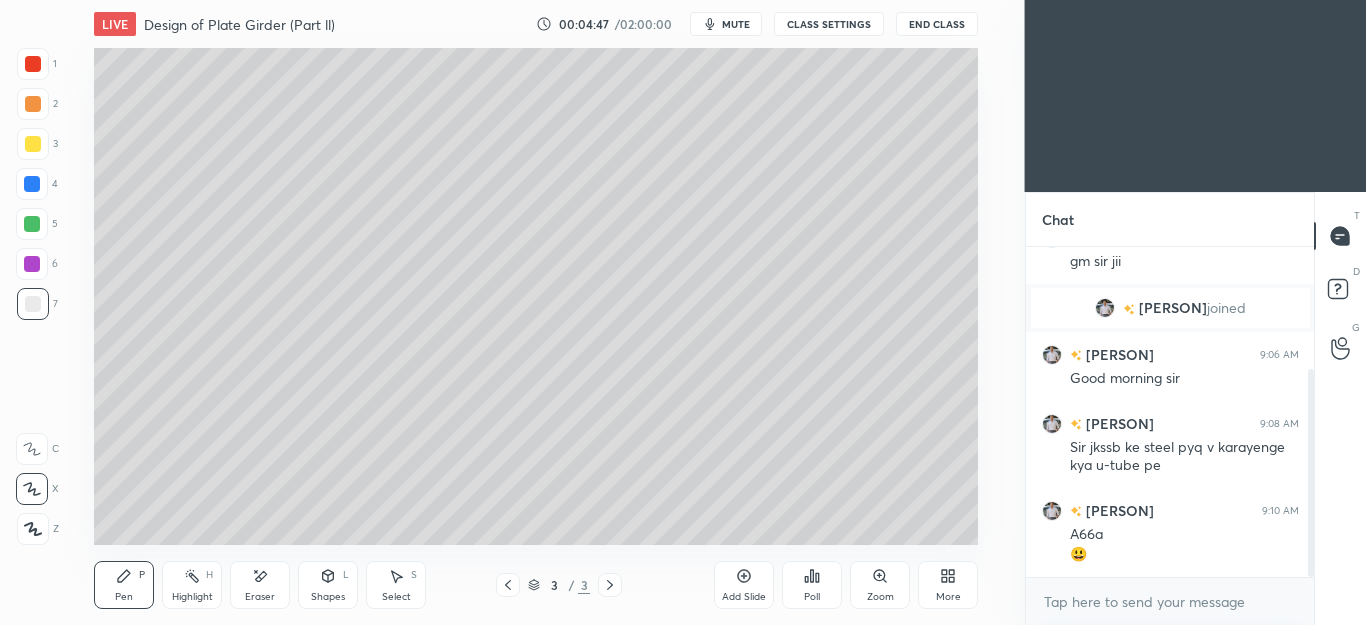 click on "Shapes L" at bounding box center [328, 585] 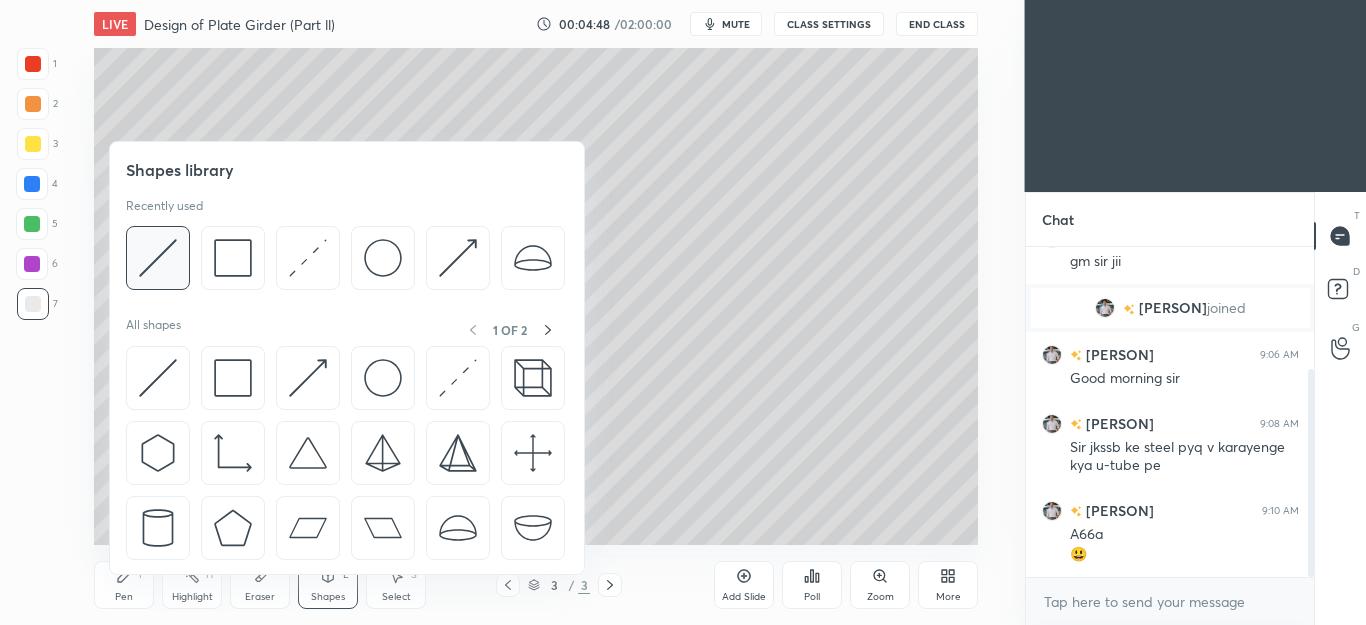 click at bounding box center [158, 258] 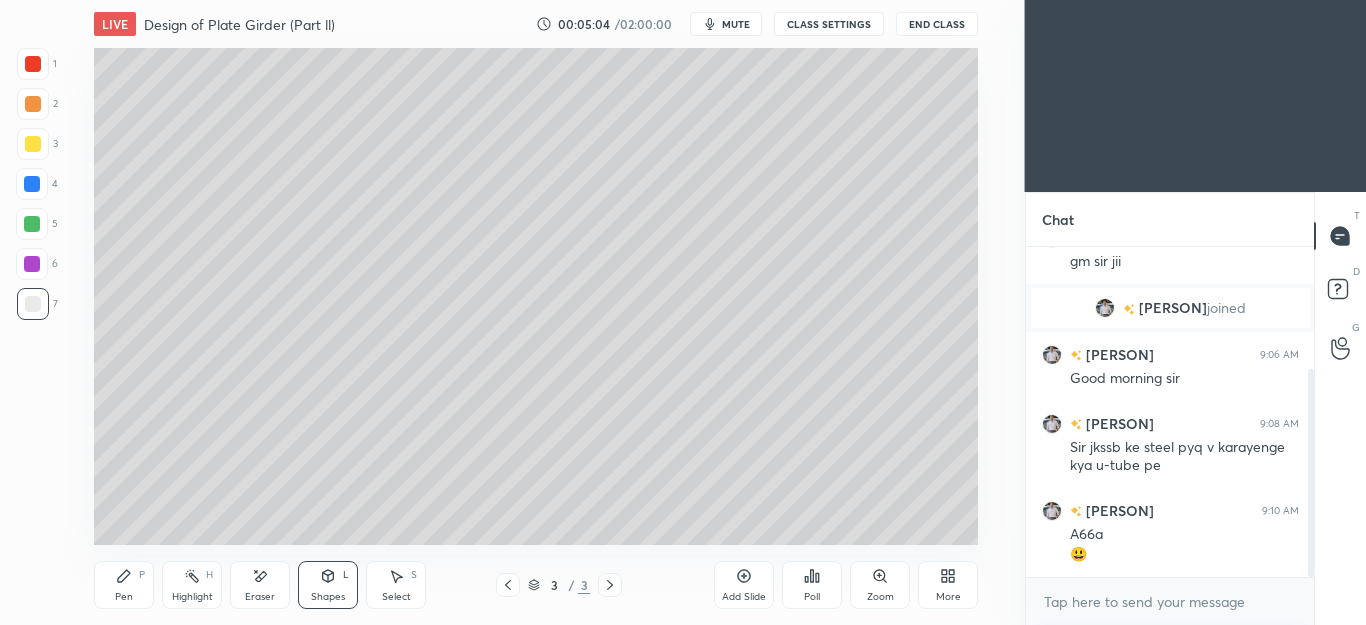 click on "Pen P" at bounding box center (124, 585) 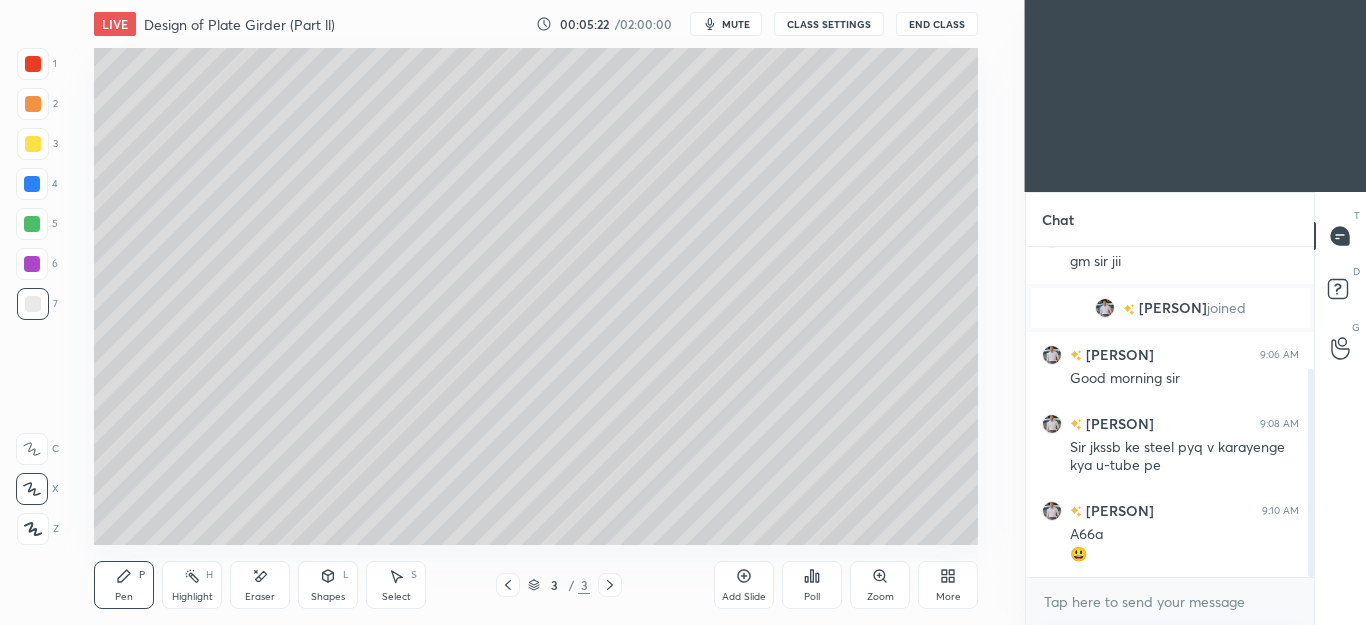 click on "Select" at bounding box center [396, 597] 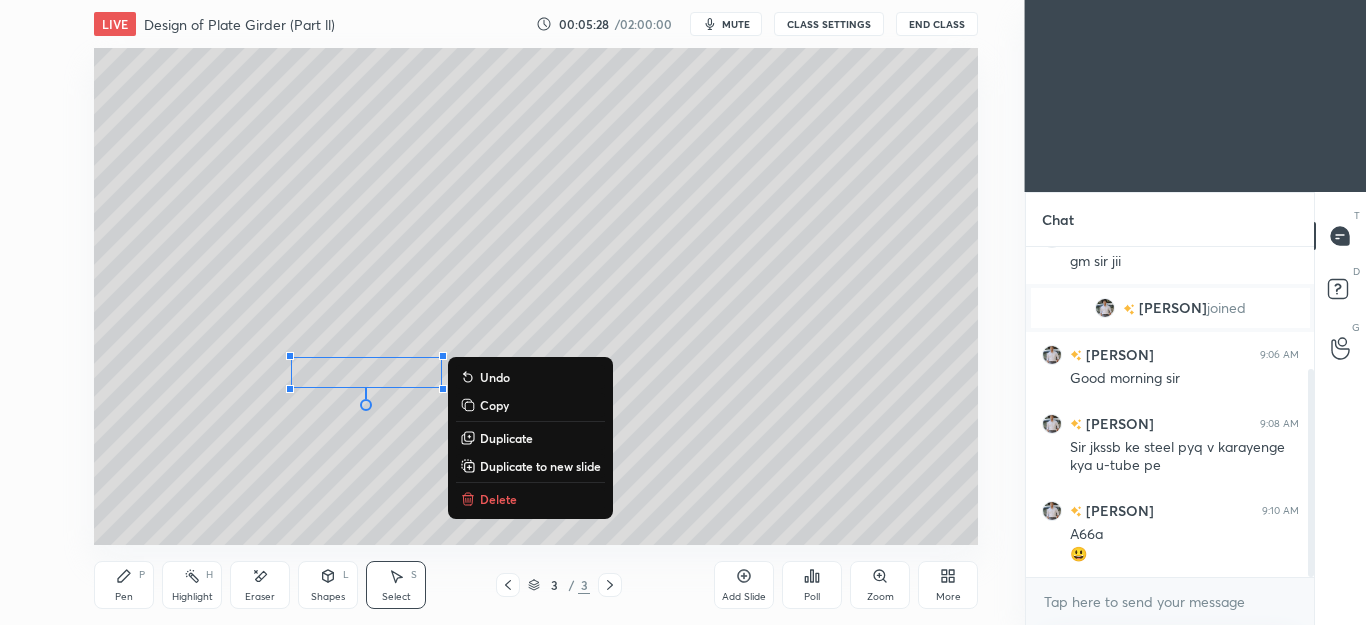 click on "0 ° Undo Copy Duplicate Duplicate to new slide Delete" at bounding box center (536, 296) 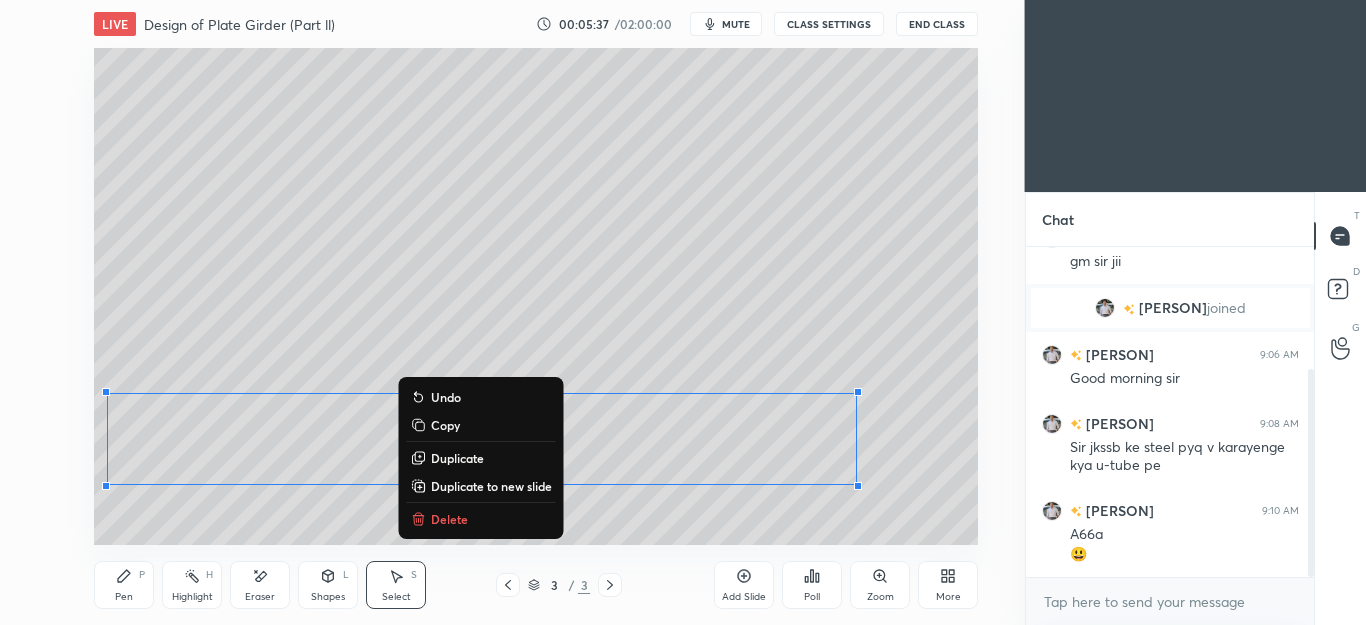 click on "Pen" at bounding box center (124, 597) 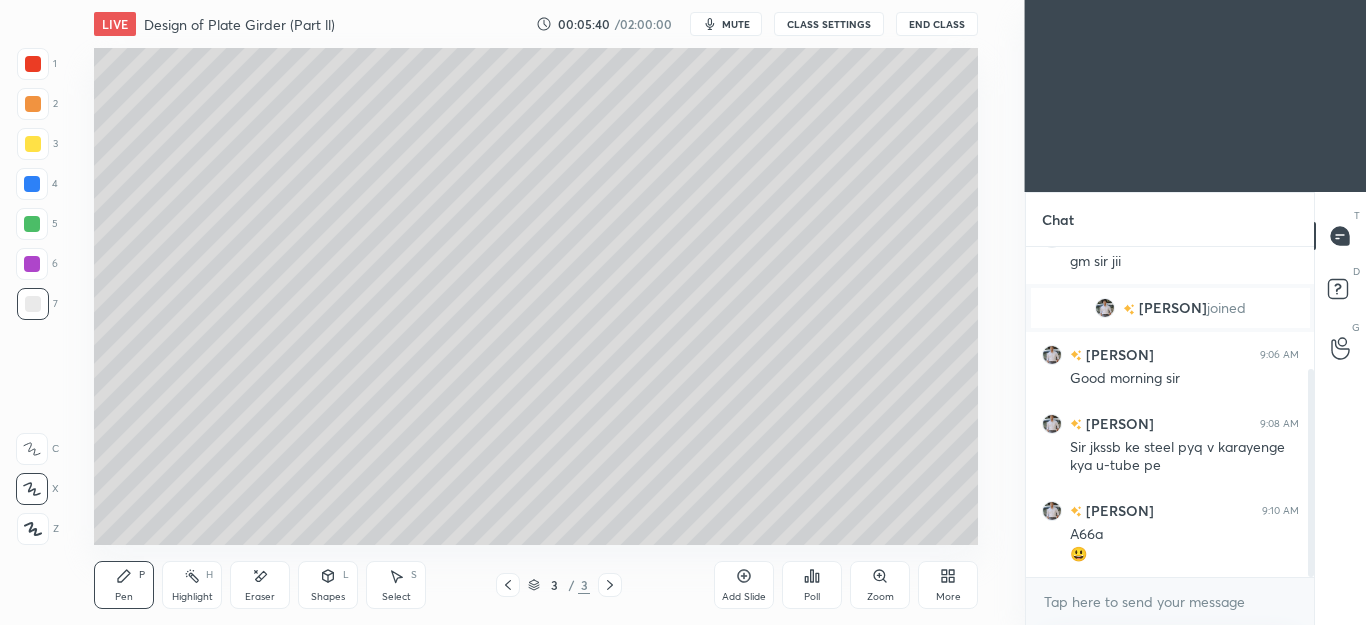 click 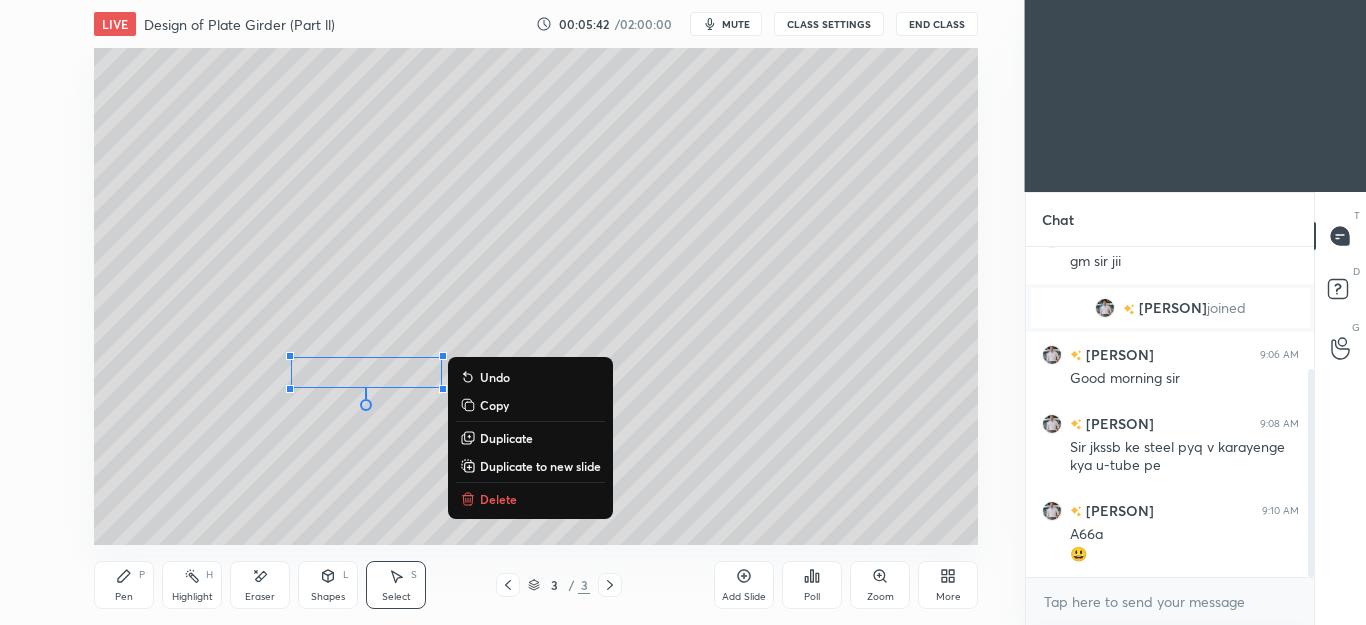 click on "Duplicate" at bounding box center (506, 438) 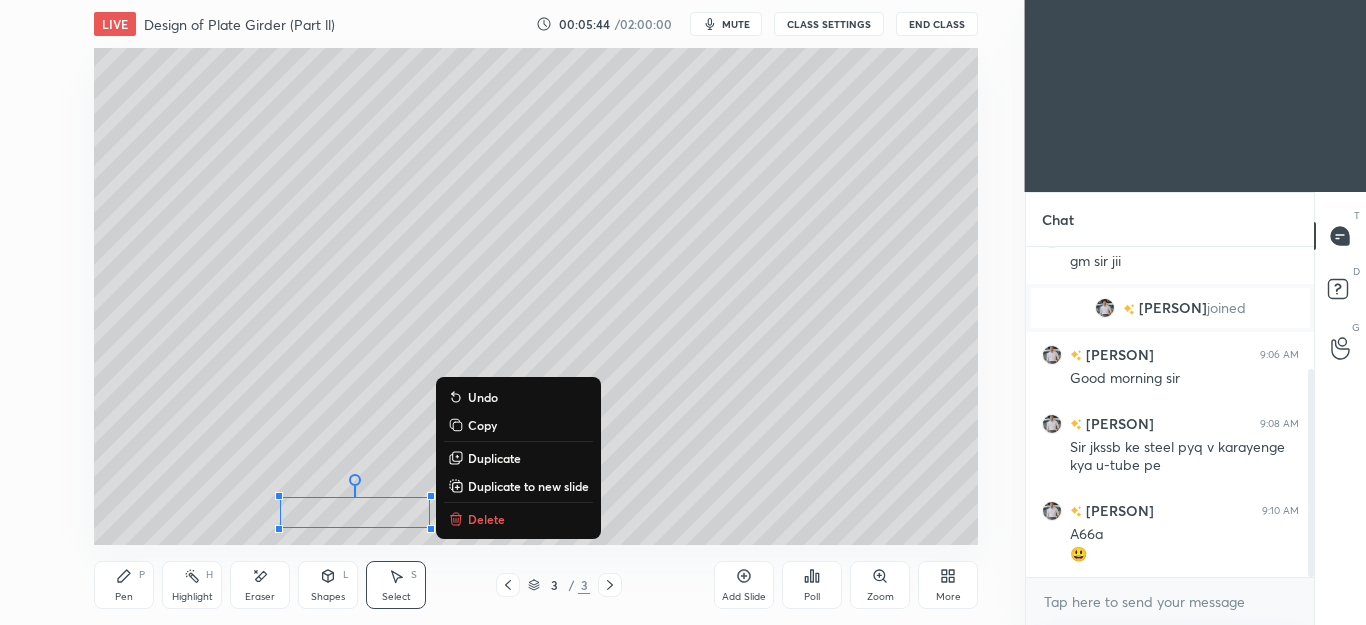 click on "Pen P" at bounding box center (124, 585) 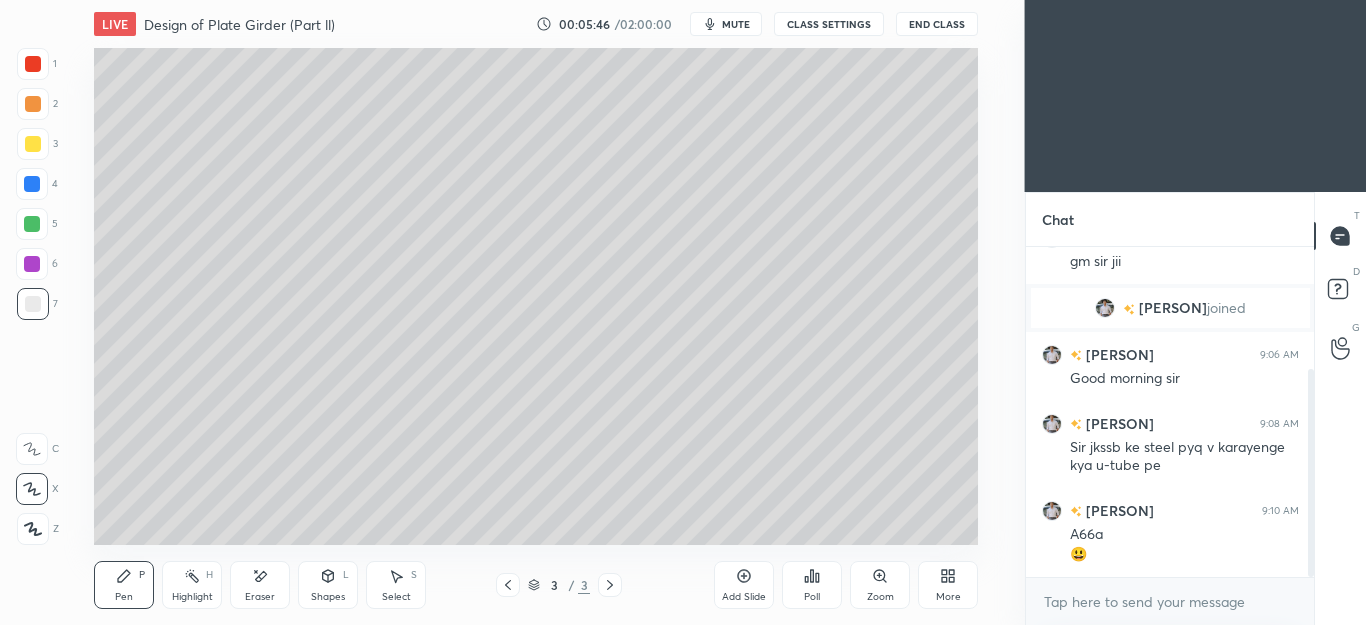 click at bounding box center (32, 224) 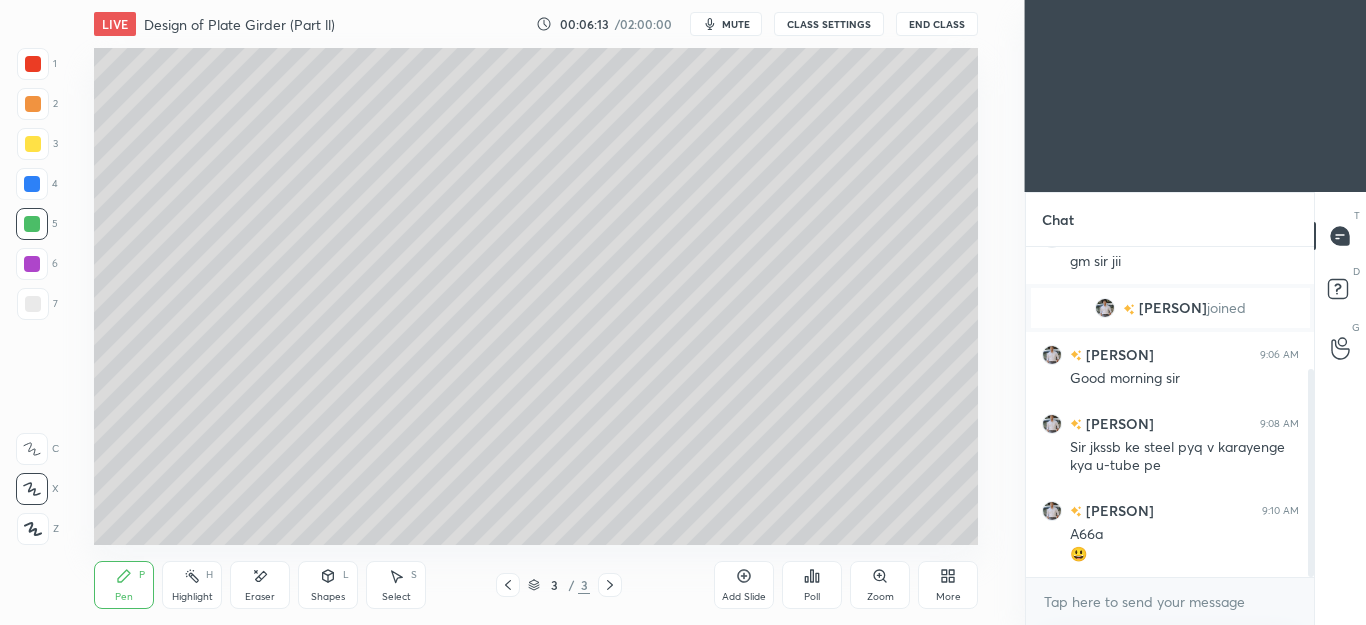 click at bounding box center [610, 585] 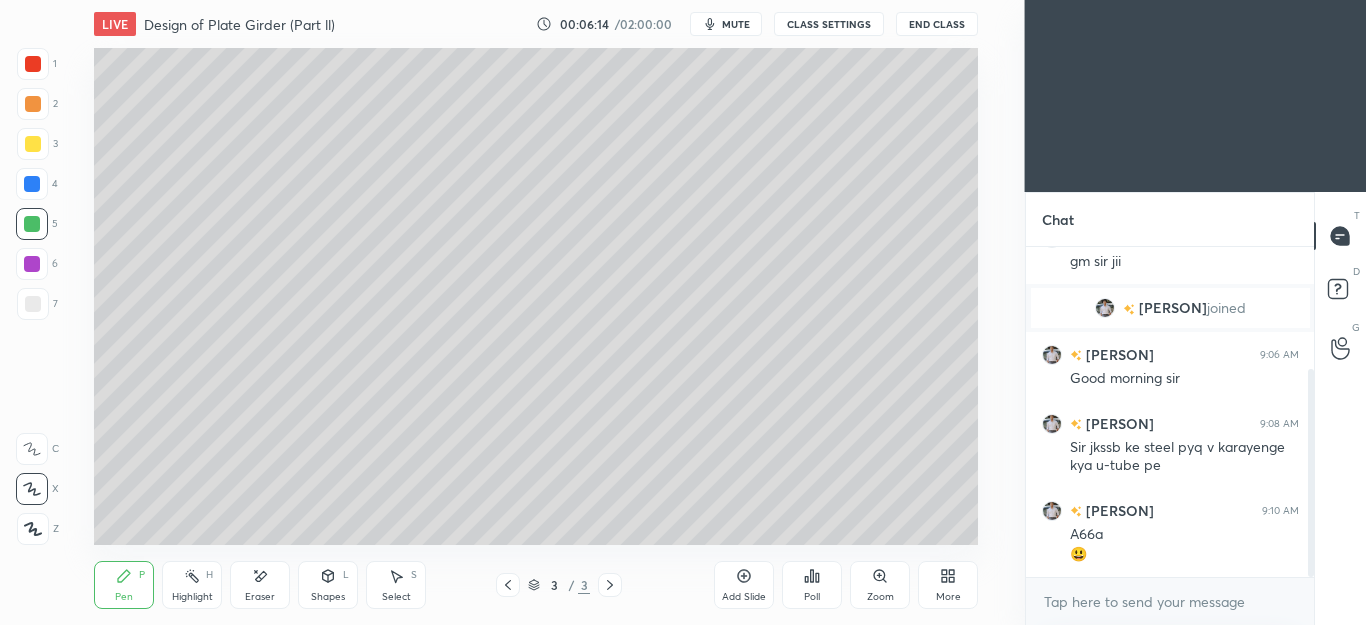 click 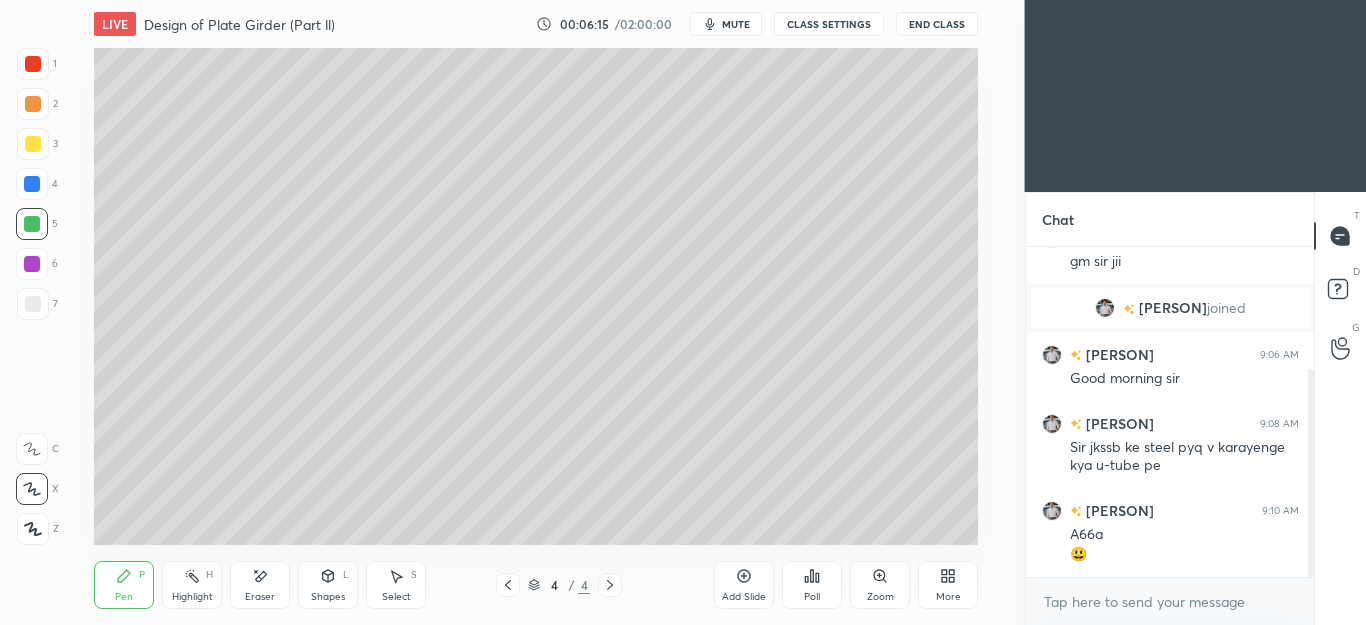 click at bounding box center (33, 104) 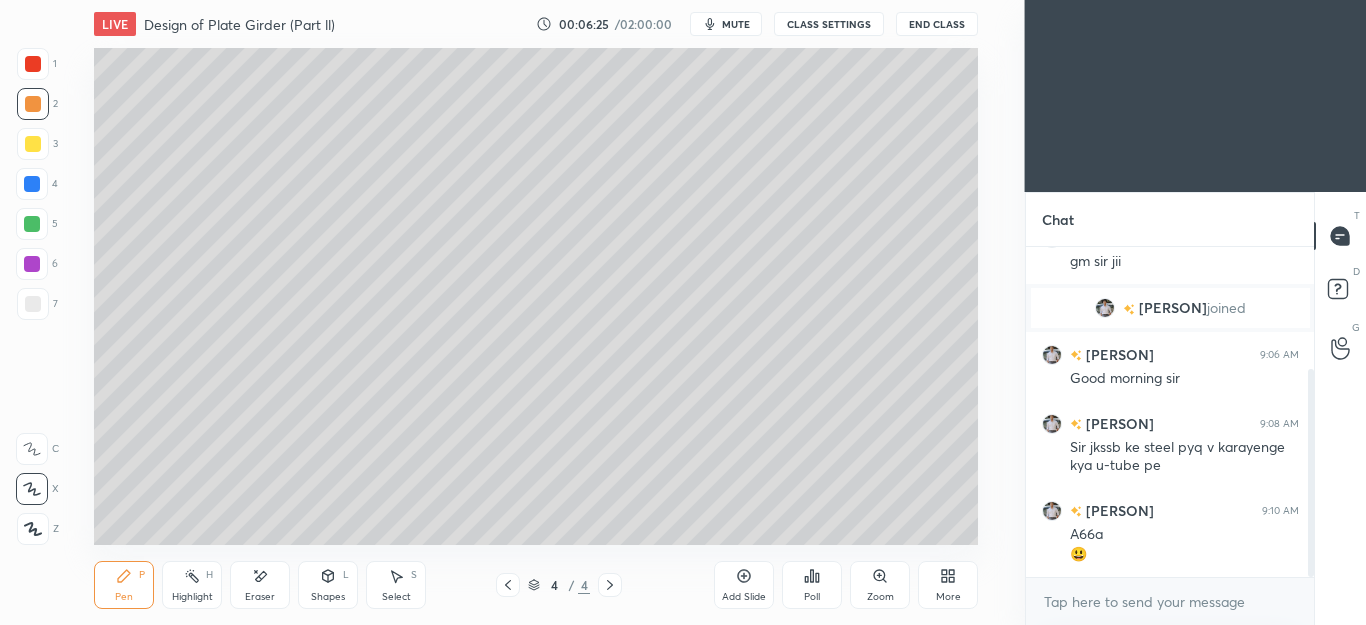 click 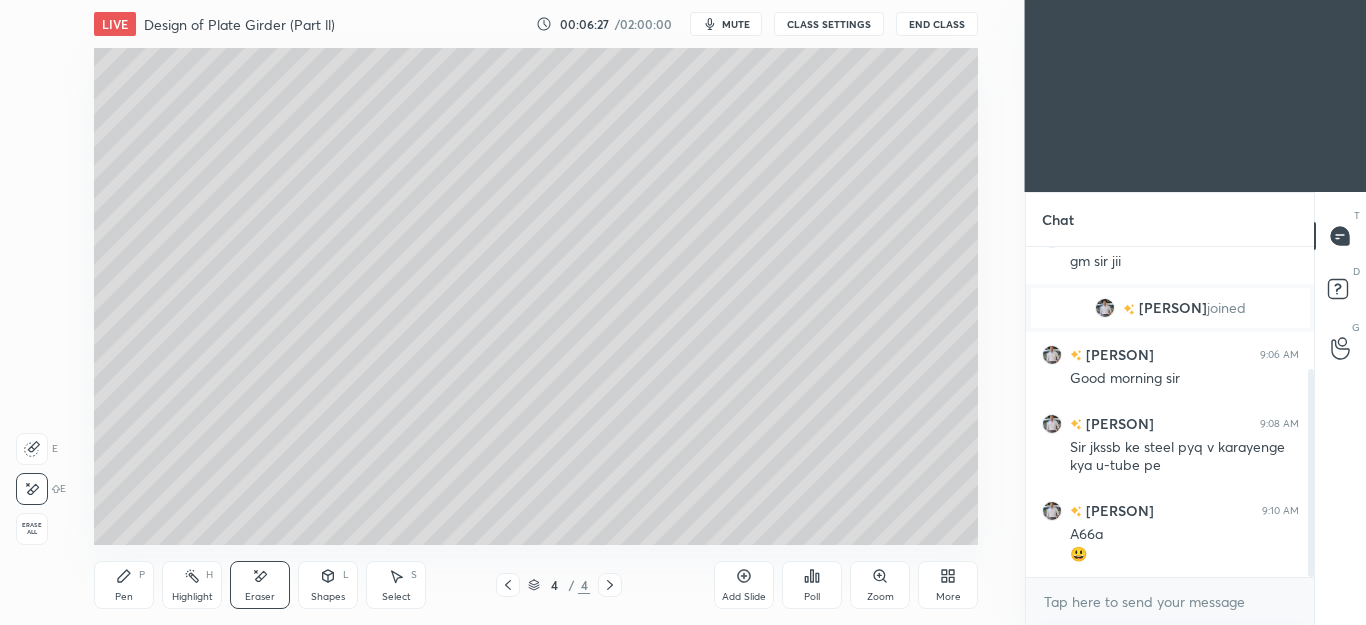 click on "Pen P" at bounding box center (124, 585) 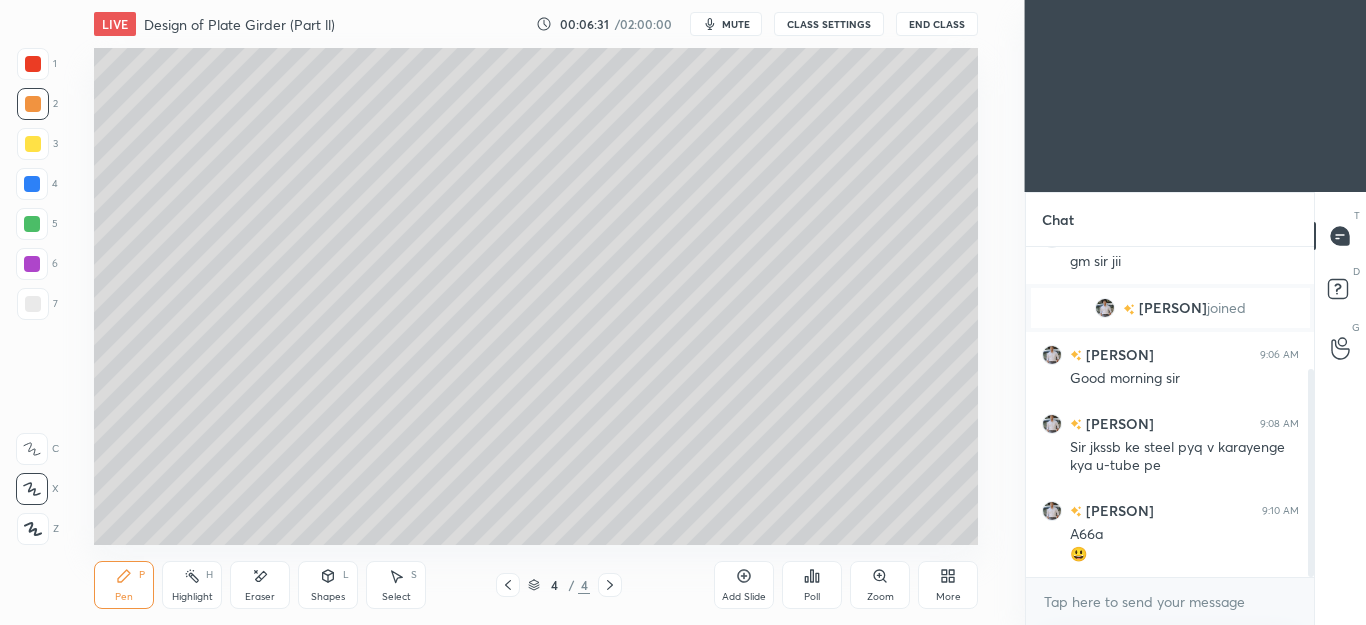 click on "L" at bounding box center (346, 575) 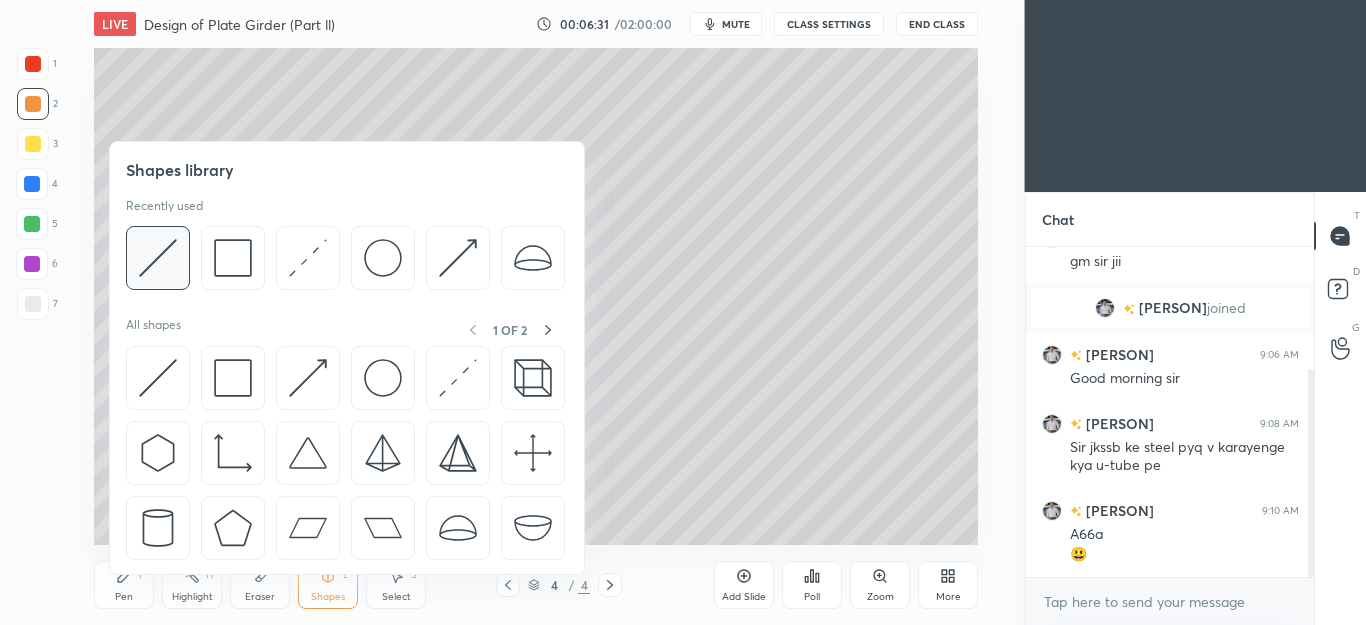 click at bounding box center (158, 258) 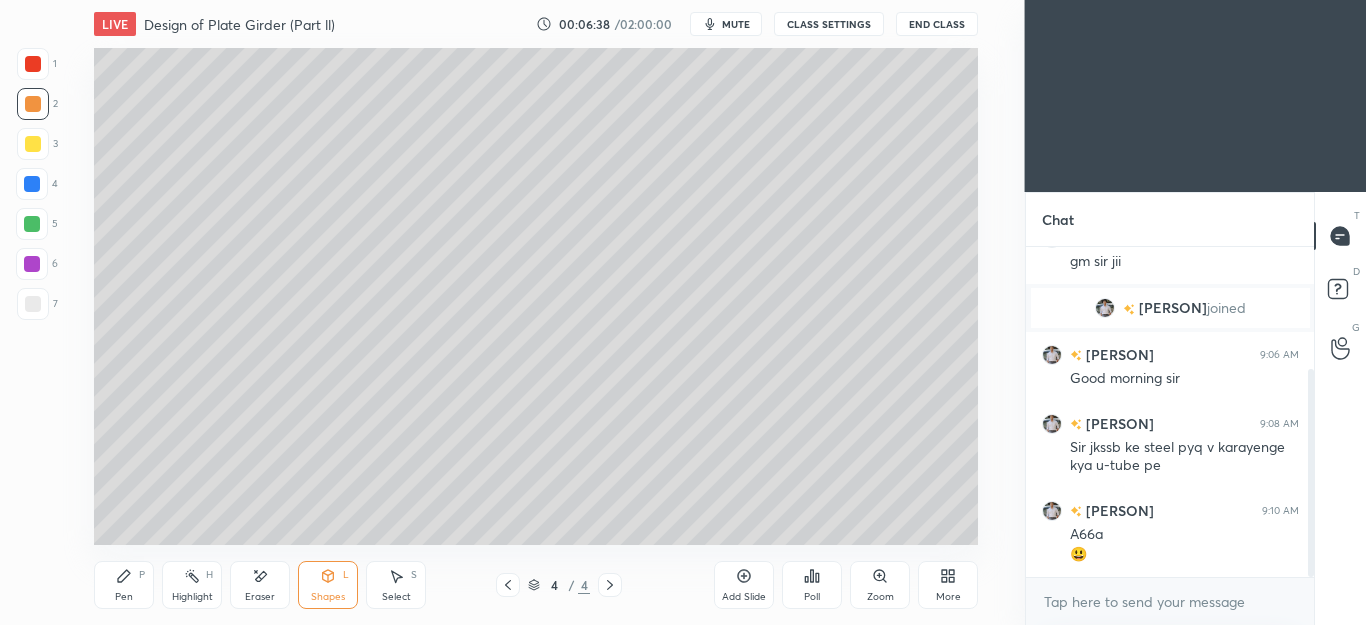 click 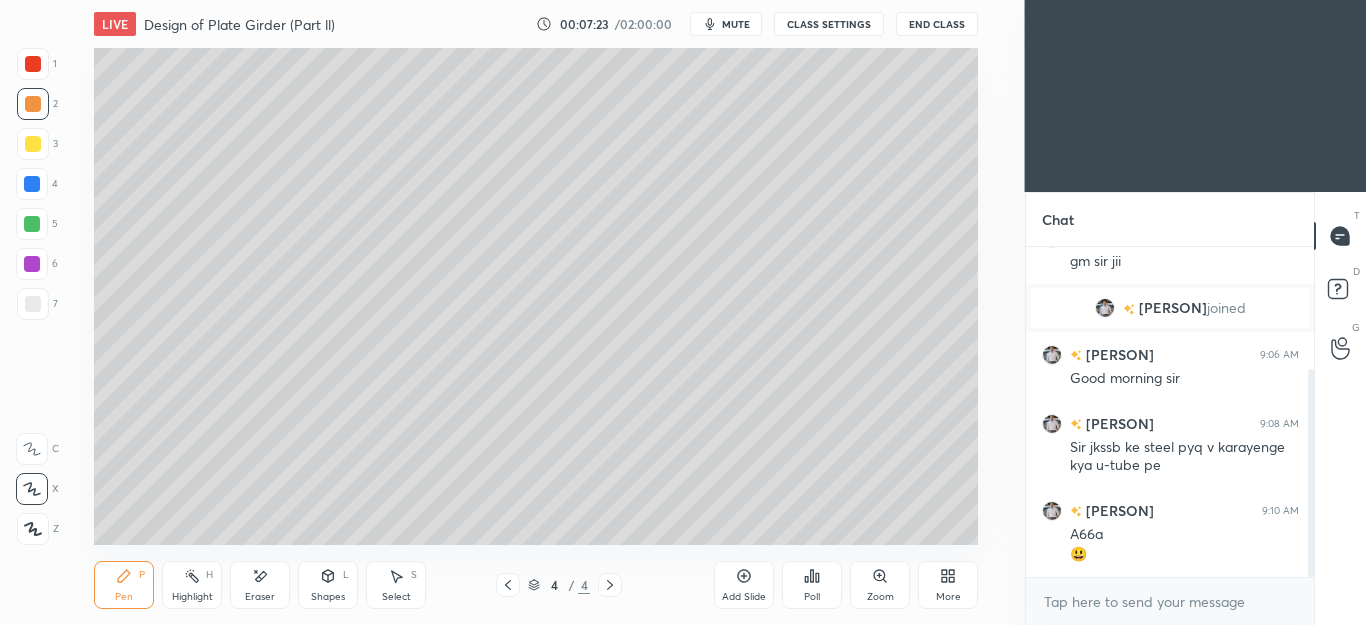 click at bounding box center [32, 224] 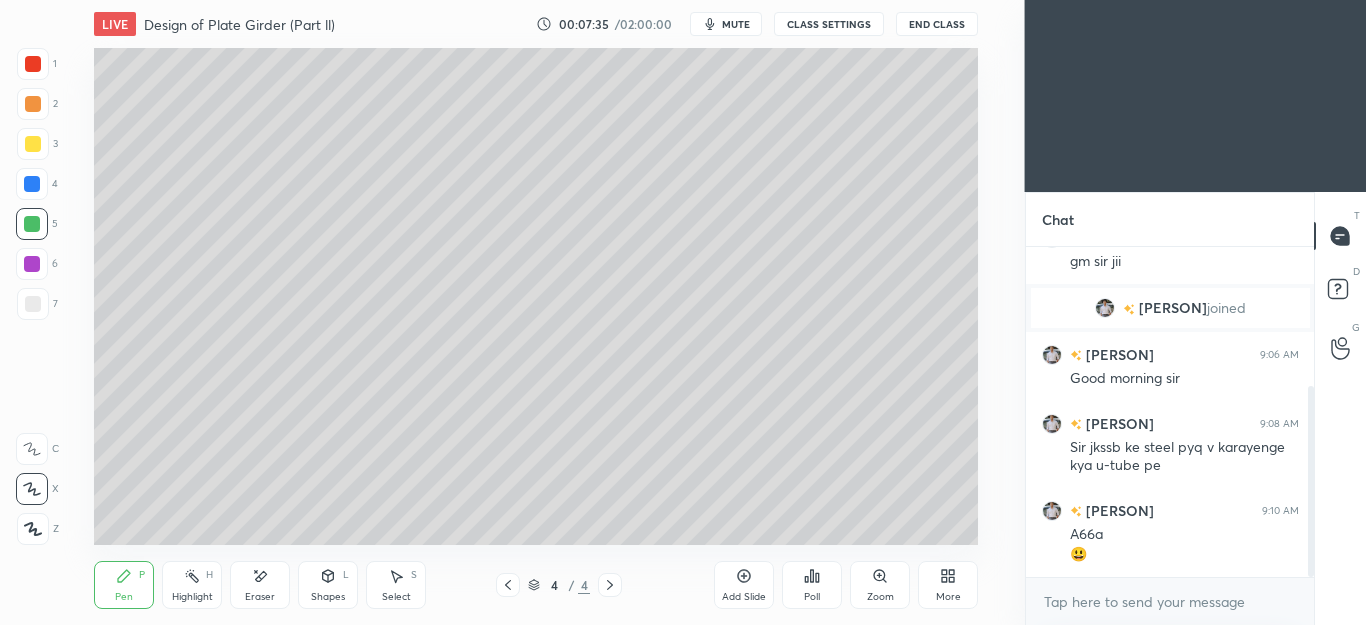 scroll, scrollTop: 241, scrollLeft: 0, axis: vertical 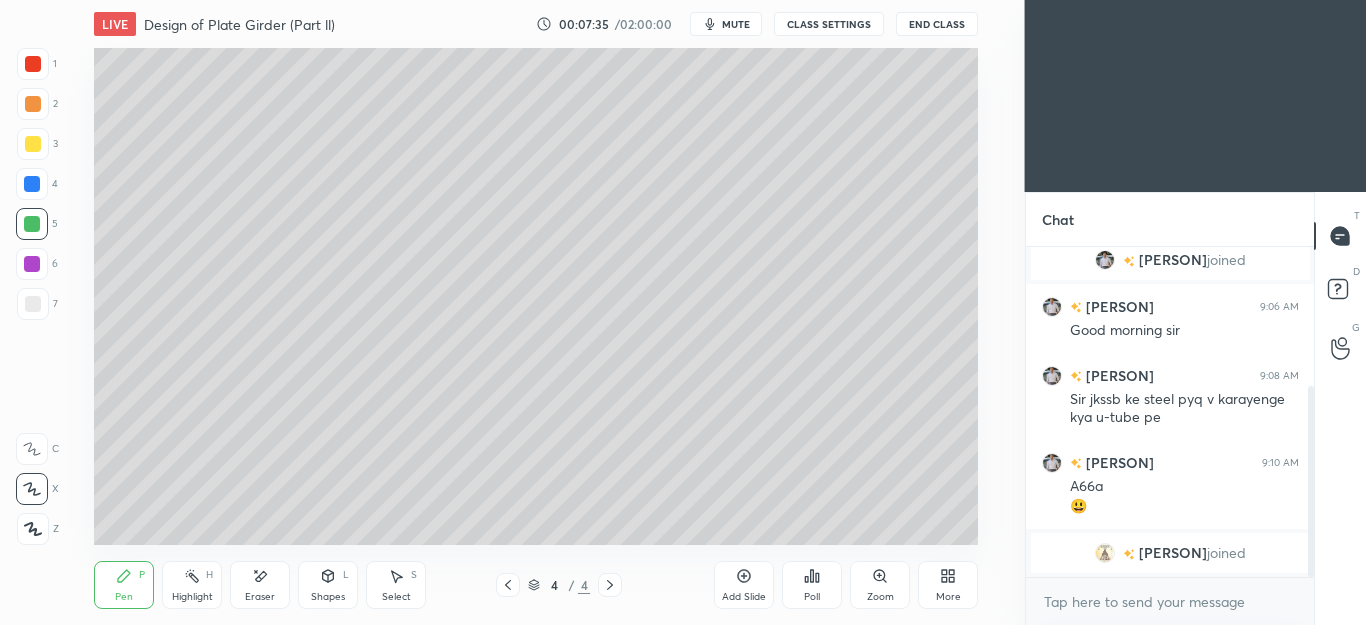 click 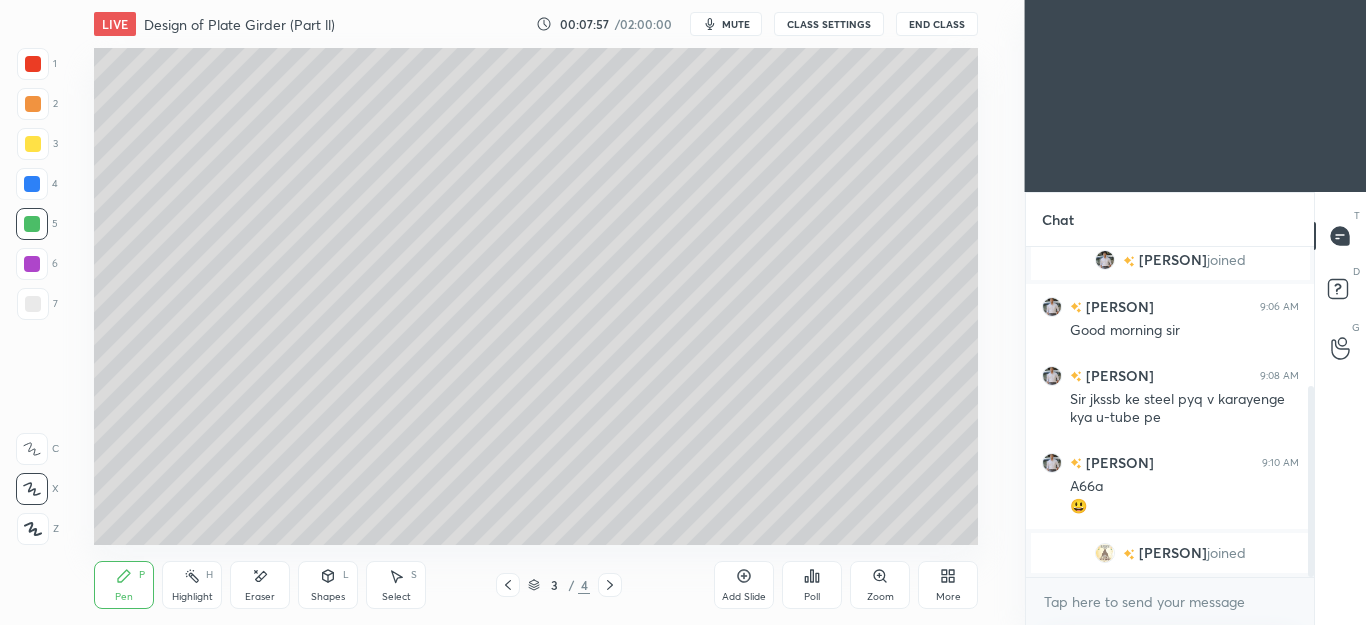 click 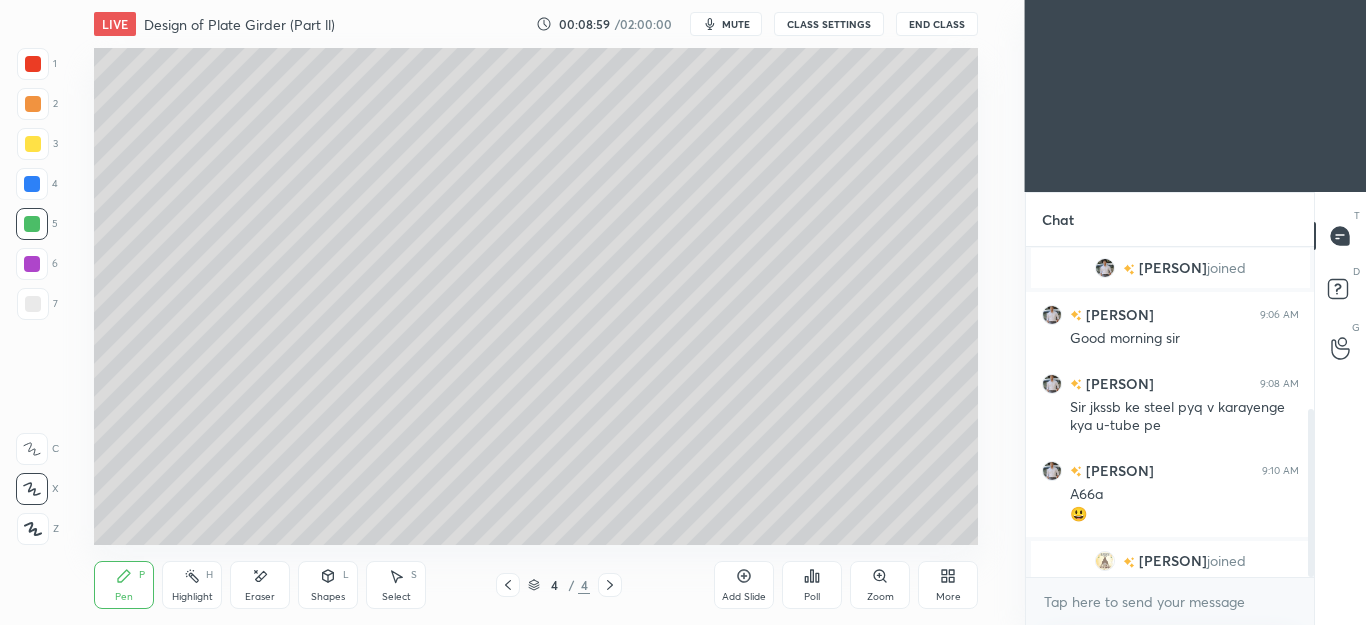 scroll, scrollTop: 318, scrollLeft: 0, axis: vertical 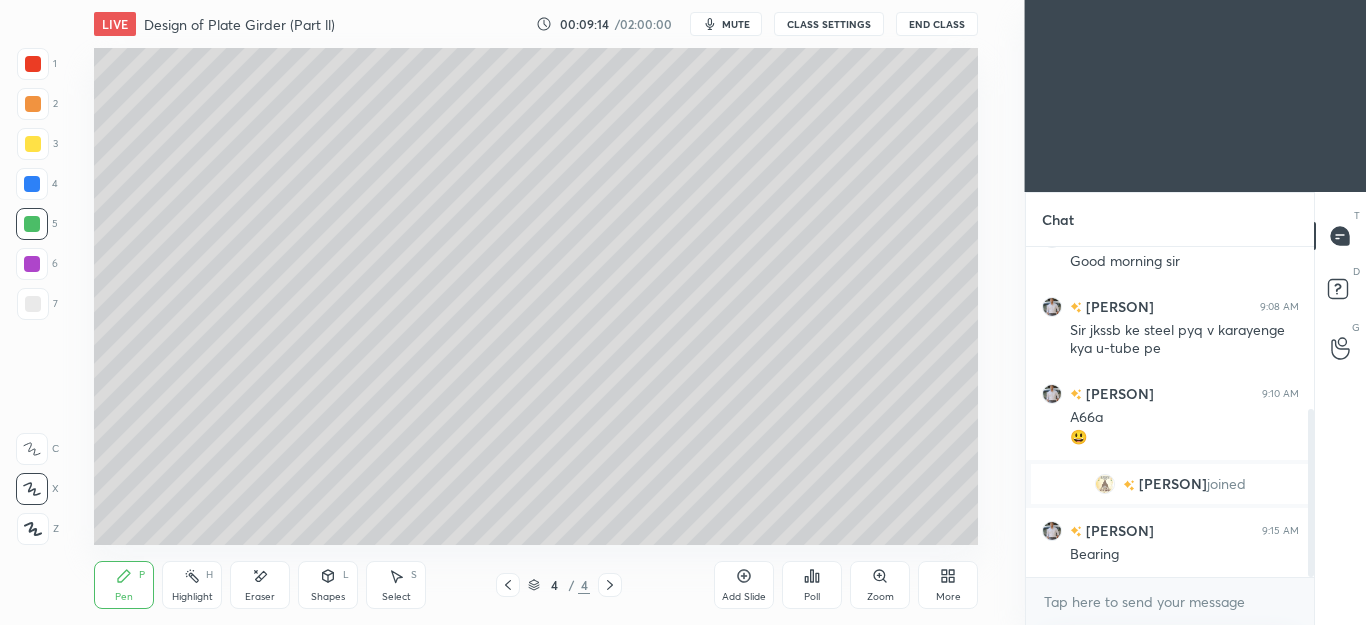 click 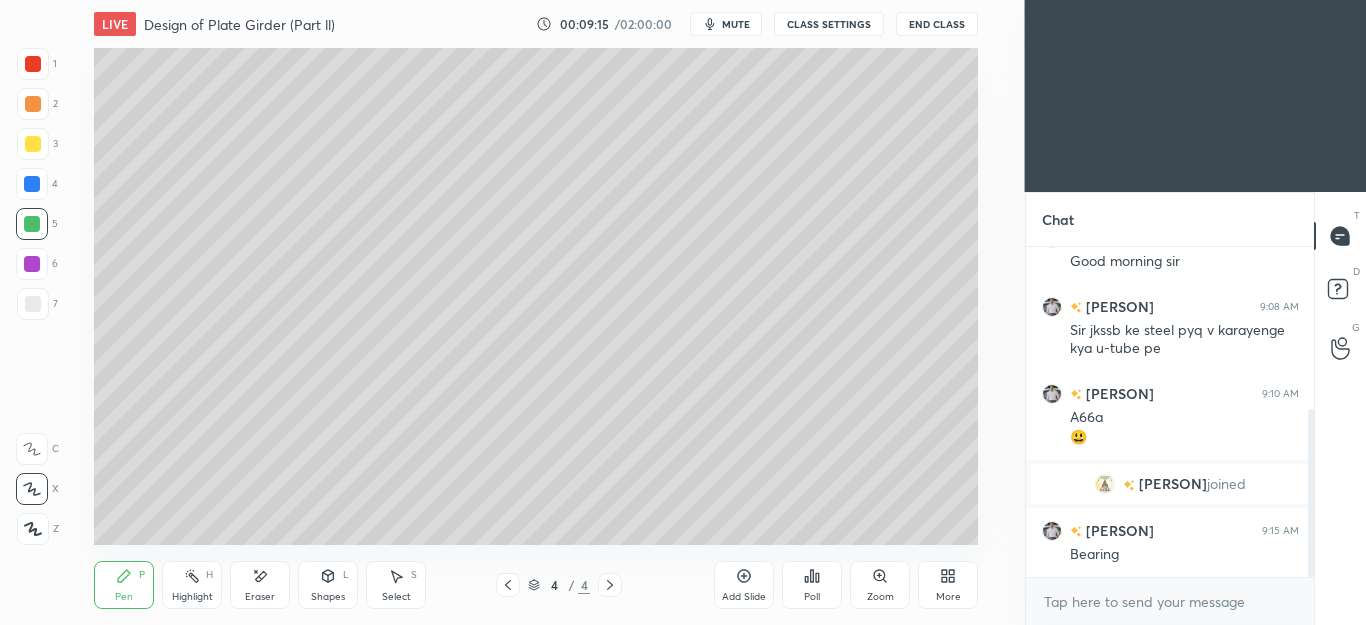 click on "Add Slide" at bounding box center [744, 585] 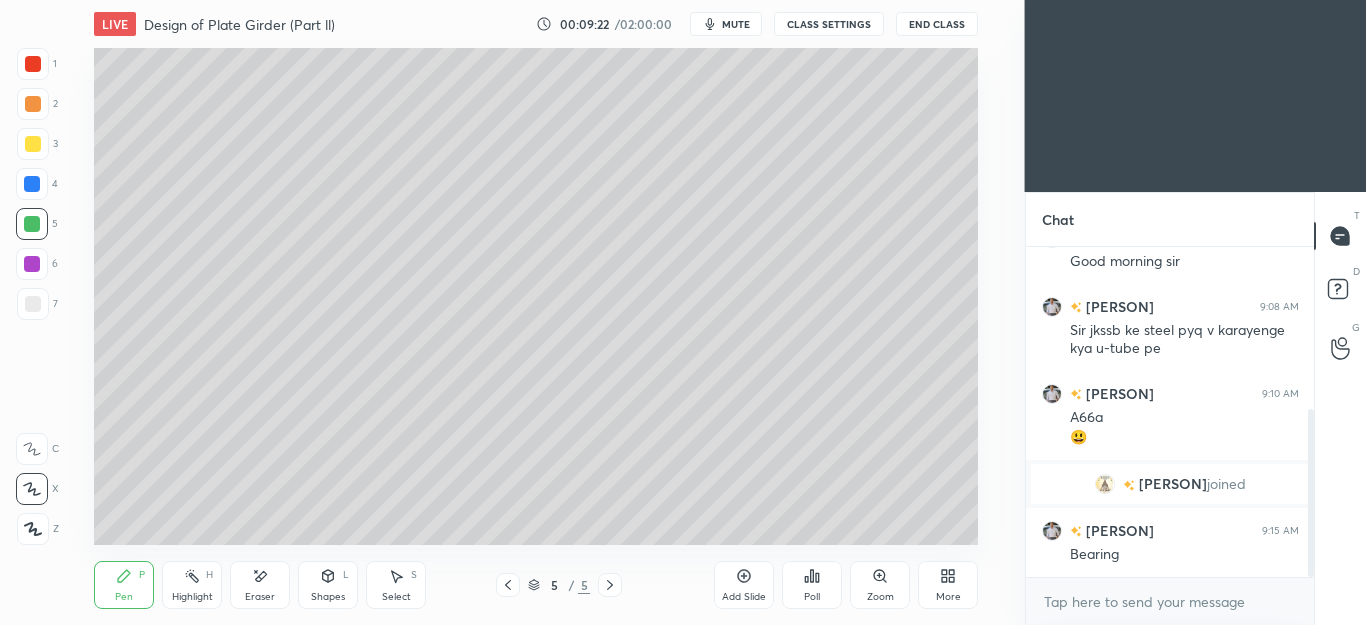 click 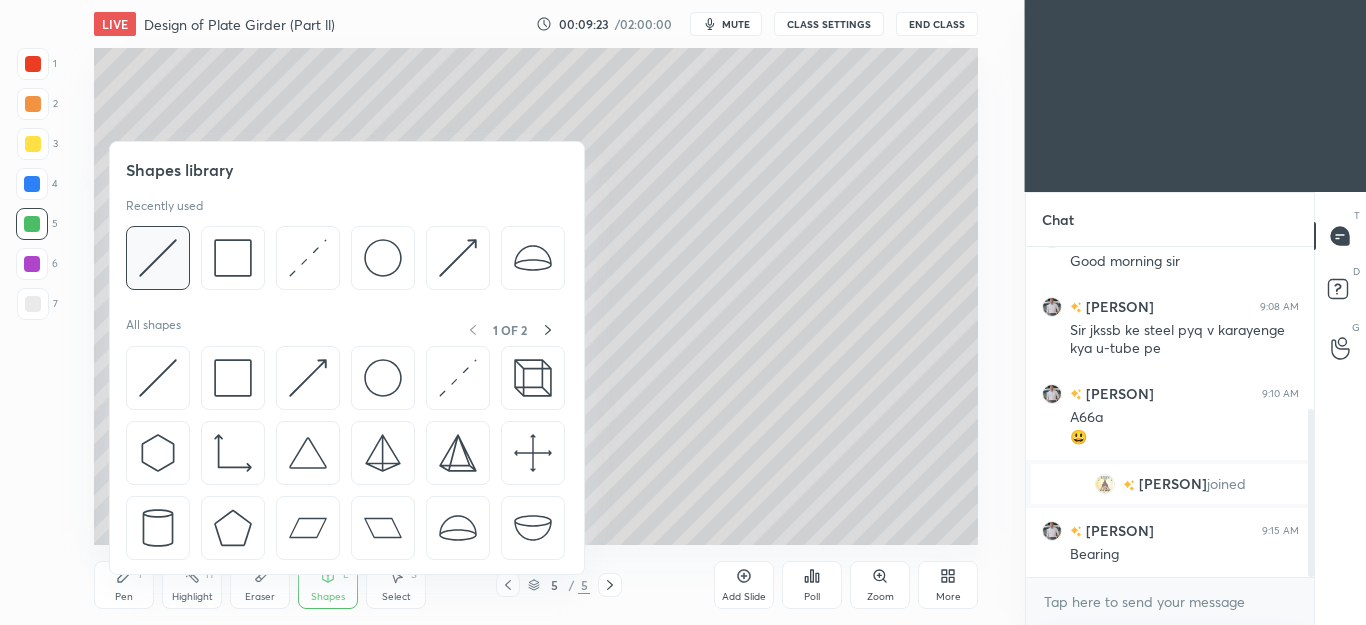 click at bounding box center (158, 258) 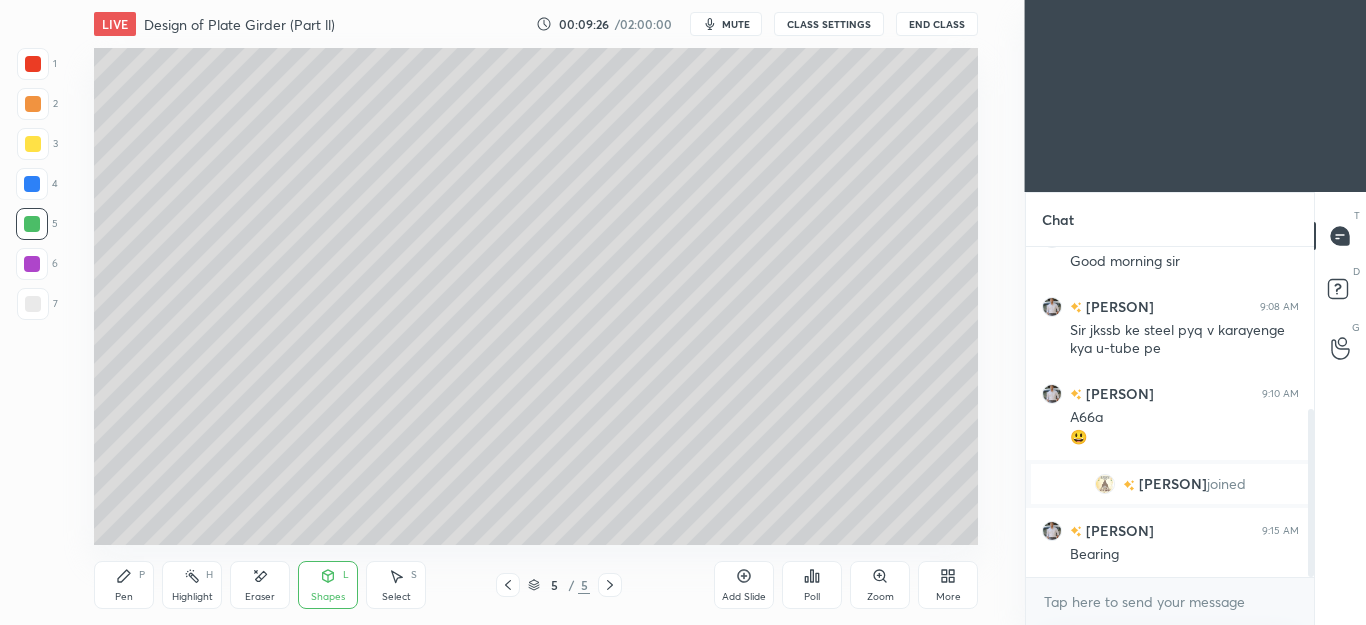 click on "Pen P" at bounding box center [124, 585] 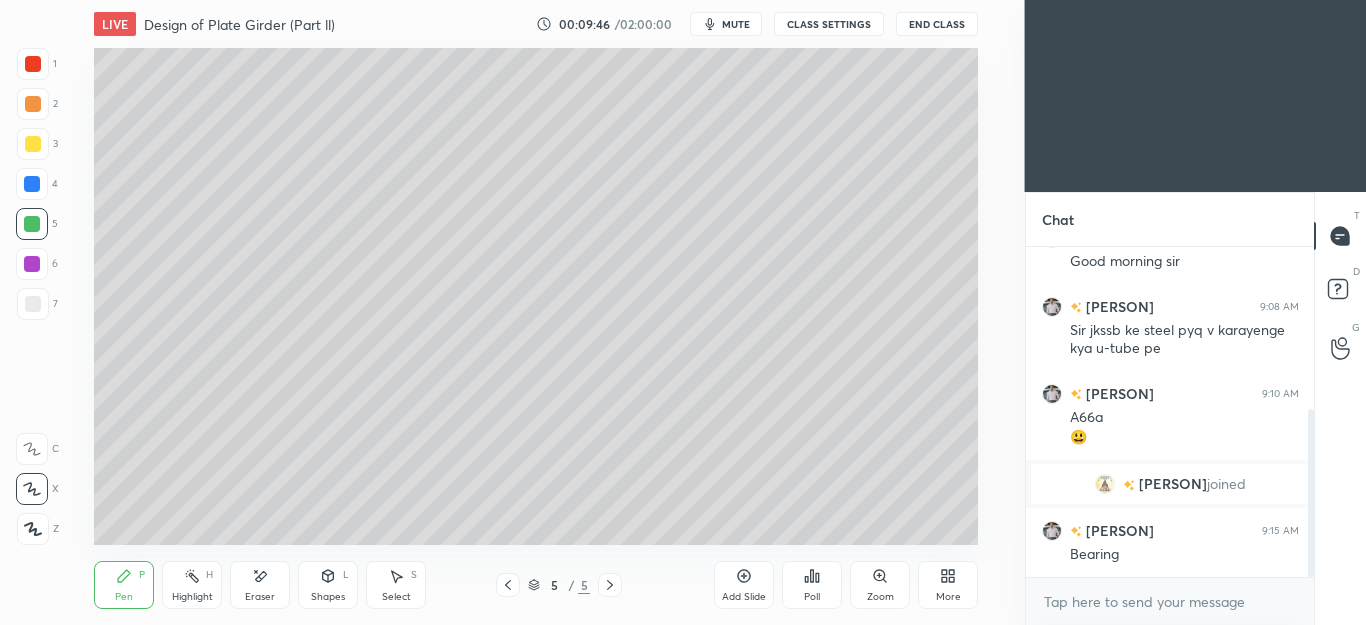 click 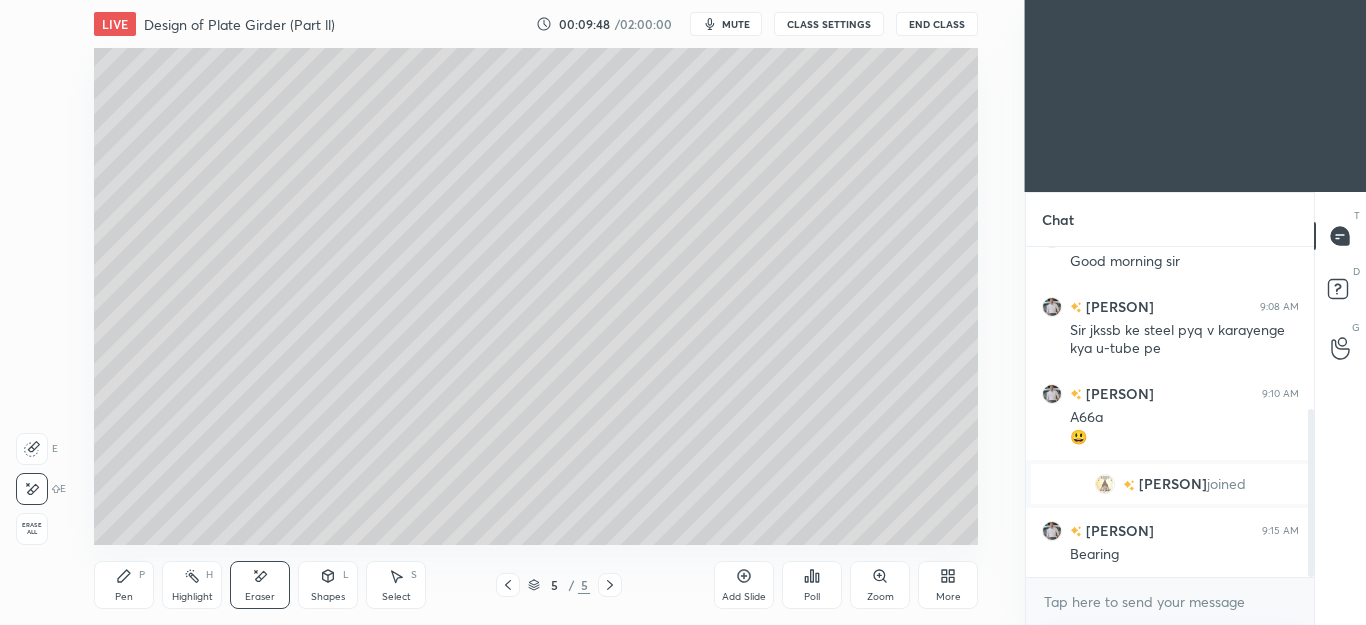 click on "Pen P" at bounding box center [124, 585] 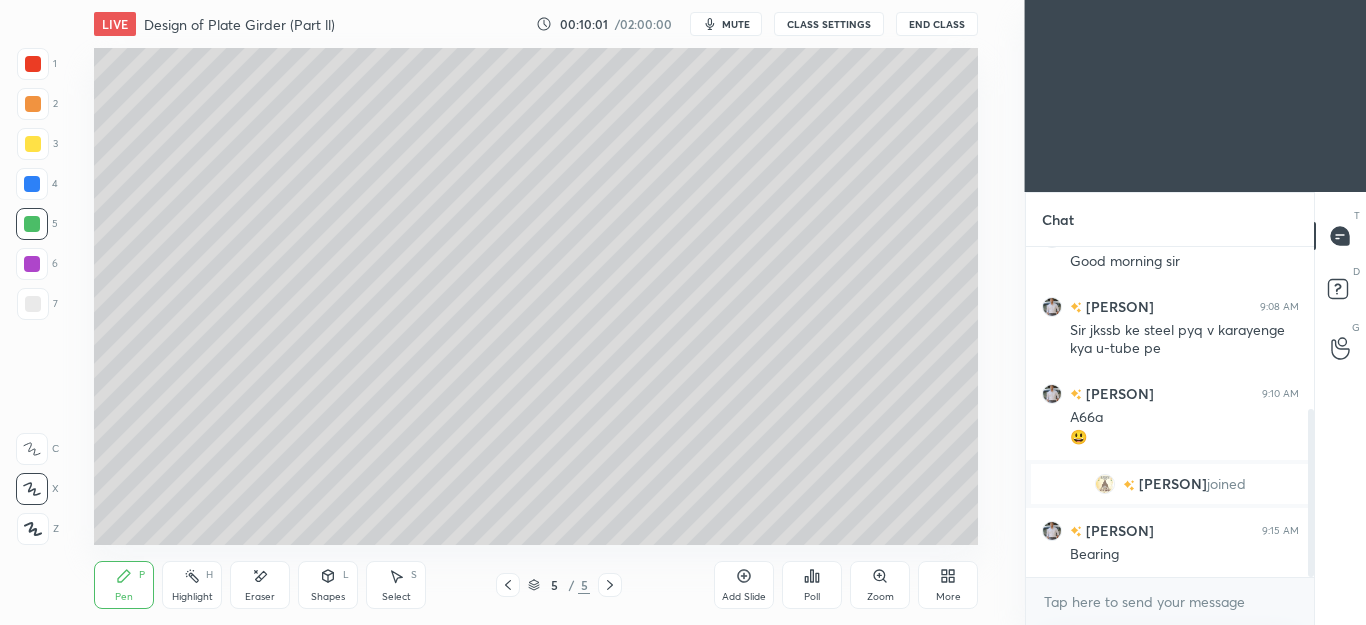 click on "Shapes" at bounding box center [328, 597] 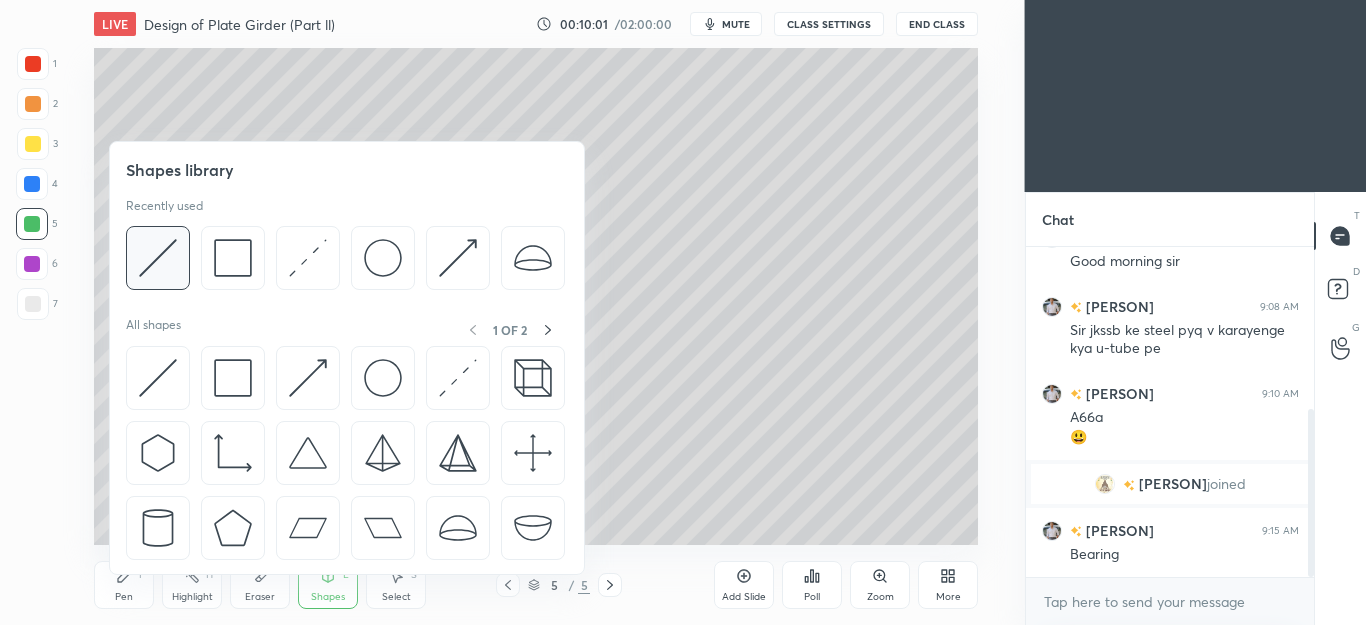 click at bounding box center [158, 258] 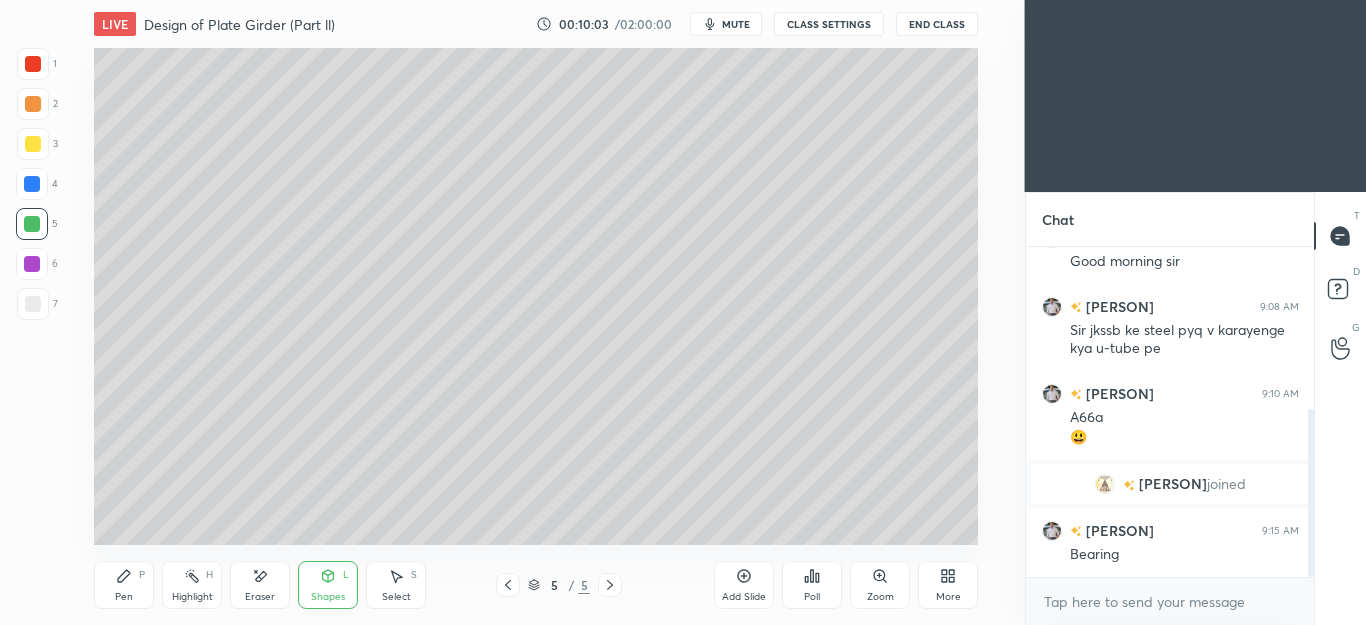 click on "Pen" at bounding box center [124, 597] 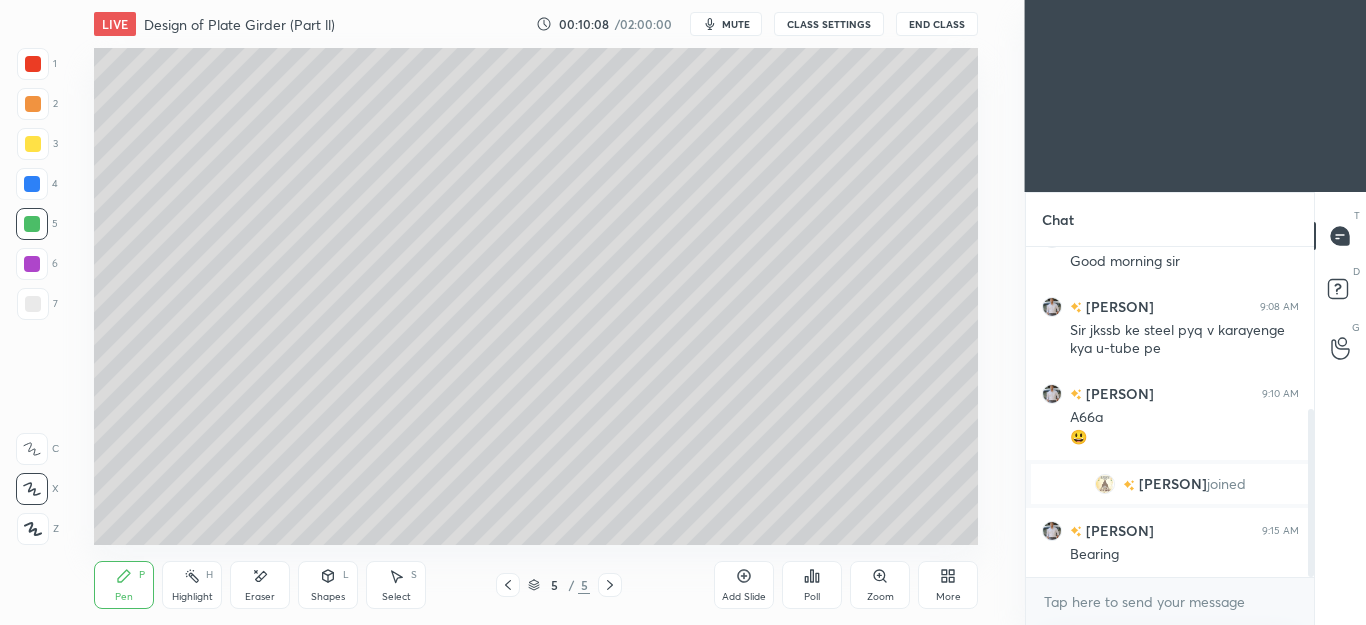 click 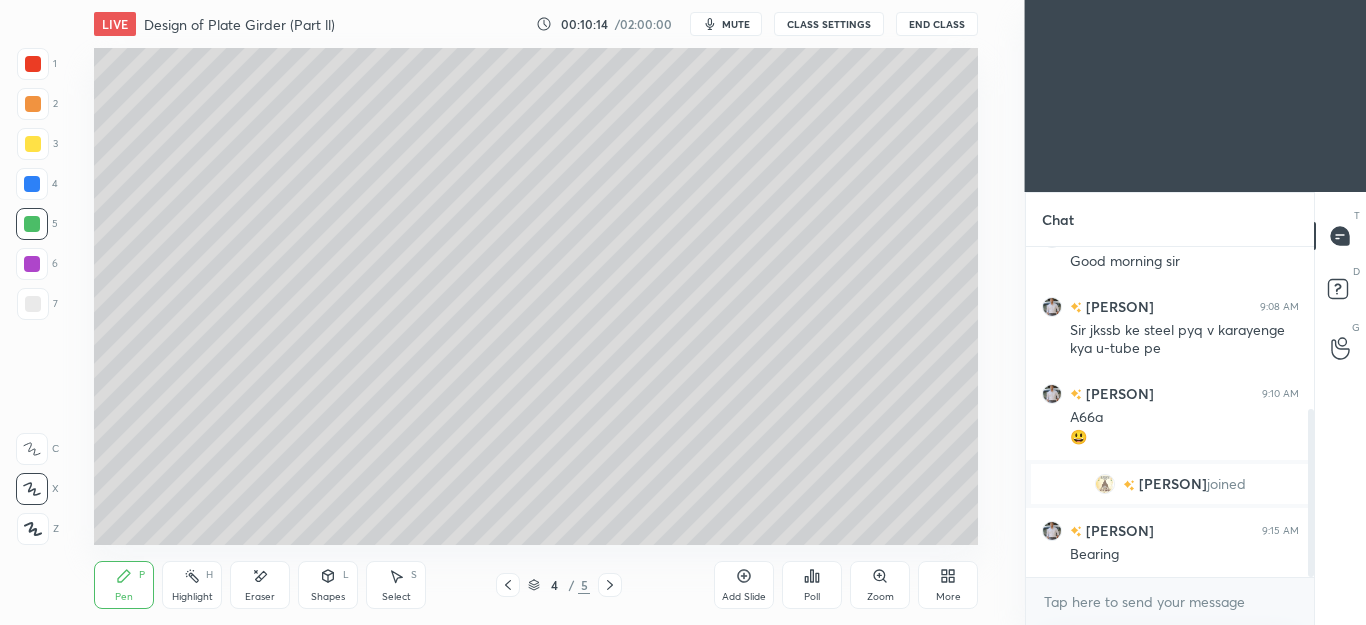 click at bounding box center (610, 585) 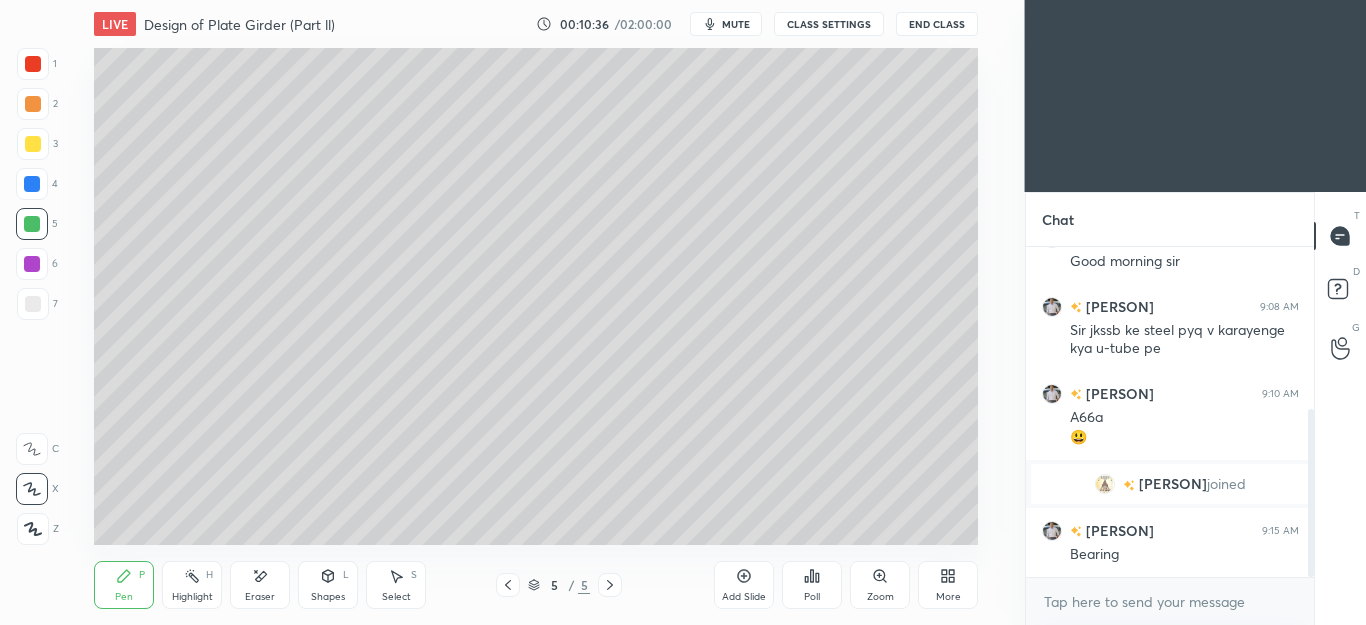 click at bounding box center (33, 104) 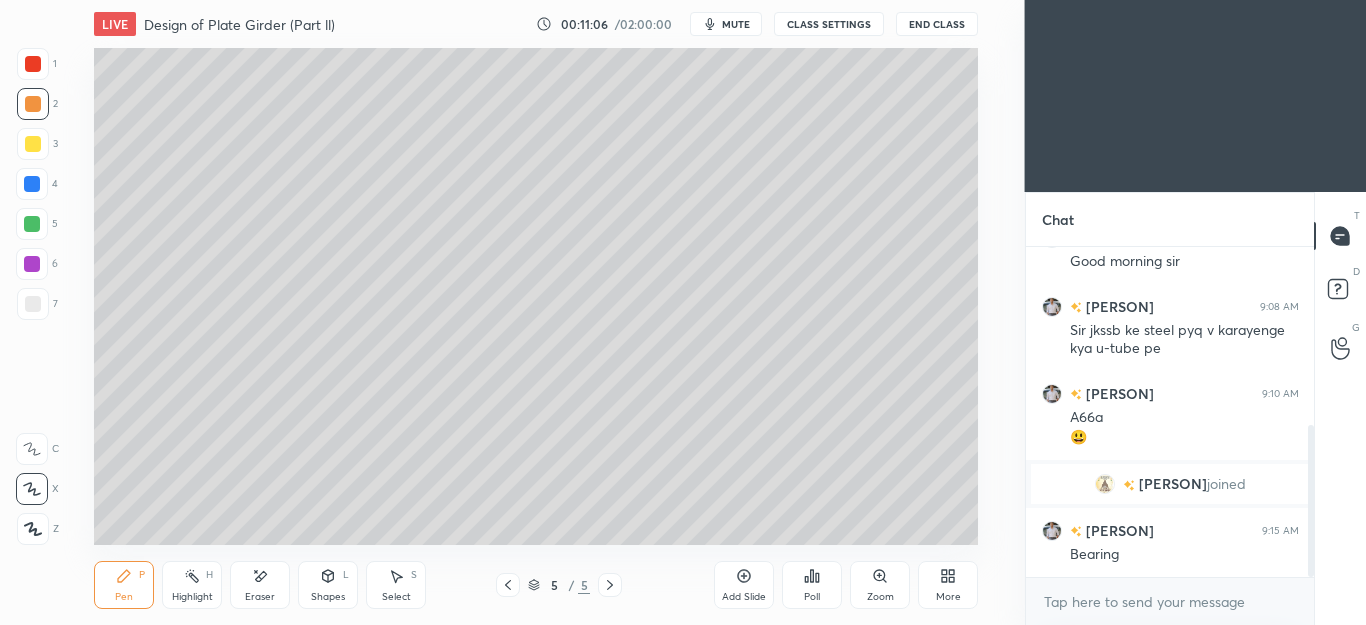 scroll, scrollTop: 387, scrollLeft: 0, axis: vertical 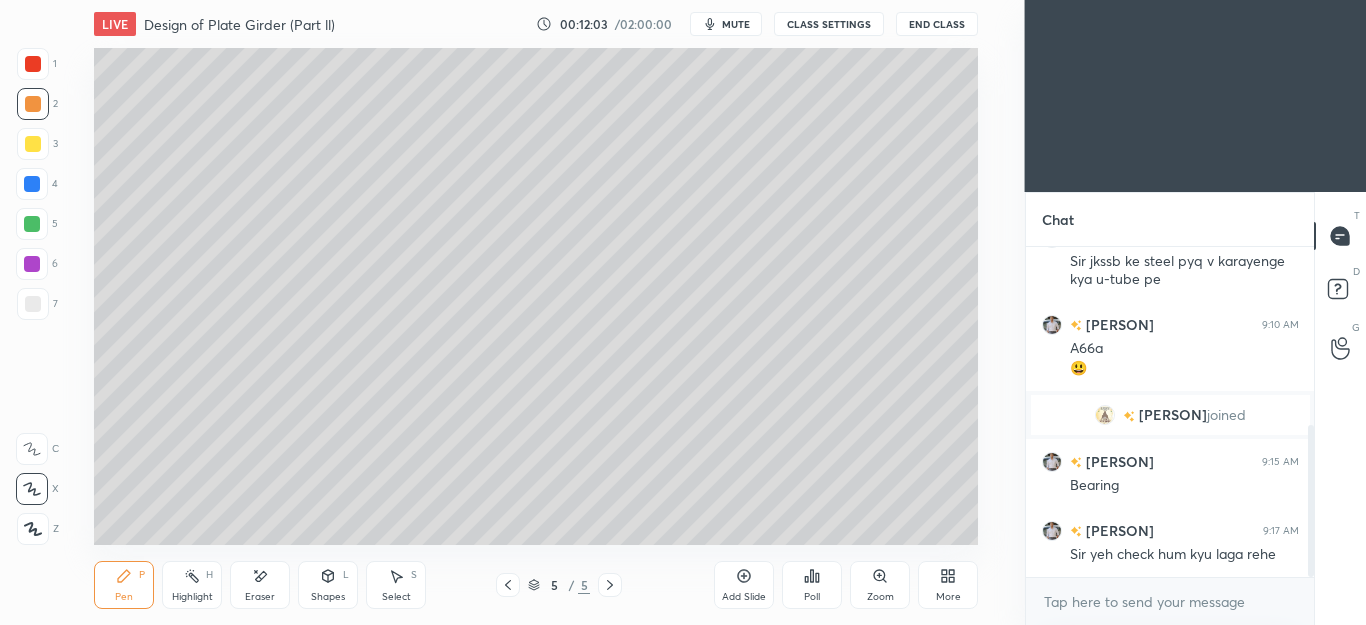 click 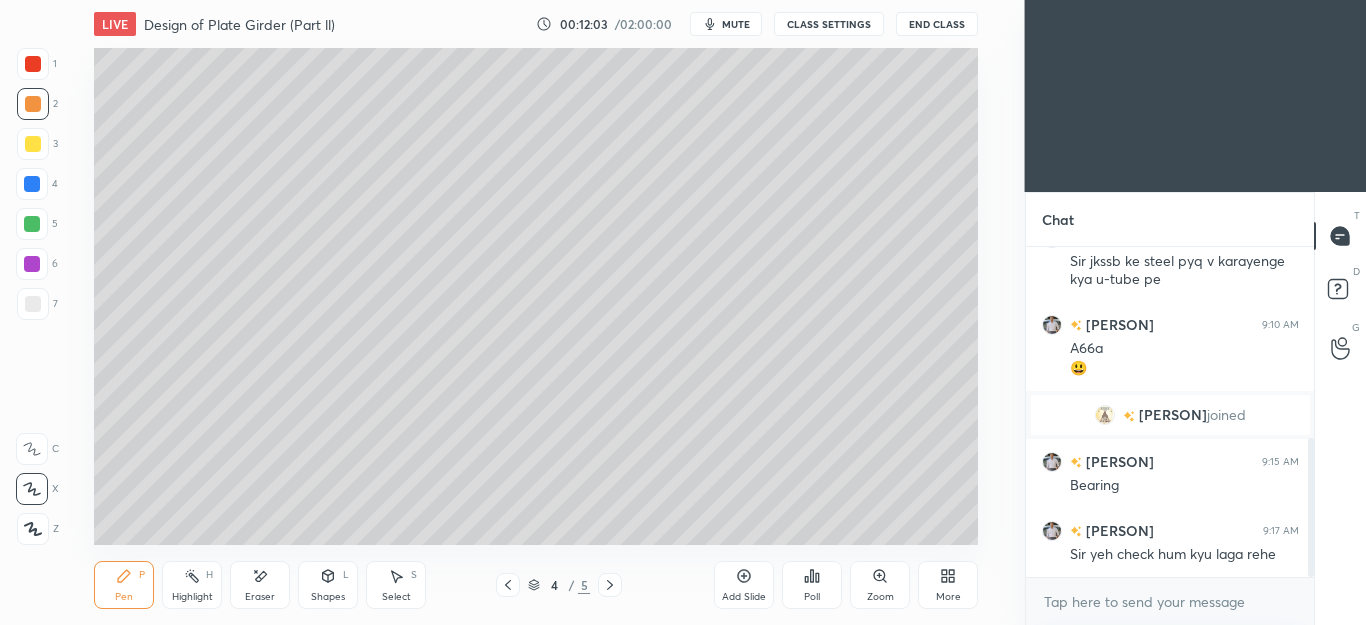 scroll, scrollTop: 456, scrollLeft: 0, axis: vertical 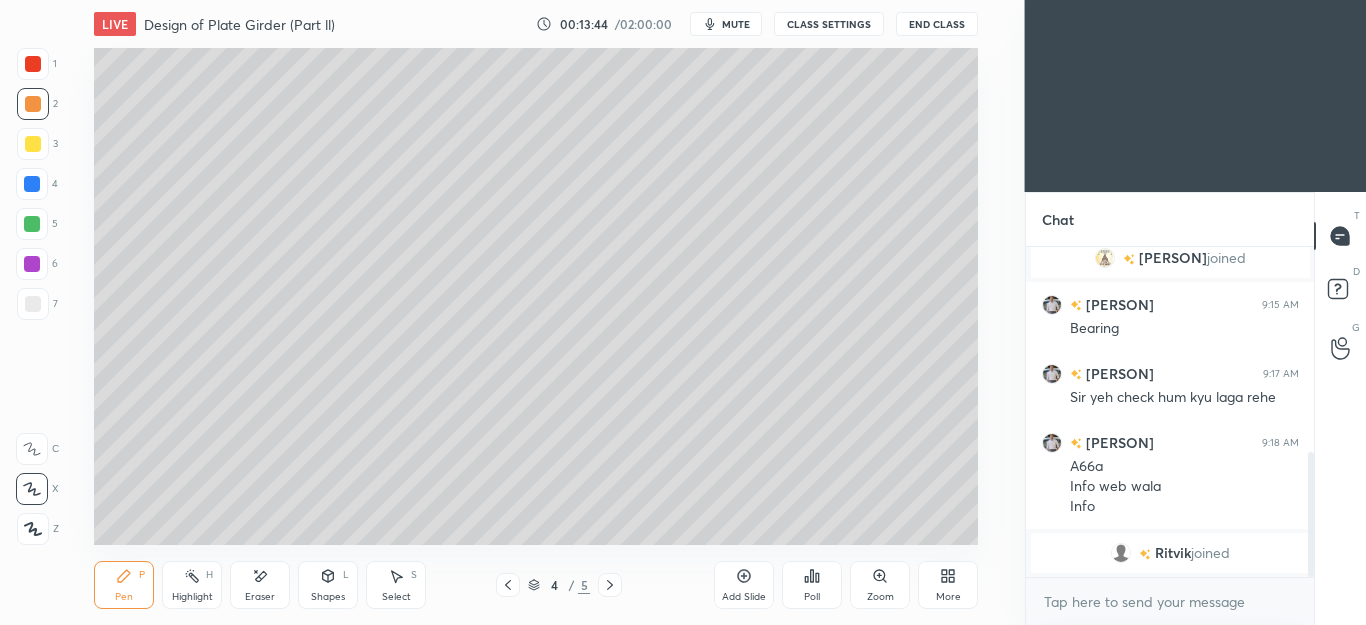 click 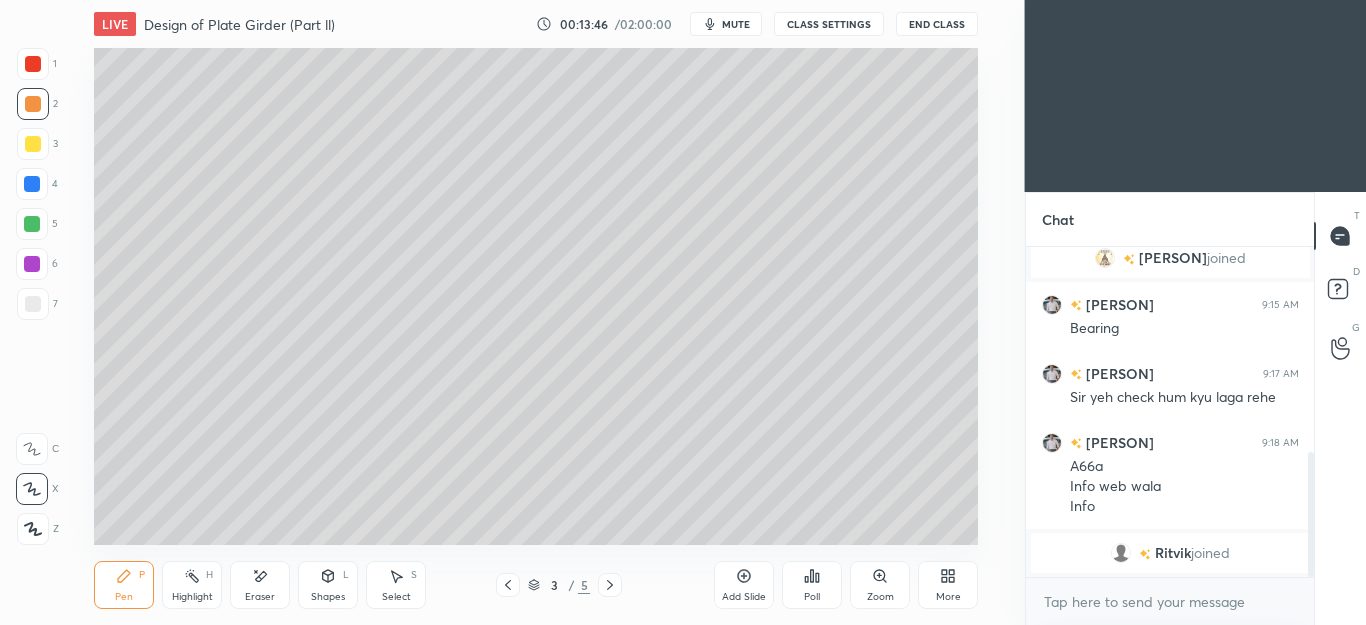 click 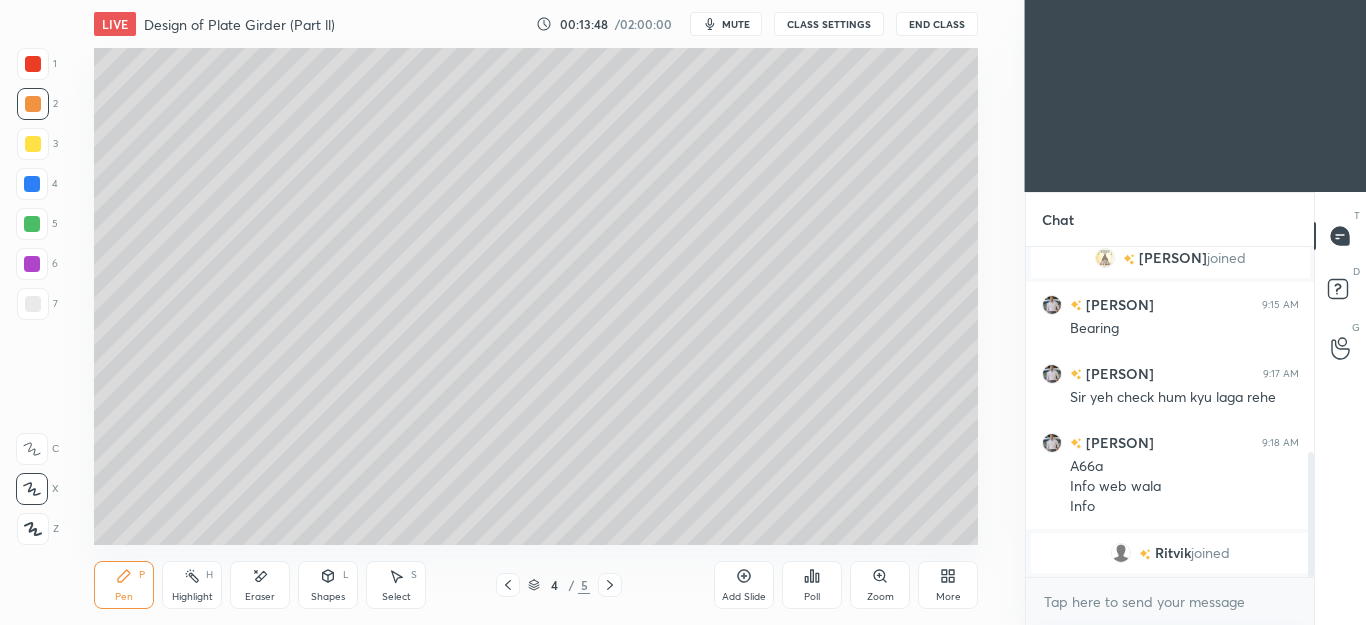 click 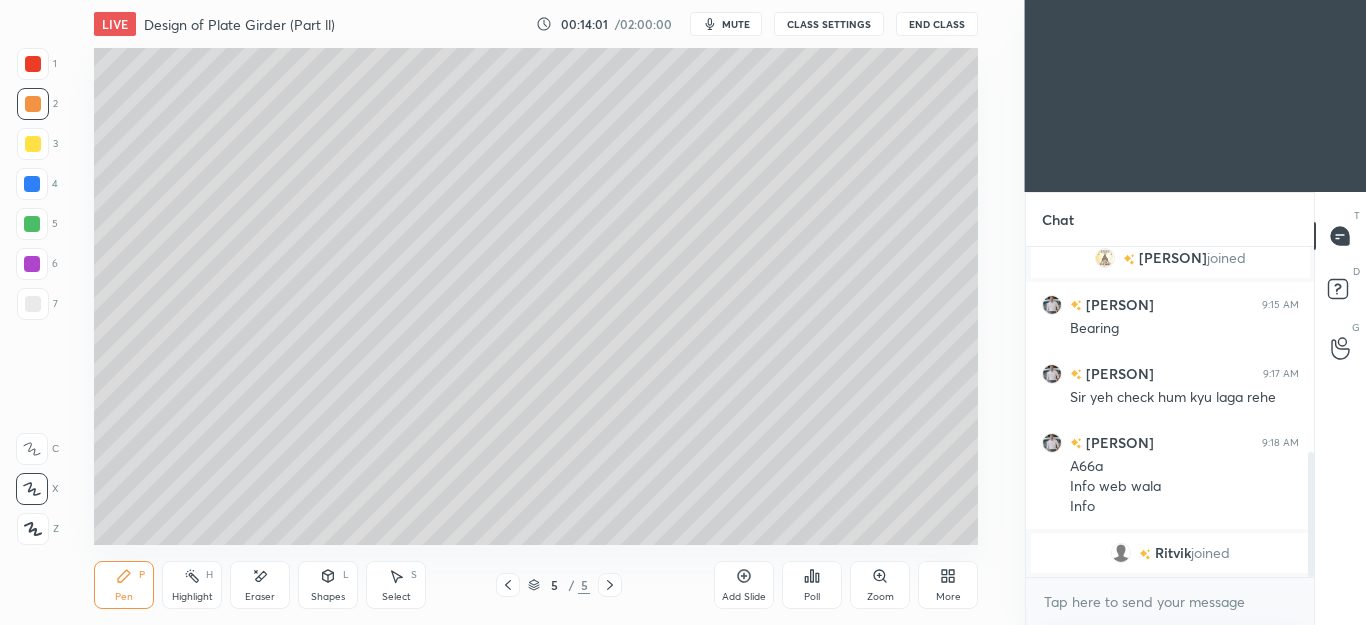 click 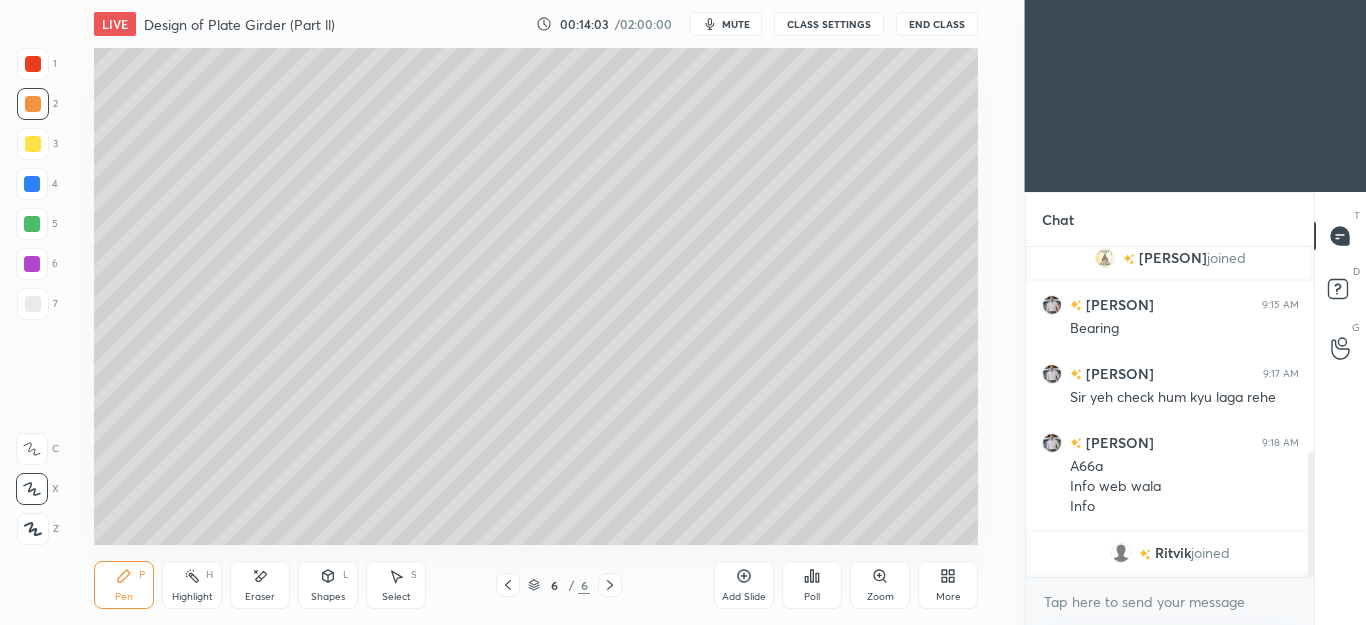 click at bounding box center [33, 304] 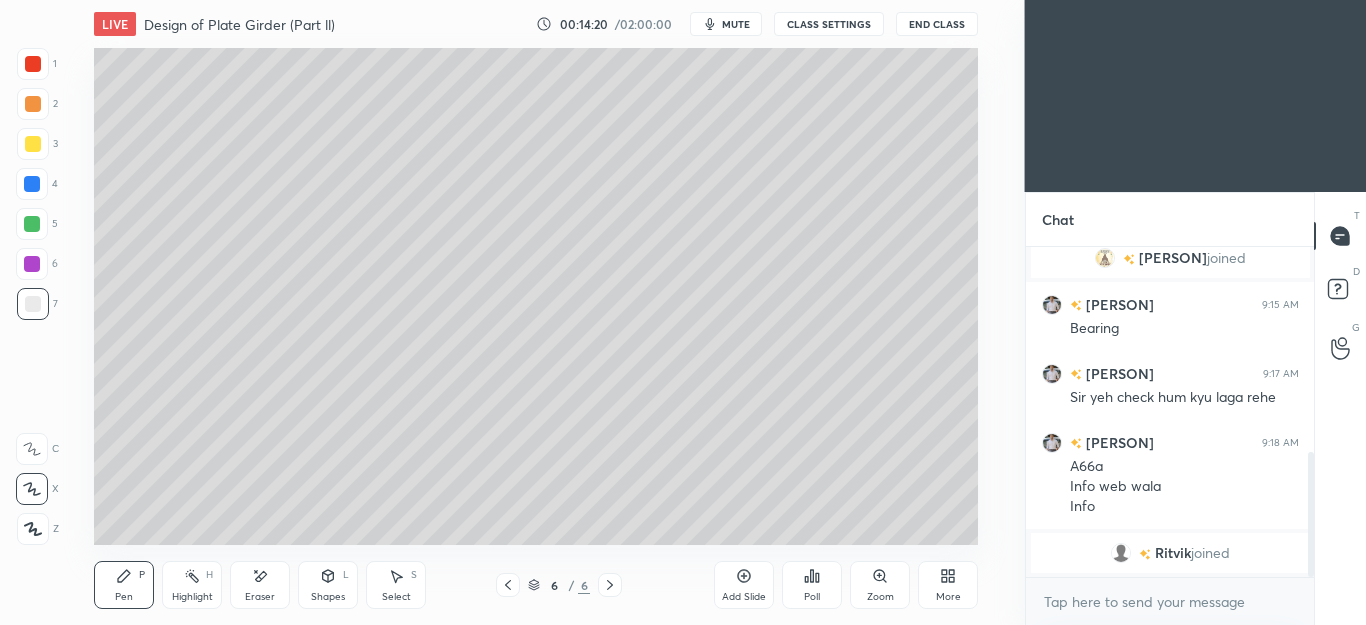 click 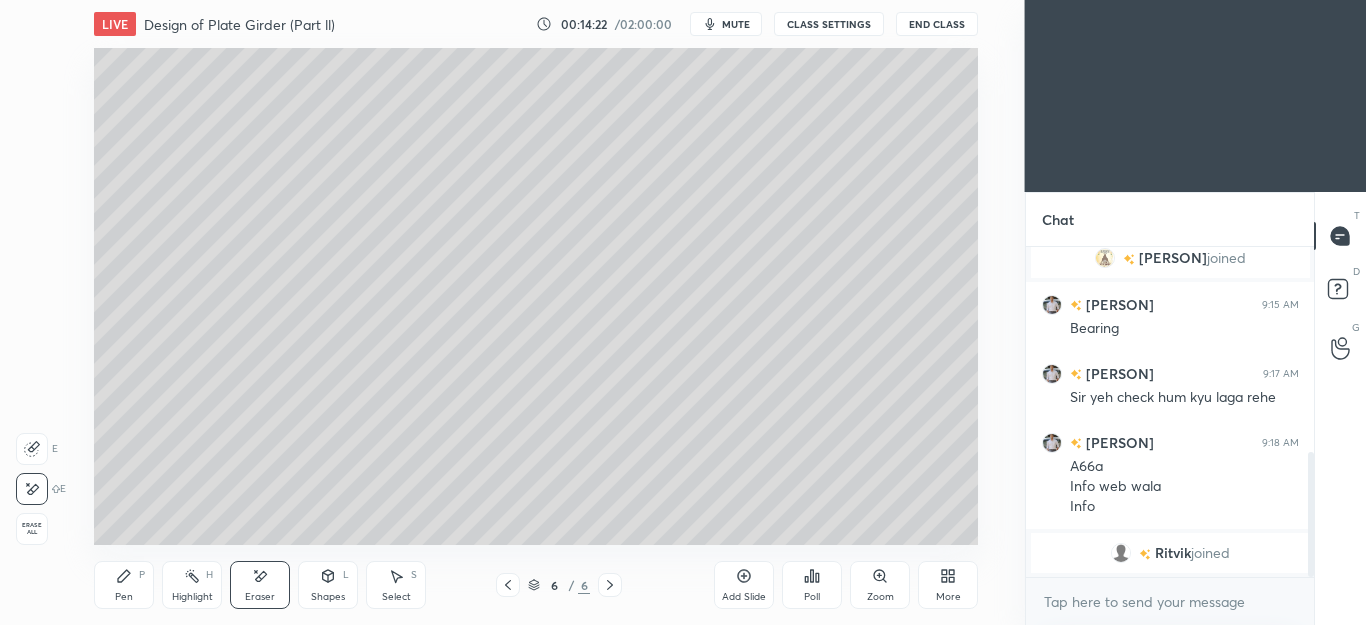 click 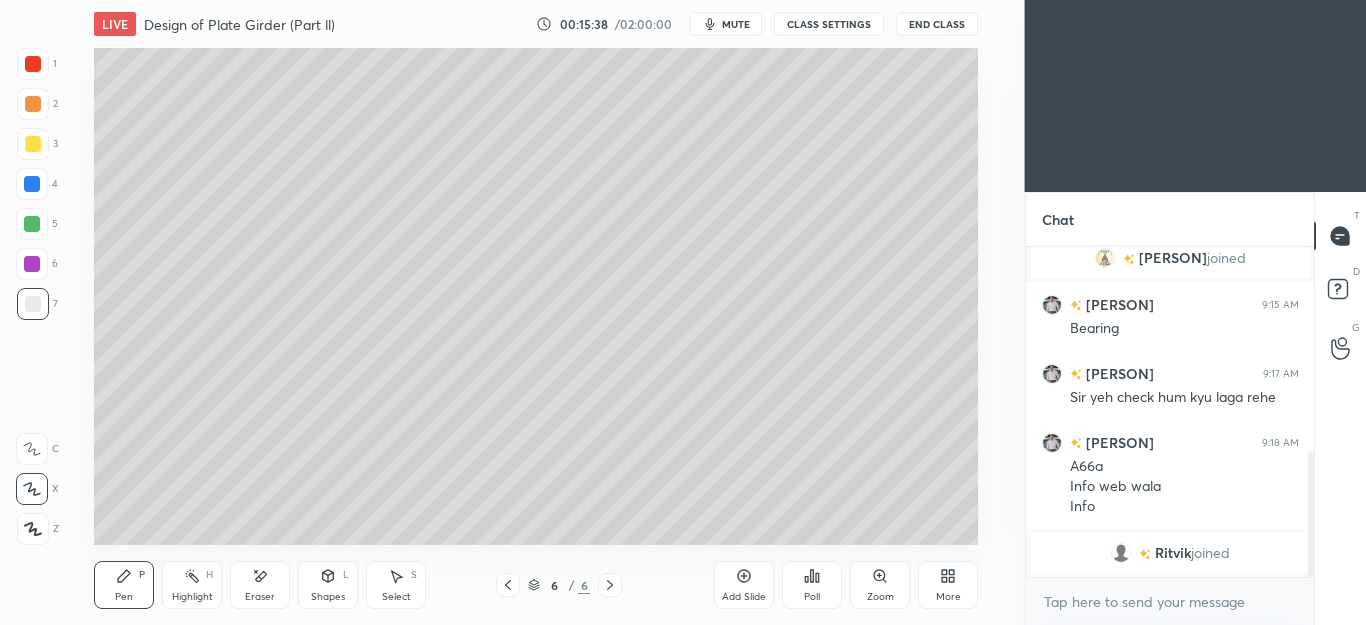 click 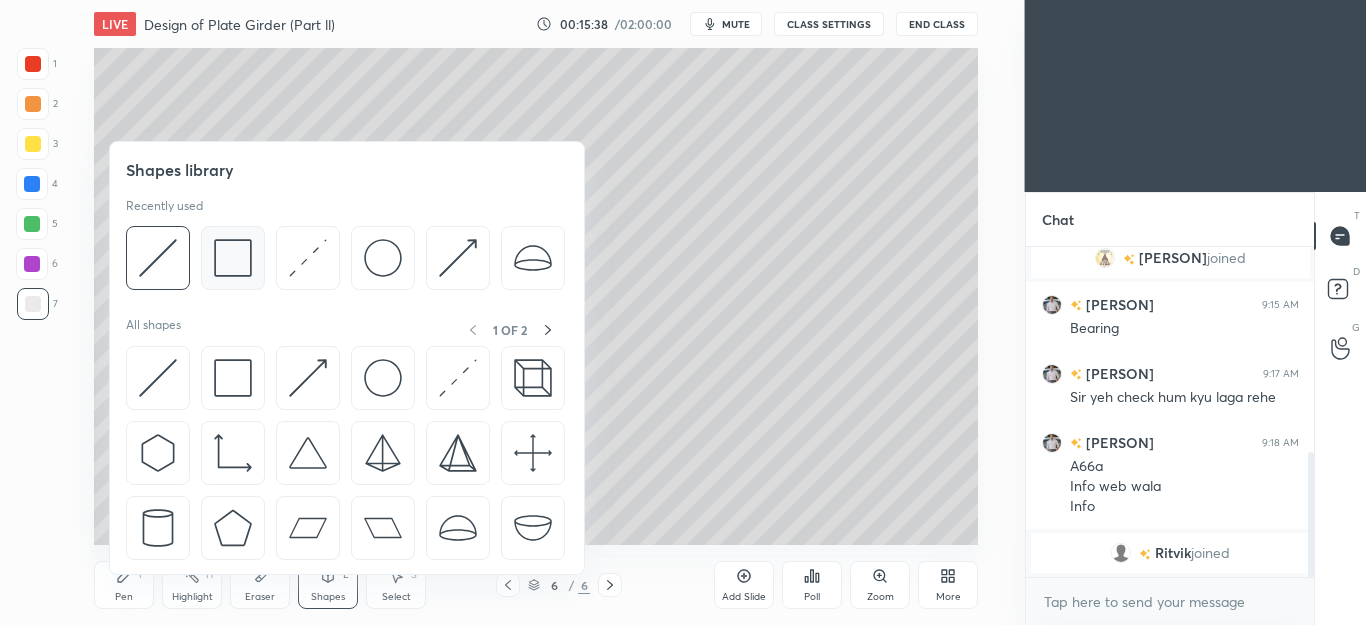 click at bounding box center [233, 258] 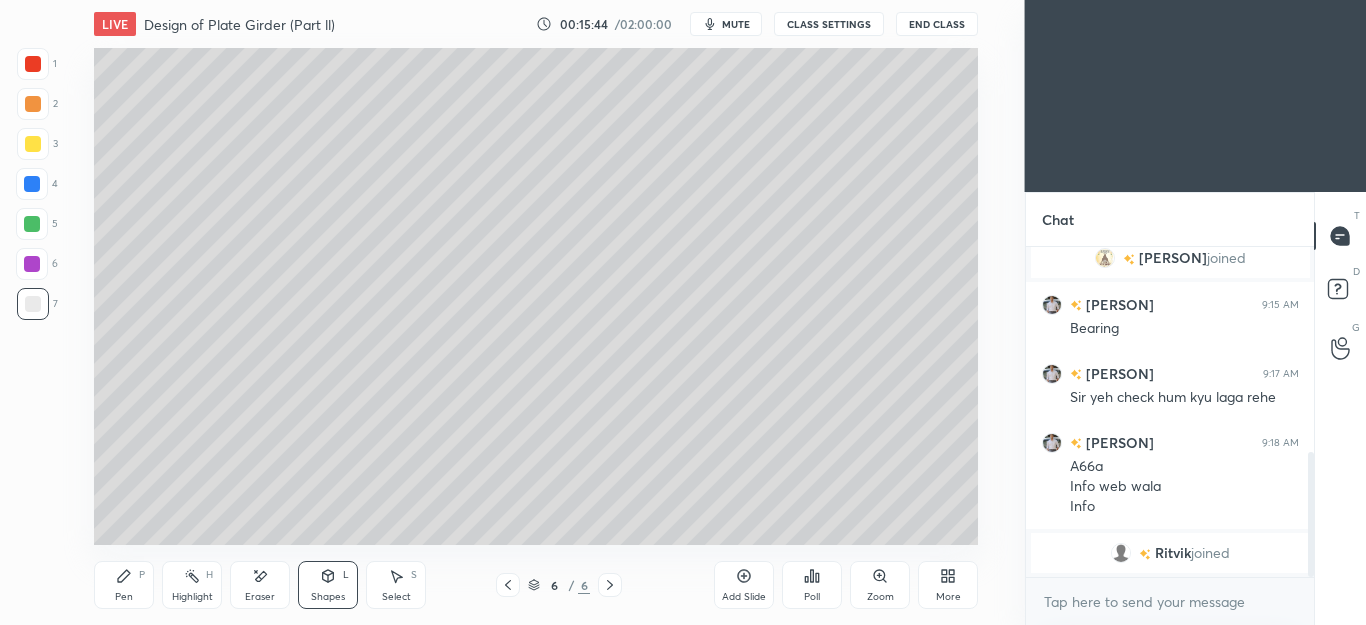 click 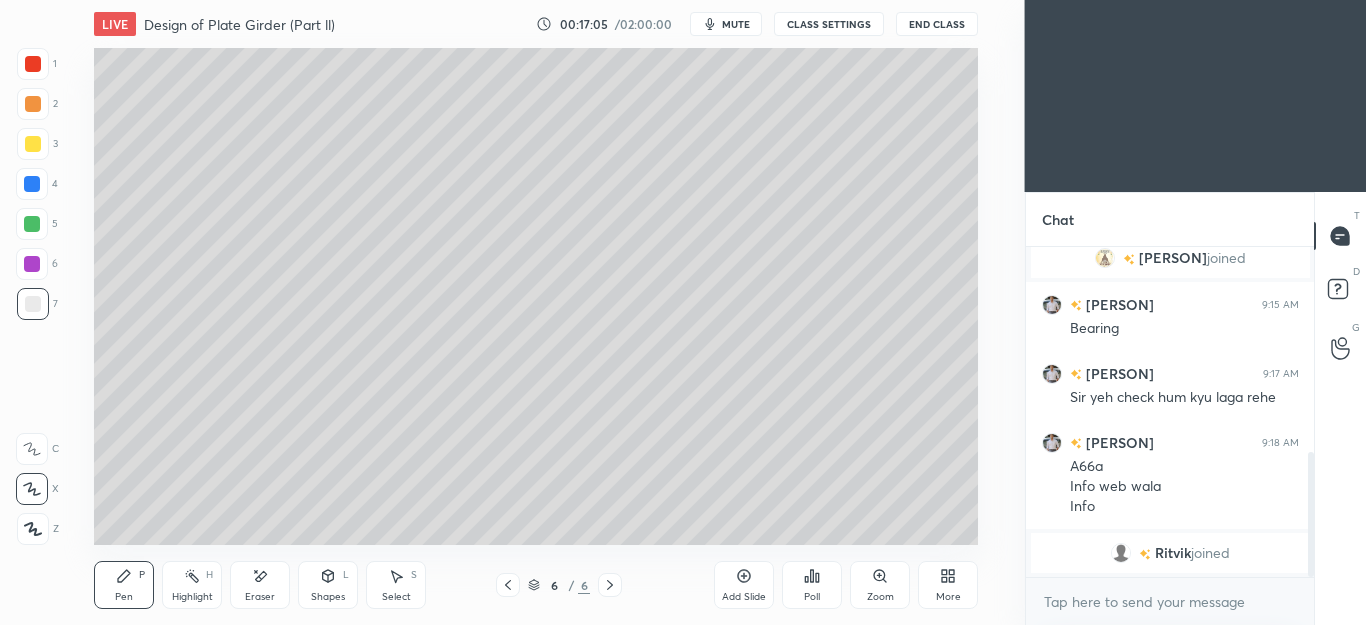 click on "Eraser" at bounding box center [260, 585] 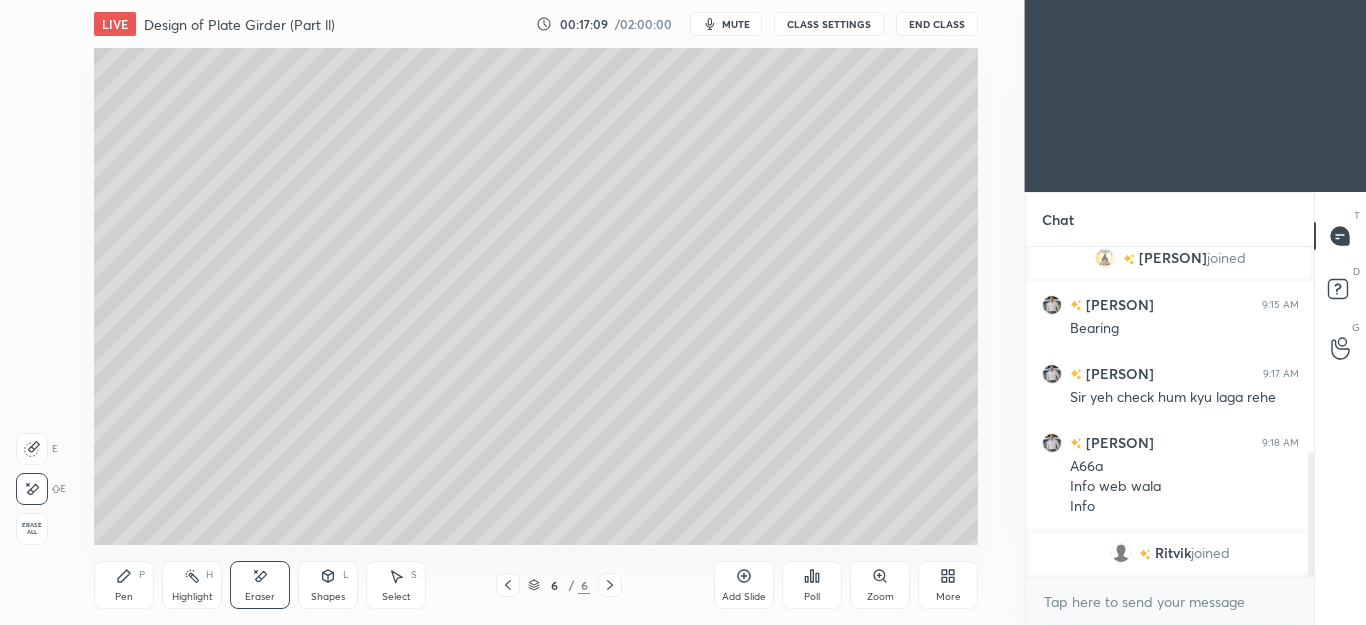 click on "Pen P" at bounding box center (124, 585) 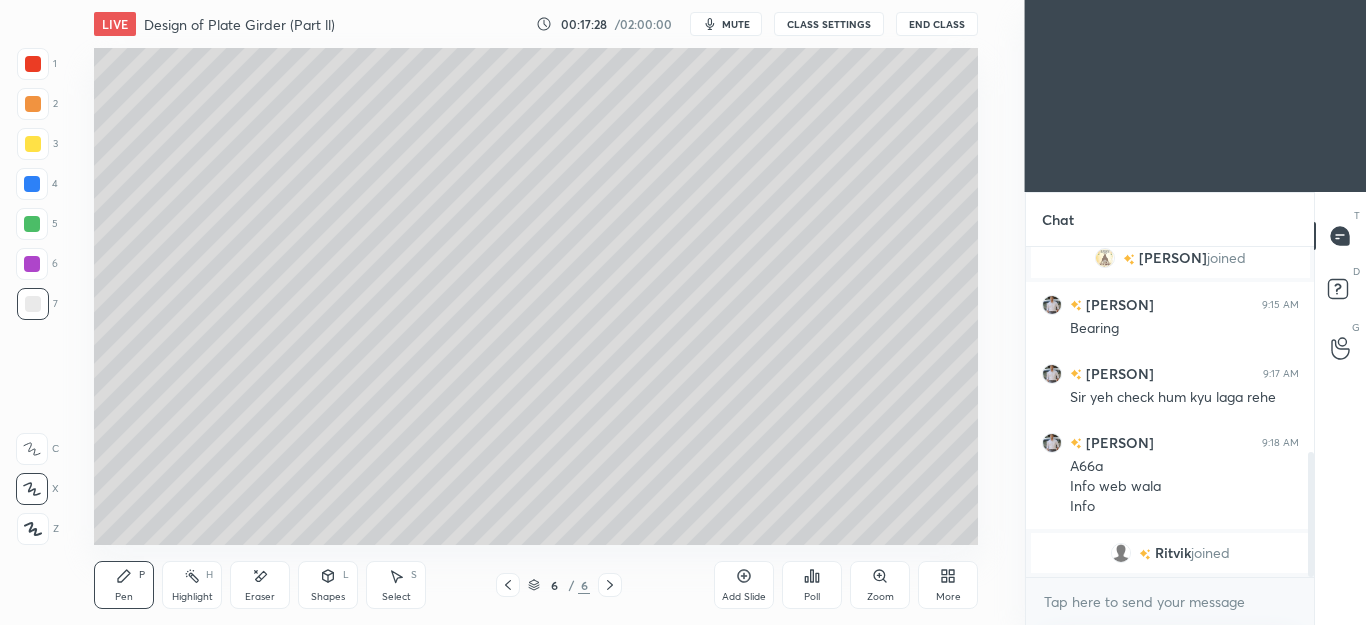click 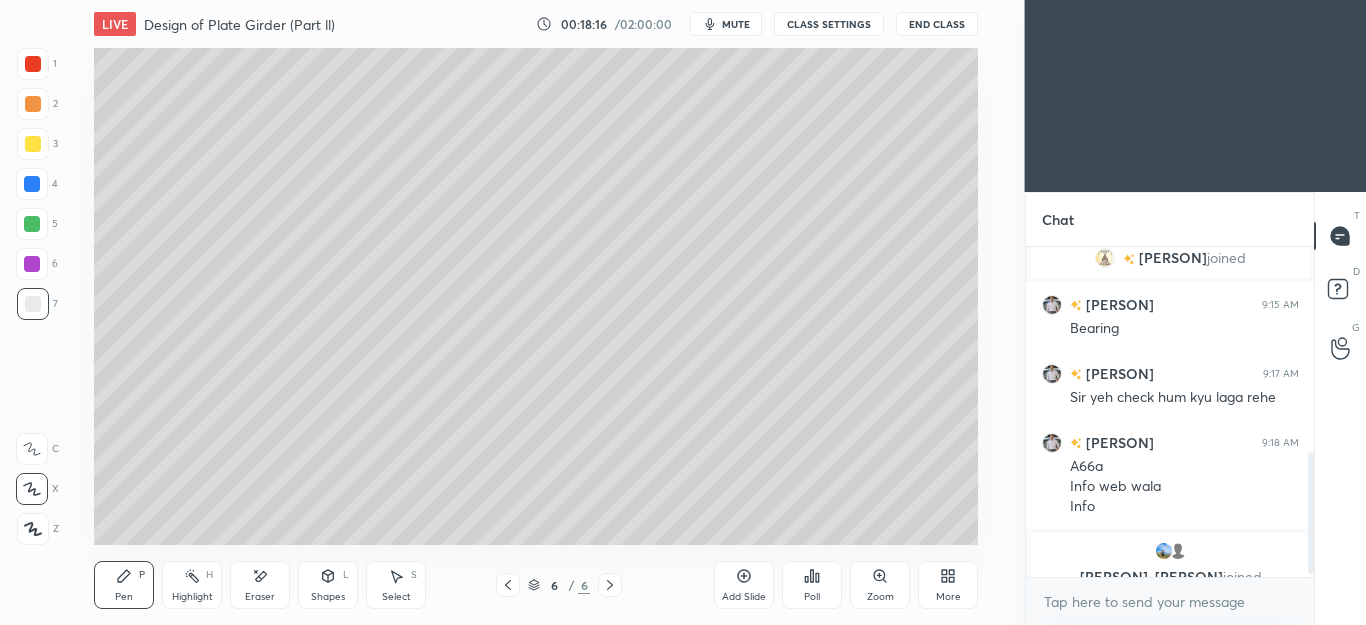 scroll, scrollTop: 568, scrollLeft: 0, axis: vertical 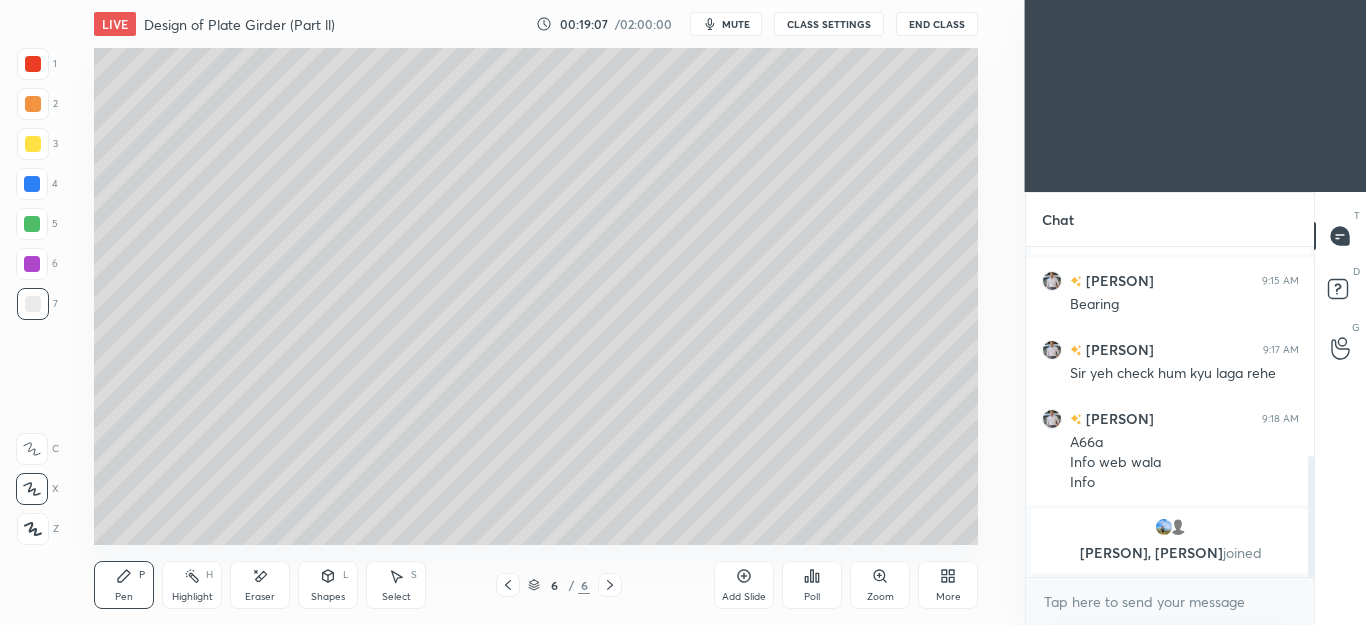 click on "mute" at bounding box center (736, 24) 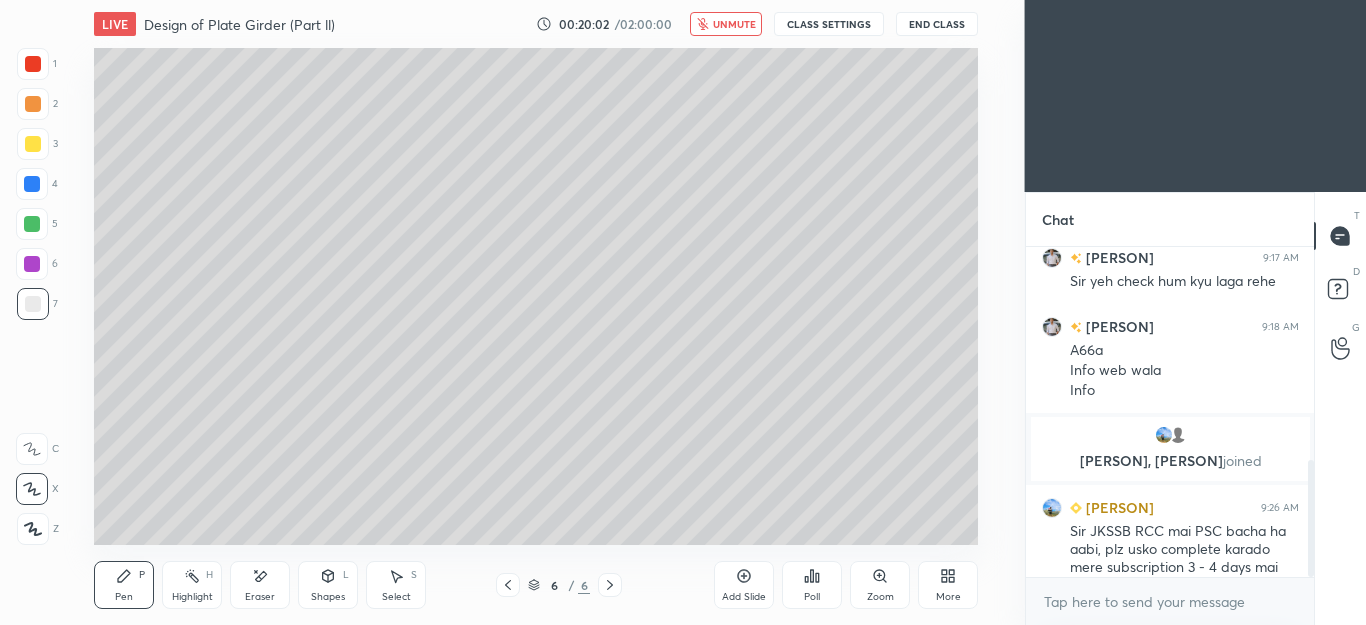 scroll, scrollTop: 599, scrollLeft: 0, axis: vertical 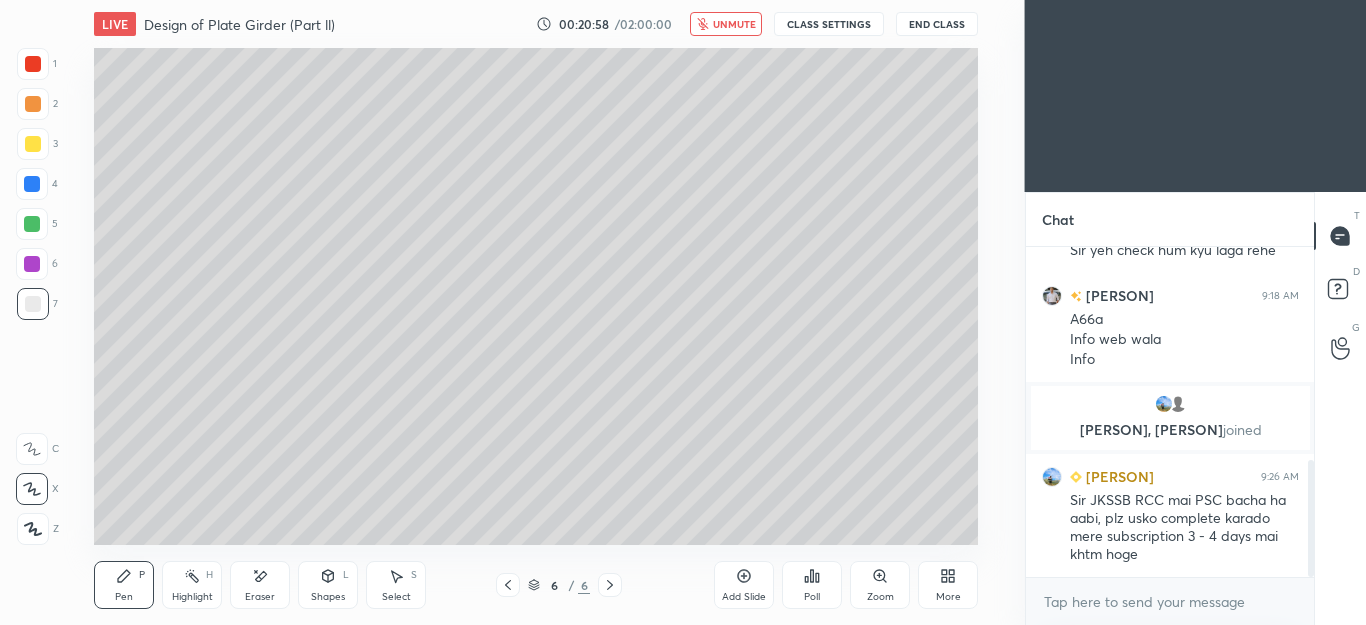 click on "unmute" at bounding box center (734, 24) 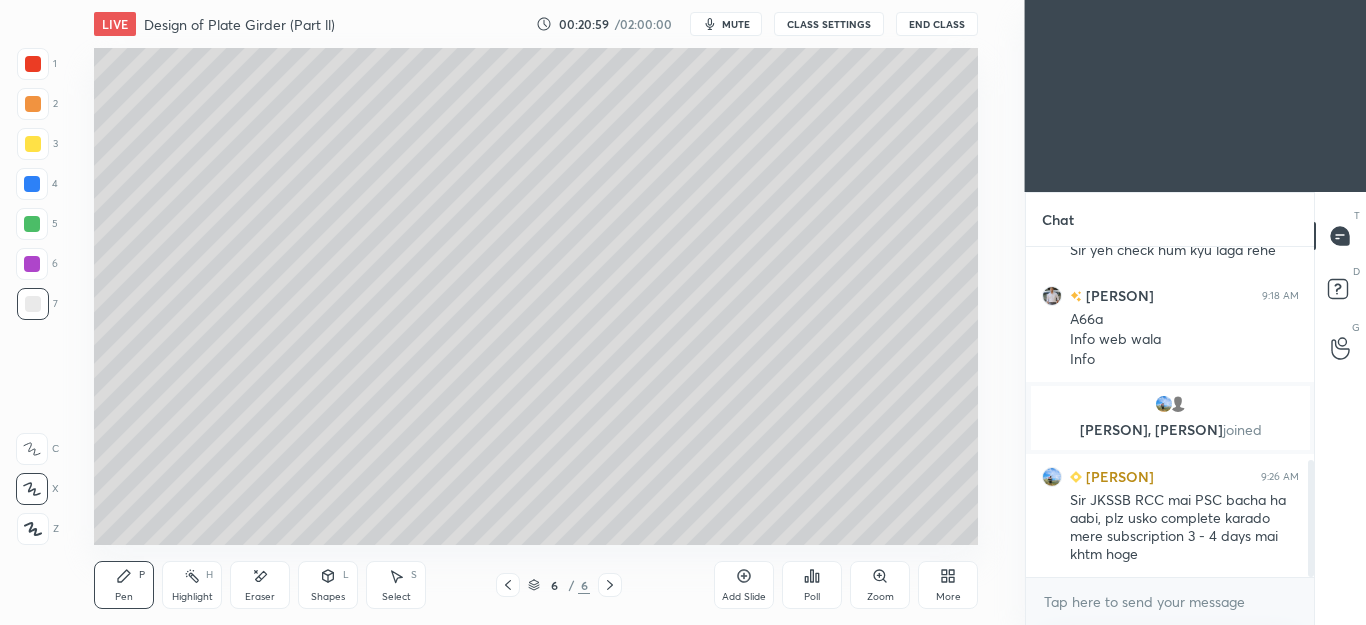 click 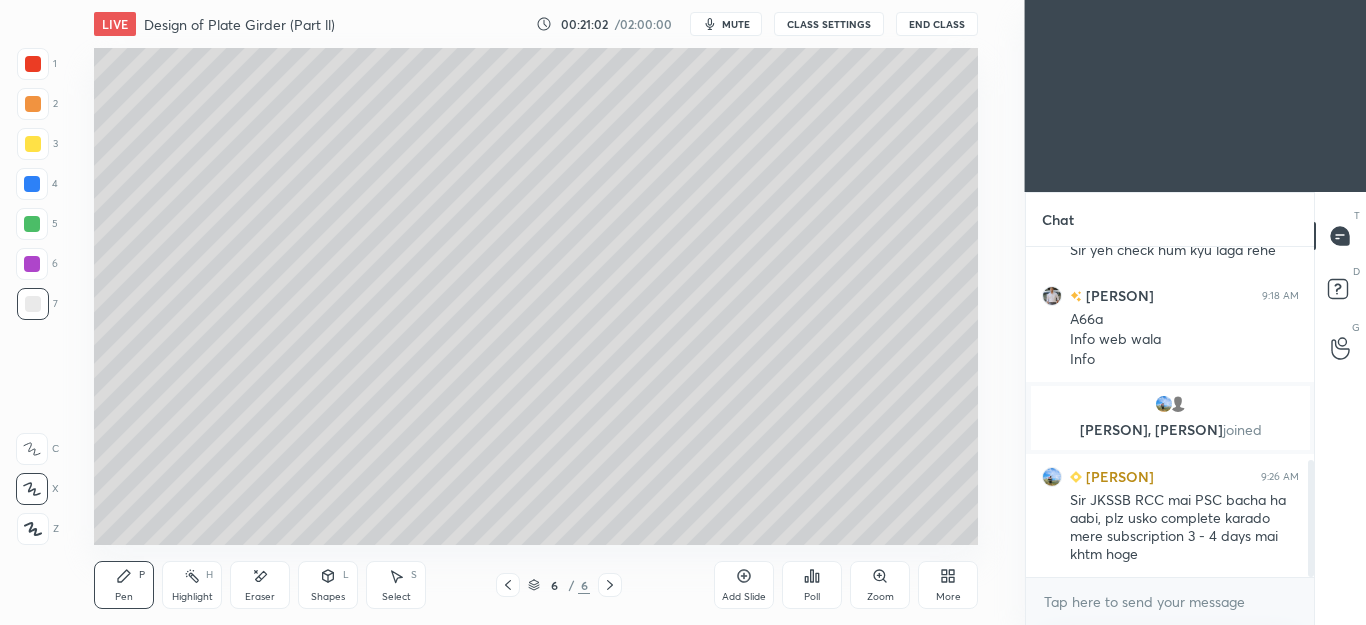 click 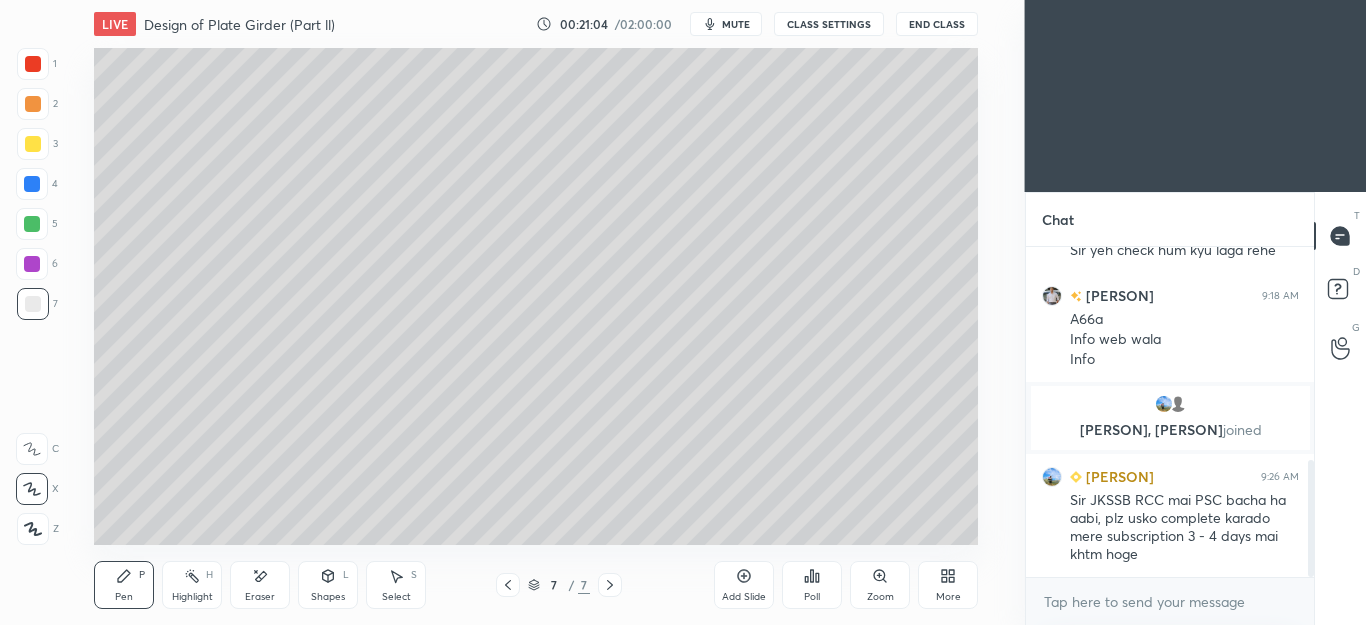 click at bounding box center (33, 104) 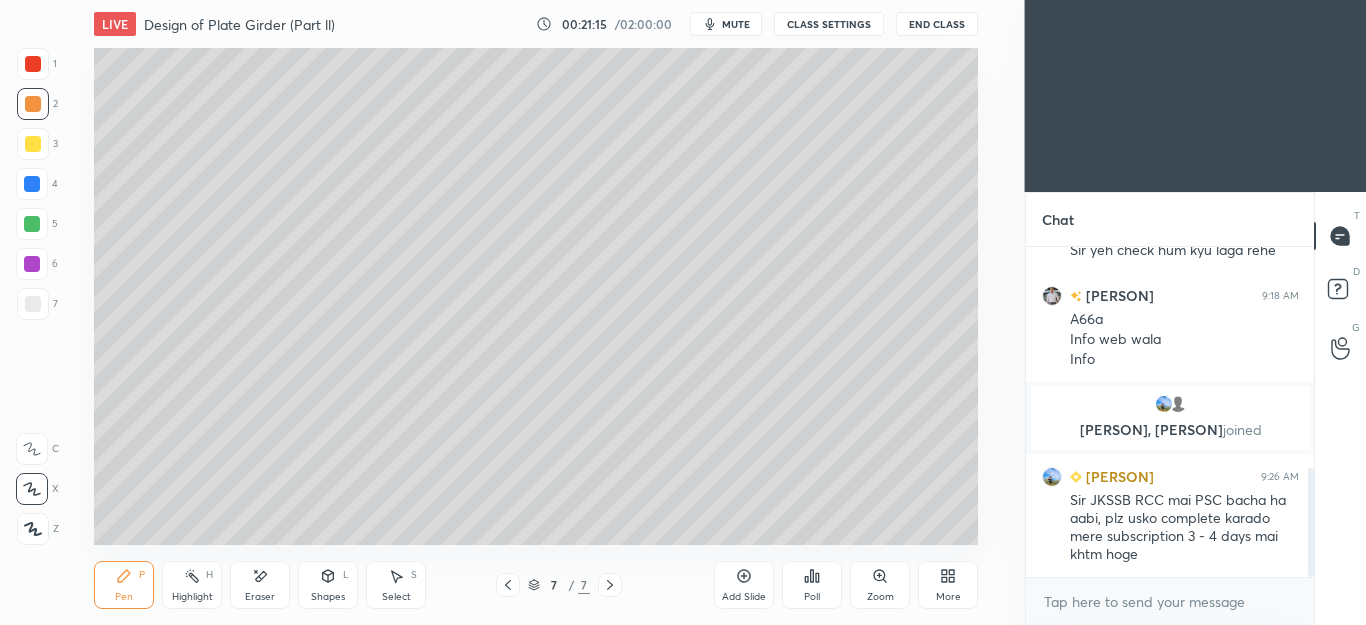 scroll, scrollTop: 668, scrollLeft: 0, axis: vertical 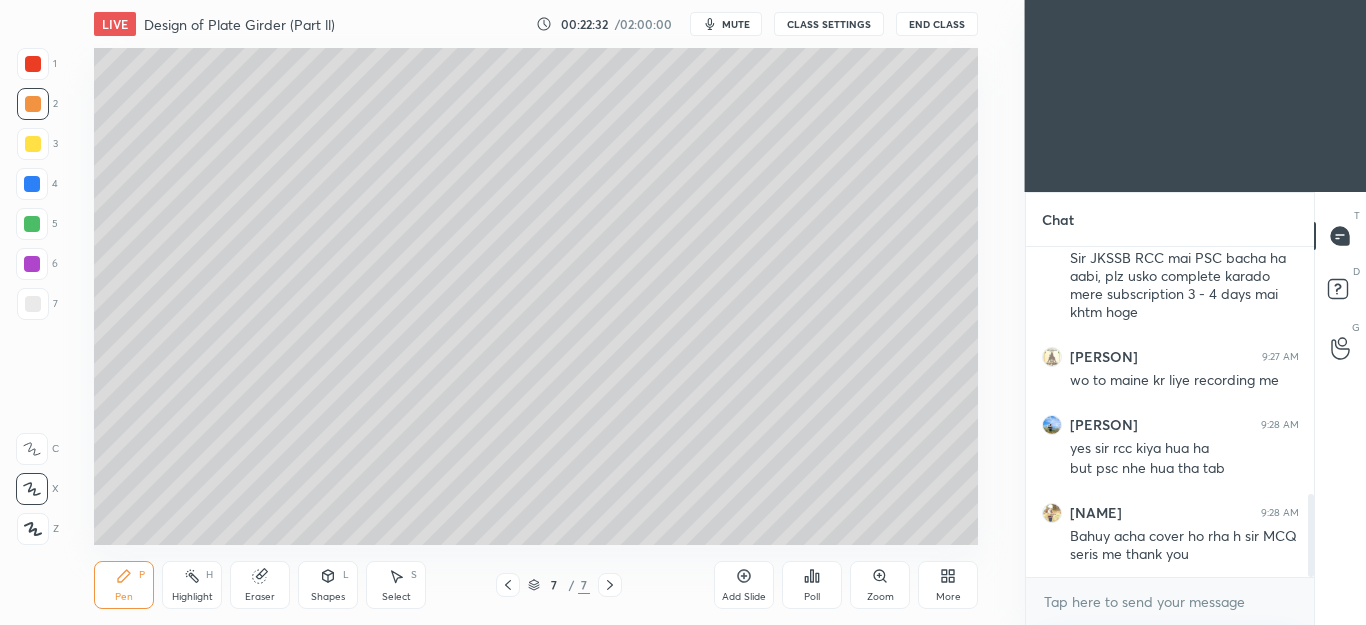 click 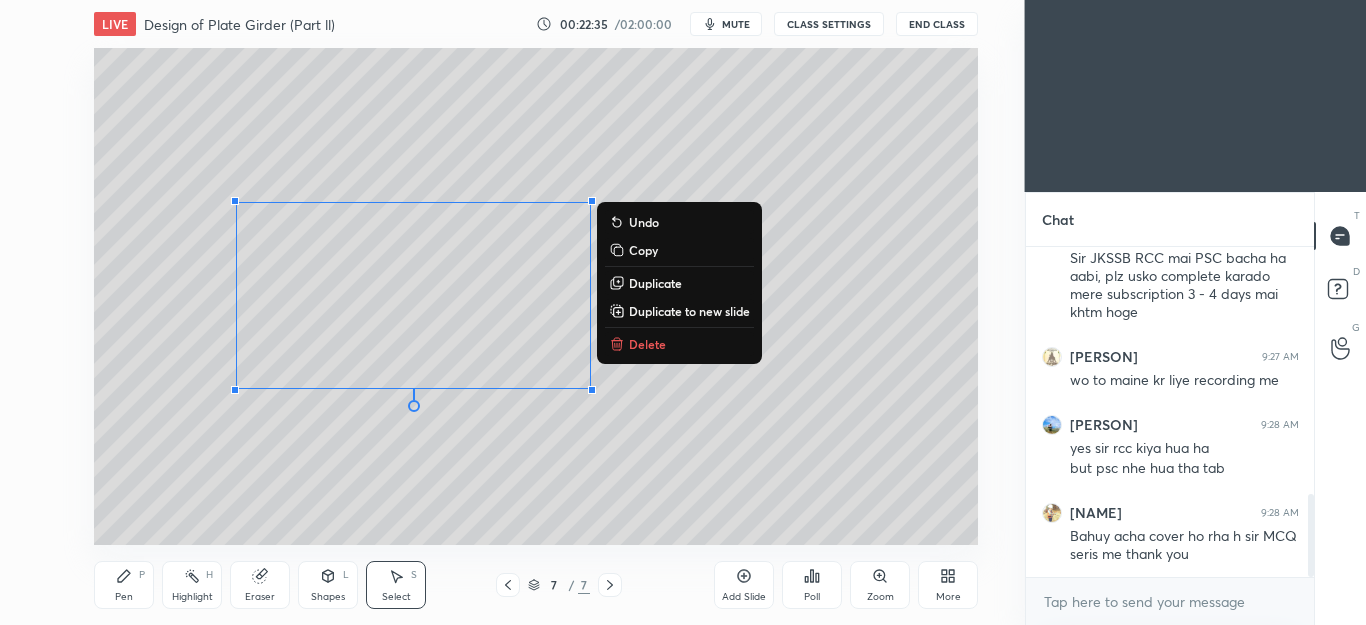 click on "Delete" at bounding box center (647, 344) 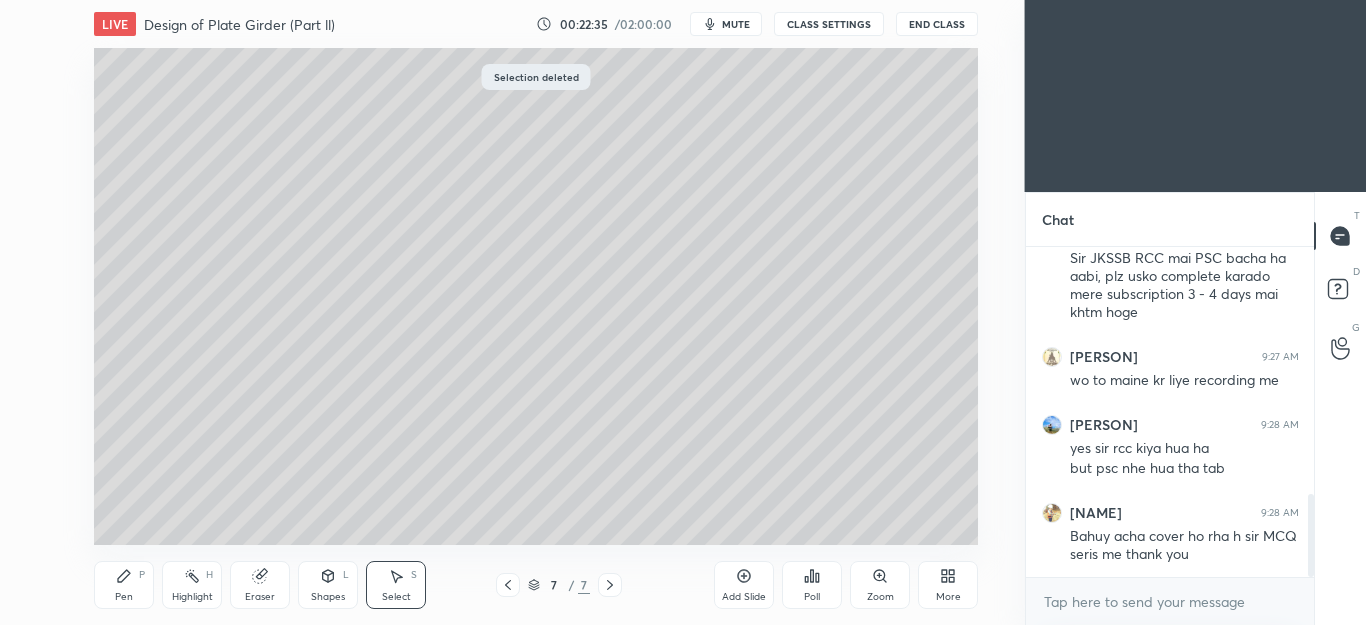 click on "Pen P" at bounding box center [124, 585] 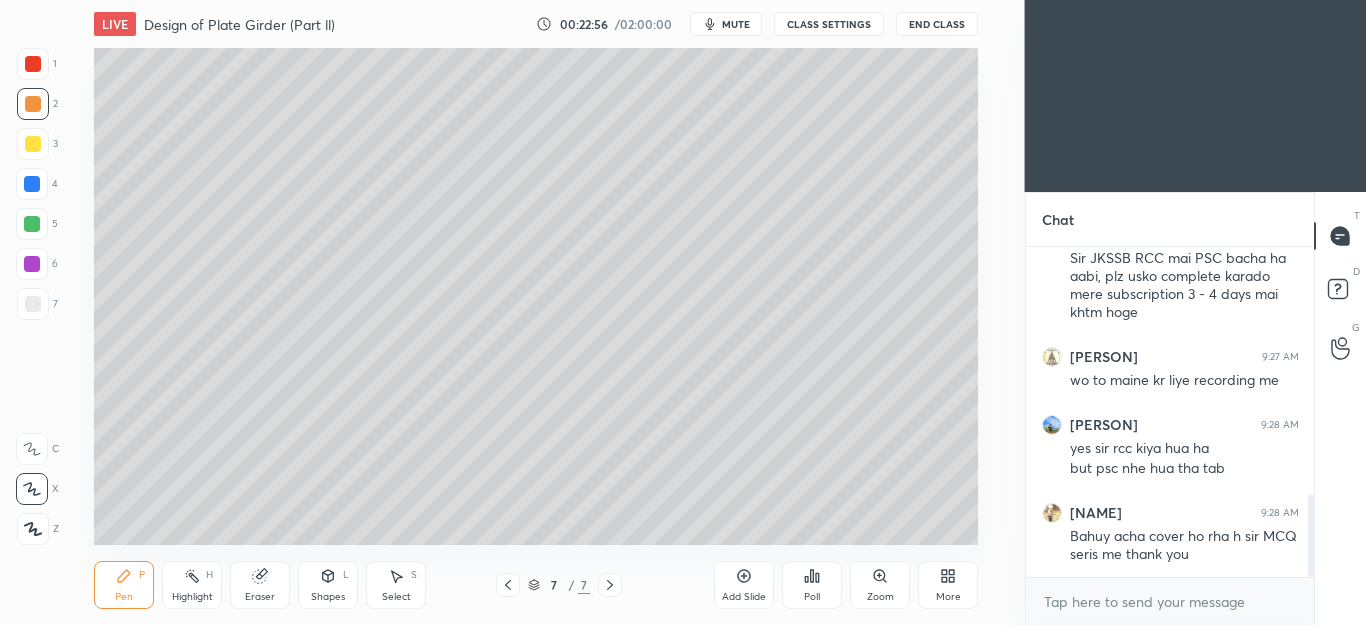 click at bounding box center [32, 224] 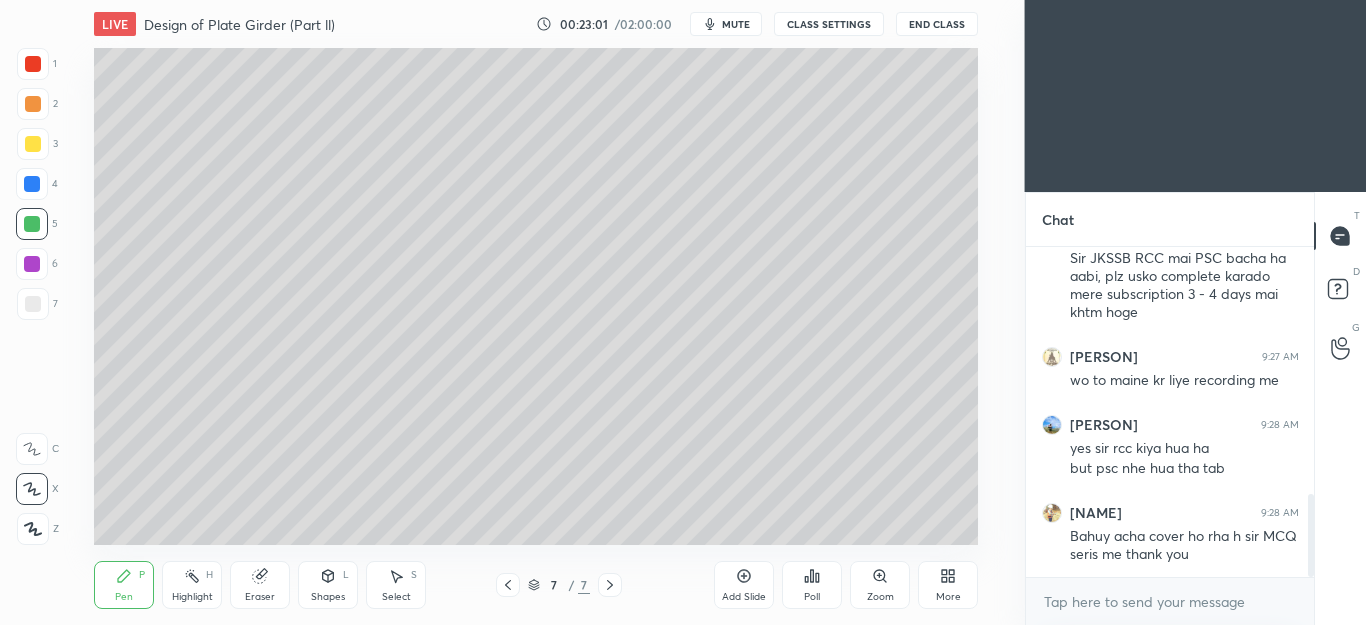click 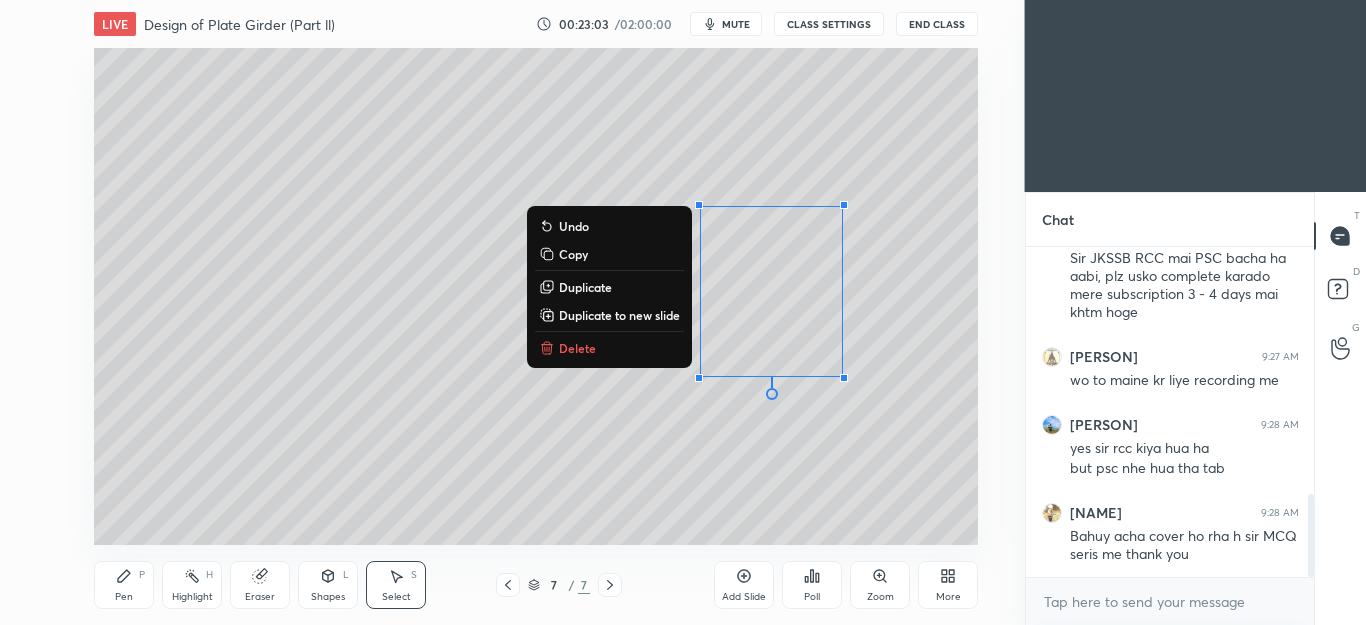 click on "Delete" at bounding box center [577, 348] 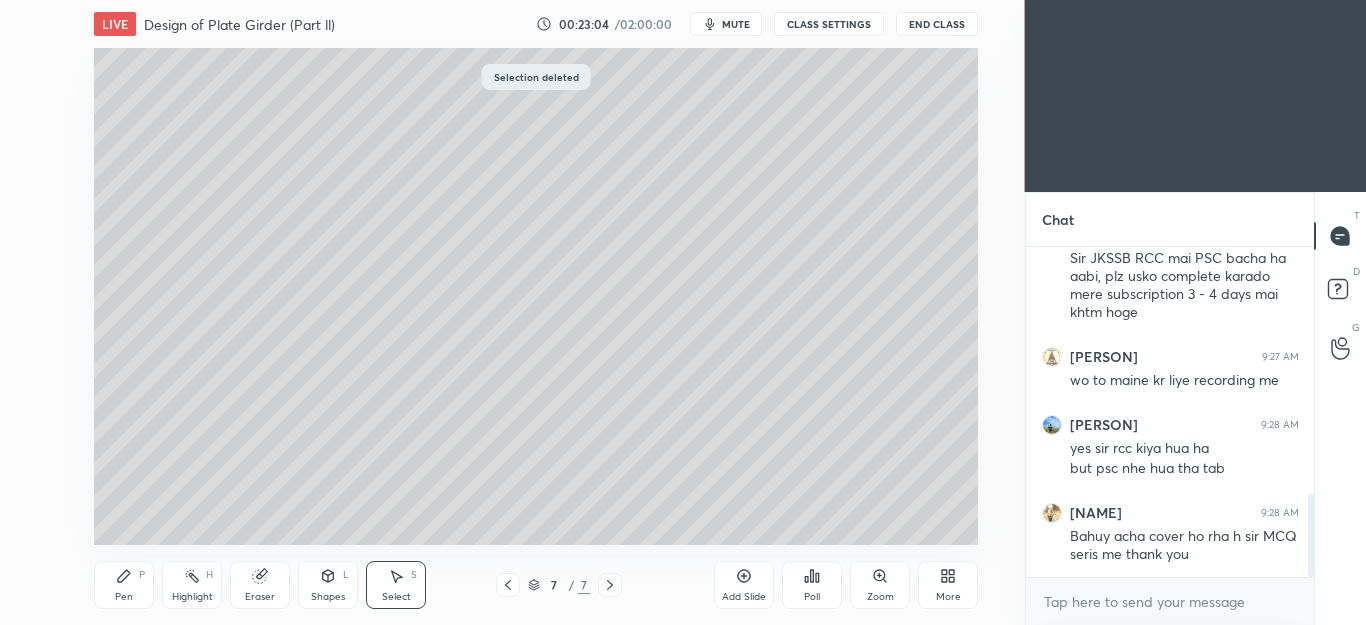 click on "Pen P" at bounding box center [124, 585] 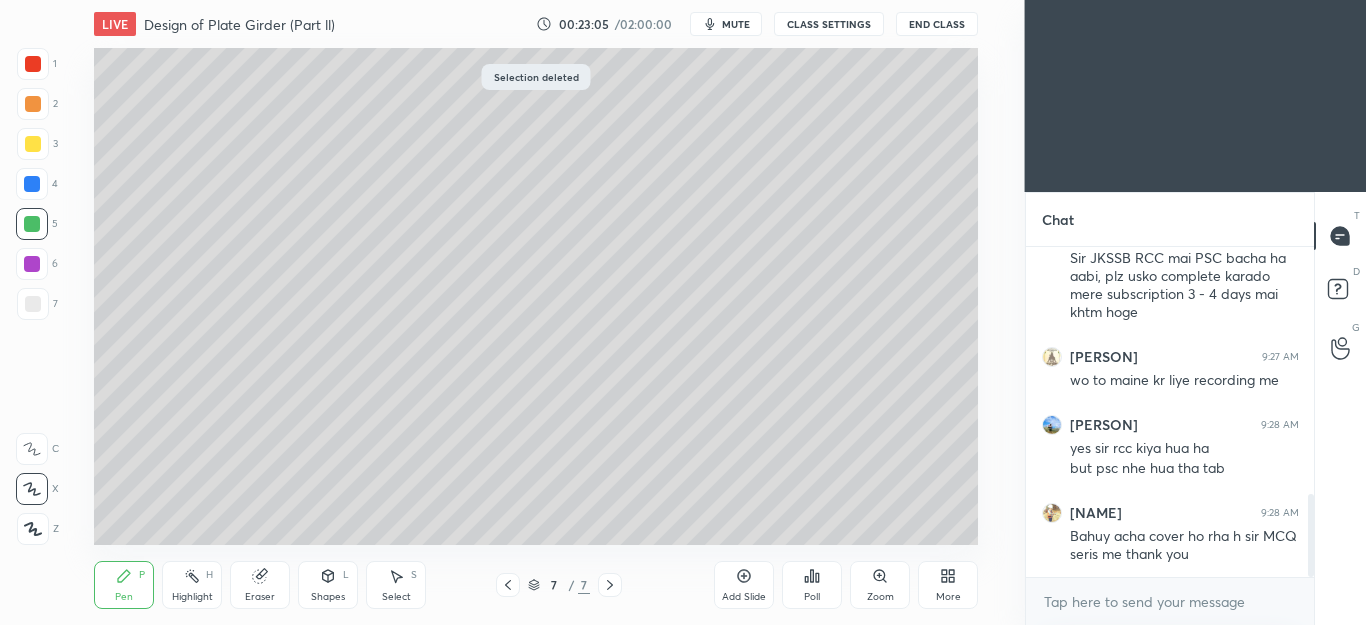 click at bounding box center [33, 104] 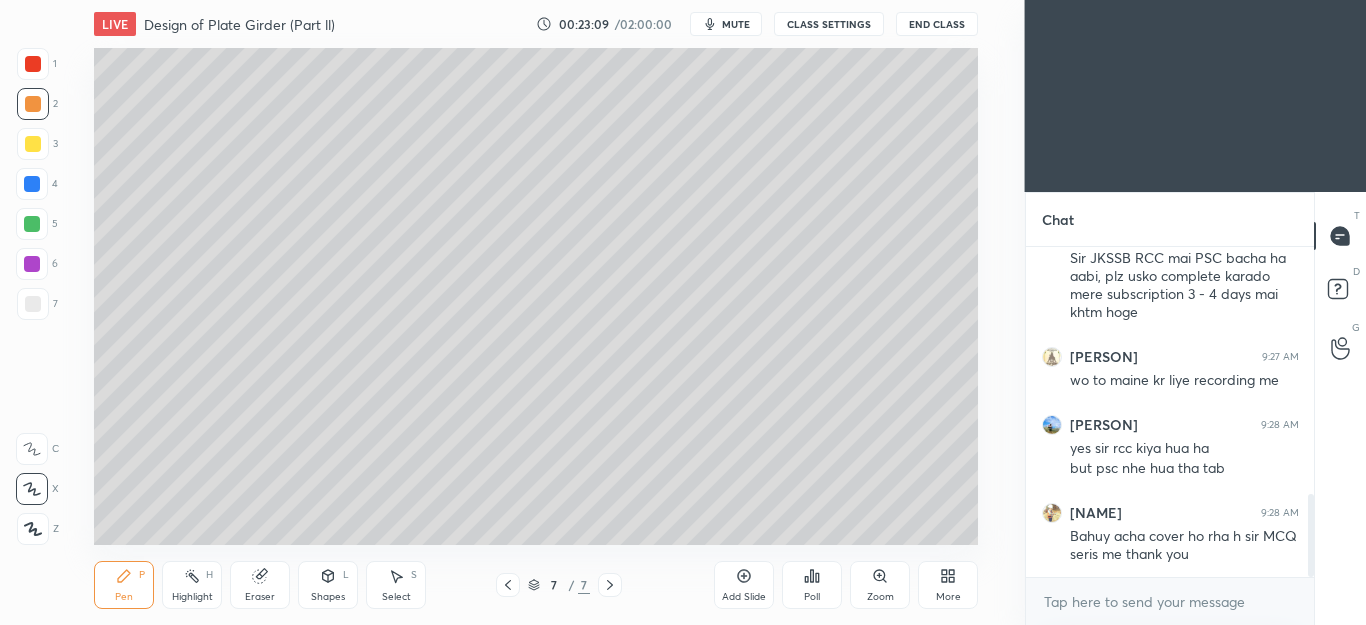 click 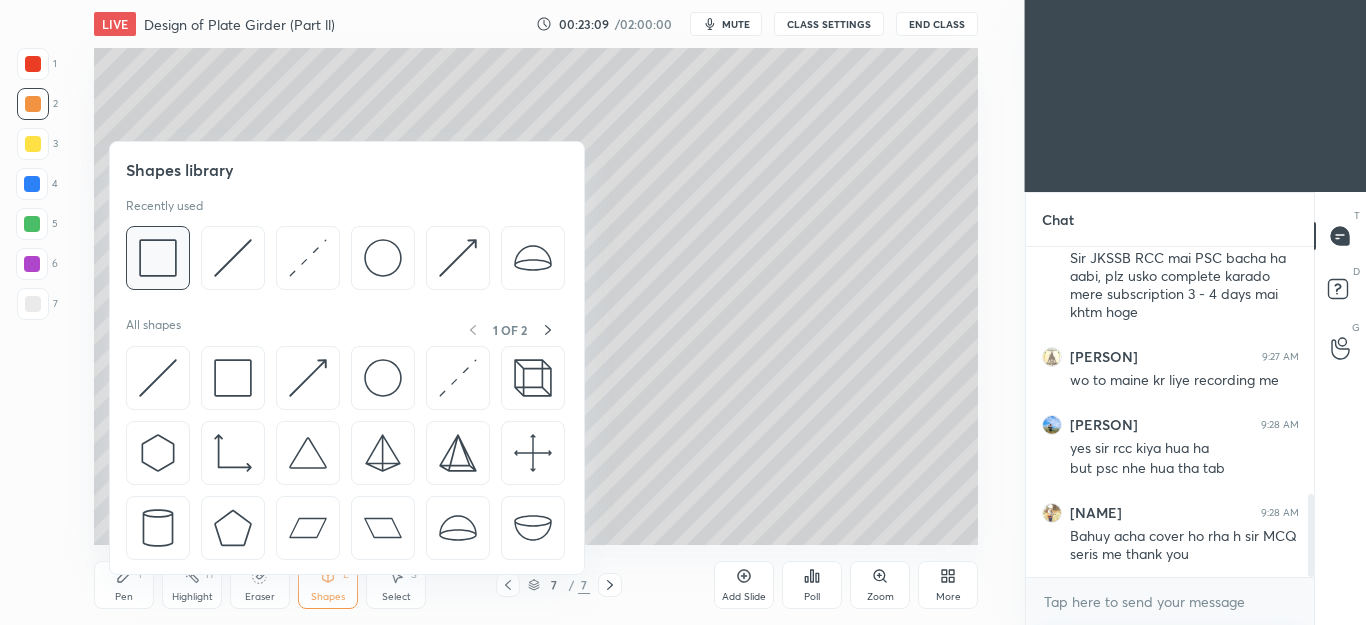 click at bounding box center (158, 258) 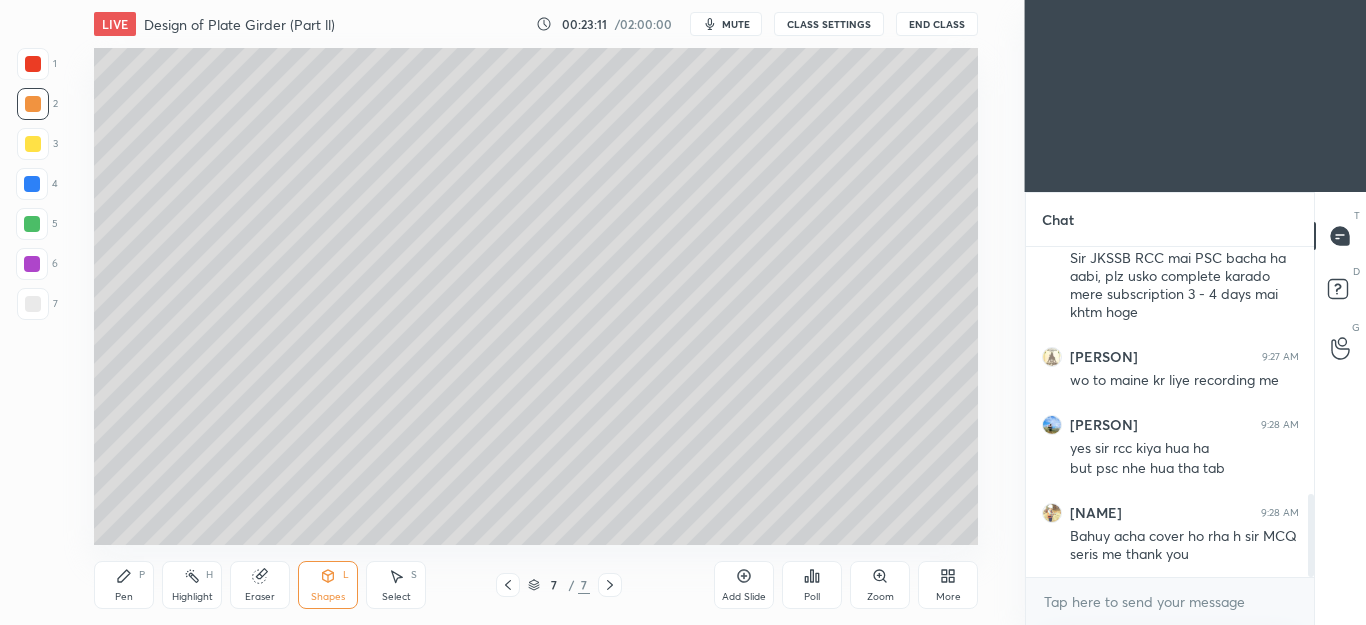 click on "Pen P" at bounding box center [124, 585] 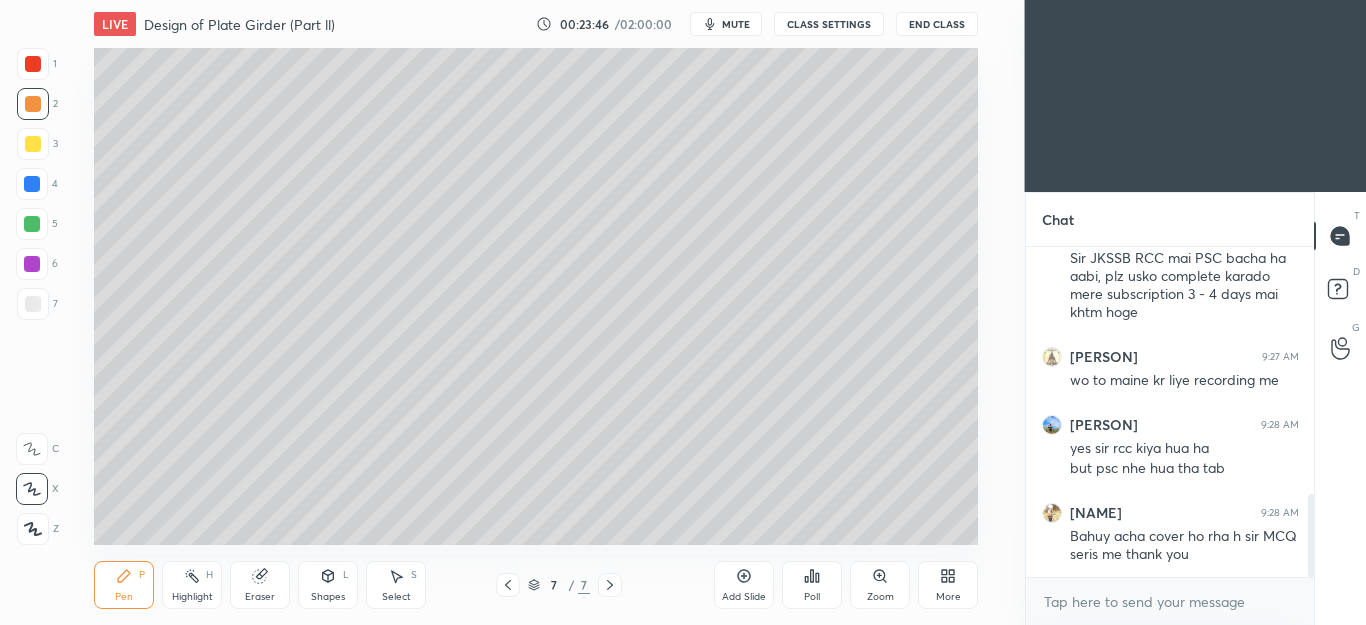 click on "Select" at bounding box center [396, 597] 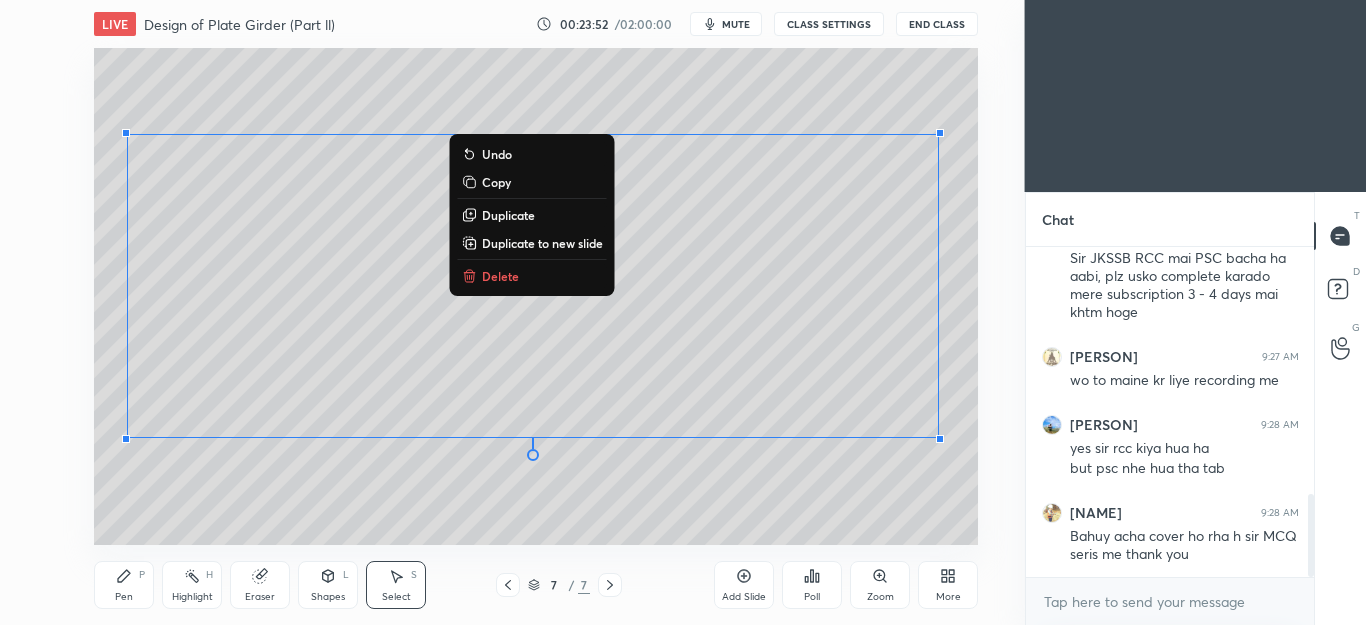 click on "Shapes L" at bounding box center (328, 585) 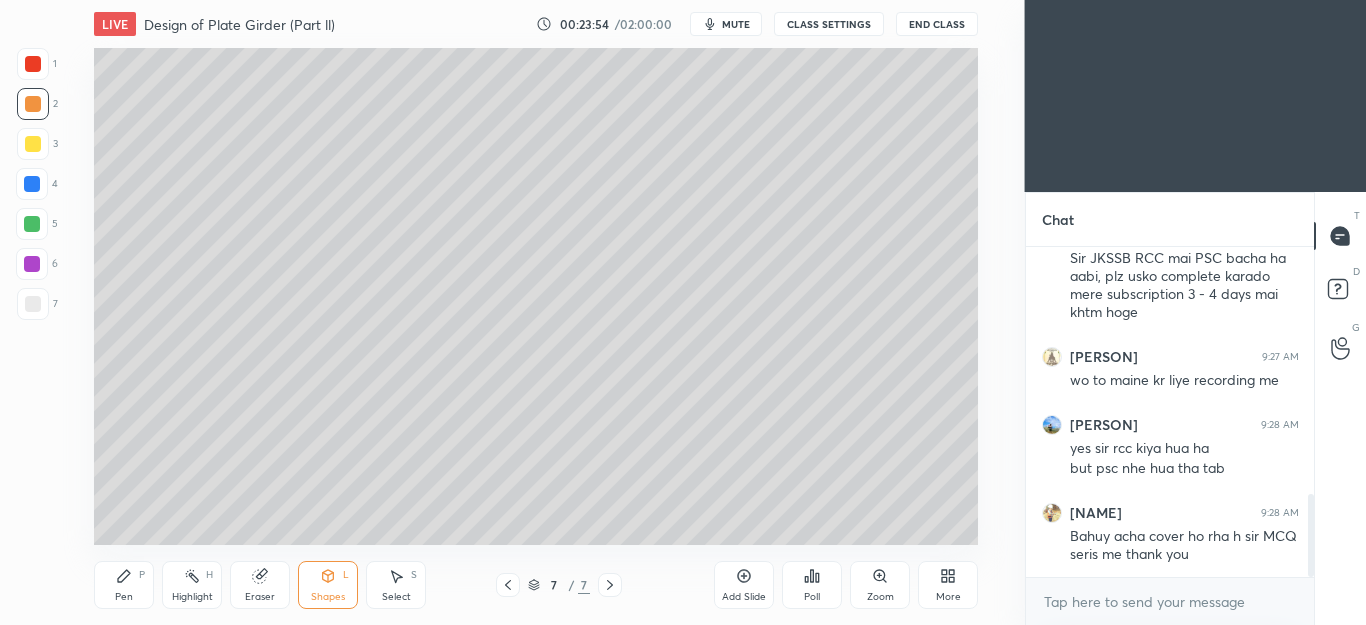 click on "Select" at bounding box center (396, 597) 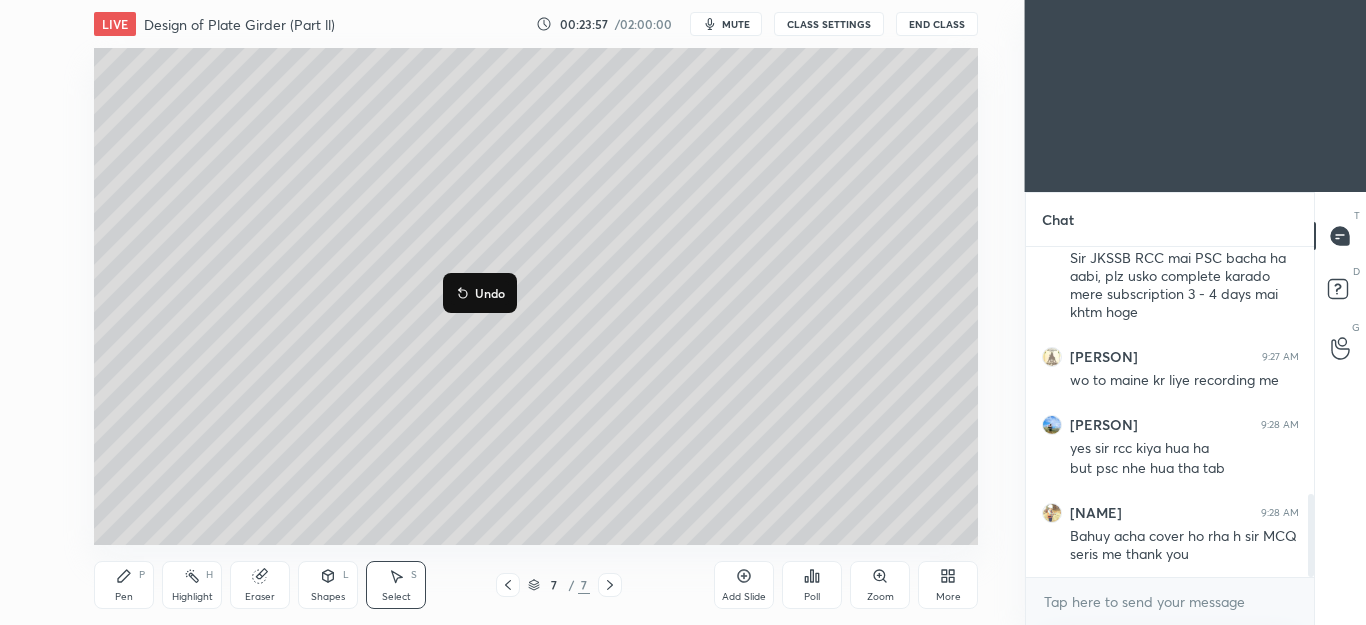 click on "0 ° Undo Copy Duplicate Duplicate to new slide Delete" at bounding box center [536, 296] 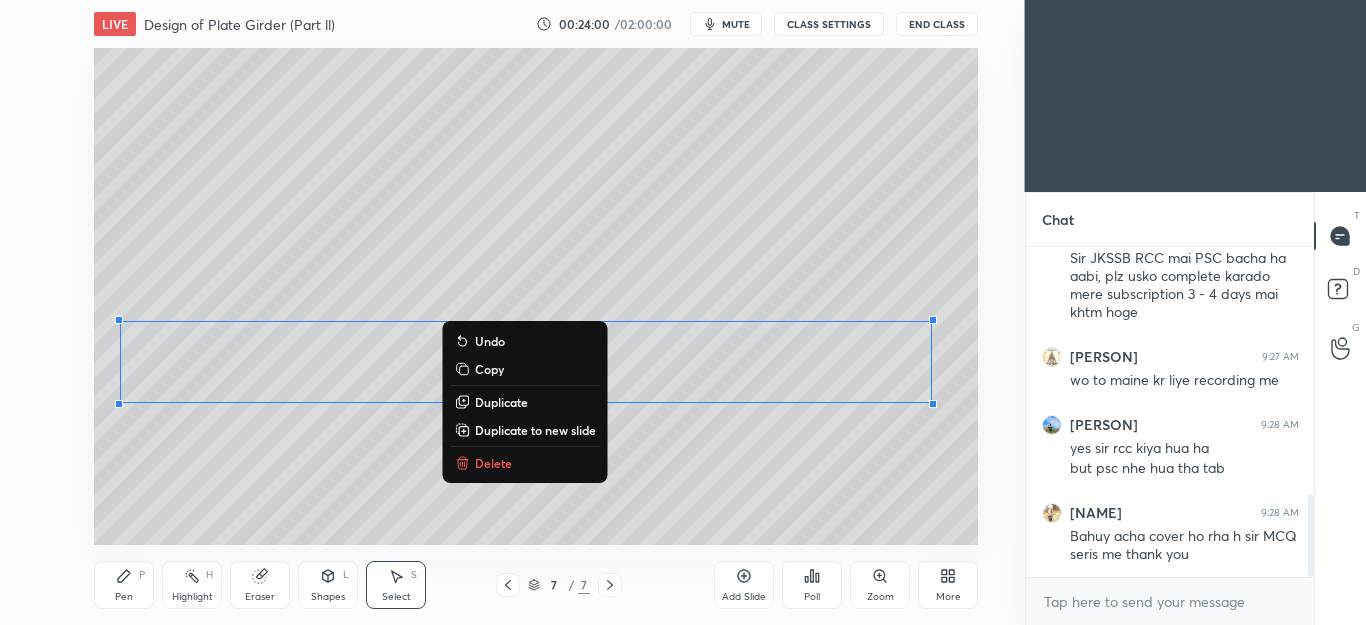 click on "Pen P" at bounding box center (124, 585) 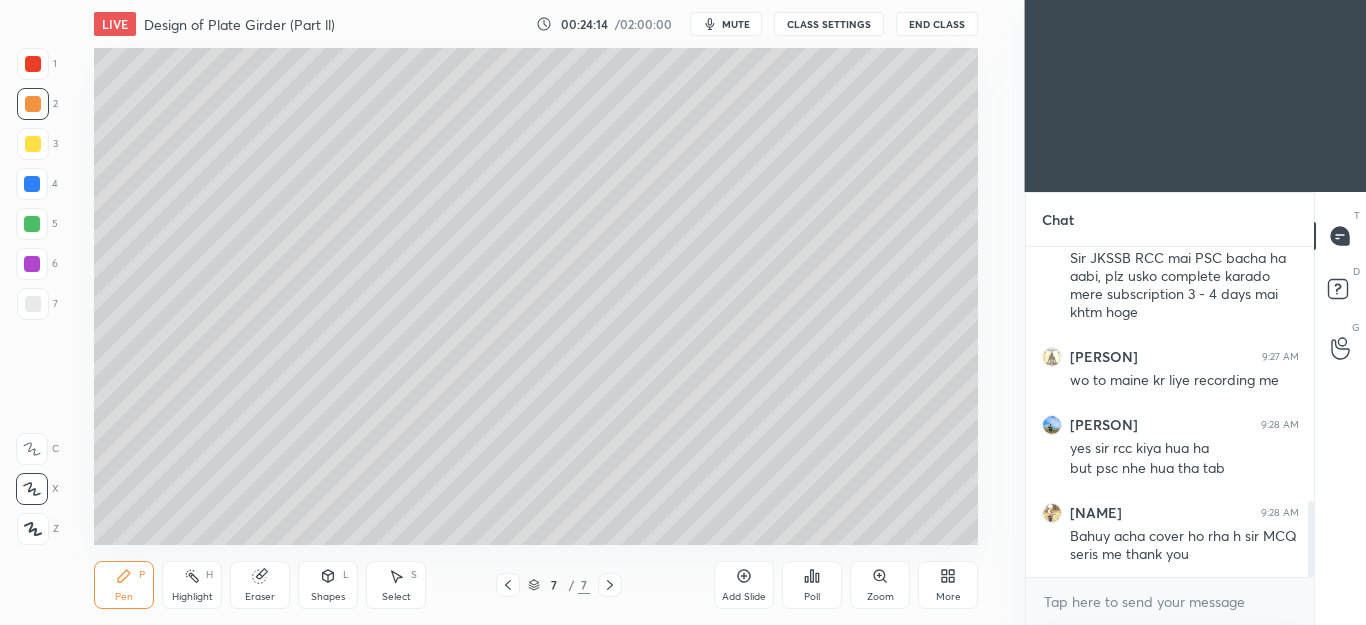 scroll, scrollTop: 1110, scrollLeft: 0, axis: vertical 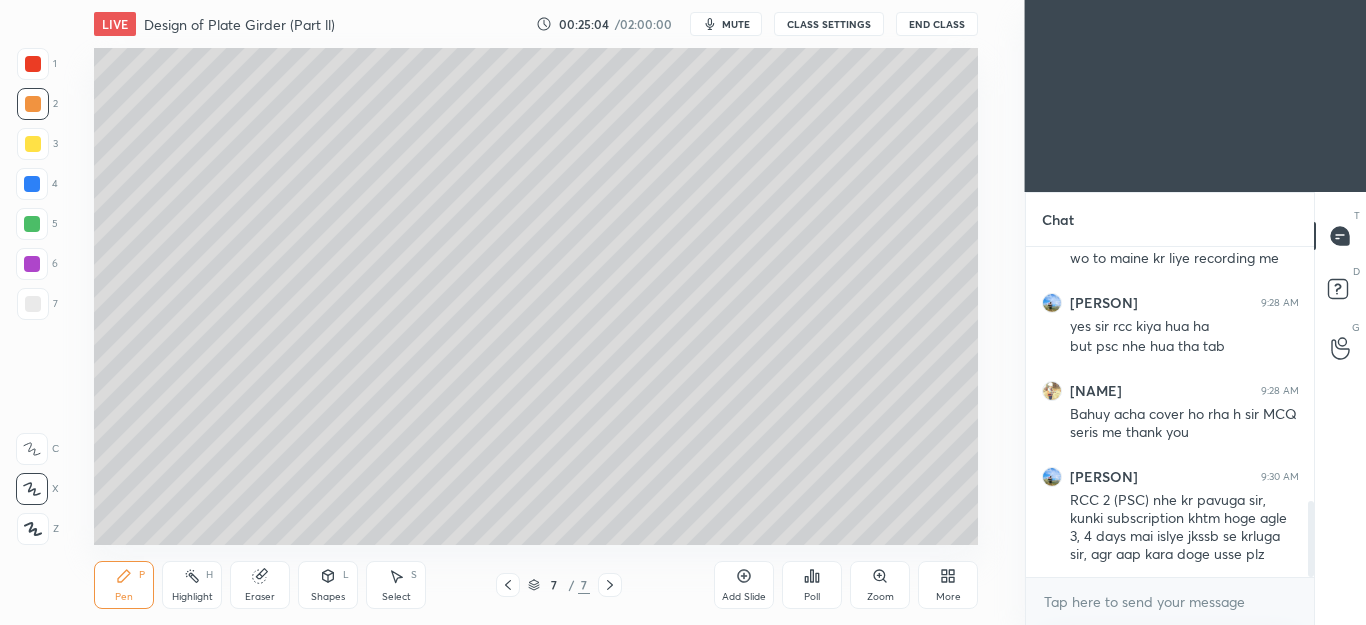 click at bounding box center [33, 304] 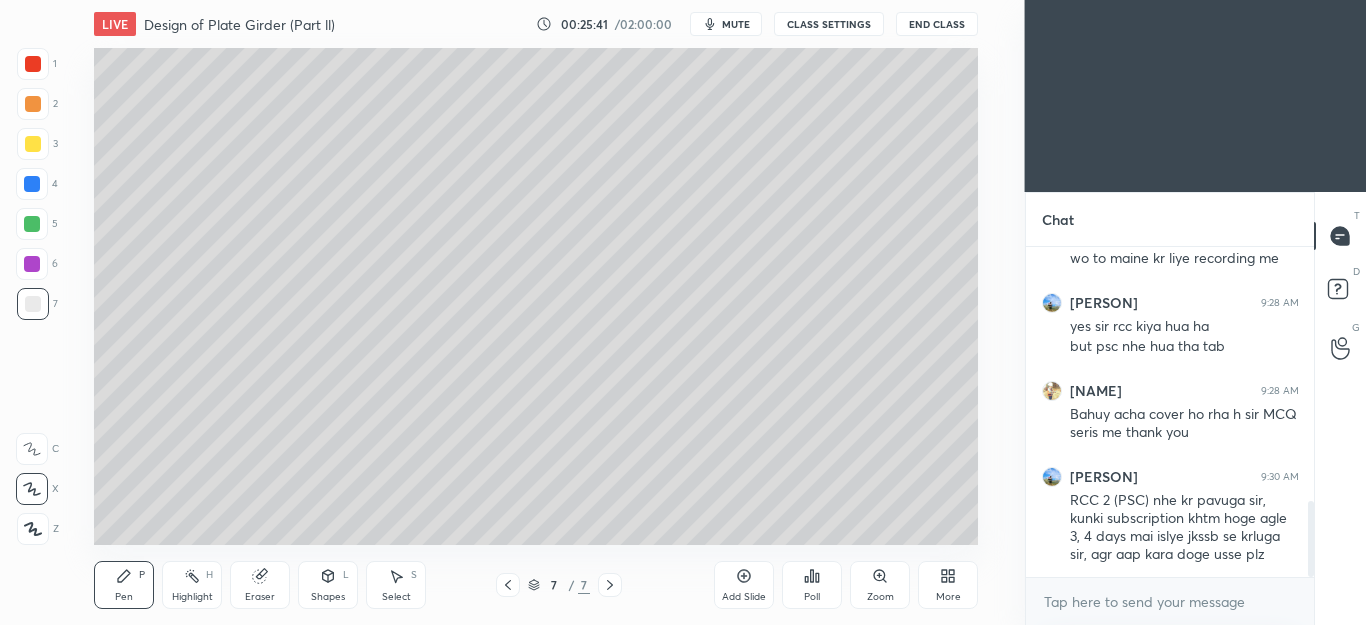 click 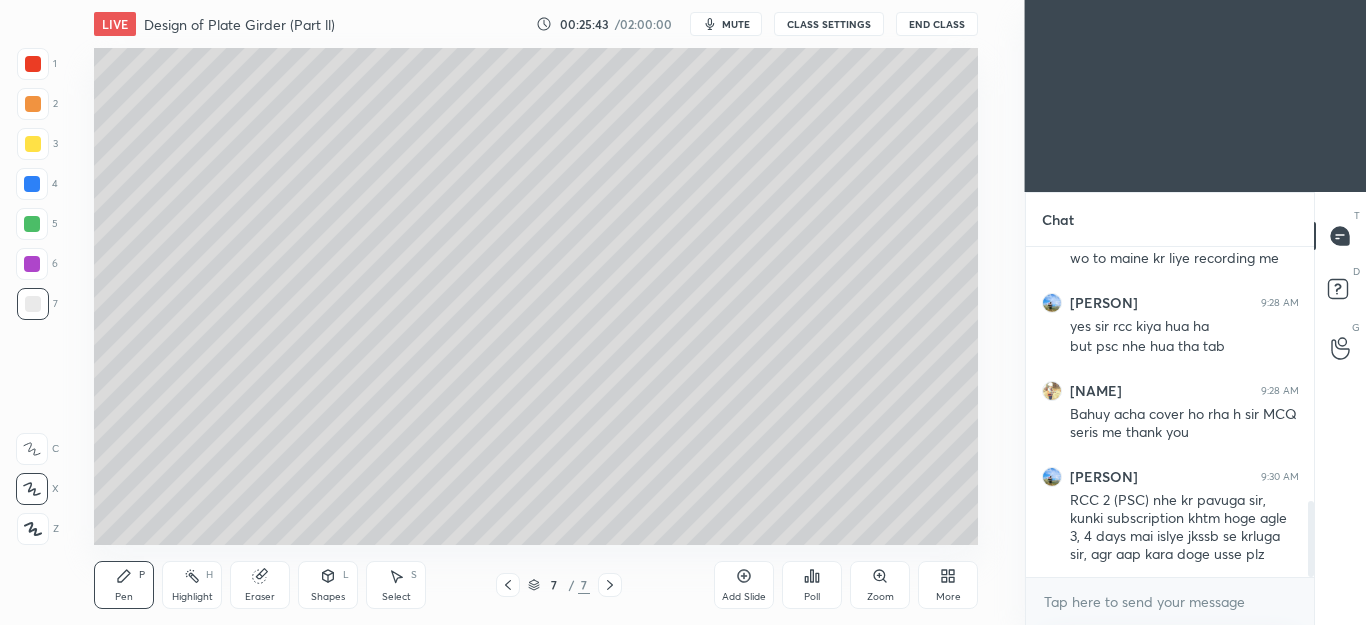 click 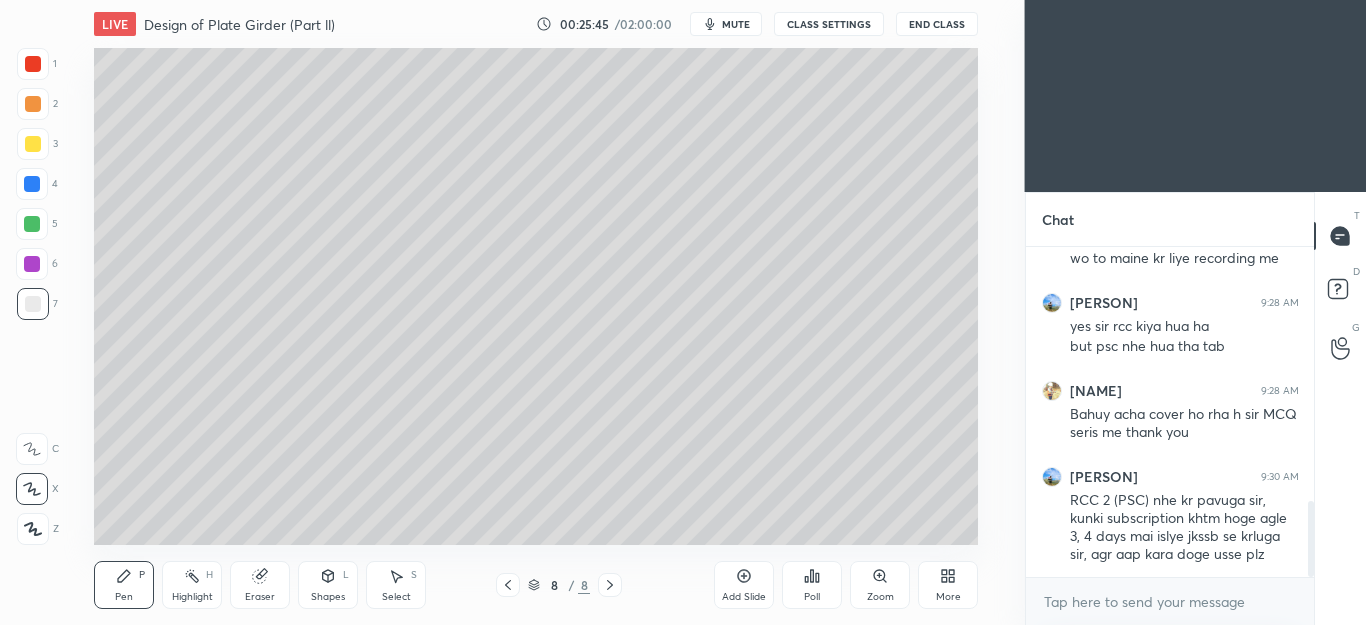 click at bounding box center (33, 104) 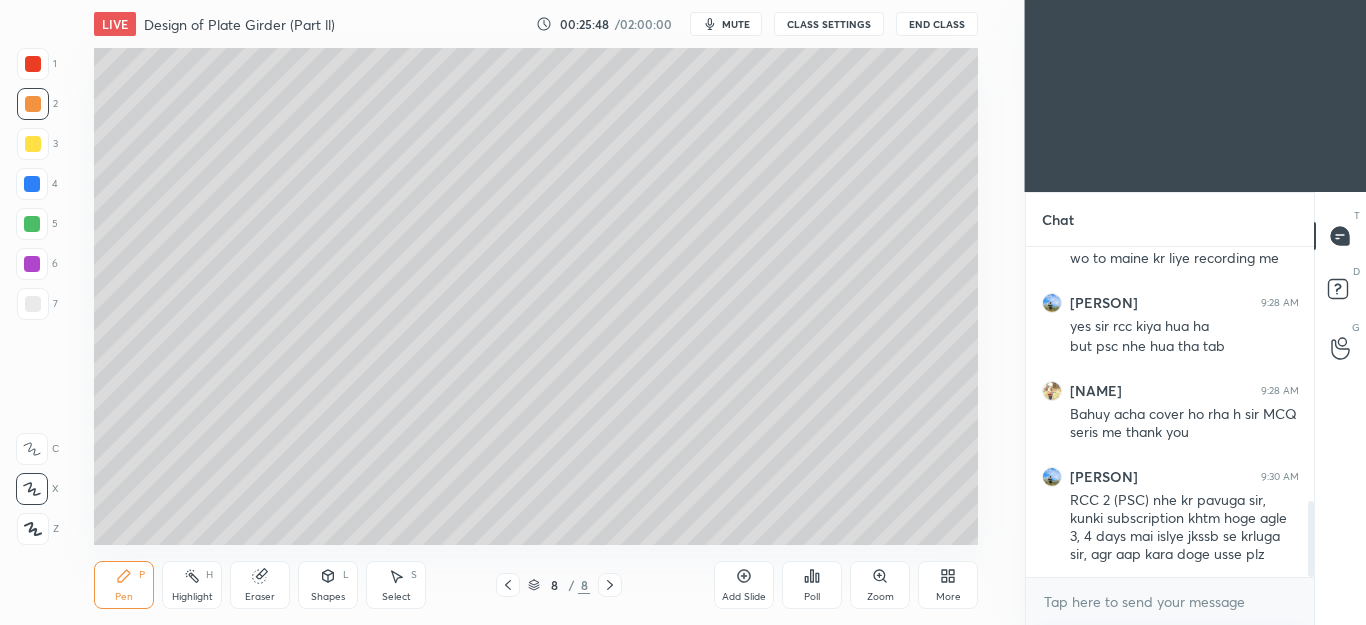 click 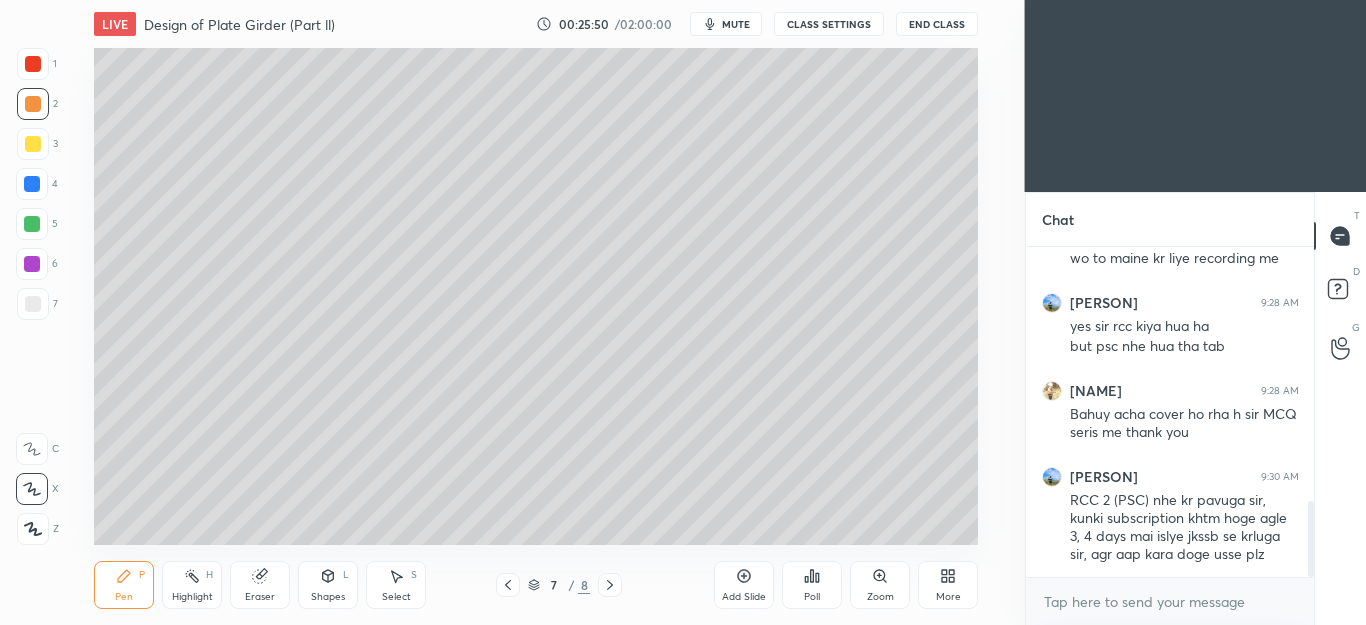 click 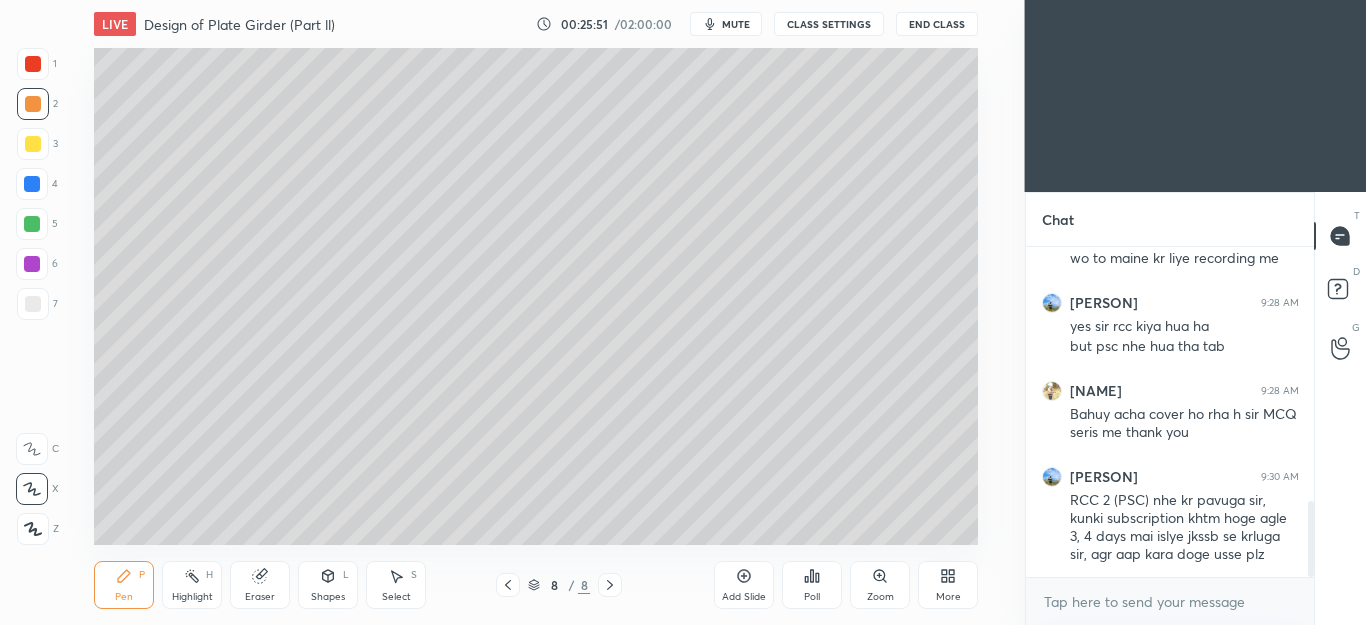 click at bounding box center (33, 304) 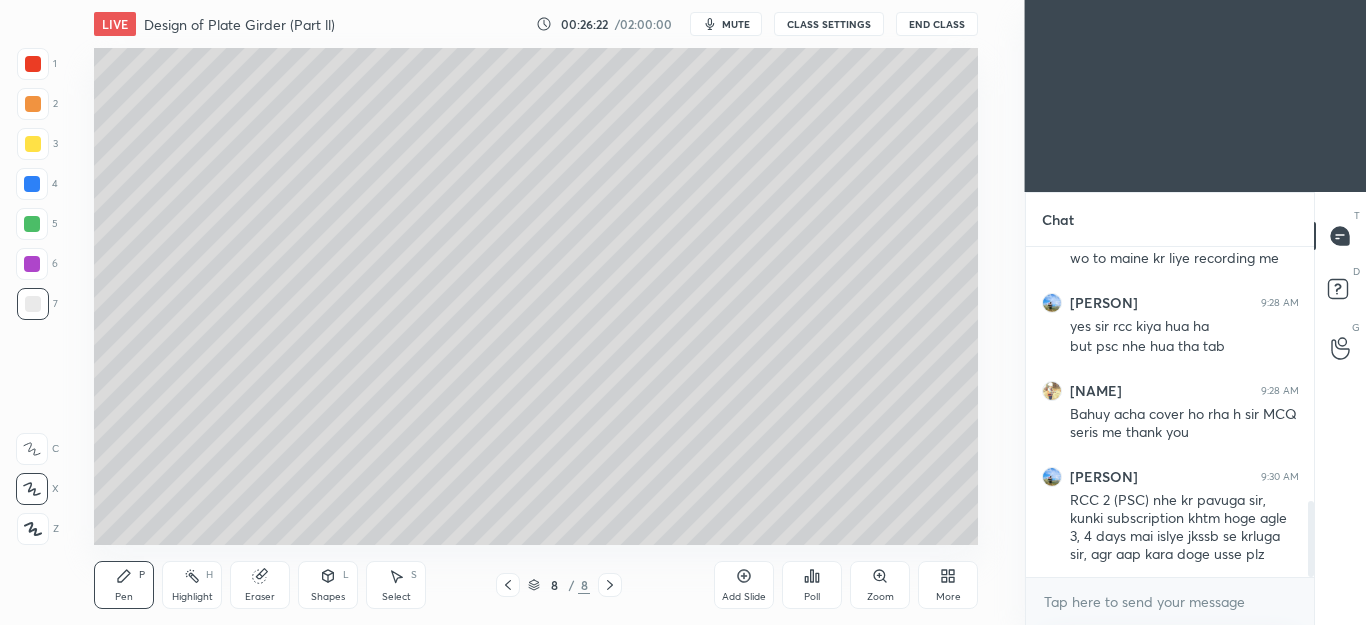 click on "Shapes L" at bounding box center (328, 585) 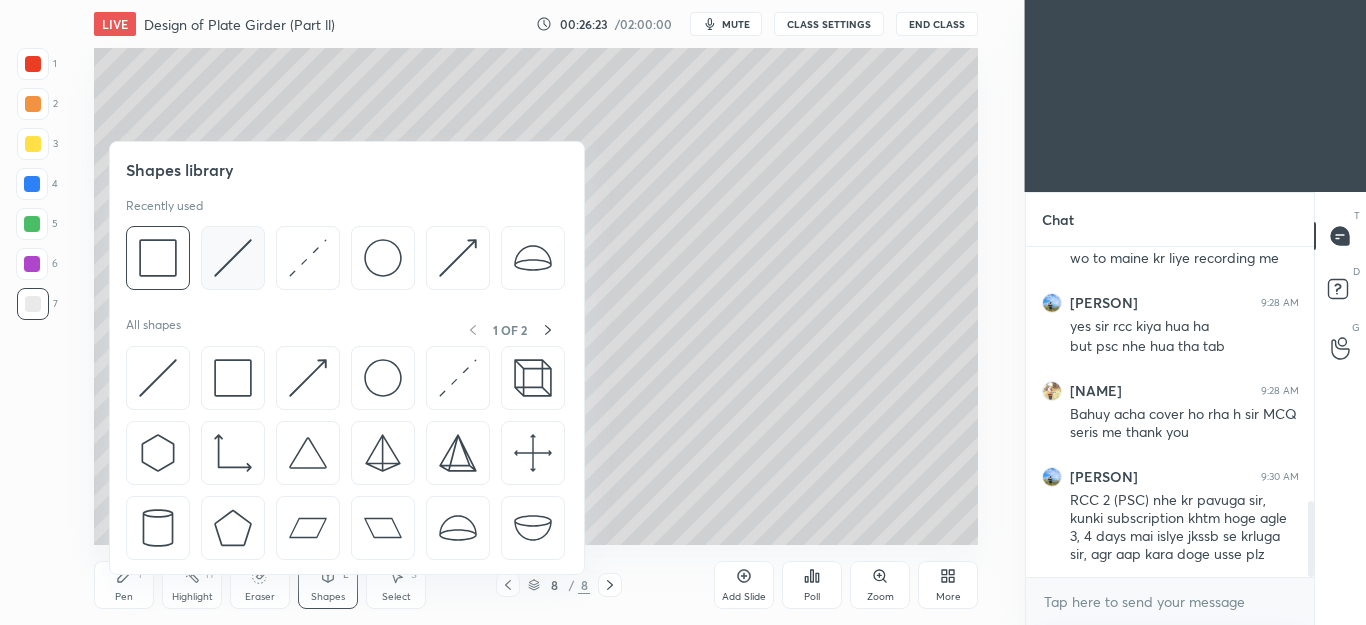 click at bounding box center (233, 258) 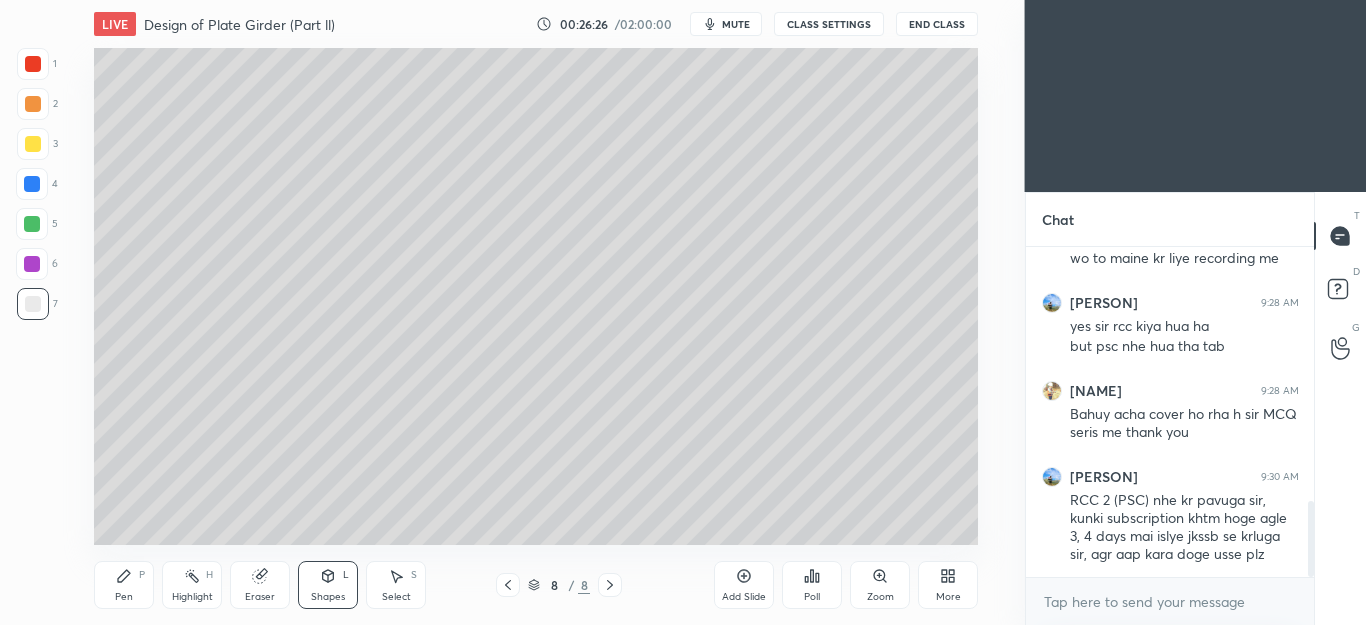 click on "Pen P" at bounding box center (124, 585) 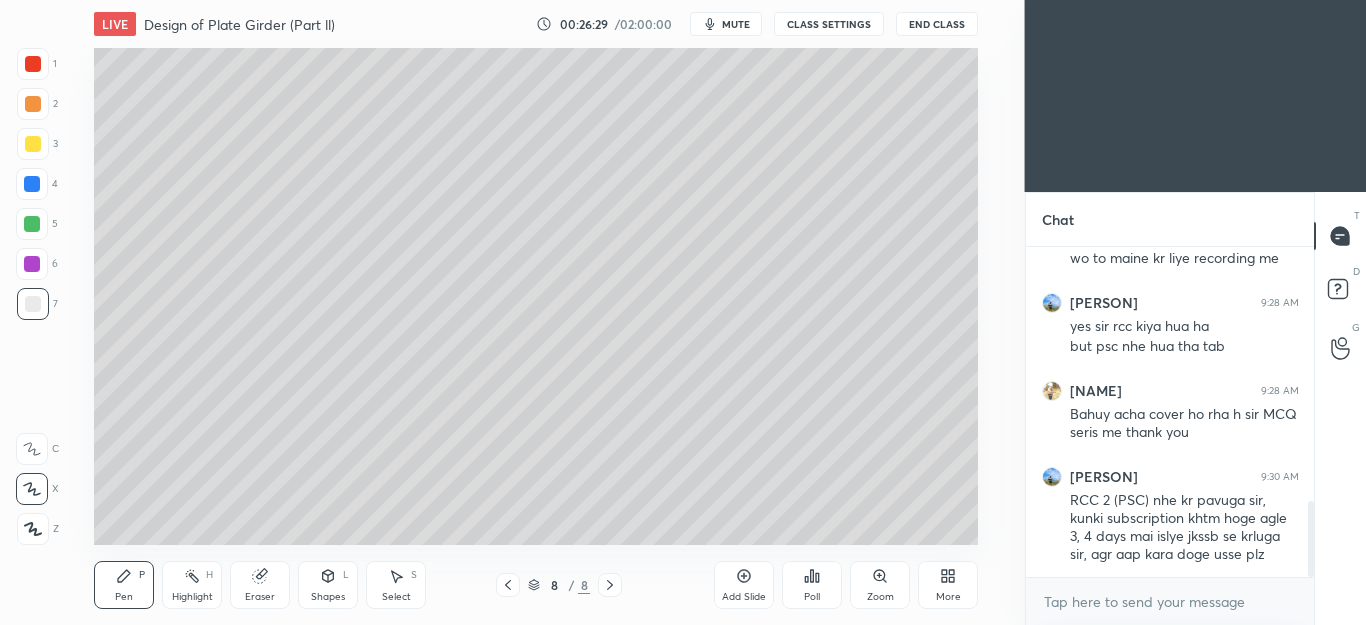 click on "Select" at bounding box center (396, 597) 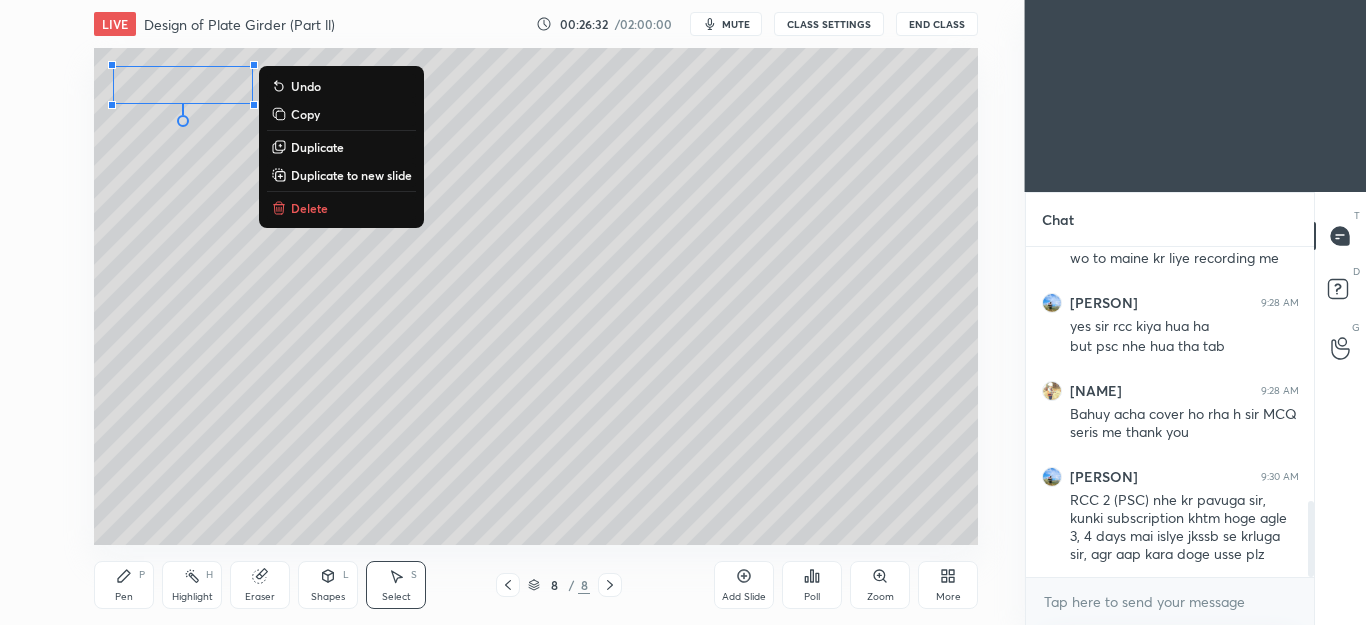 click on "0 ° Undo Copy Duplicate Duplicate to new slide Delete" at bounding box center (536, 296) 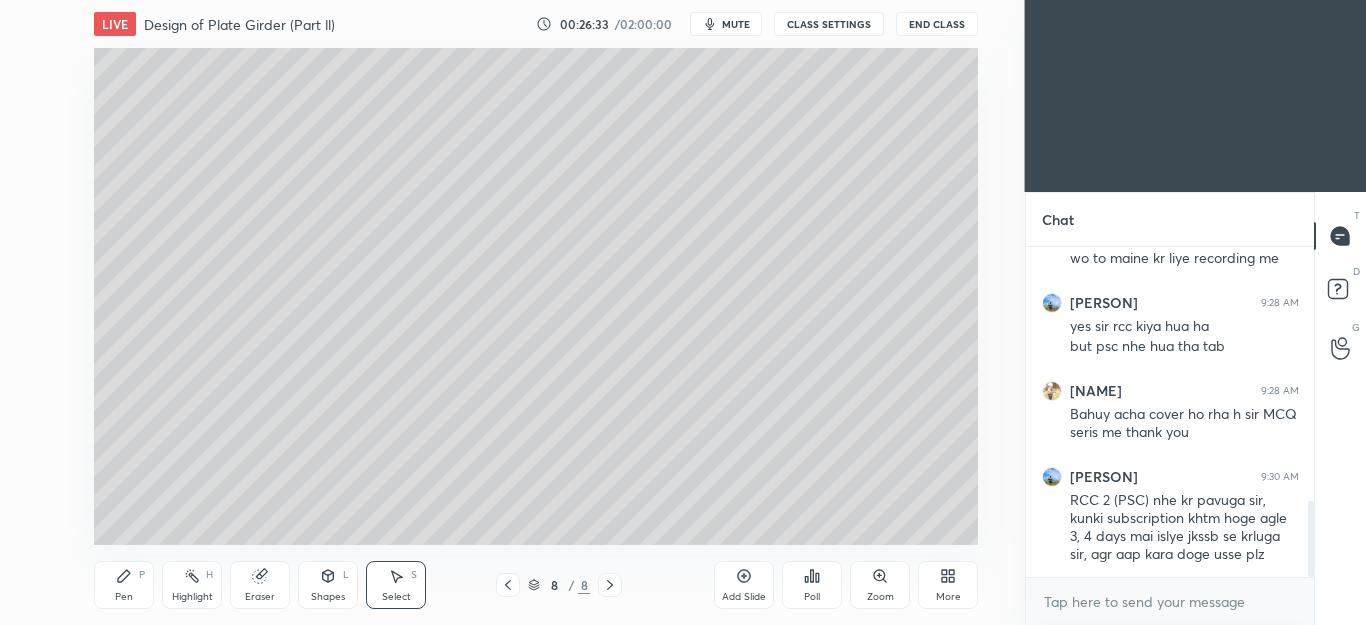 click 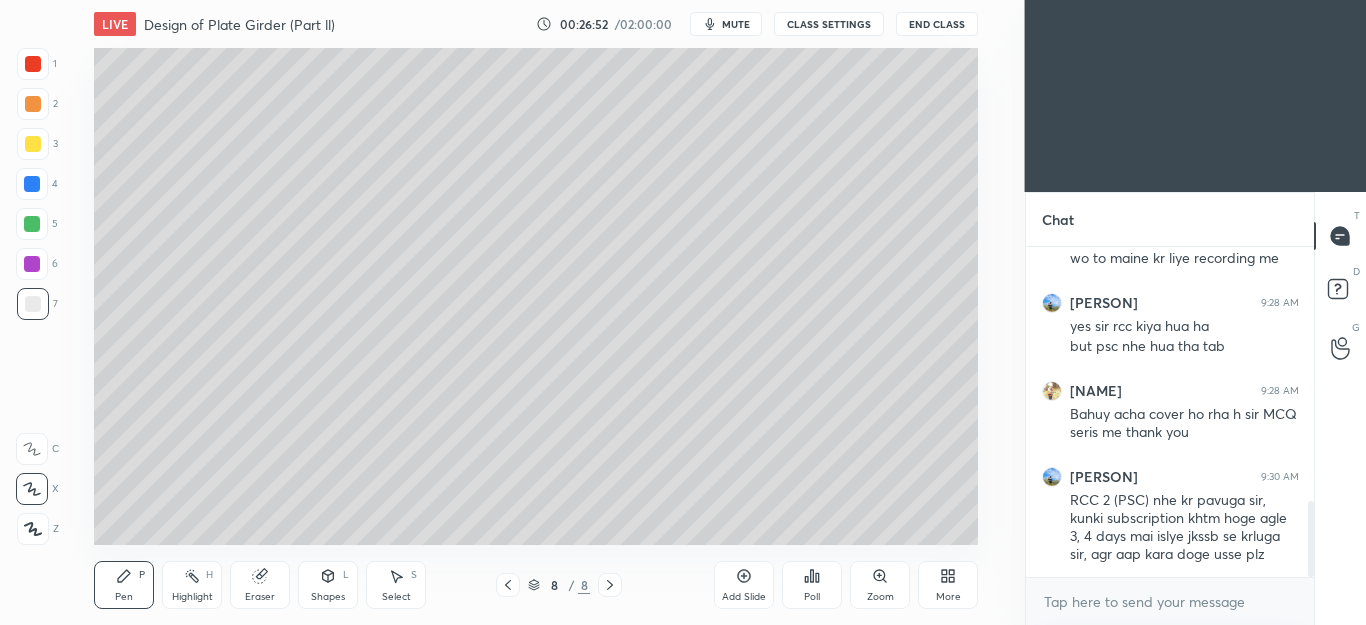 click at bounding box center (33, 104) 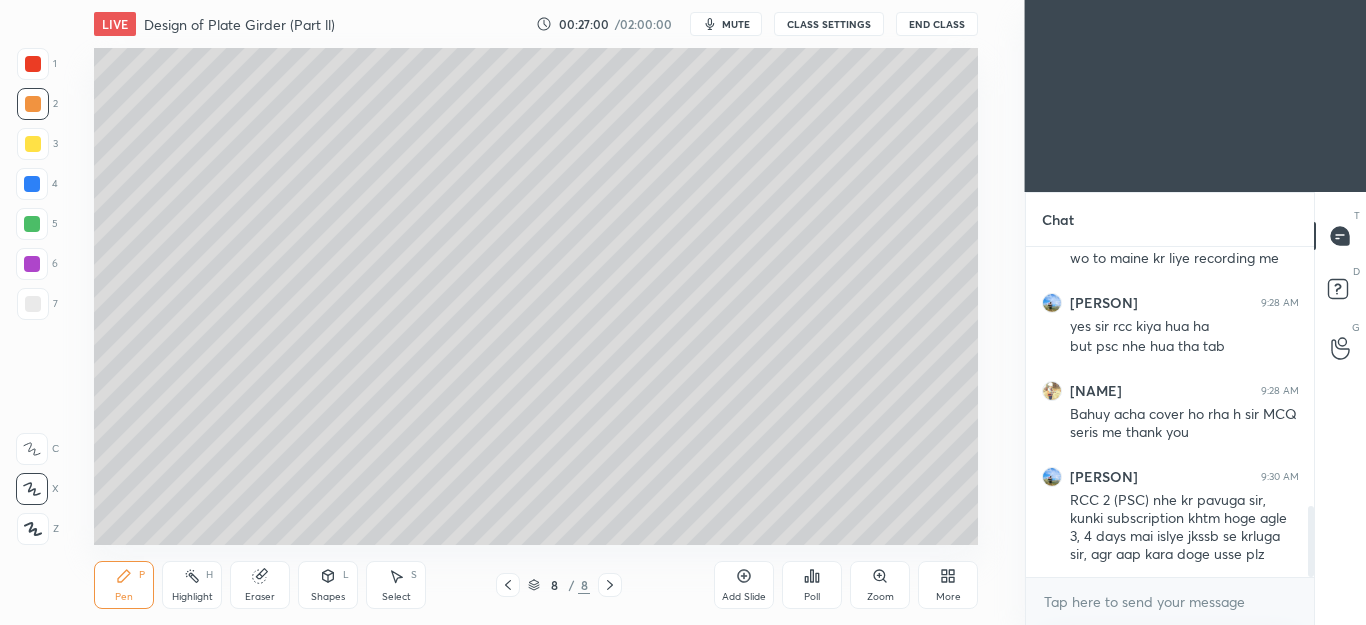 scroll, scrollTop: 1196, scrollLeft: 0, axis: vertical 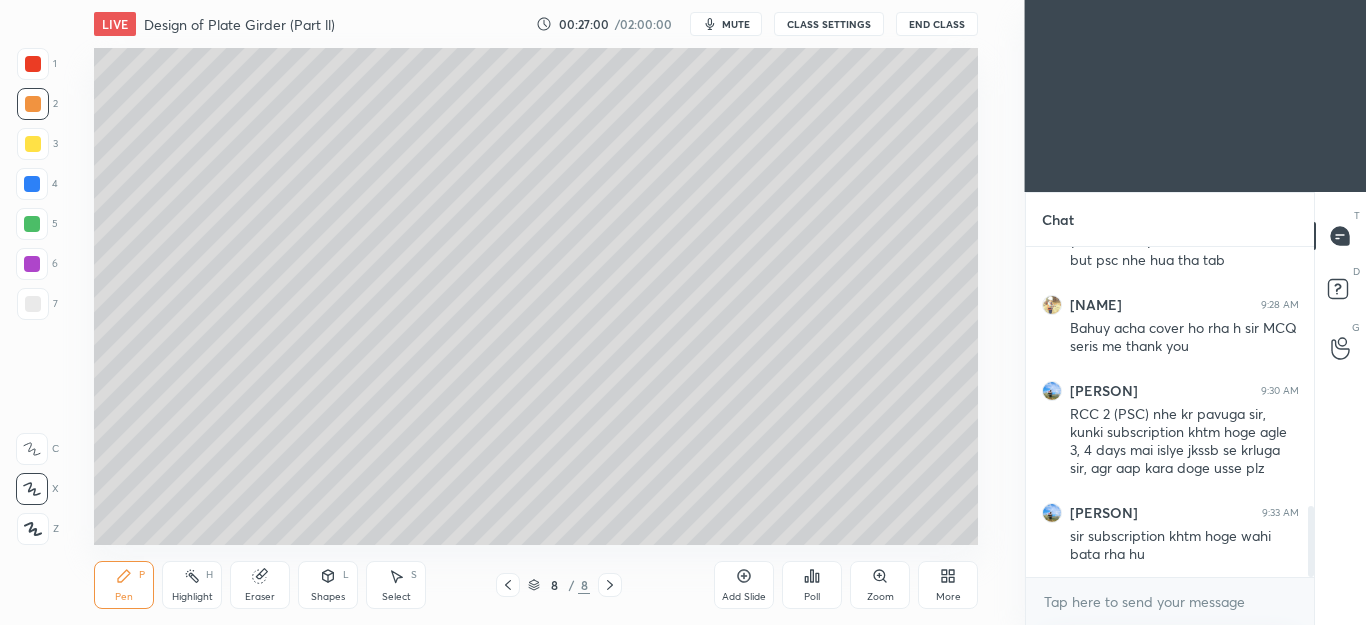 click on "Shapes L" at bounding box center [328, 585] 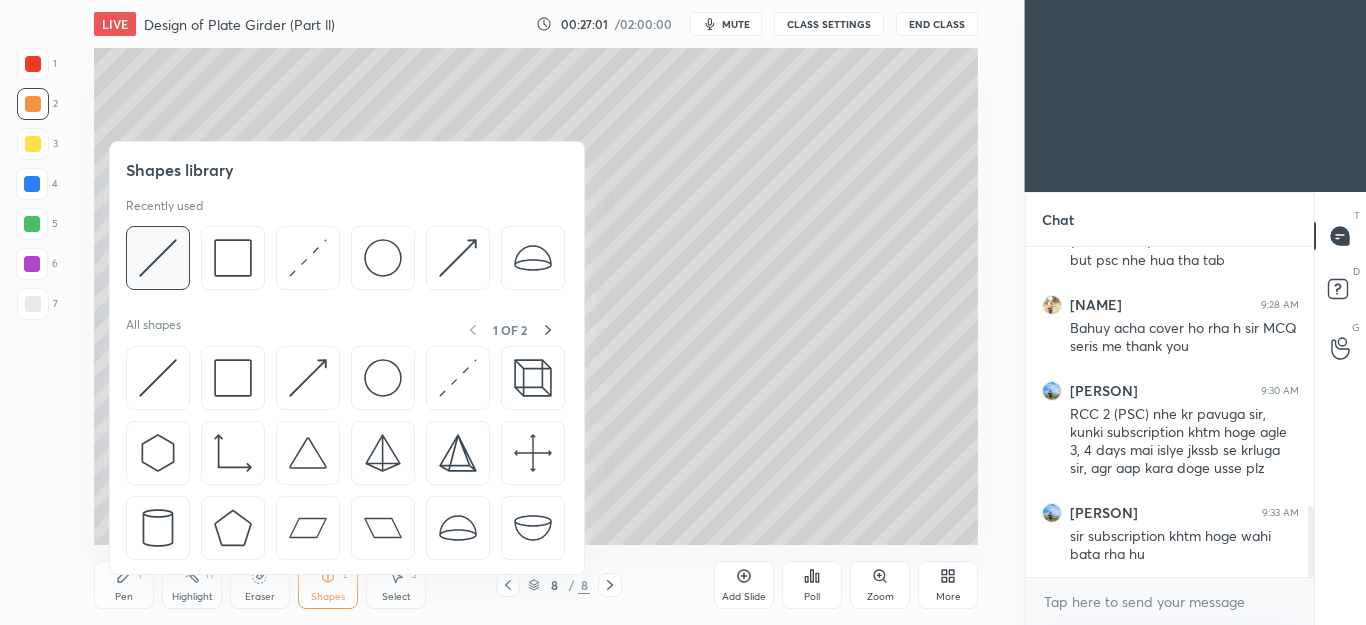 click at bounding box center (158, 258) 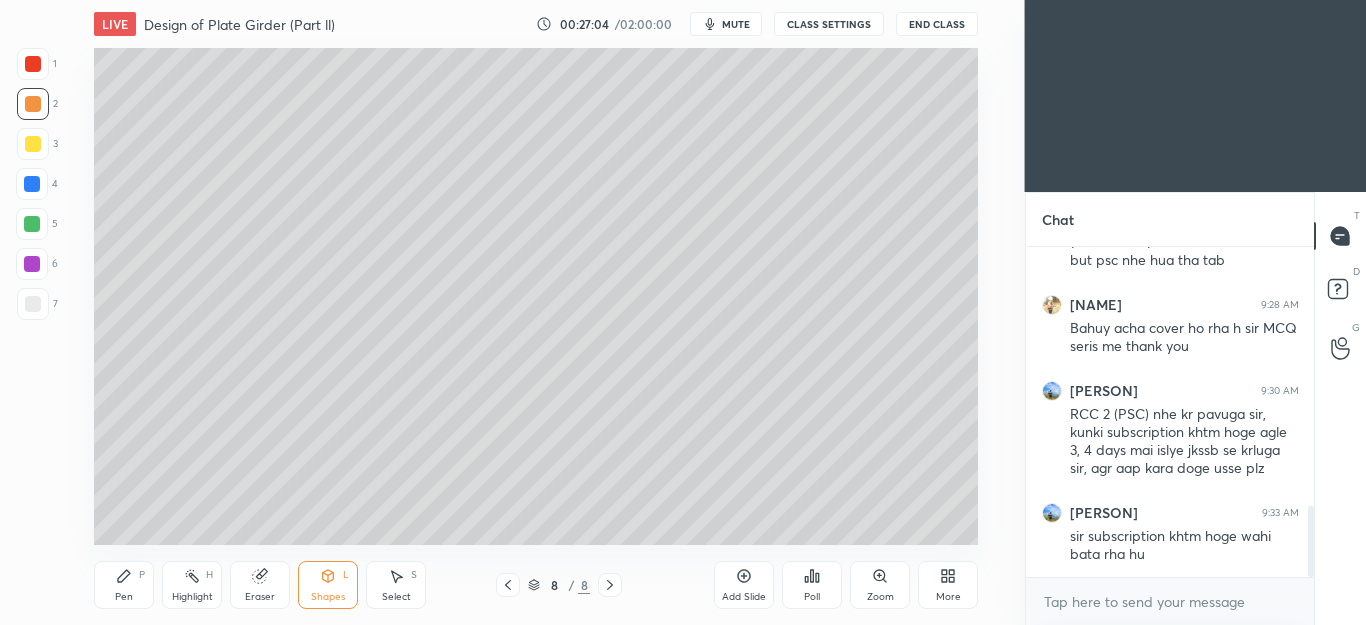 click on "Pen P" at bounding box center (124, 585) 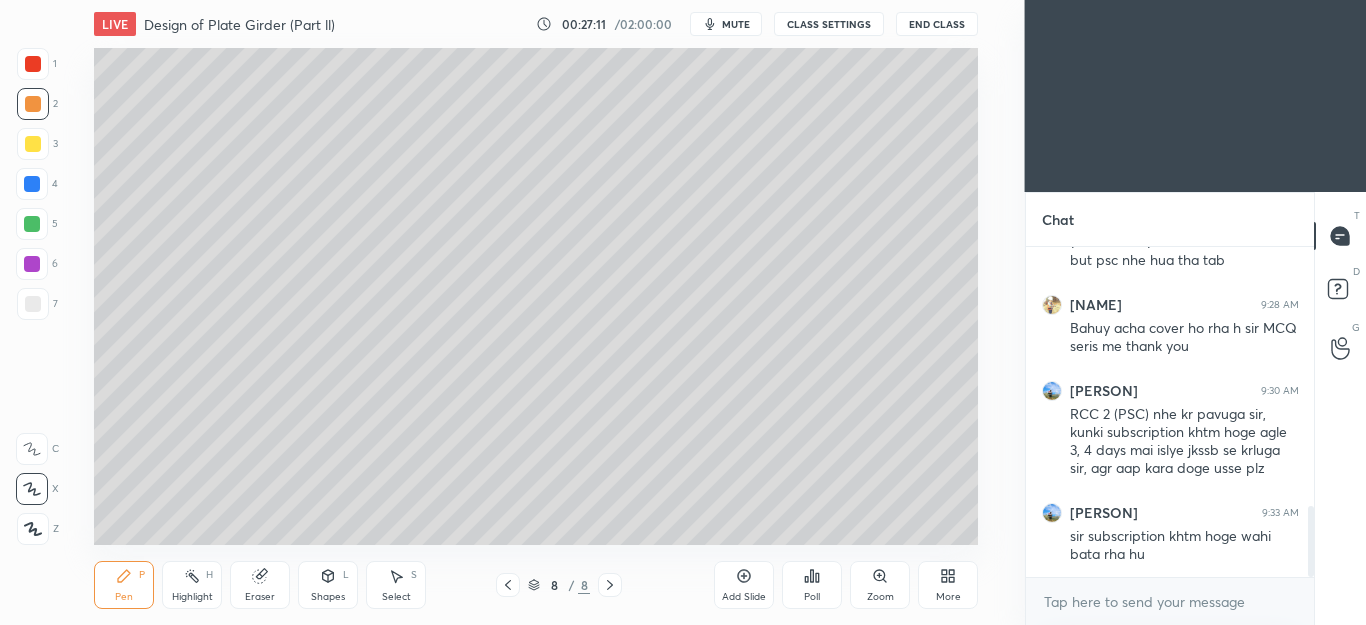 click on "Eraser" at bounding box center [260, 585] 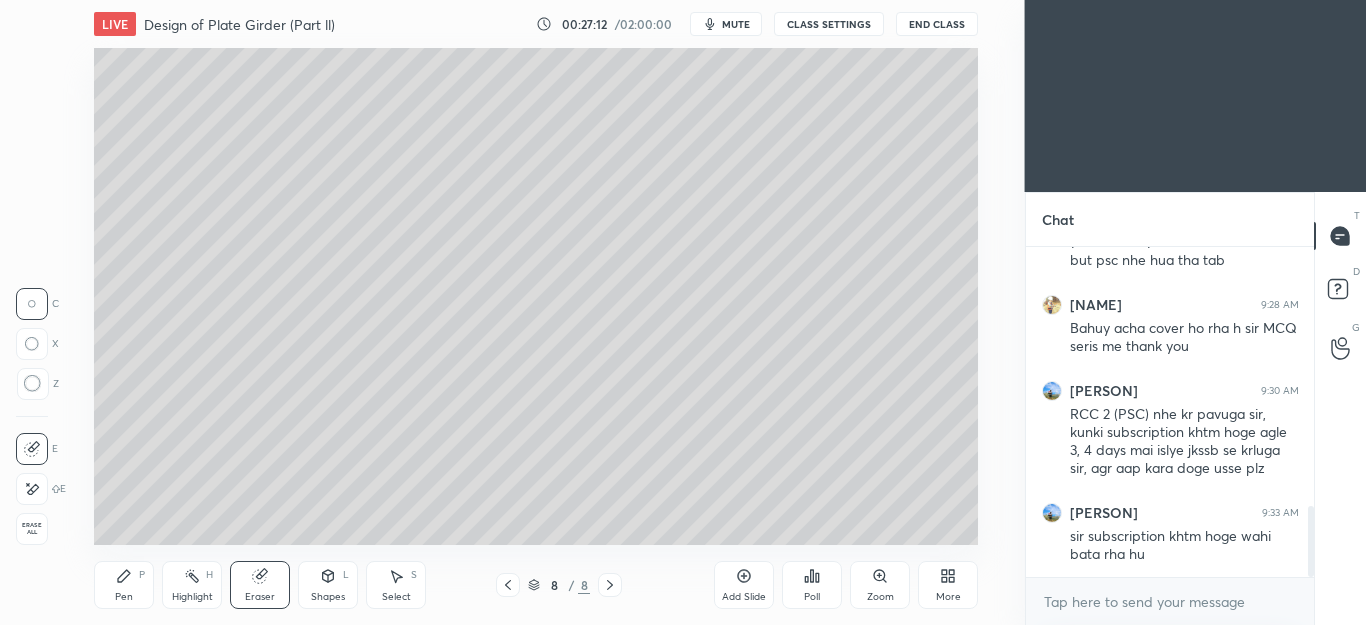 click 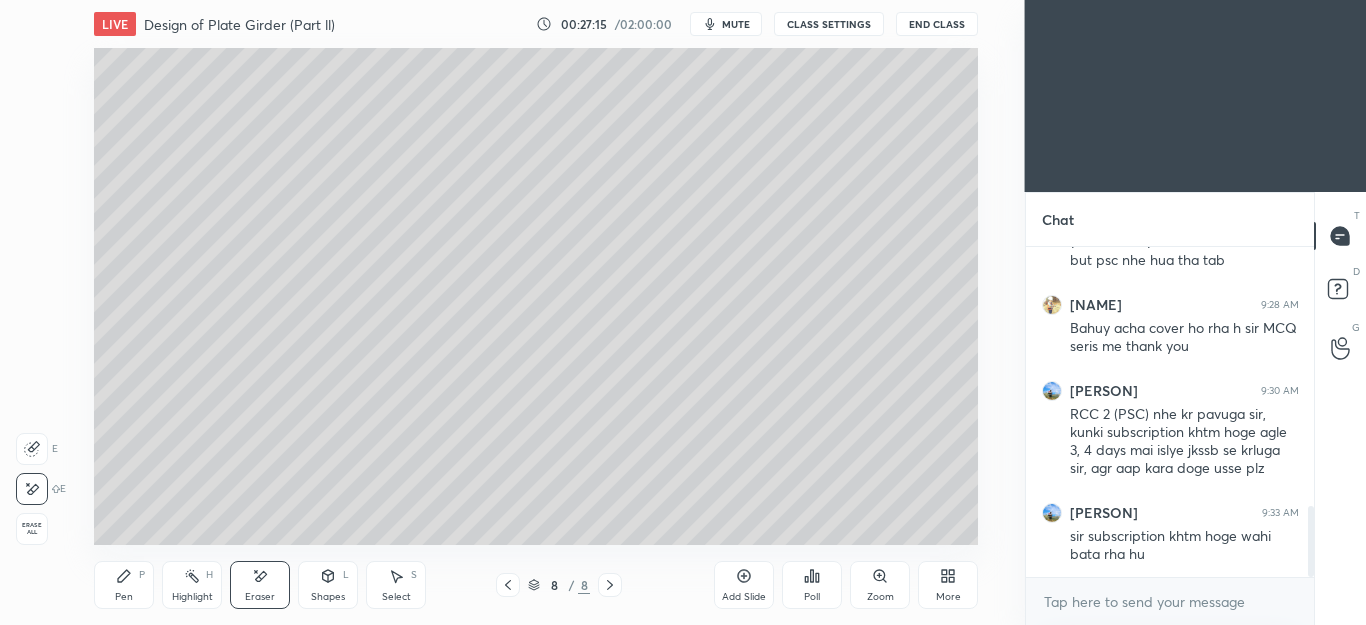 click 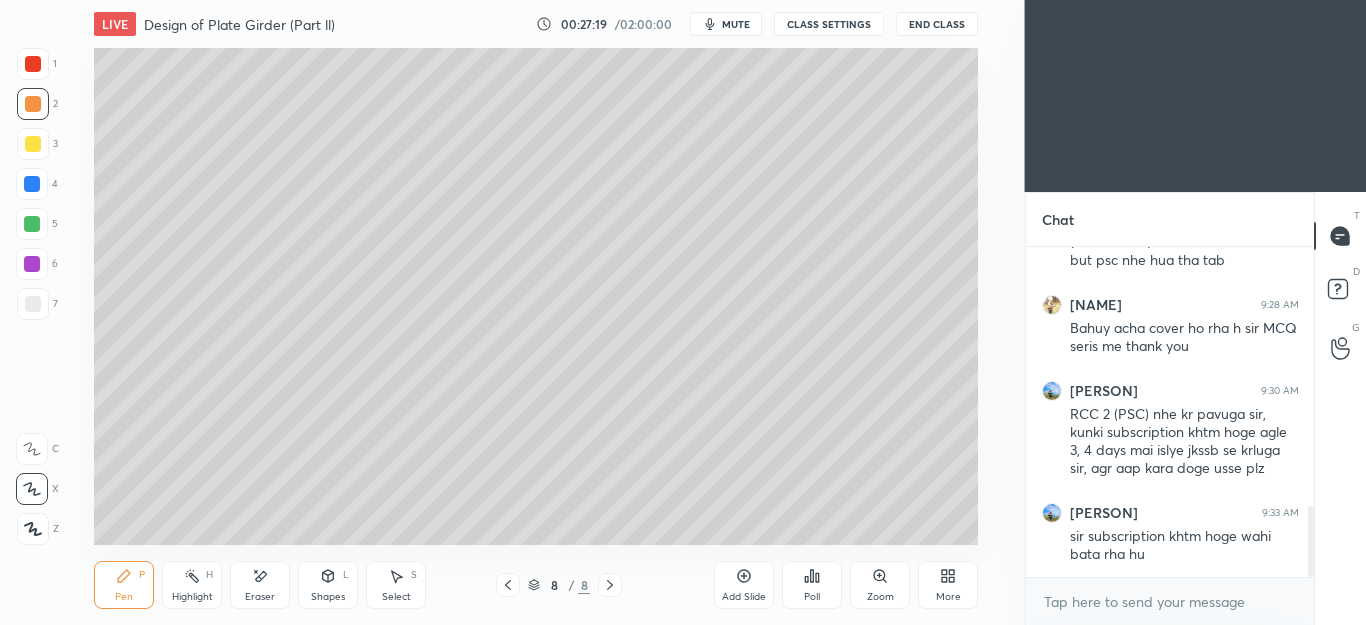 click at bounding box center (33, 304) 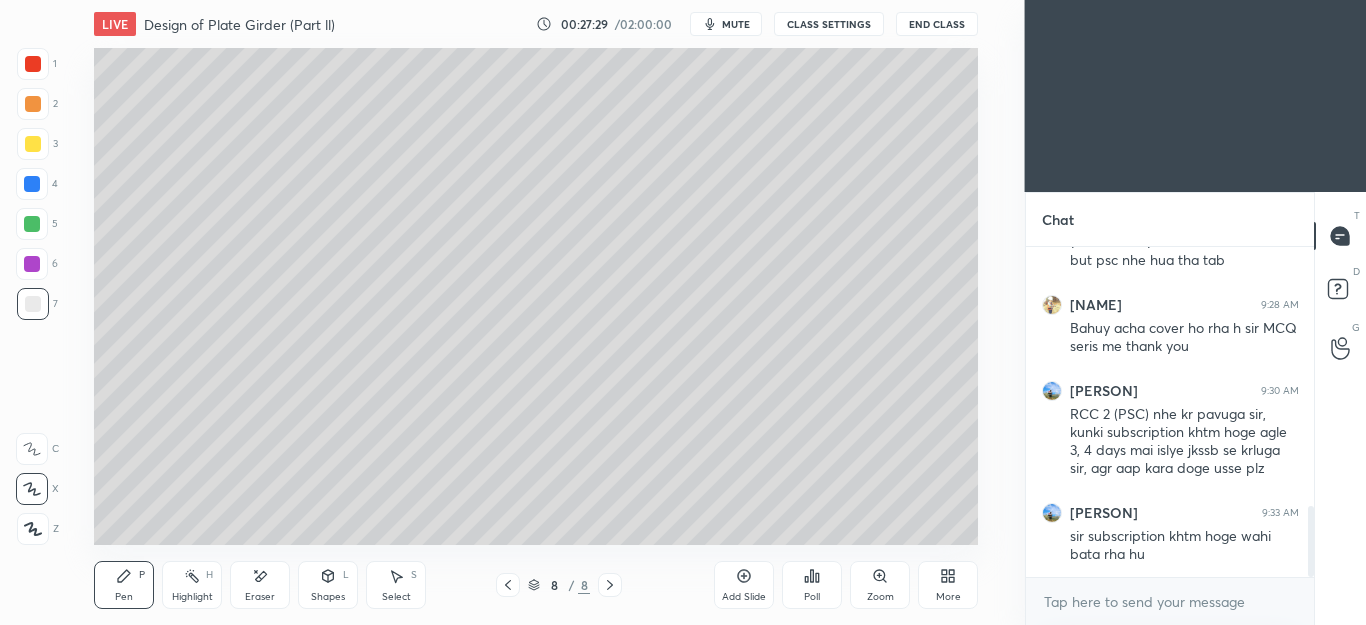 click 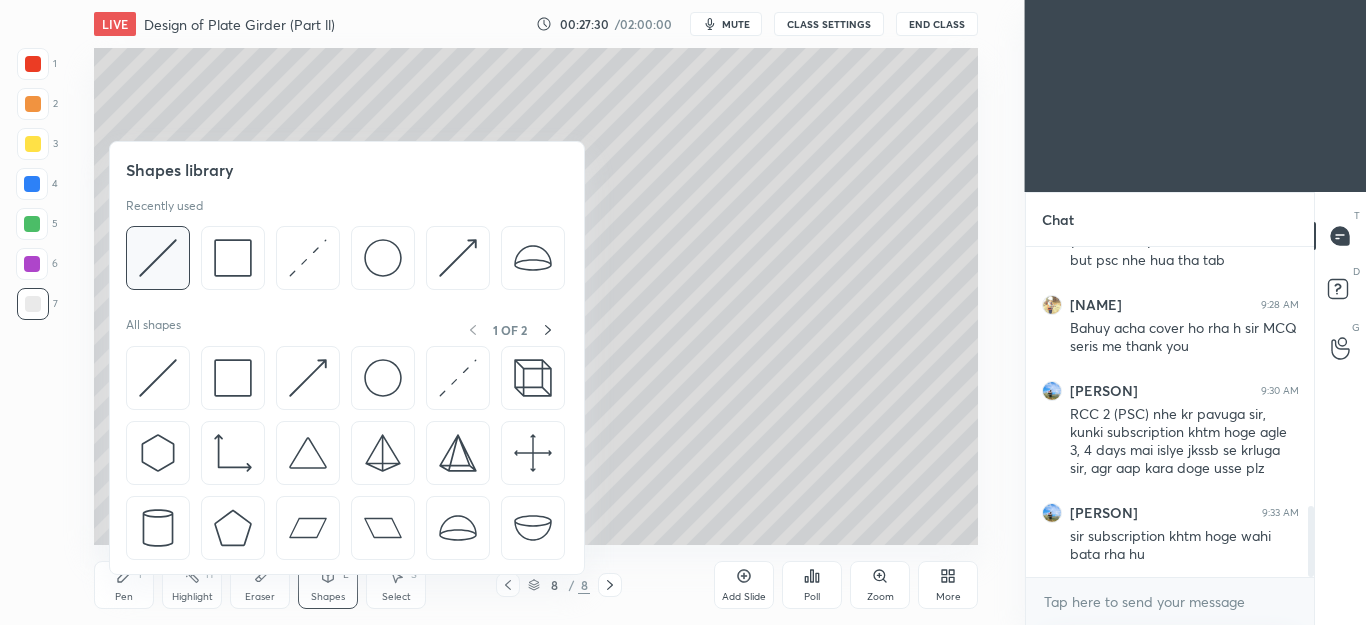 click at bounding box center (158, 258) 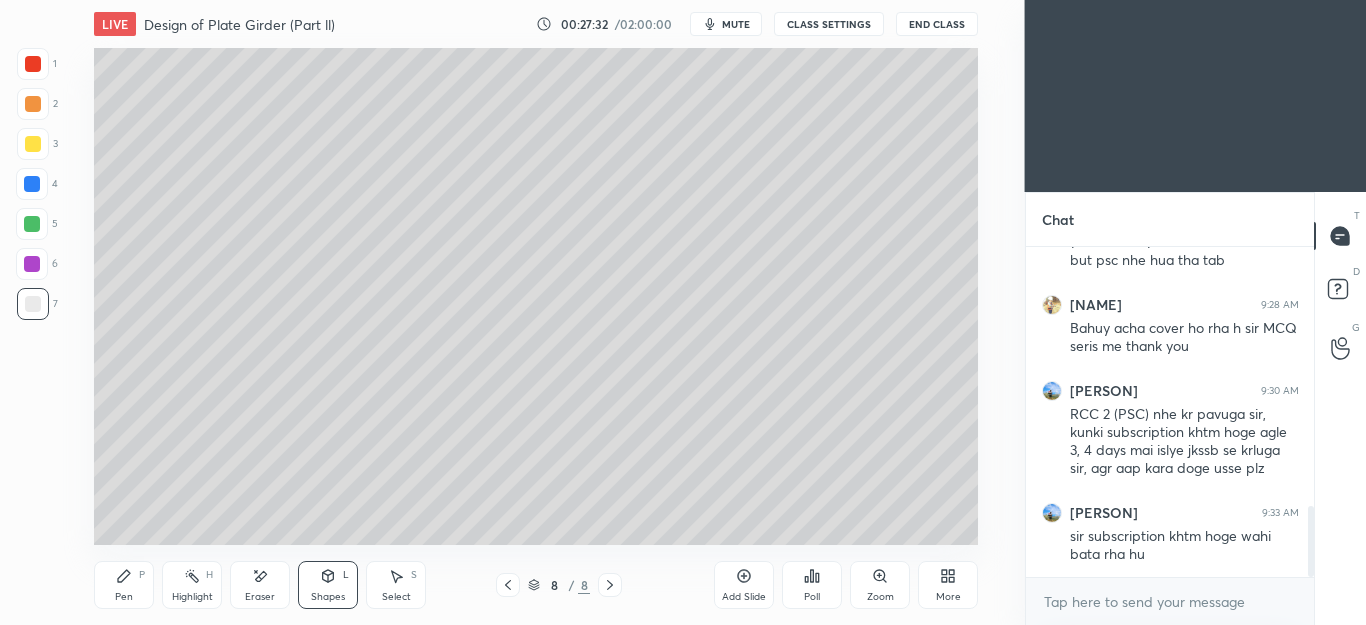 click on "Pen P" at bounding box center [124, 585] 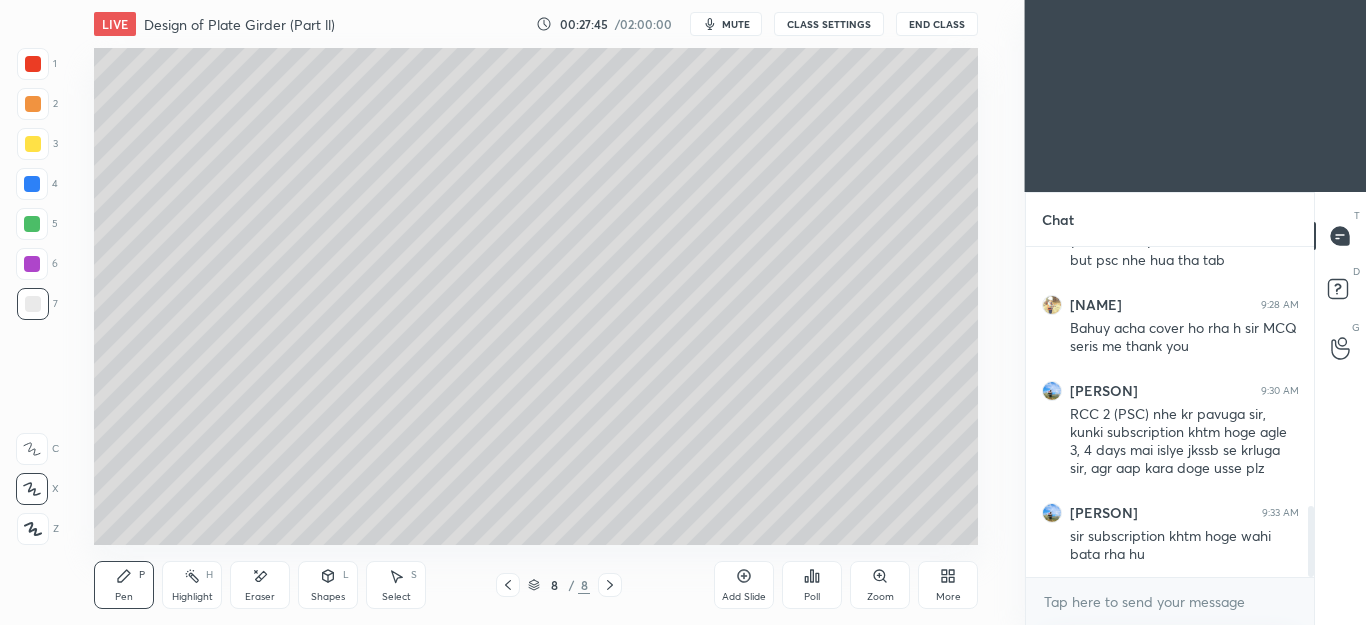 click at bounding box center (33, 104) 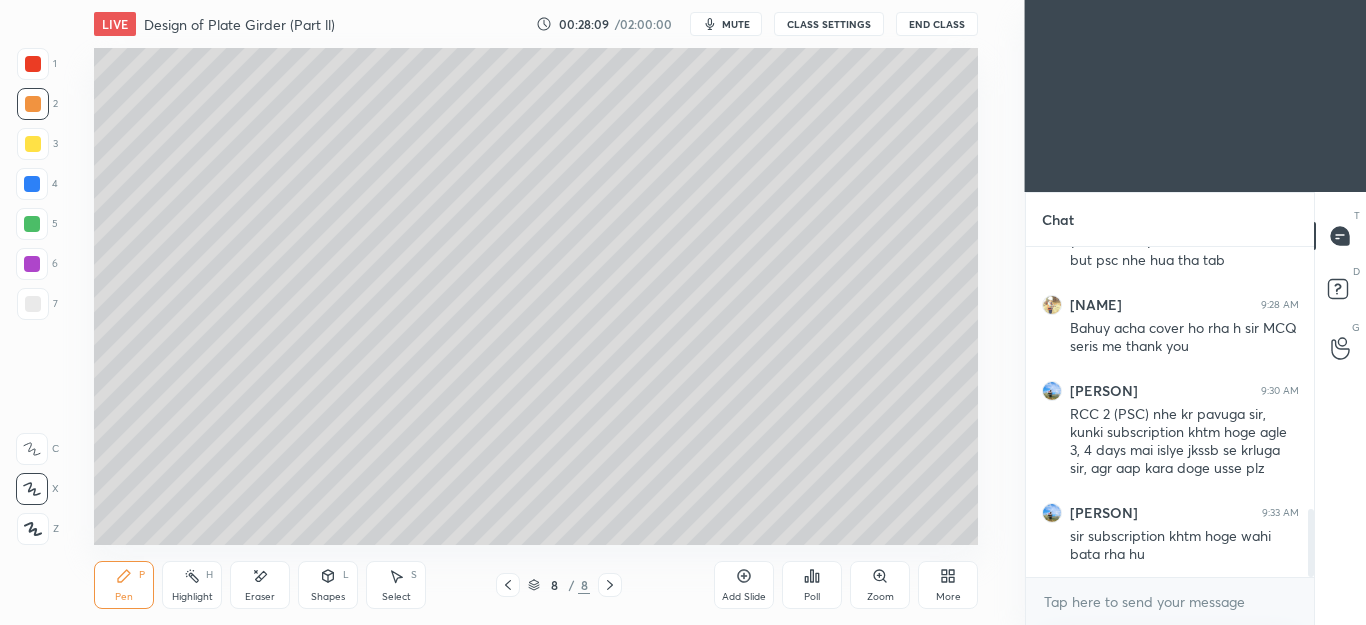 scroll, scrollTop: 1282, scrollLeft: 0, axis: vertical 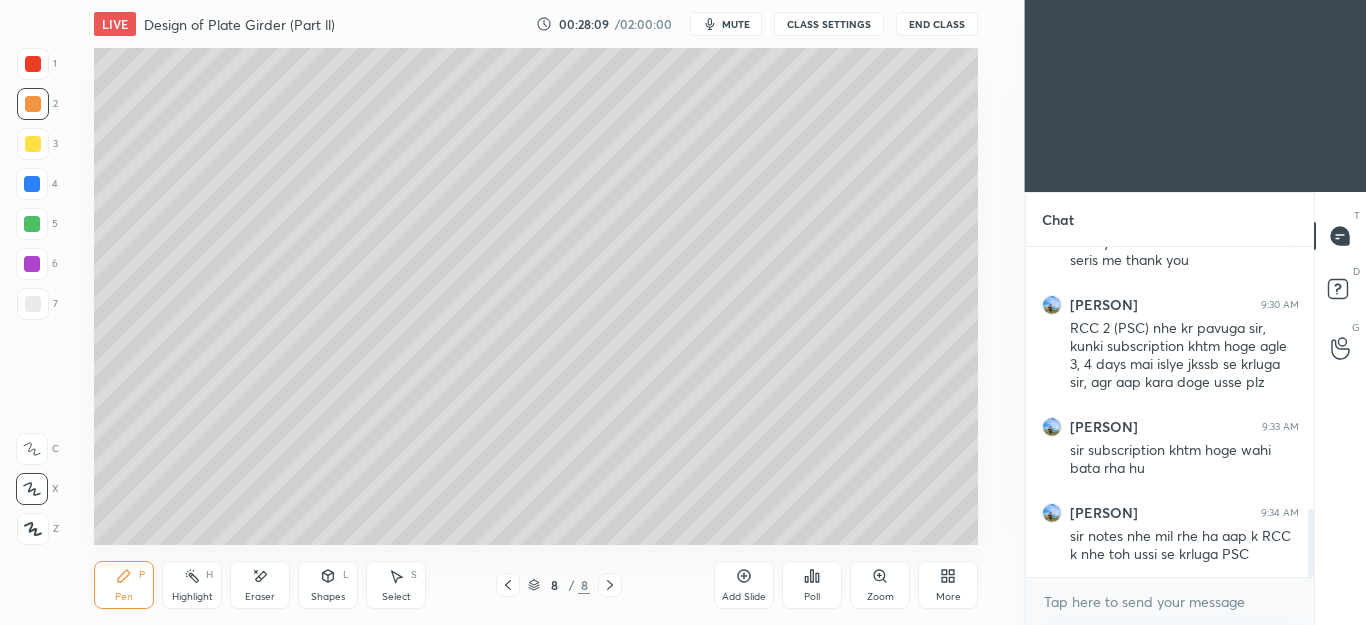 click on "Select" at bounding box center (396, 597) 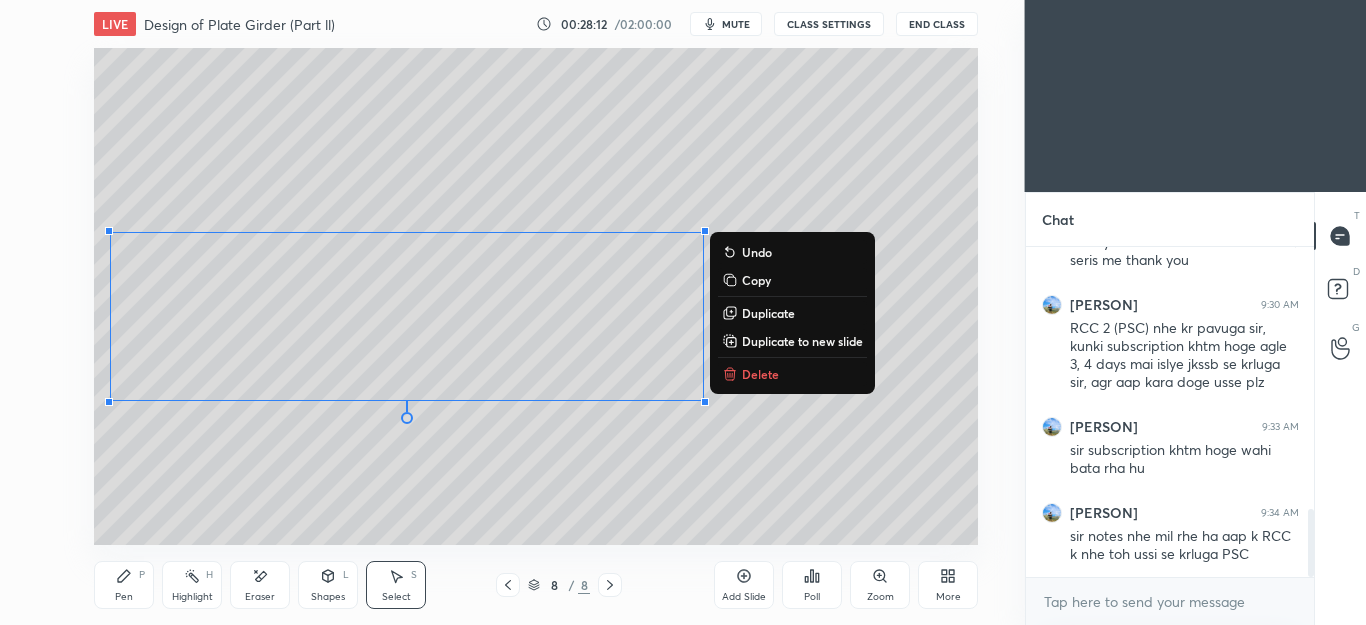 click on "0 ° Undo Copy Duplicate Duplicate to new slide Delete" at bounding box center (536, 296) 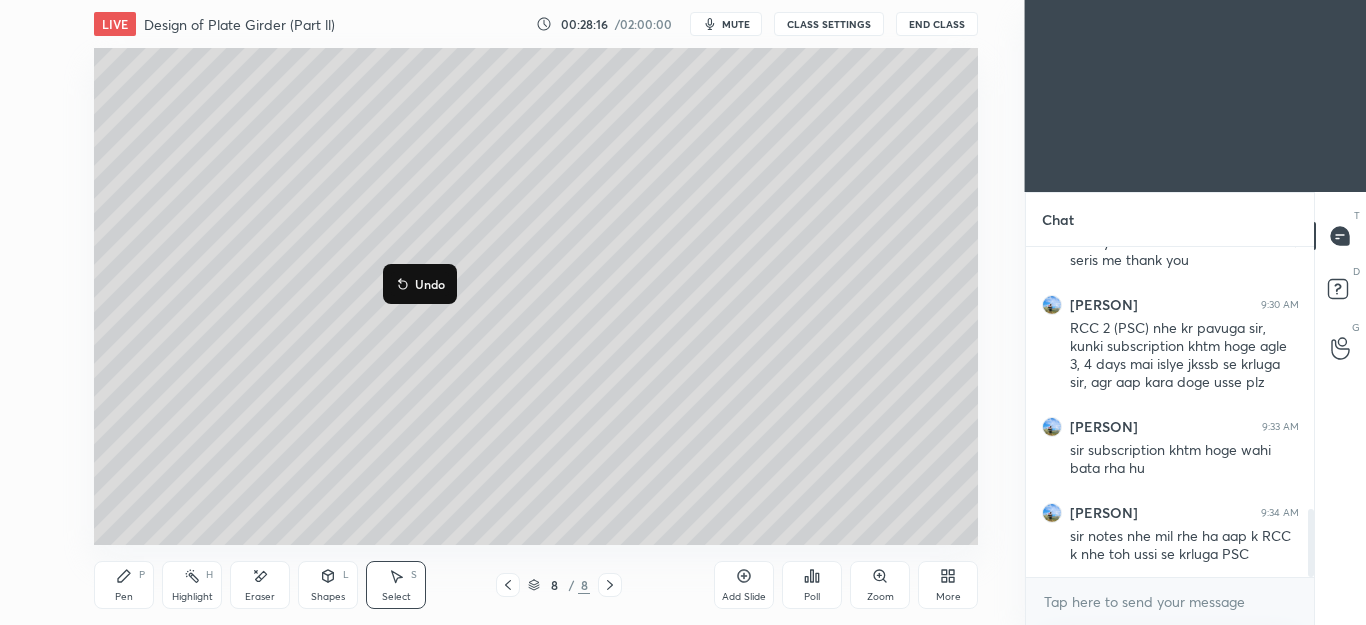 click on "0 ° Undo Copy Duplicate Duplicate to new slide Delete" at bounding box center (536, 296) 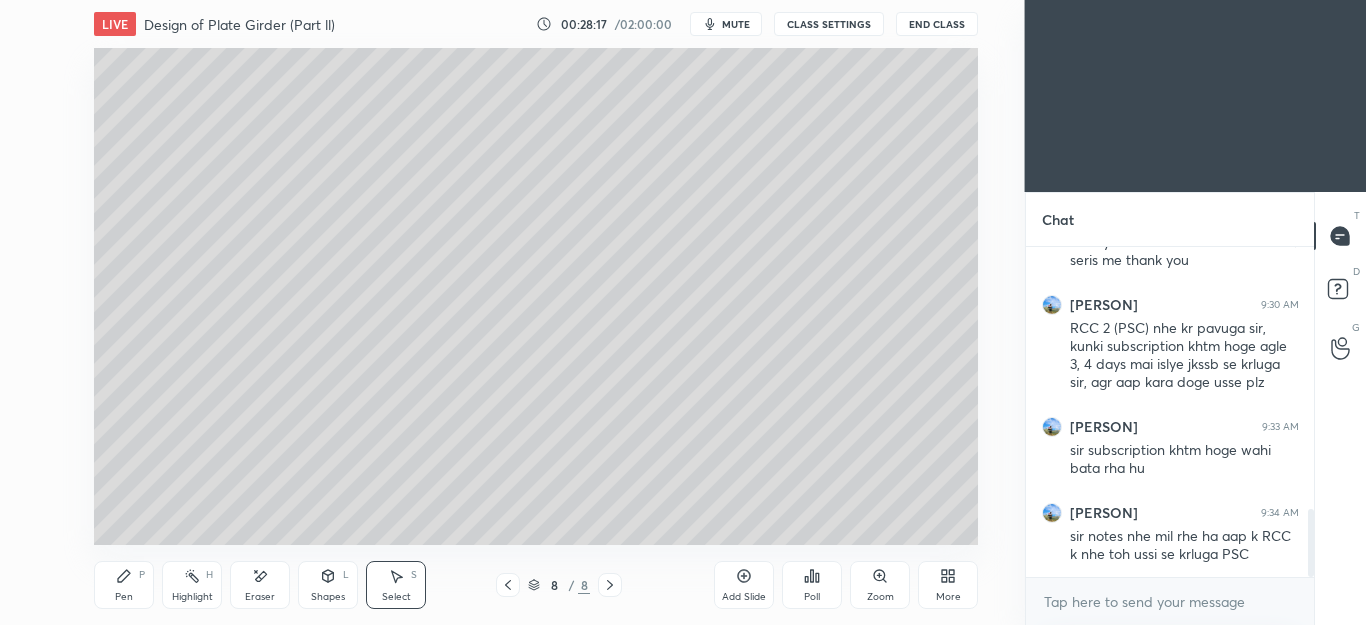 click on "Pen P" at bounding box center [124, 585] 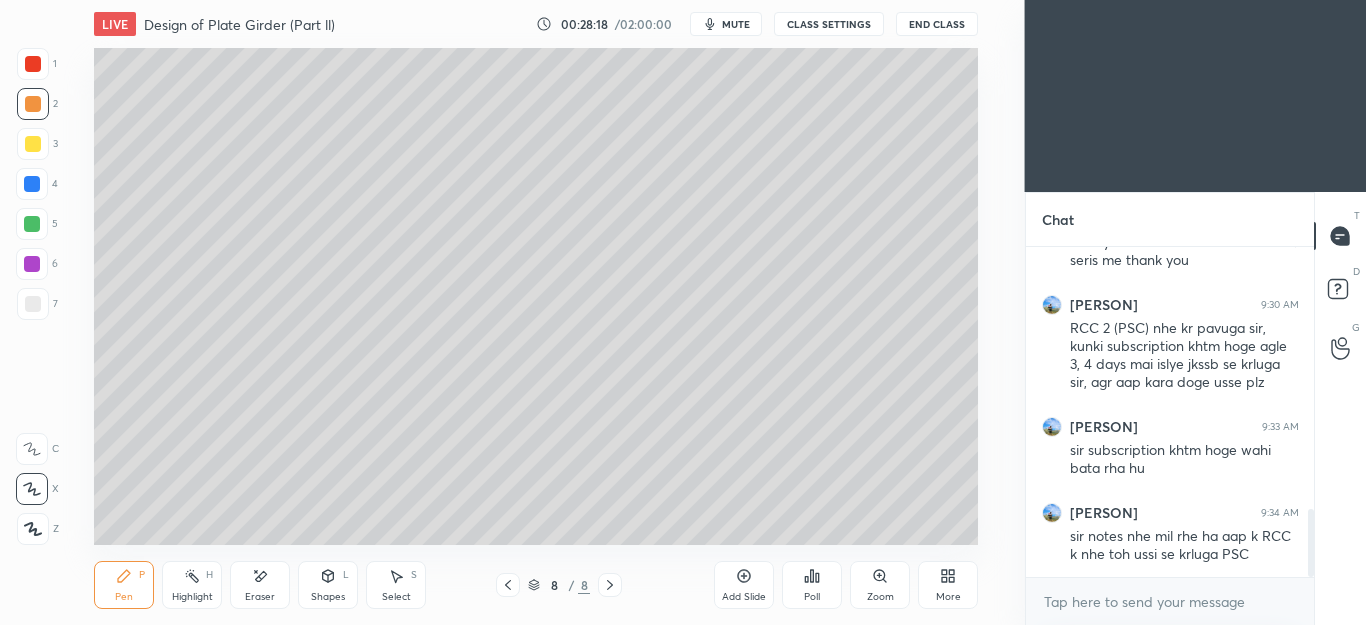click at bounding box center (33, 304) 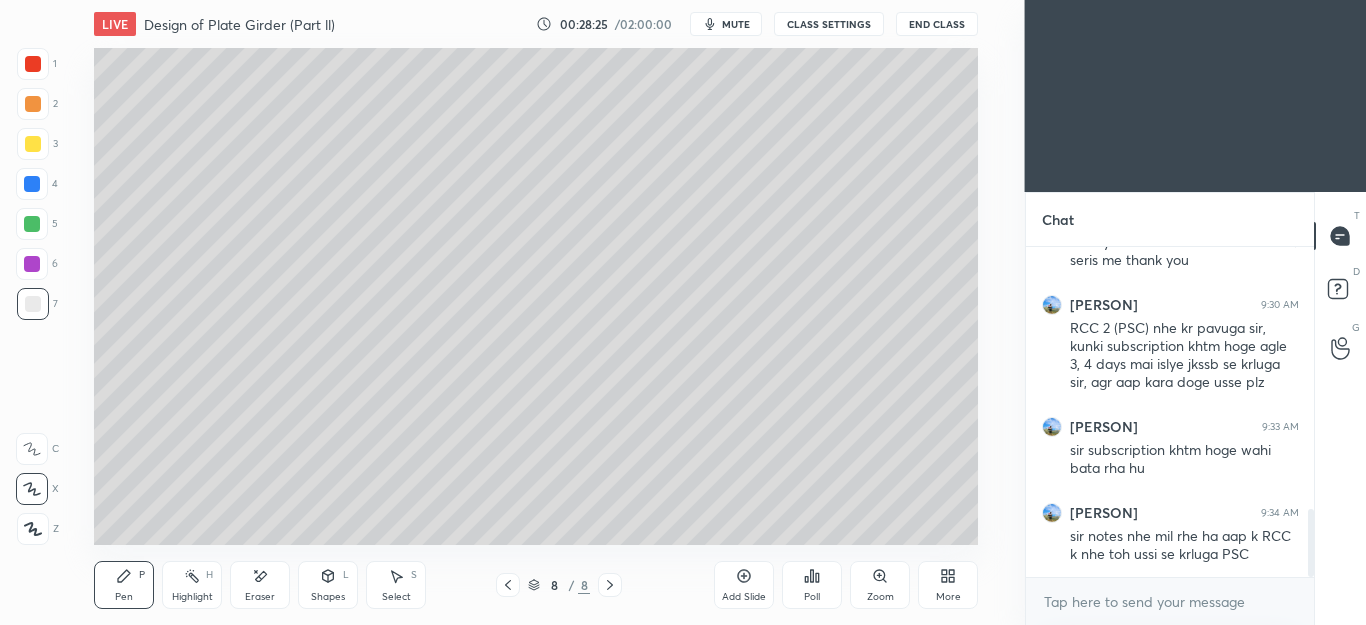 click on "Shapes L" at bounding box center (328, 585) 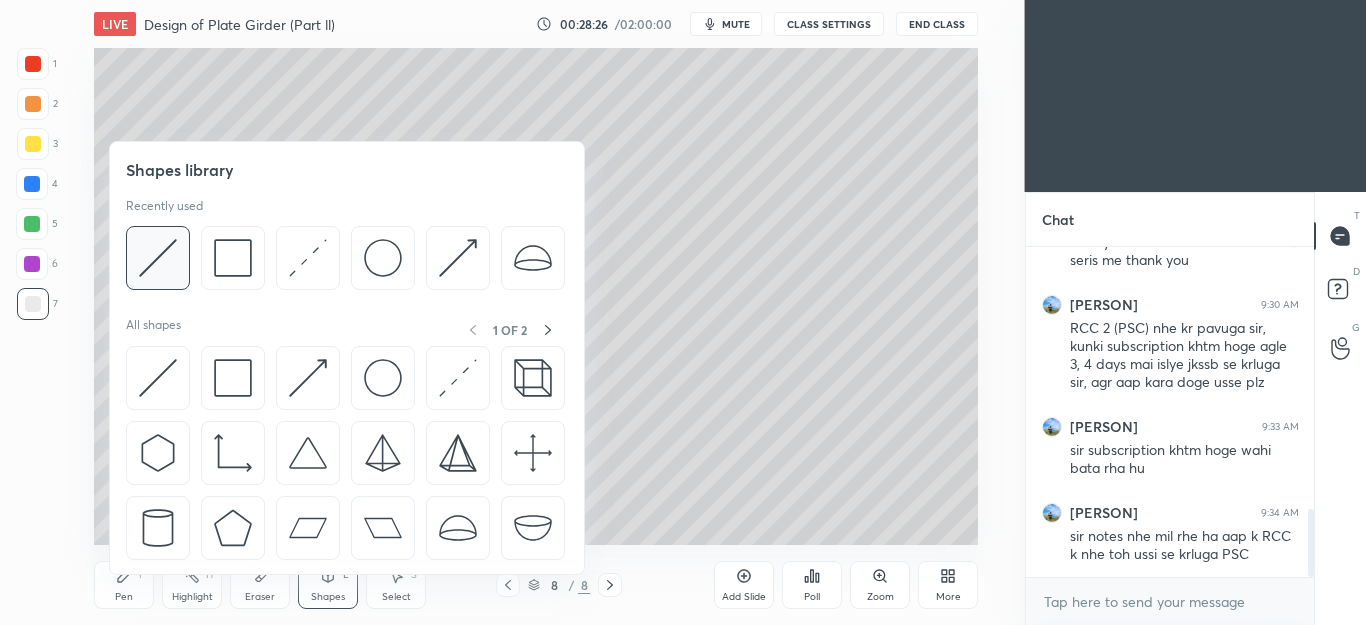 click at bounding box center [158, 258] 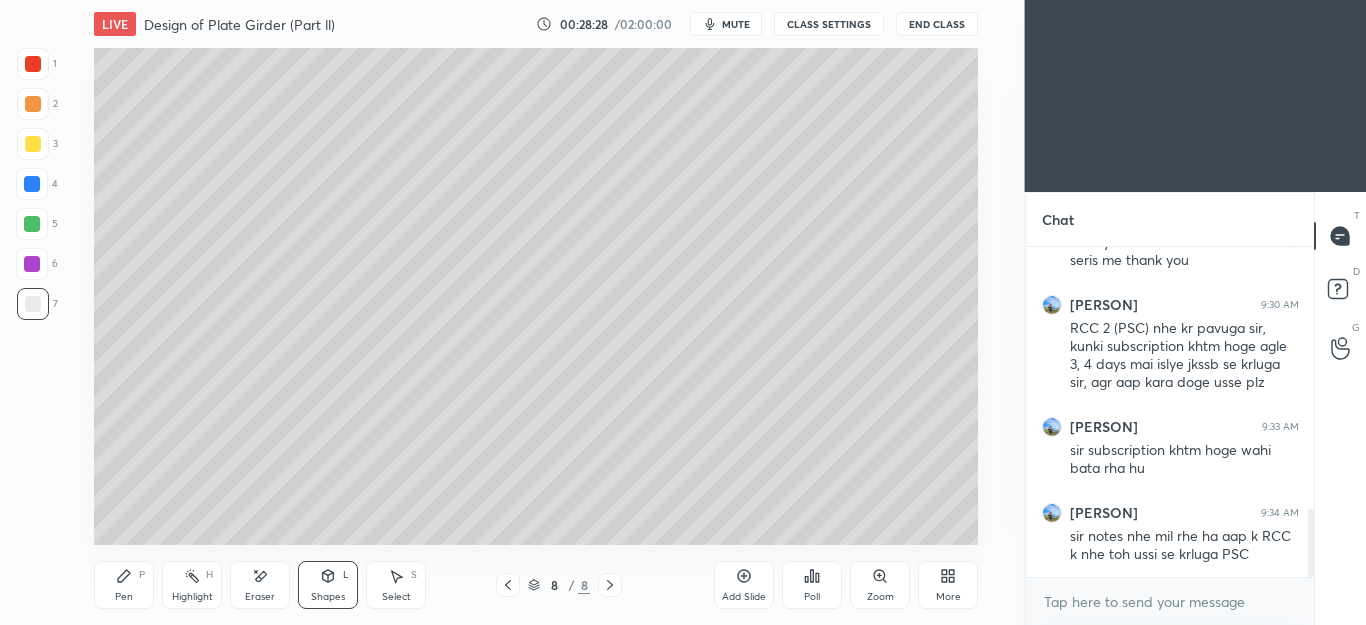 click 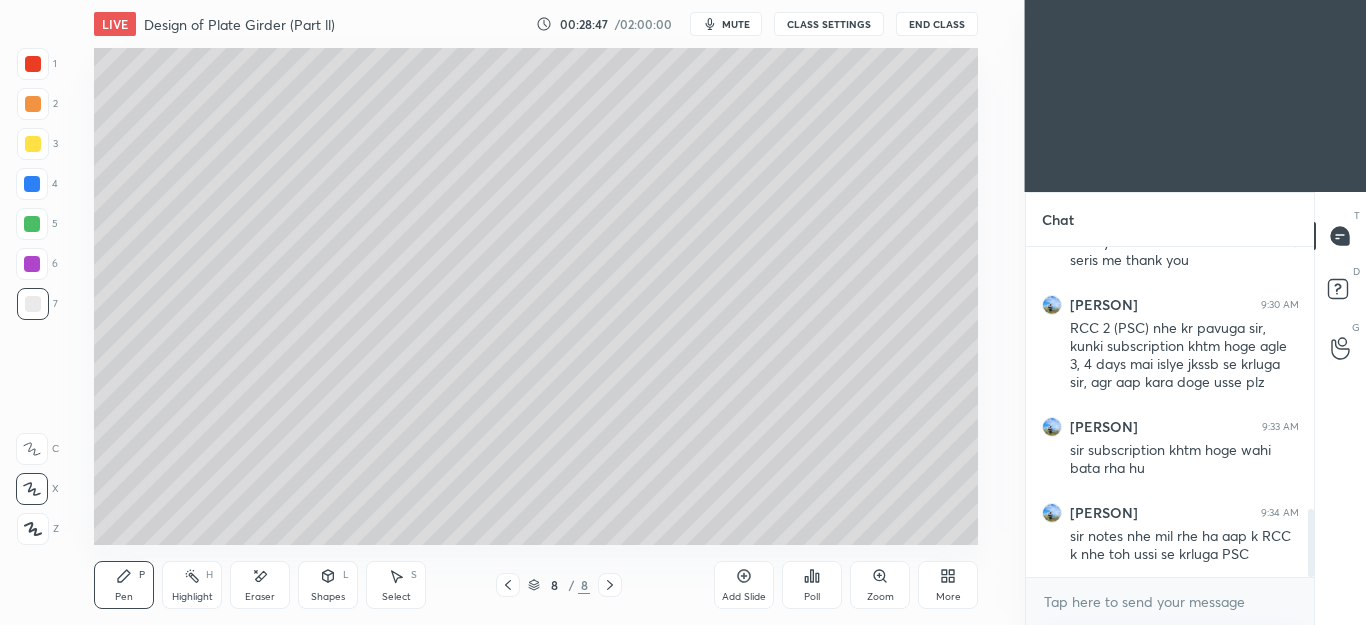 click at bounding box center (33, 104) 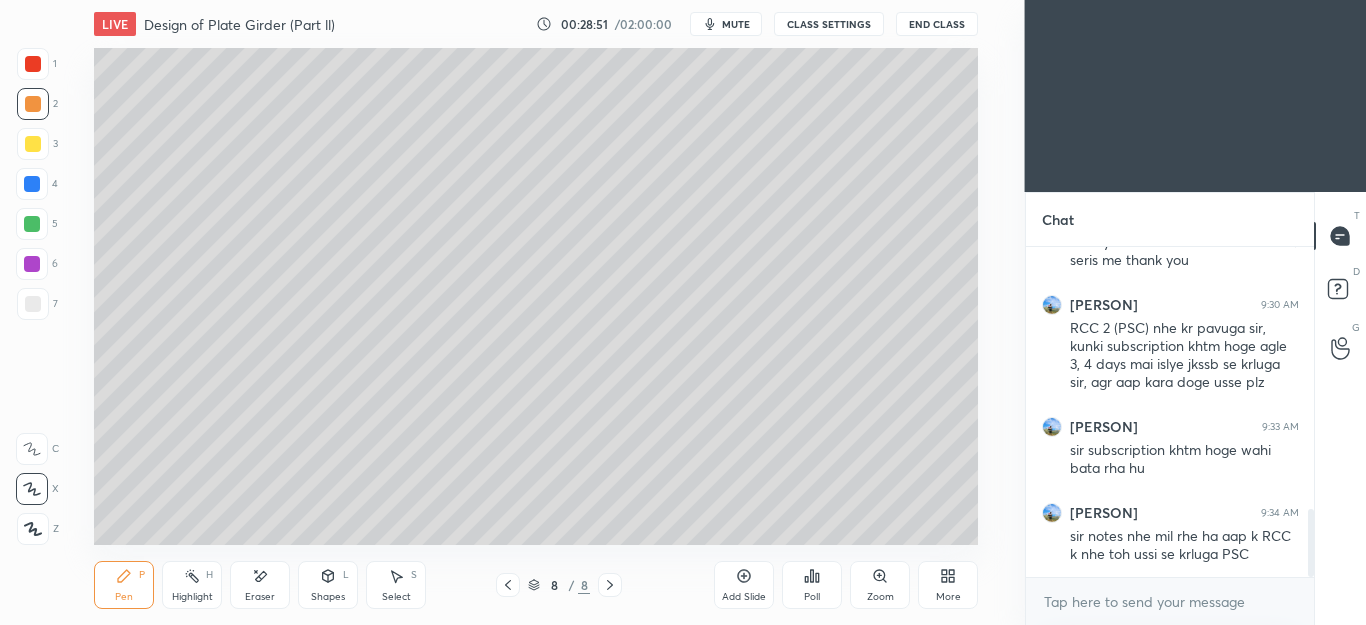 click on "Select" at bounding box center (396, 597) 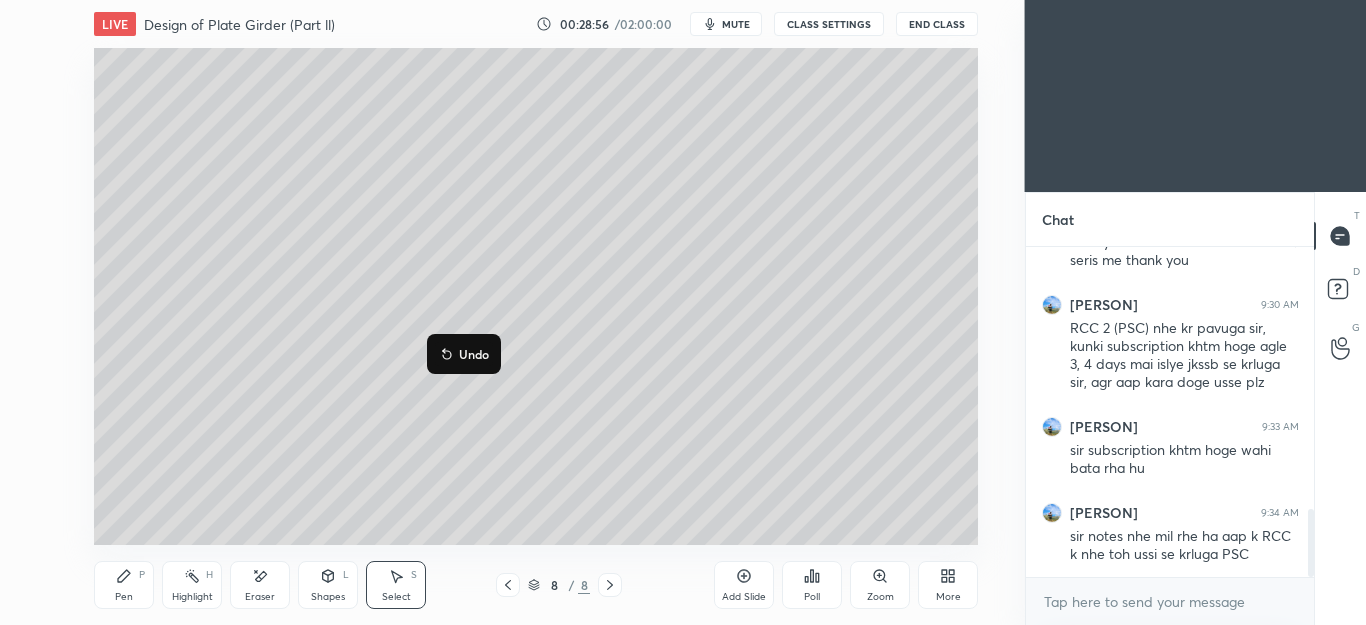 click on "0 ° Undo Copy Duplicate Duplicate to new slide Delete" at bounding box center (536, 296) 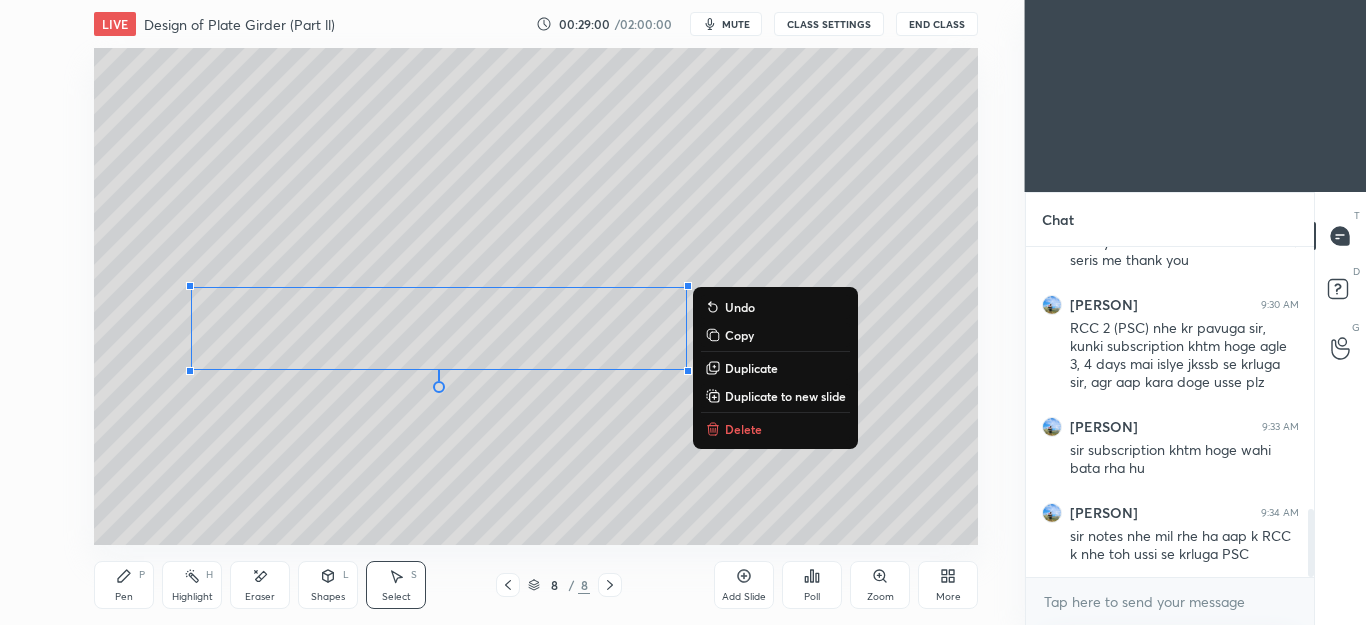 click on "0 ° Undo Copy Duplicate Duplicate to new slide Delete" at bounding box center (536, 296) 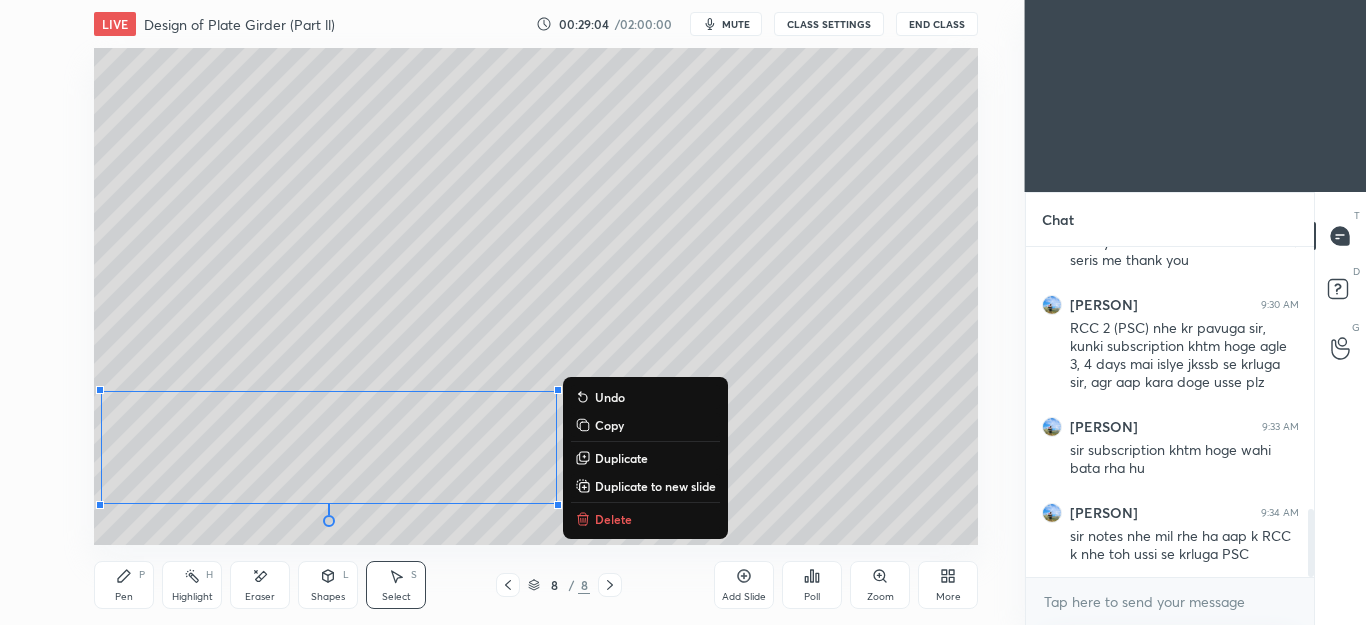 click on "Pen P" at bounding box center [124, 585] 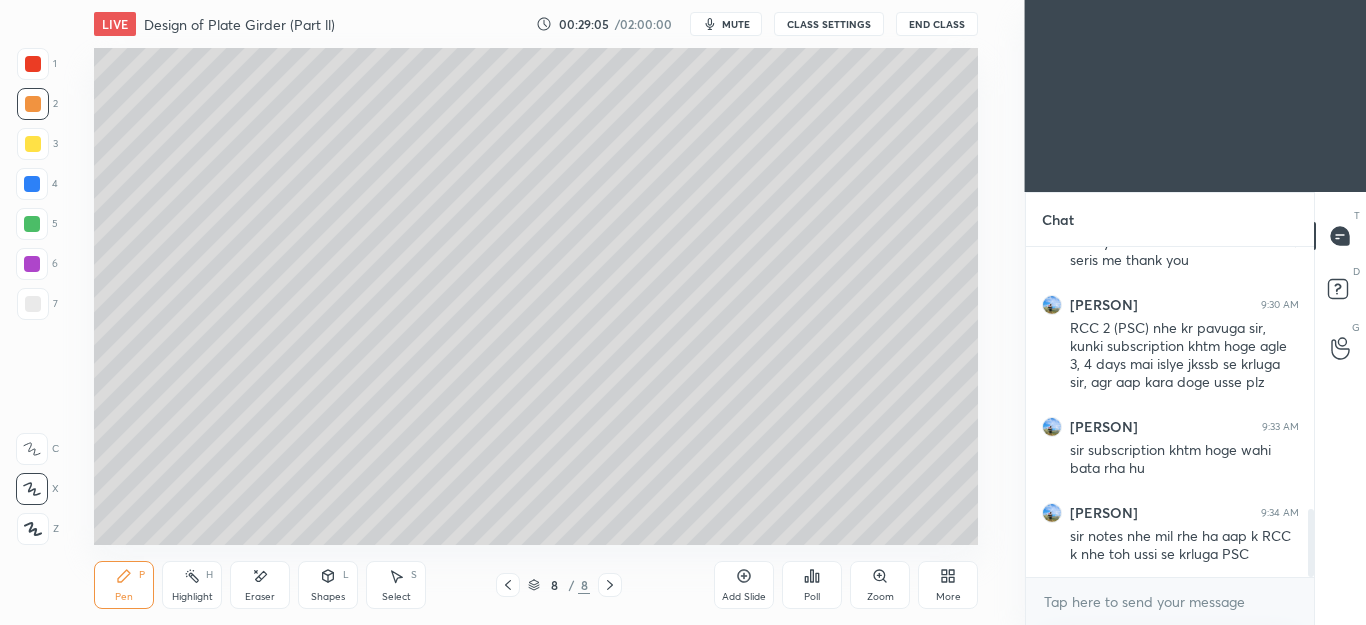 click 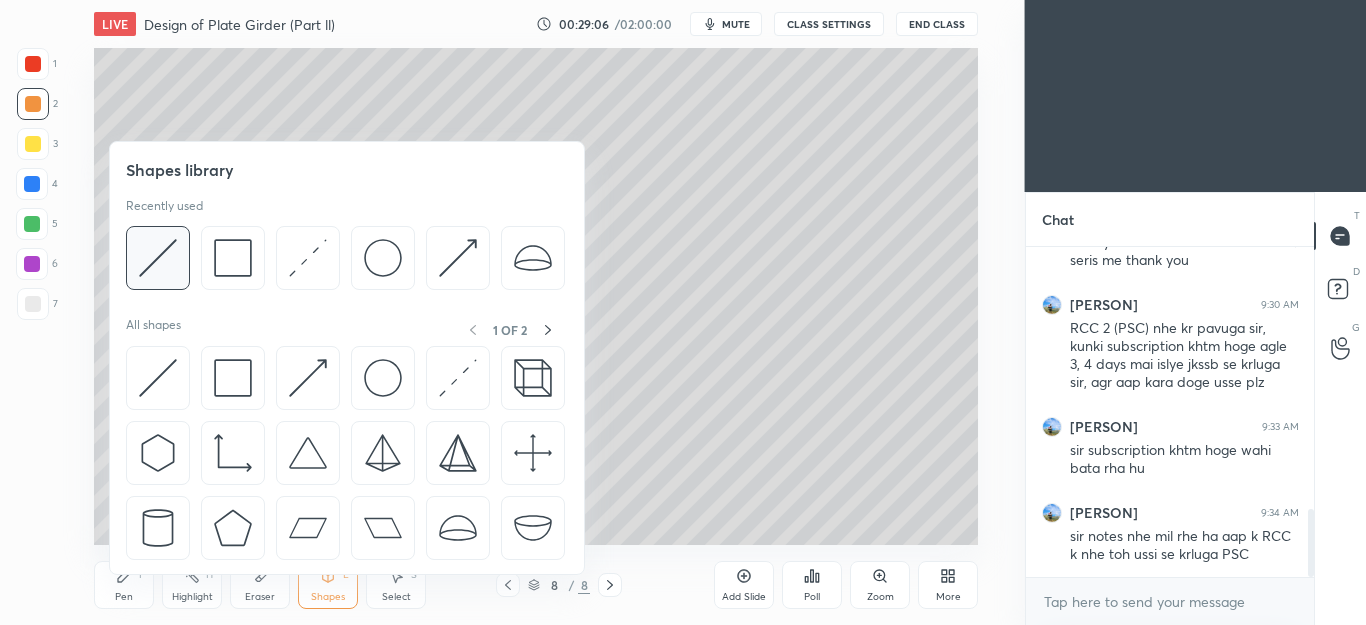 click at bounding box center (158, 258) 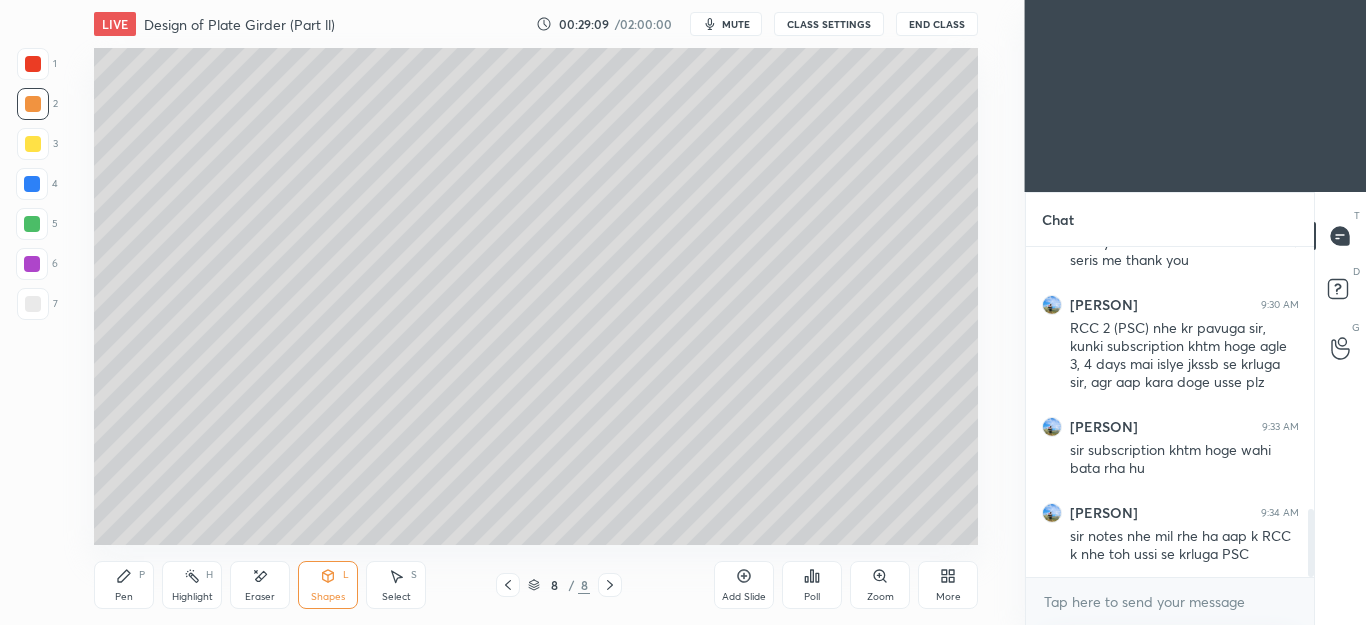click on "Pen P" at bounding box center (124, 585) 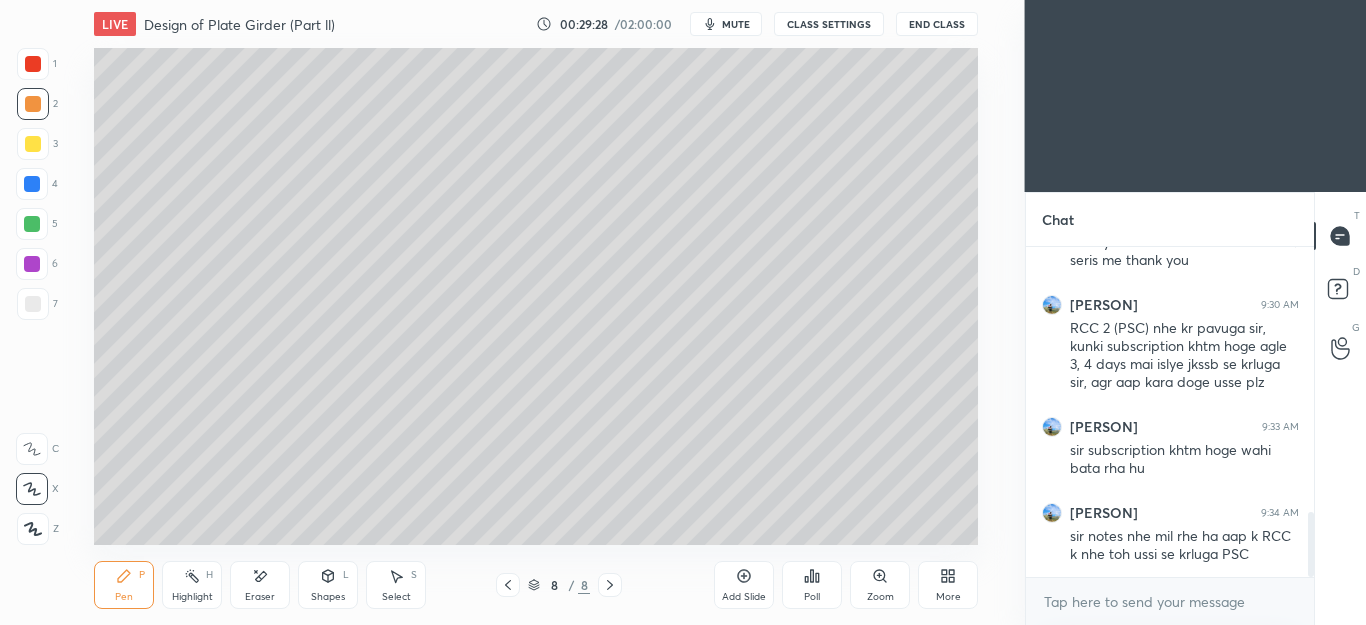 scroll, scrollTop: 1354, scrollLeft: 0, axis: vertical 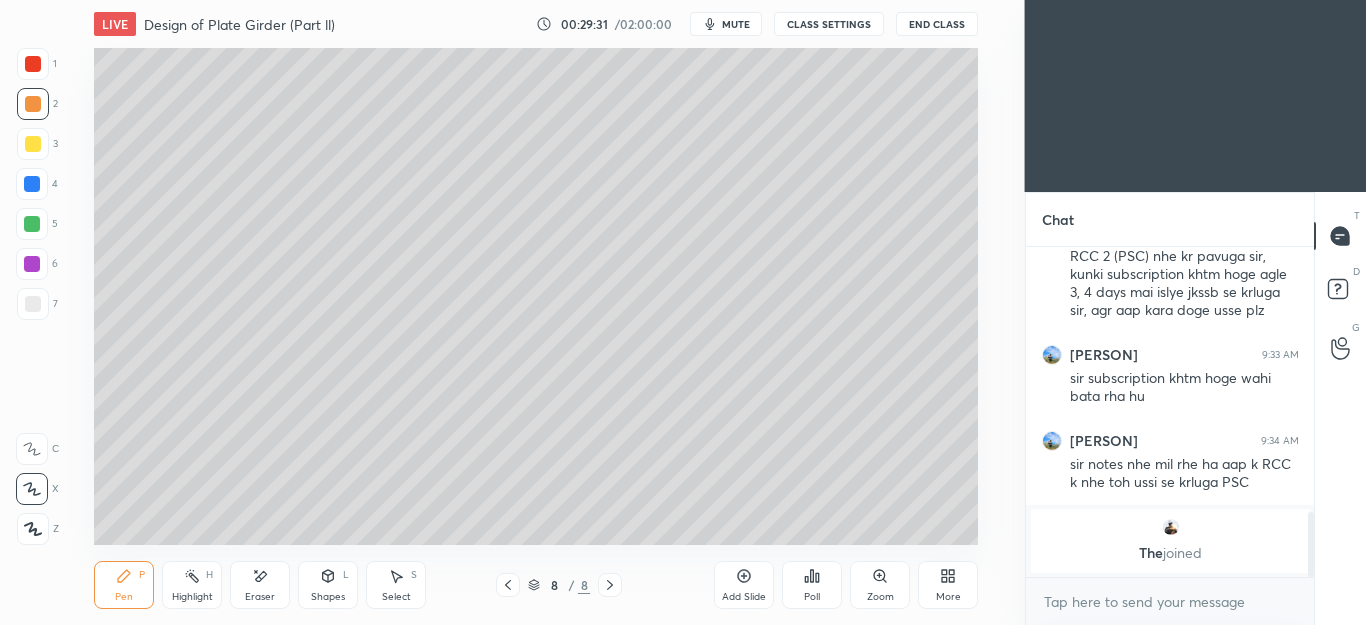 click on "Select S" at bounding box center (396, 585) 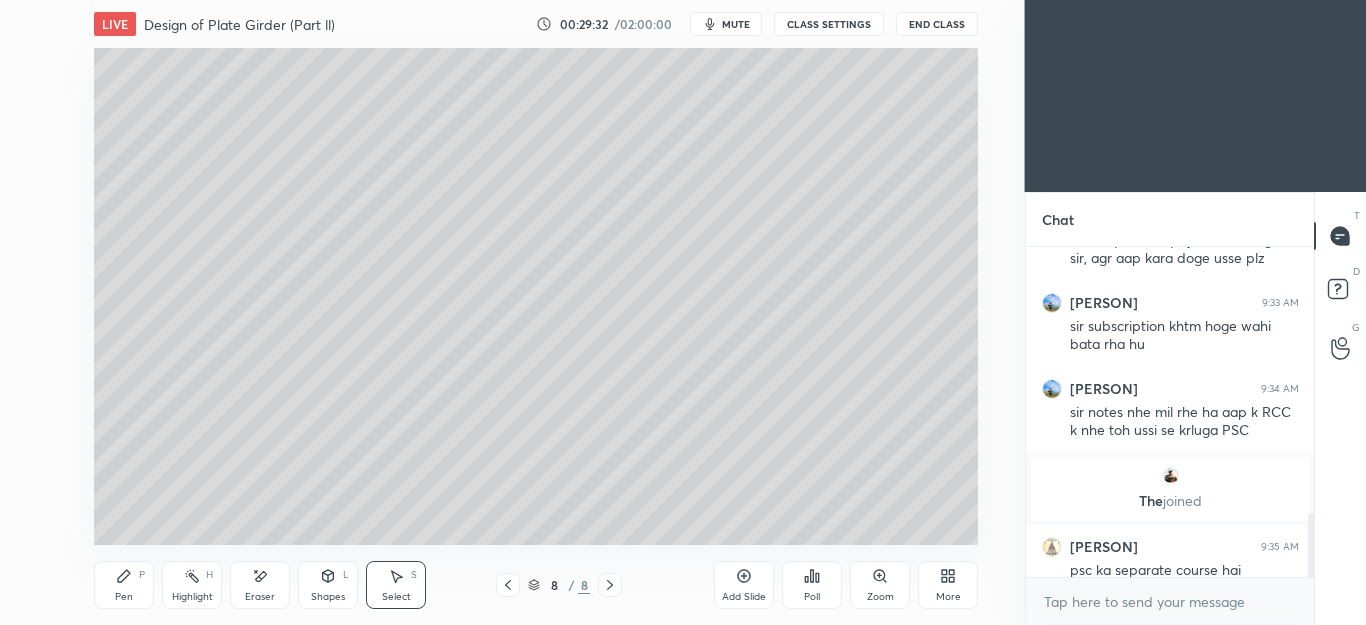 scroll, scrollTop: 1370, scrollLeft: 0, axis: vertical 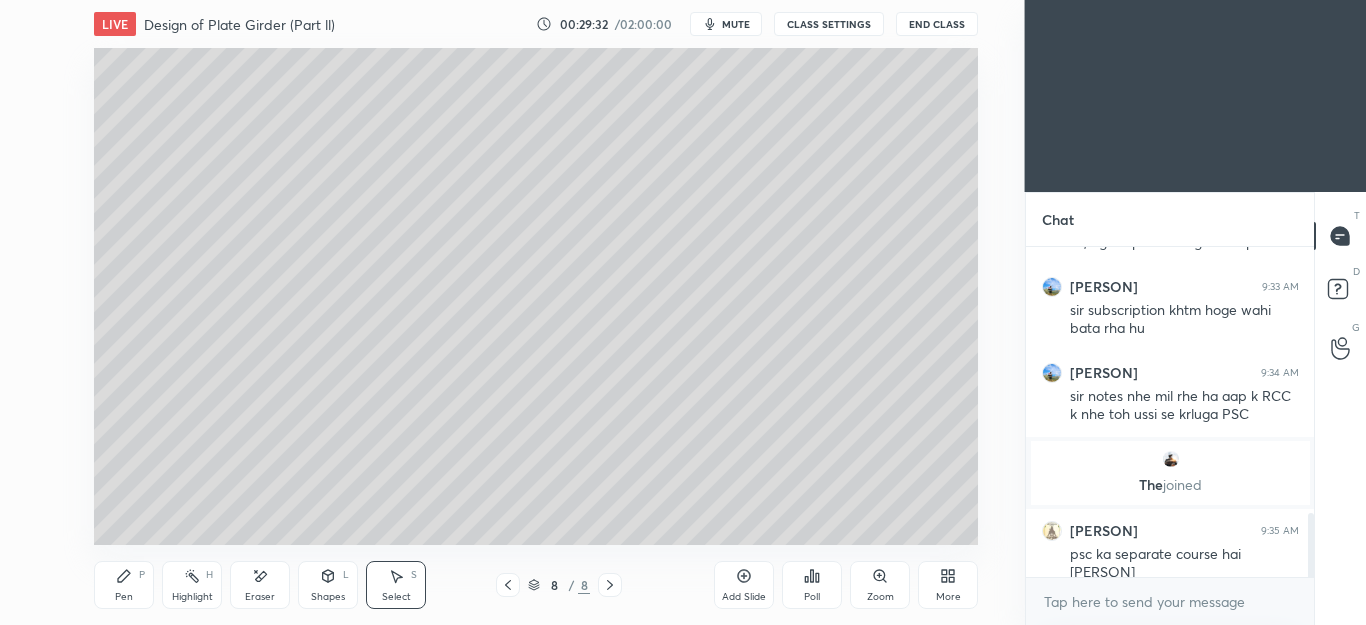 click on "0 ° Undo Copy Duplicate Duplicate to new slide Delete" at bounding box center (536, 296) 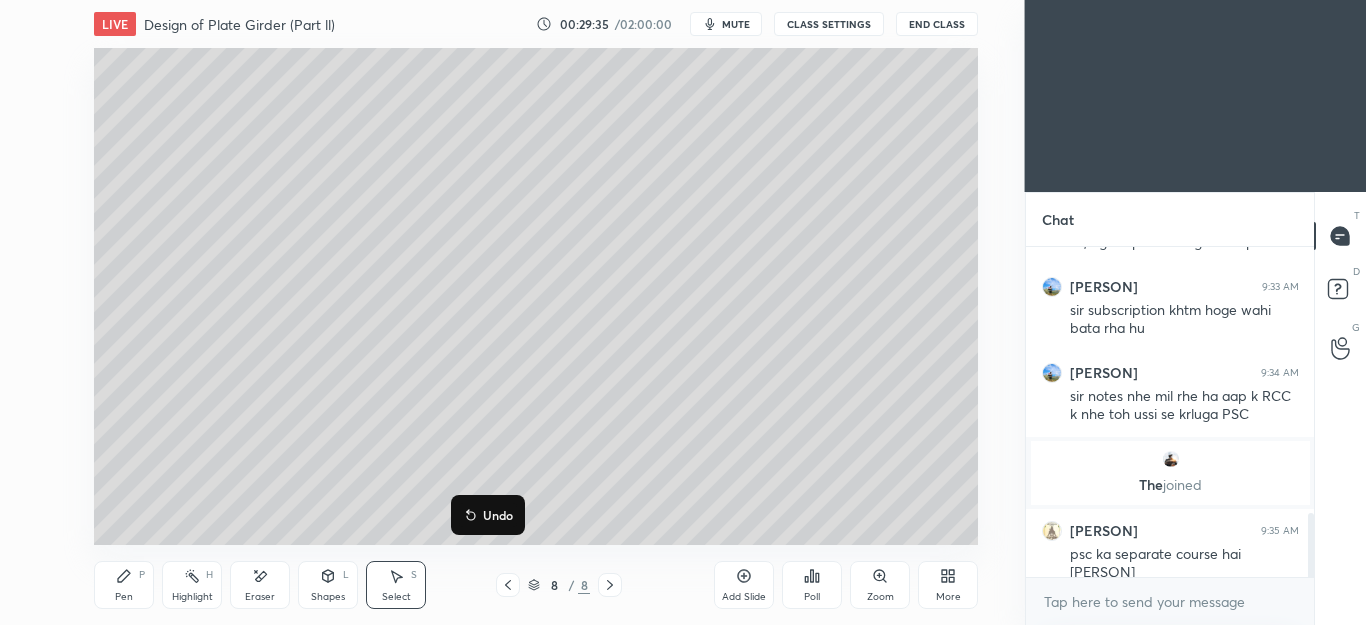 click on "Pen P" at bounding box center (124, 585) 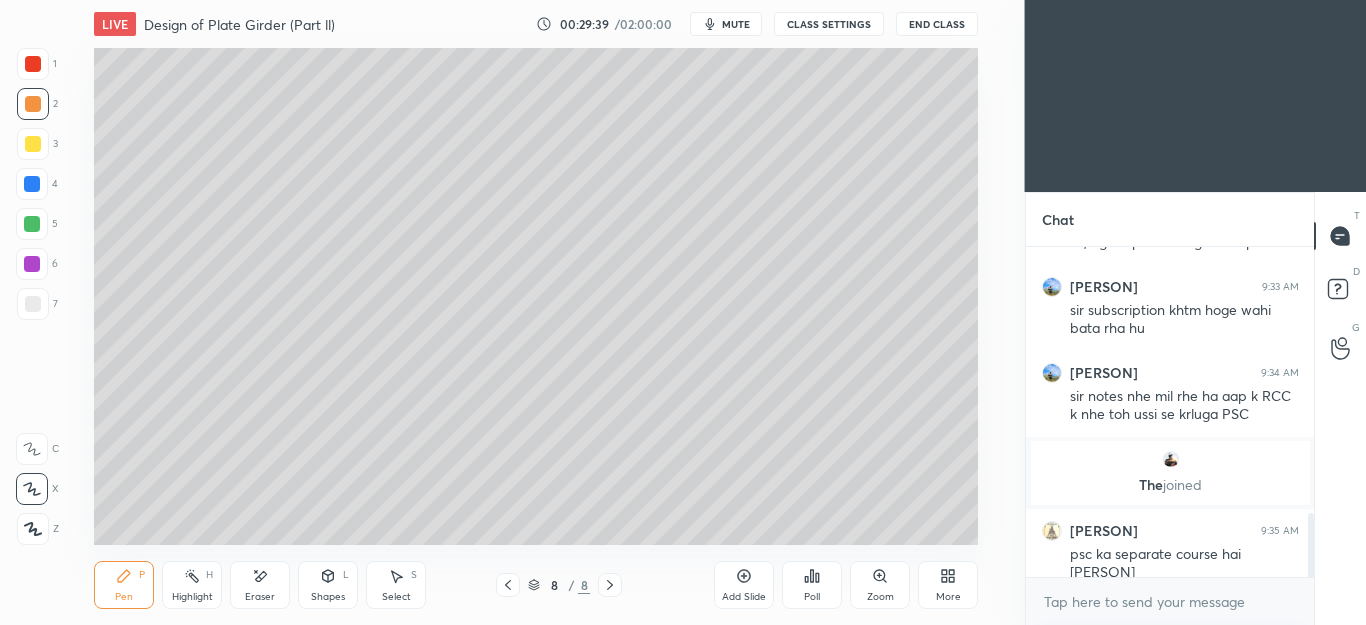 click on "Select S" at bounding box center (396, 585) 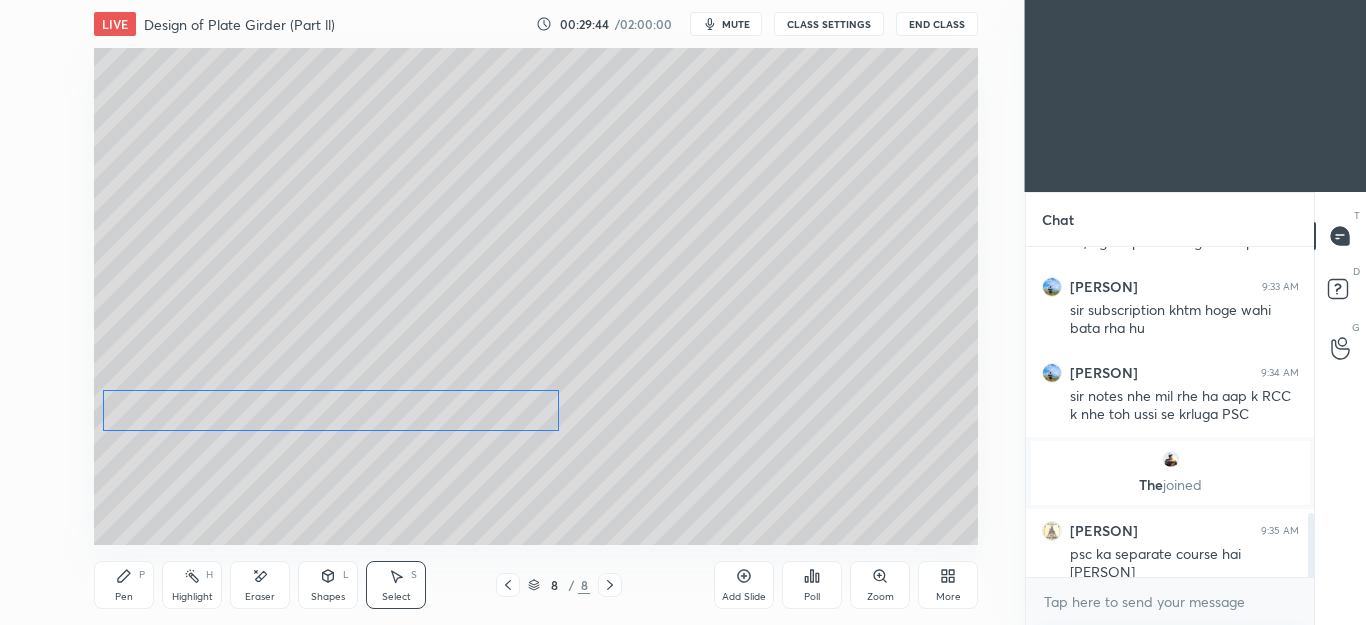 click on "0 ° Undo Copy Duplicate Duplicate to new slide Delete" at bounding box center [536, 296] 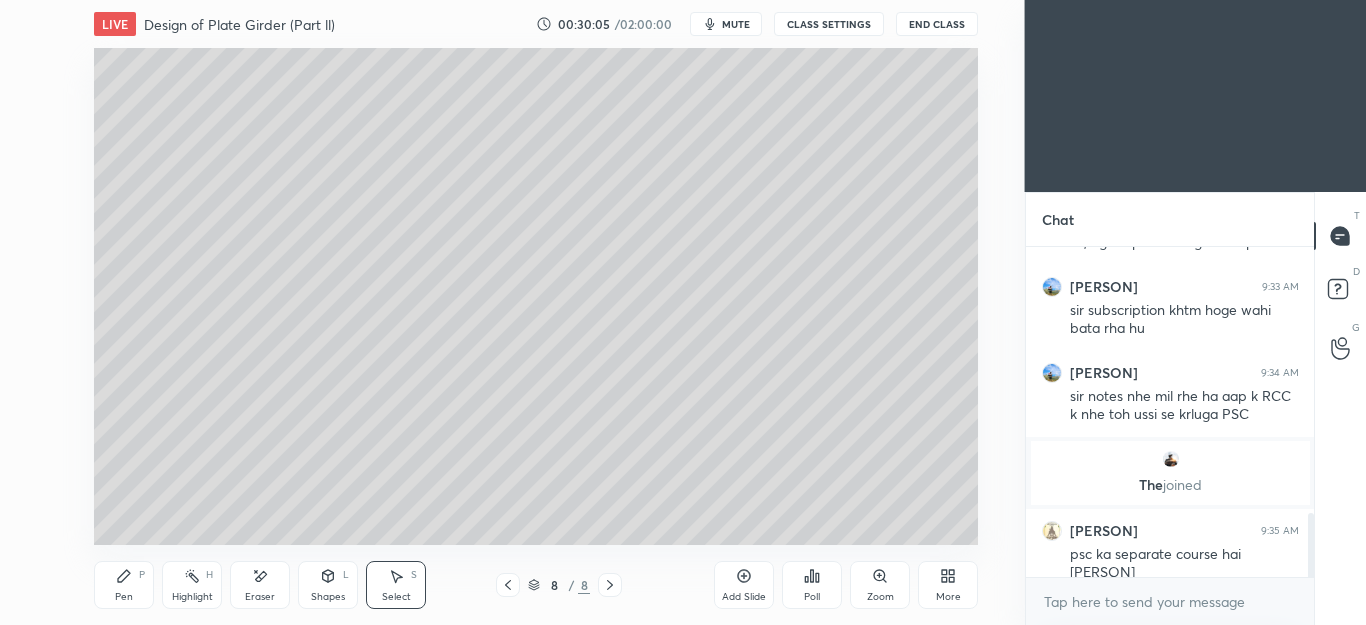 click on "Pen P Highlight H Eraser Shapes L Select S 8 / 8 Add Slide Poll Zoom More" at bounding box center [536, 585] 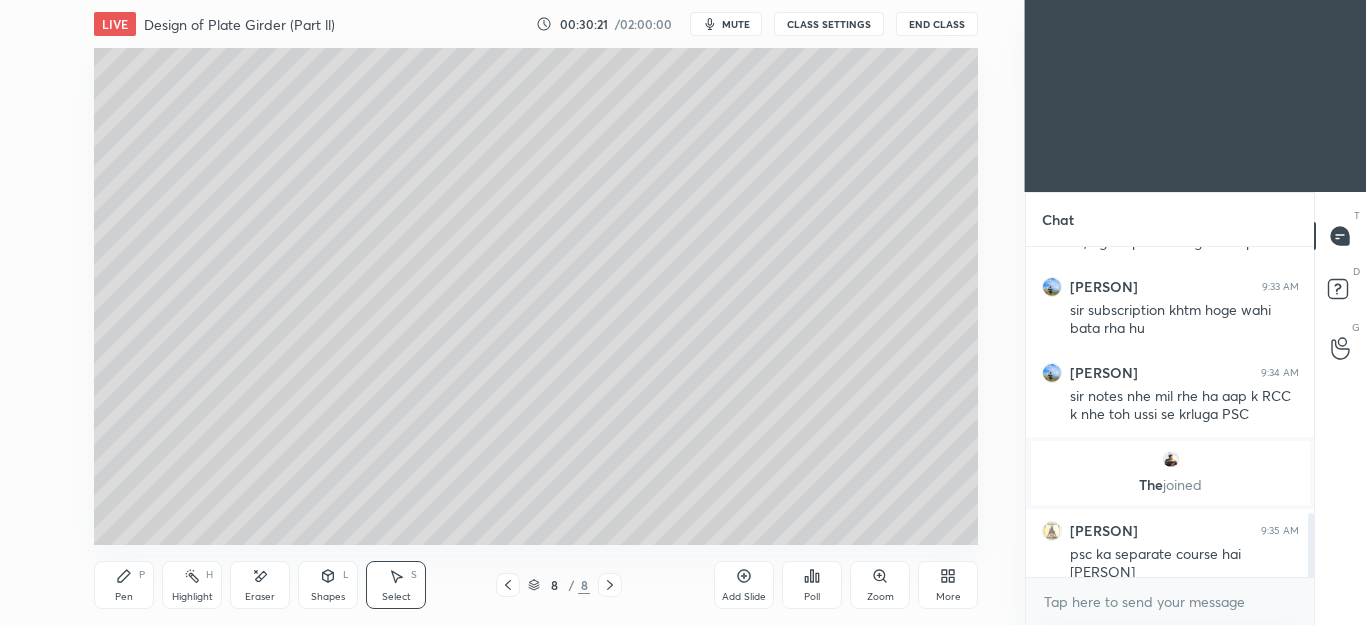 click on "Pen" at bounding box center [124, 597] 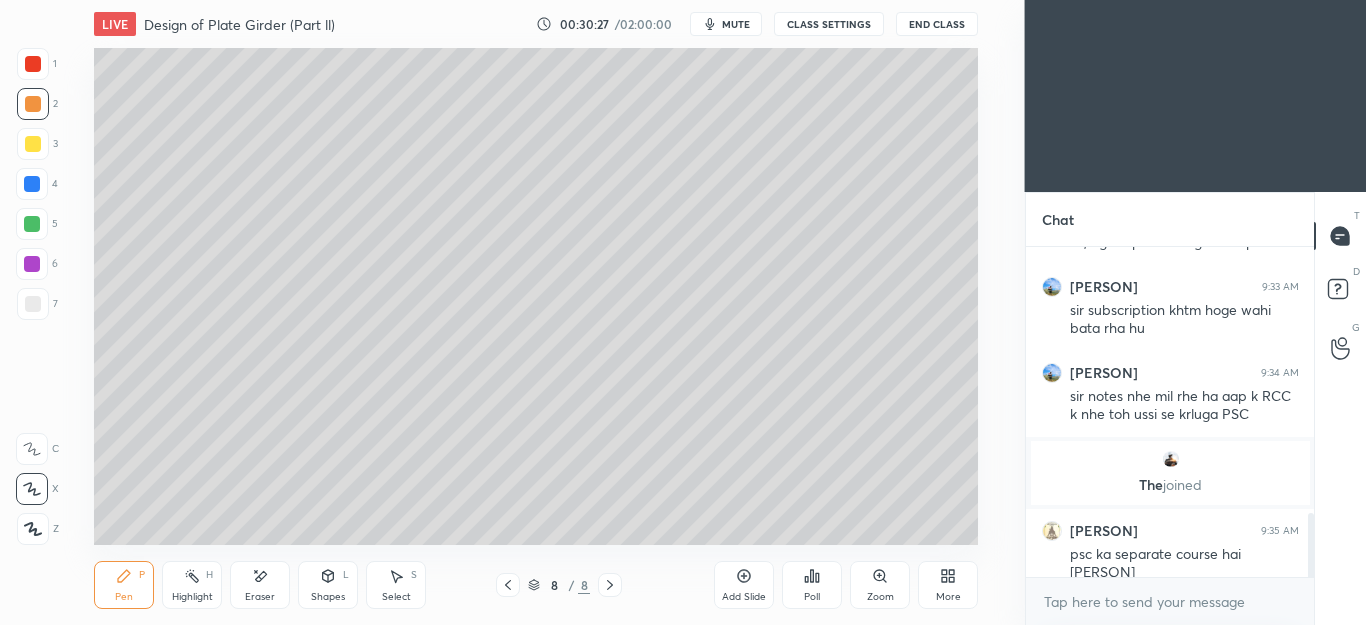 click 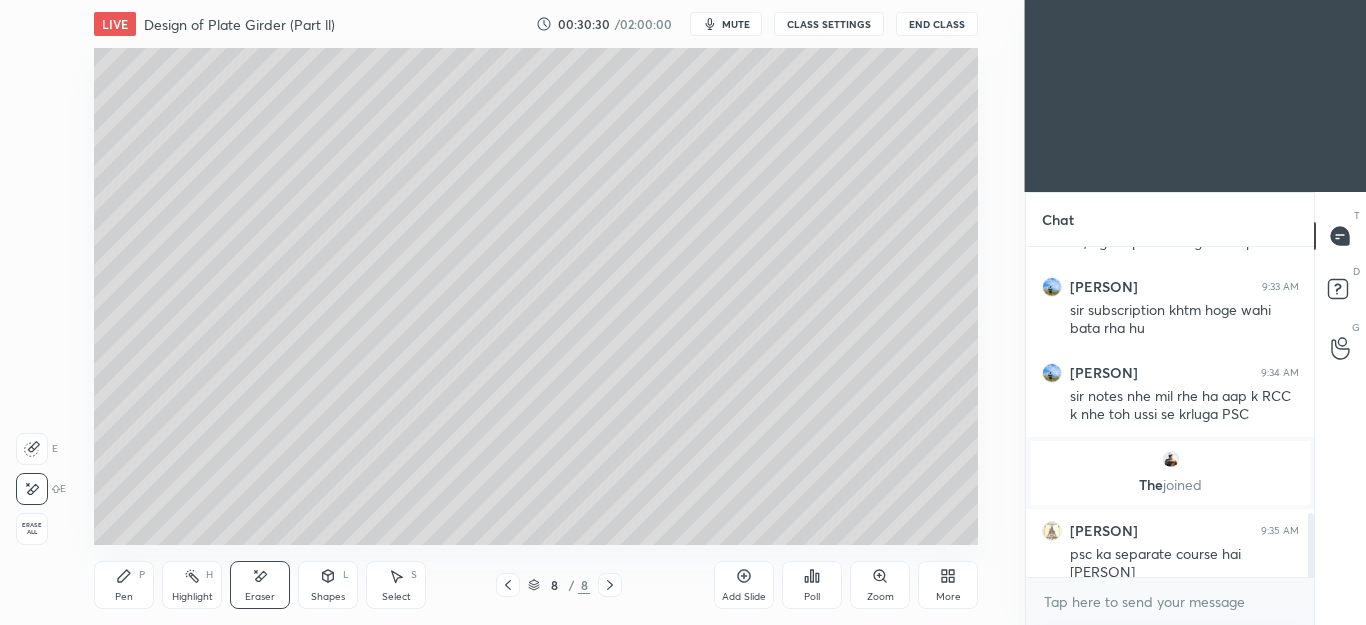 click on "Pen" at bounding box center (124, 597) 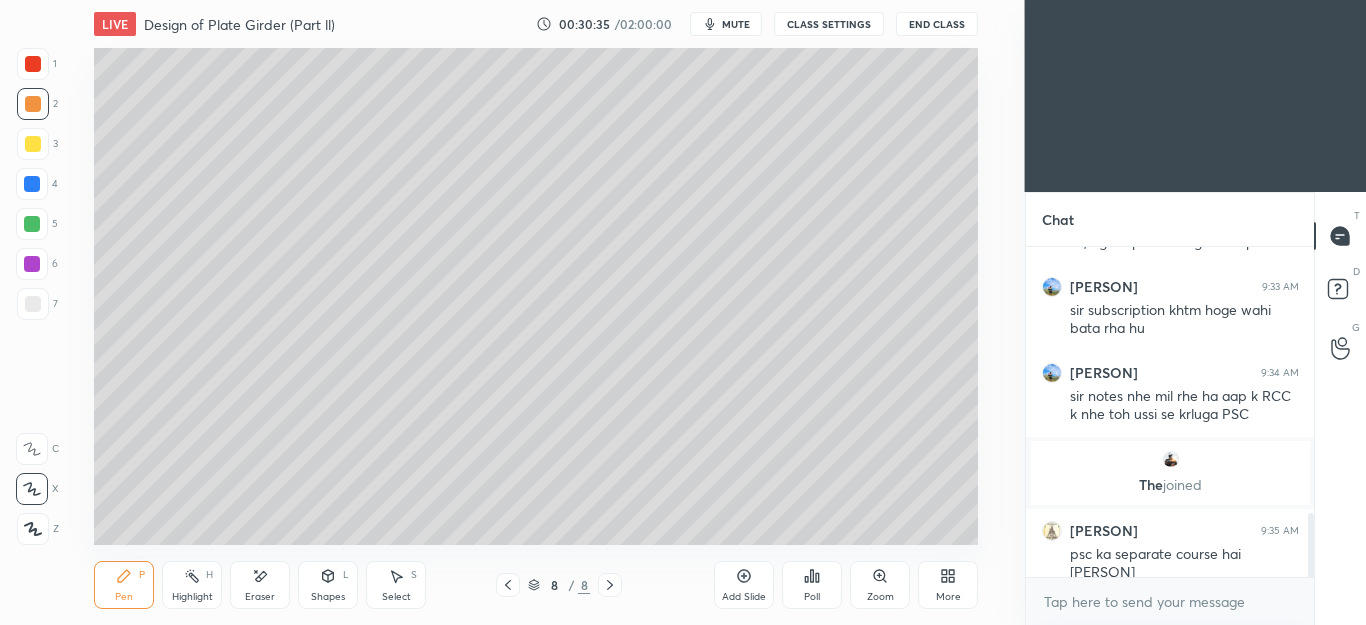 click 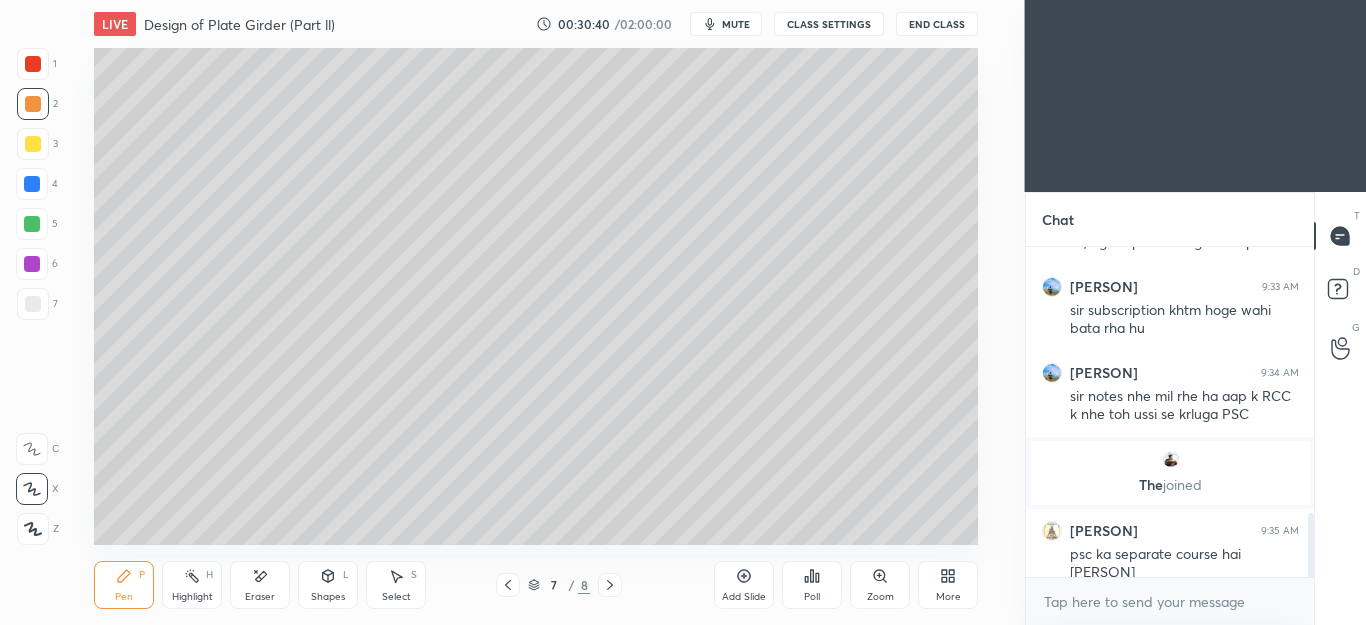 click at bounding box center (508, 585) 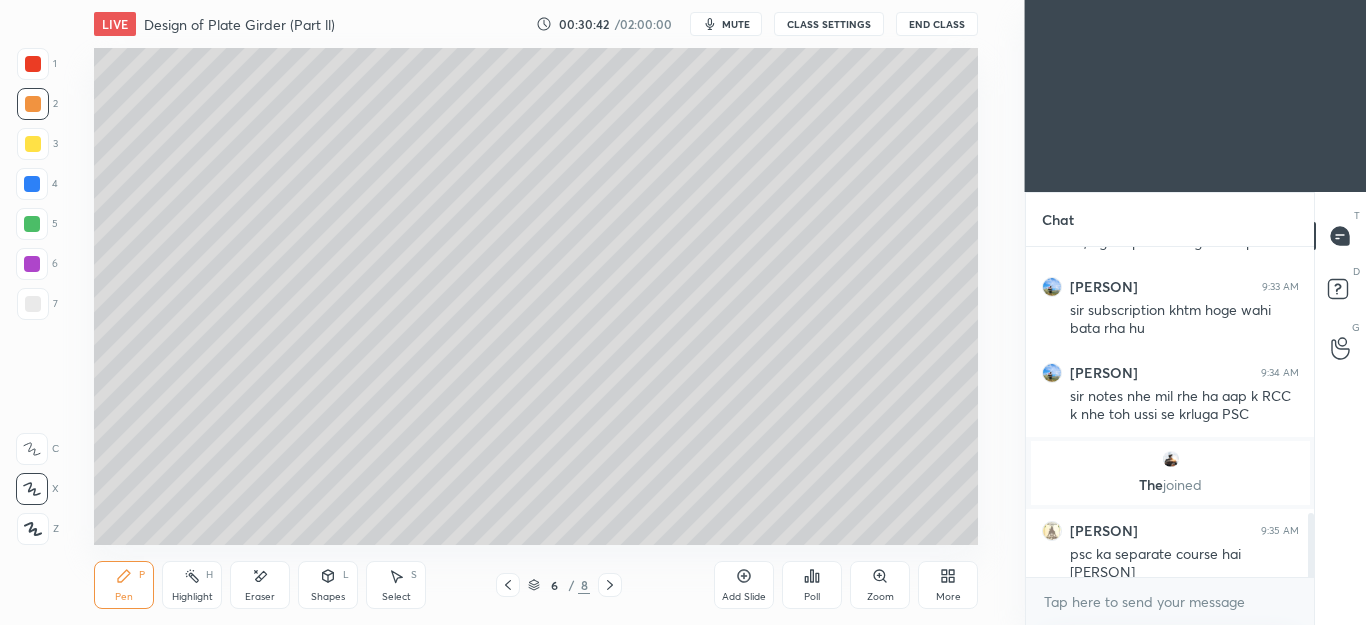 scroll, scrollTop: 1456, scrollLeft: 0, axis: vertical 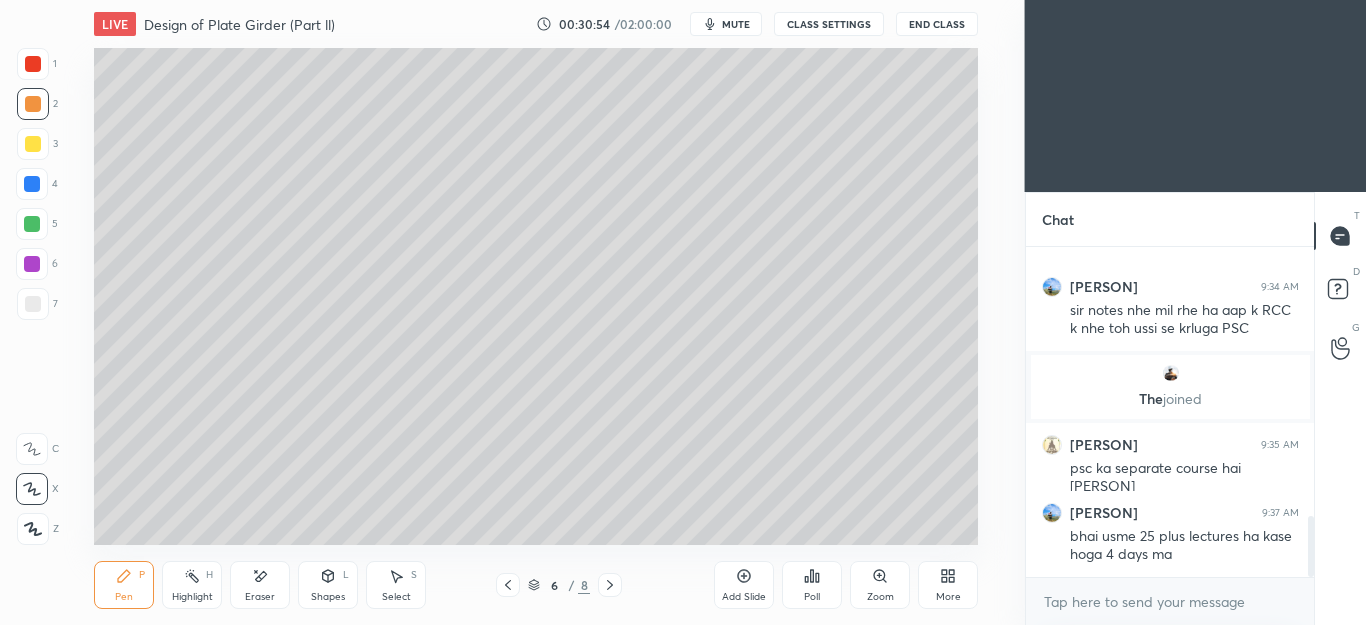 click 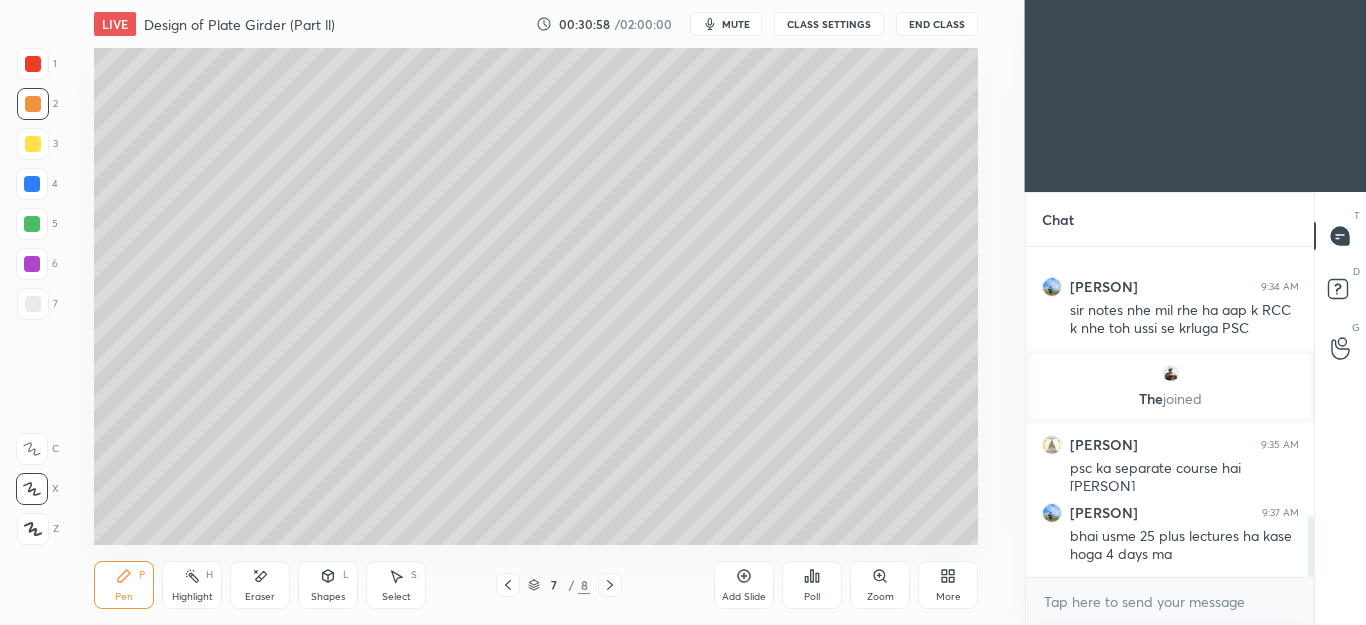 click 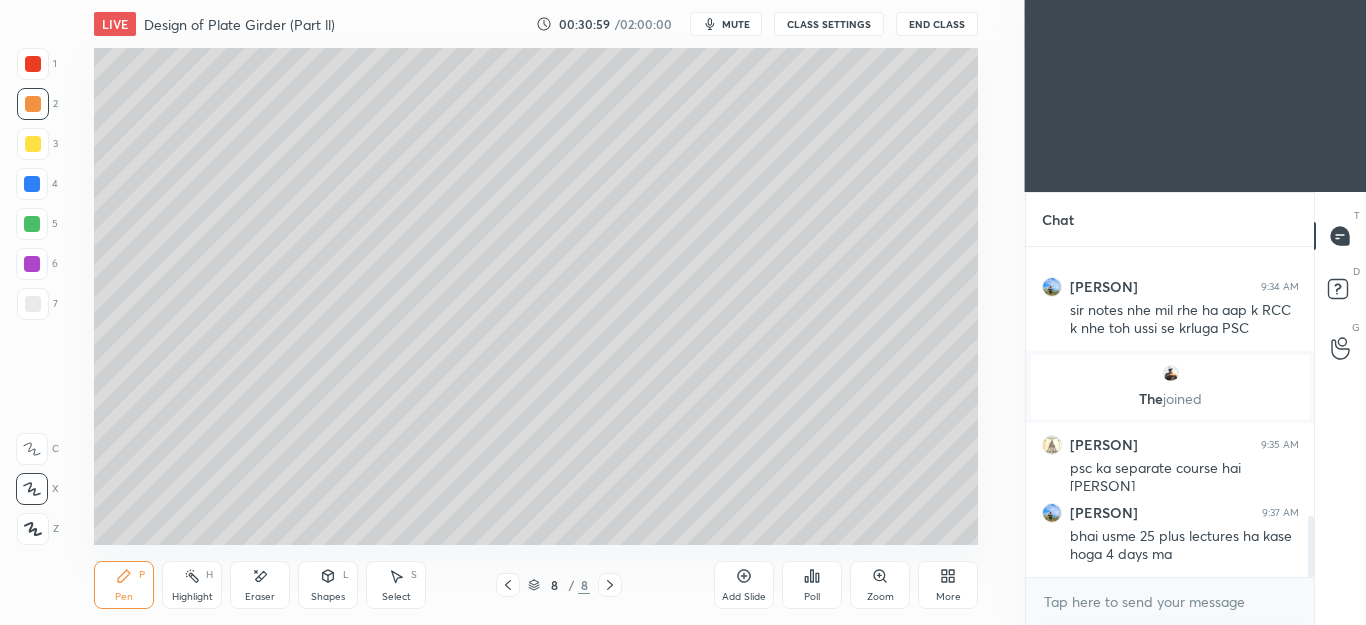 click 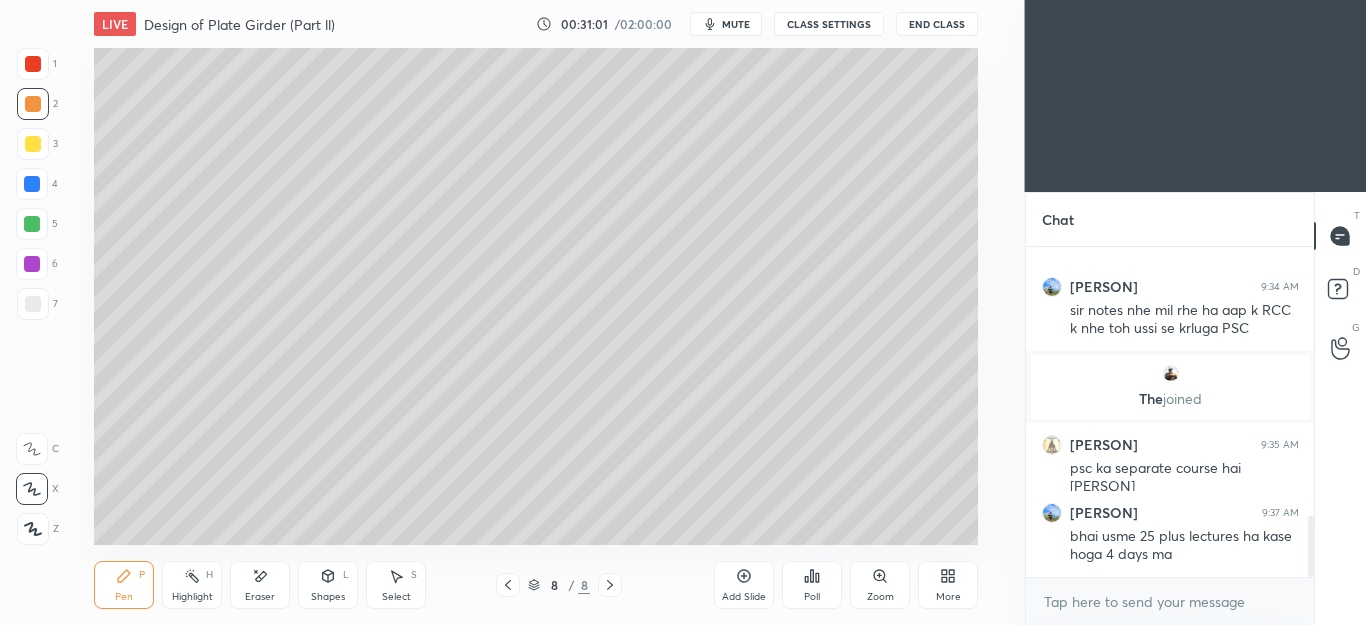 click 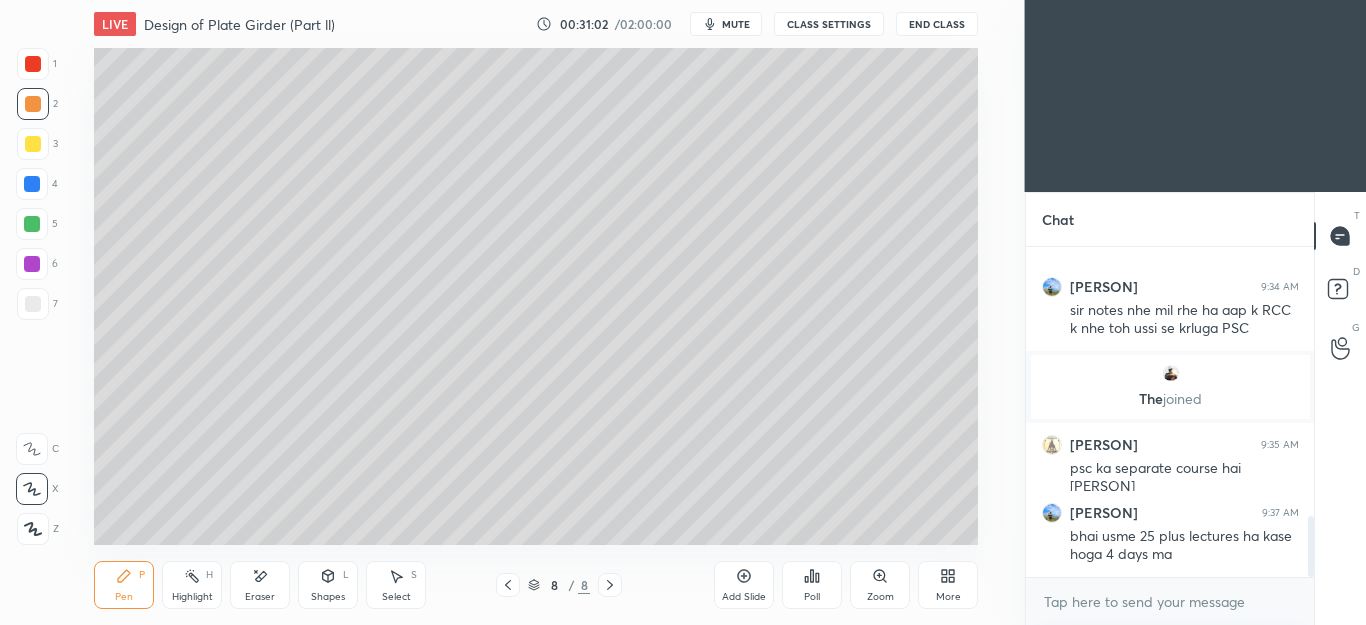 click 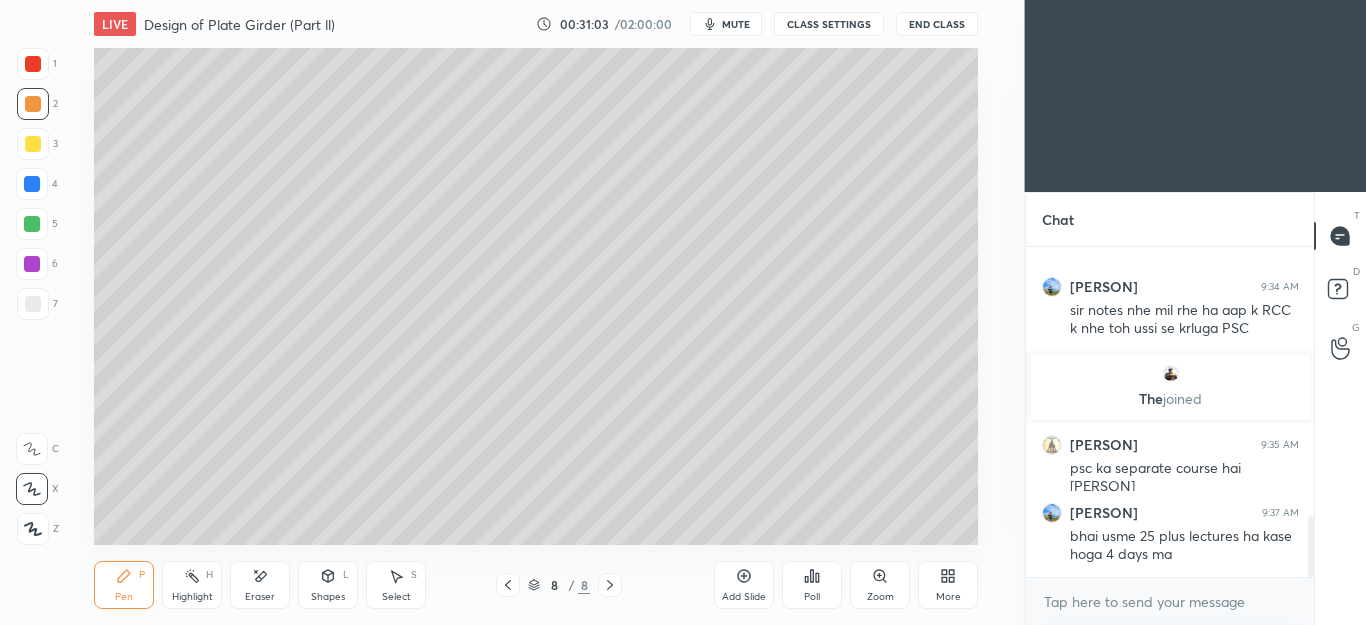 click on "Add Slide" at bounding box center (744, 585) 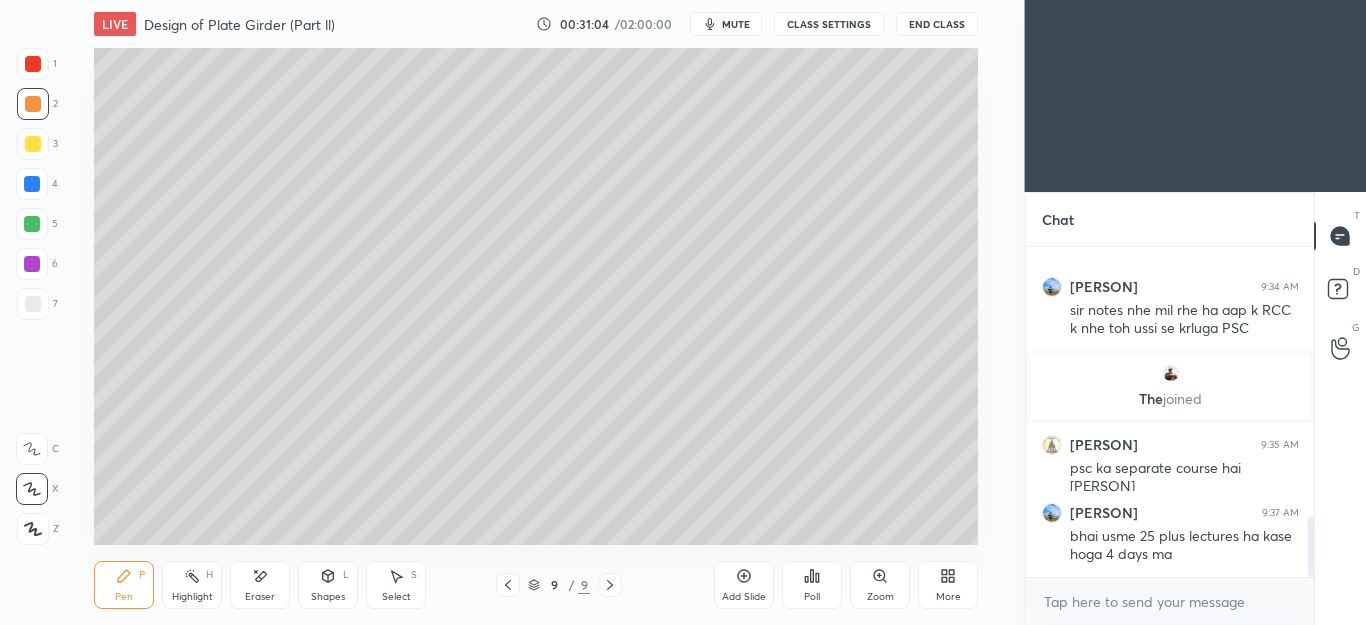 click 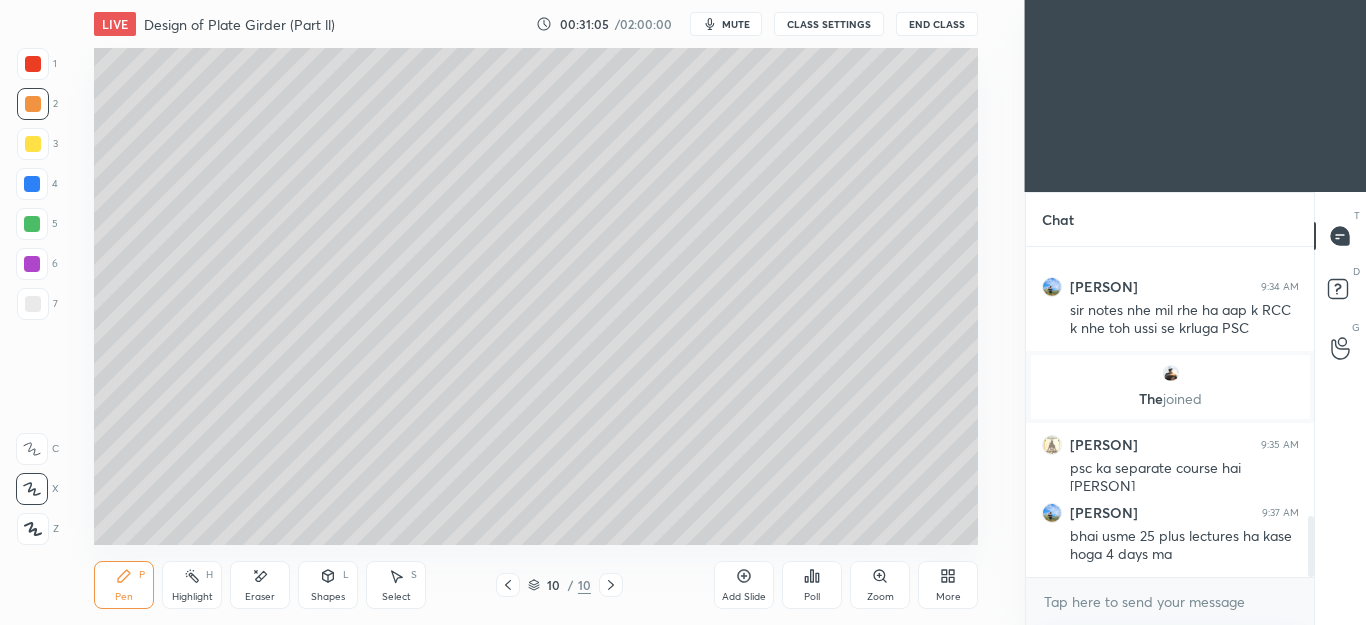 click 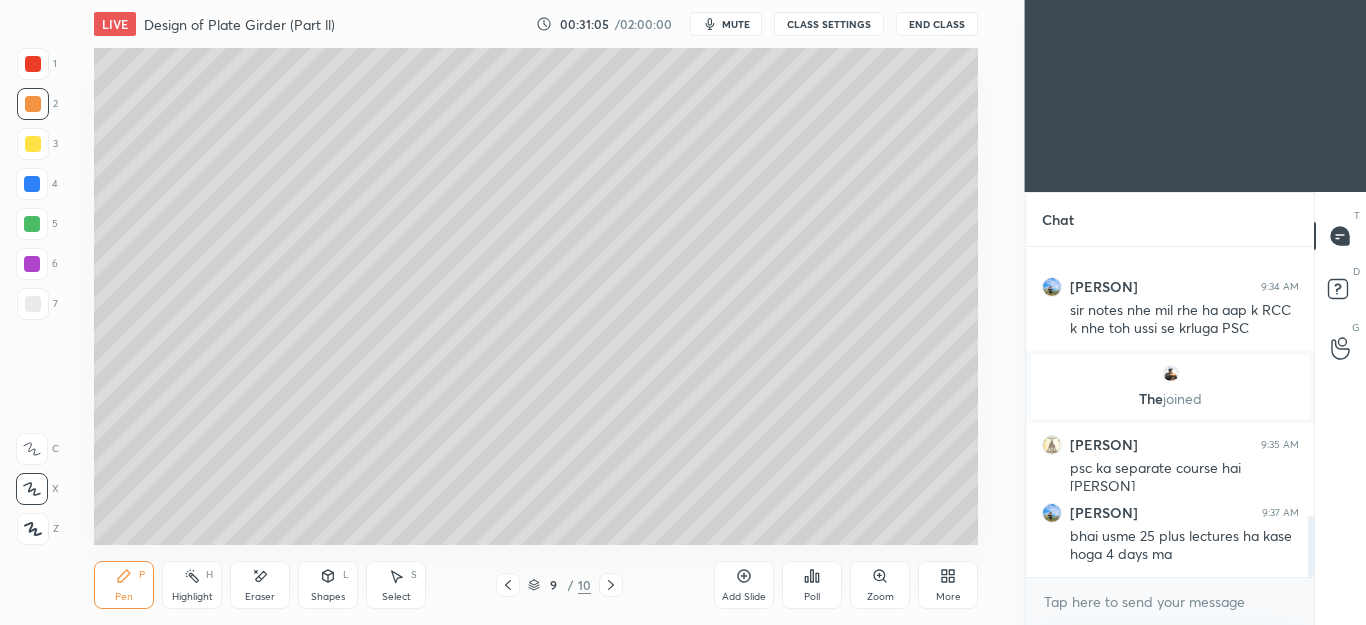click 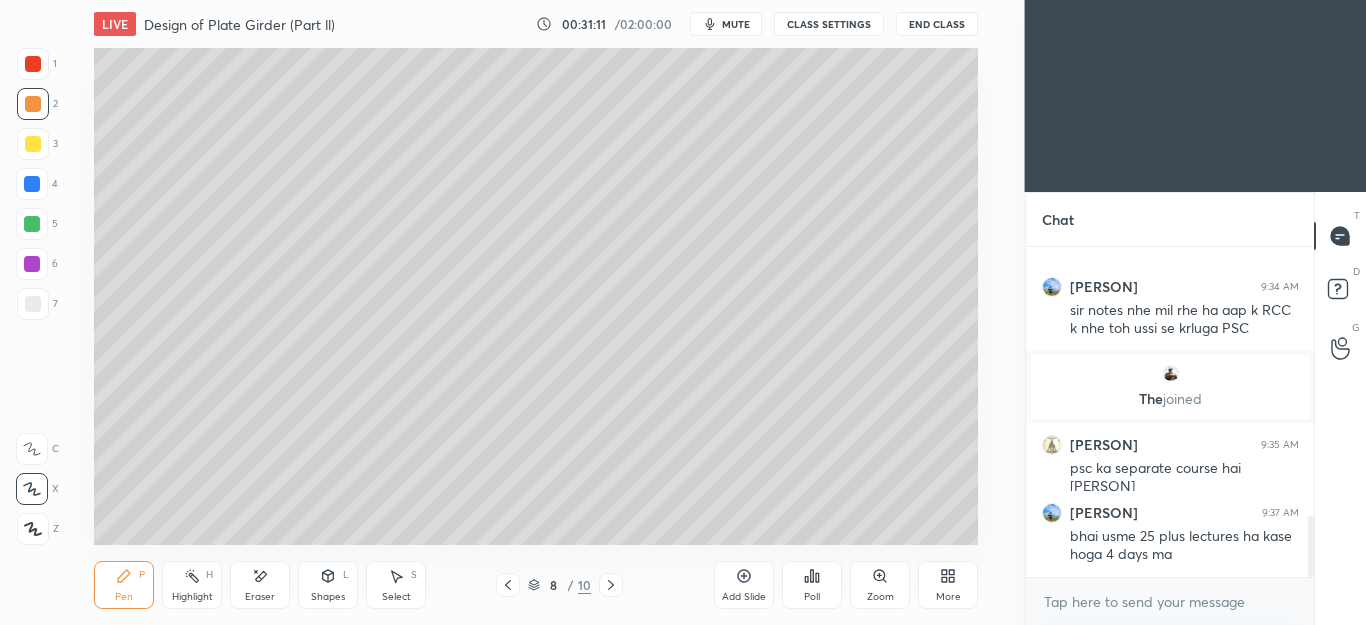 click on "Eraser" at bounding box center [260, 585] 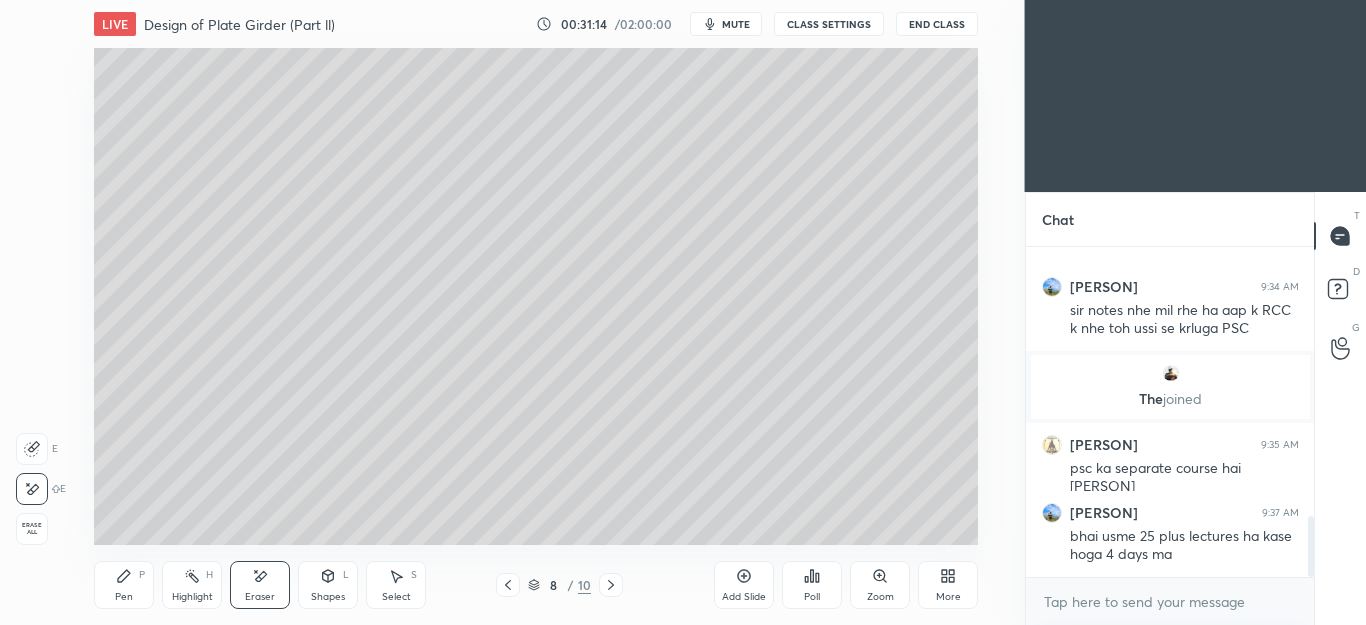 click 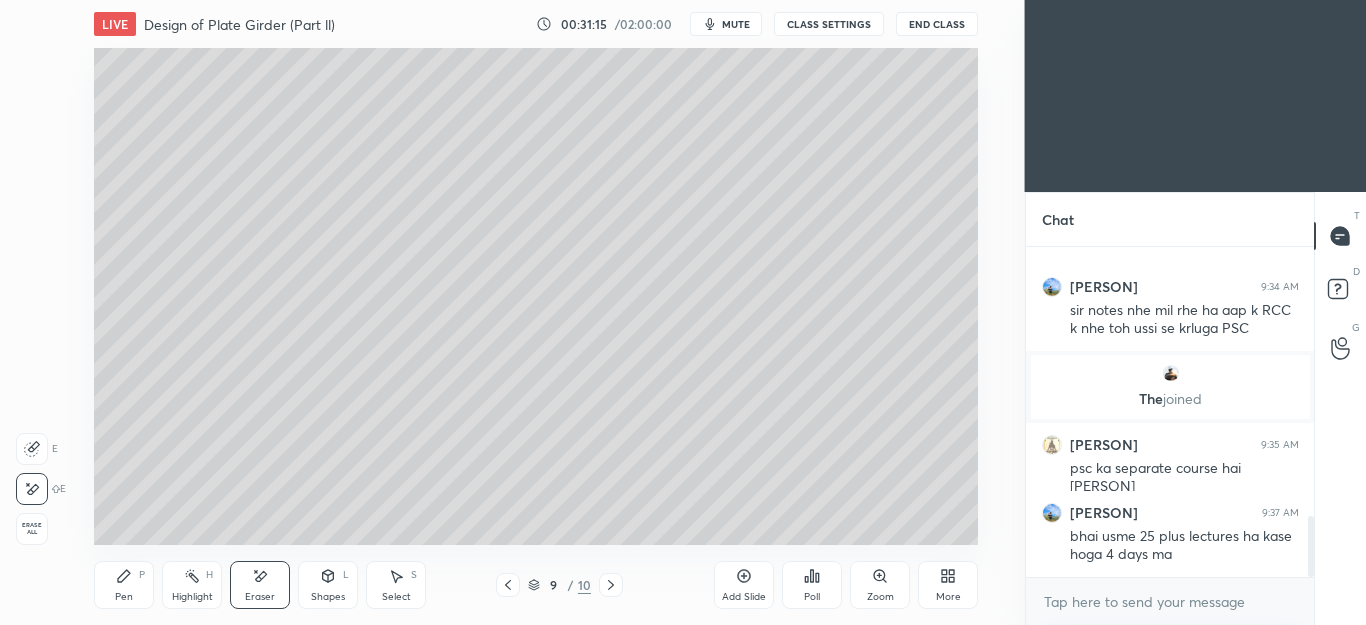 click on "Pen P" at bounding box center [124, 585] 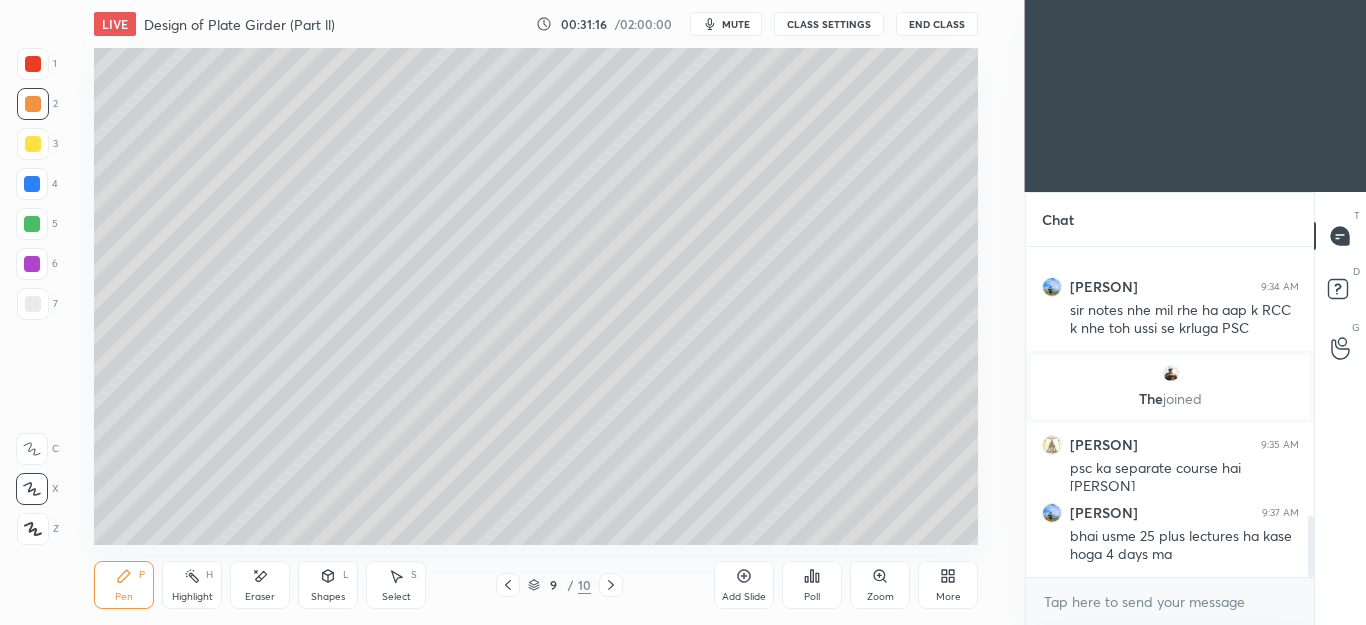 click at bounding box center (32, 224) 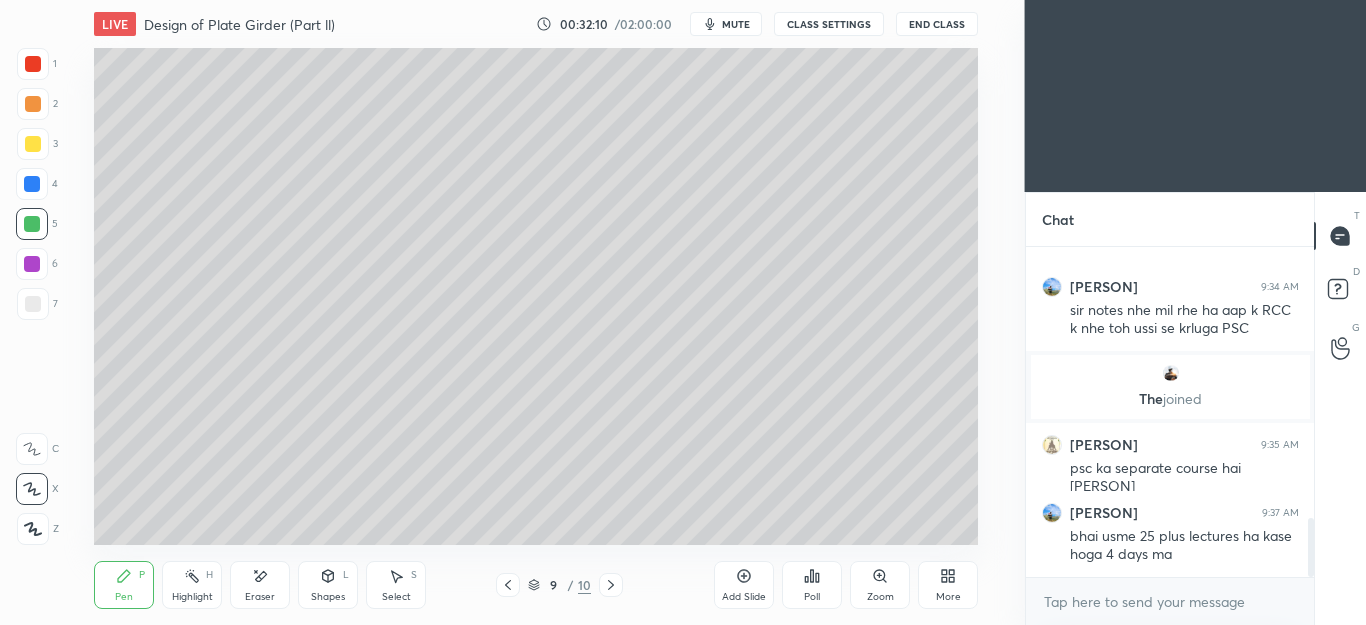 scroll, scrollTop: 1524, scrollLeft: 0, axis: vertical 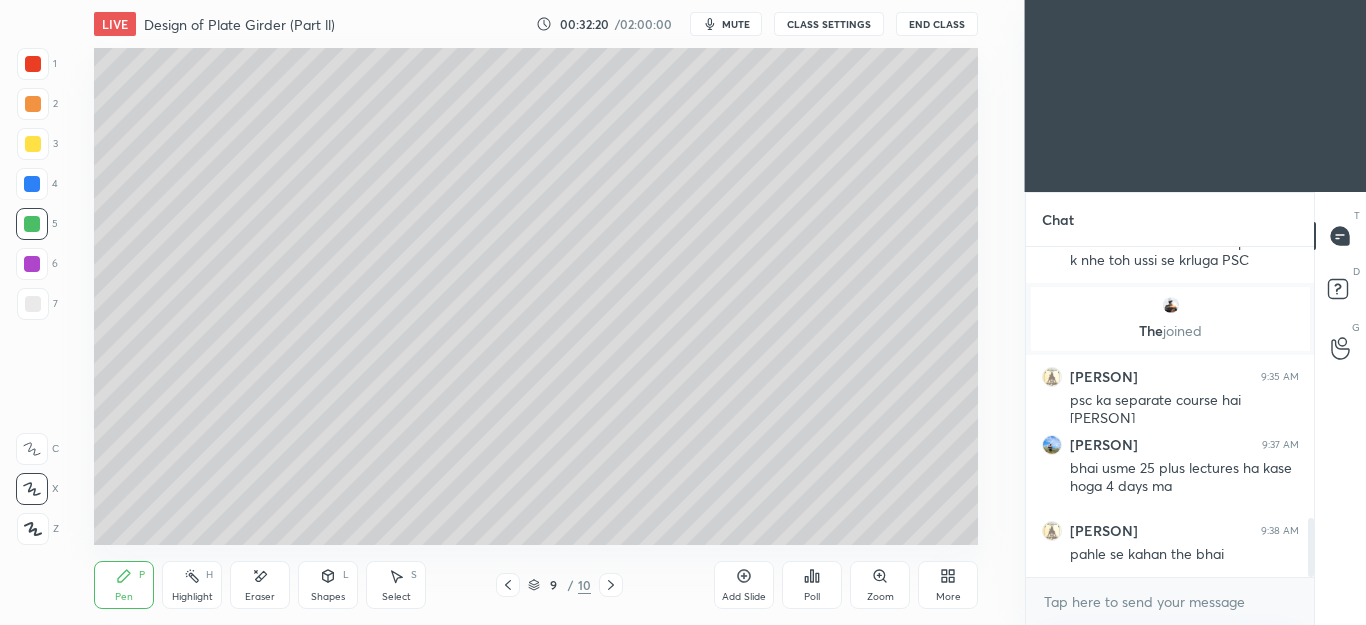 click on "Eraser" at bounding box center [260, 585] 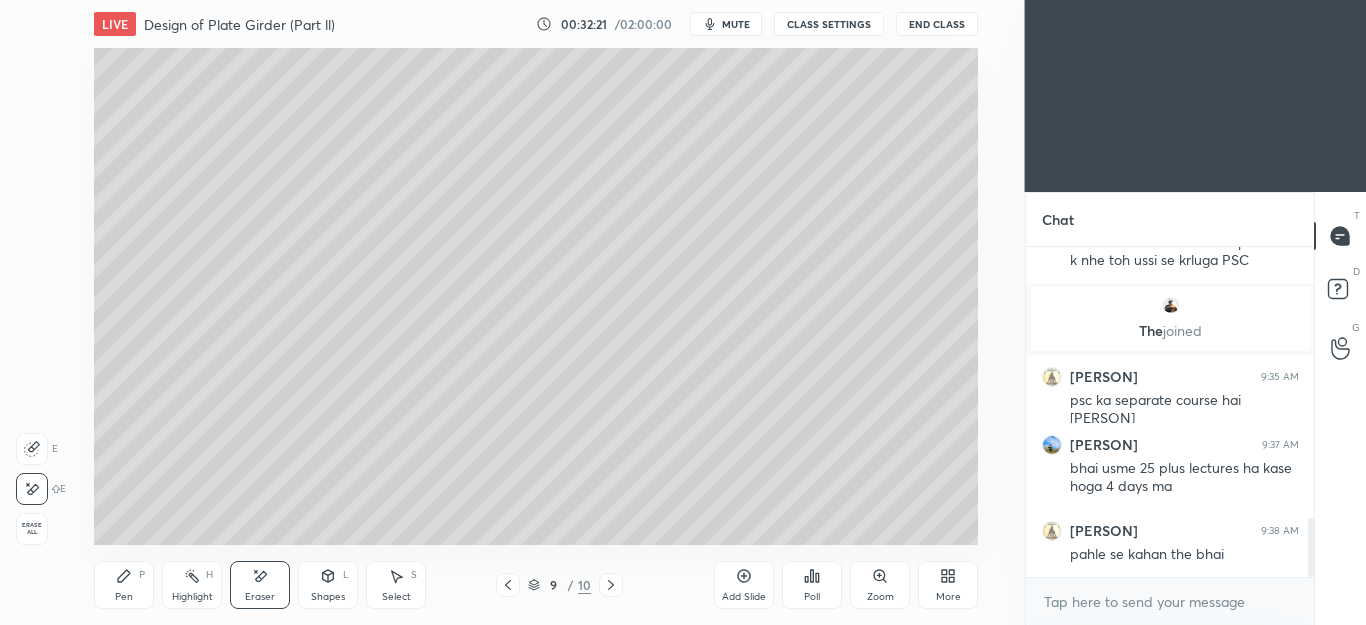 click on "Pen P" at bounding box center [124, 585] 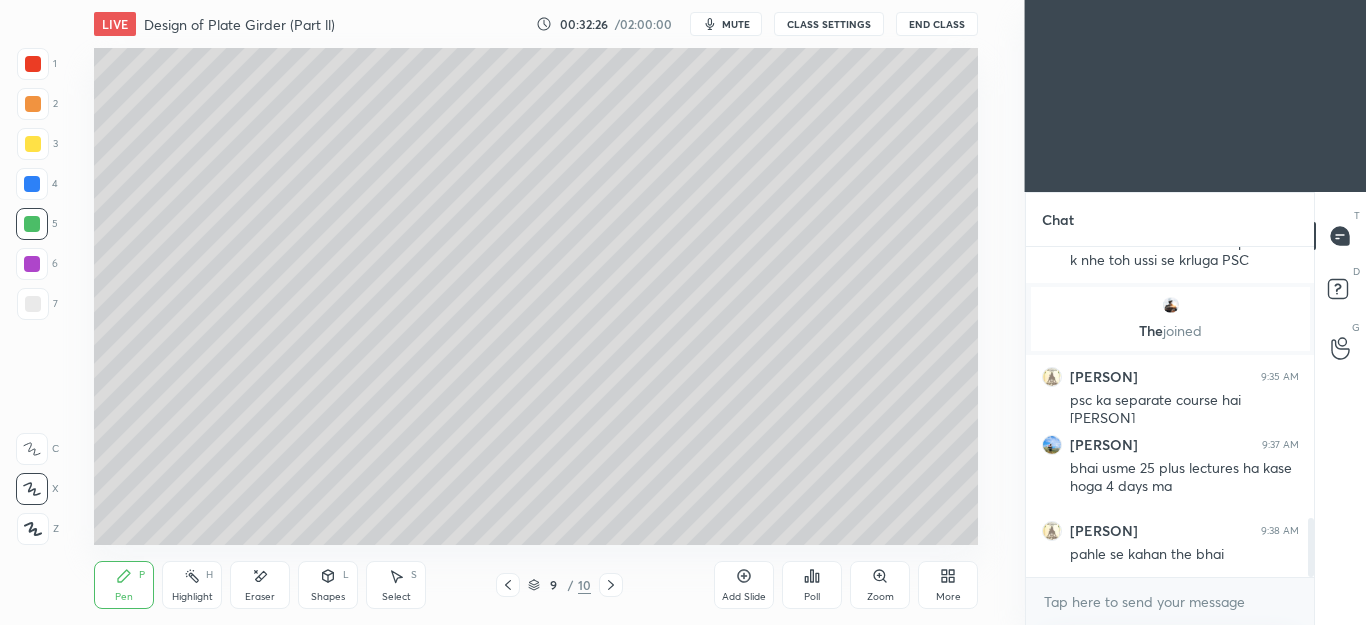 click at bounding box center (33, 104) 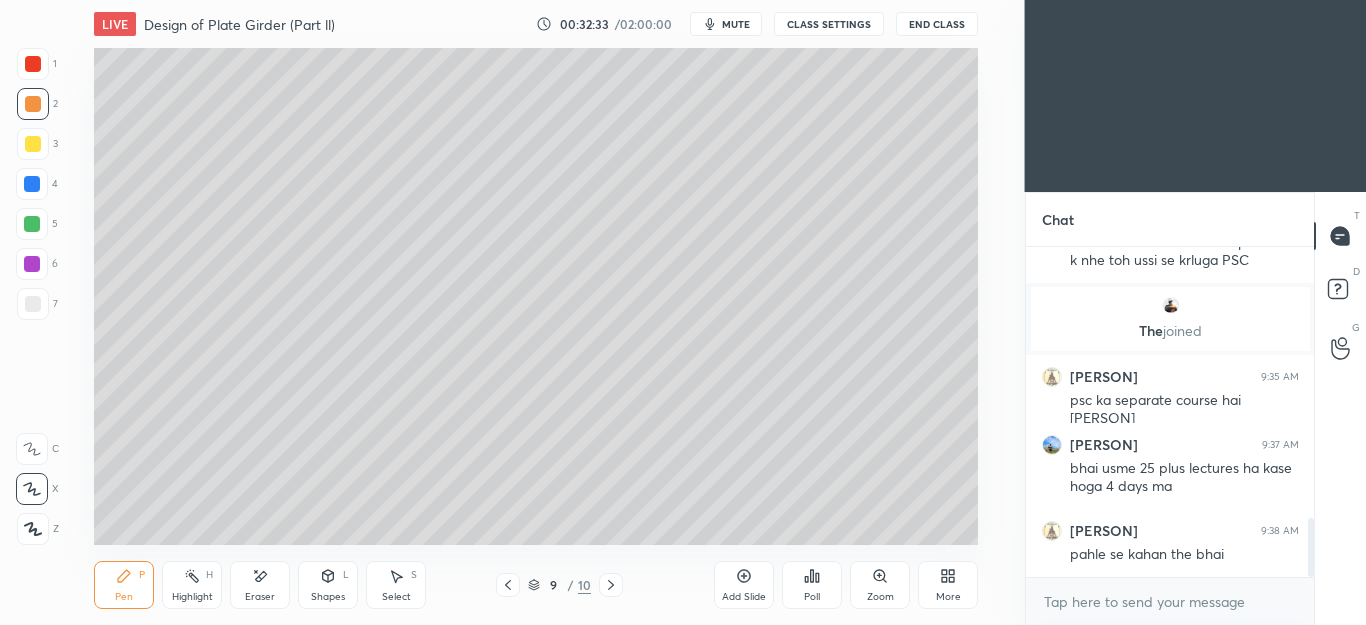 click on "Shapes L" at bounding box center [328, 585] 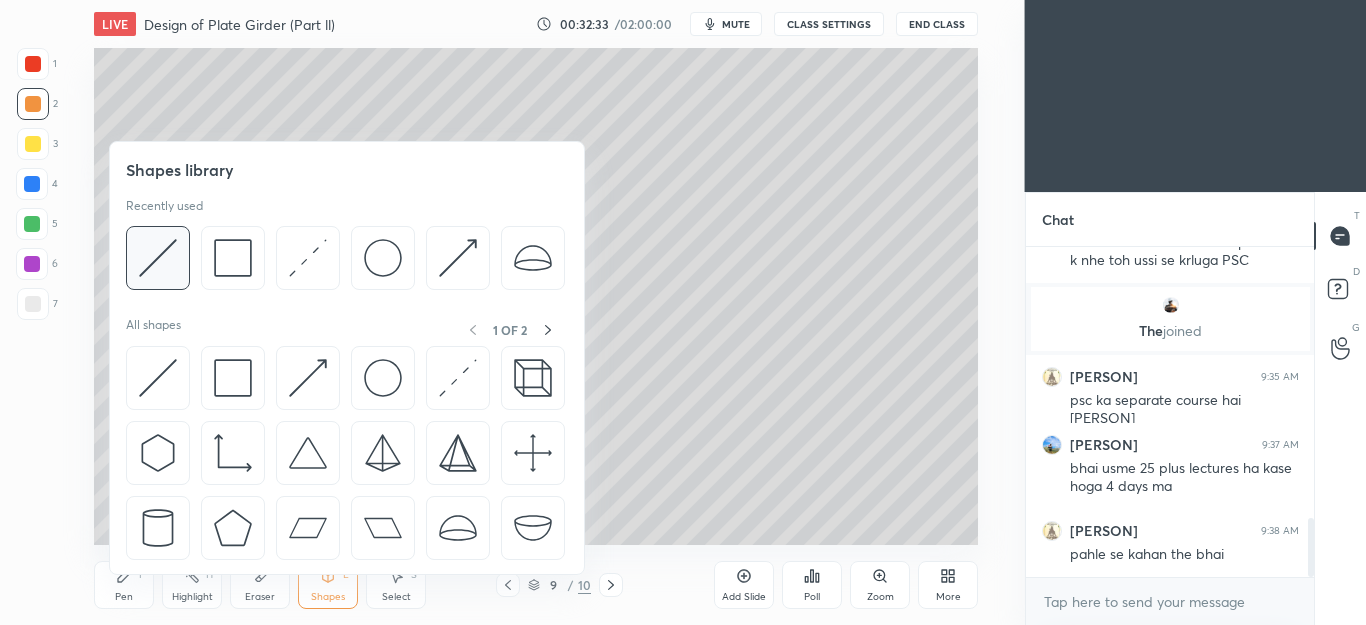 click at bounding box center (158, 258) 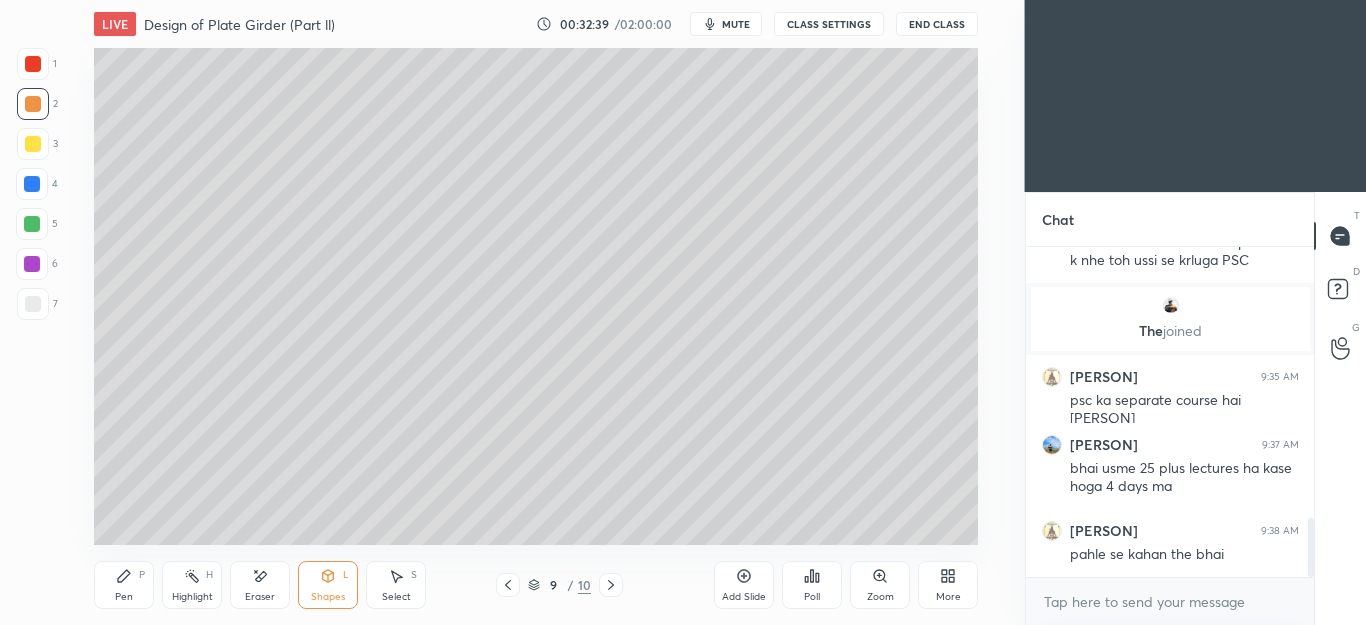 click on "Pen P" at bounding box center (124, 585) 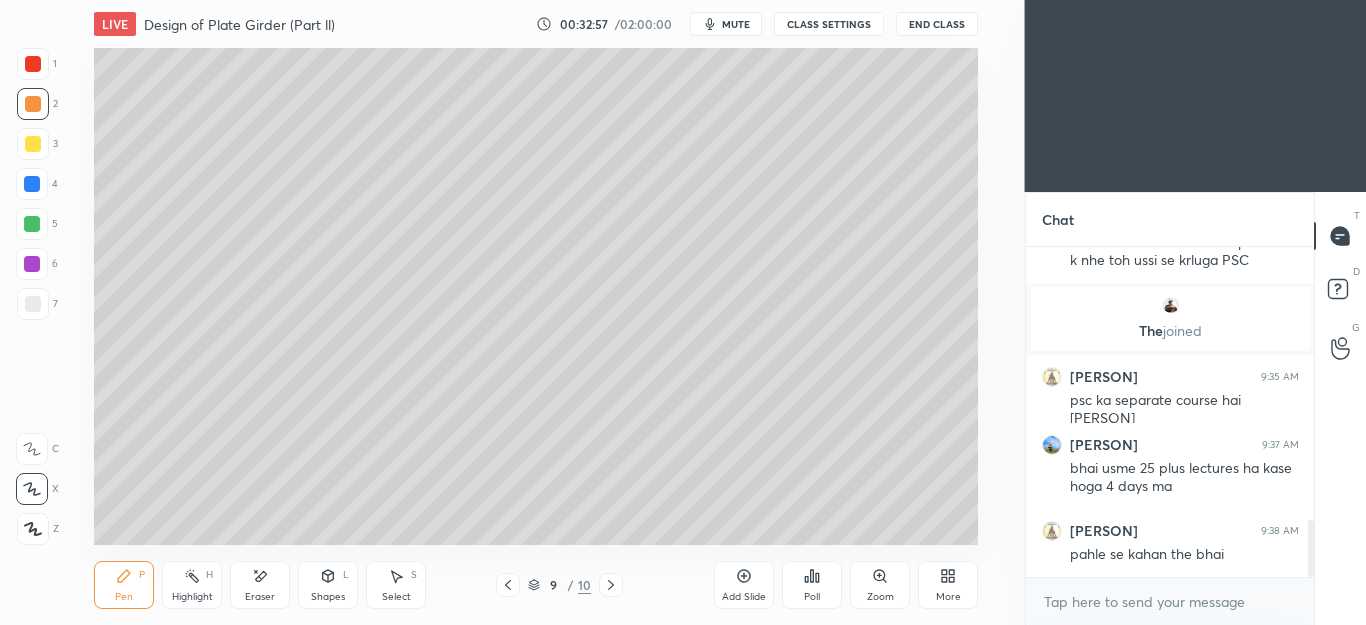 scroll, scrollTop: 1596, scrollLeft: 0, axis: vertical 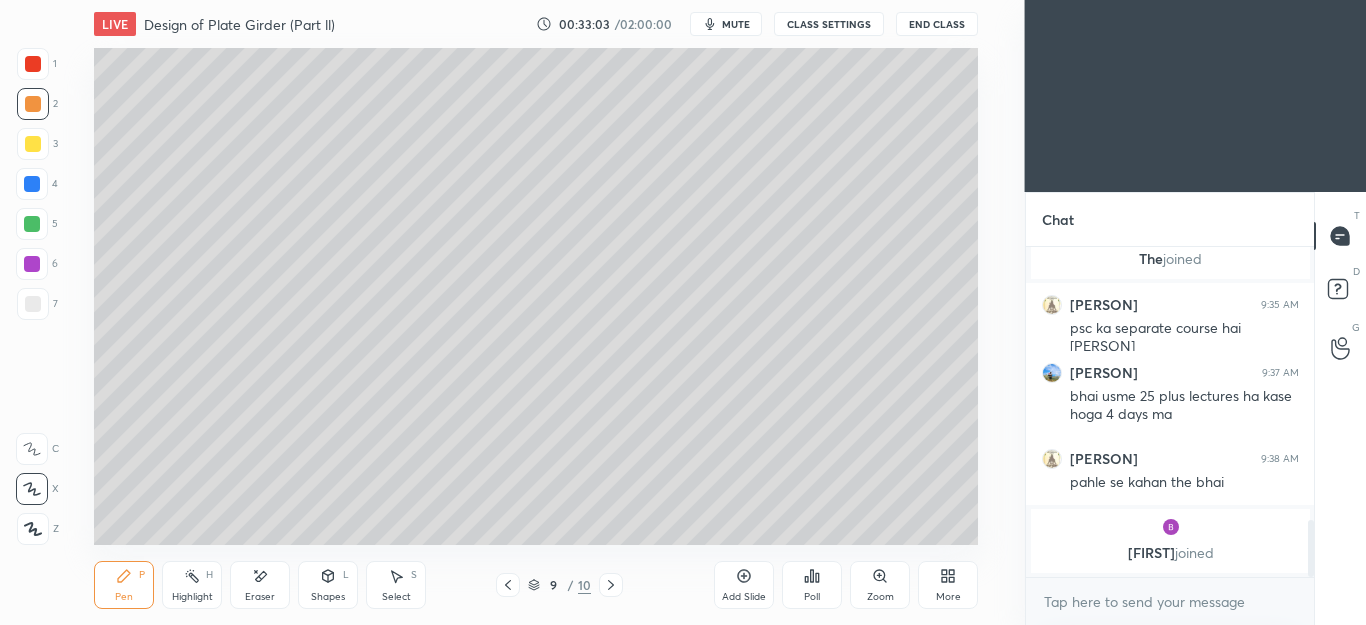 click on "Select S" at bounding box center [396, 585] 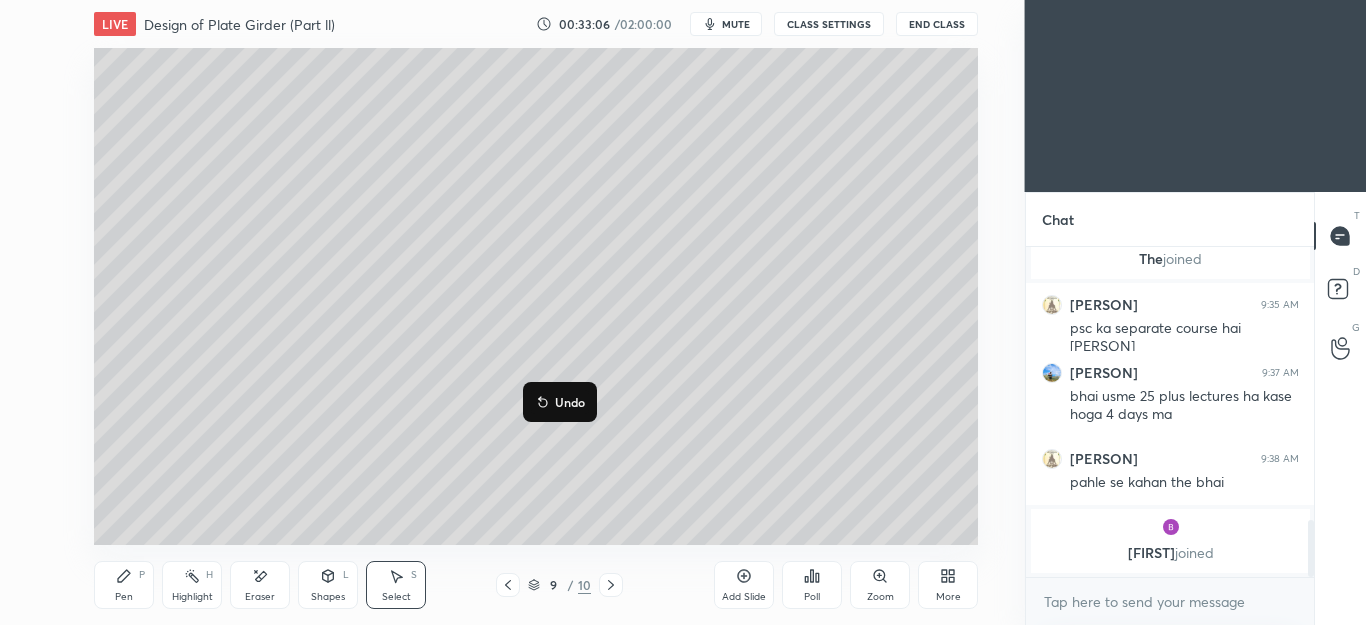 click 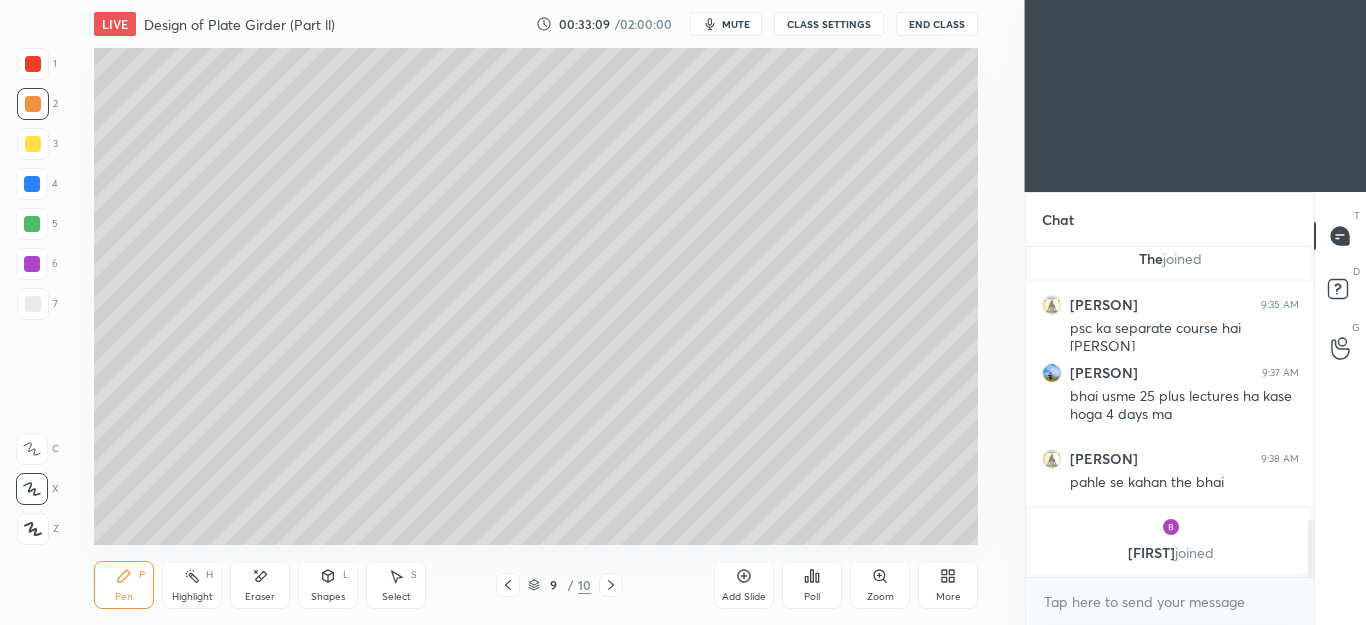 click at bounding box center (32, 224) 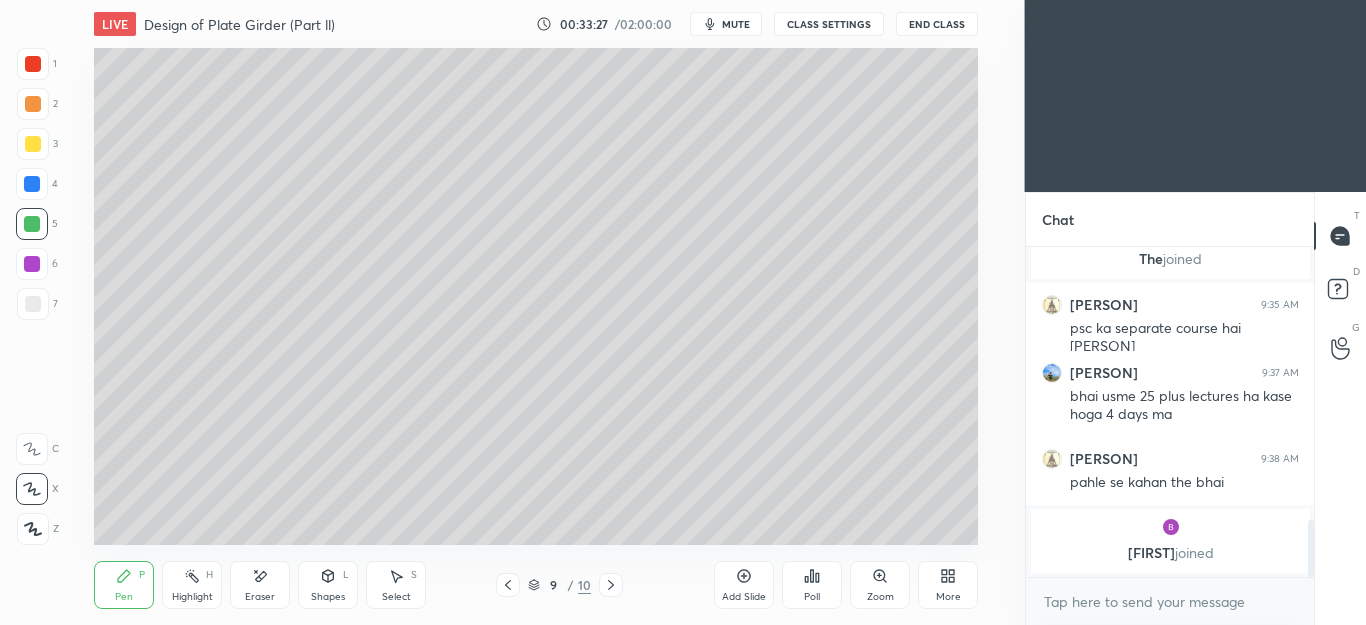 click at bounding box center [33, 104] 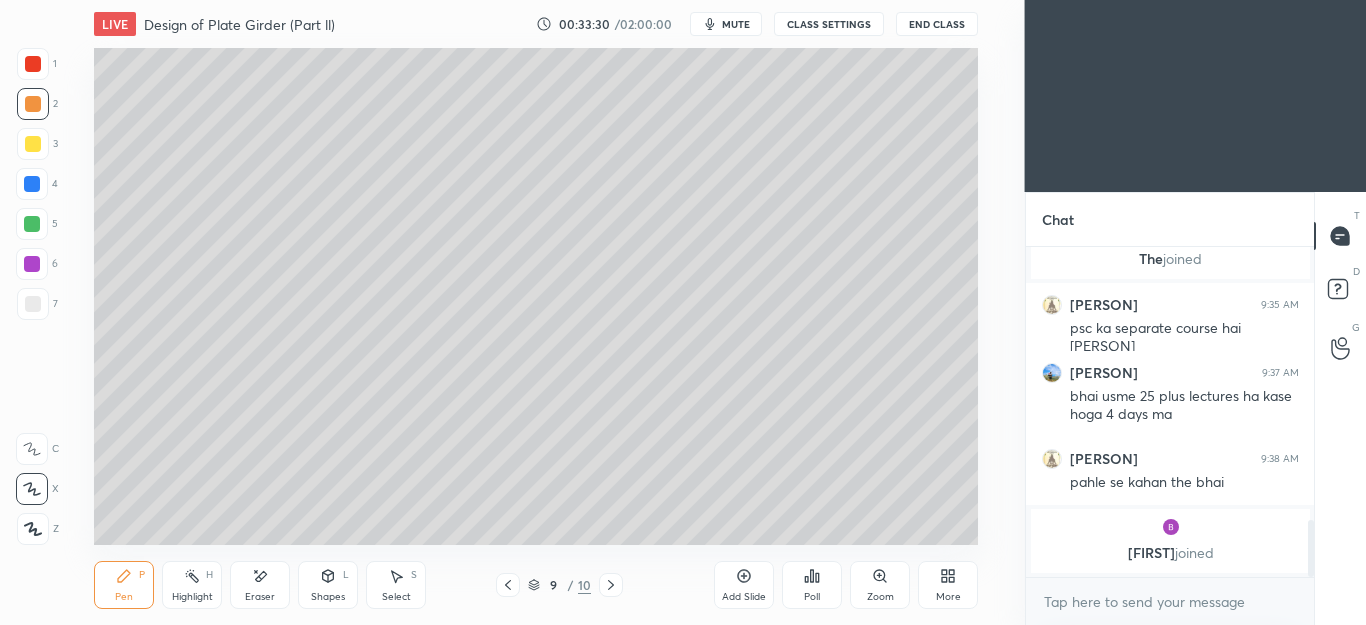 click at bounding box center [32, 224] 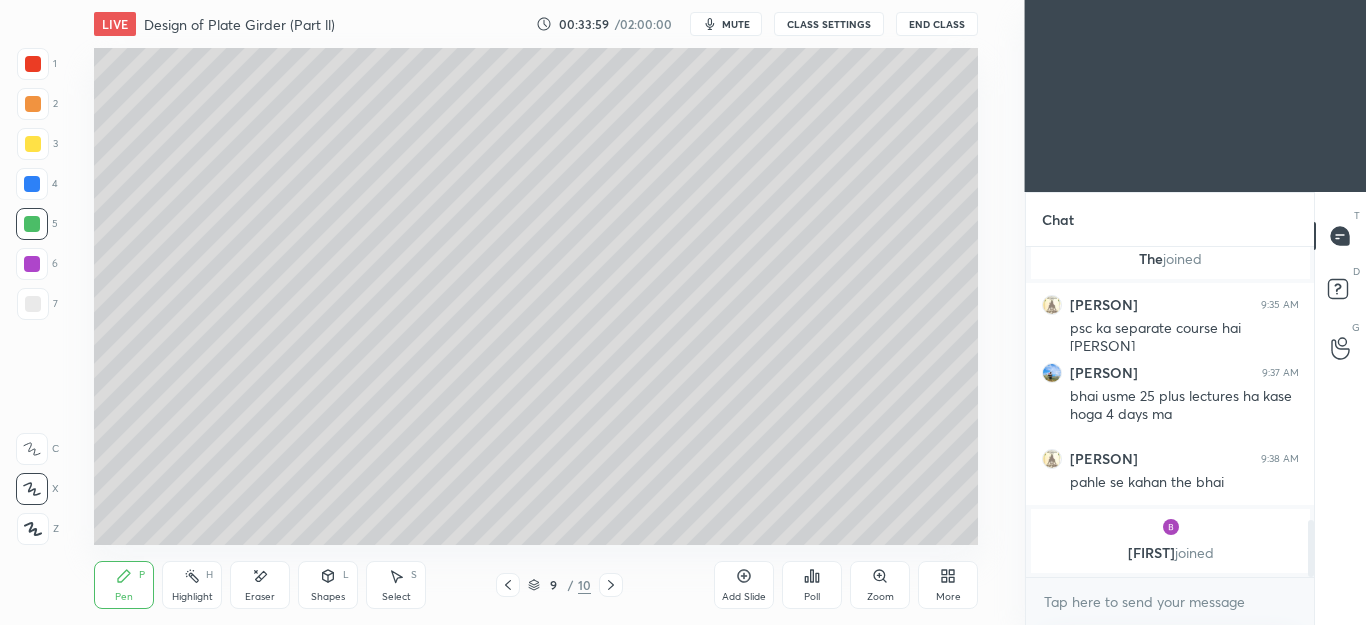 click 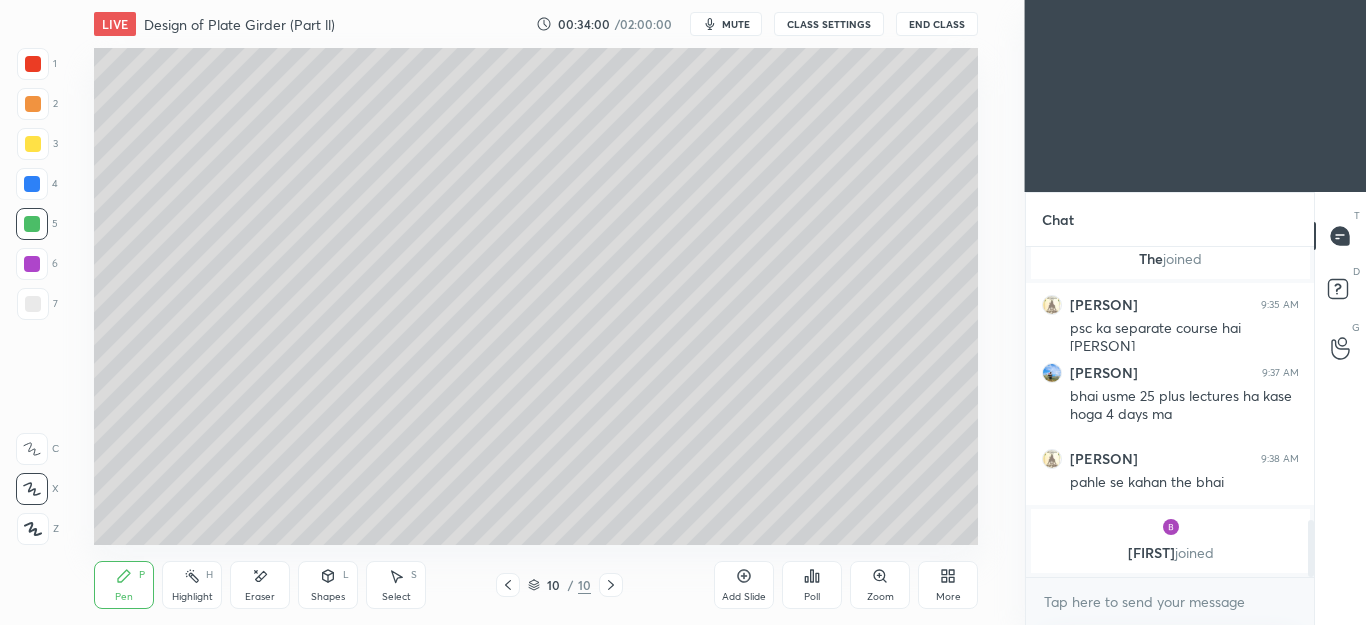 click 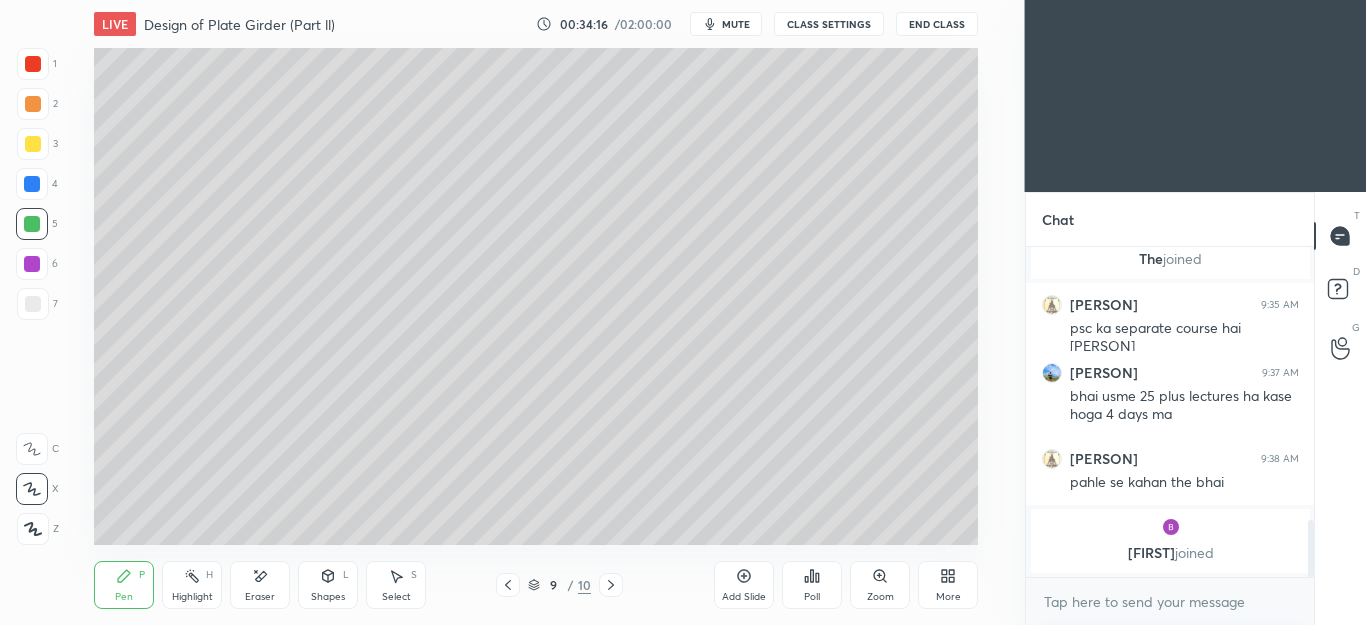 click 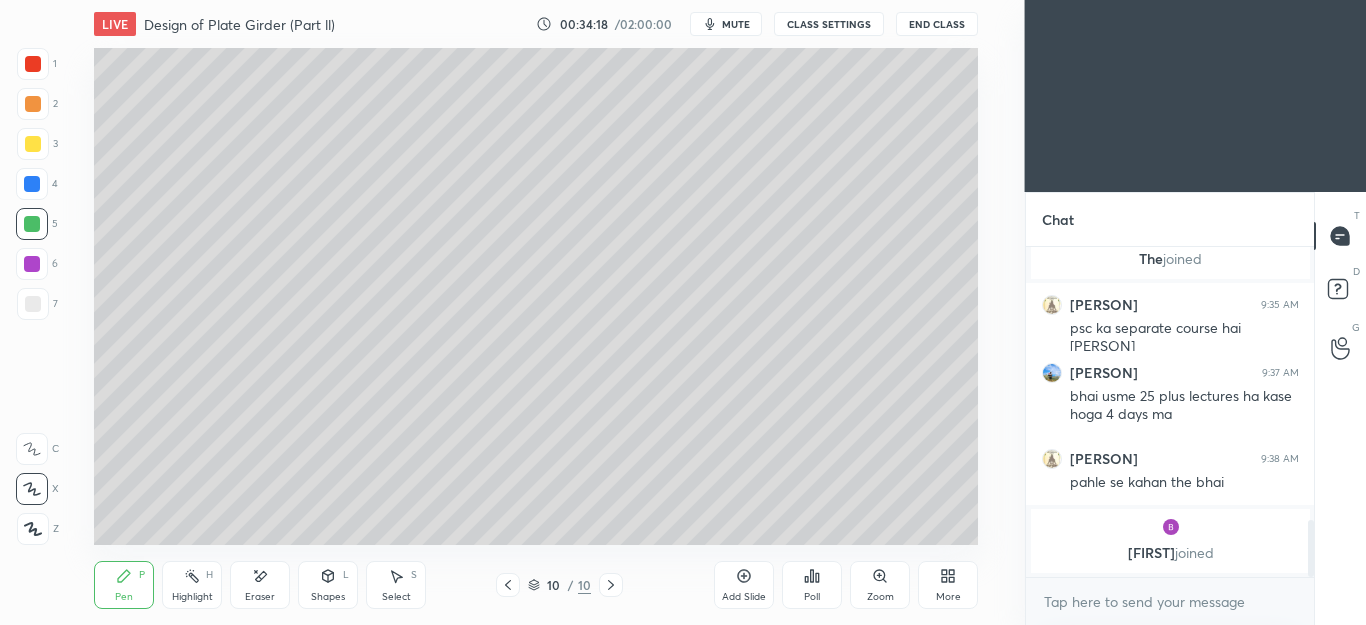 click at bounding box center [33, 104] 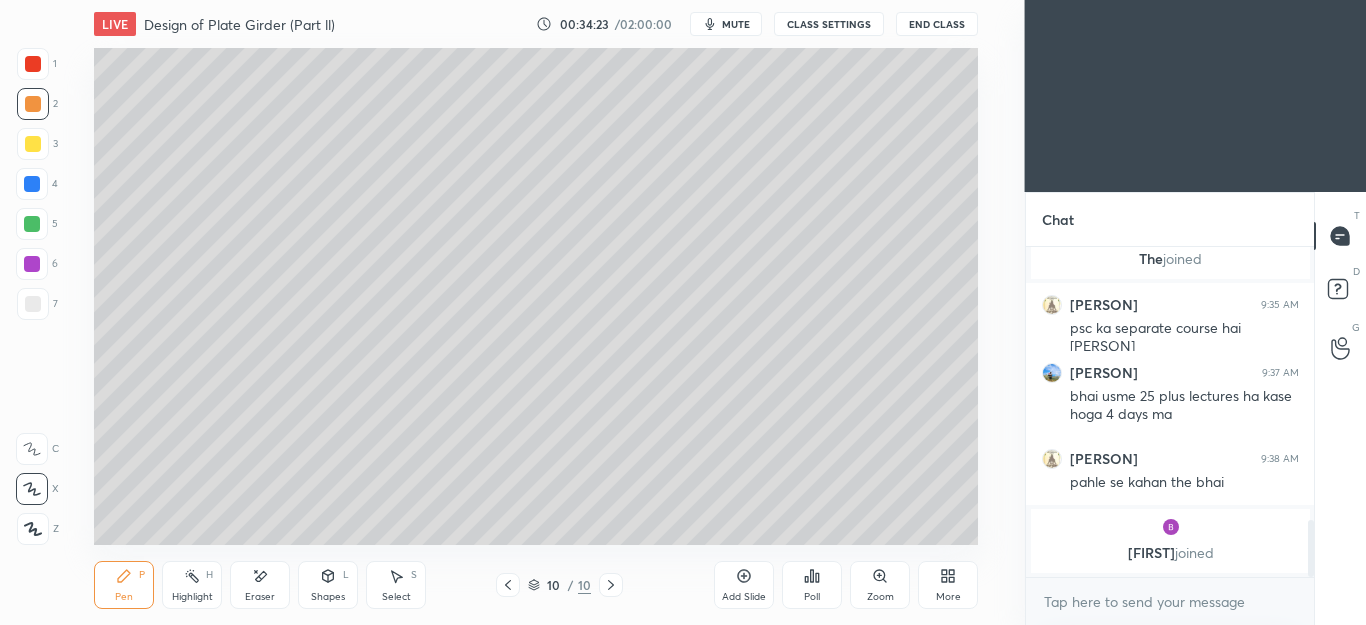 click 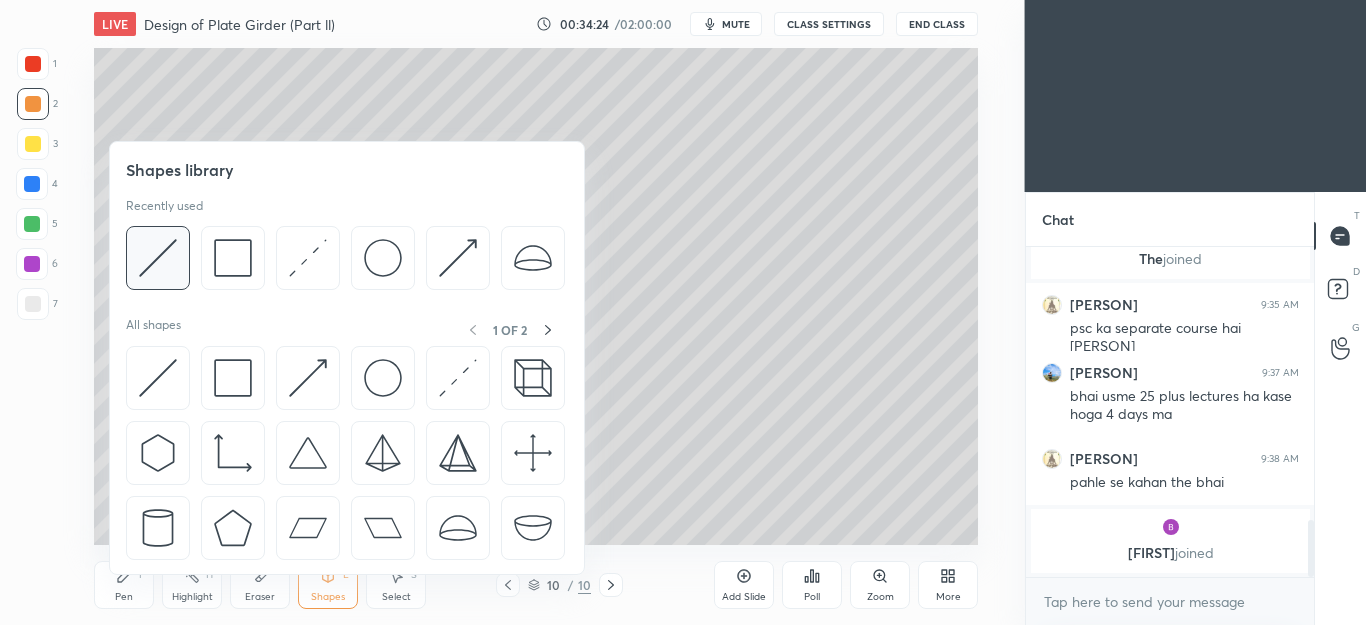 click at bounding box center [158, 258] 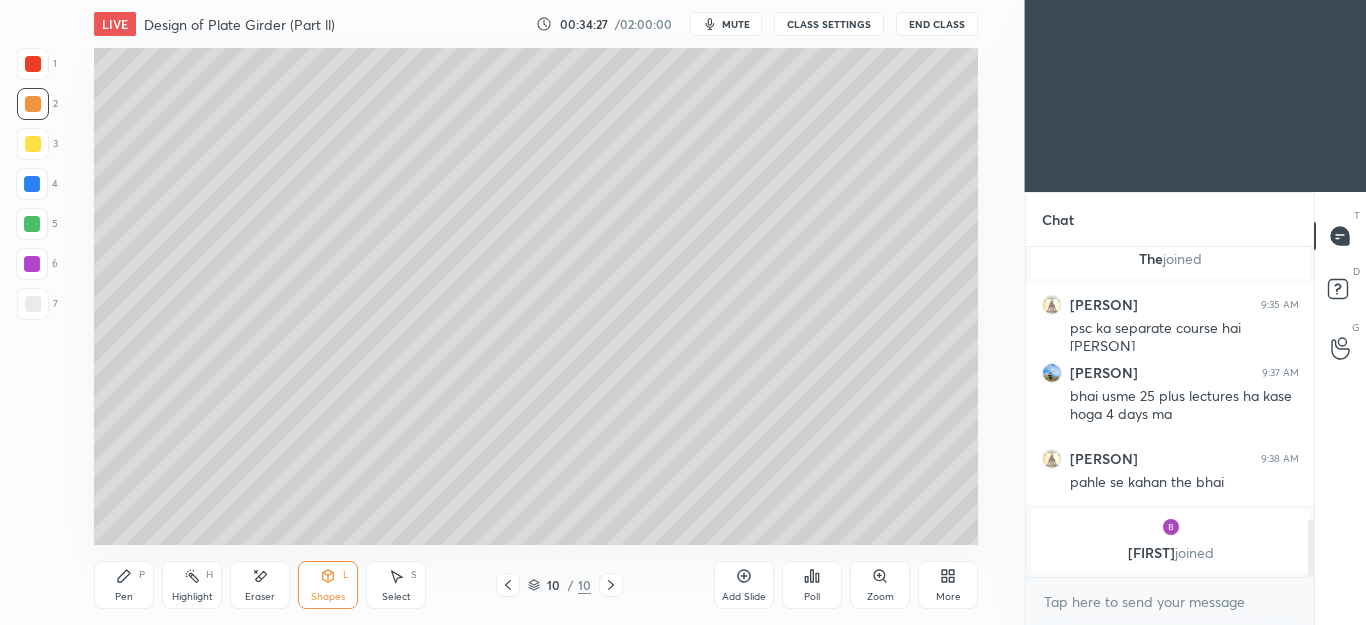 click on "Pen P" at bounding box center [124, 585] 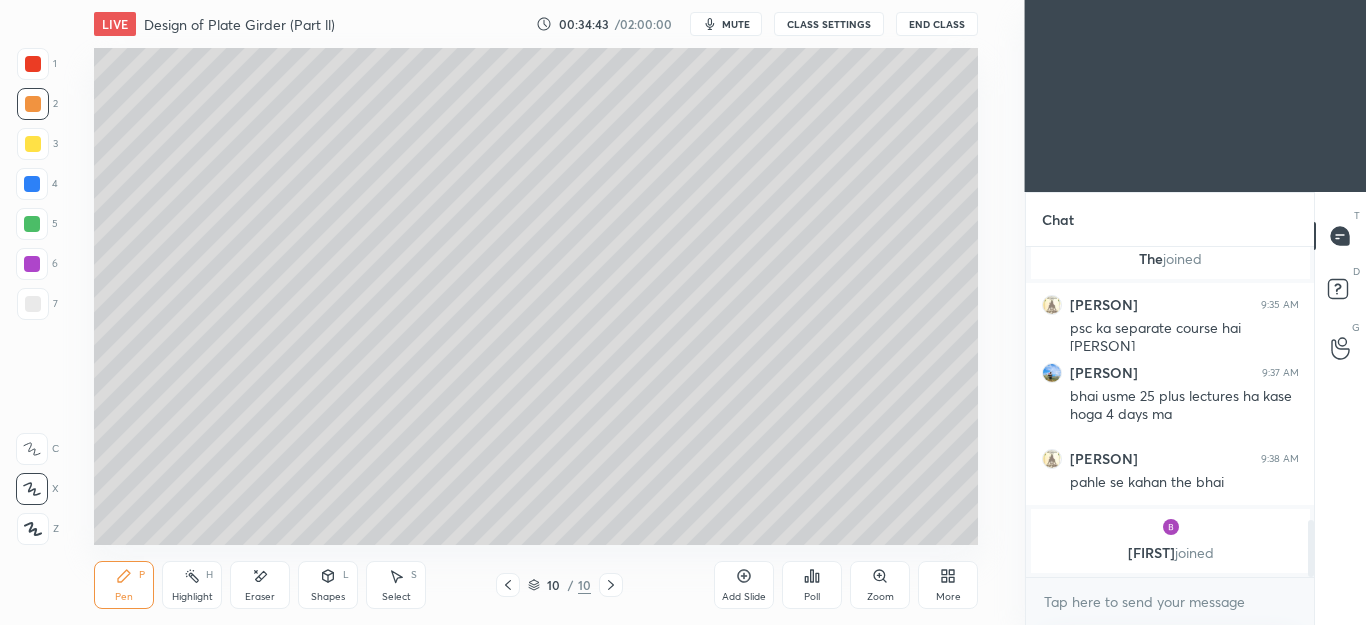 click 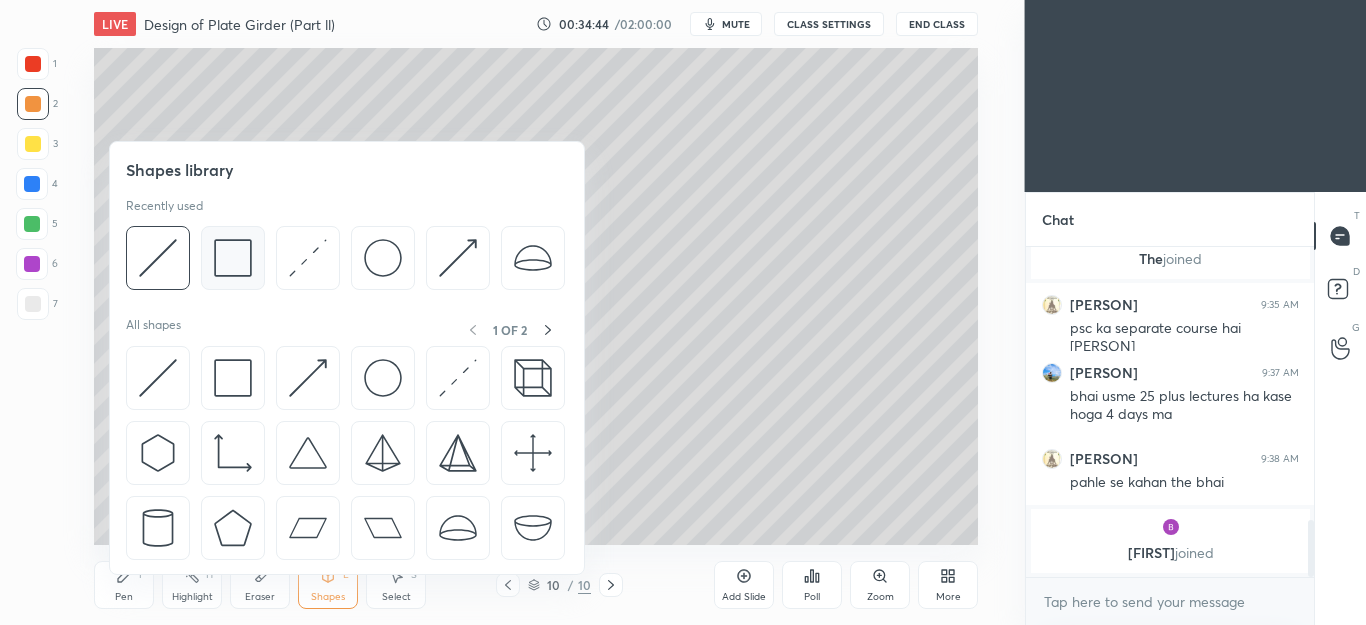 click at bounding box center (233, 258) 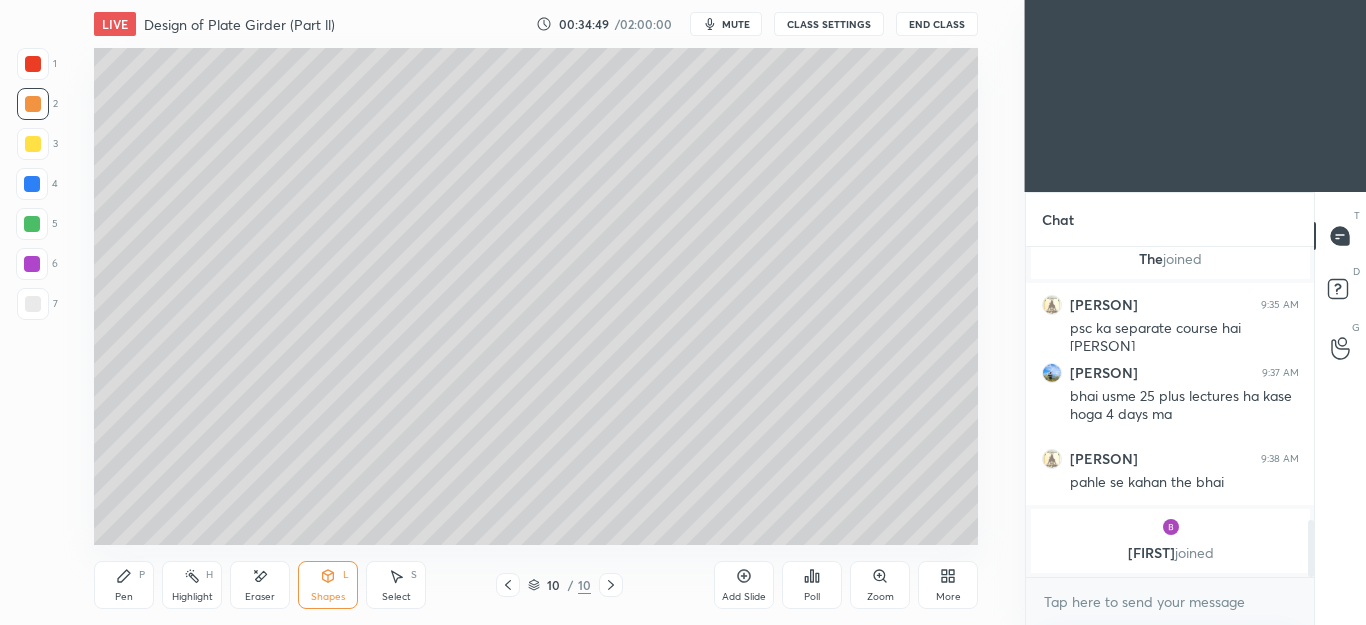 click 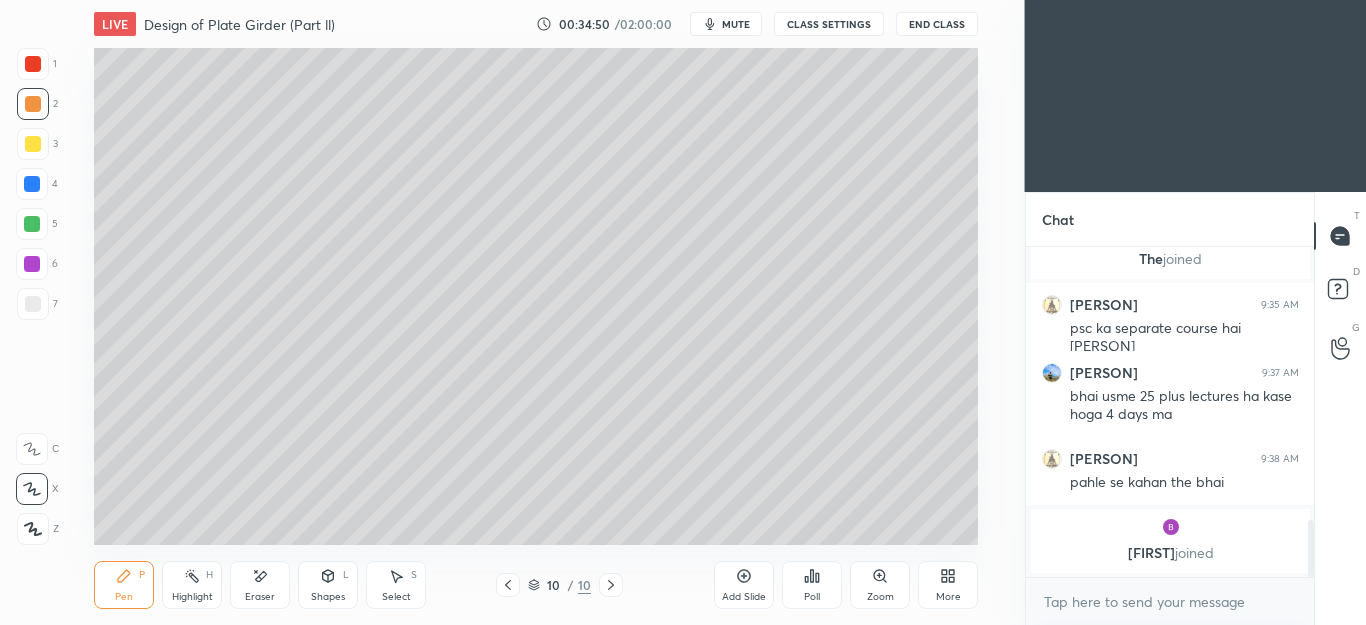 click at bounding box center [33, 304] 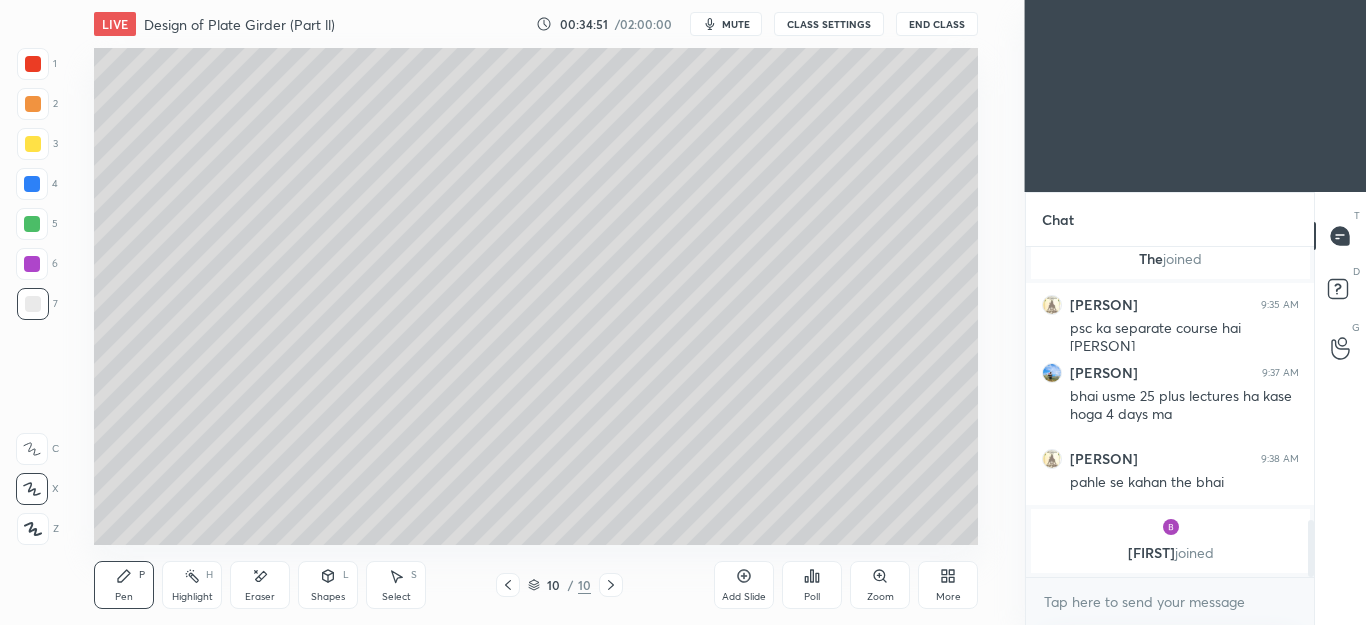 click at bounding box center (32, 224) 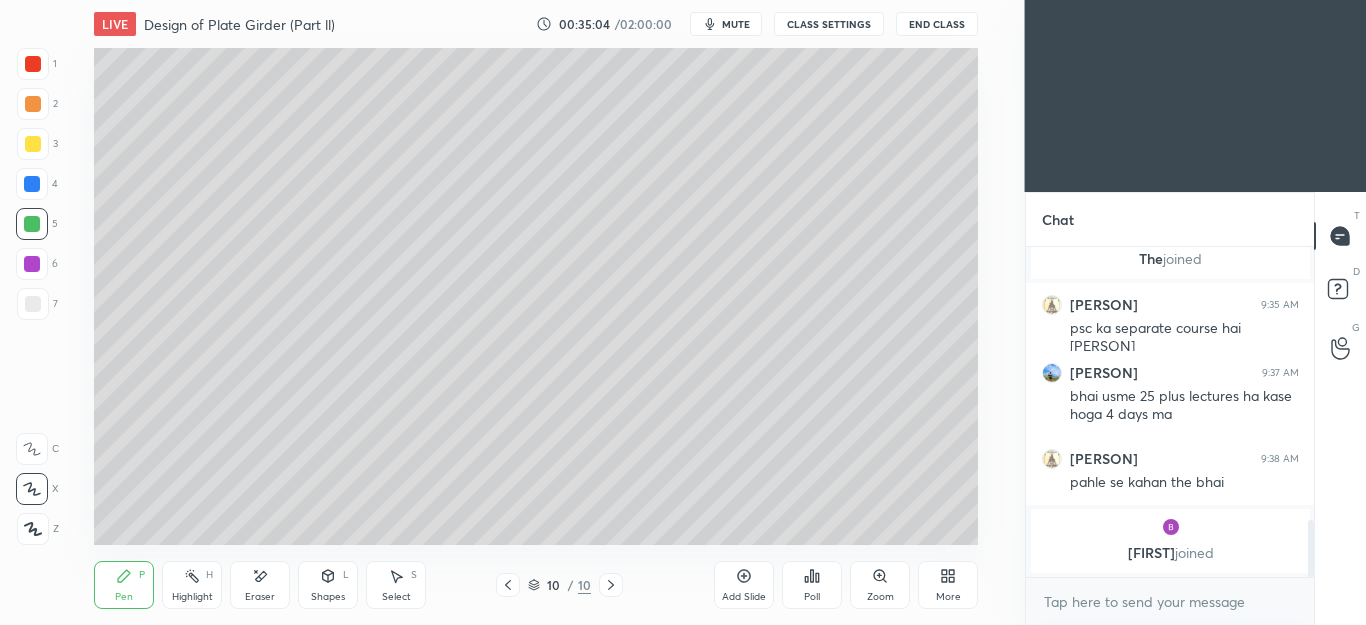 click 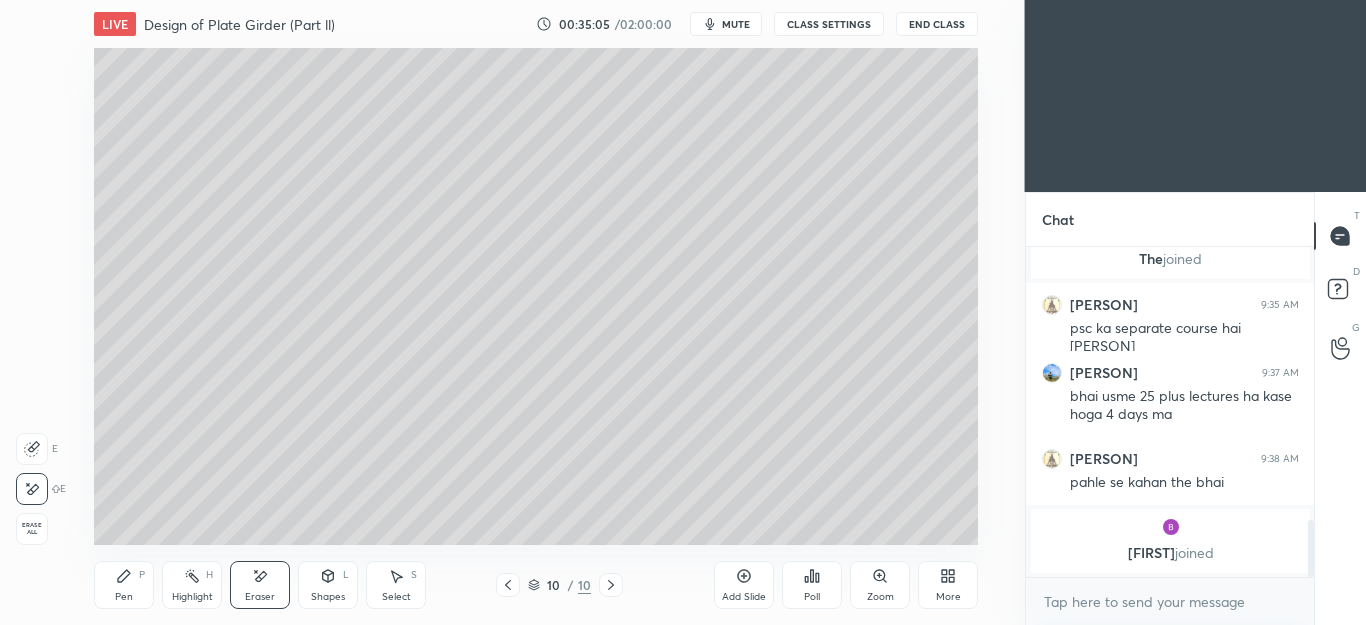 click on "Pen P" at bounding box center (124, 585) 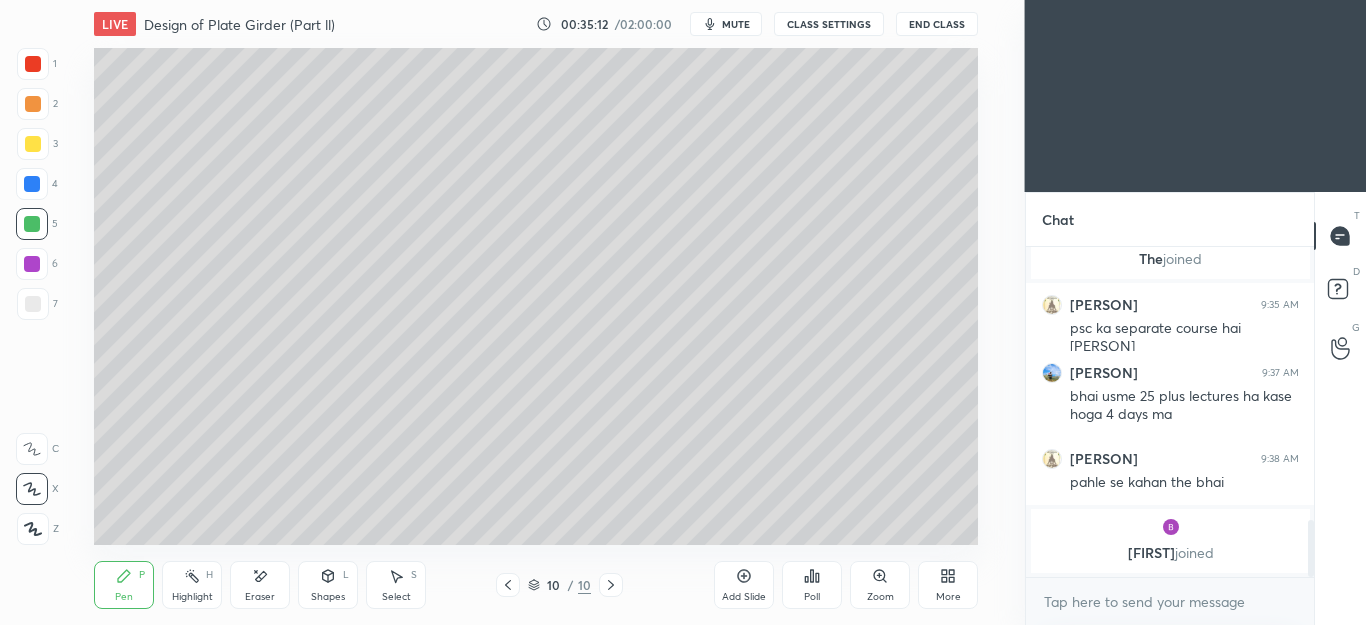 click on "Select S" at bounding box center [396, 585] 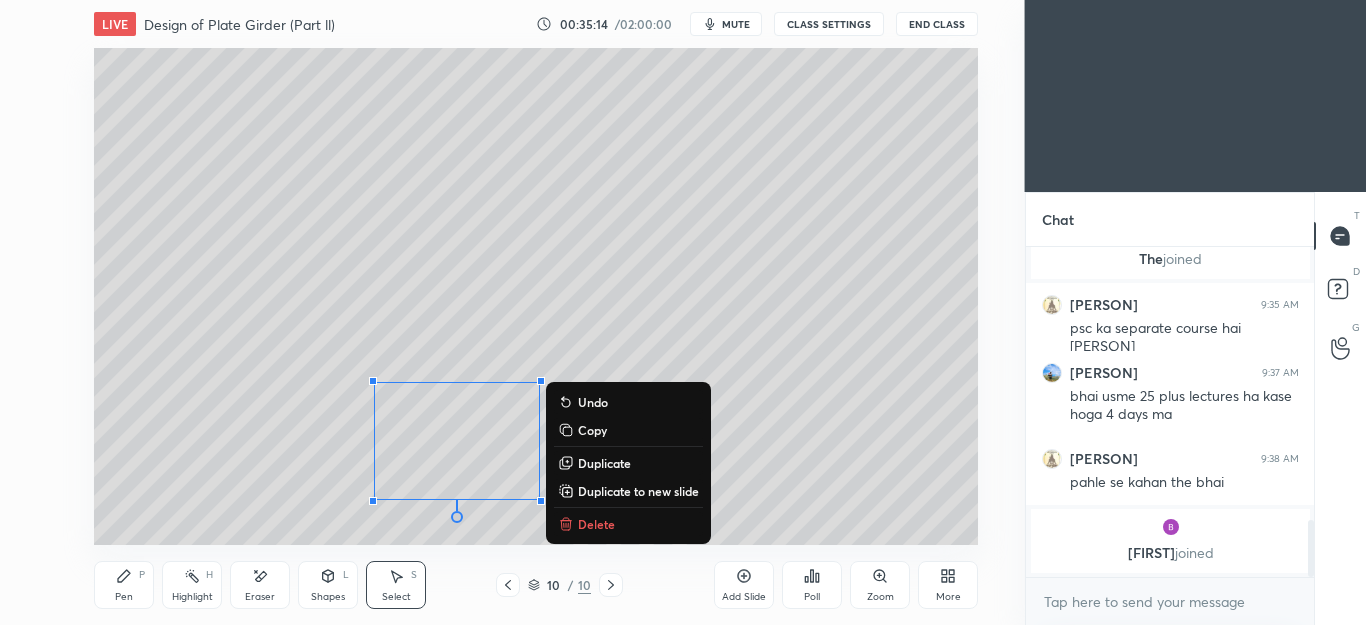 click on "Delete" at bounding box center (596, 524) 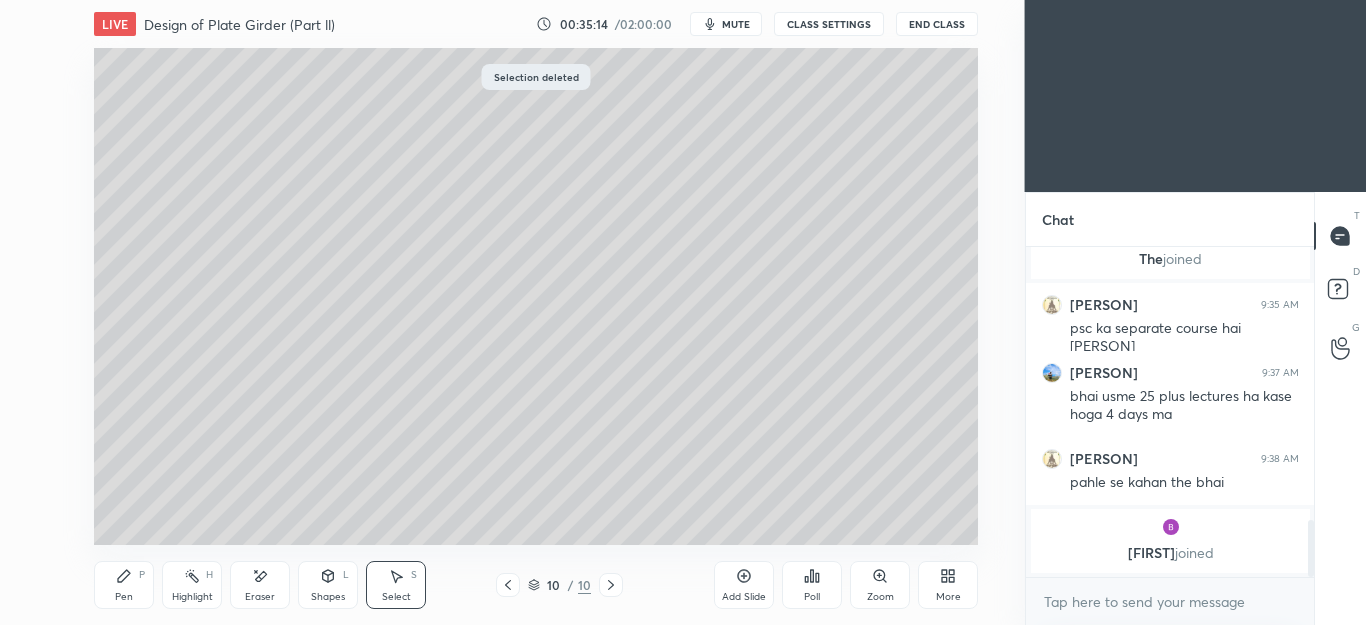 click on "Pen P" at bounding box center [124, 585] 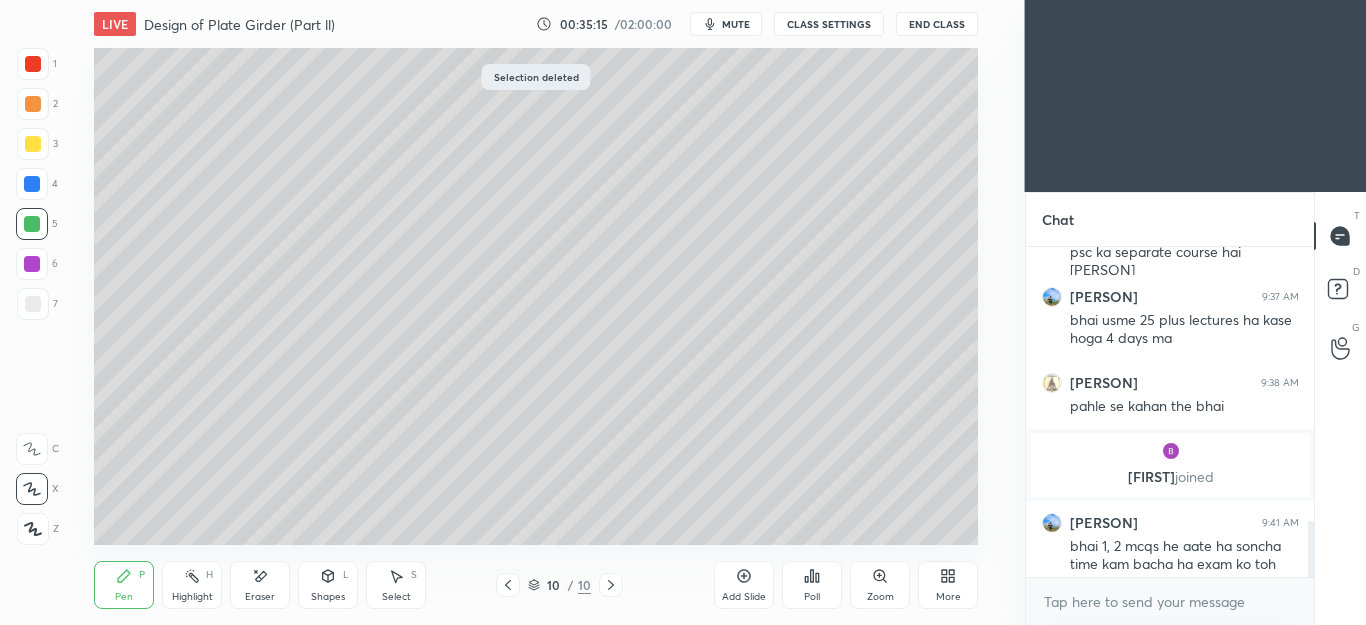 scroll, scrollTop: 1624, scrollLeft: 0, axis: vertical 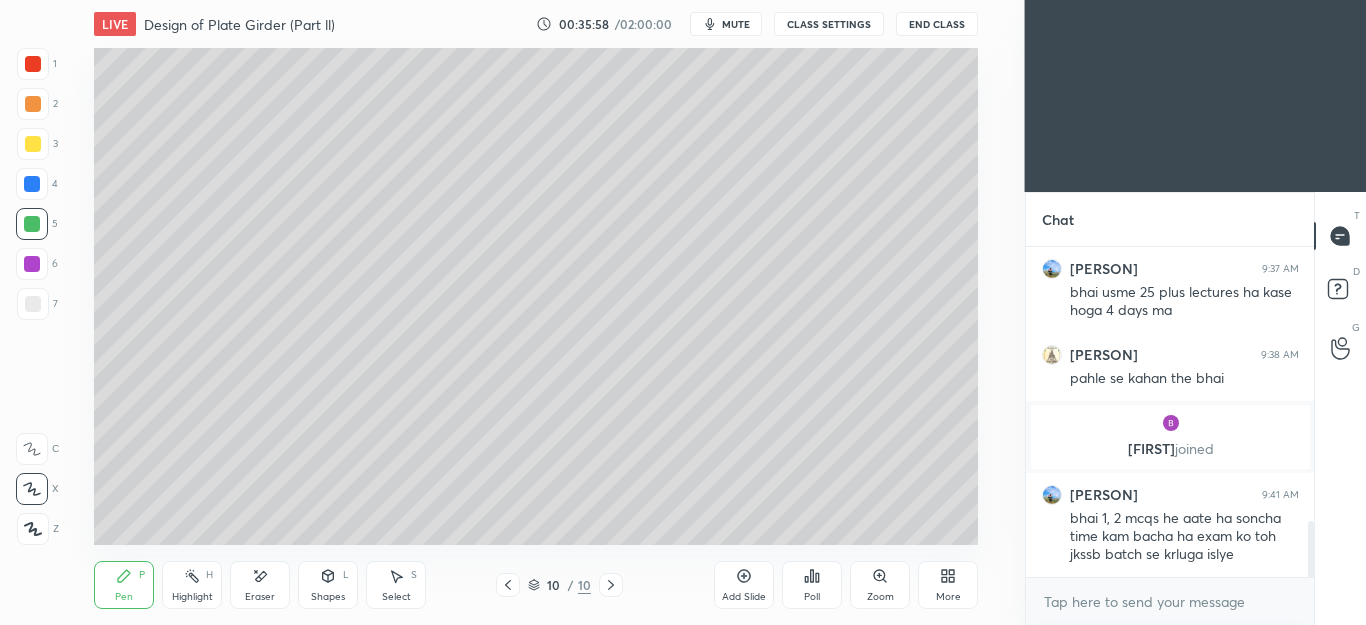 click on "Select S" at bounding box center [396, 585] 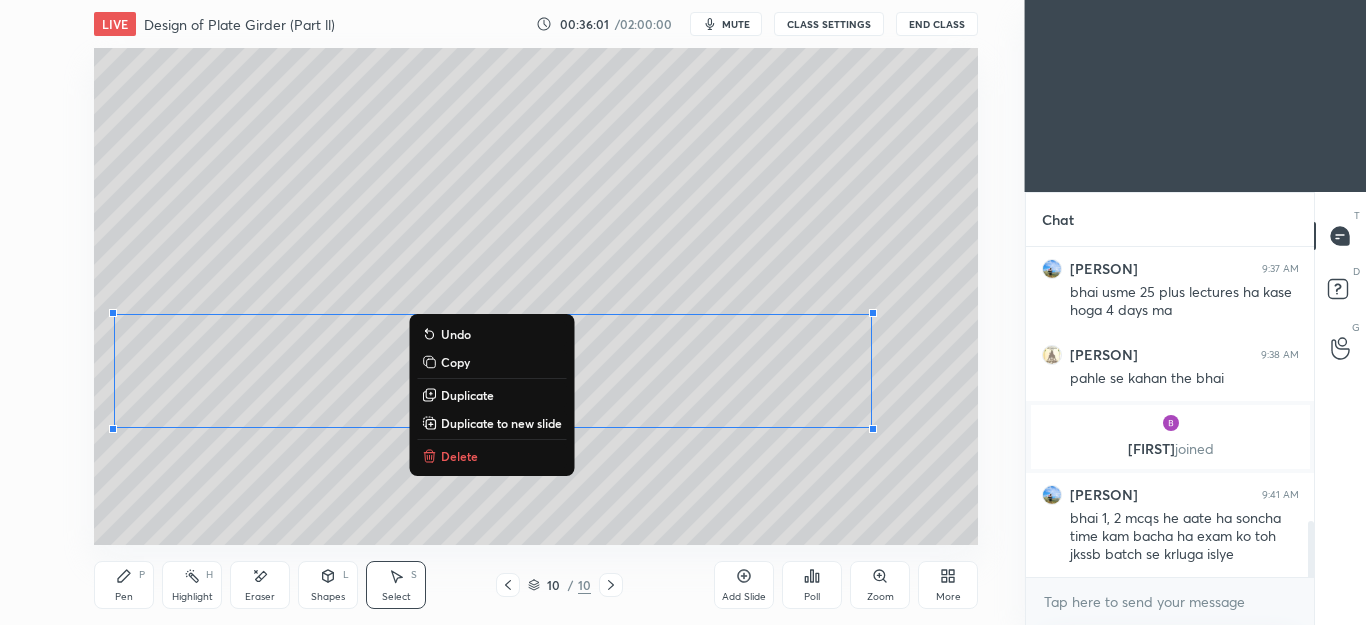 click 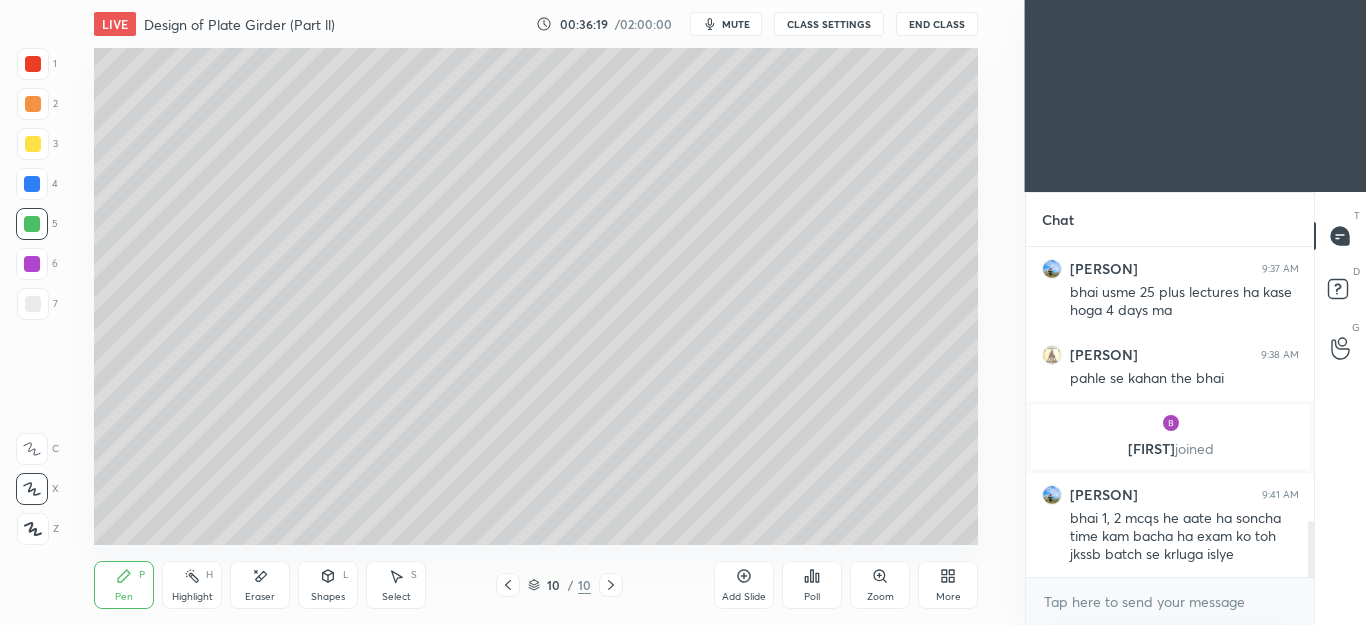 click at bounding box center (33, 304) 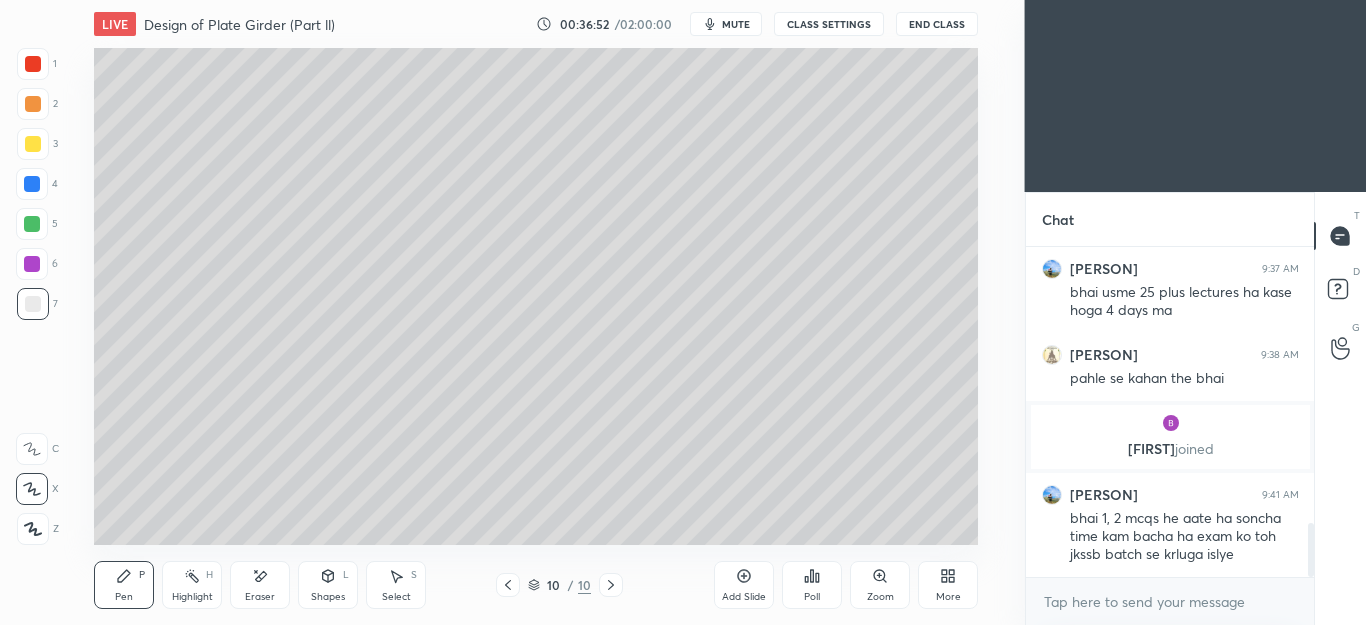scroll, scrollTop: 1692, scrollLeft: 0, axis: vertical 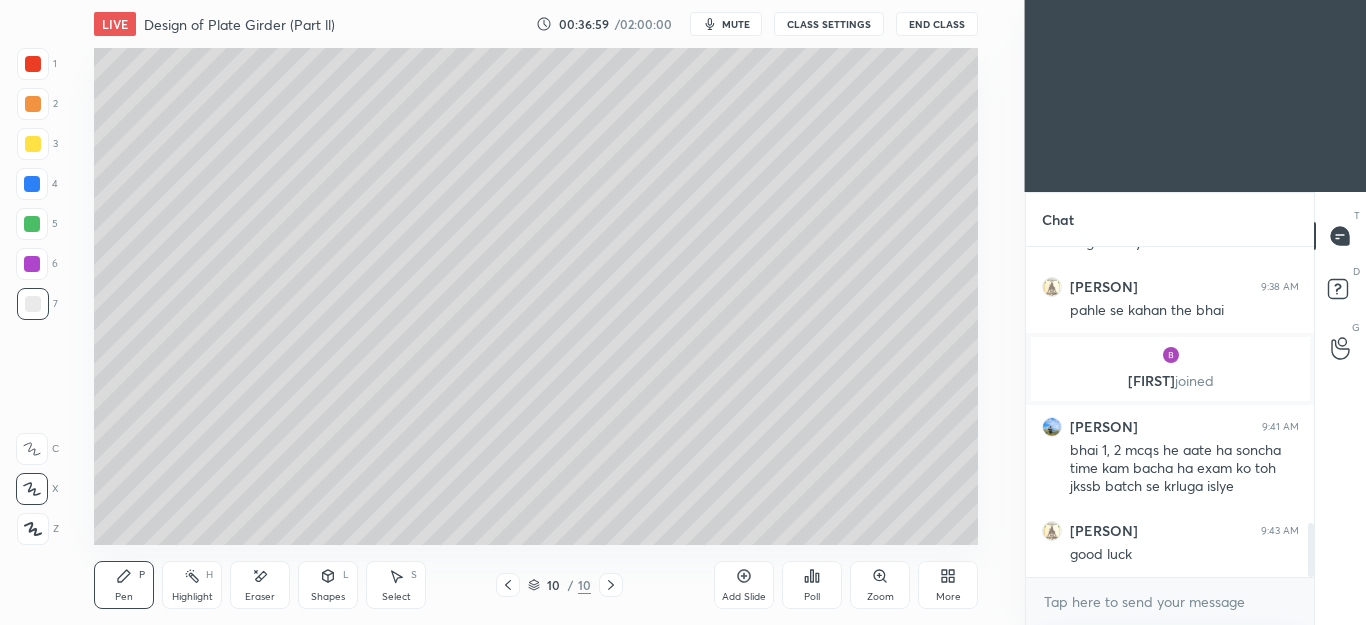 click on "Eraser" at bounding box center (260, 585) 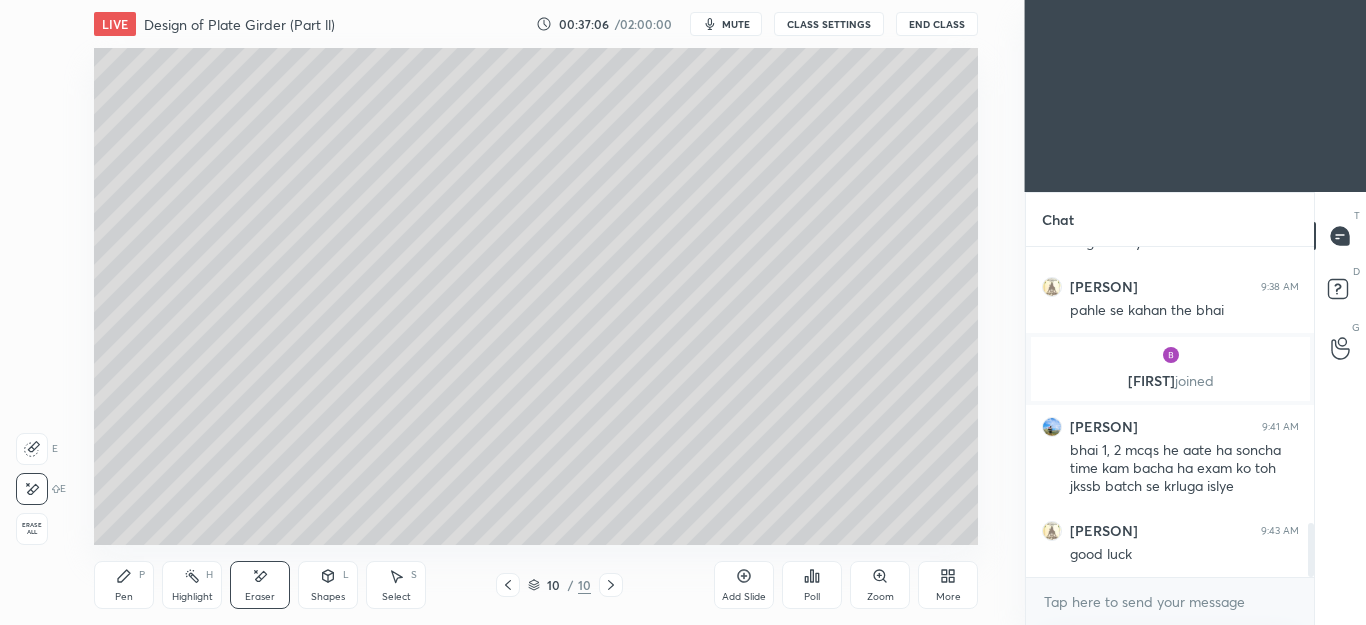 click on "Pen P" at bounding box center (124, 585) 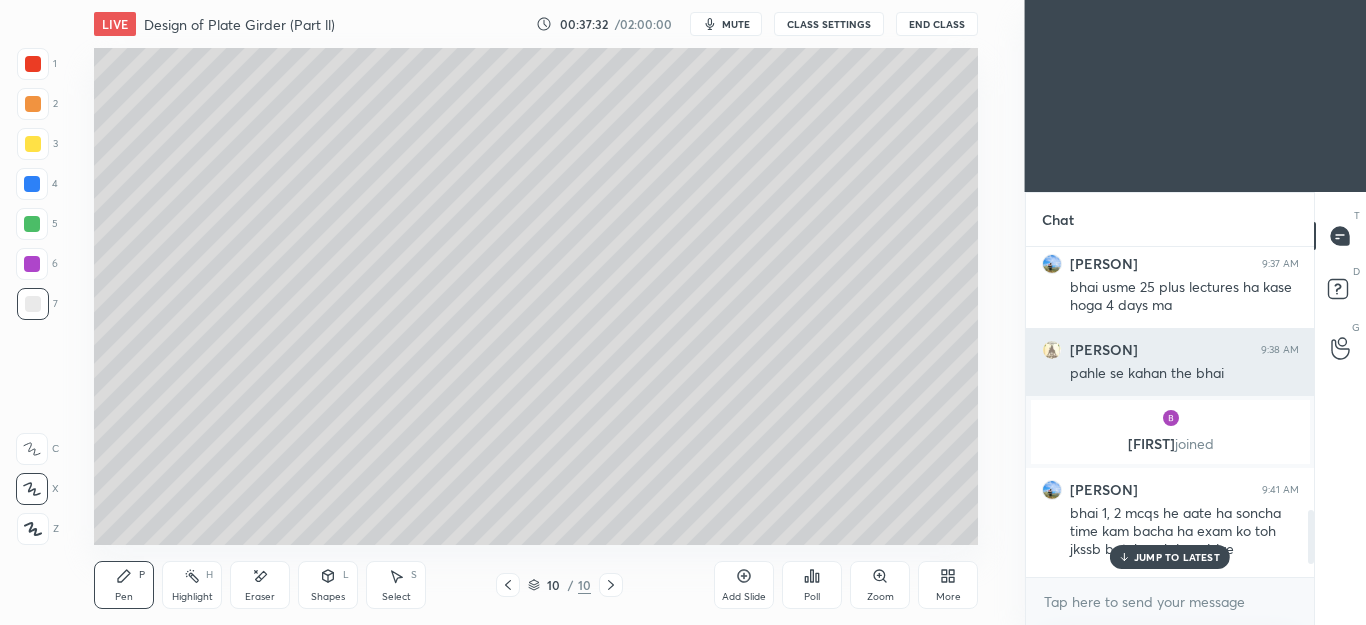 scroll, scrollTop: 1692, scrollLeft: 0, axis: vertical 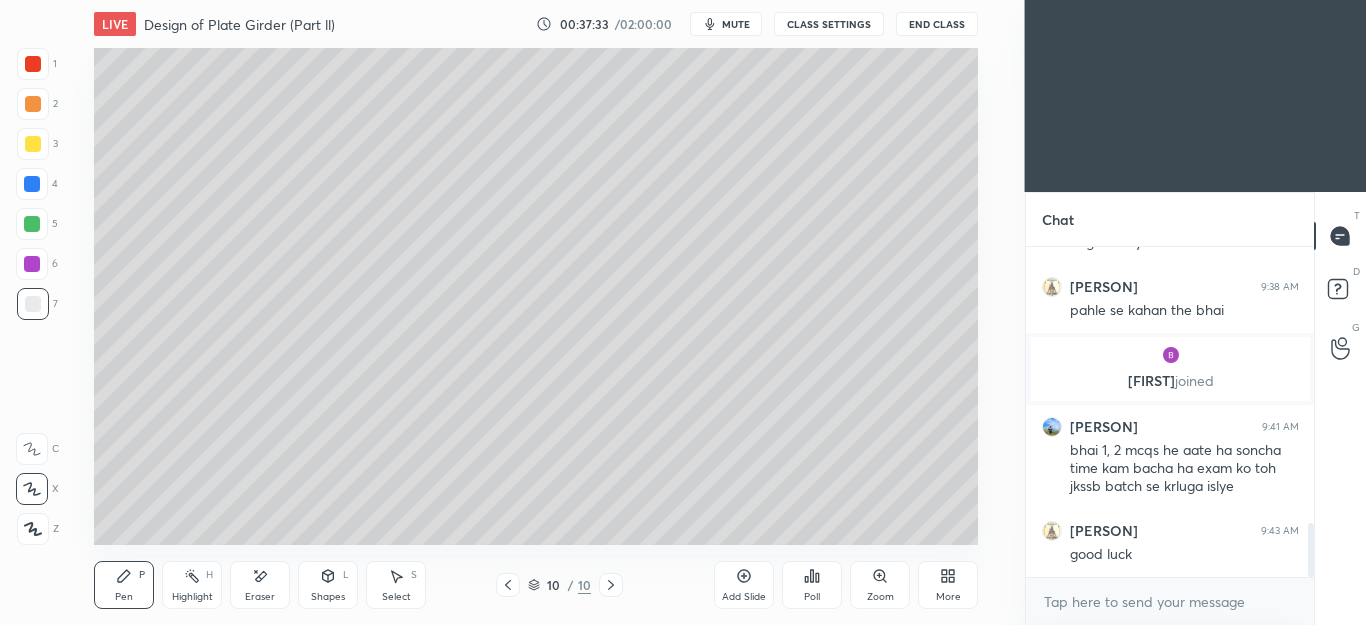 click 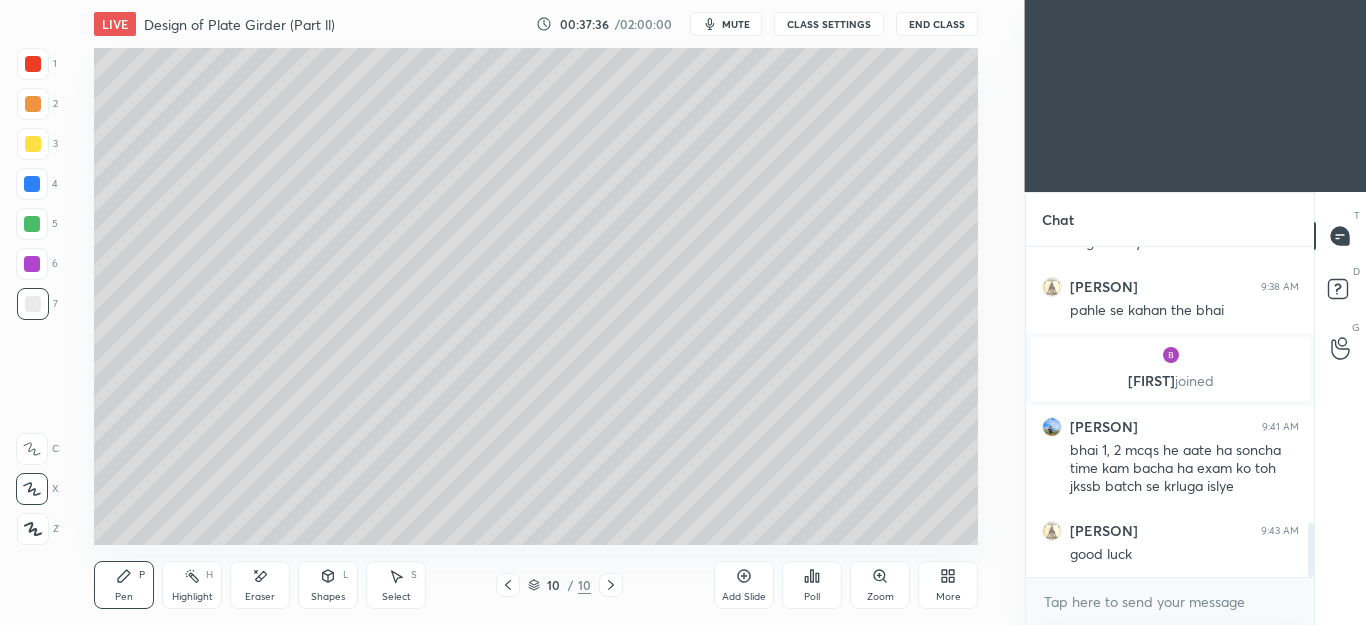 click 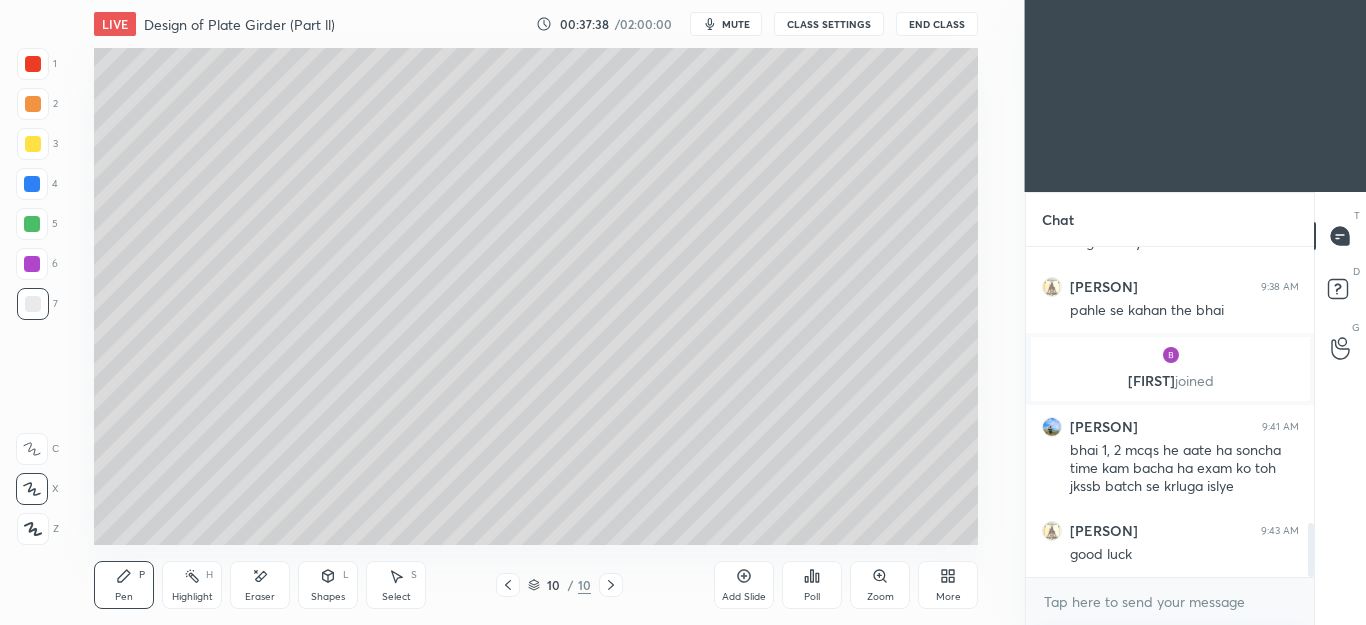 click on "Add Slide" at bounding box center [744, 585] 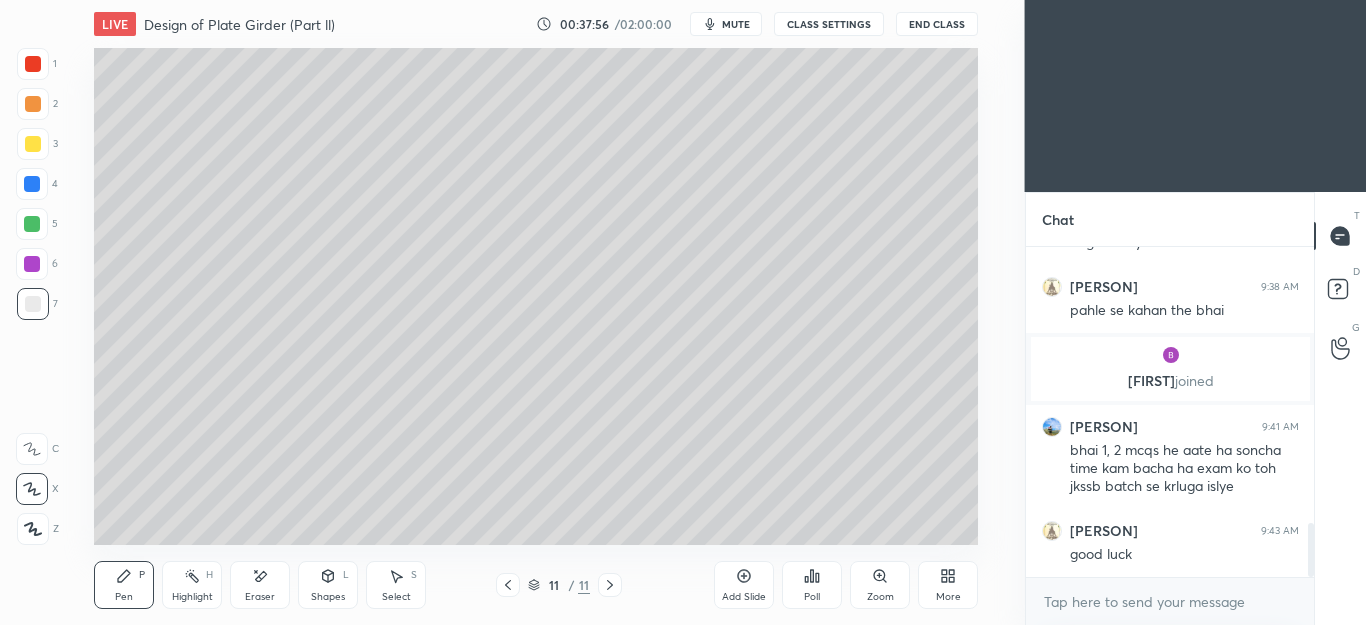 click 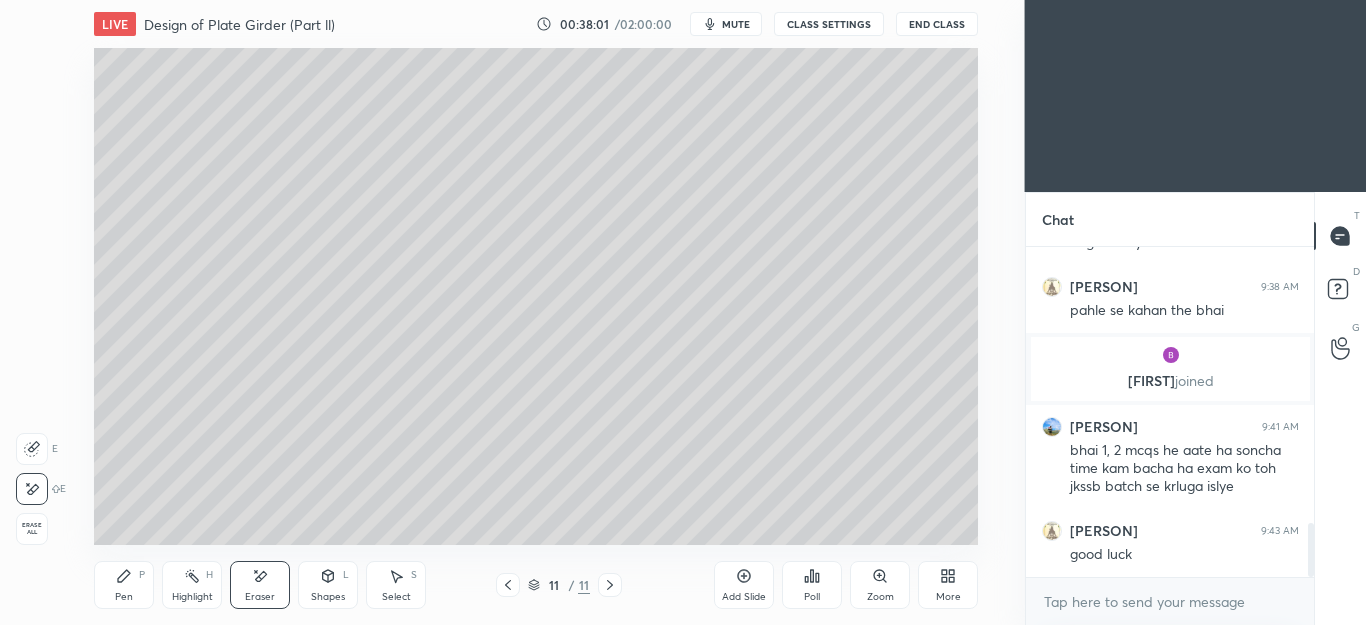 click on "P" at bounding box center [142, 575] 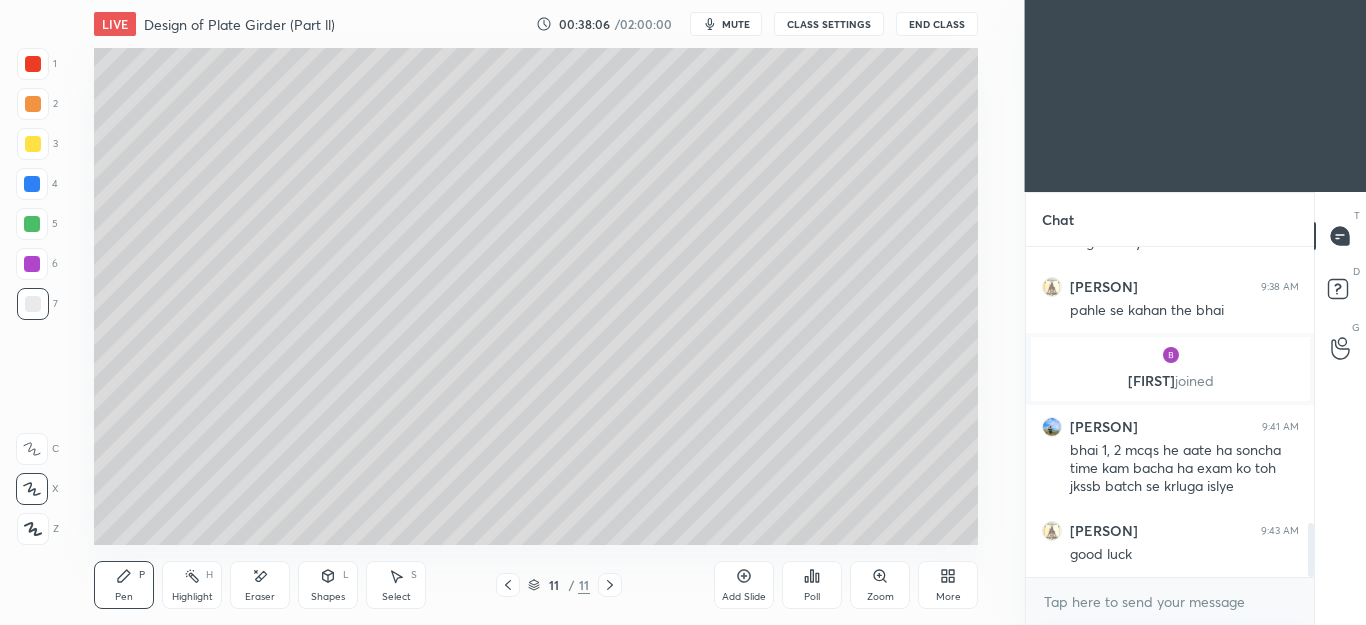 click at bounding box center (33, 144) 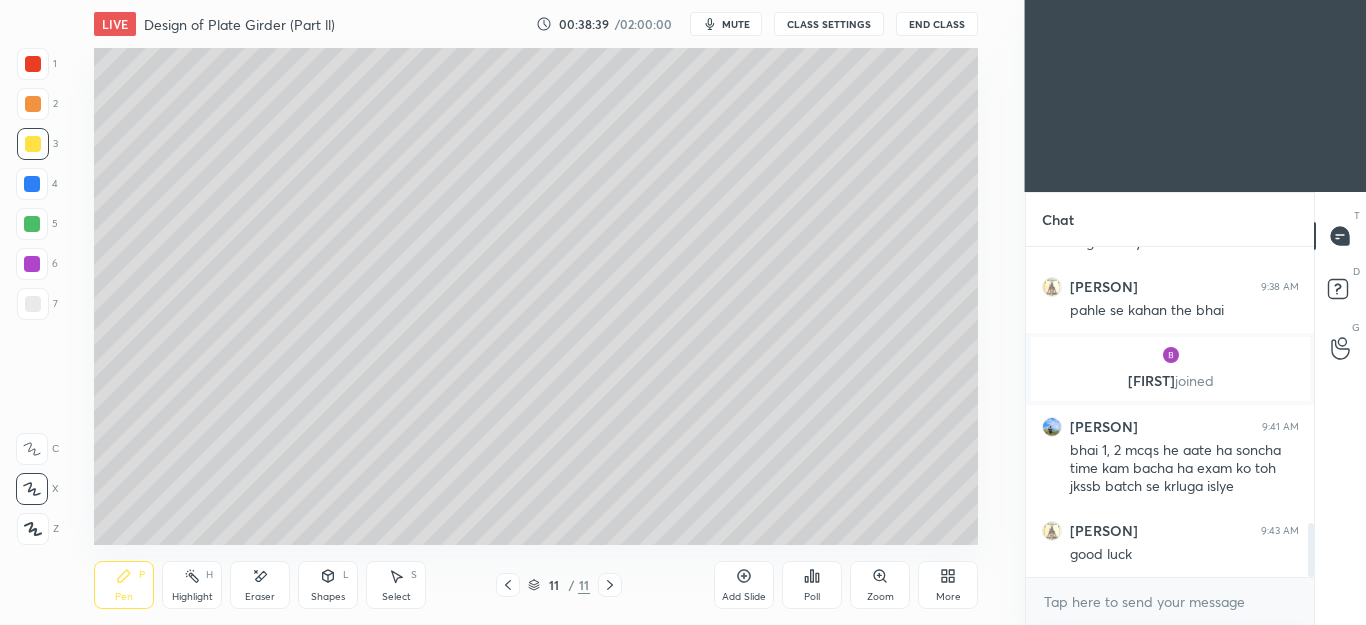 click at bounding box center (32, 224) 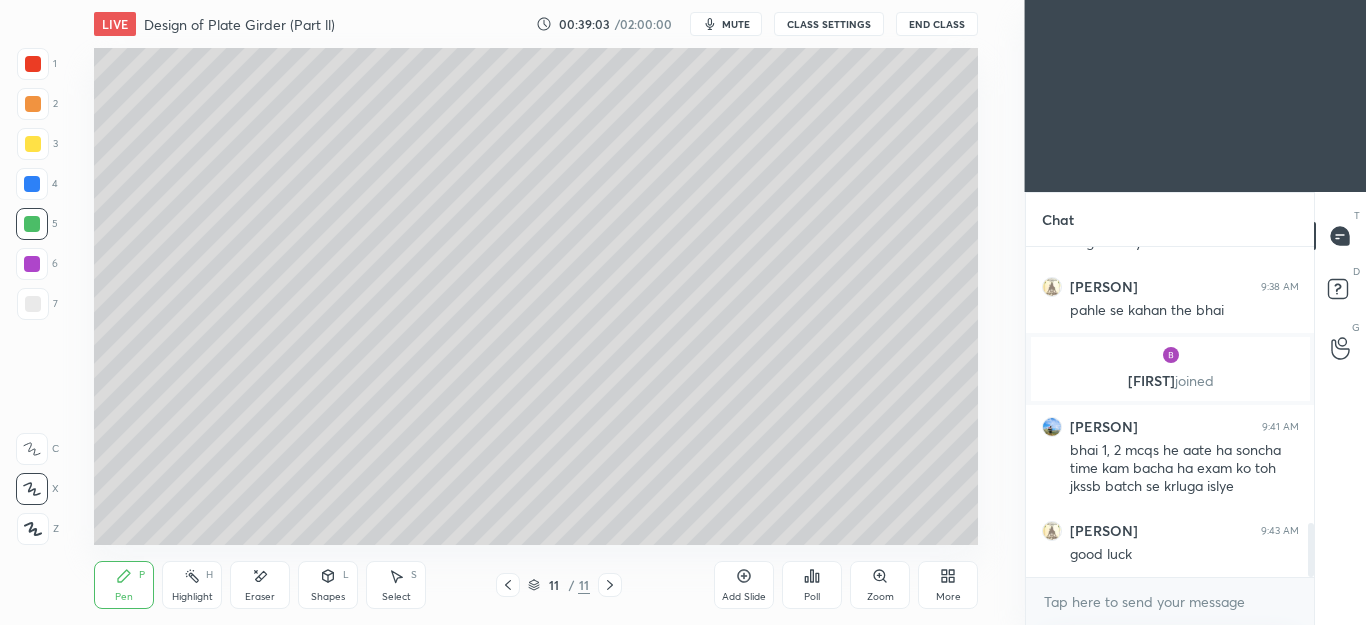 click 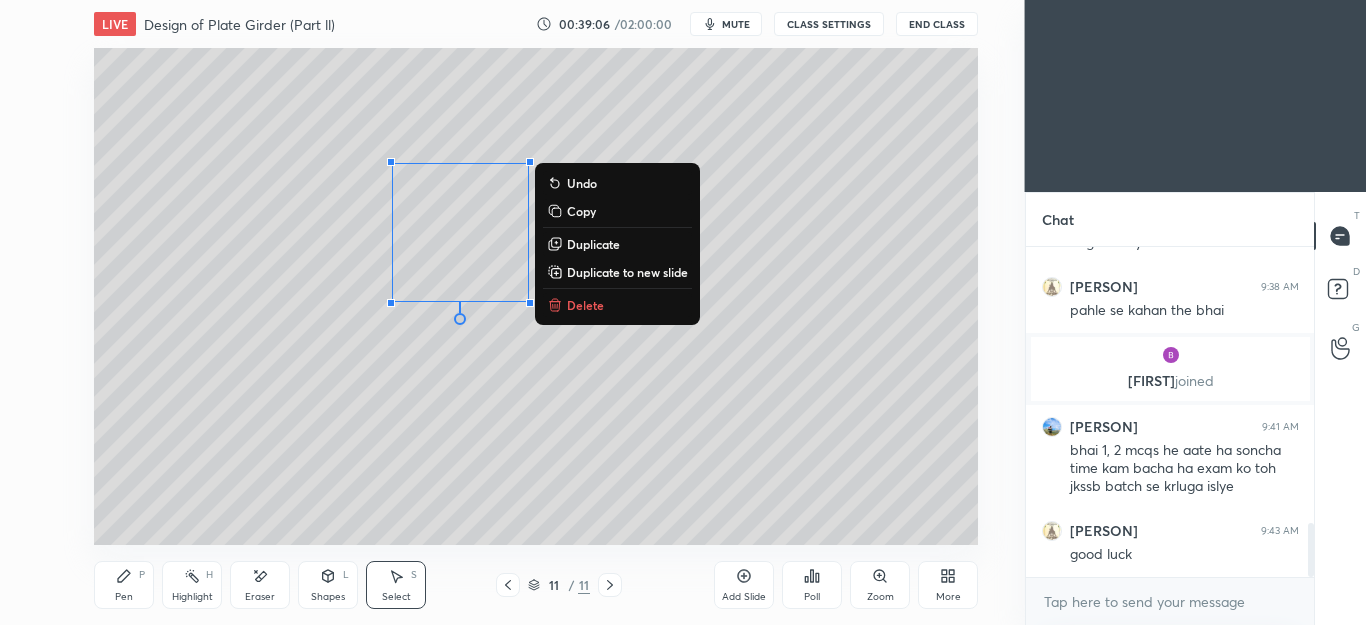 click on "Delete" at bounding box center [585, 305] 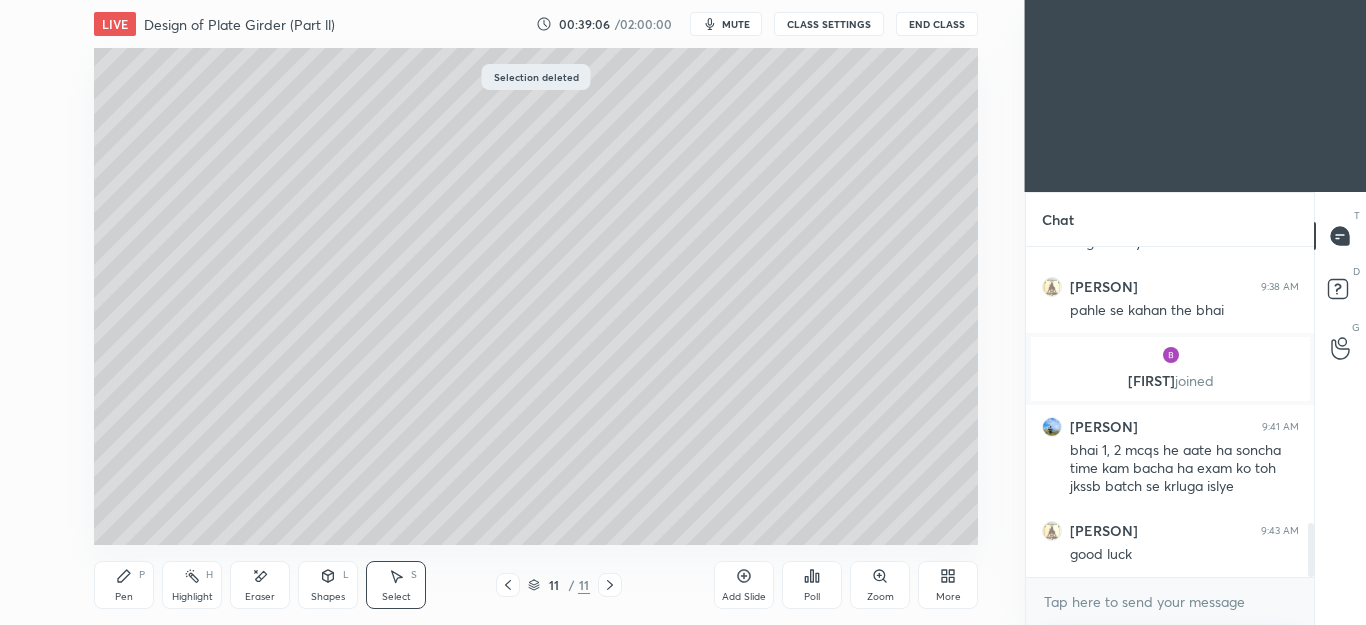 click on "Pen P" at bounding box center [124, 585] 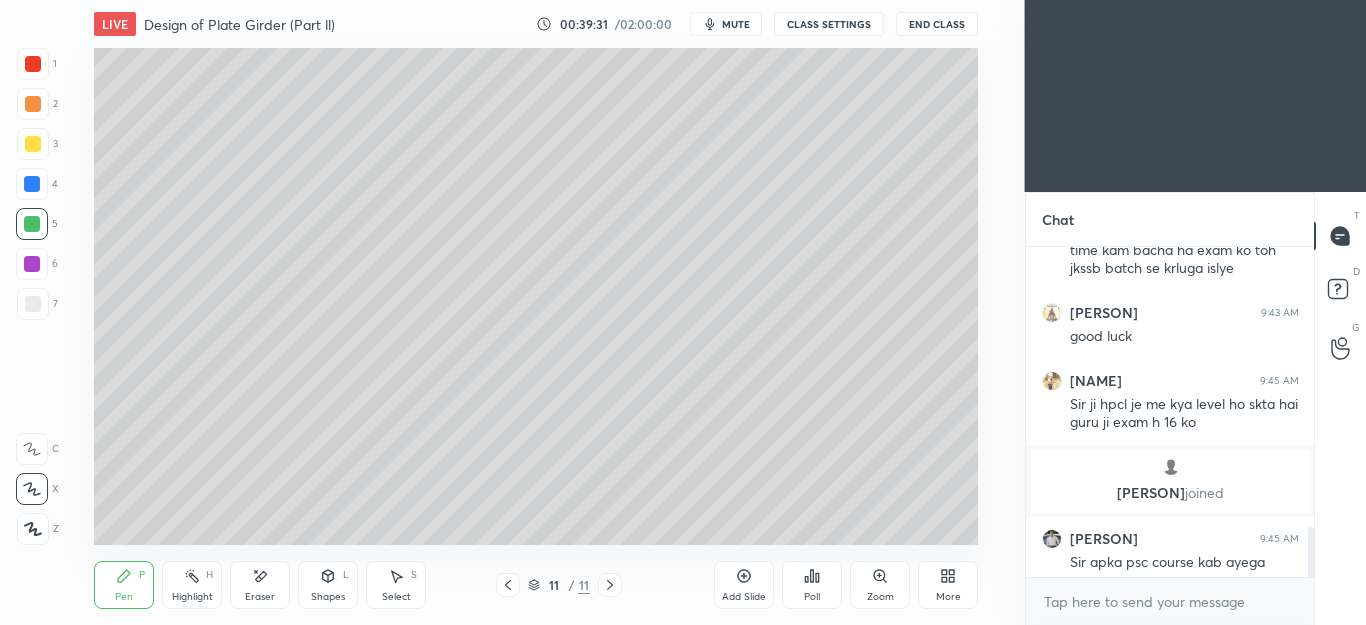 scroll, scrollTop: 1858, scrollLeft: 0, axis: vertical 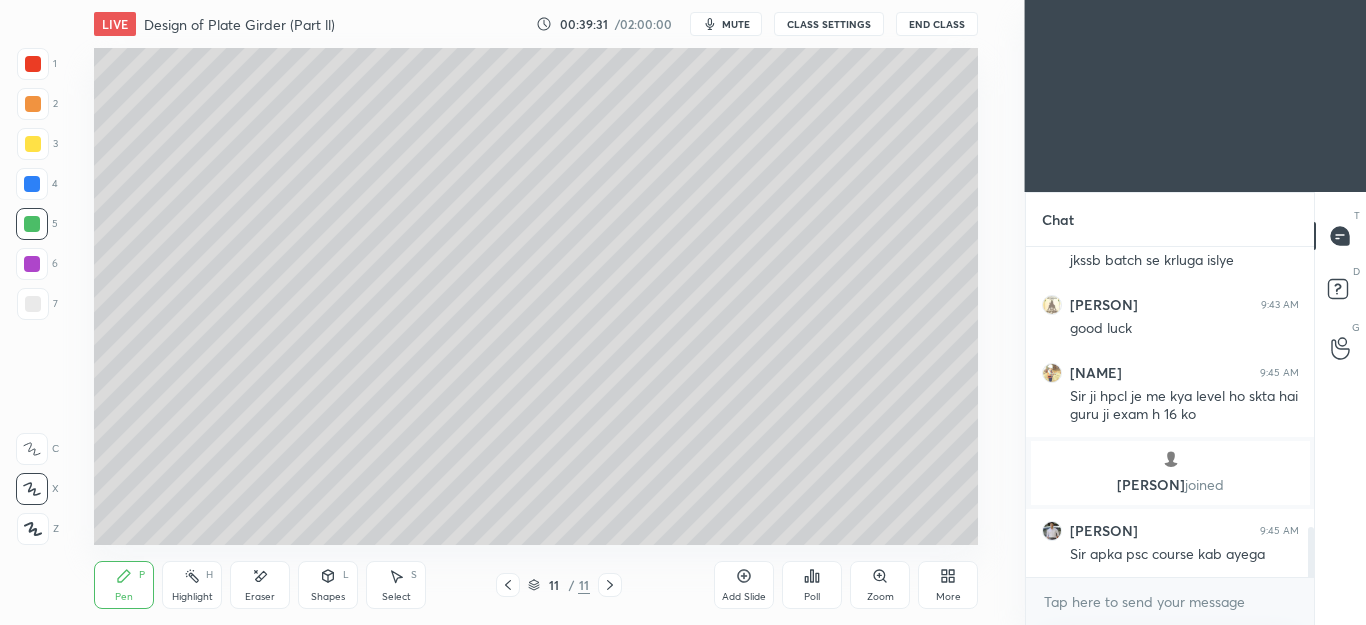 click 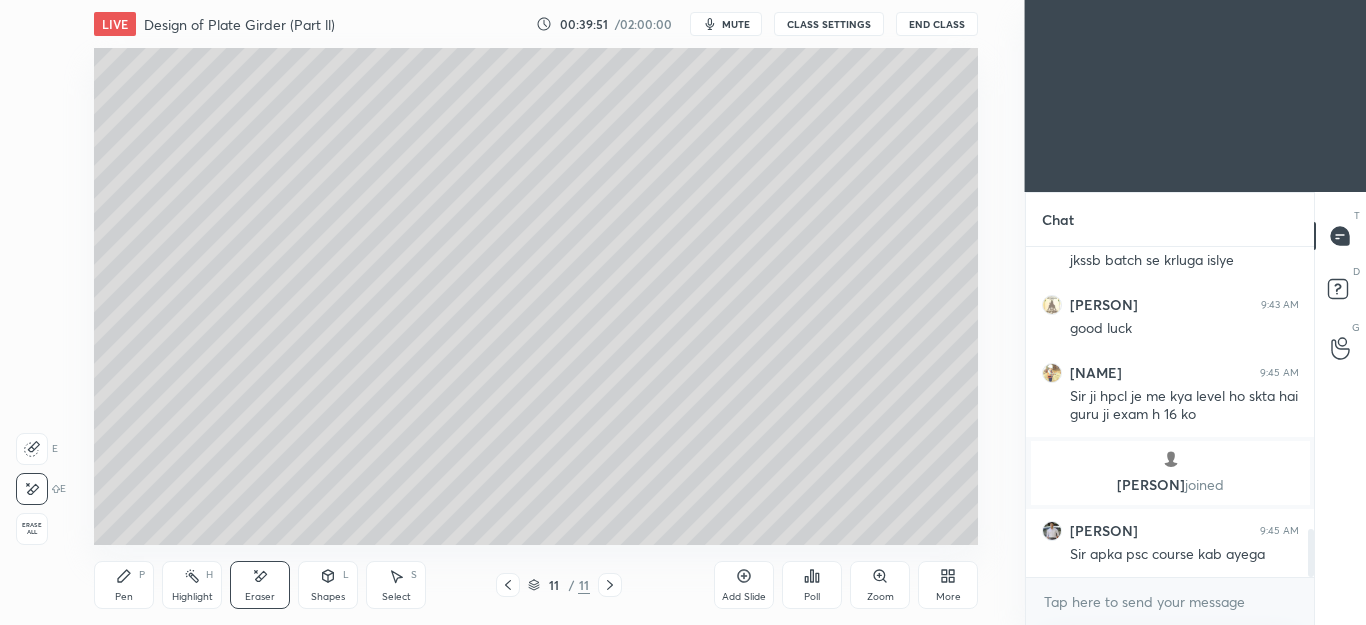 scroll, scrollTop: 1926, scrollLeft: 0, axis: vertical 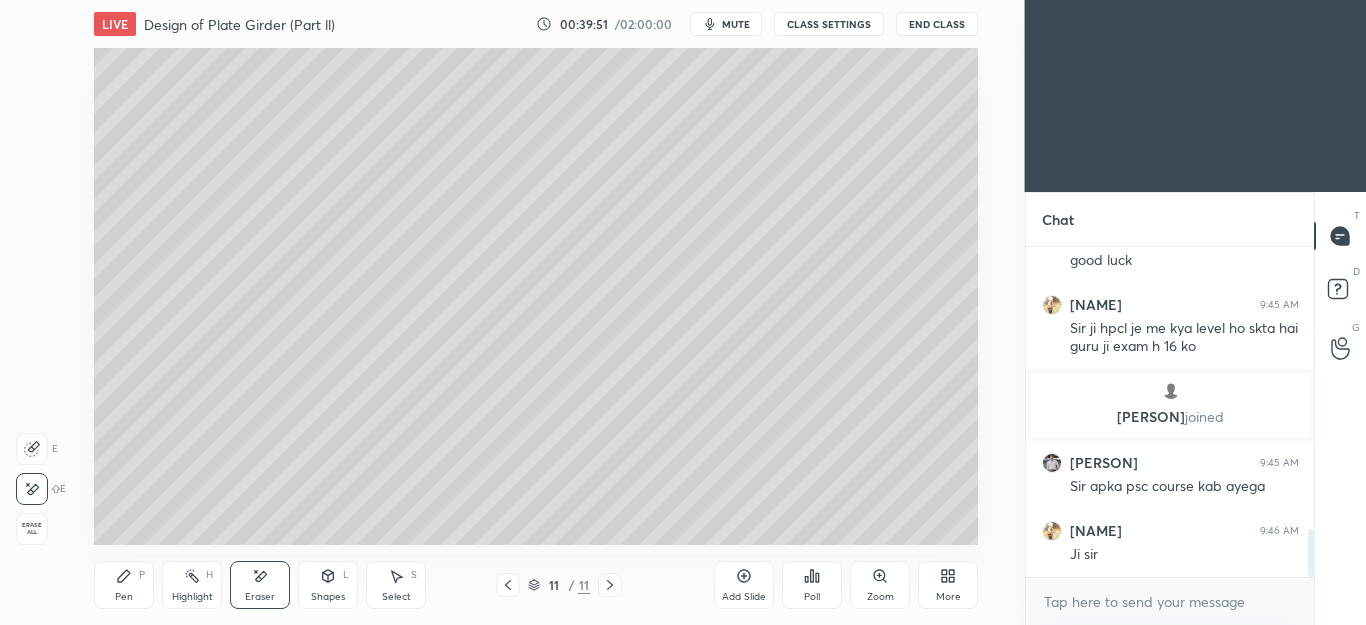 click 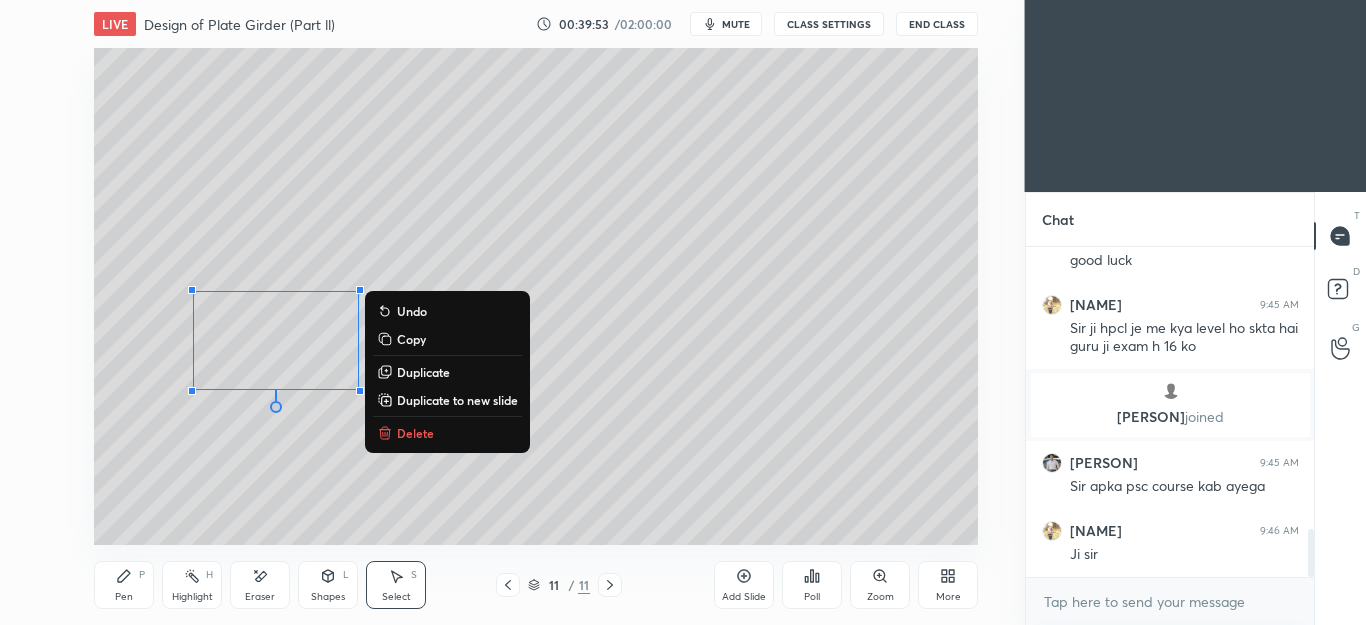 click on "Delete" at bounding box center [415, 433] 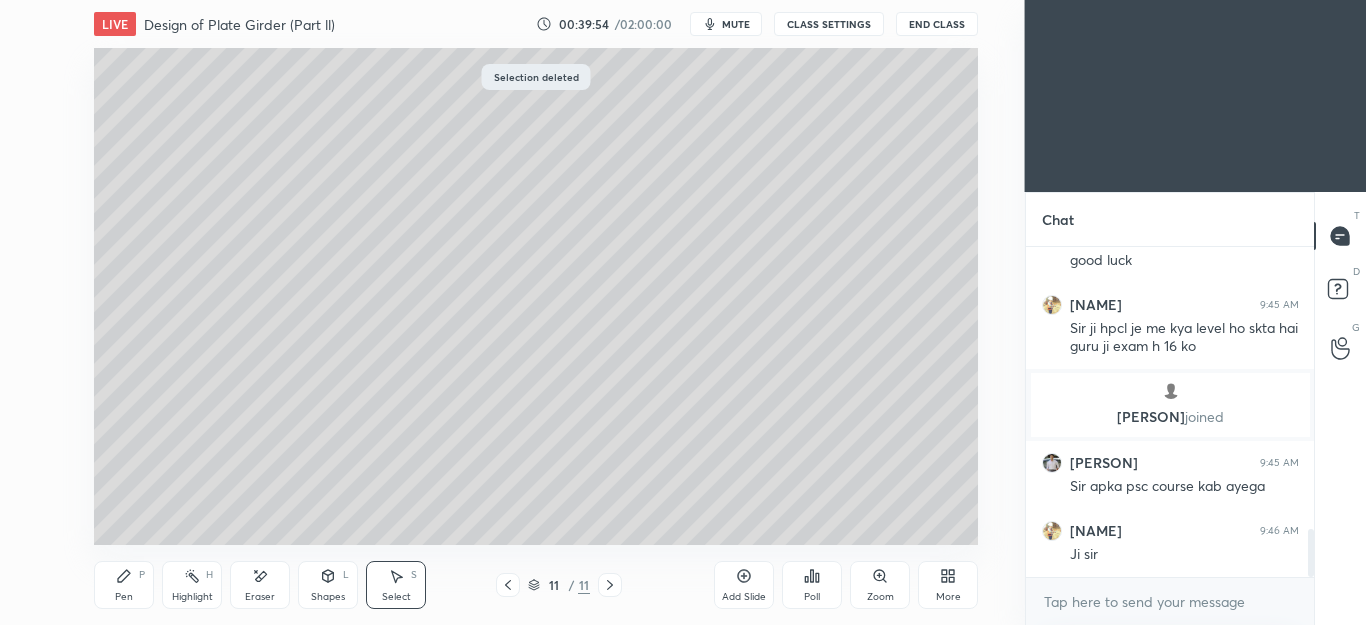 click on "Pen P" at bounding box center (124, 585) 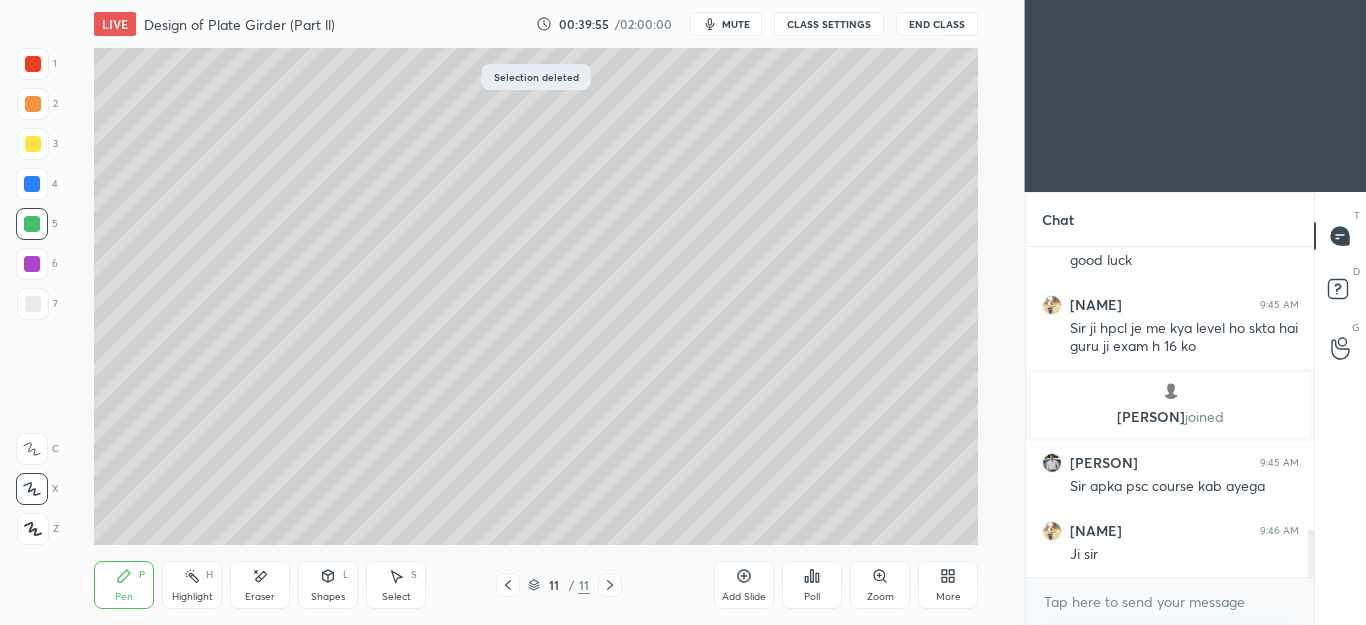 click on "2" at bounding box center (37, 108) 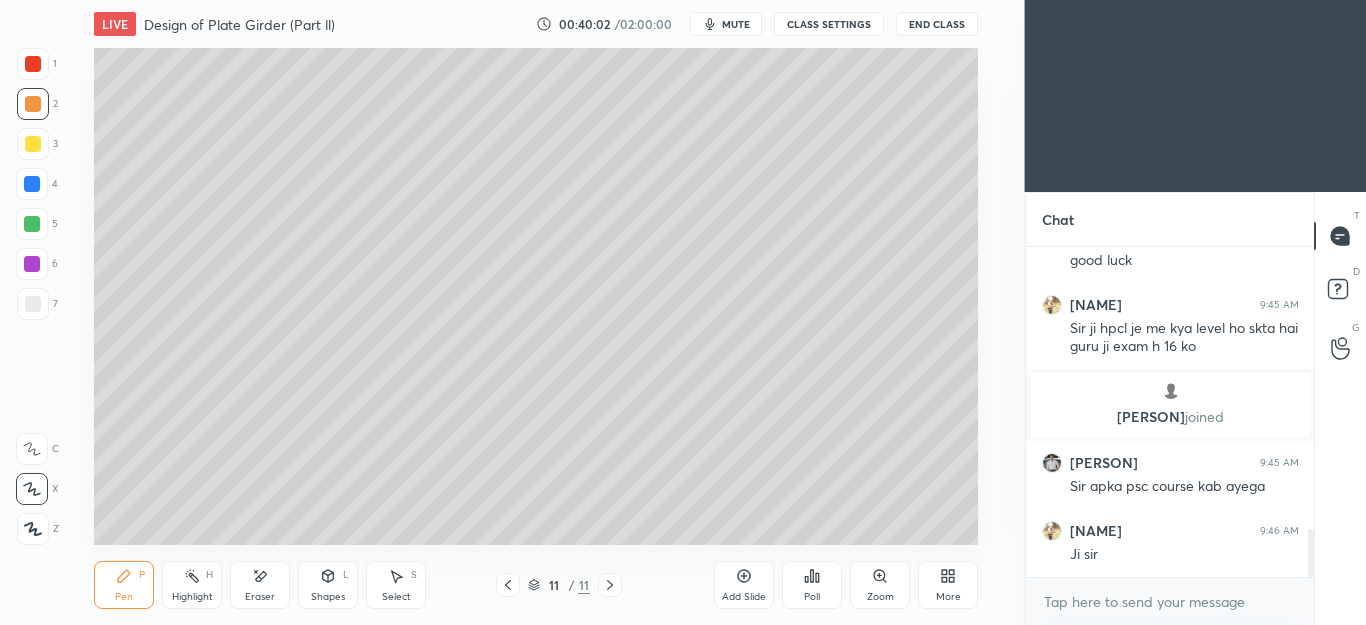click 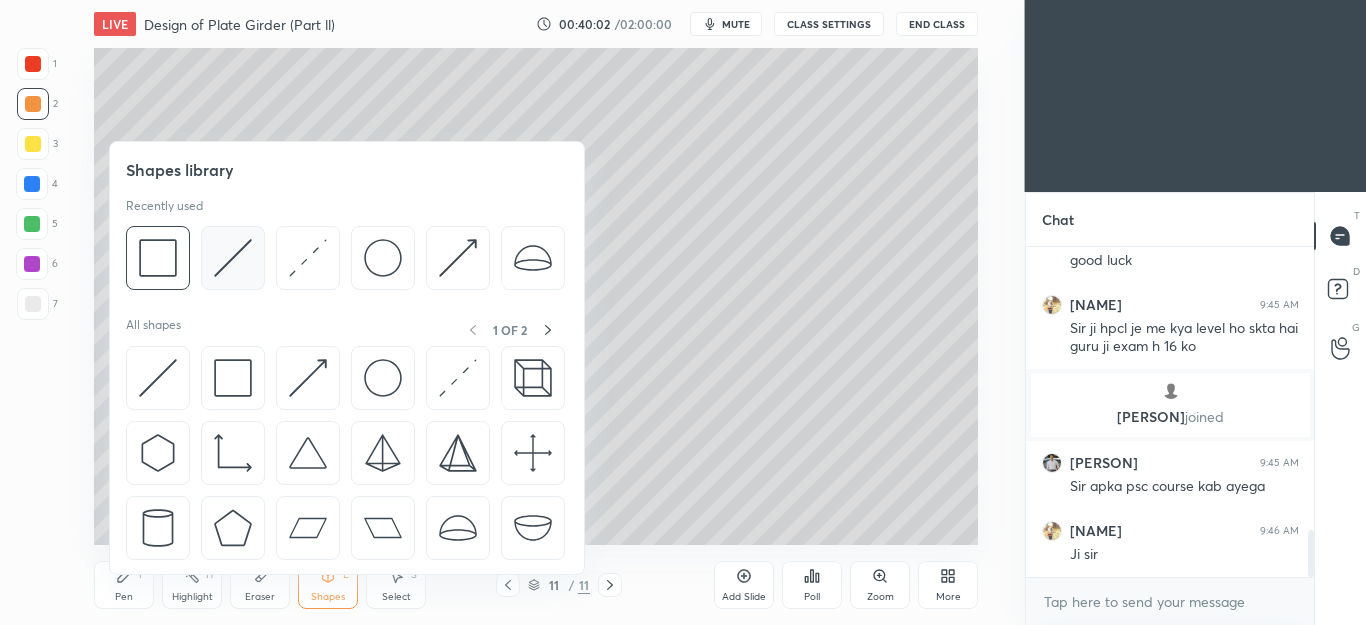 scroll, scrollTop: 1994, scrollLeft: 0, axis: vertical 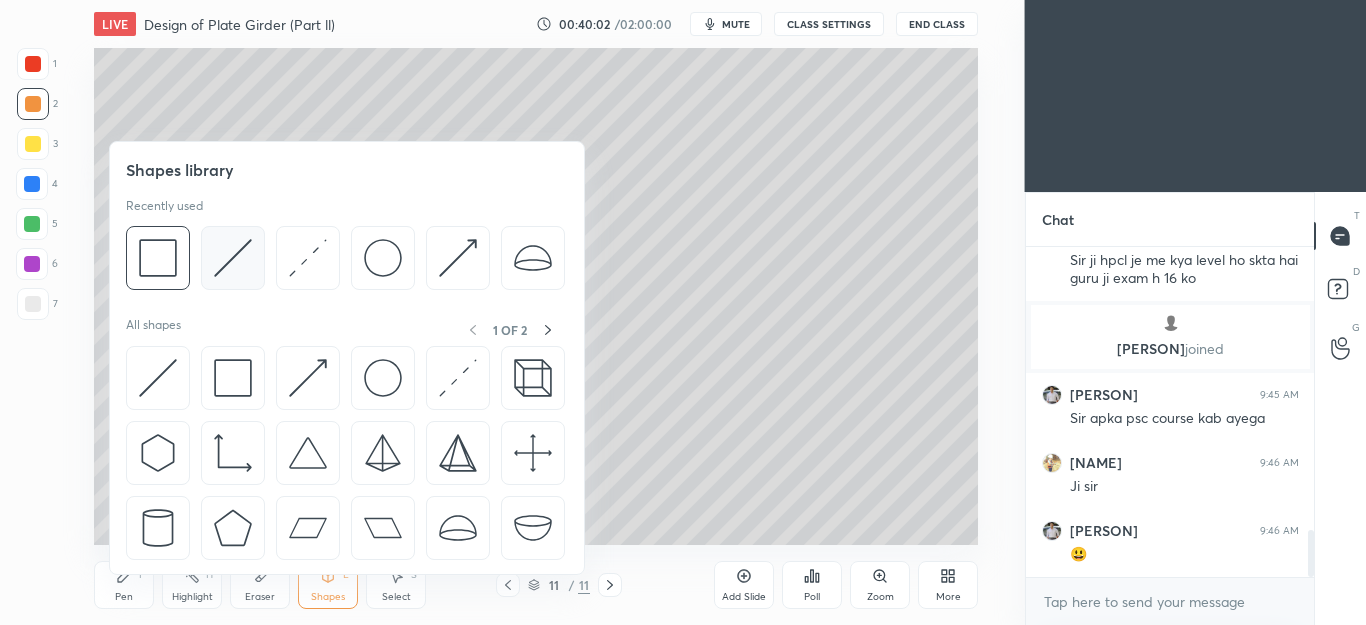 click at bounding box center (233, 258) 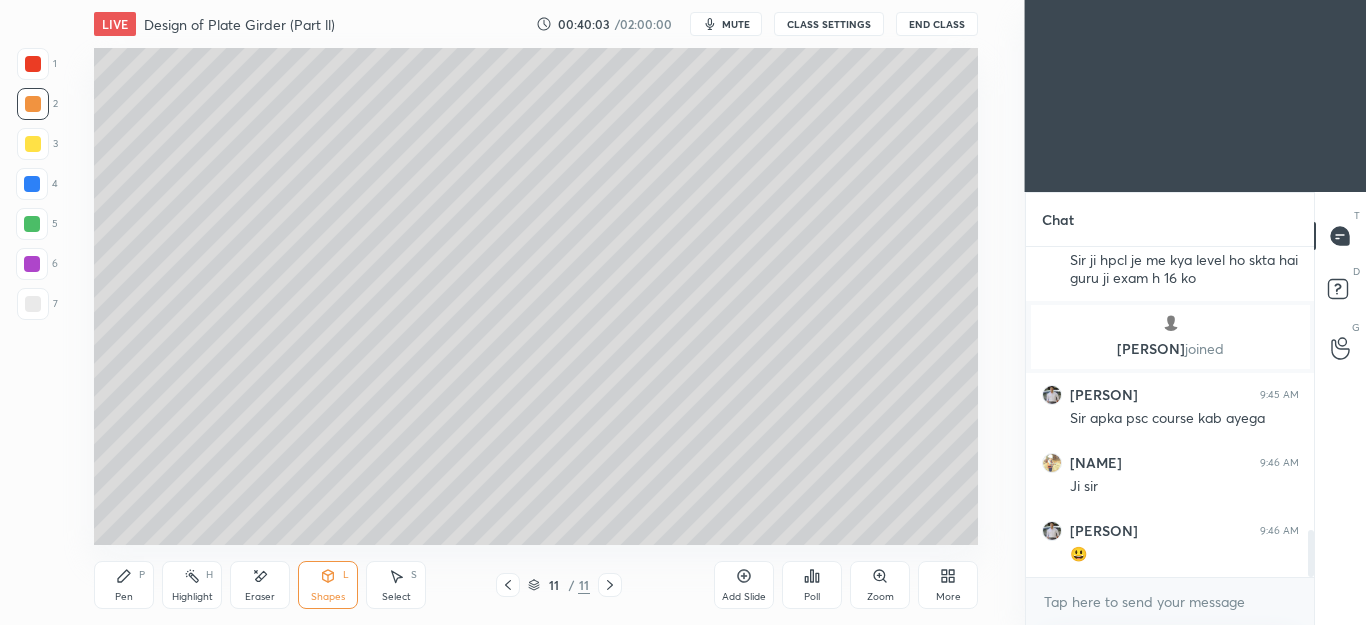 click at bounding box center (33, 144) 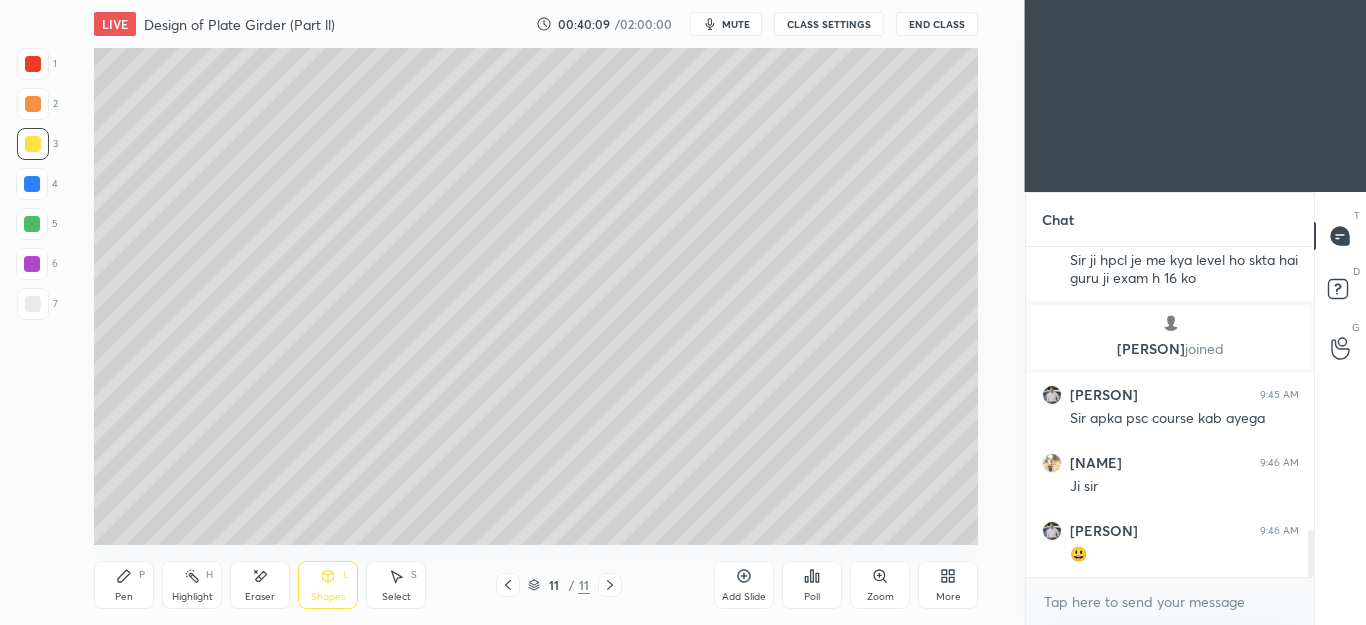 click 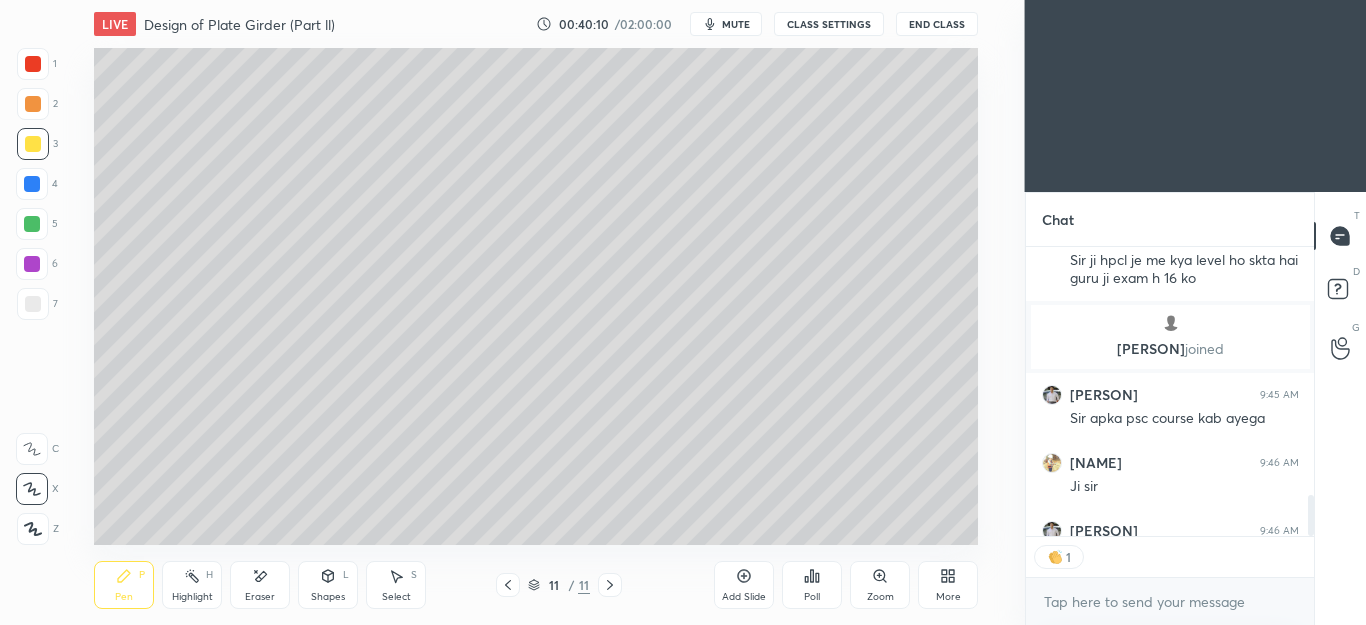 scroll, scrollTop: 283, scrollLeft: 282, axis: both 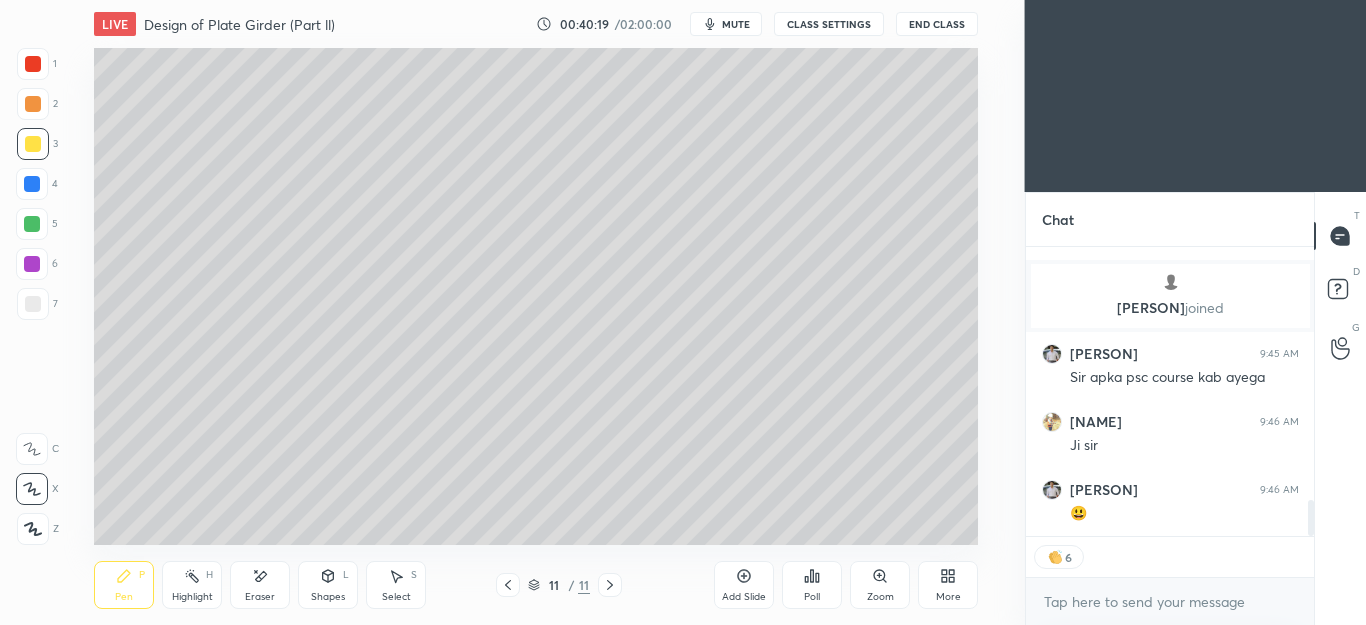 click at bounding box center (33, 104) 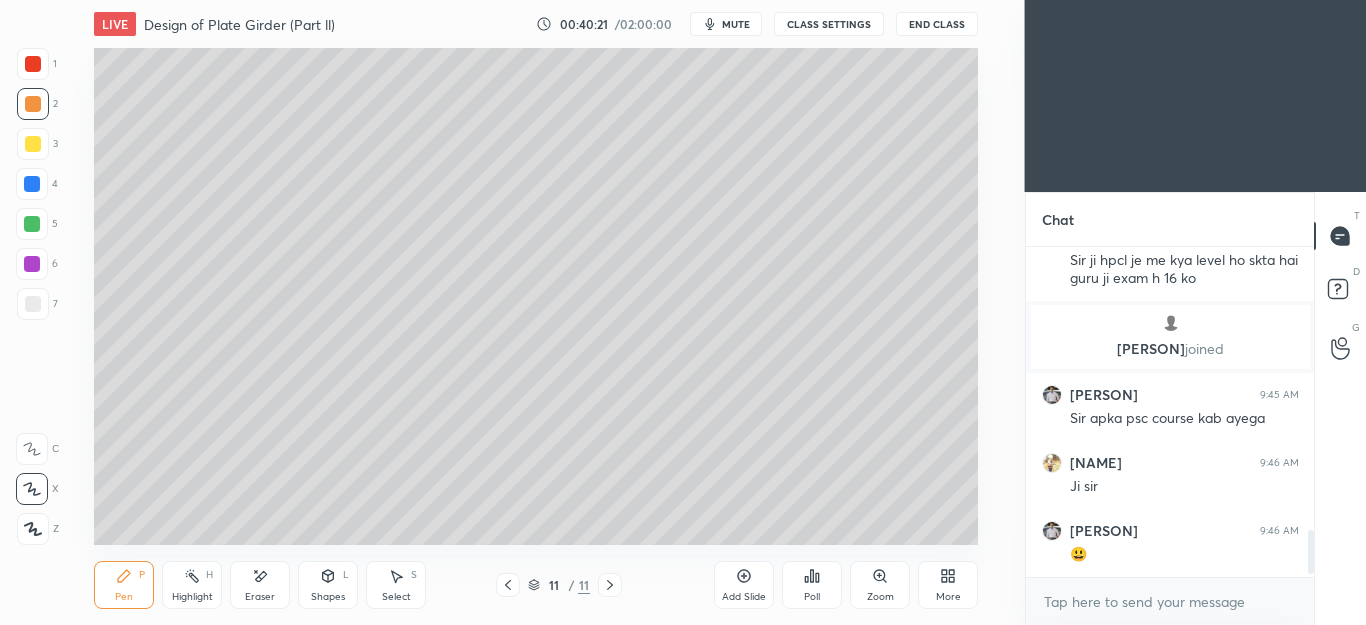 scroll, scrollTop: 7, scrollLeft: 7, axis: both 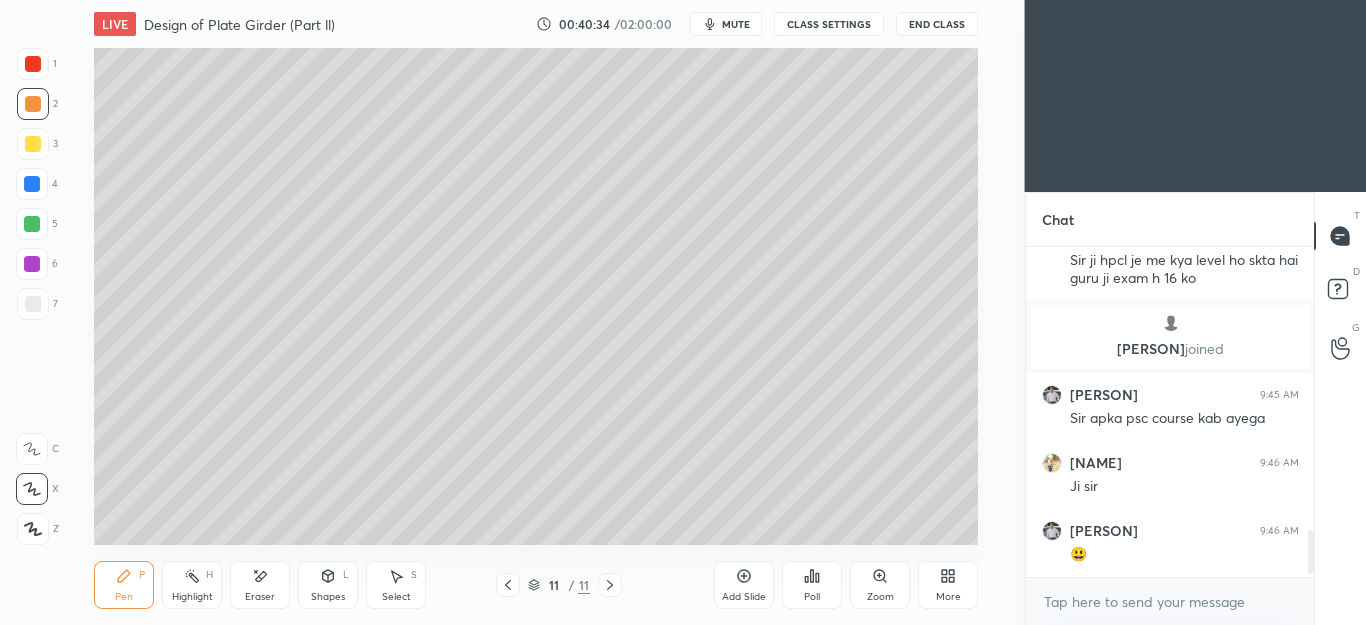 click at bounding box center (32, 224) 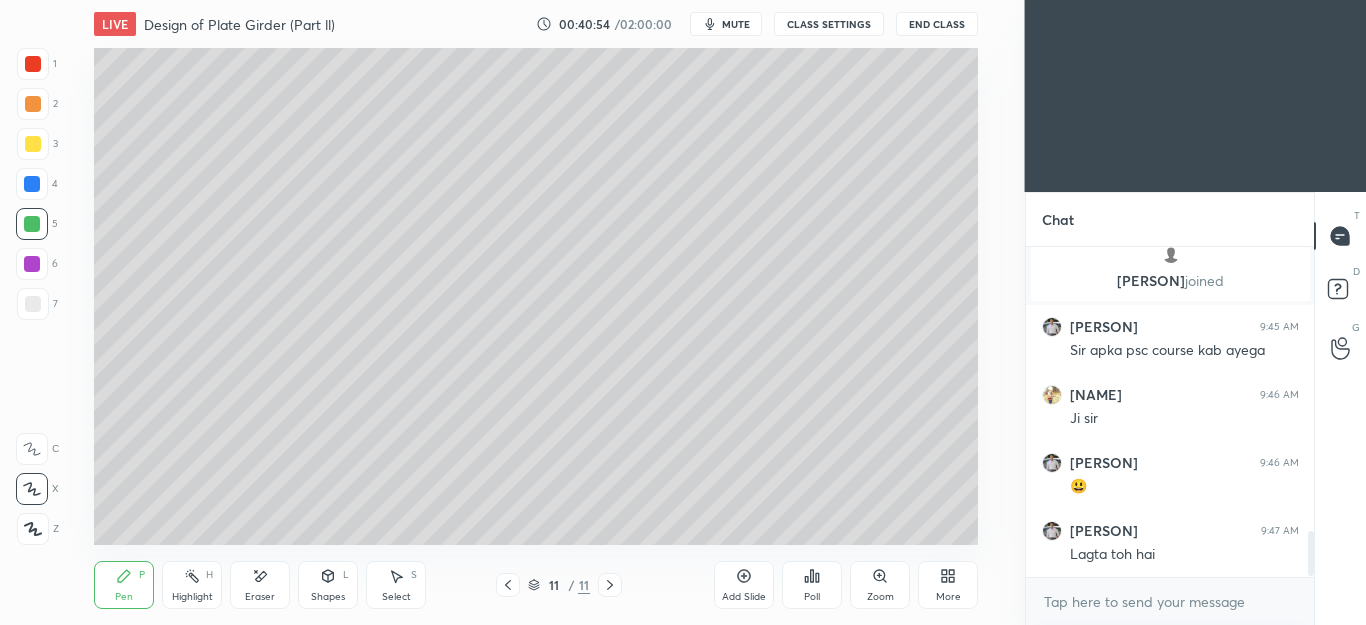 scroll, scrollTop: 2130, scrollLeft: 0, axis: vertical 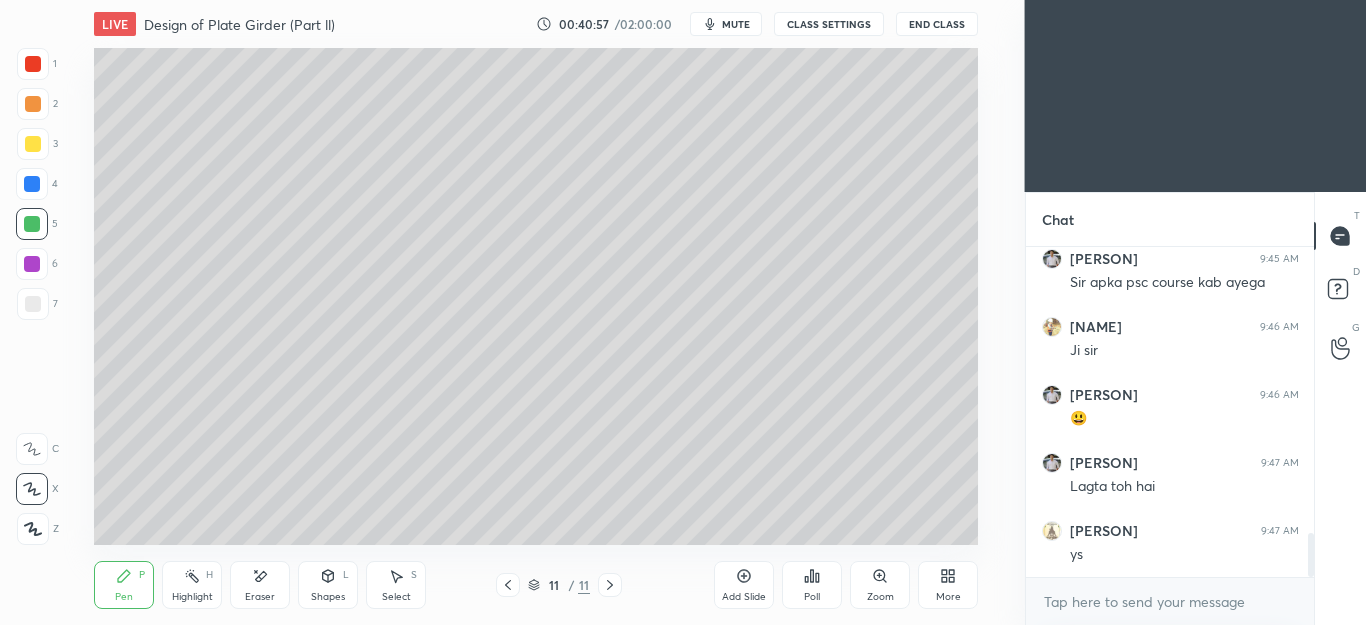 click 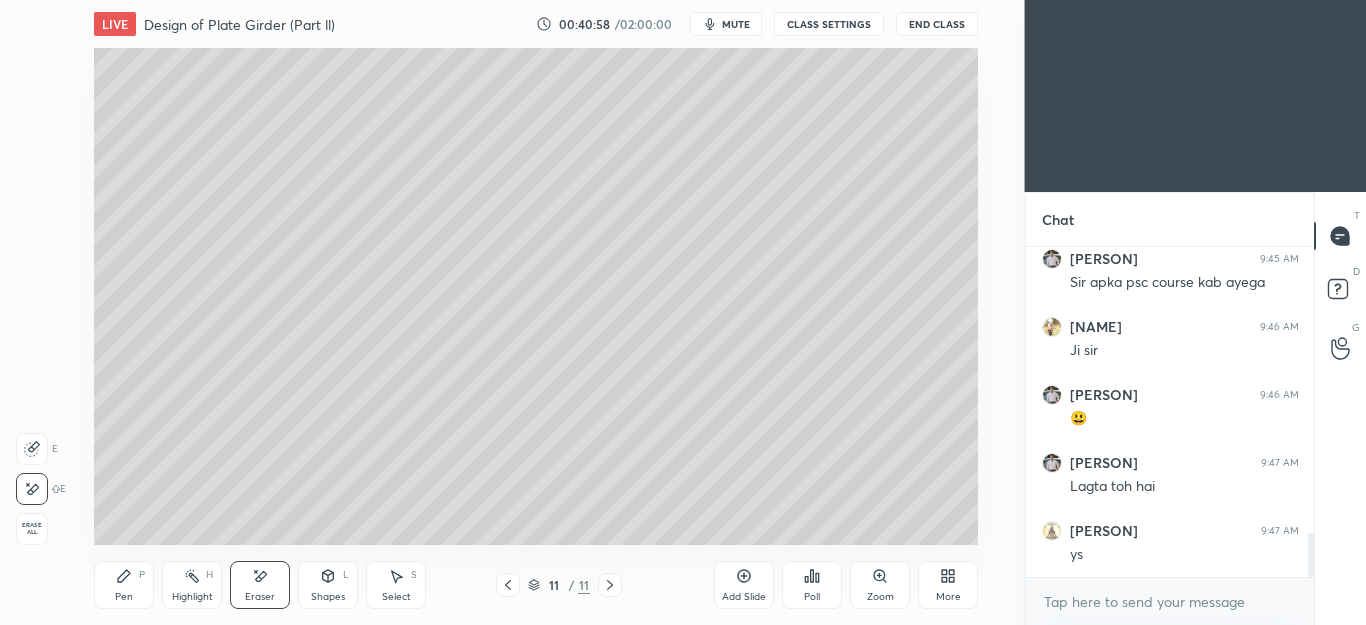 click 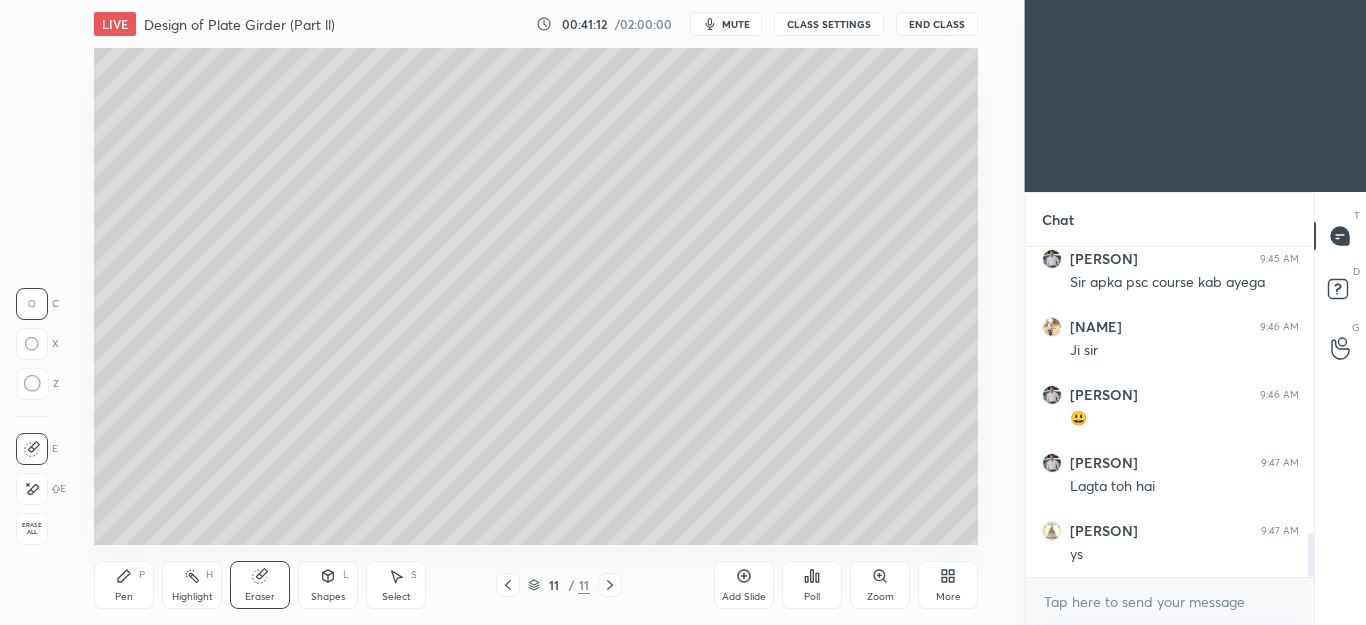 click on "Pen P" at bounding box center (124, 585) 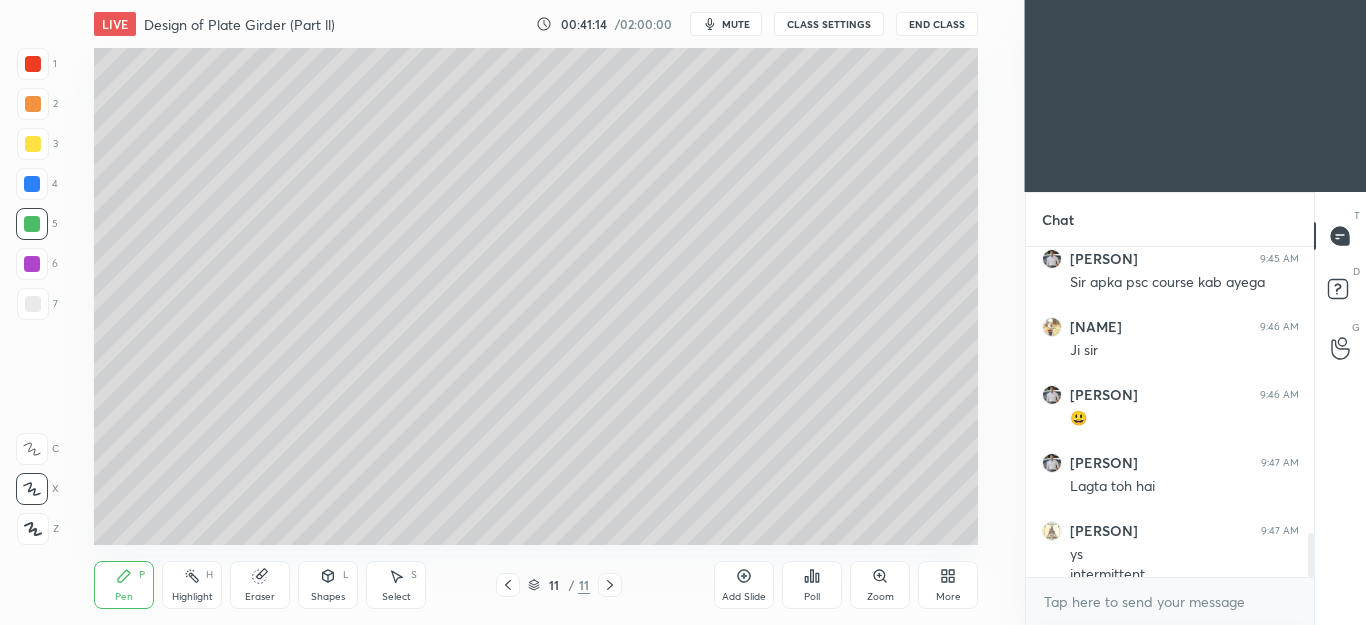 scroll, scrollTop: 2150, scrollLeft: 0, axis: vertical 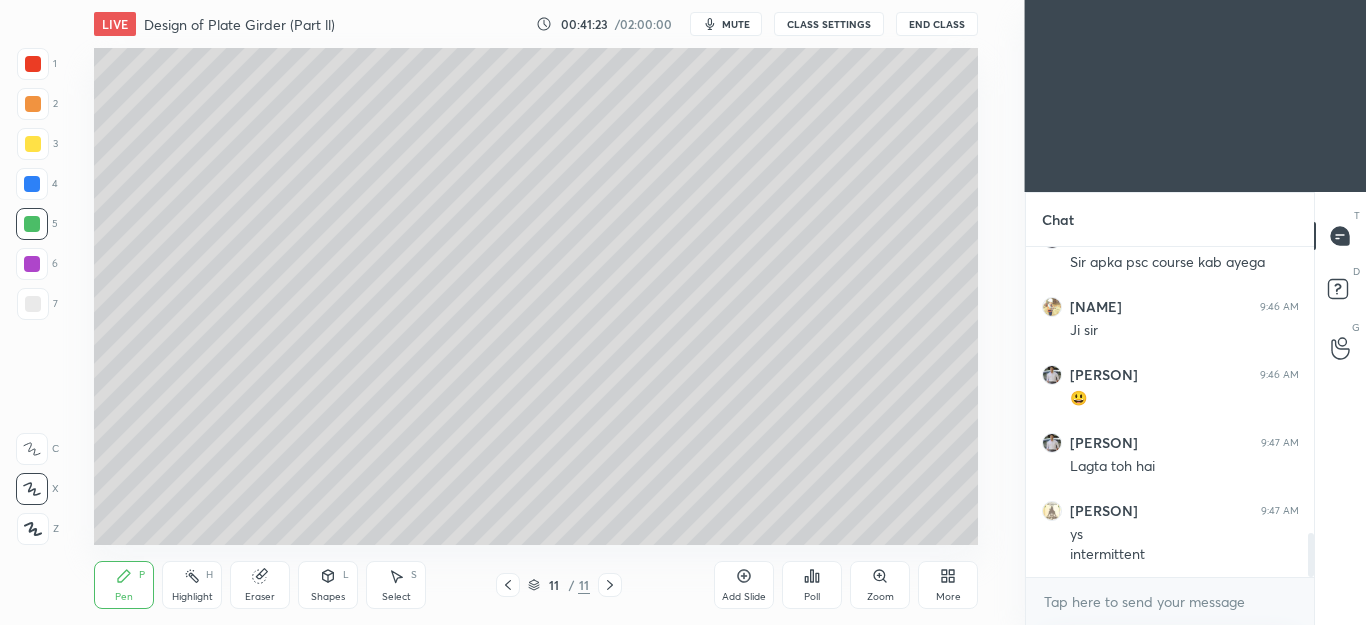 click on "Select S" at bounding box center (396, 585) 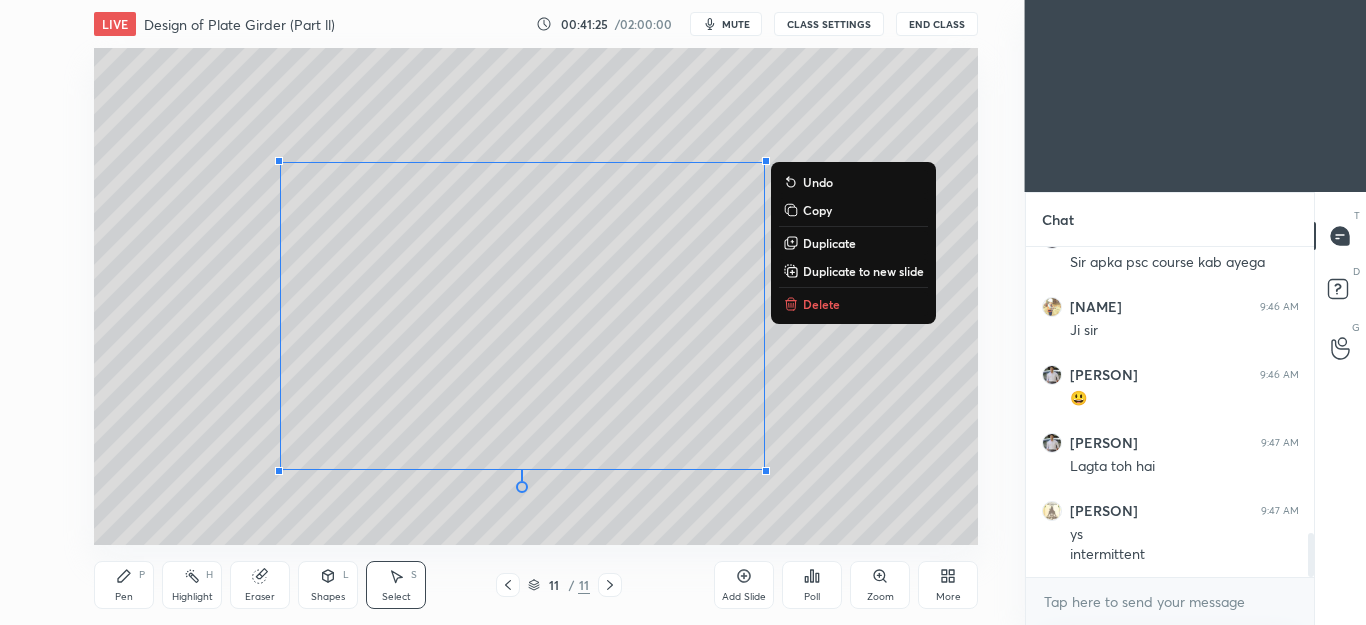 click on "Delete" at bounding box center [853, 304] 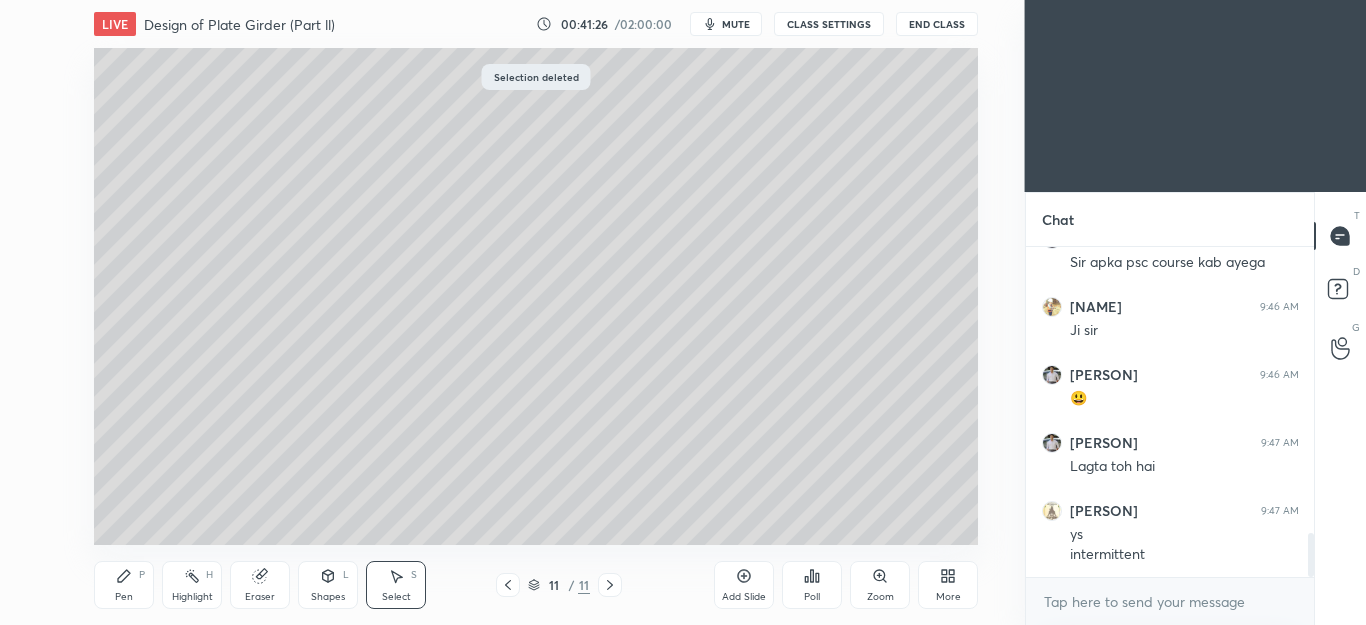click on "Pen" at bounding box center (124, 597) 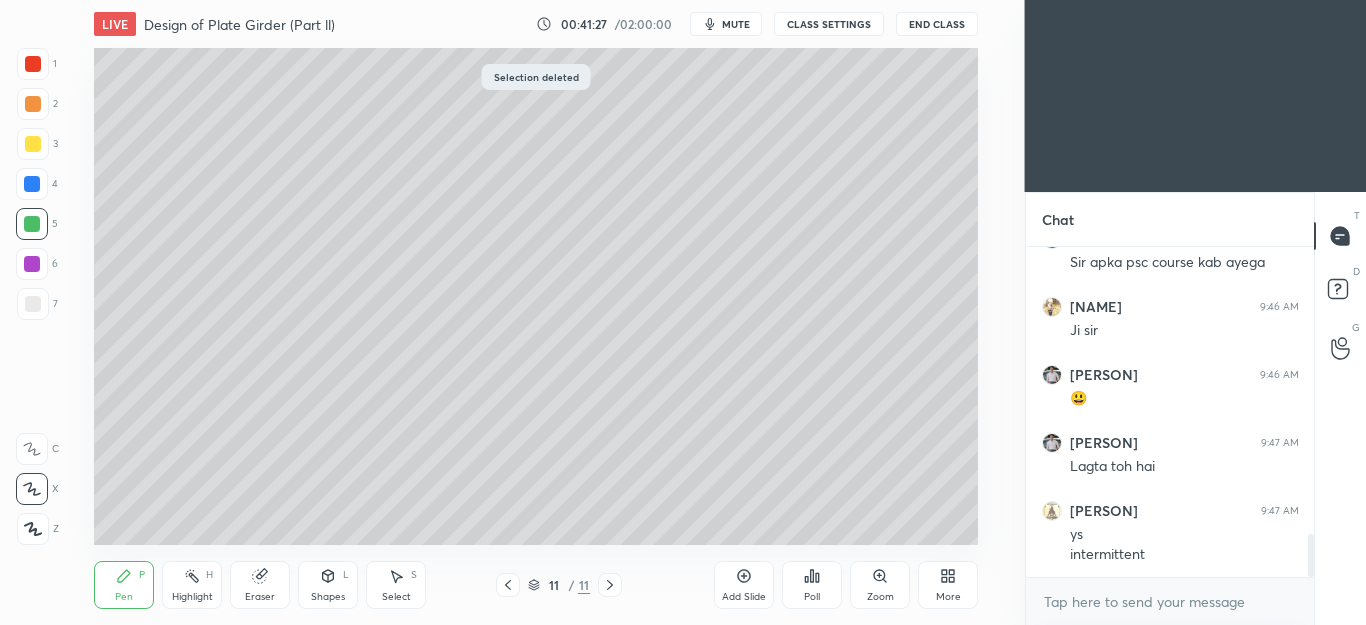 scroll, scrollTop: 2218, scrollLeft: 0, axis: vertical 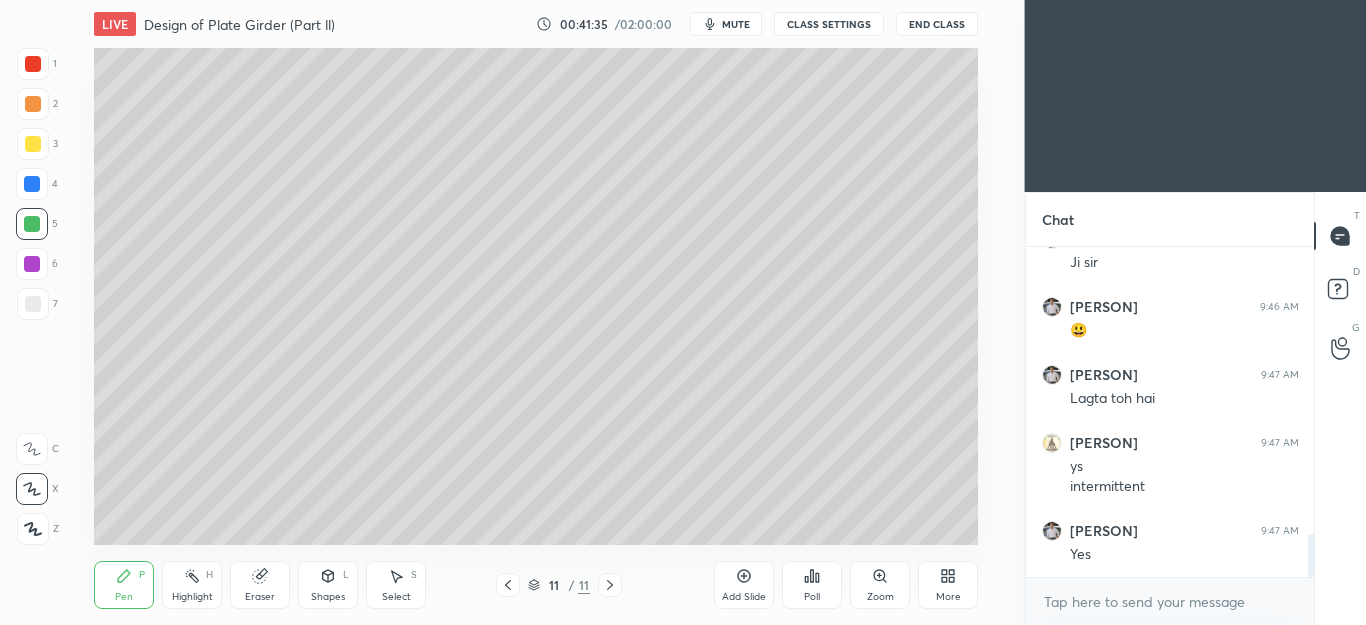 click at bounding box center [33, 104] 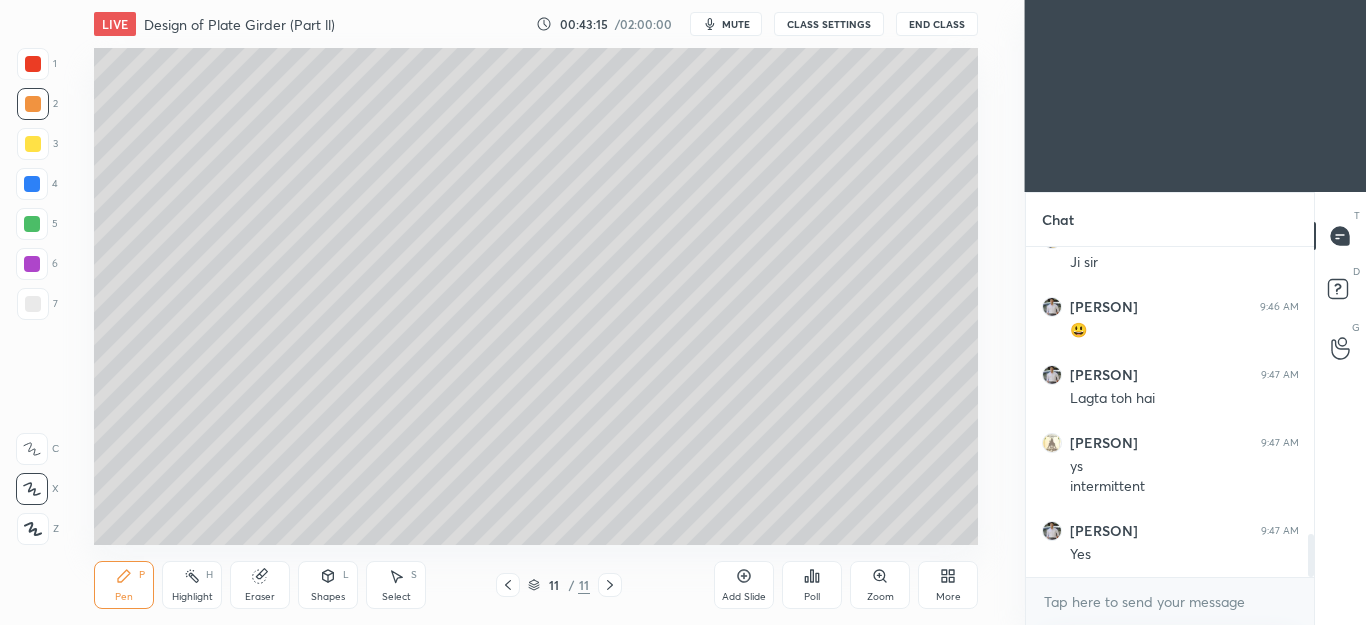 click 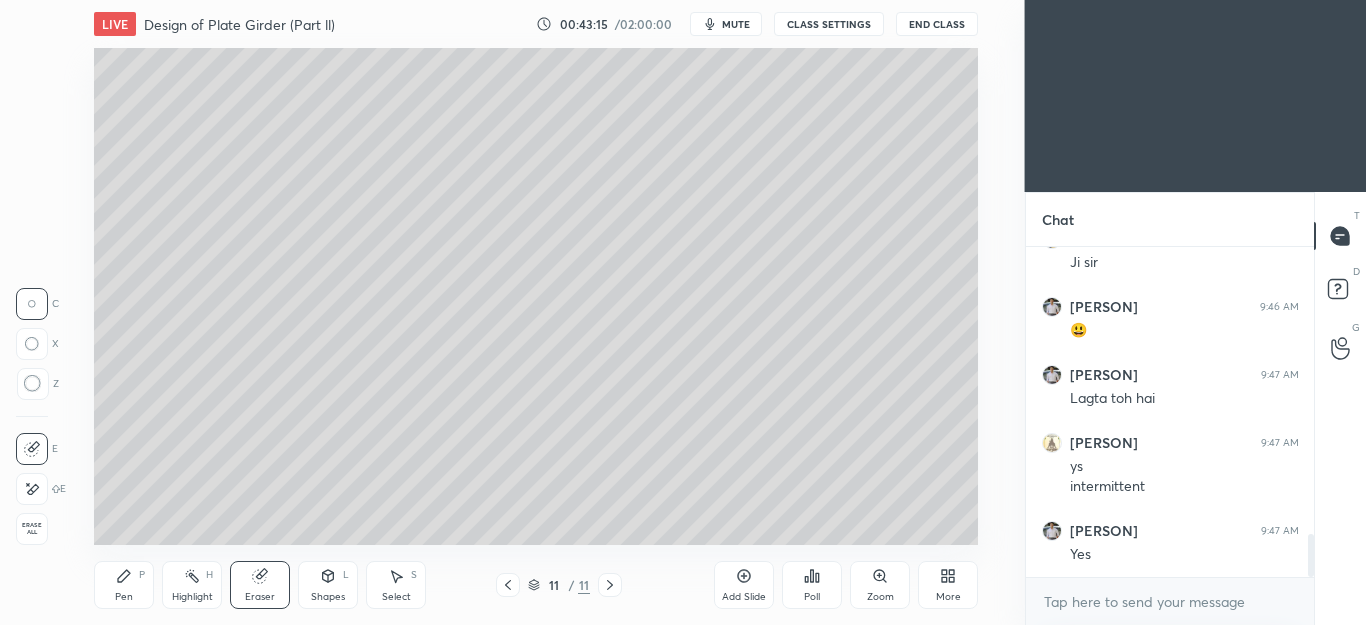 click 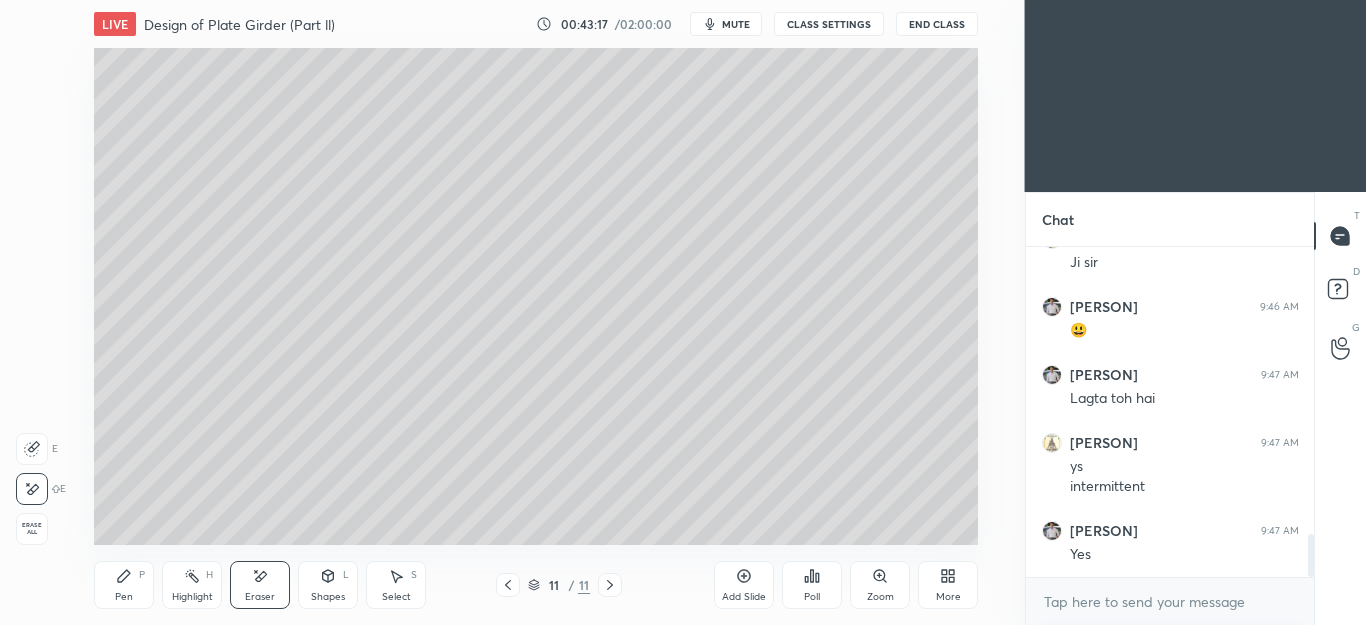 click 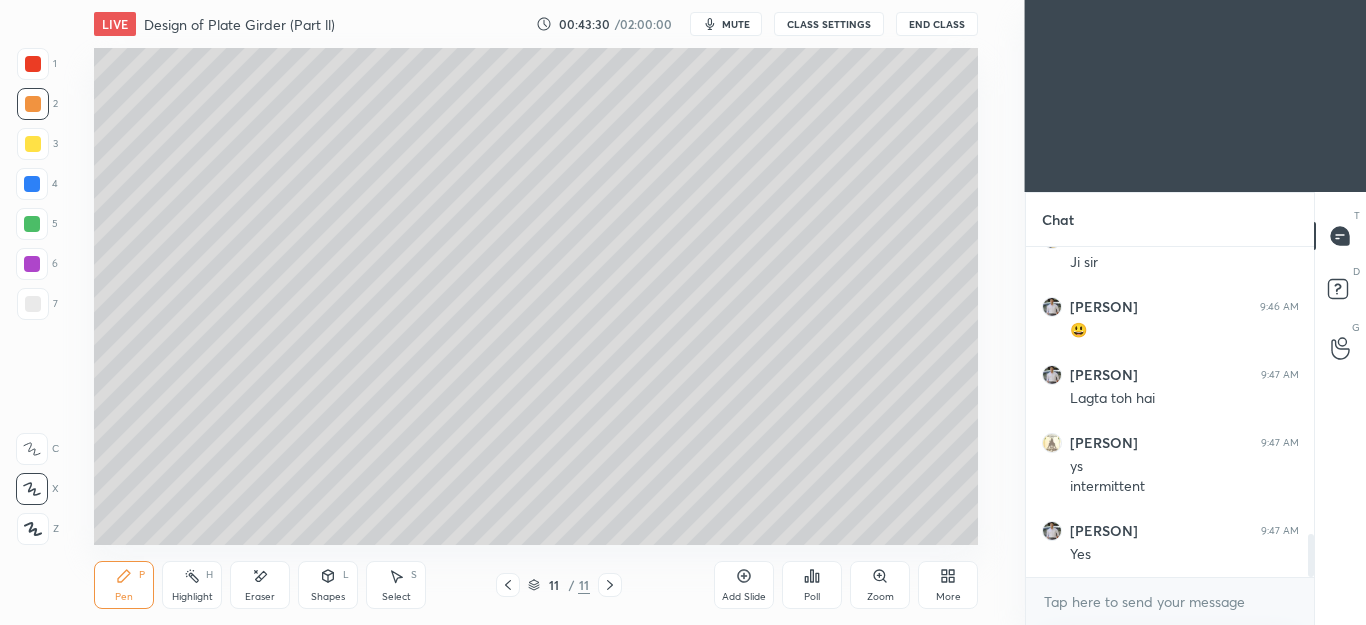 click on "Shapes" at bounding box center (328, 597) 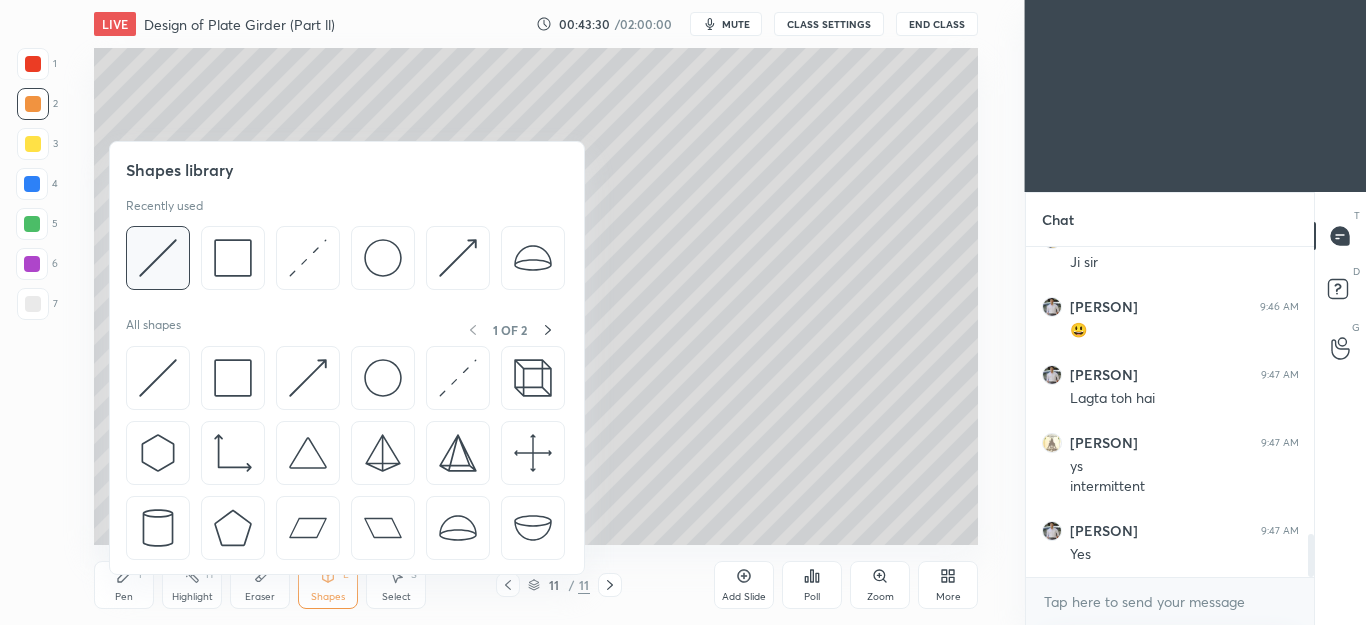 click at bounding box center [158, 258] 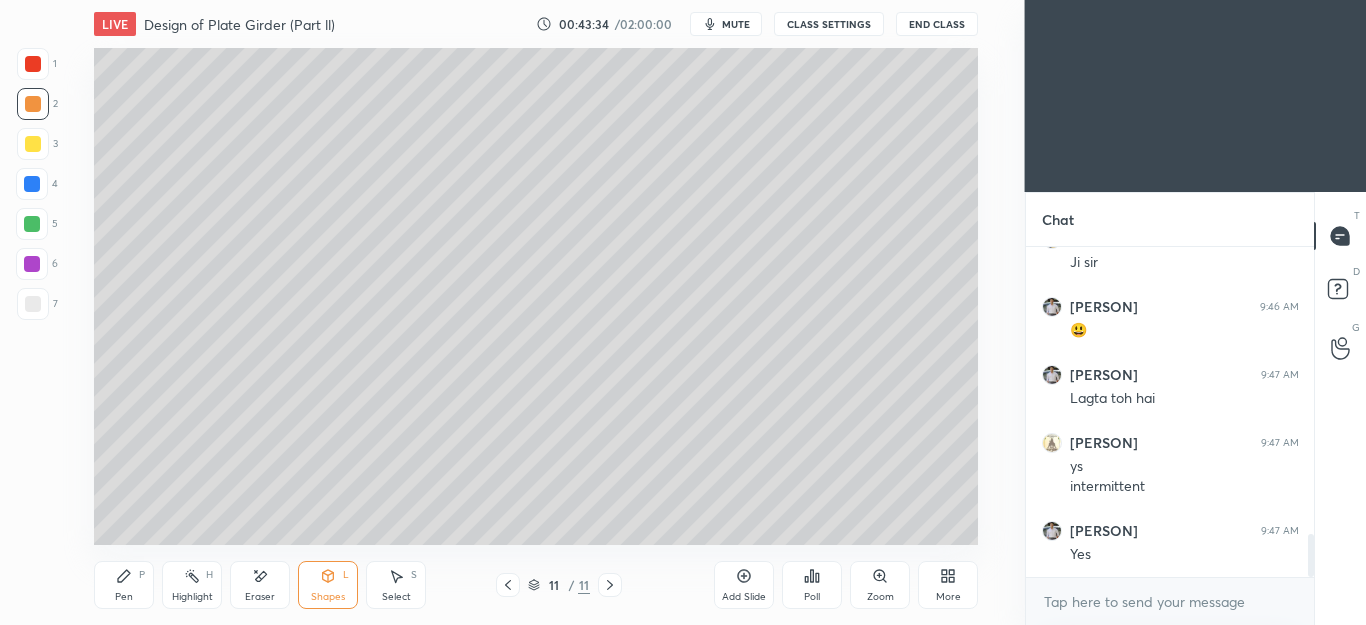 click 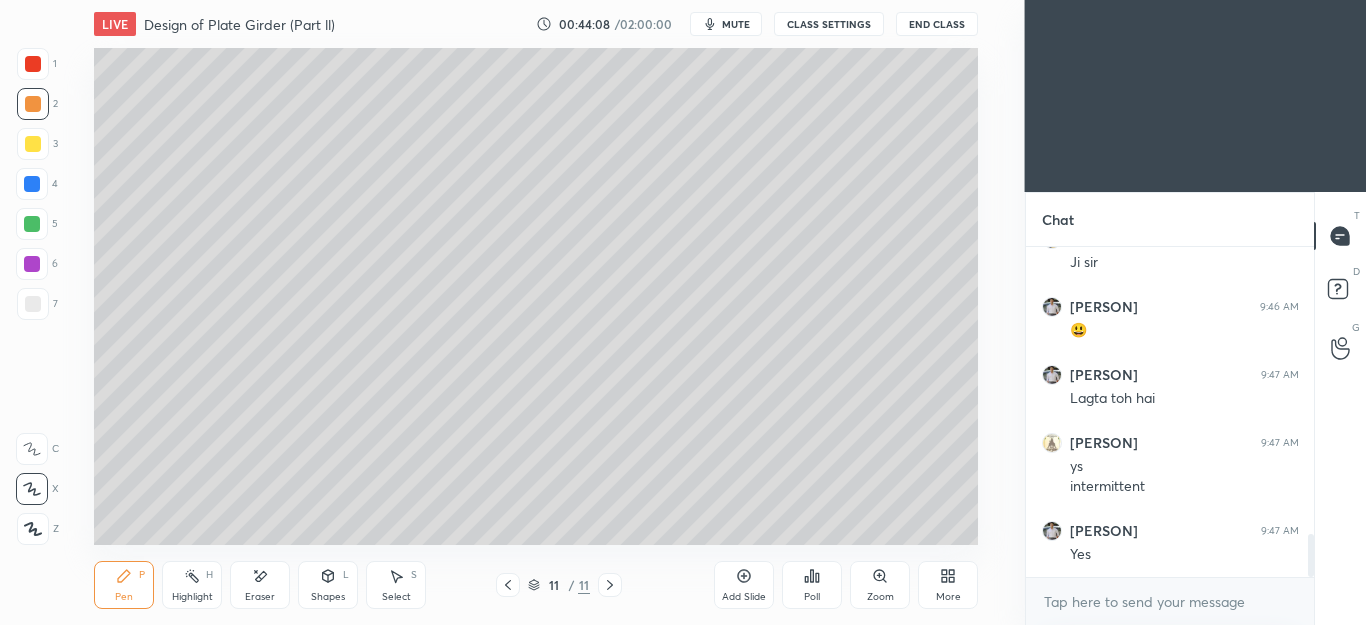 click at bounding box center [33, 304] 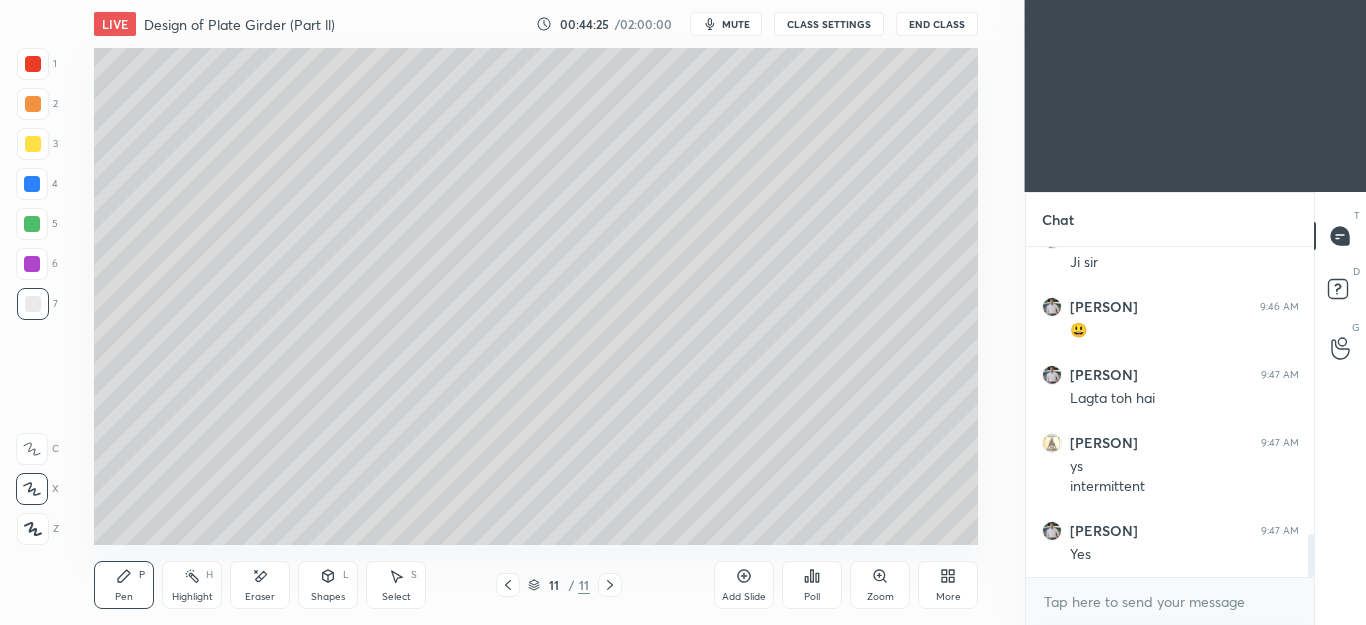 click 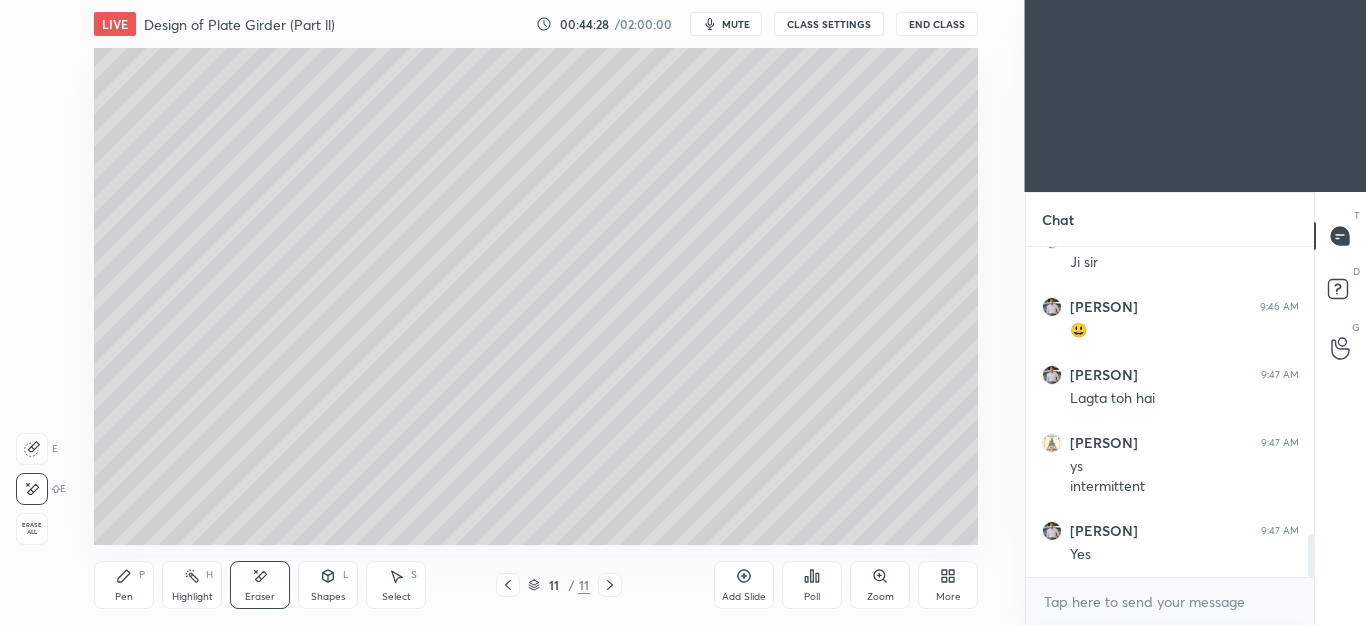 click on "Pen P" at bounding box center [124, 585] 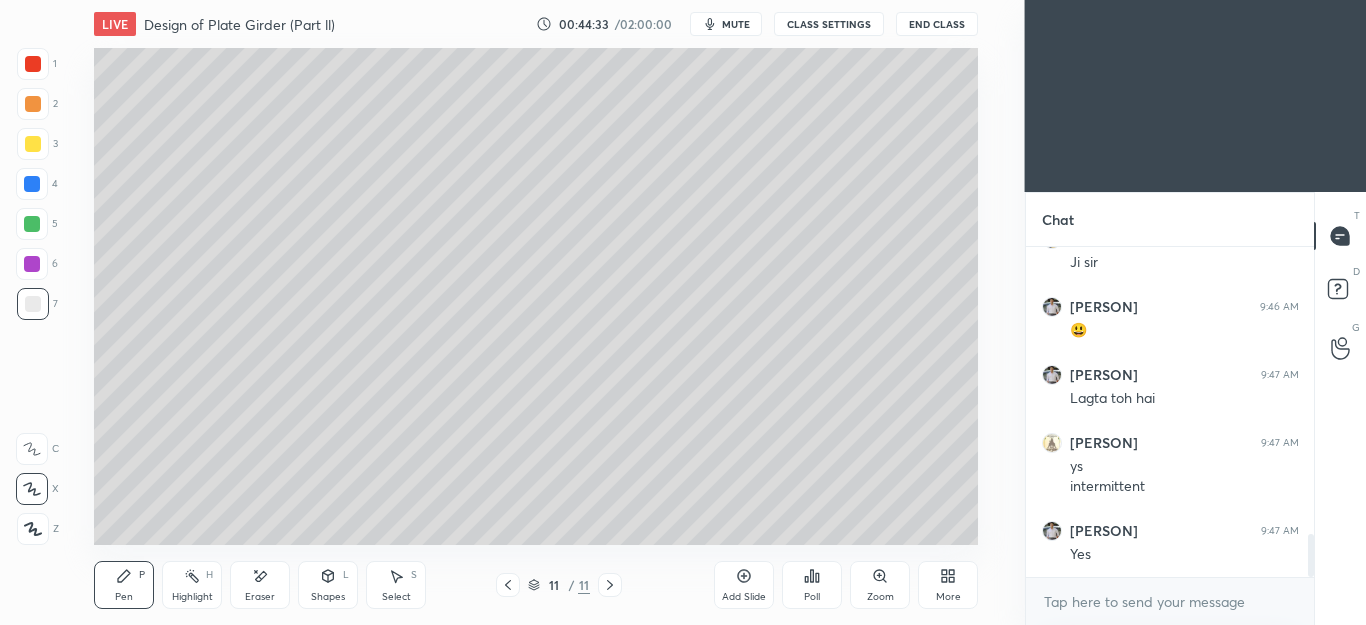 click at bounding box center [33, 104] 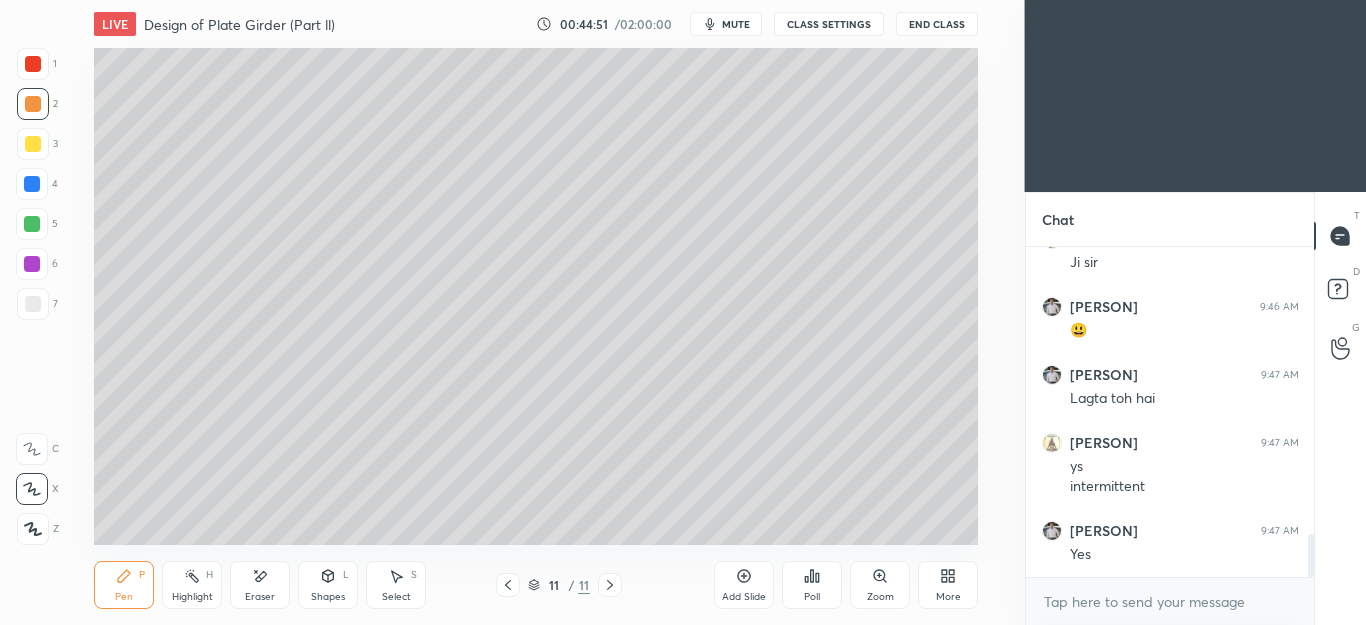 click on "mute" at bounding box center [736, 24] 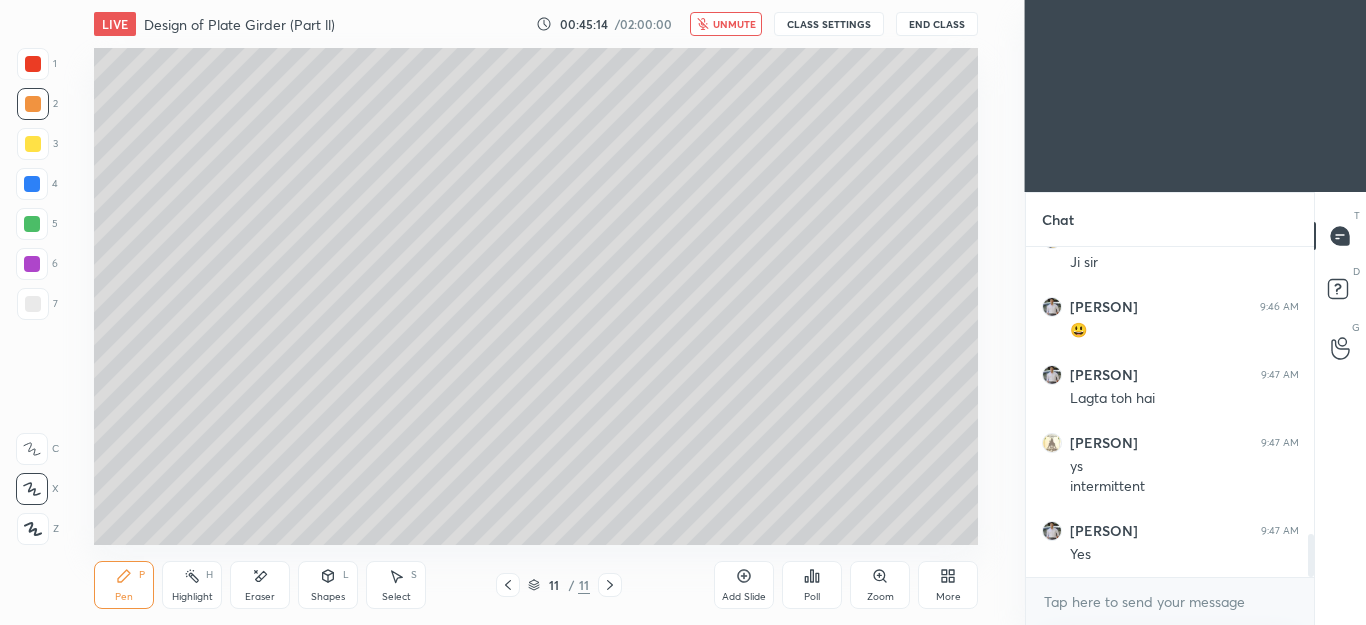 click on "unmute" at bounding box center (734, 24) 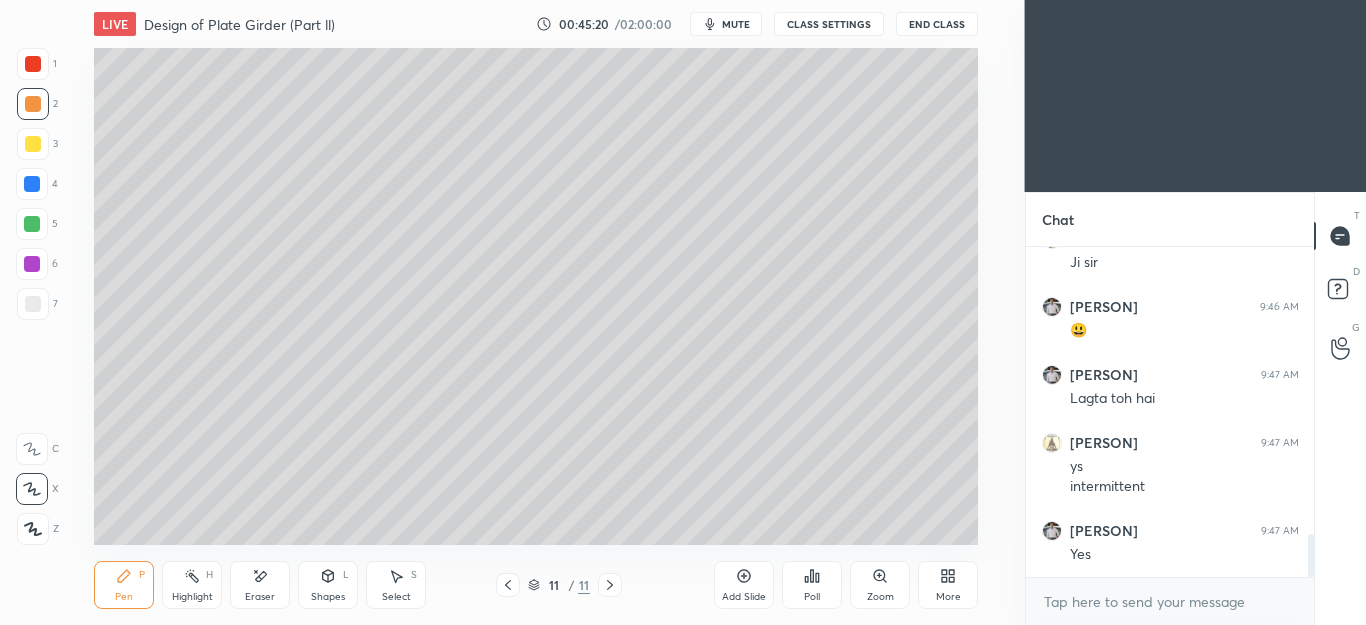 click 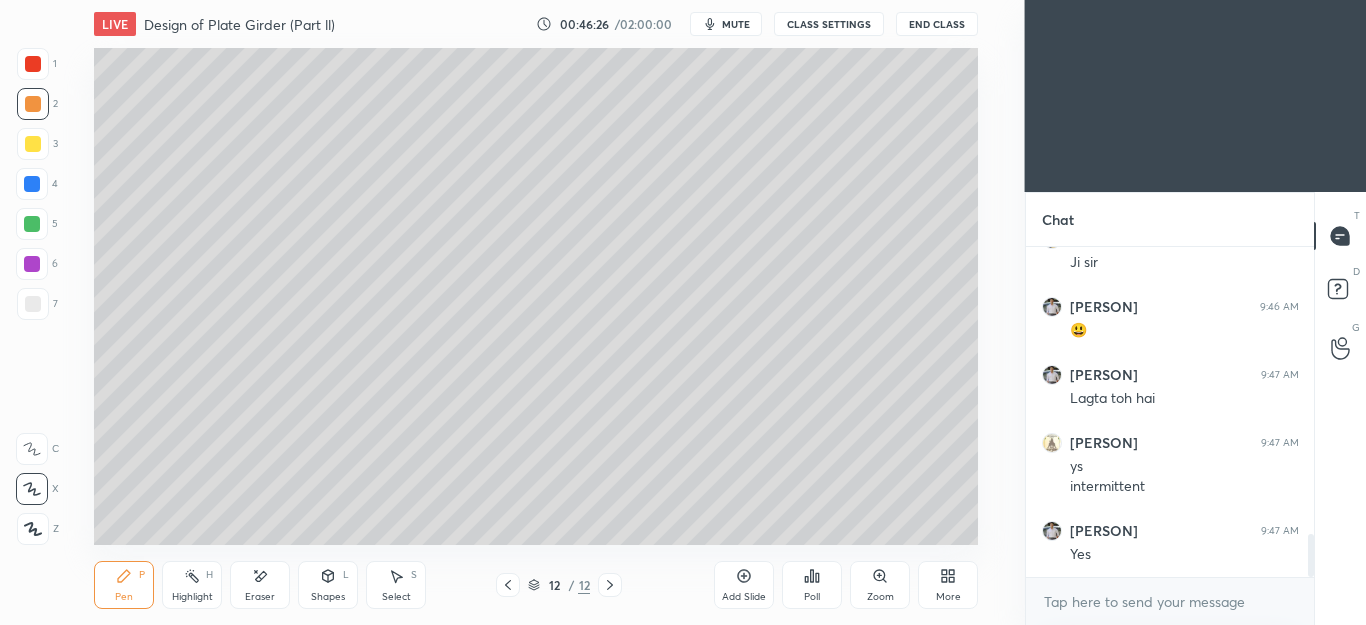 click 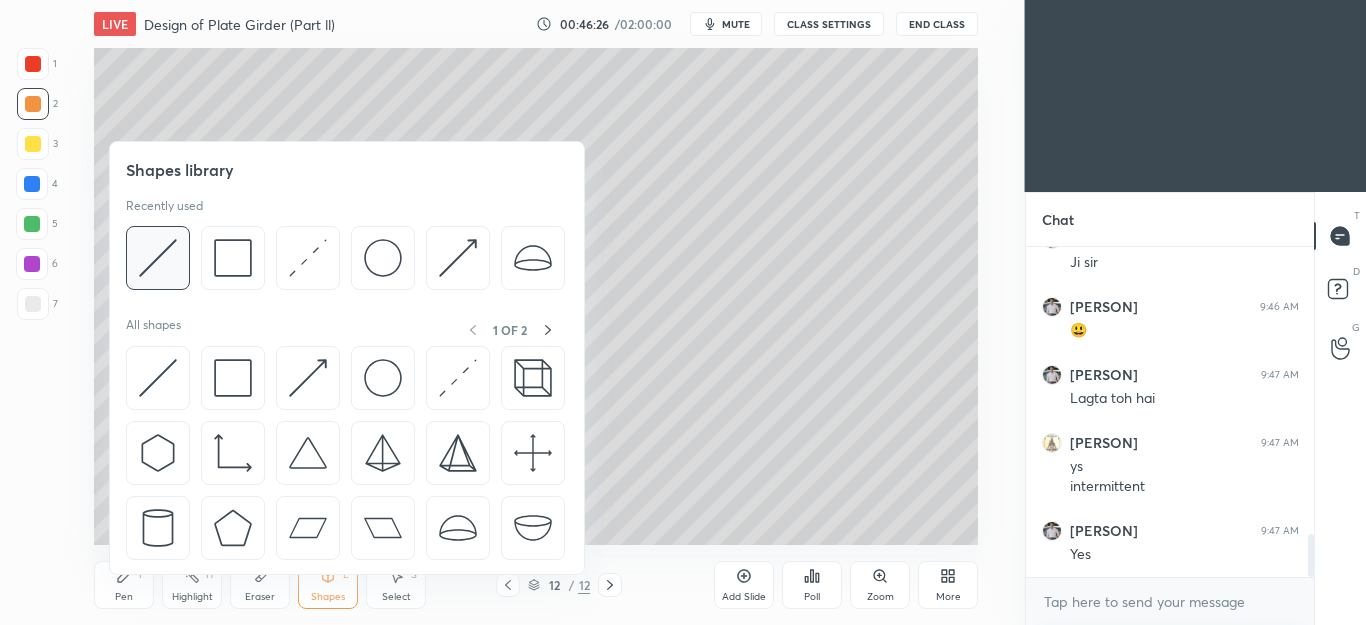 click on "All shapes 1 OF 2" at bounding box center (347, 329) 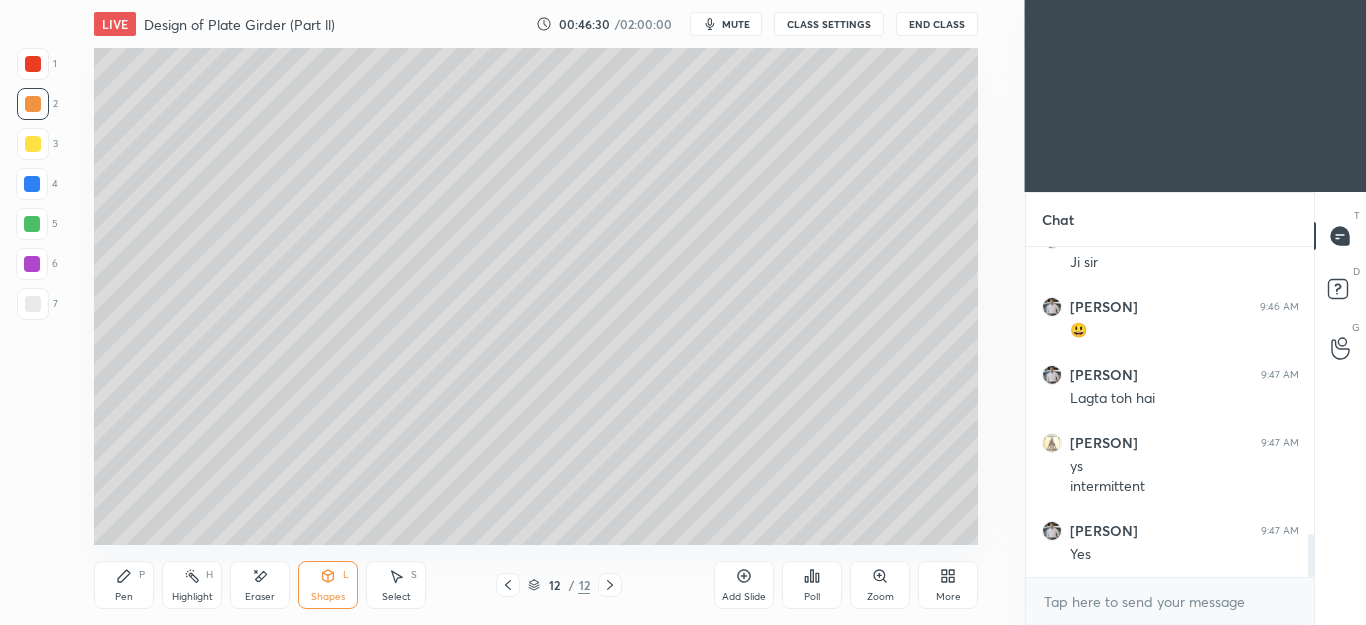 click 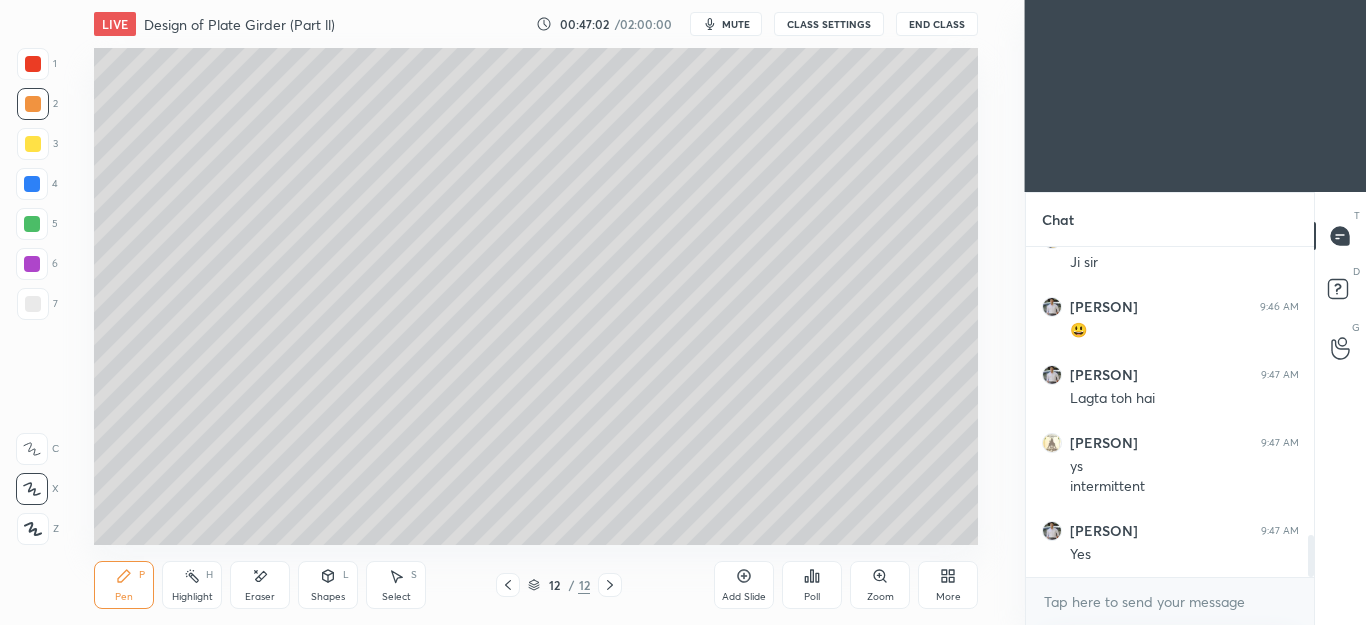 scroll, scrollTop: 2286, scrollLeft: 0, axis: vertical 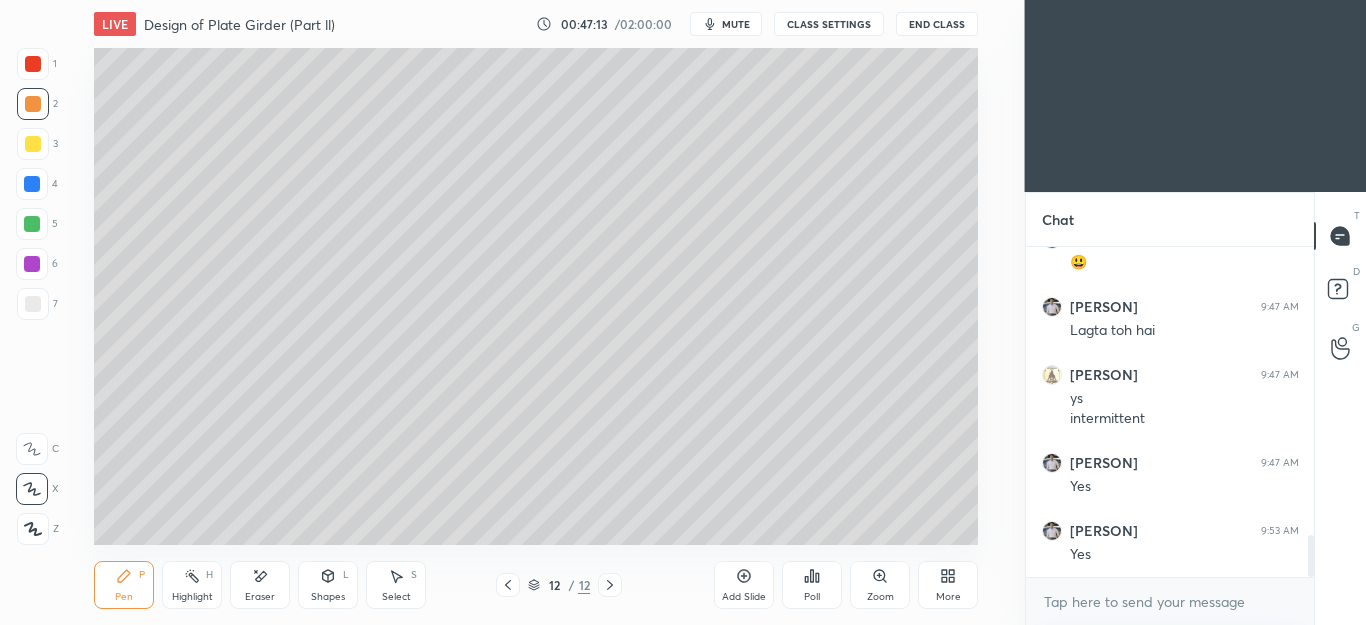 click 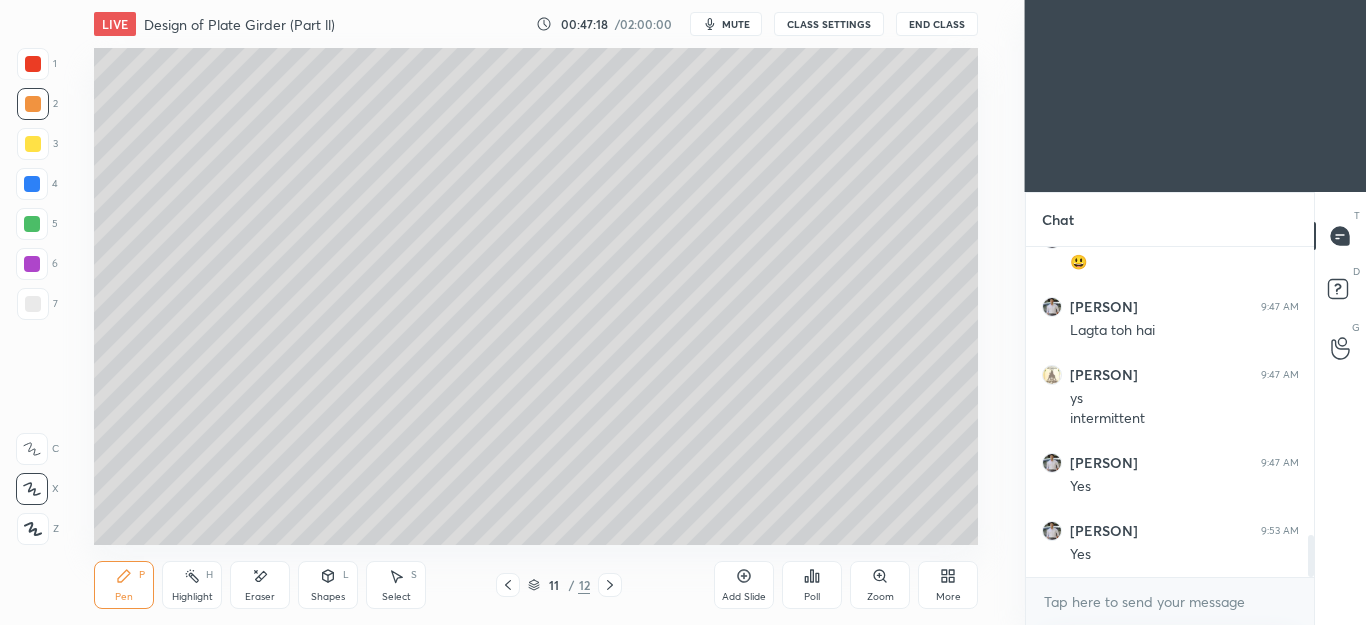 click 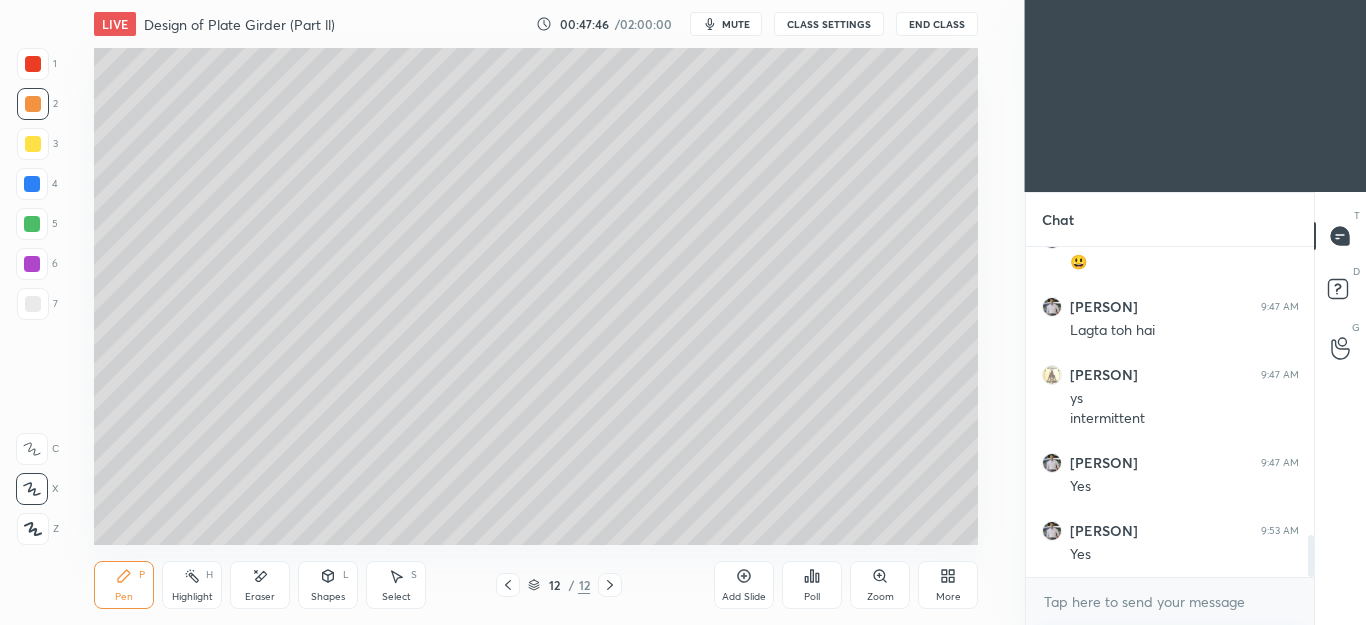 click on "Select" at bounding box center (396, 597) 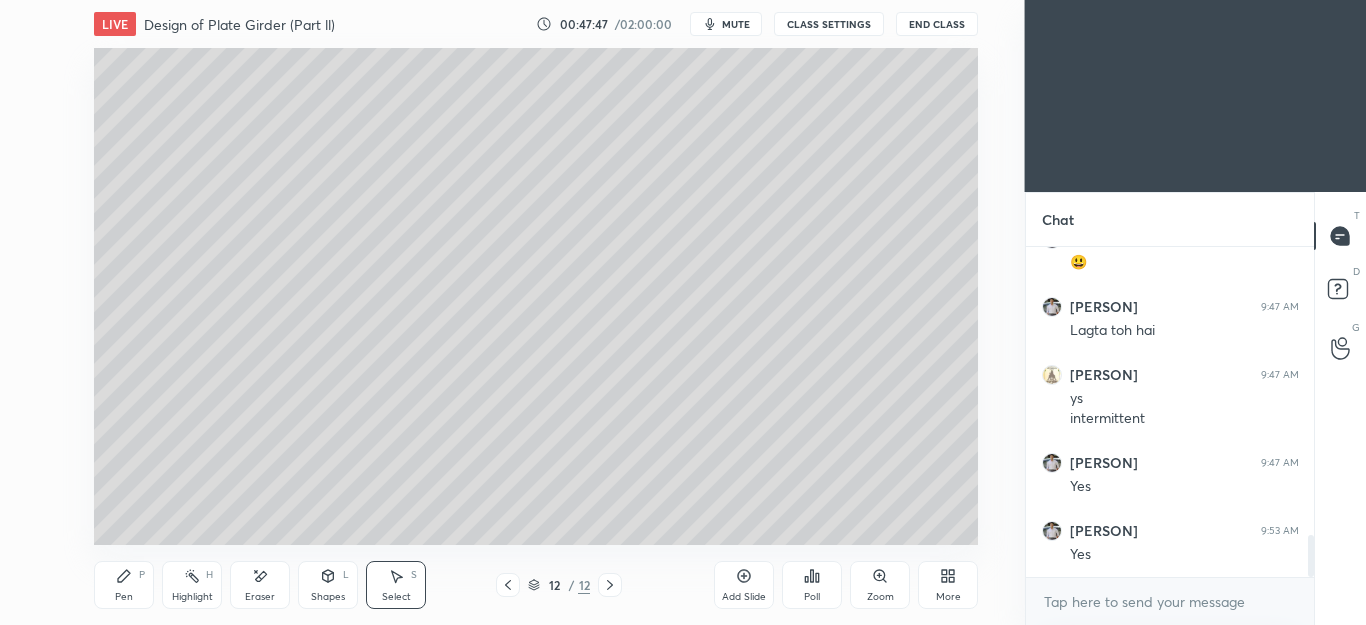 click 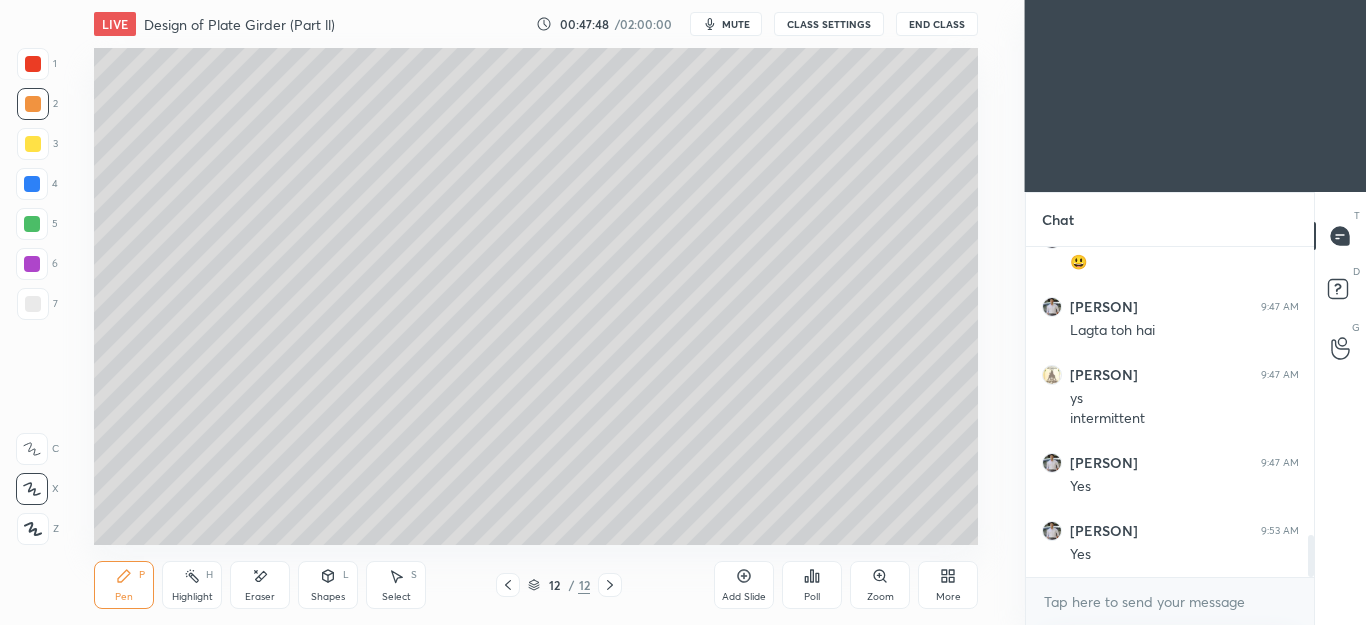 click at bounding box center [32, 224] 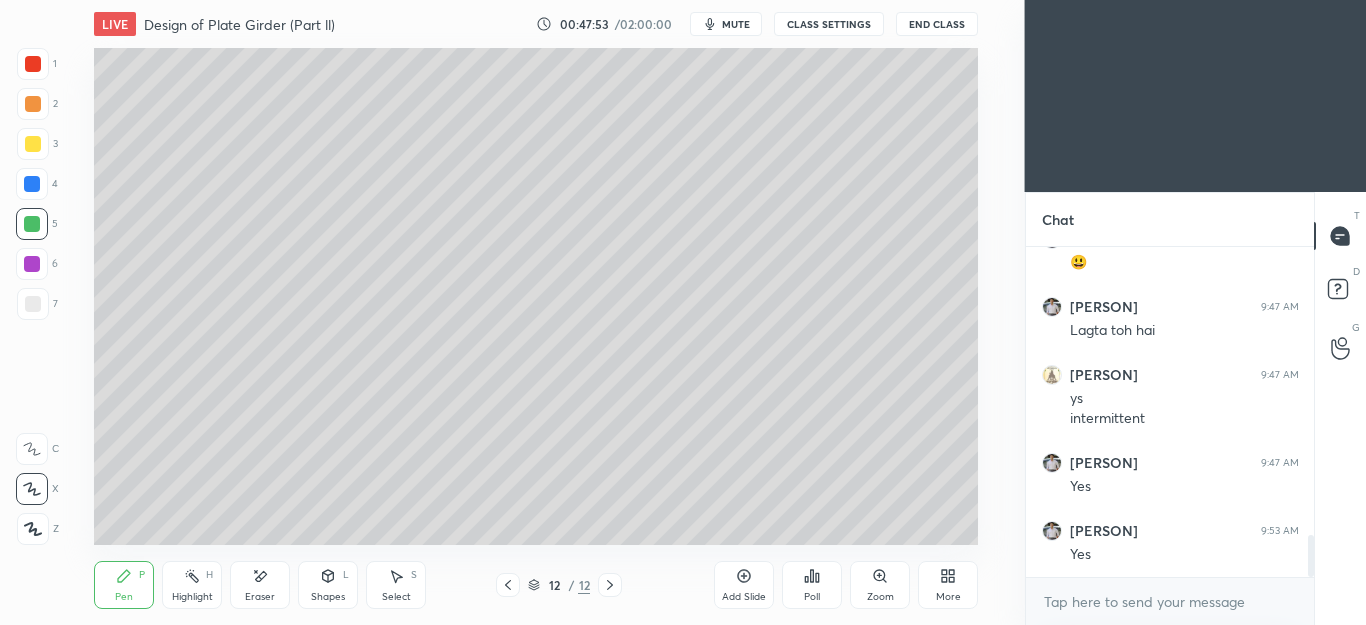 click on "Select S" at bounding box center [396, 585] 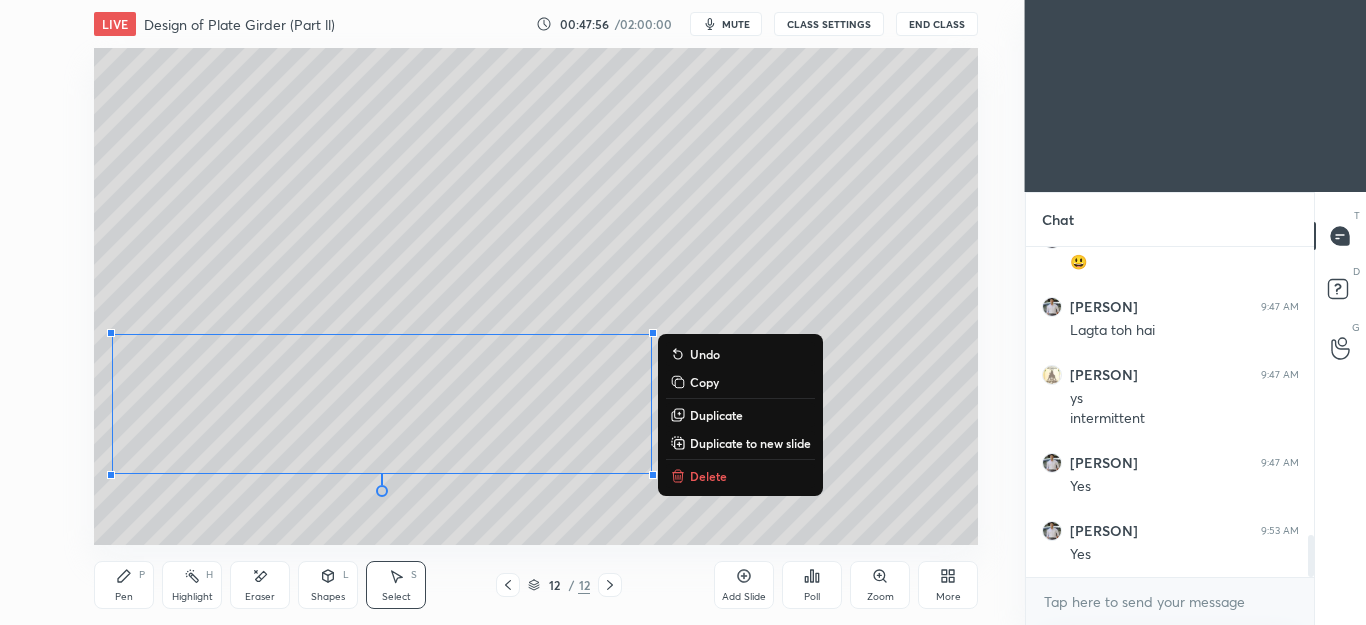 click on "Delete" at bounding box center [708, 476] 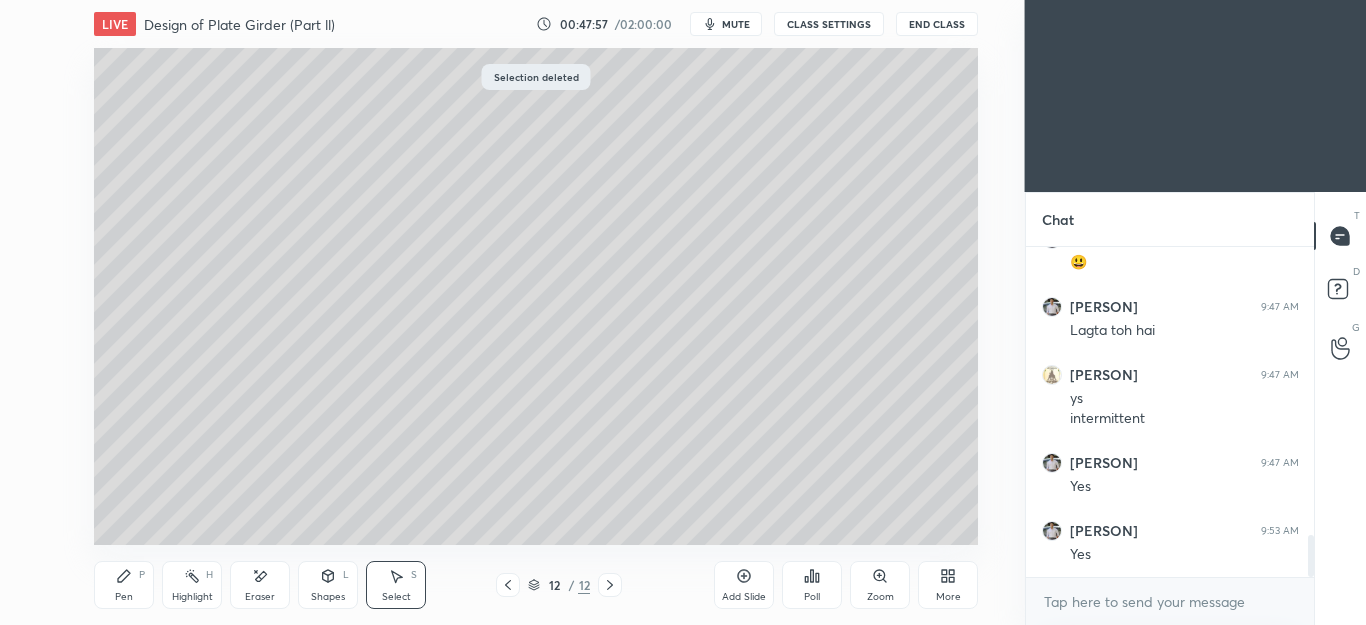 click 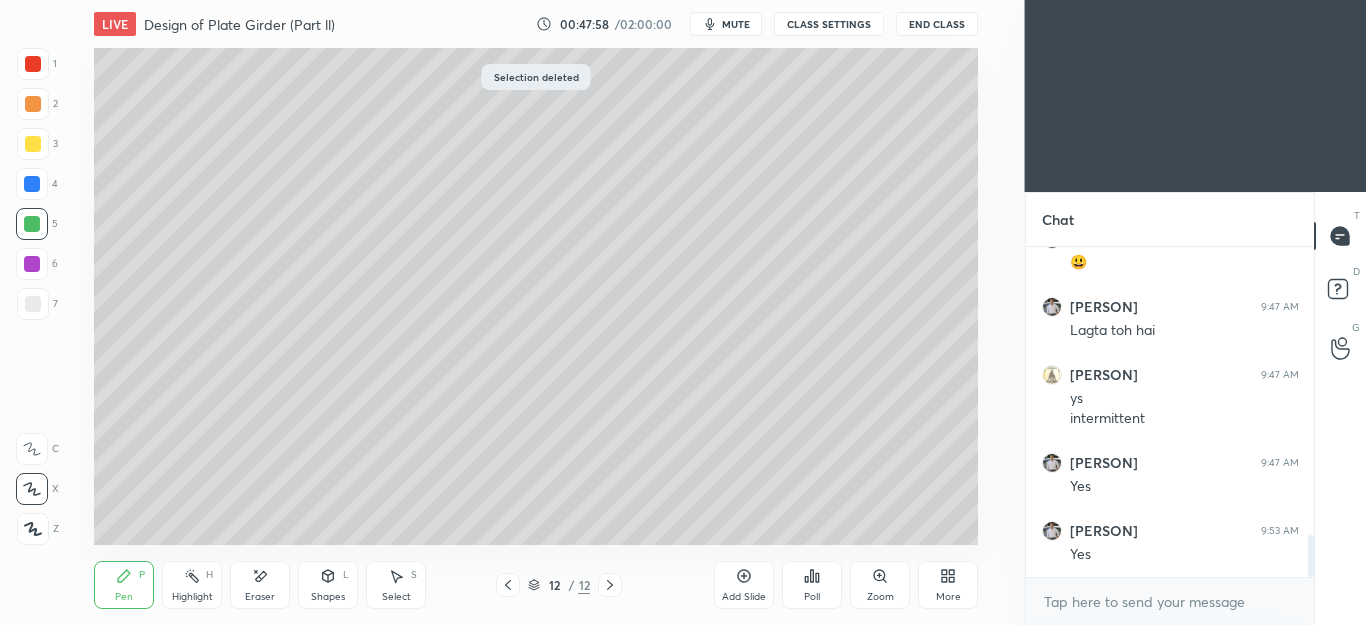 click at bounding box center [33, 104] 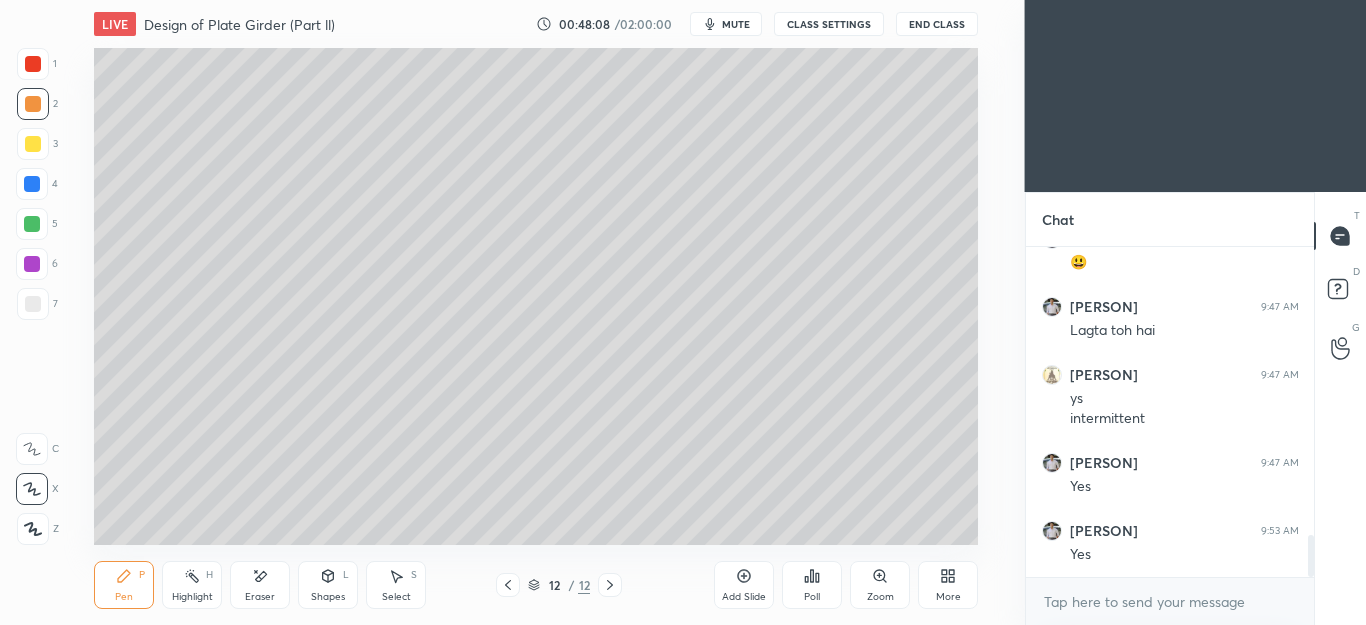 click 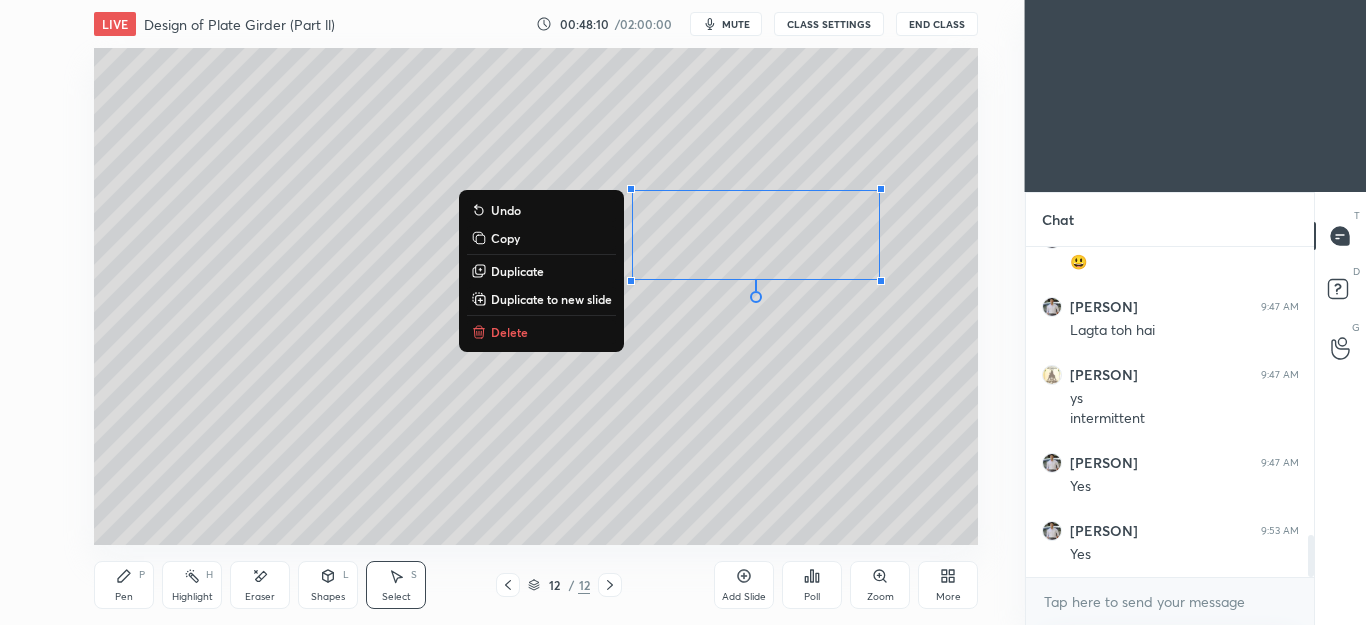 click on "Duplicate" at bounding box center (517, 271) 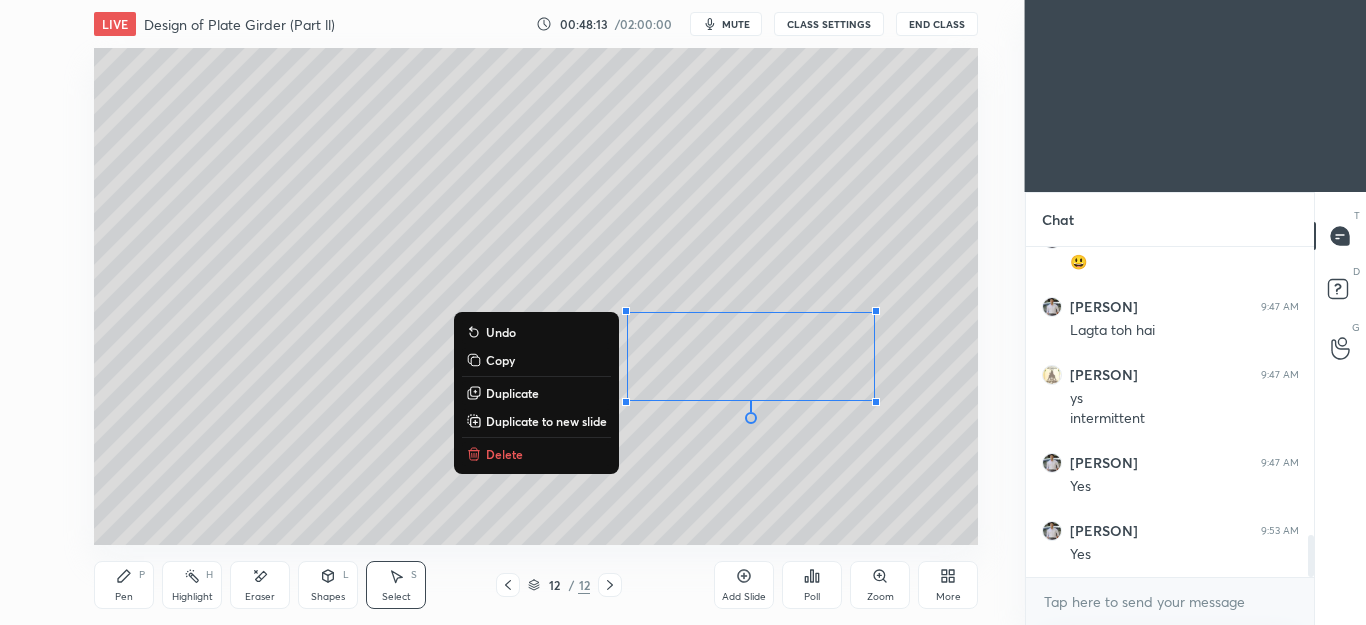 click 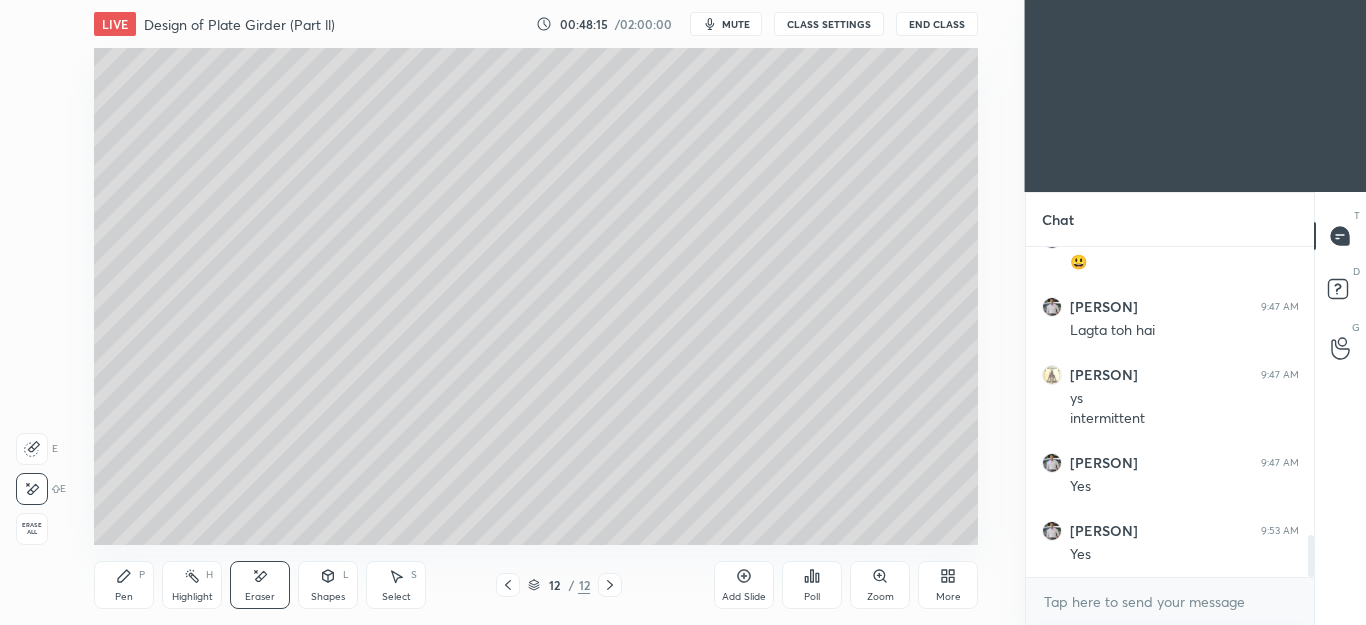 click on "Pen P" at bounding box center [124, 585] 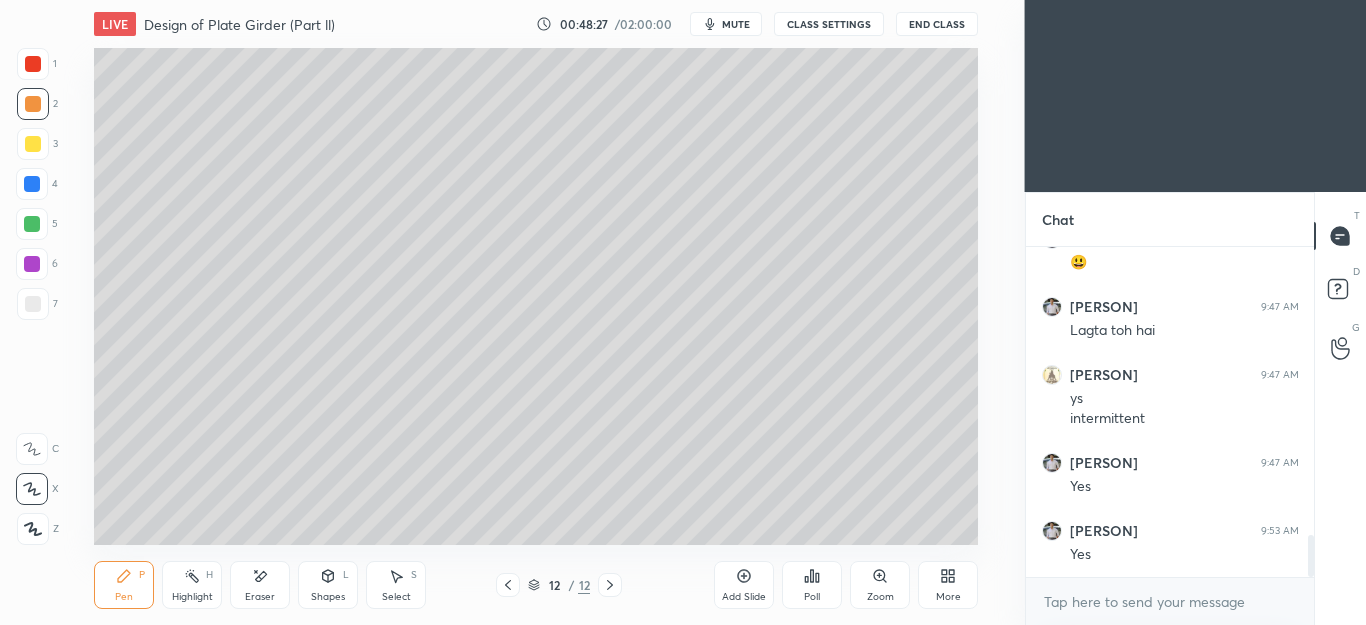click on "Select S" at bounding box center (396, 585) 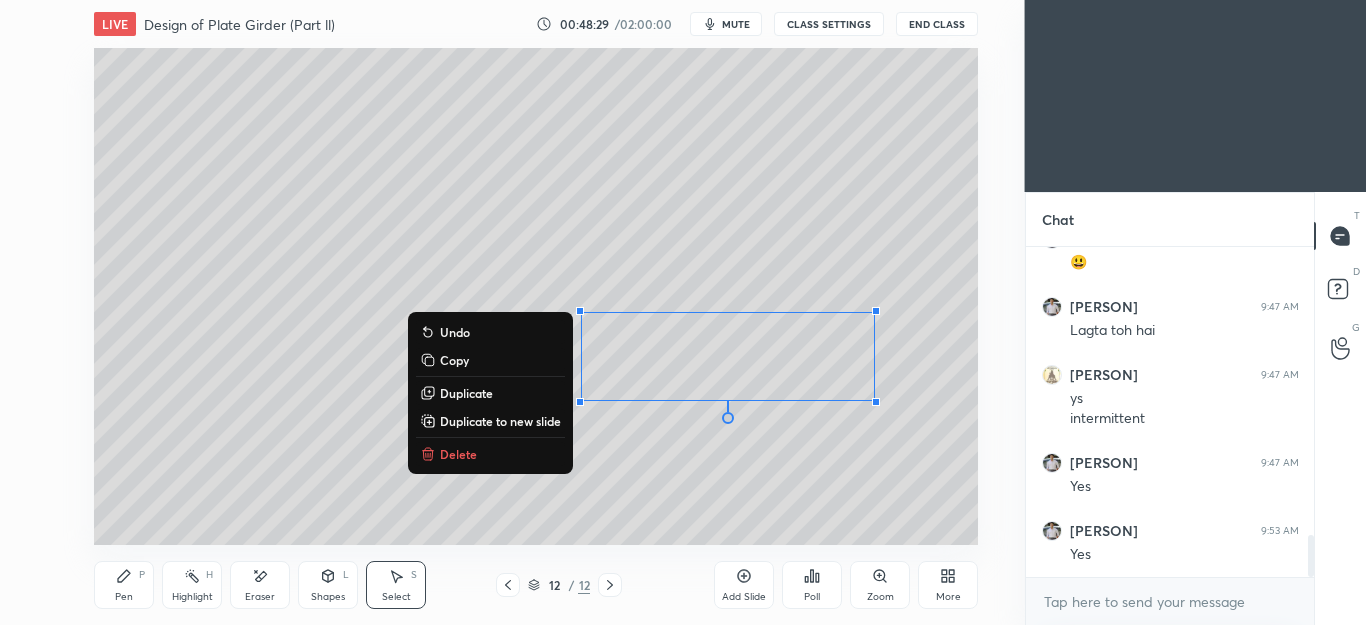 click on "Delete" at bounding box center [458, 454] 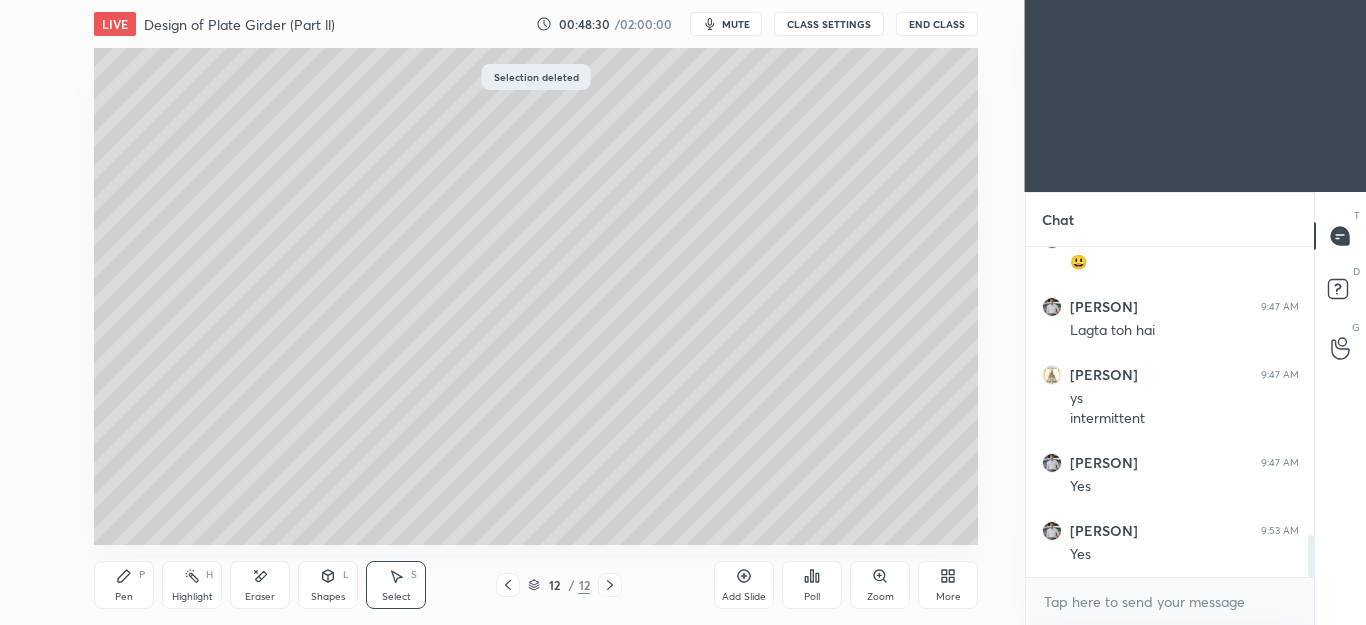click on "Pen P" at bounding box center [124, 585] 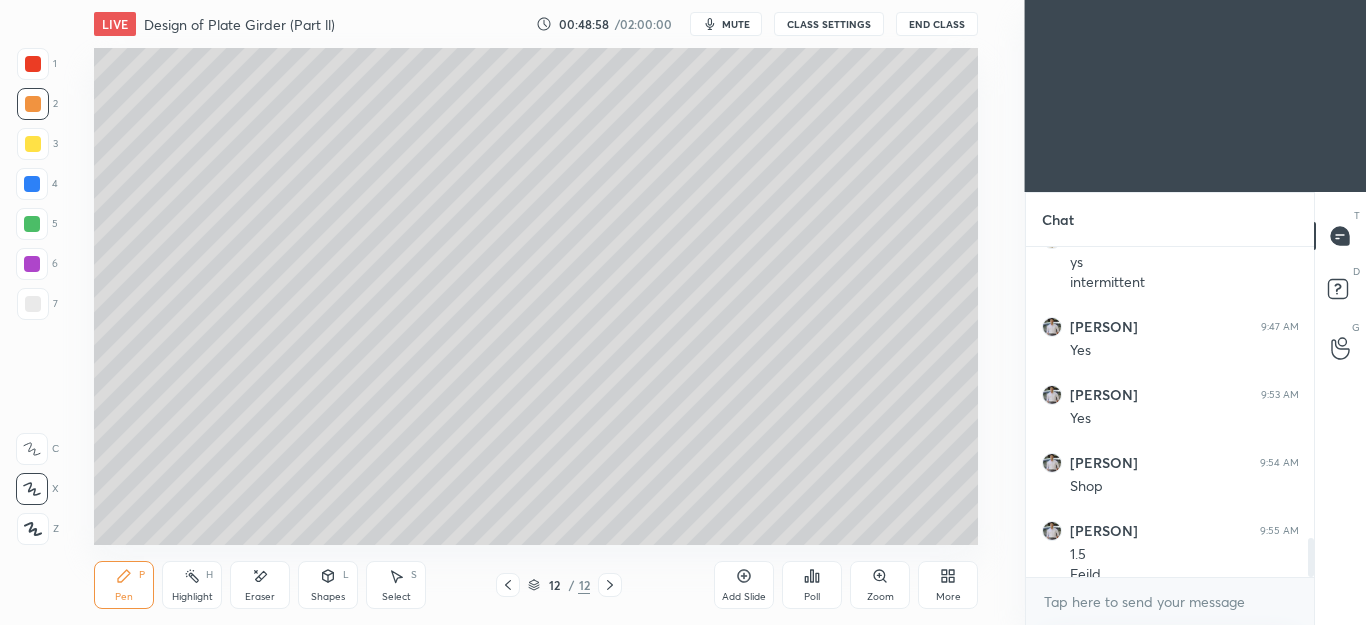 scroll, scrollTop: 2442, scrollLeft: 0, axis: vertical 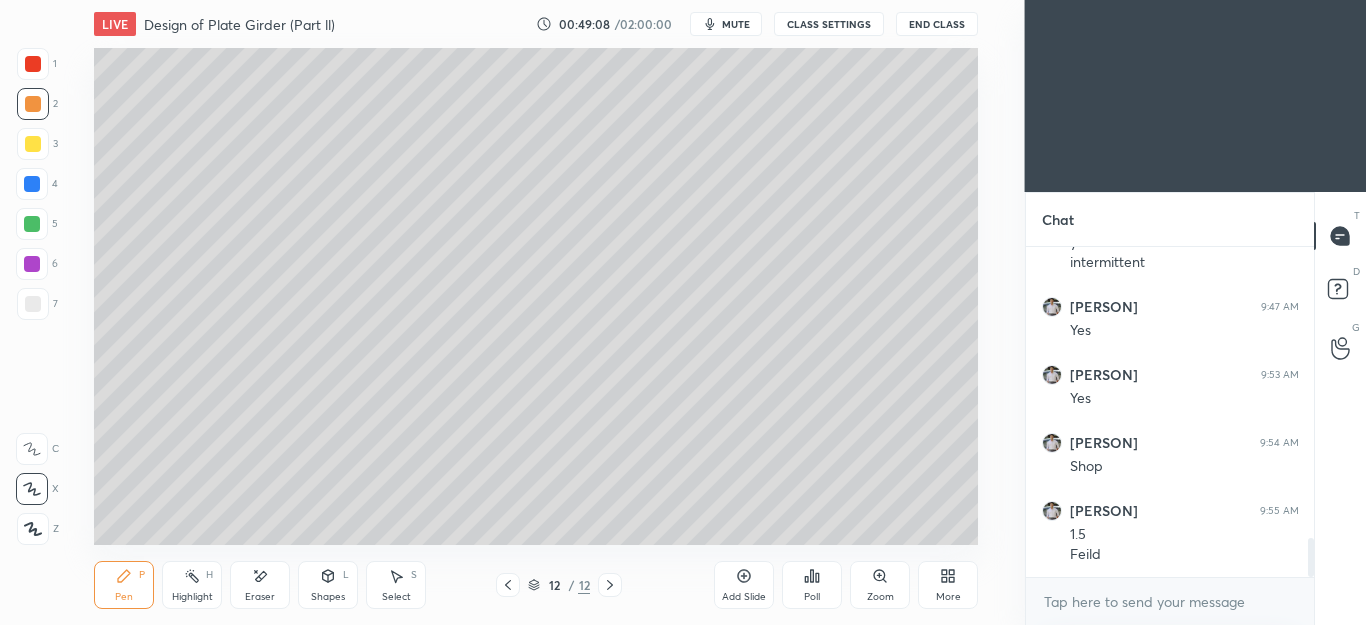 click 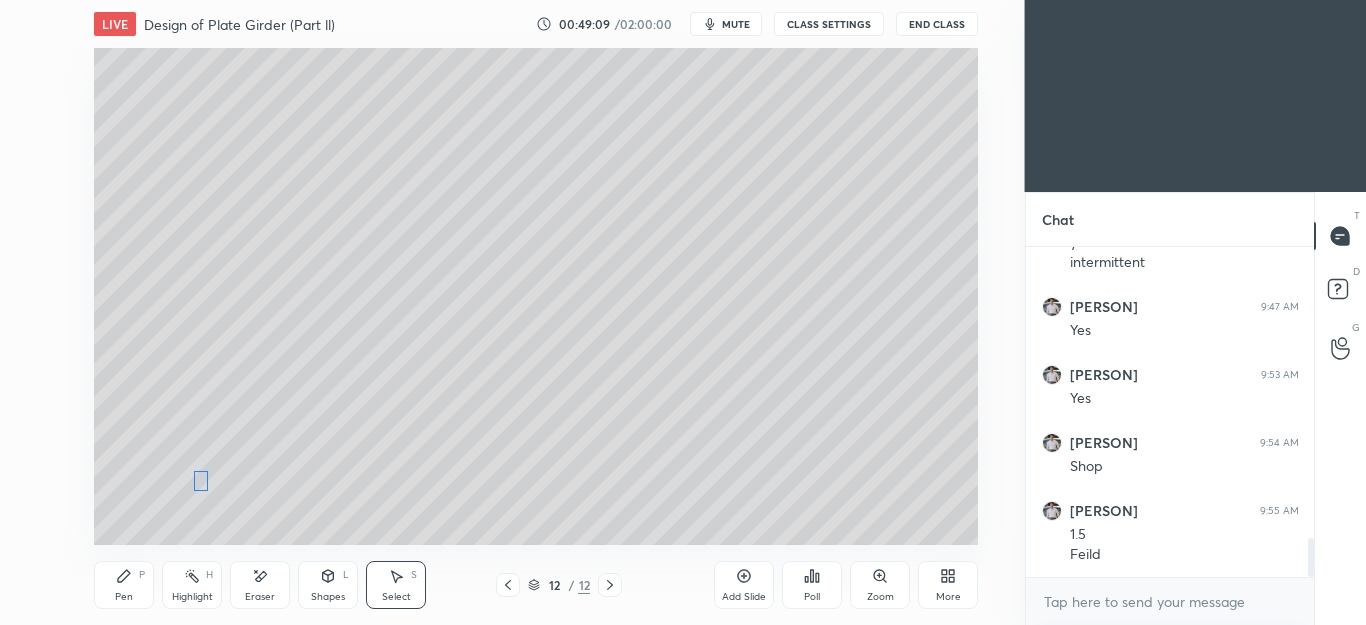 click on "0 ° Undo Copy Duplicate Duplicate to new slide Delete" at bounding box center [536, 296] 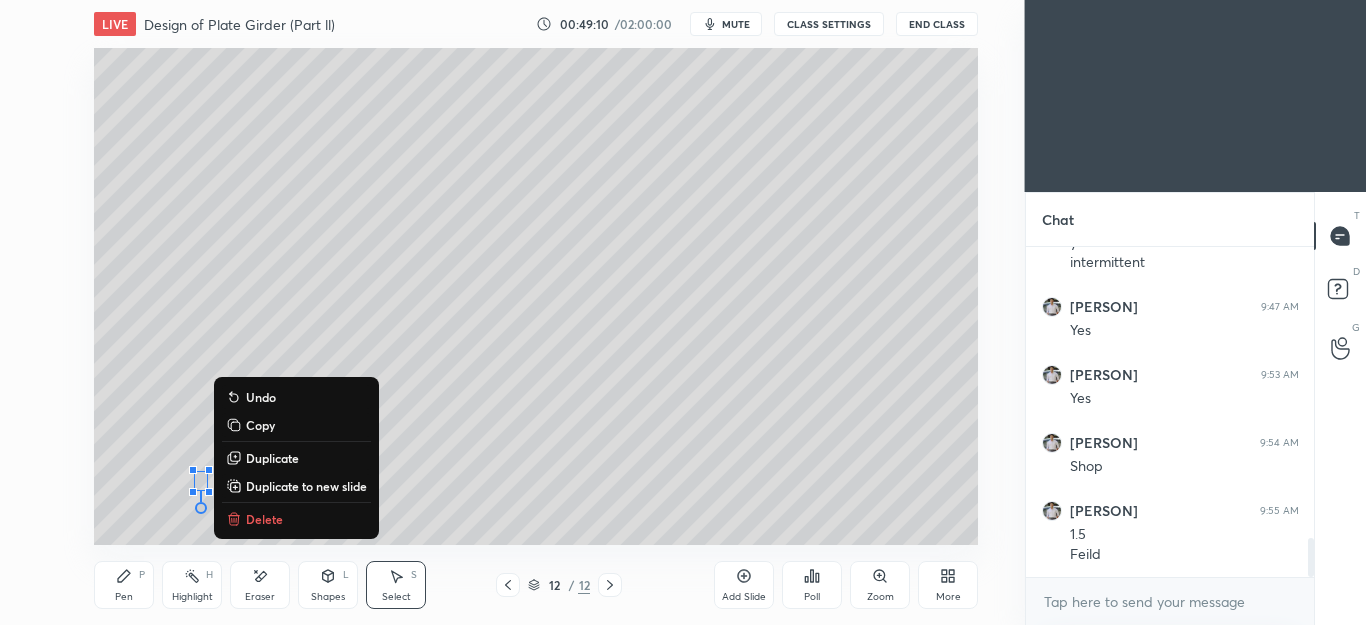 click 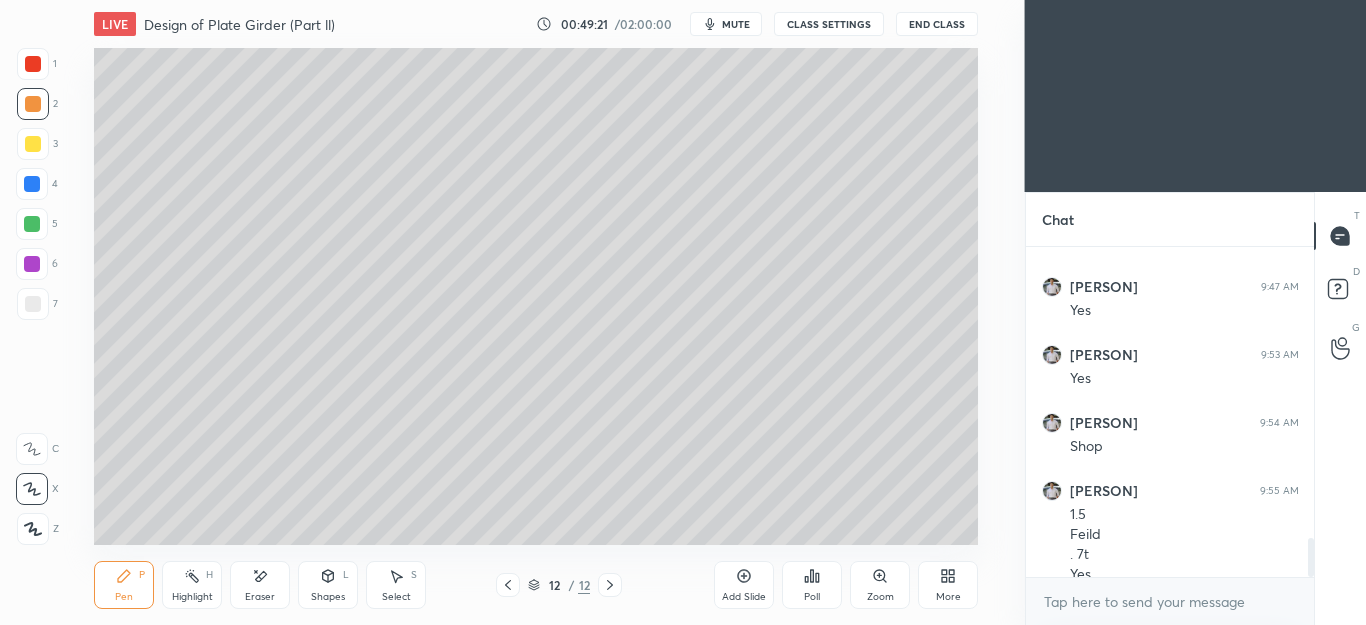 scroll, scrollTop: 2482, scrollLeft: 0, axis: vertical 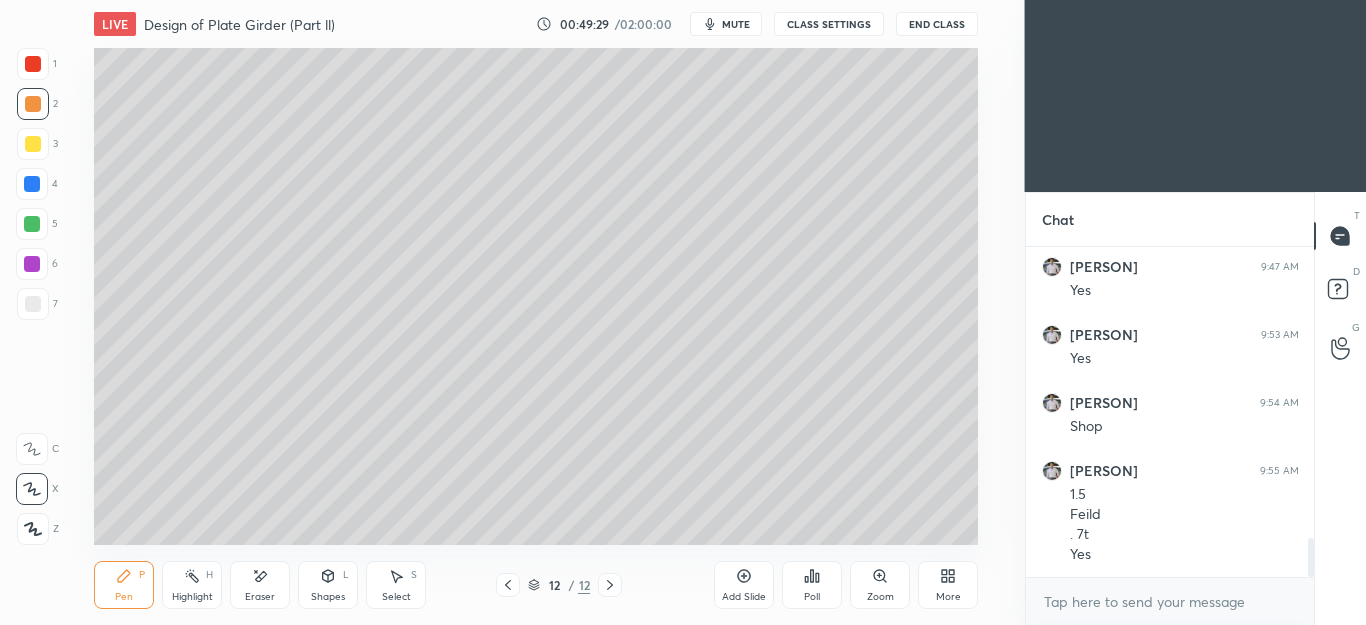 click on "Select" at bounding box center [396, 597] 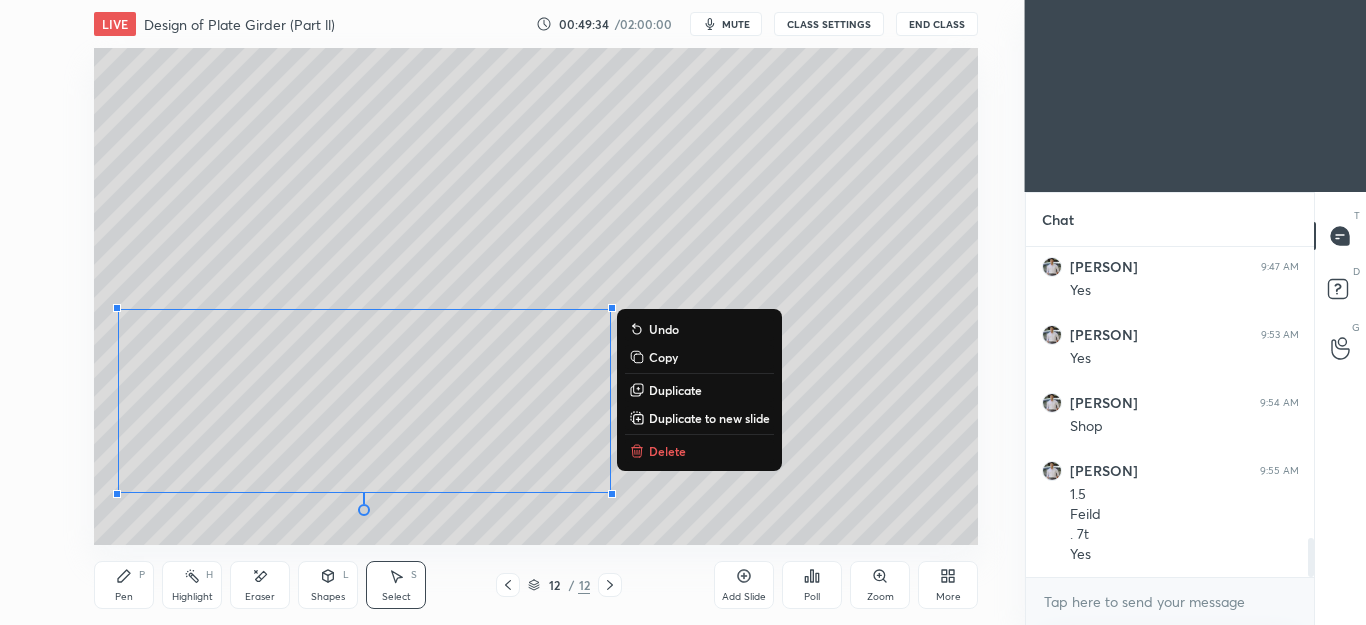 click on "Shapes L" at bounding box center (328, 585) 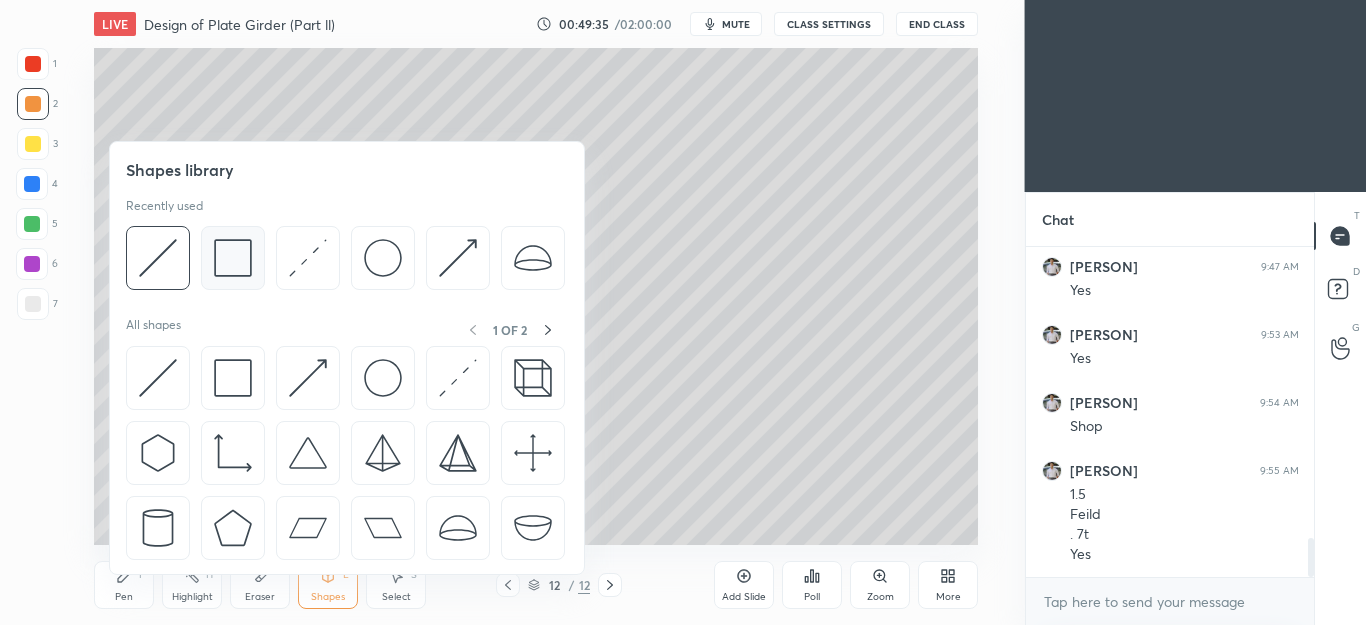 click at bounding box center [233, 258] 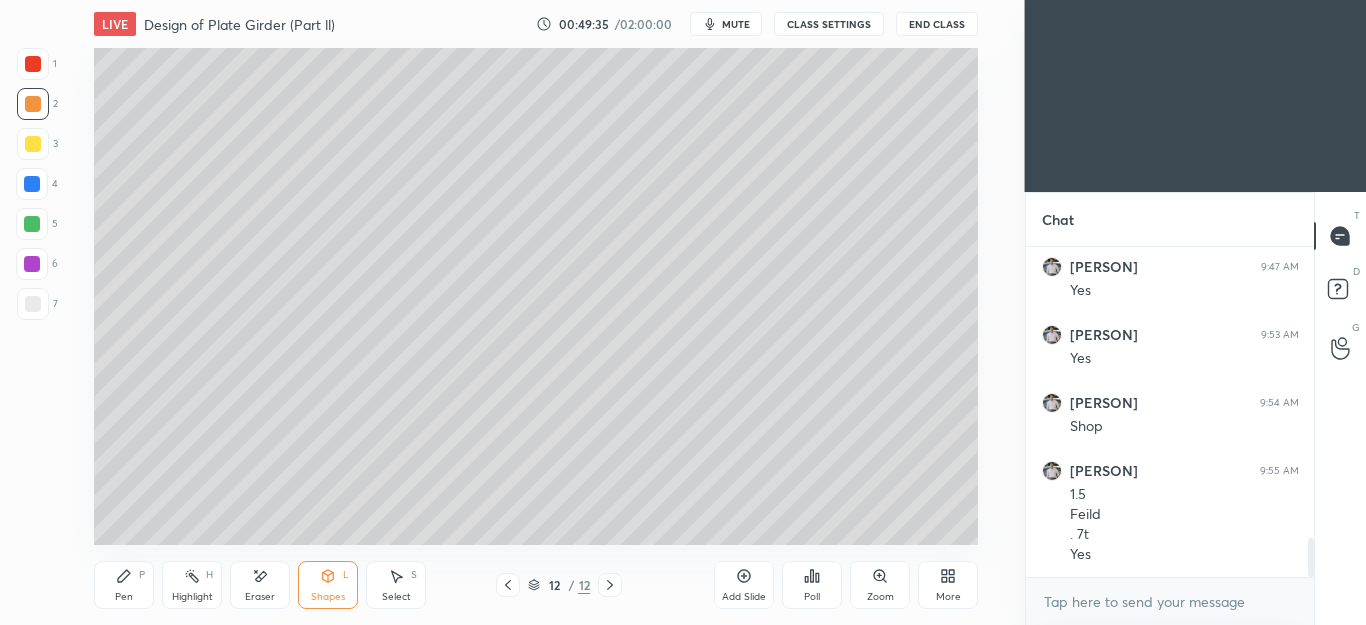 click at bounding box center [33, 304] 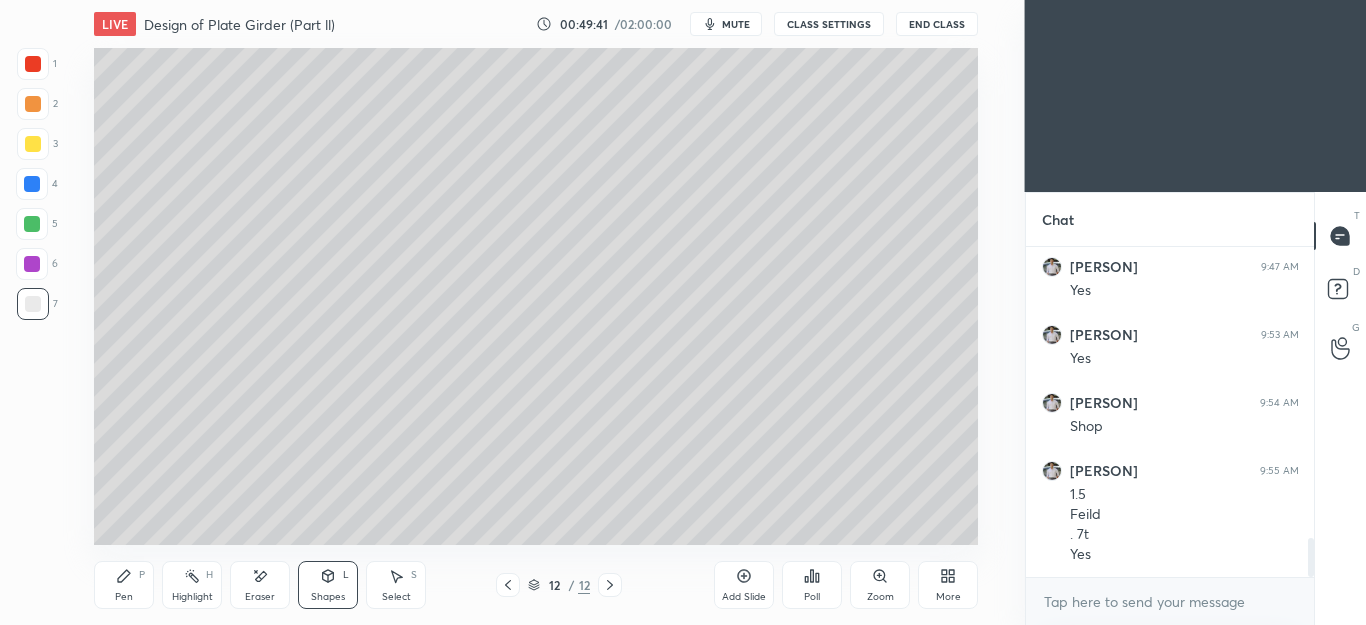 click on "Select S" at bounding box center (396, 585) 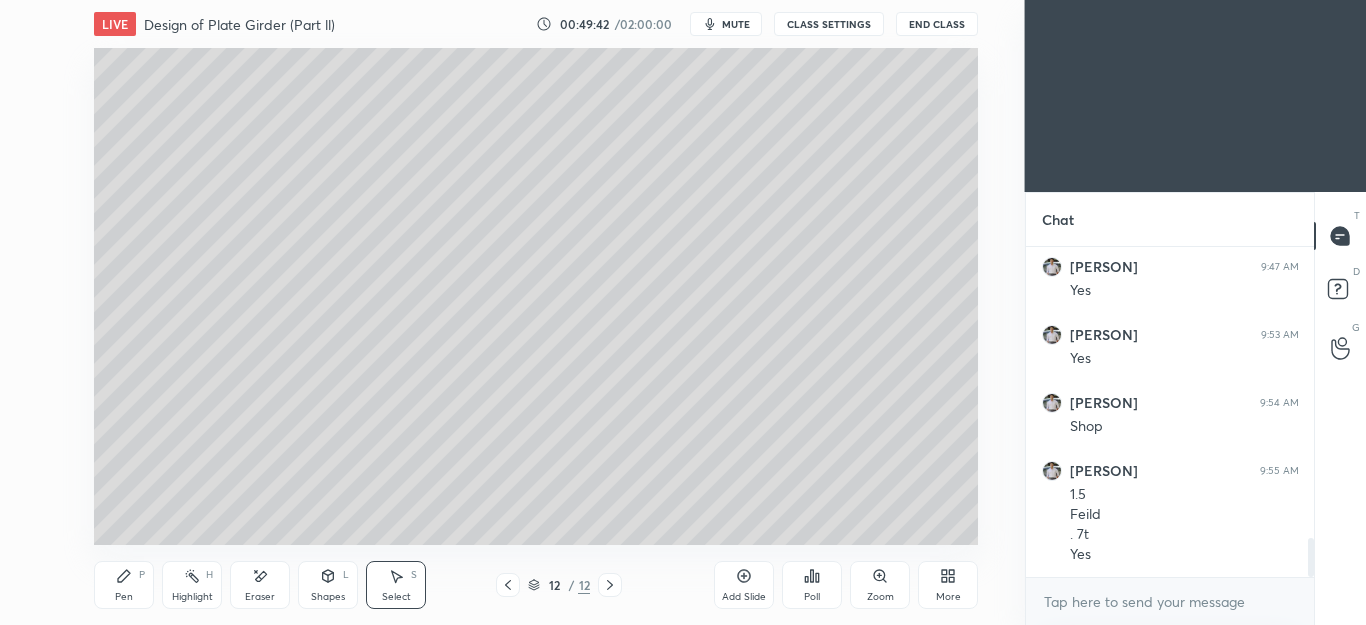 click on "0 ° Undo Copy Duplicate Duplicate to new slide Delete" at bounding box center [536, 296] 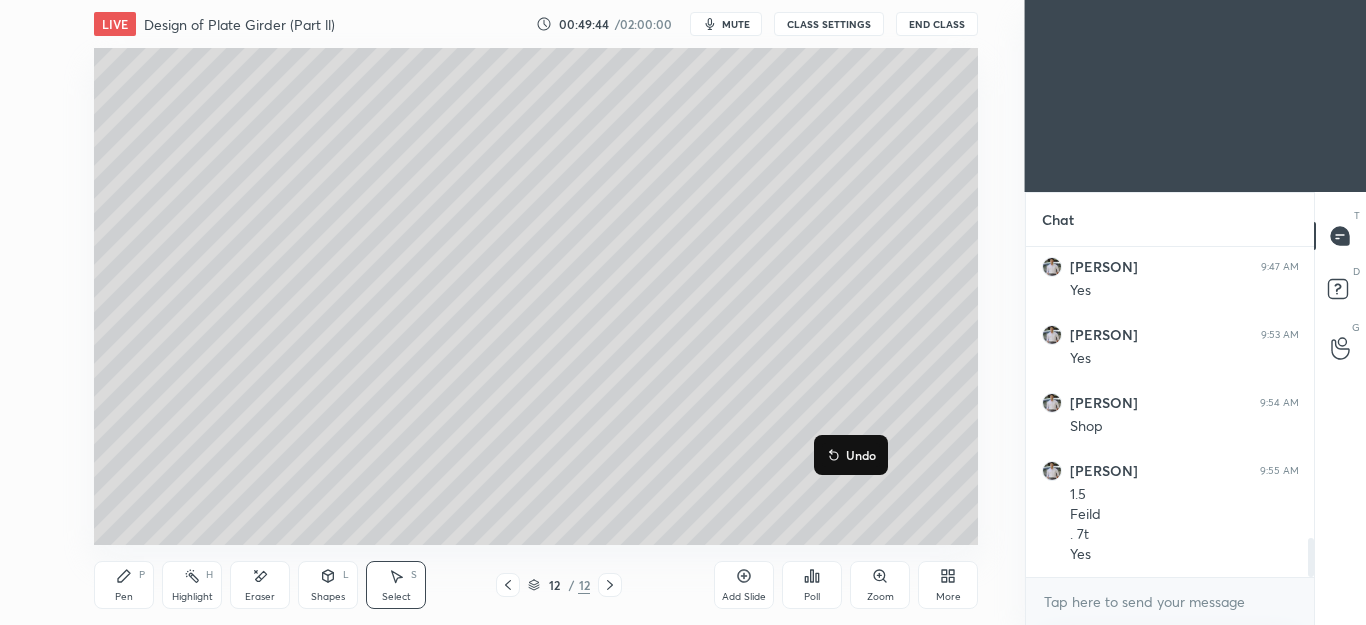 click on "0 ° Undo Copy Duplicate Duplicate to new slide Delete" at bounding box center (536, 296) 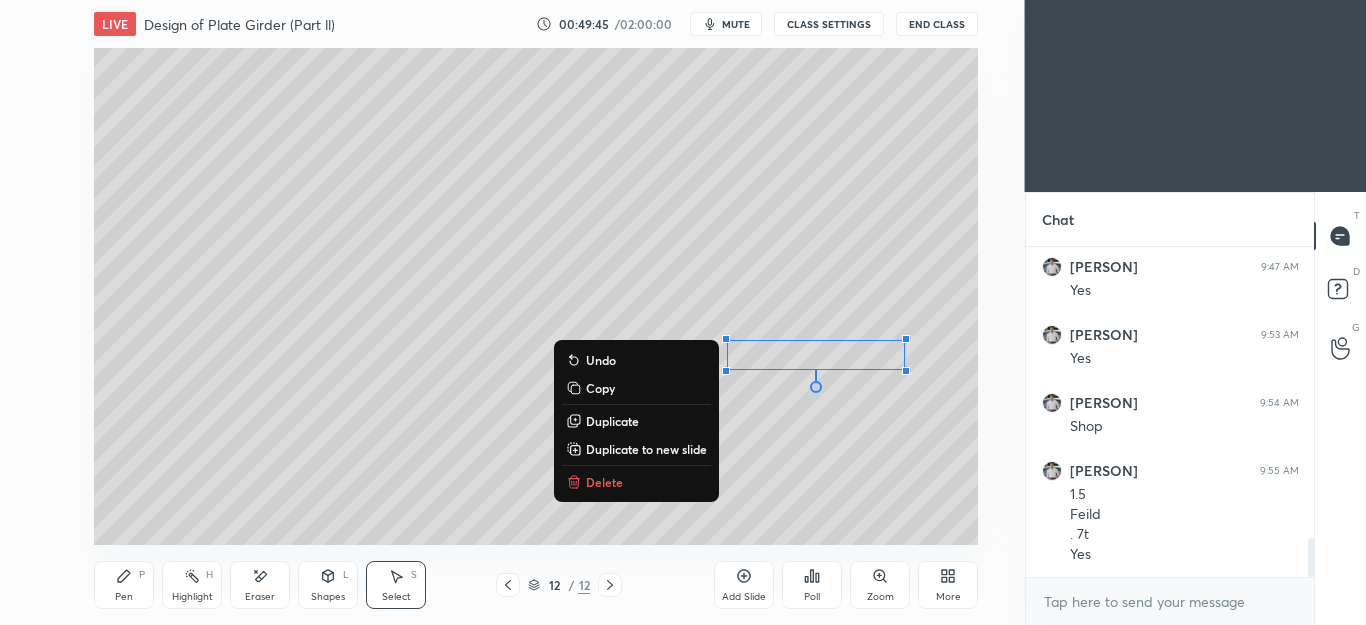 click on "Duplicate" at bounding box center (612, 421) 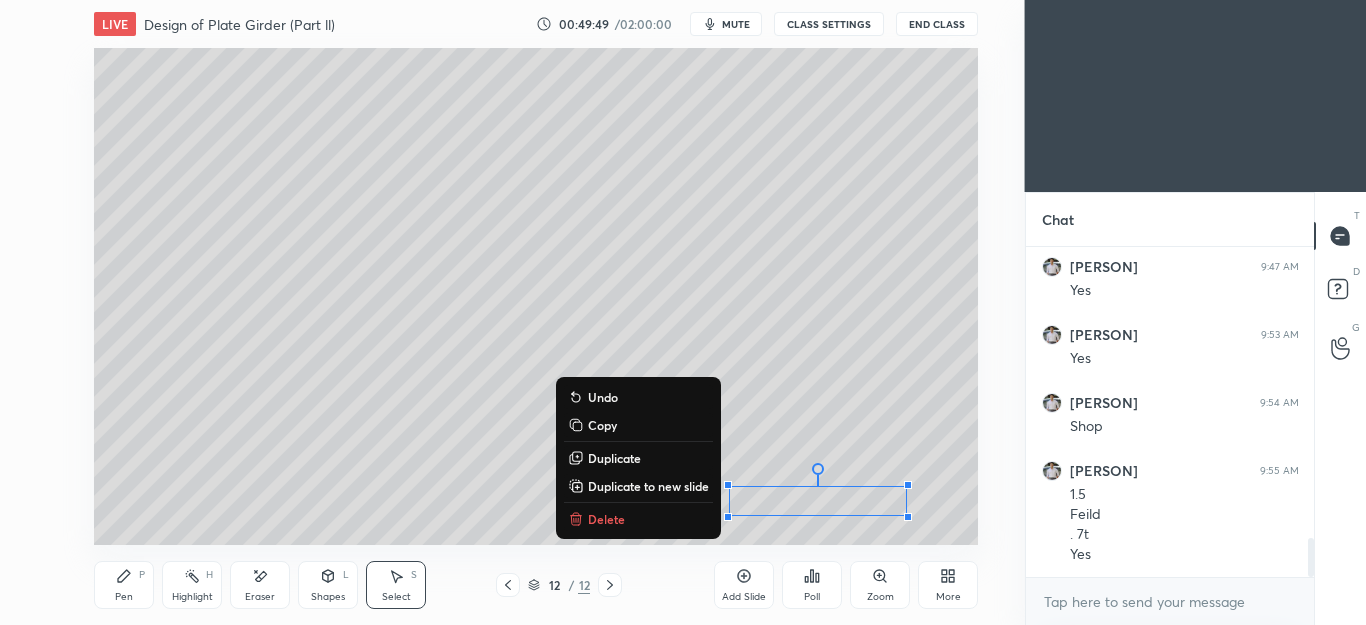 click on "Pen P Highlight H Eraser Shapes L Select S 12 / 12 Add Slide Poll Zoom More" at bounding box center (536, 585) 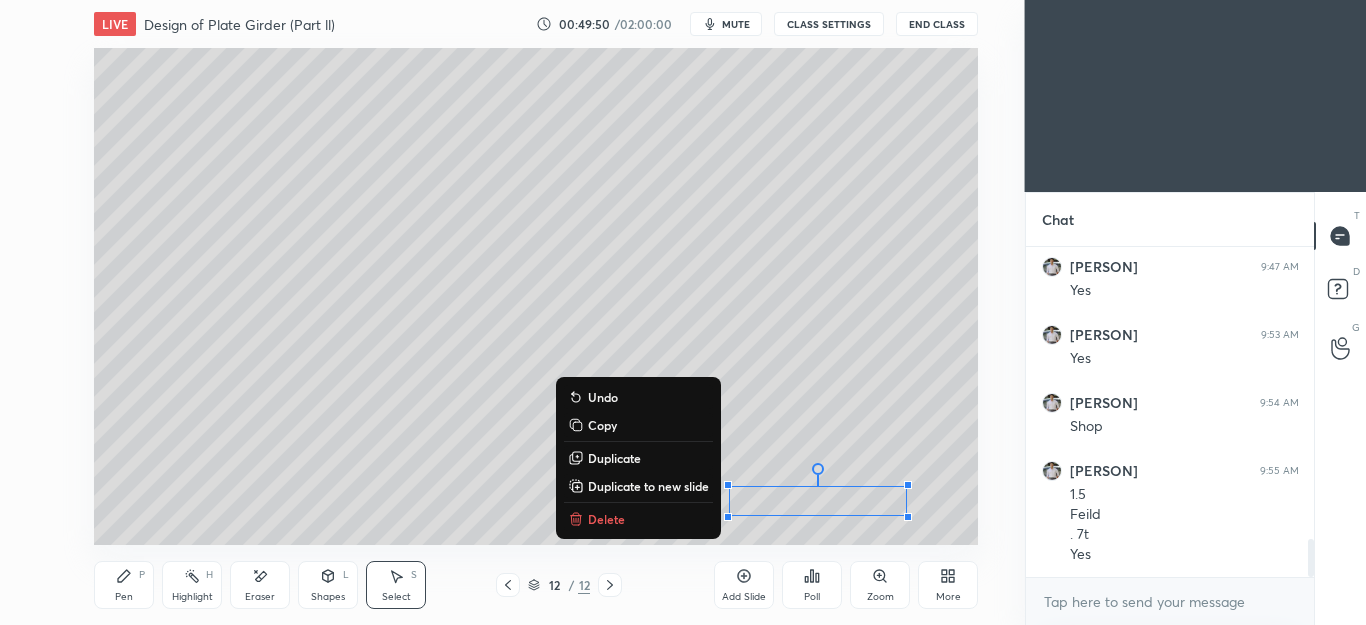 click on "Pen P" at bounding box center (124, 585) 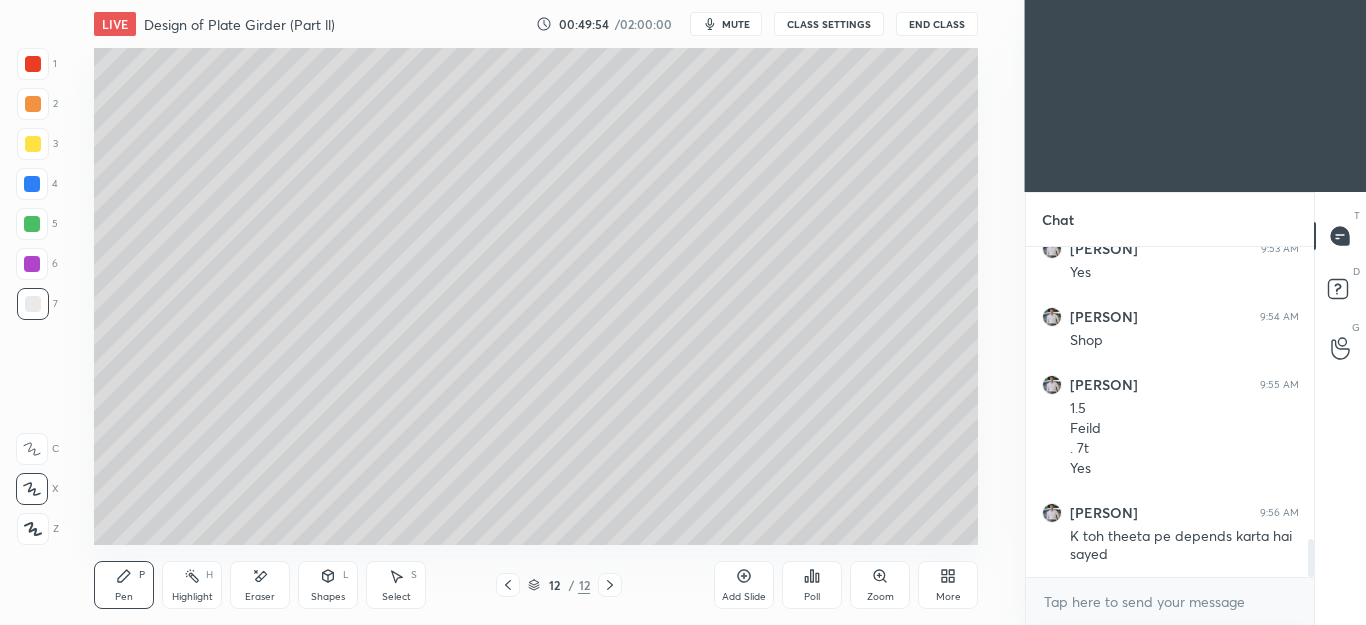 click at bounding box center (32, 224) 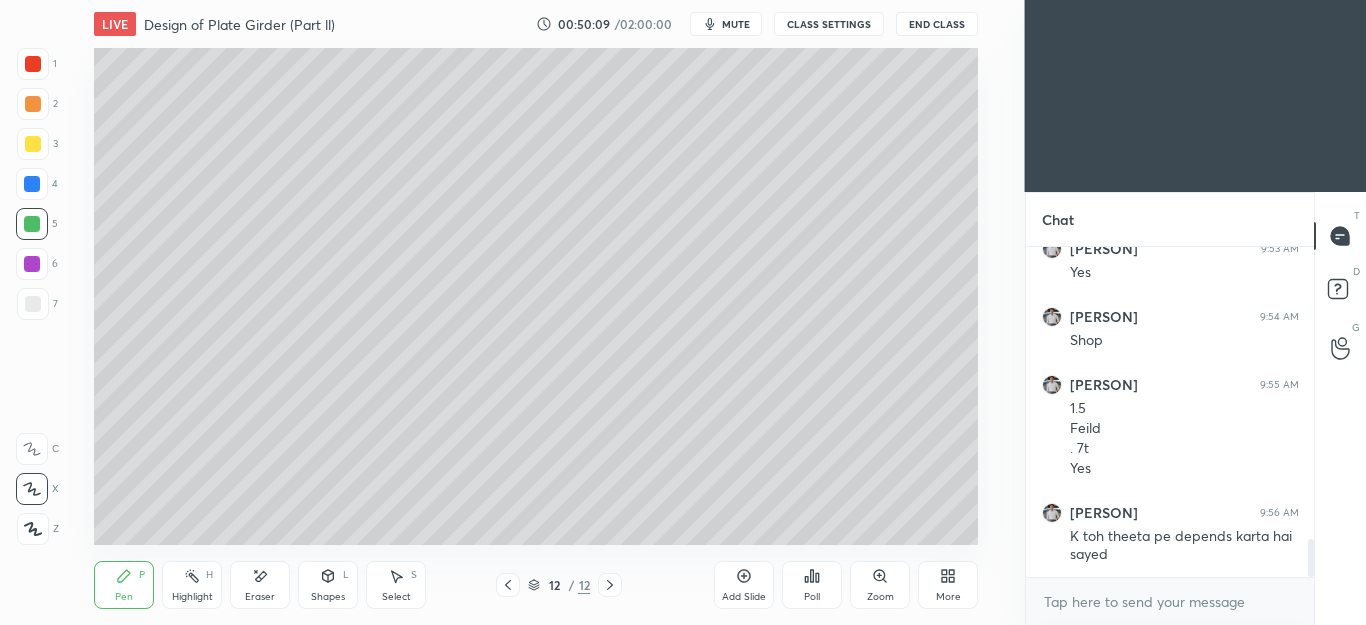 click at bounding box center [33, 144] 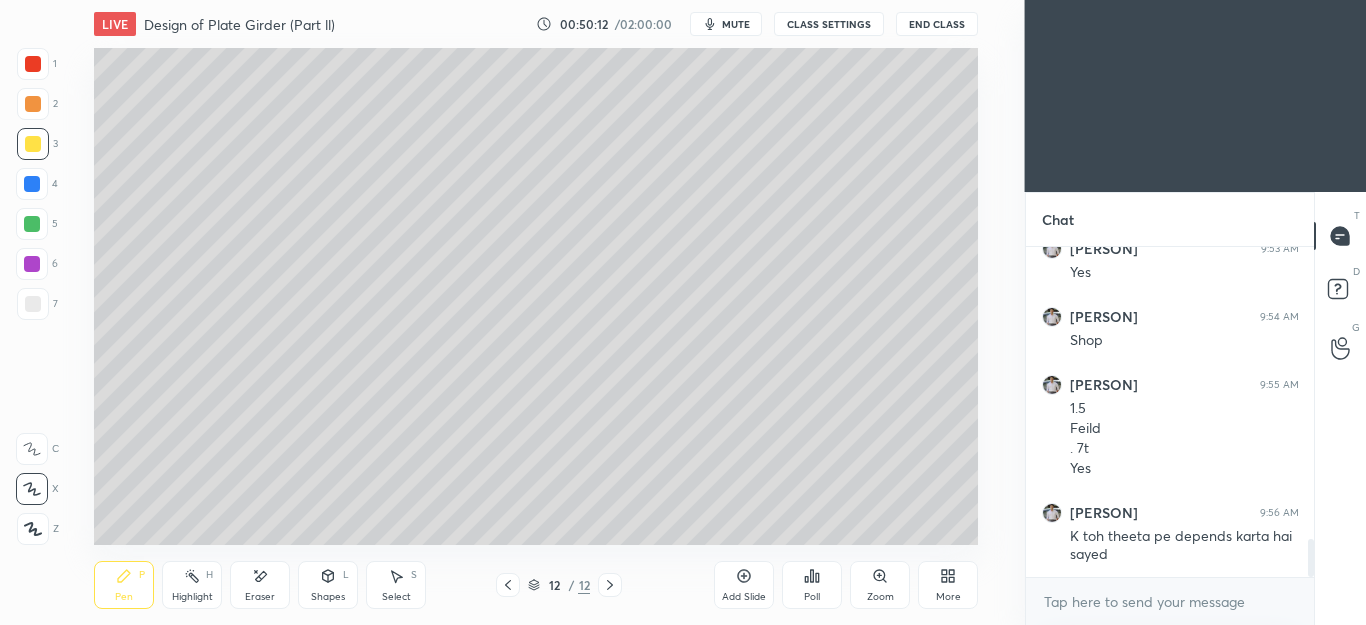 click on "7" at bounding box center (37, 304) 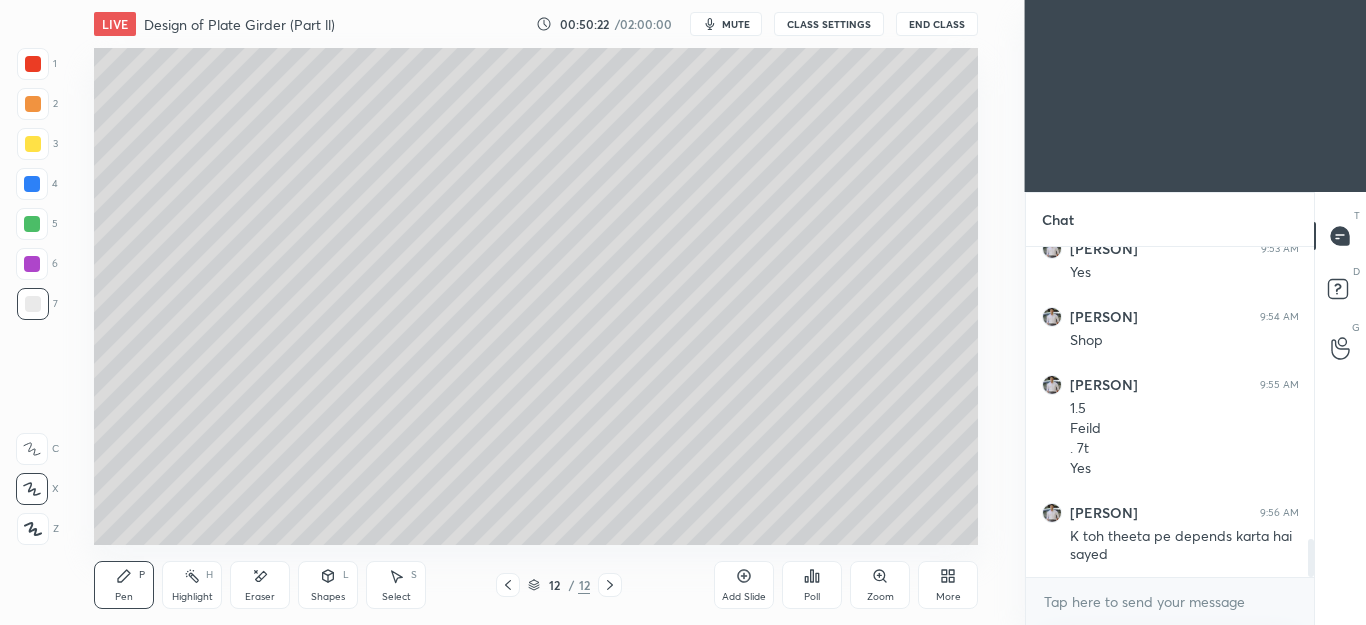 click at bounding box center [33, 144] 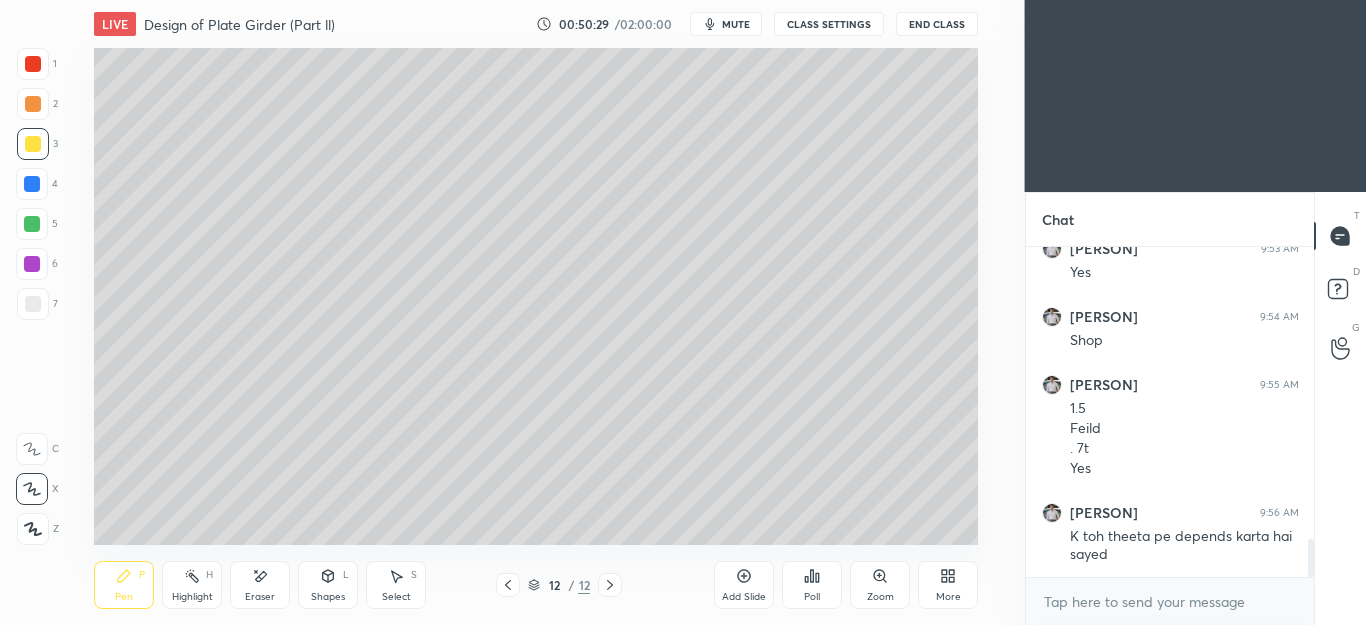 click on "Select S" at bounding box center [396, 585] 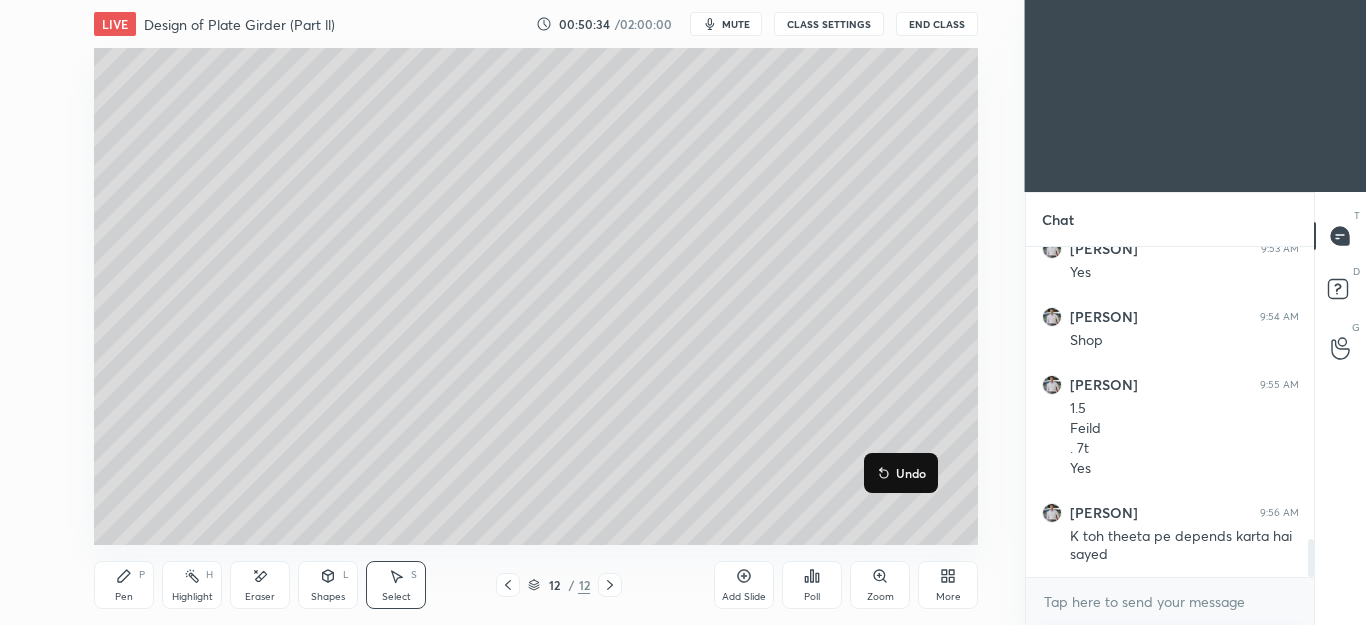 click on "0 ° Undo Copy Duplicate Duplicate to new slide Delete" at bounding box center (536, 296) 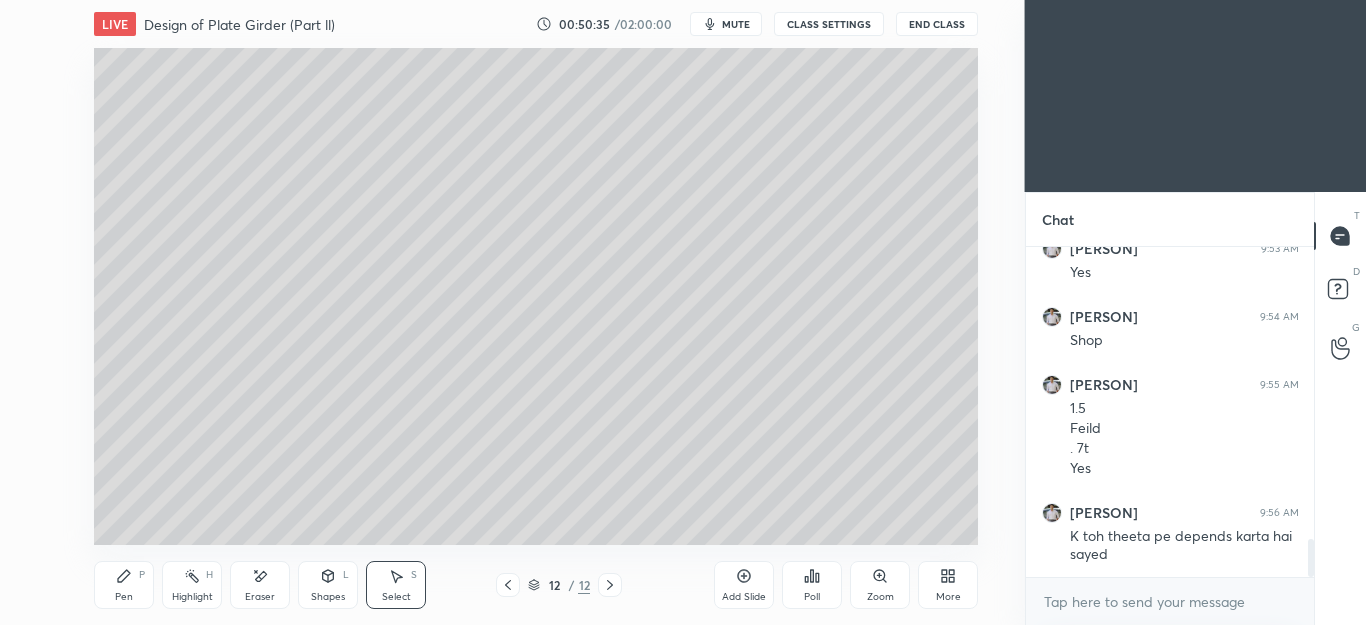 click on "Pen P" at bounding box center [124, 585] 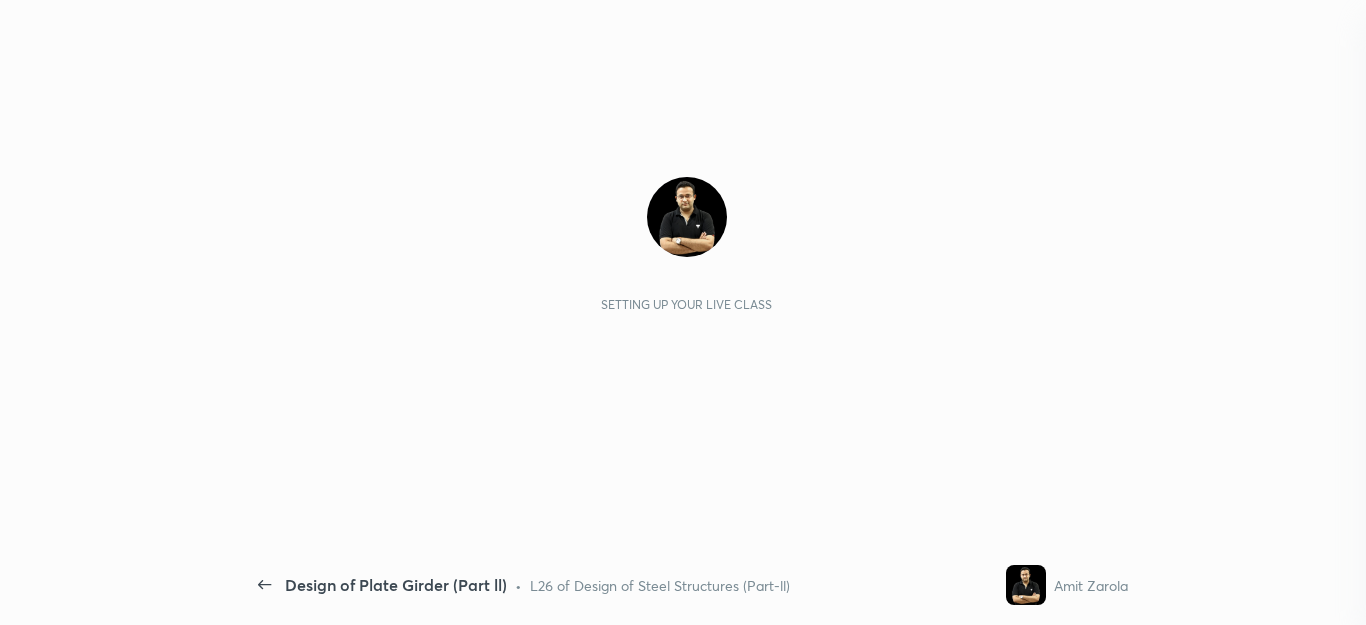 scroll, scrollTop: 0, scrollLeft: 0, axis: both 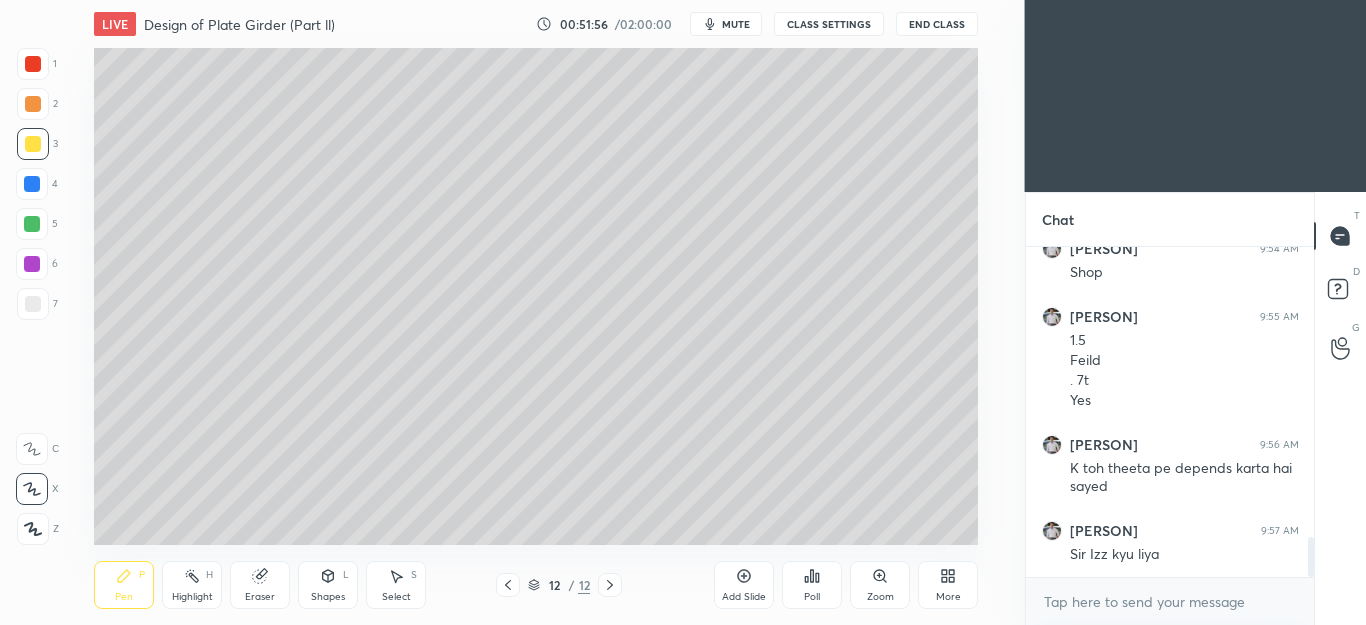 click at bounding box center [32, 184] 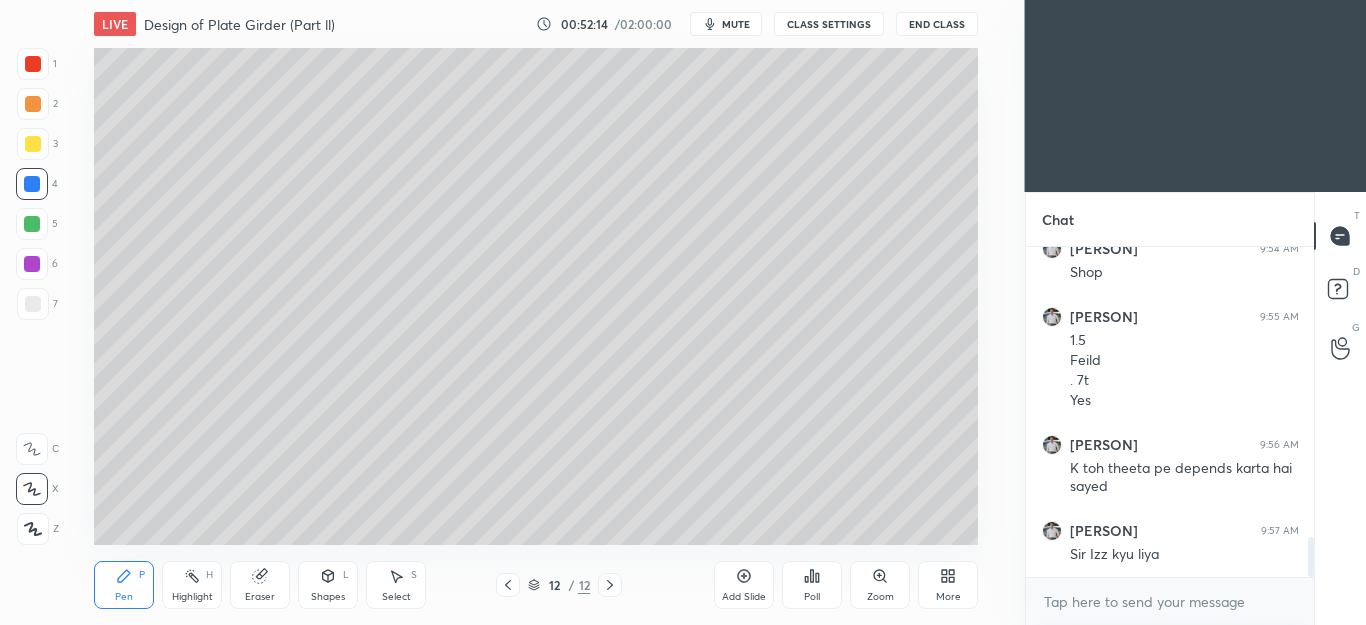 click on "Eraser" at bounding box center (260, 585) 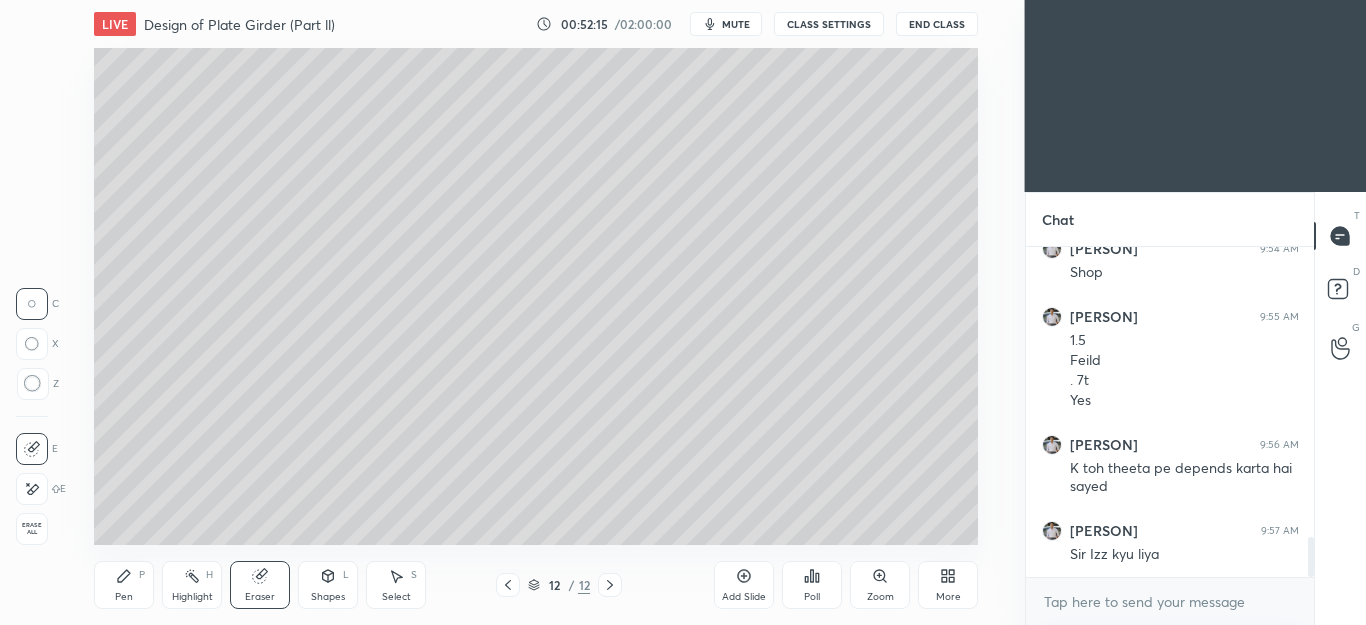 click 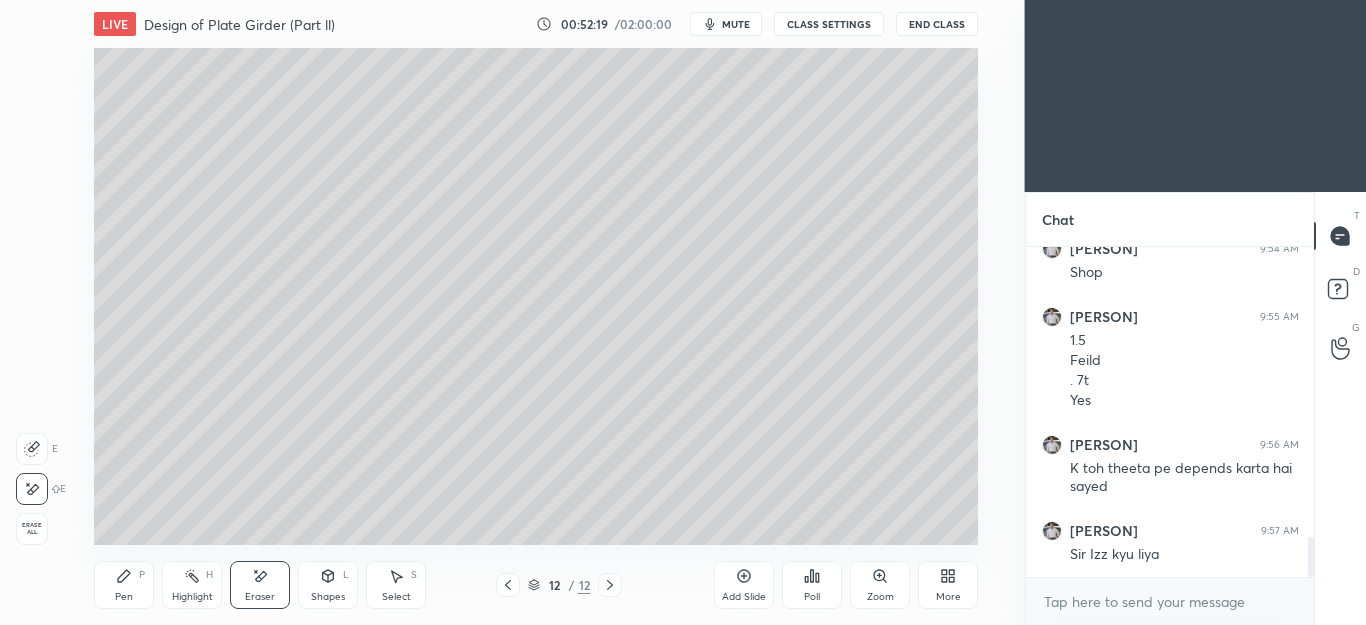 click on "Pen" at bounding box center [124, 597] 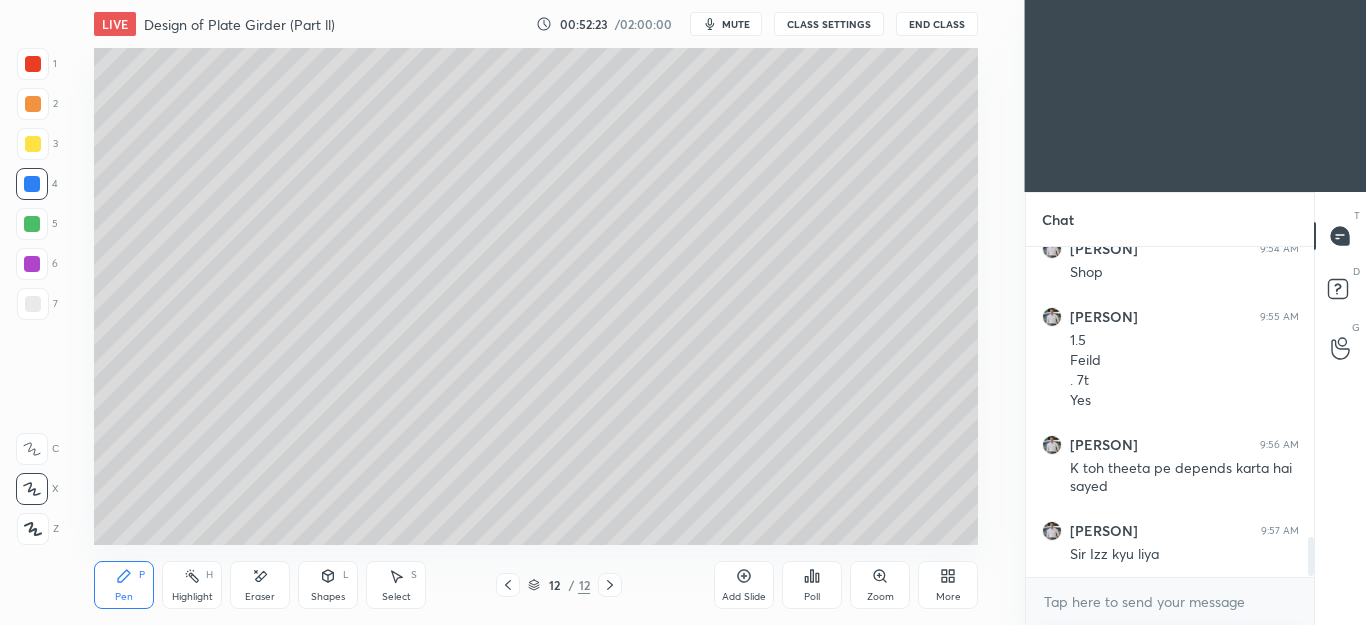 scroll, scrollTop: 2458, scrollLeft: 0, axis: vertical 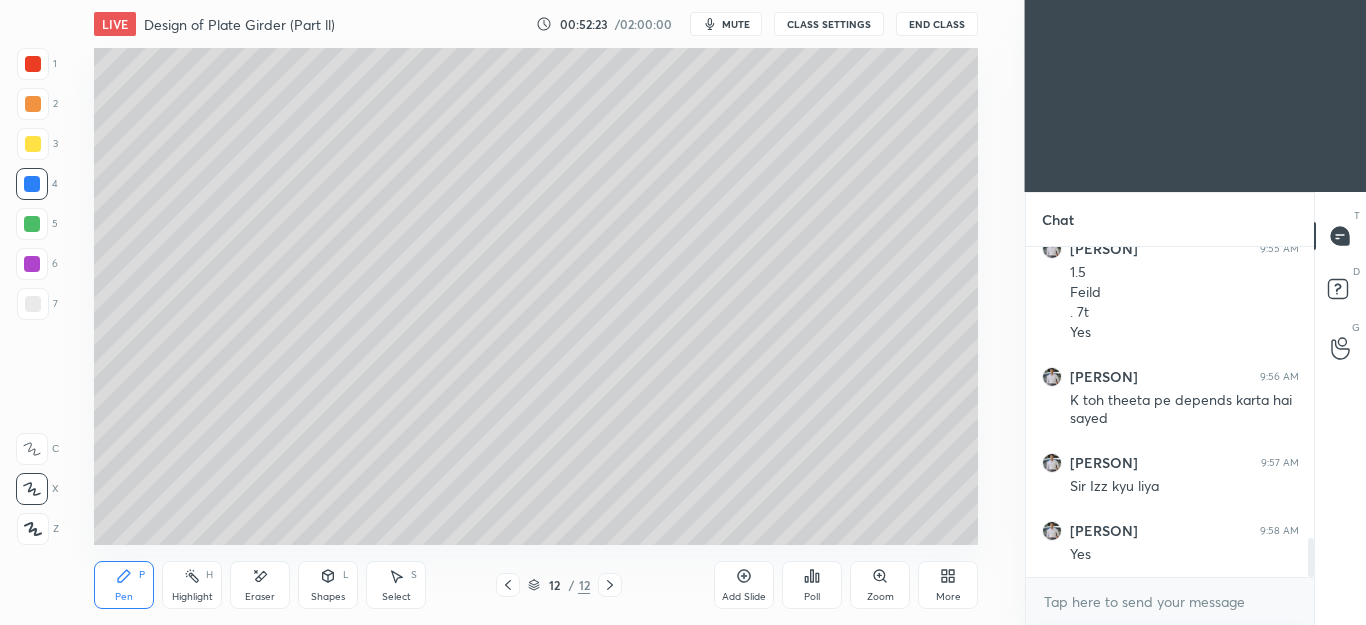 click at bounding box center (32, 224) 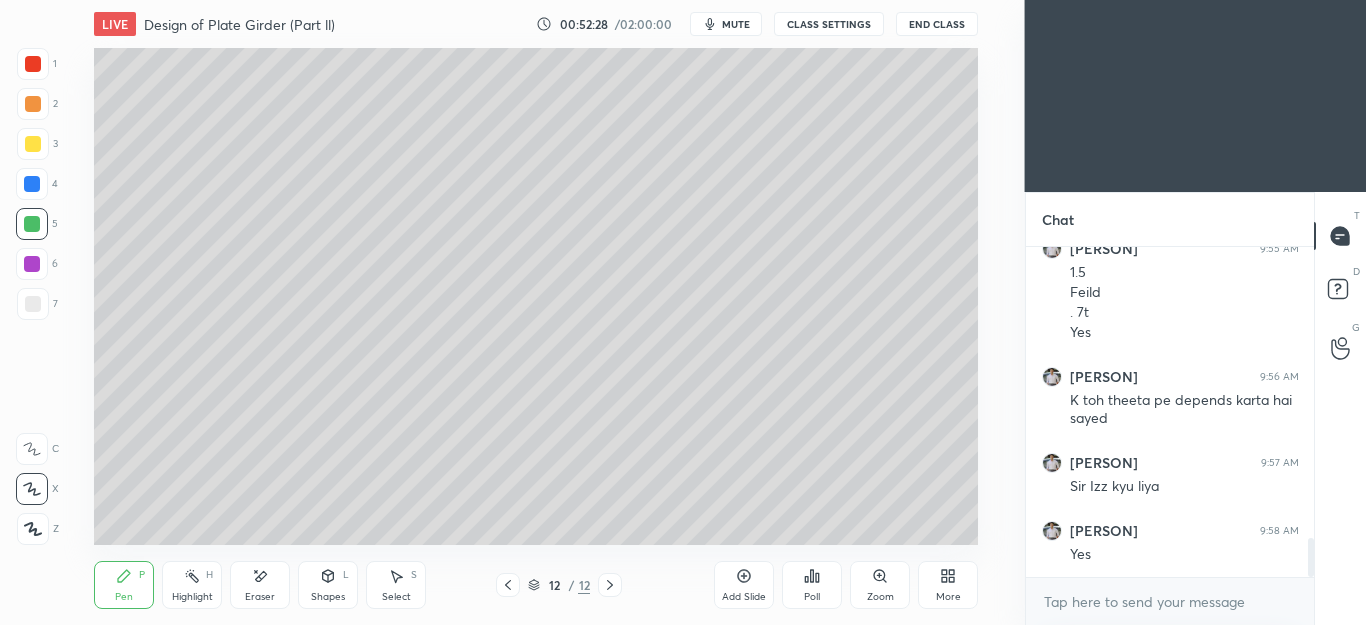 click on "Pen P" at bounding box center [124, 585] 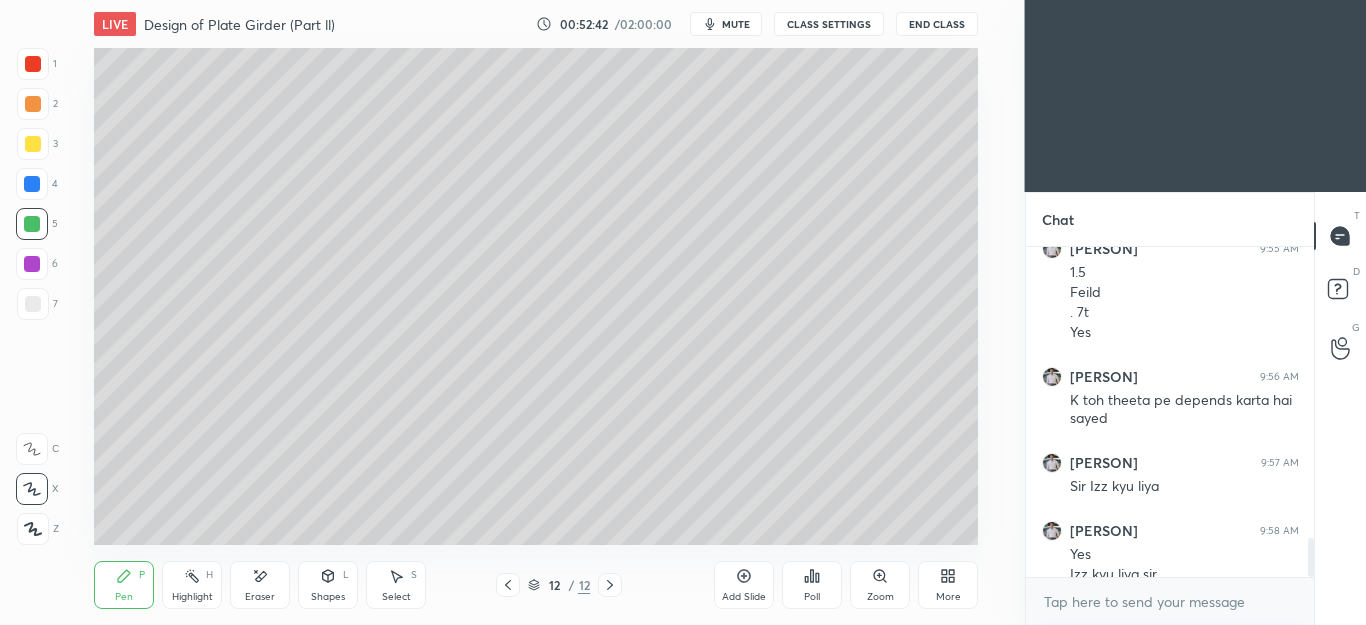 scroll, scrollTop: 2478, scrollLeft: 0, axis: vertical 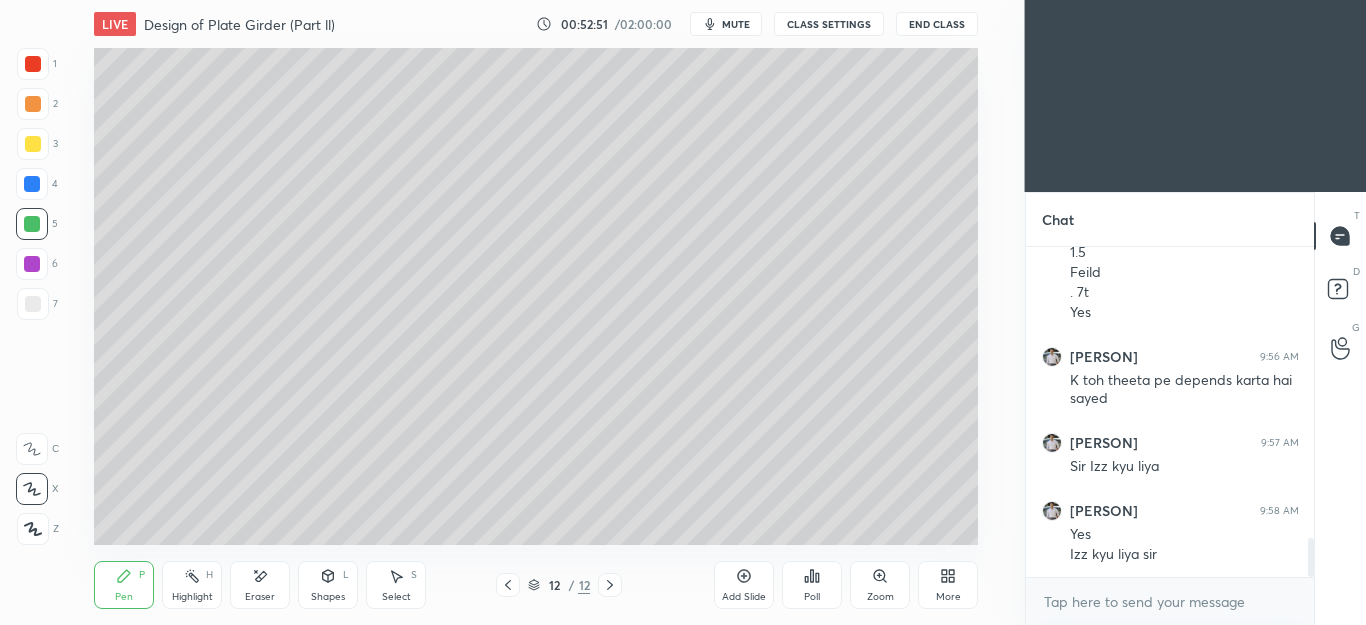 click 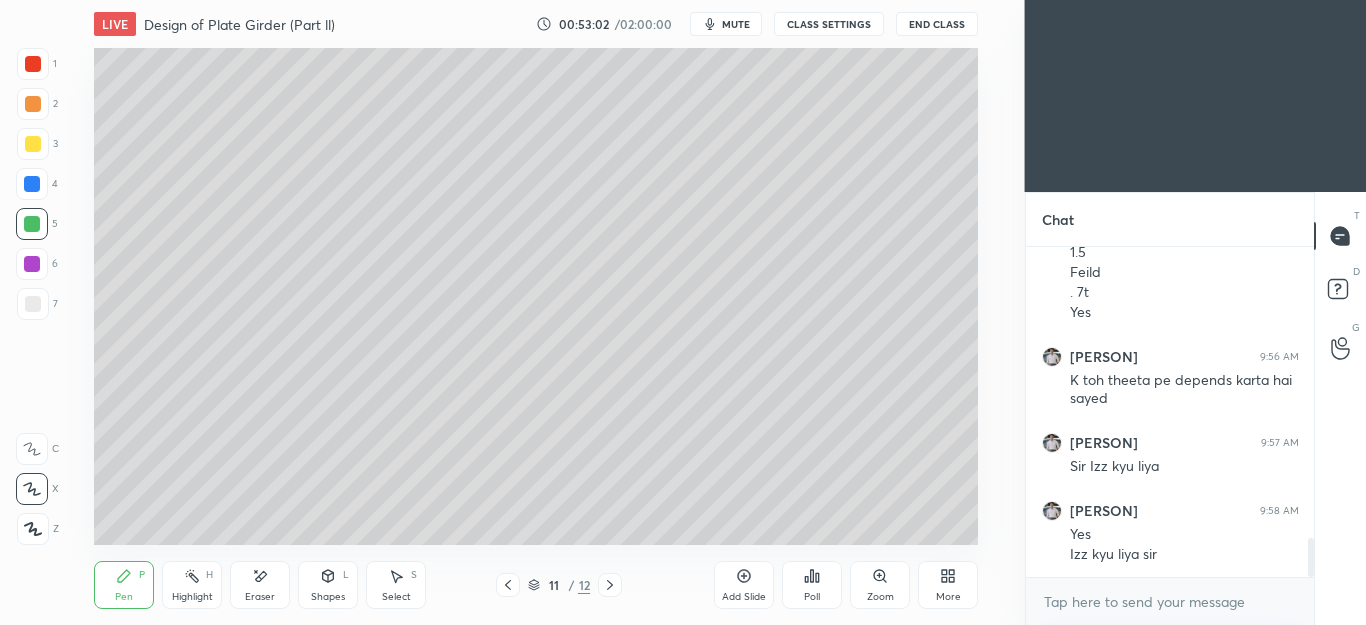 click 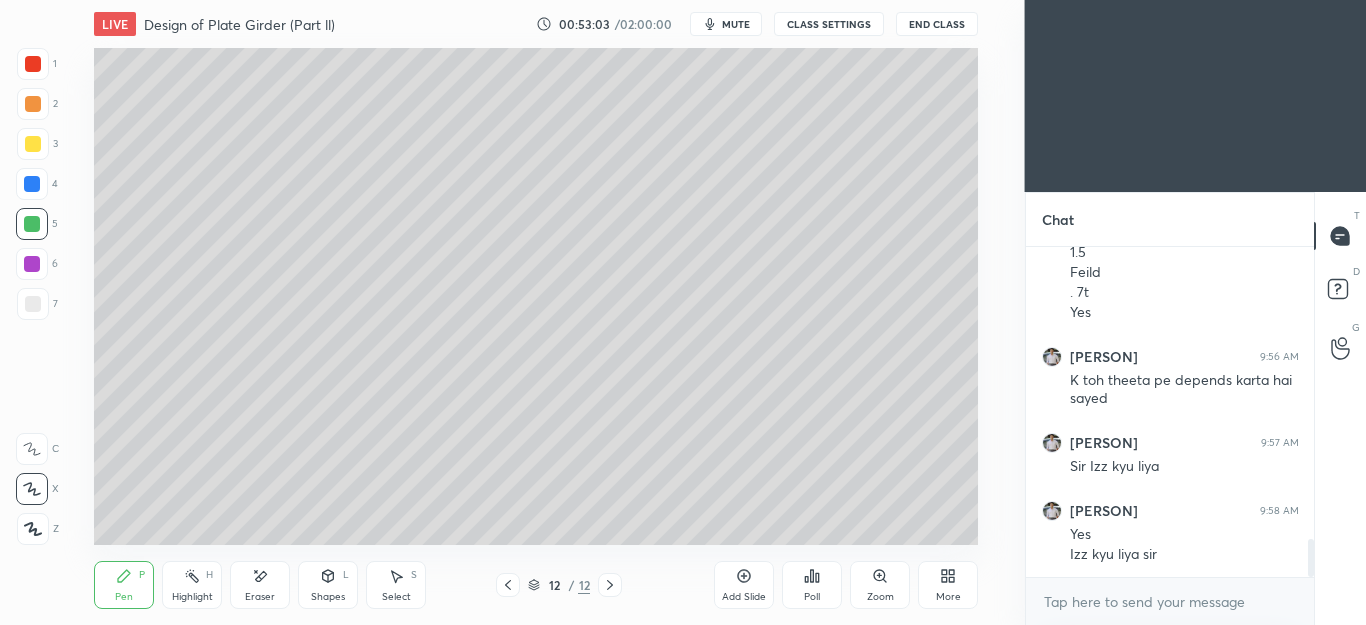 scroll, scrollTop: 2546, scrollLeft: 0, axis: vertical 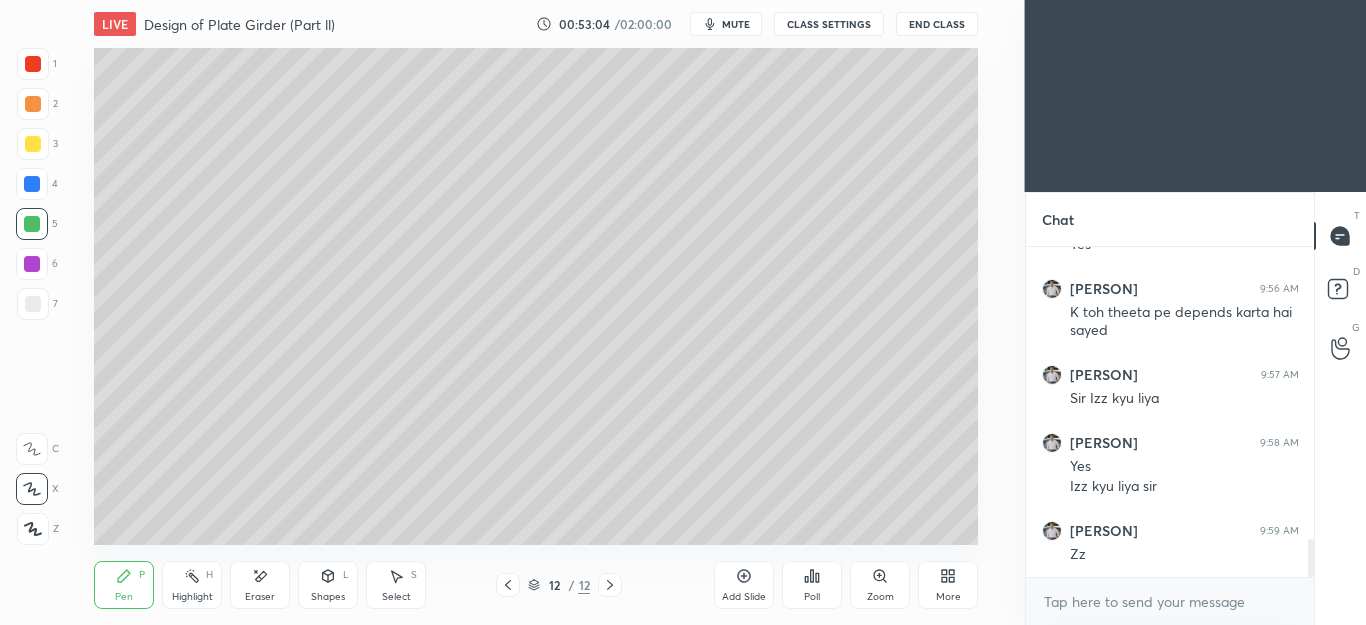 click on "Shapes L" at bounding box center [328, 585] 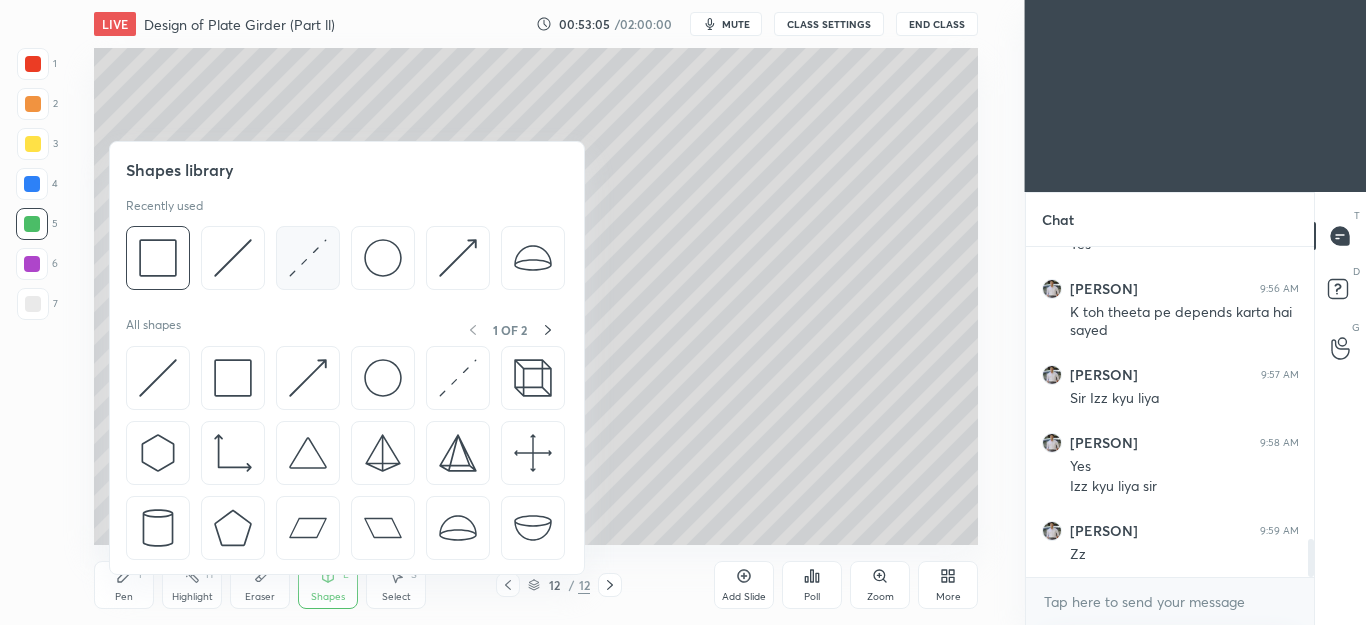 click at bounding box center (308, 258) 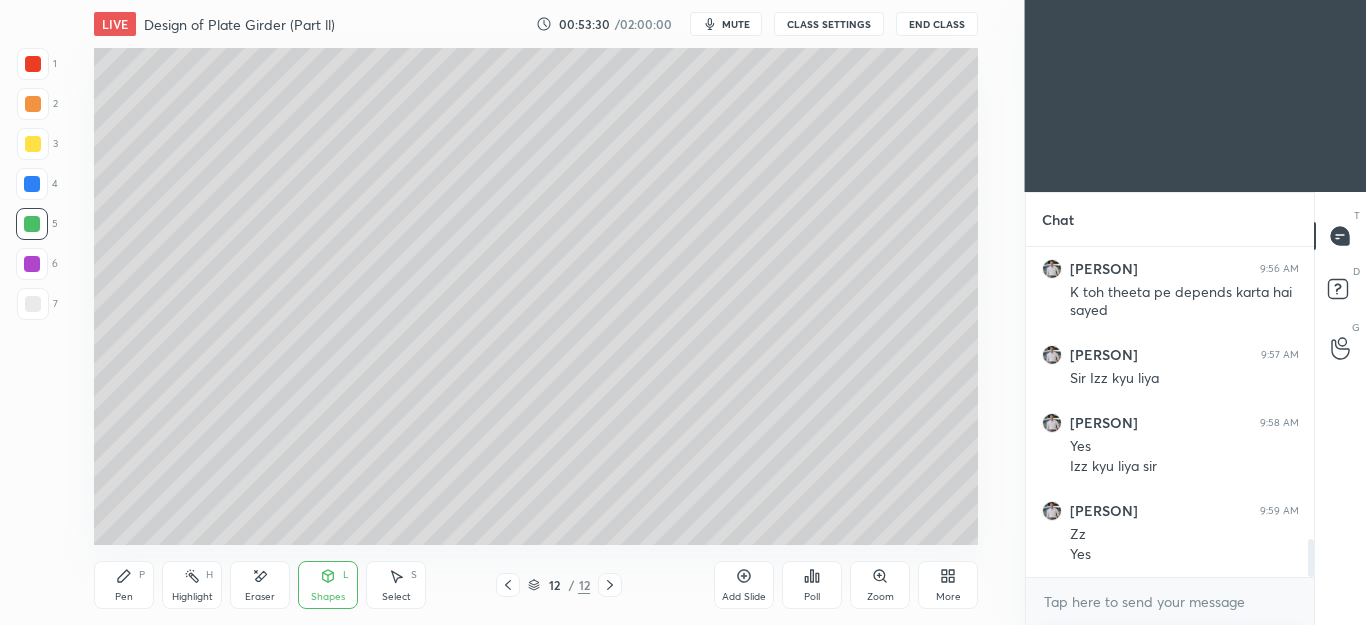 scroll, scrollTop: 2586, scrollLeft: 0, axis: vertical 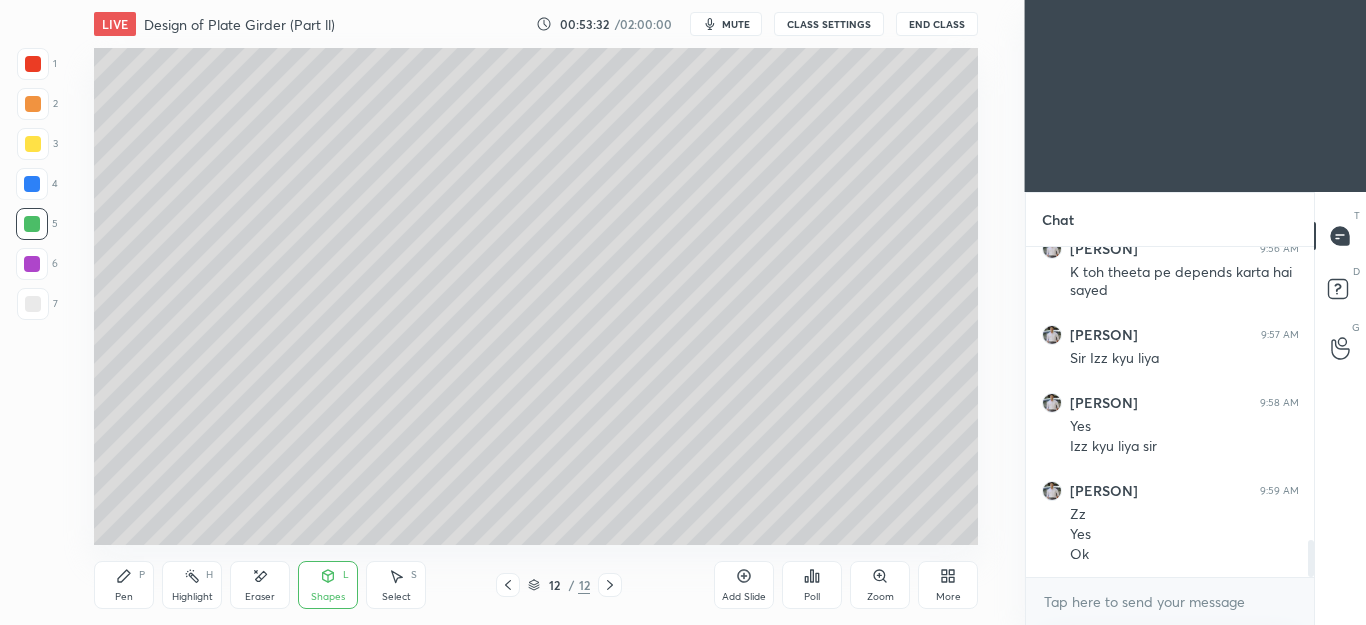 click 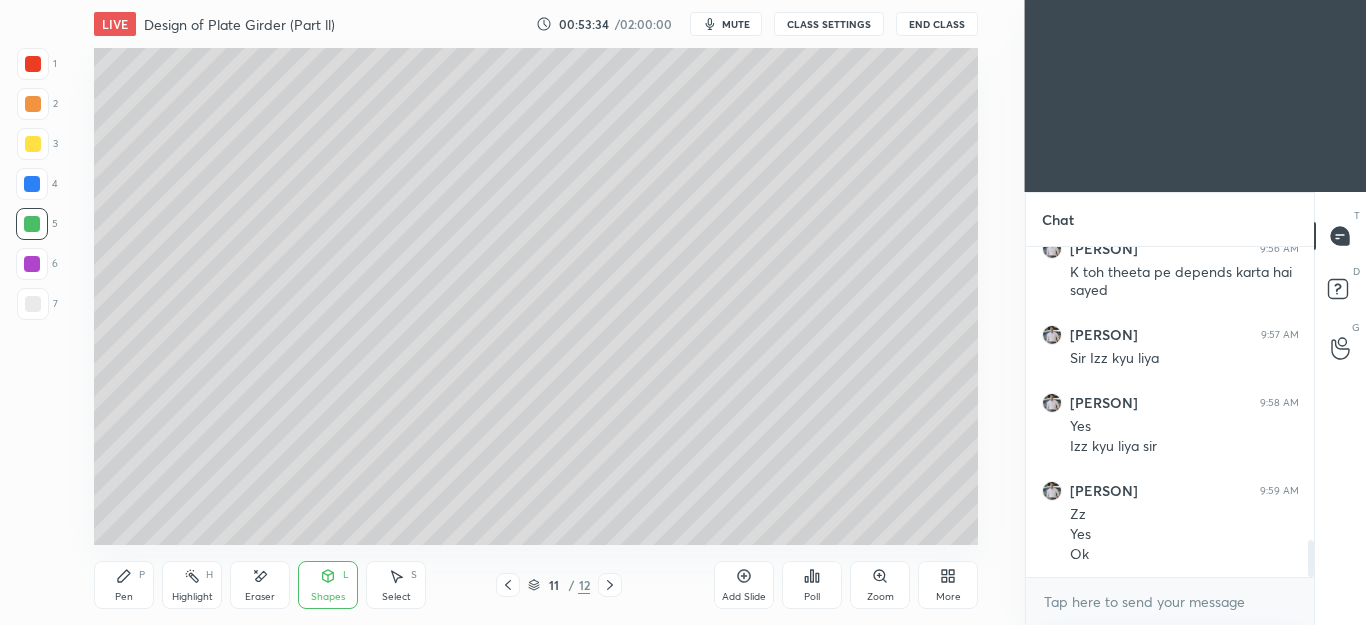 click at bounding box center [33, 304] 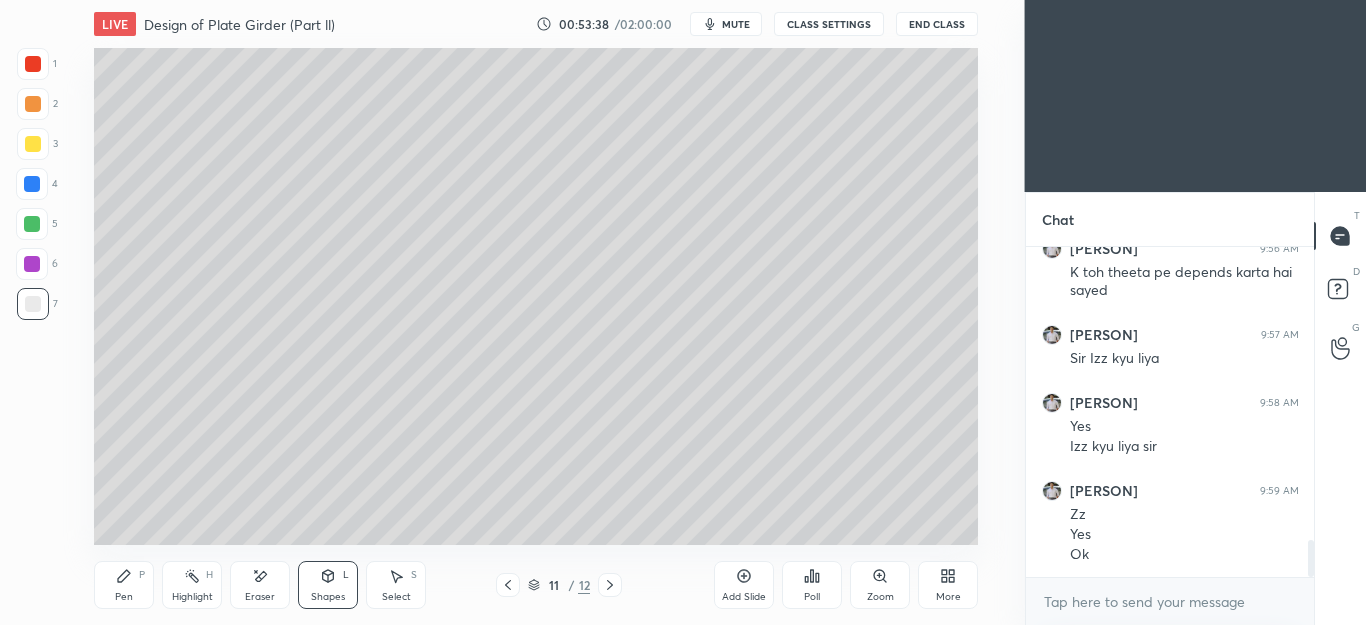 click 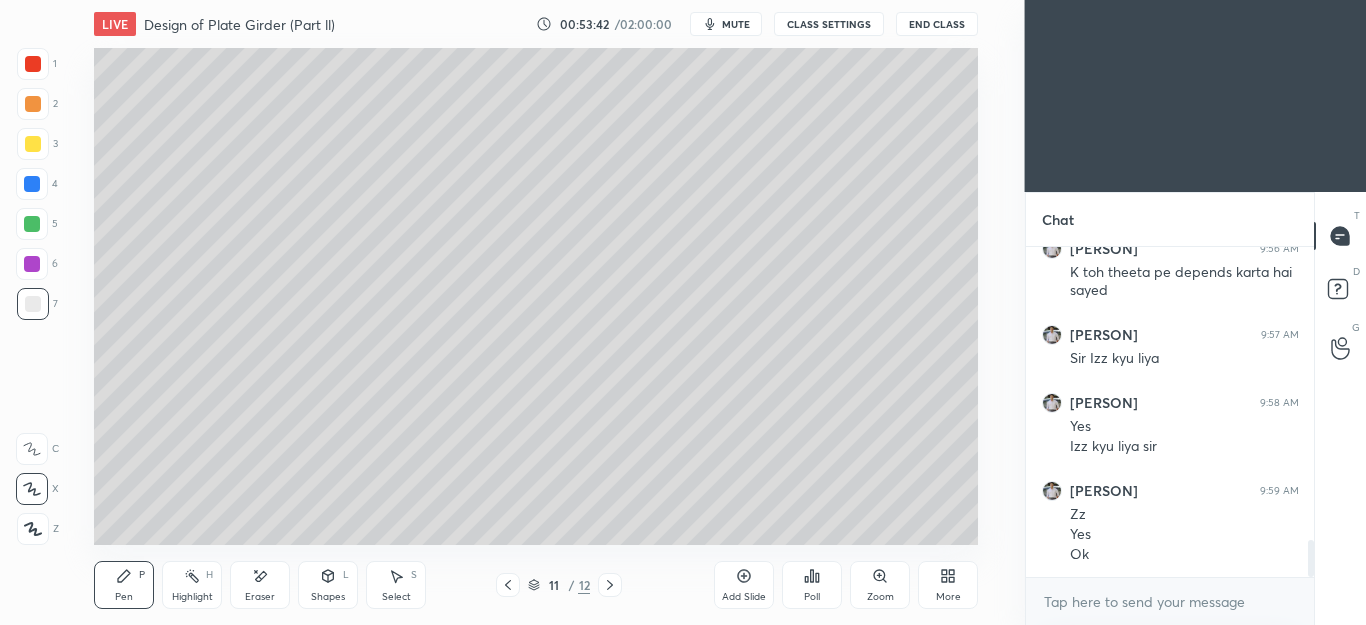 click 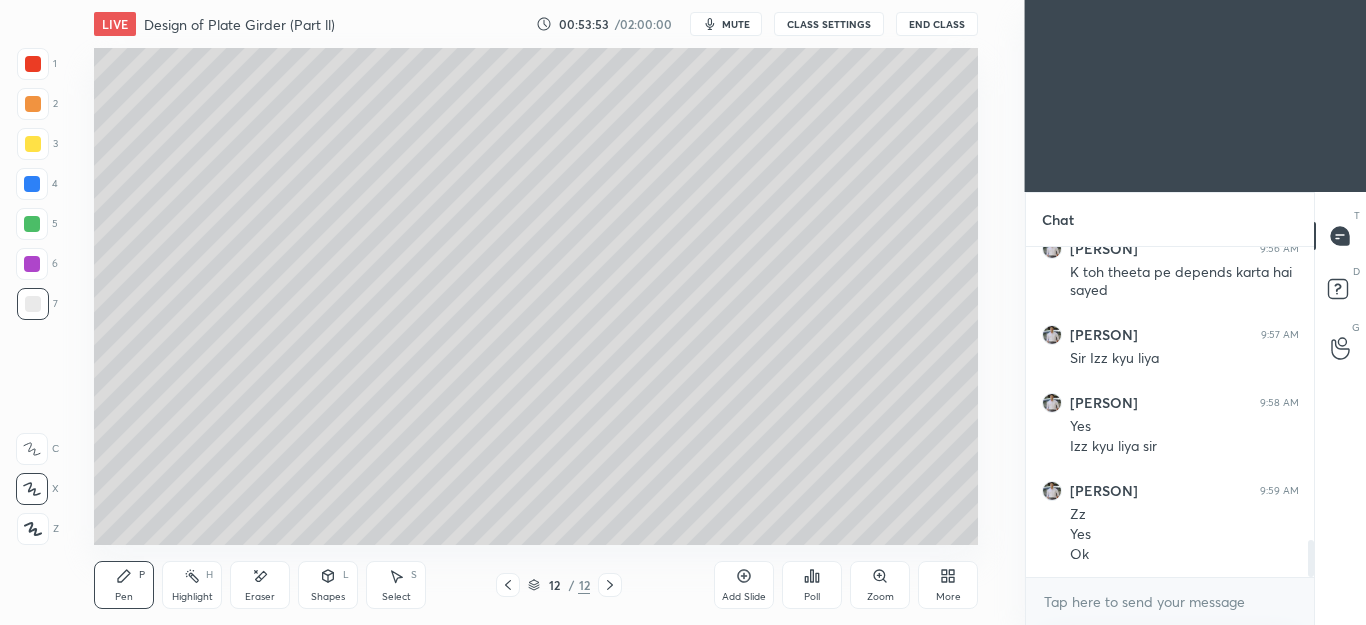 click 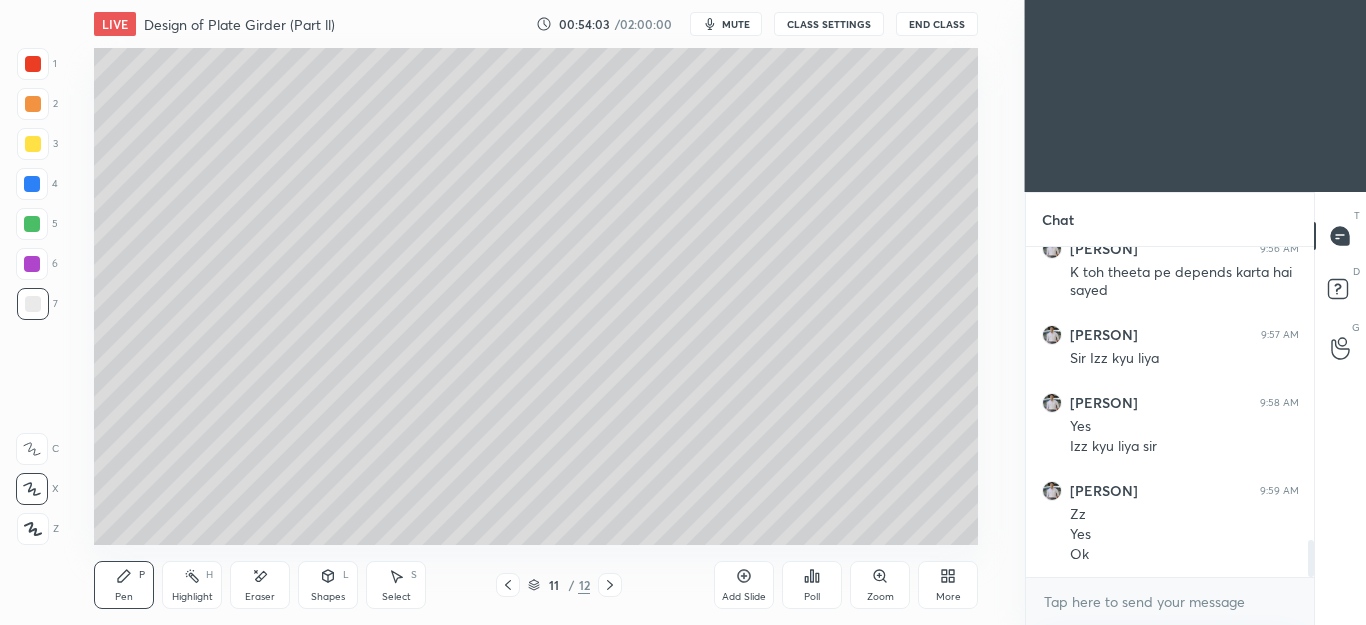click at bounding box center [610, 585] 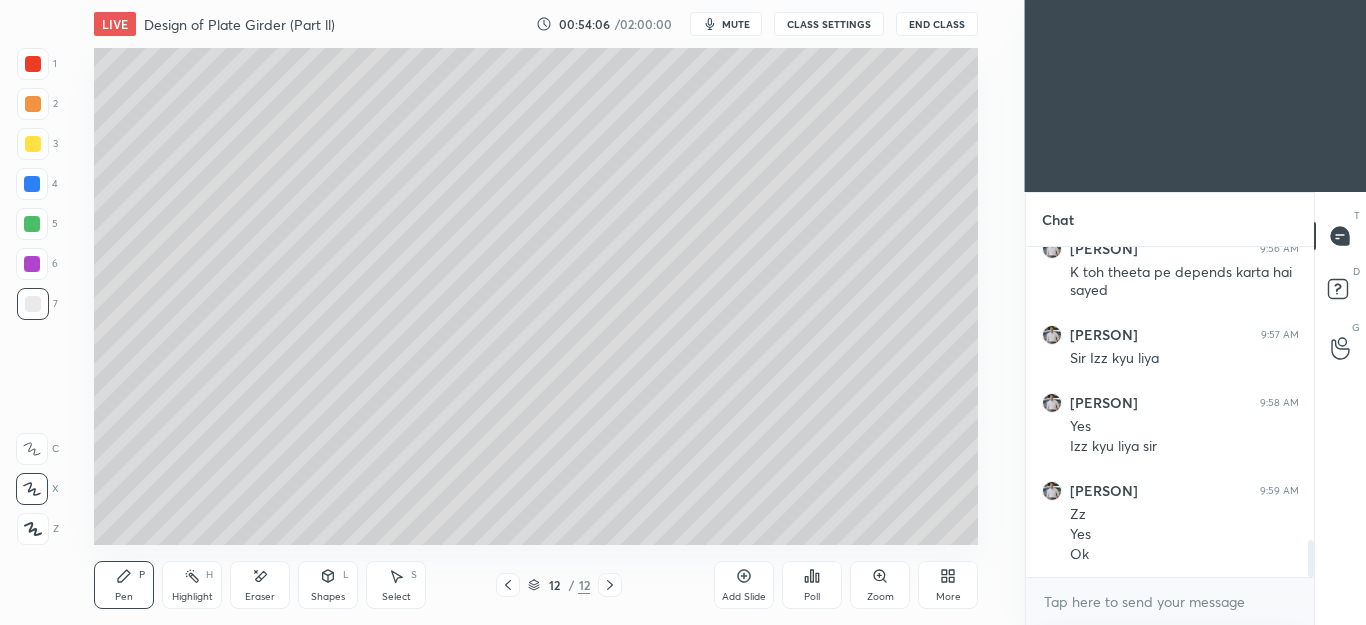 click 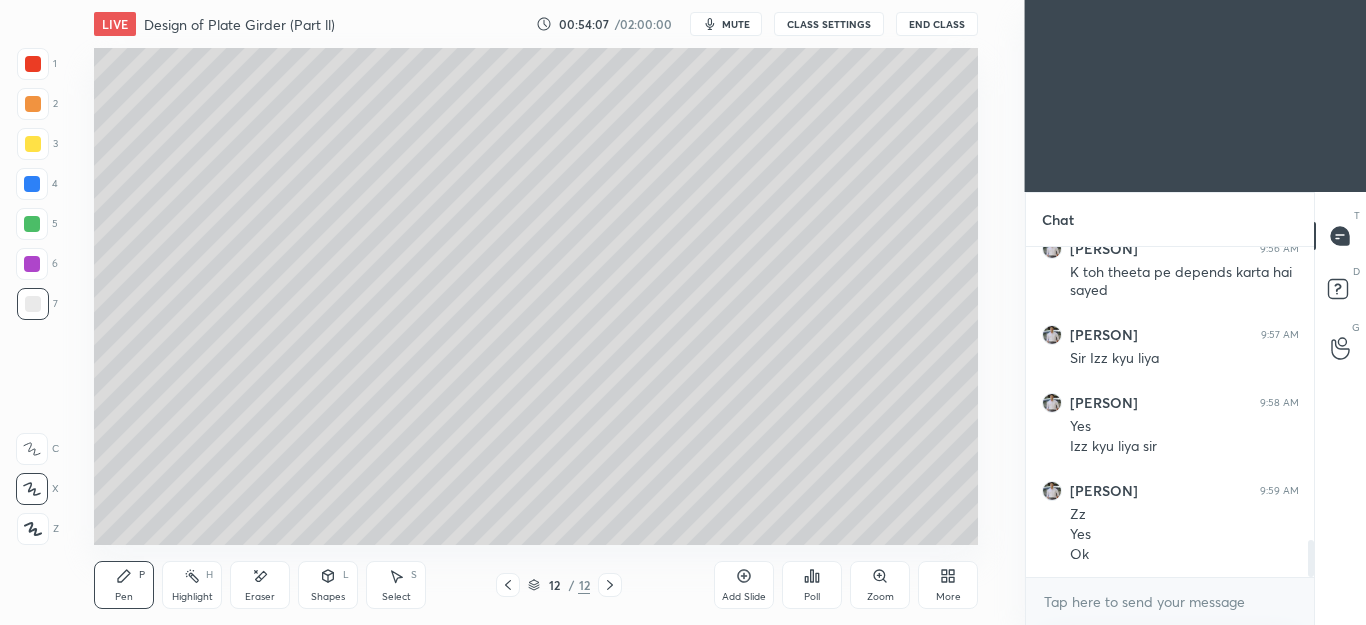 click 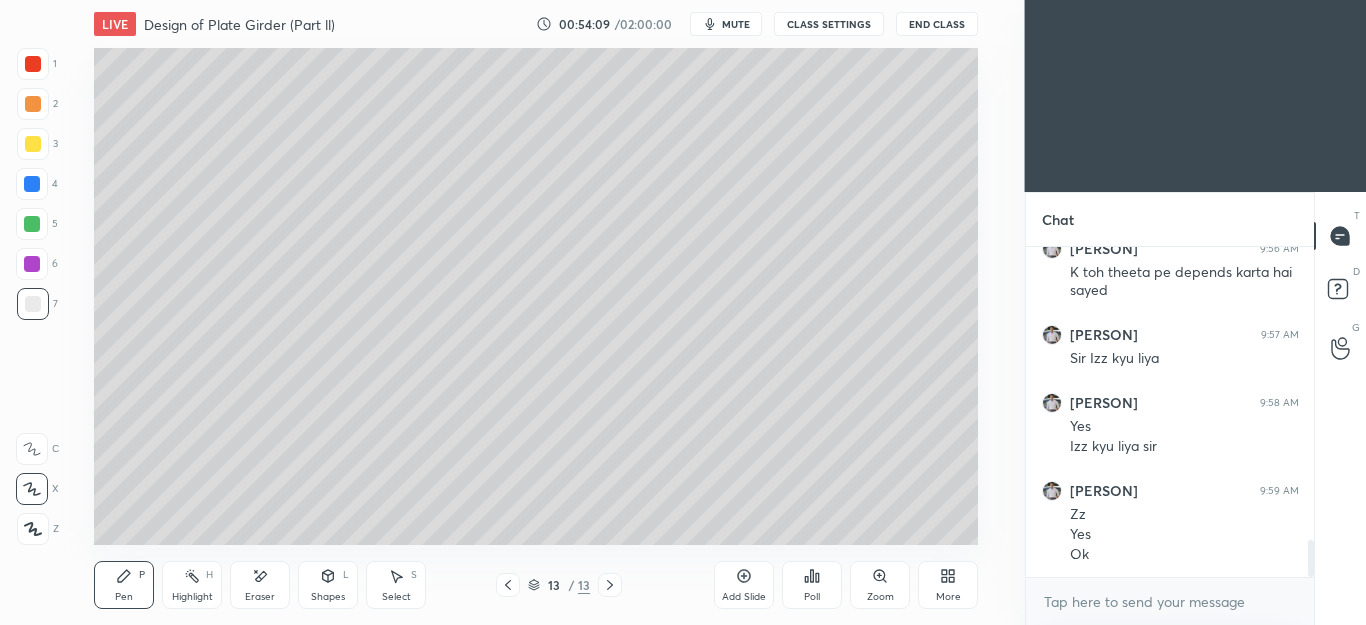 click at bounding box center (33, 104) 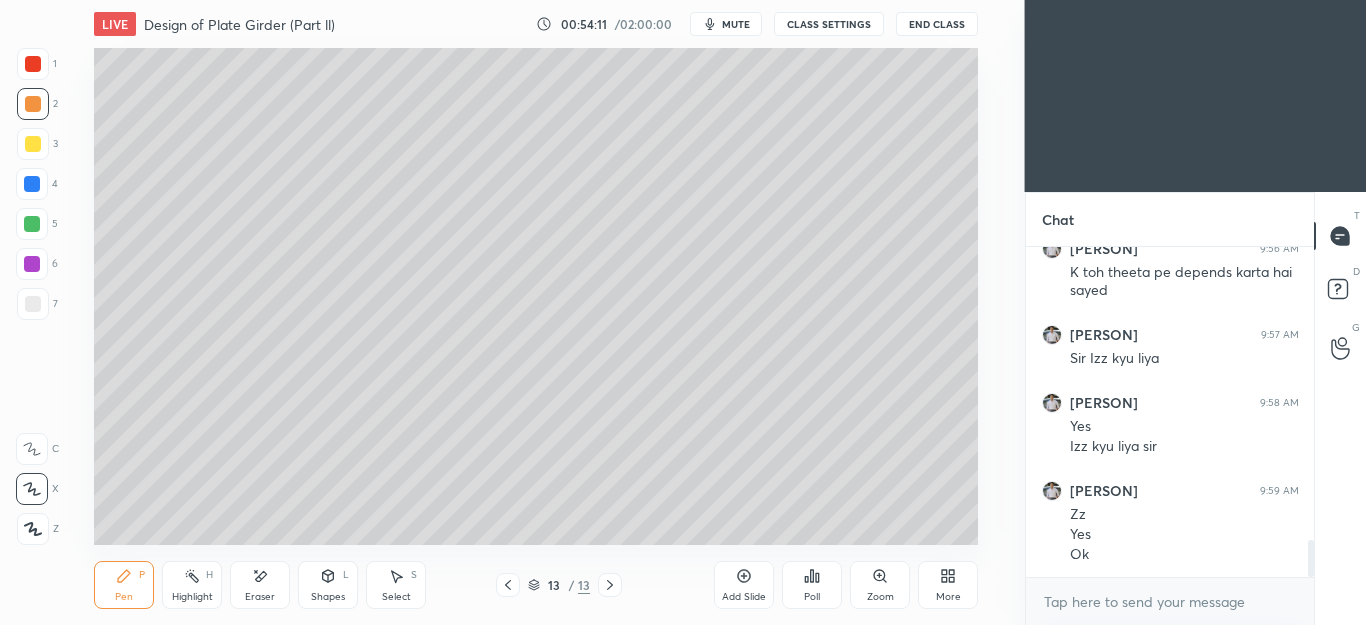 click 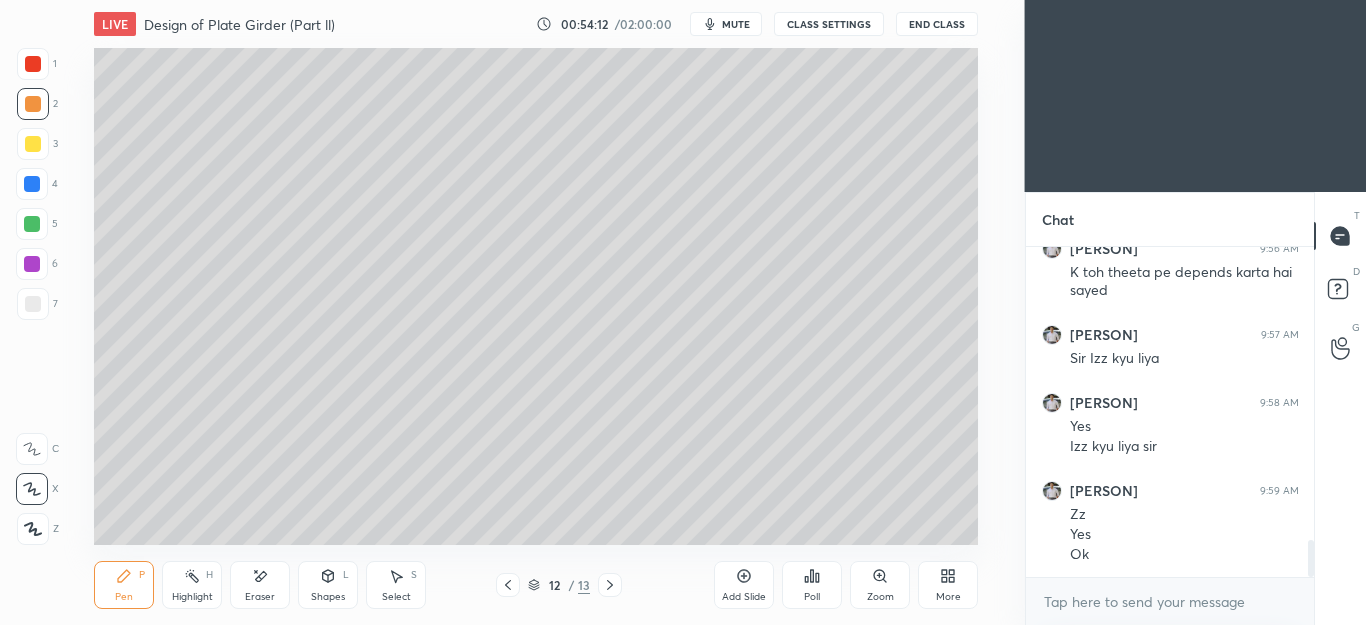 click 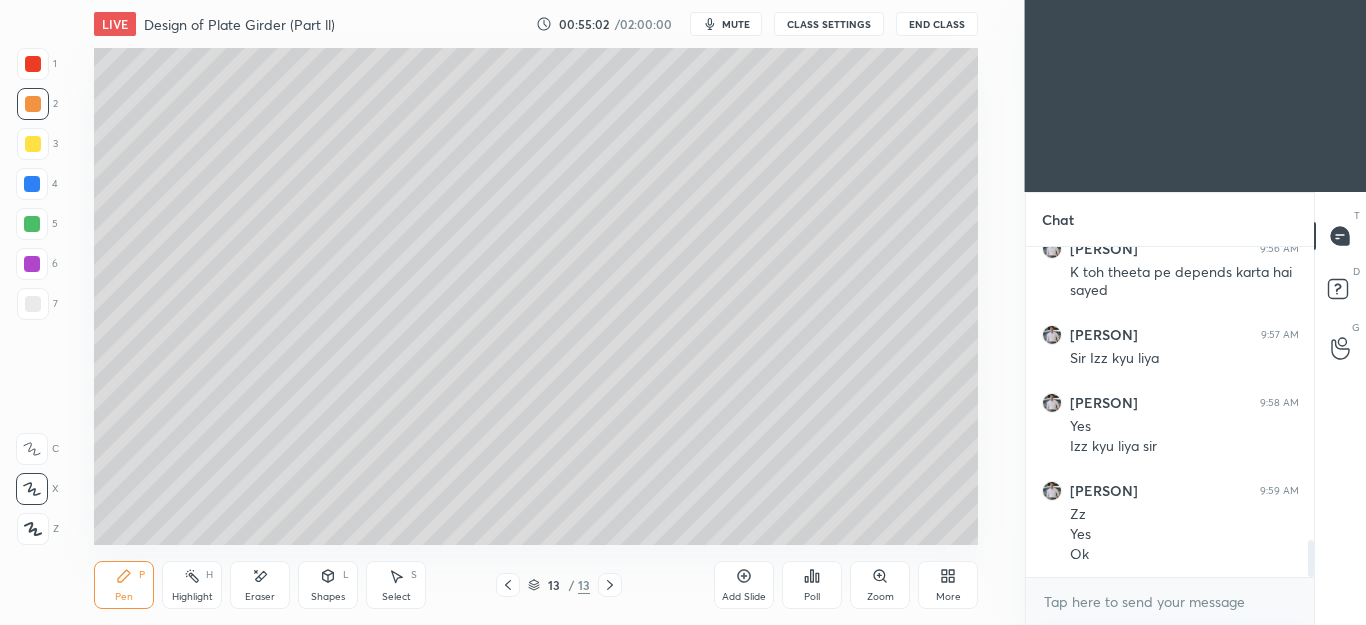 click 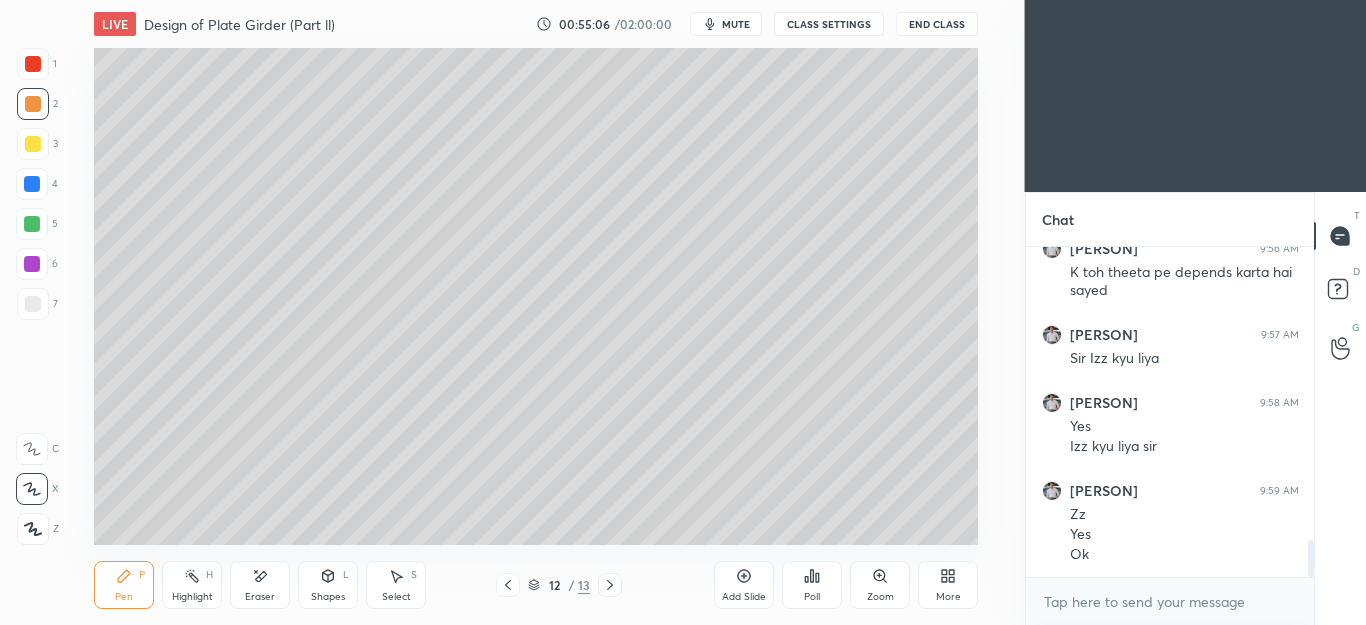 click 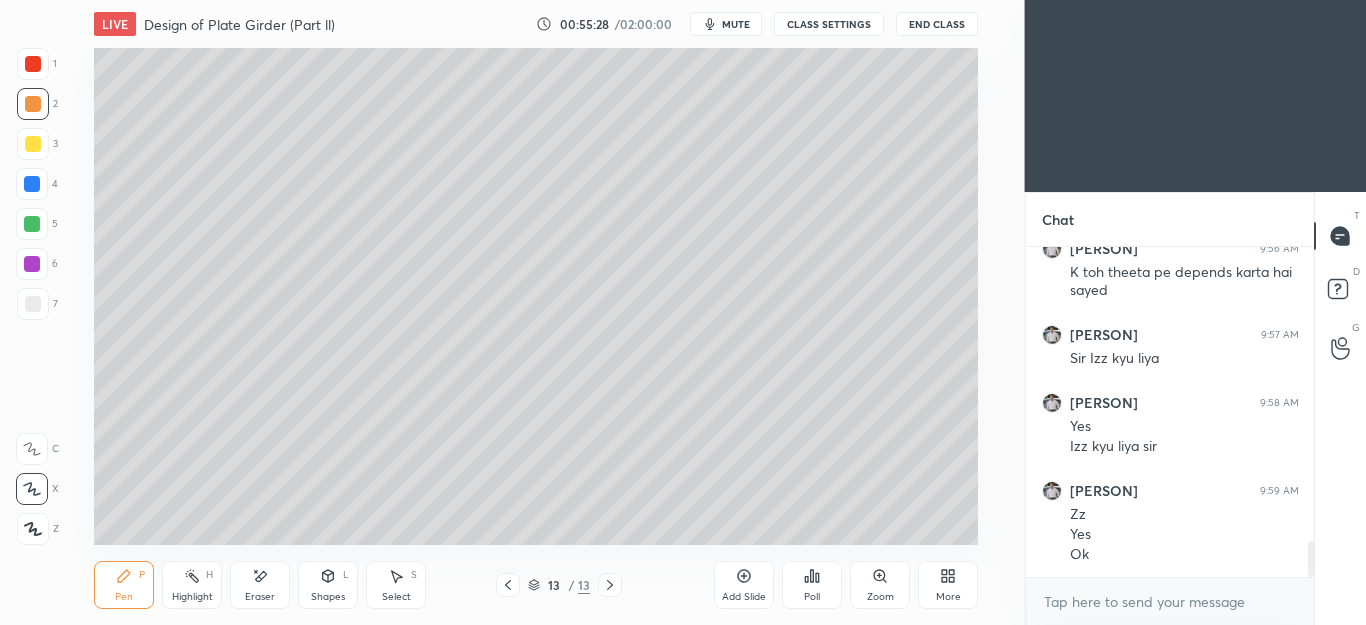 scroll, scrollTop: 2672, scrollLeft: 0, axis: vertical 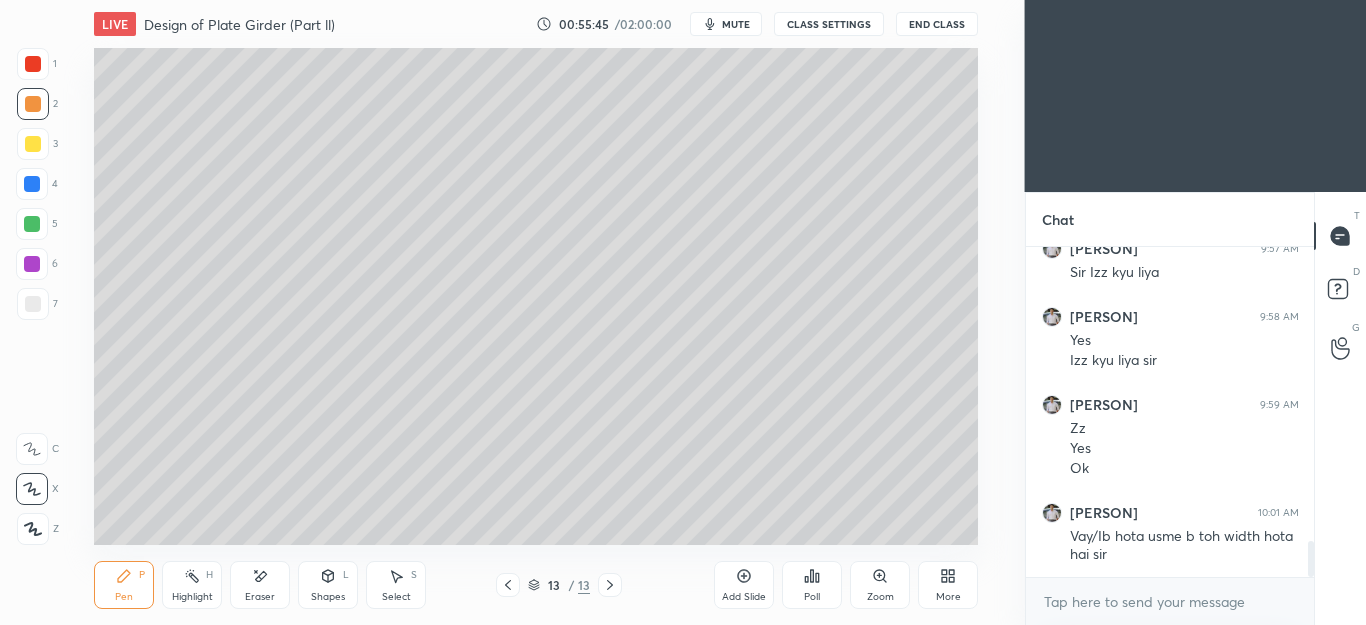 click at bounding box center (32, 224) 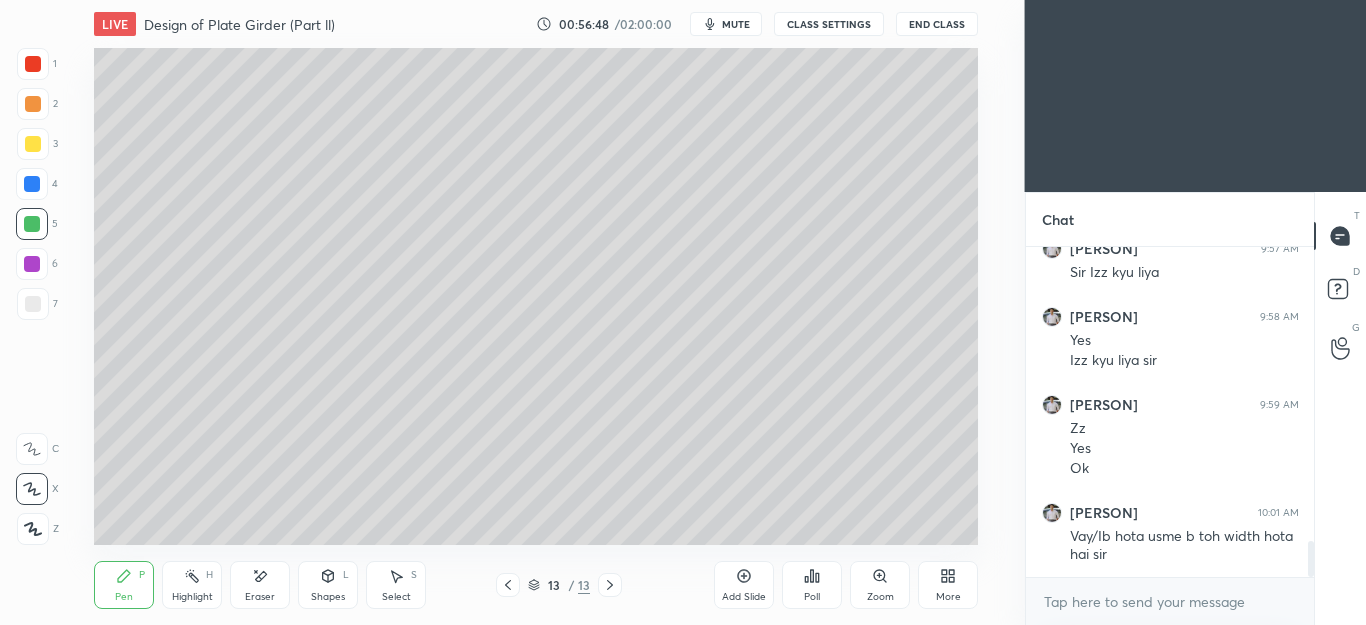 click 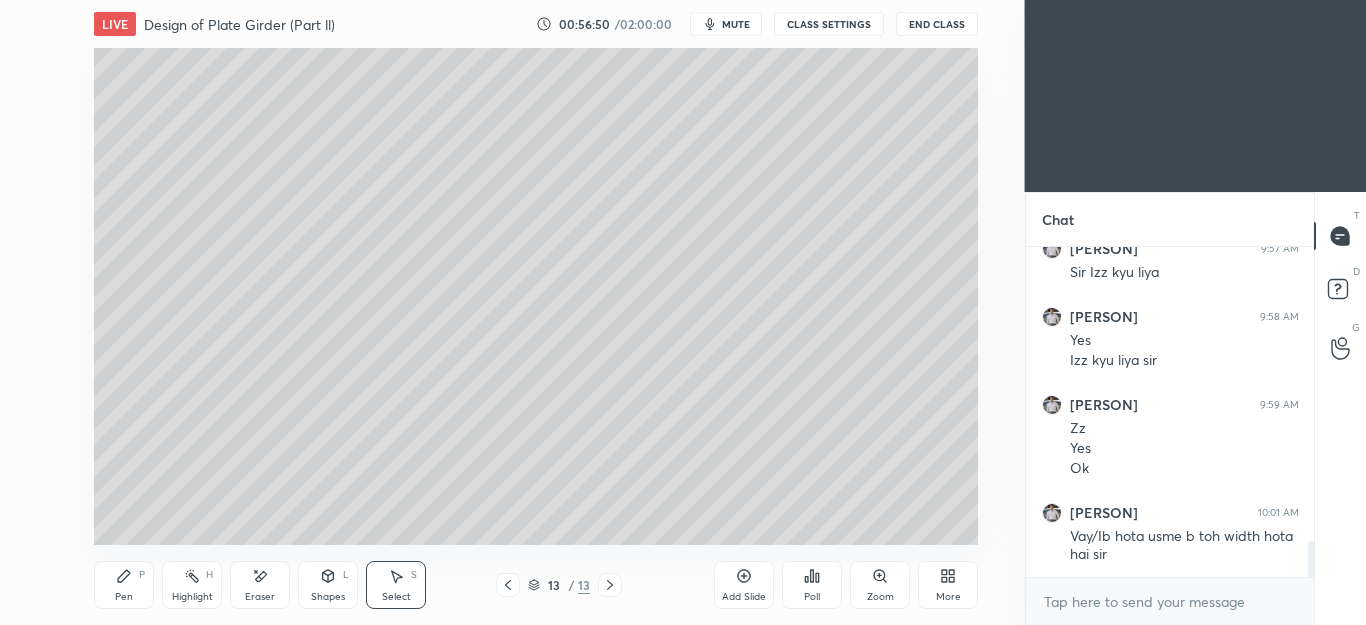 click on "P" at bounding box center (142, 575) 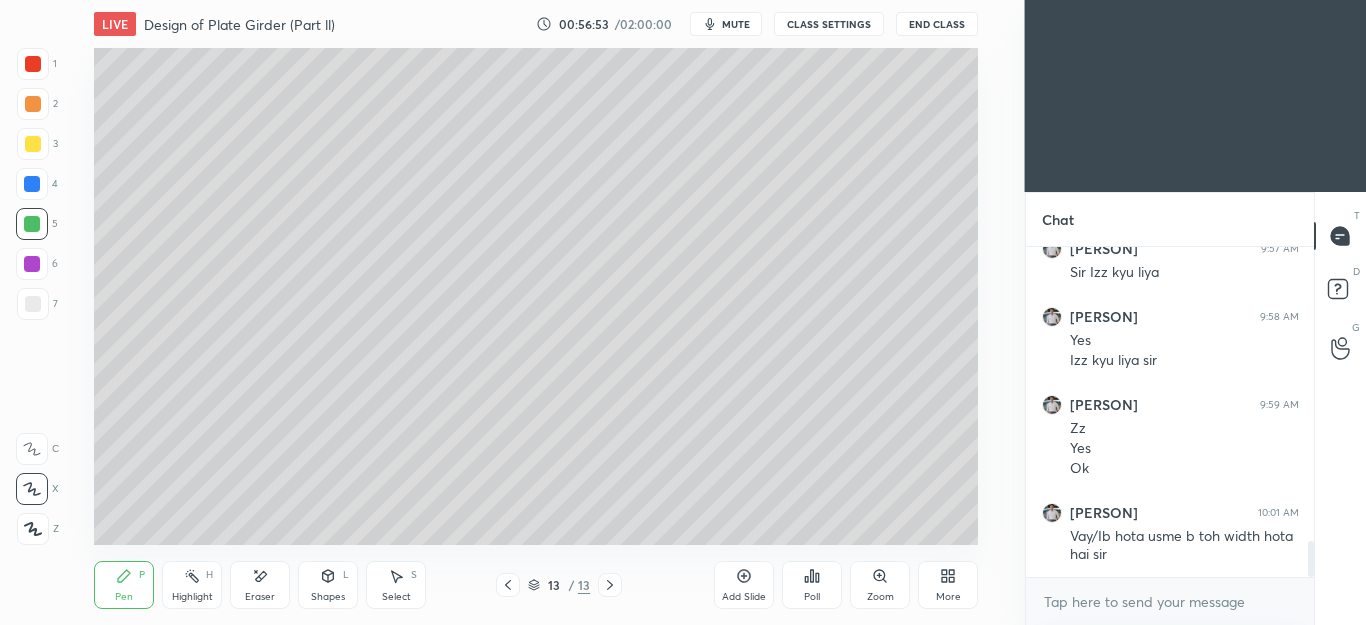 click 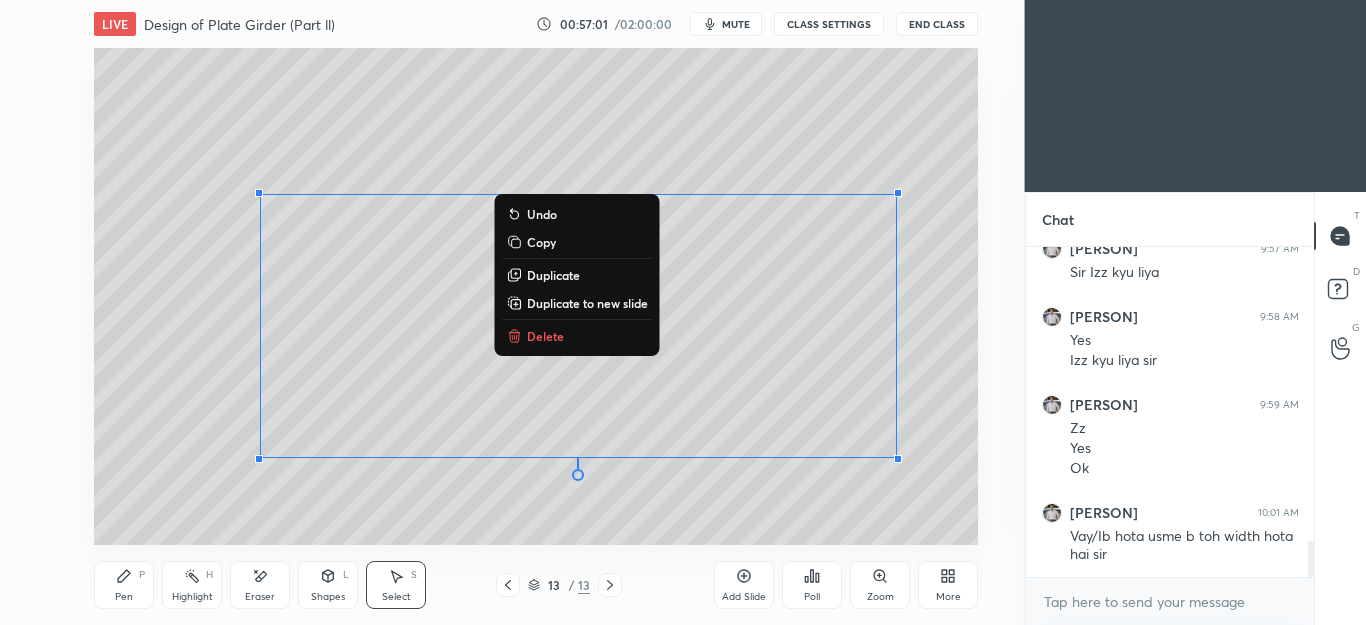 click on "Delete" at bounding box center [545, 336] 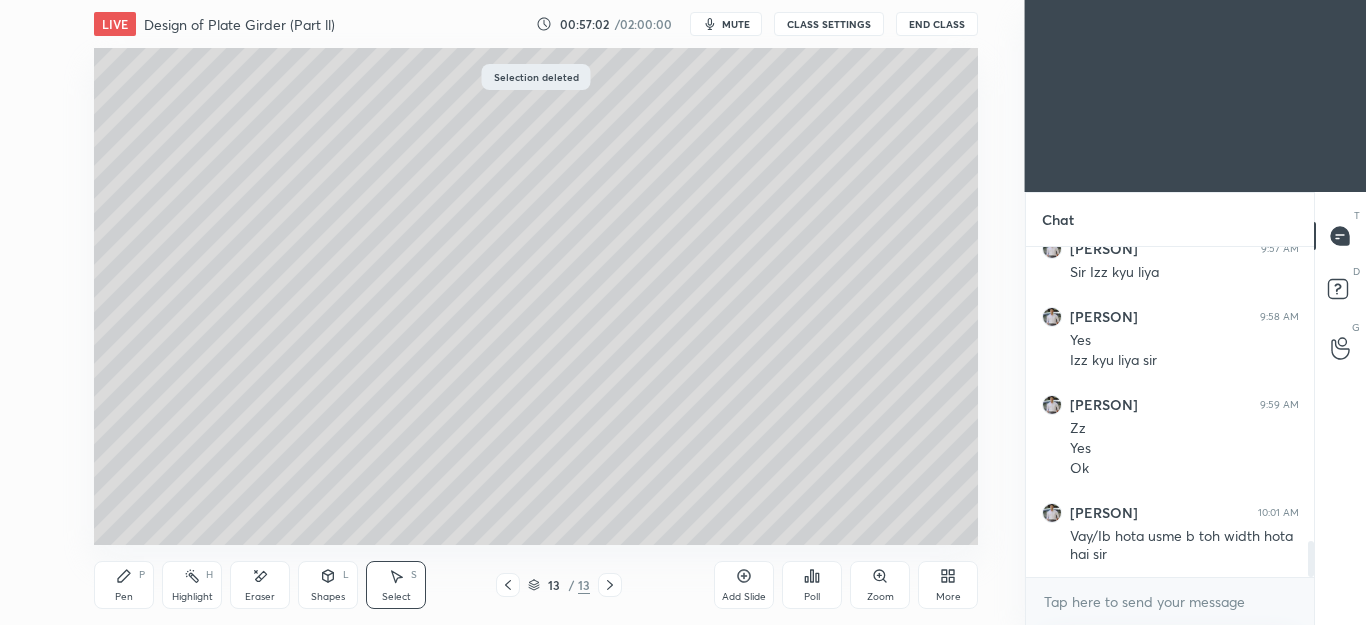click on "Pen P" at bounding box center (124, 585) 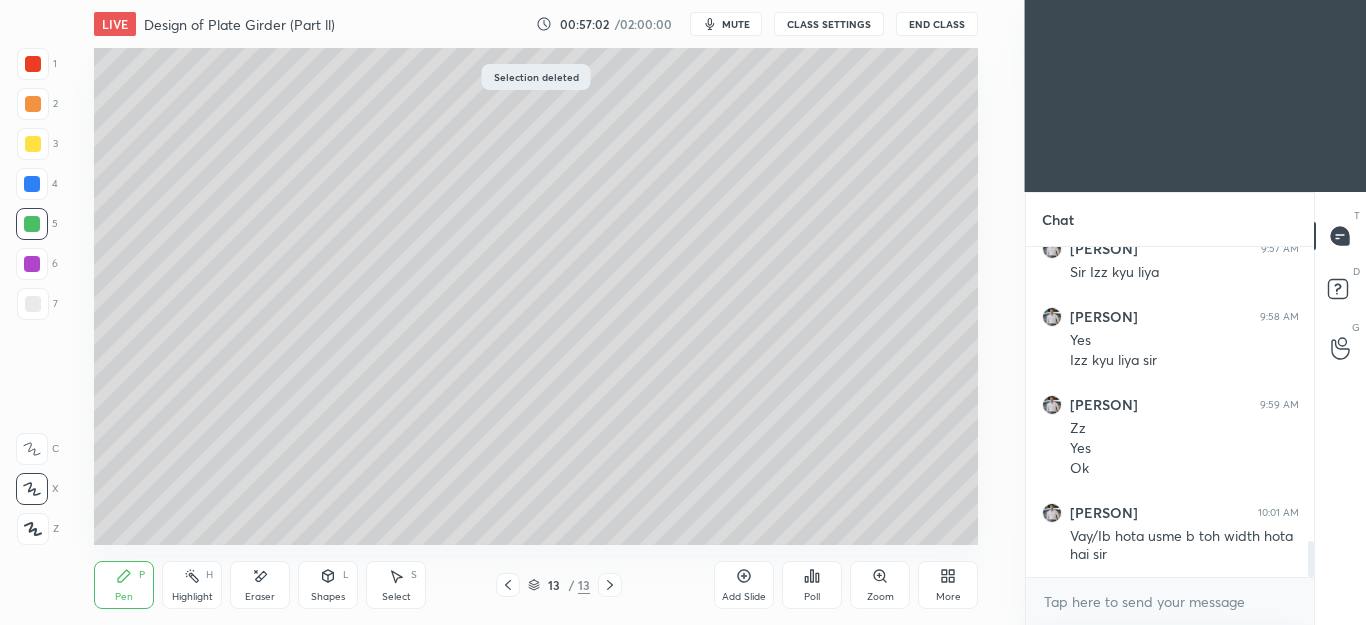 click at bounding box center (33, 104) 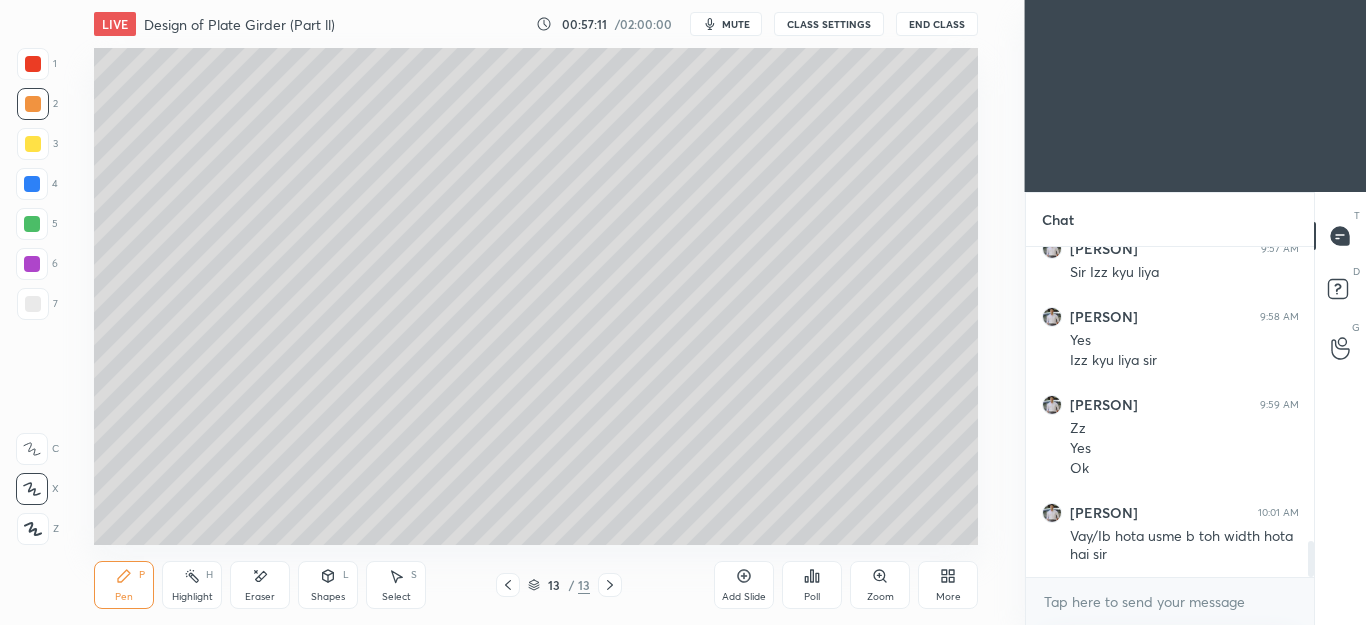 click on "Select S" at bounding box center (396, 585) 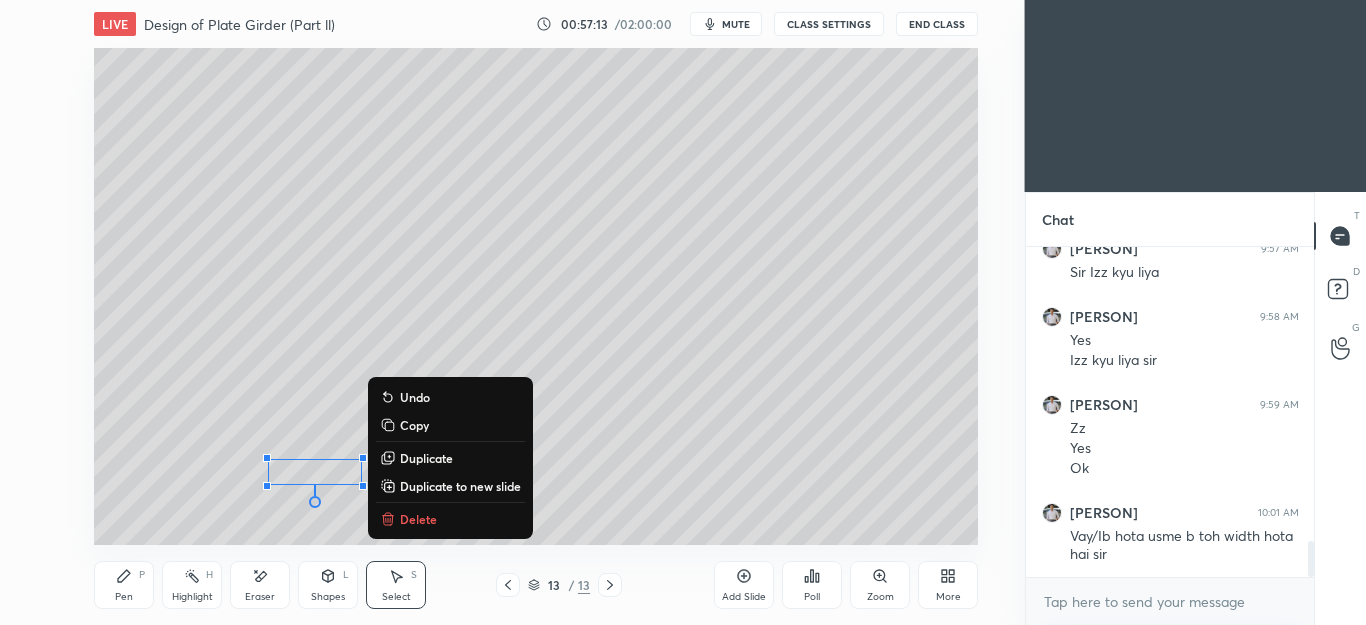 click on "Pen P" at bounding box center [124, 585] 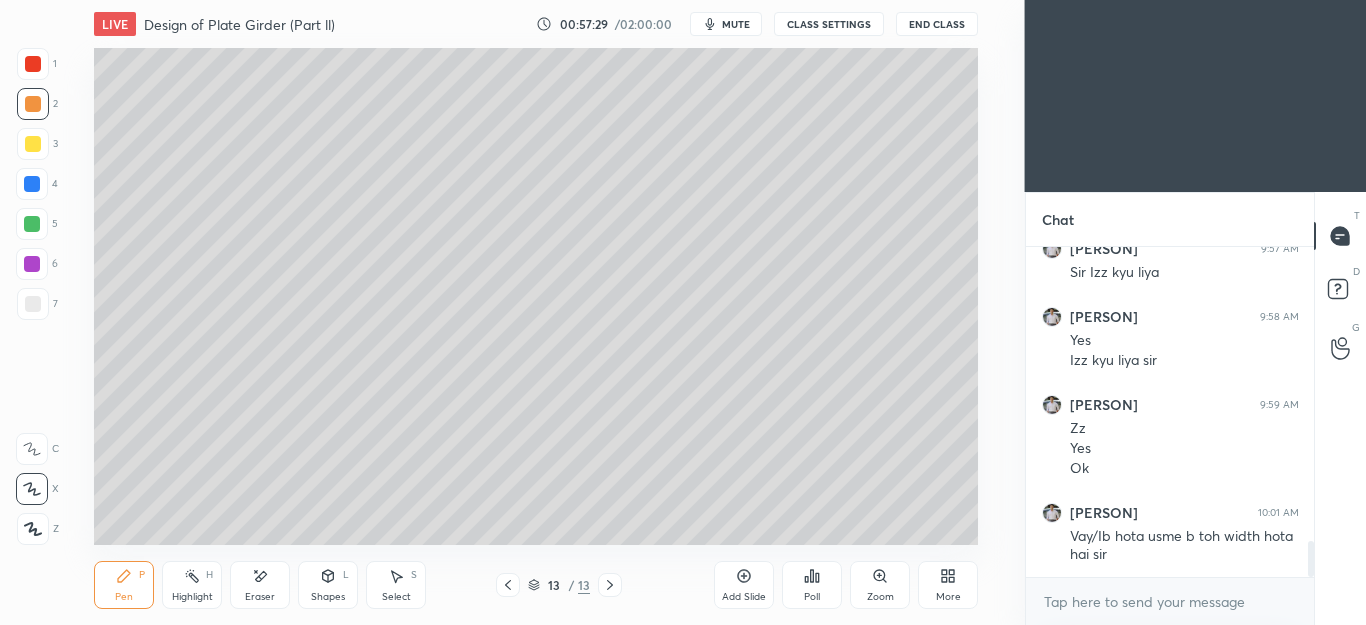 click 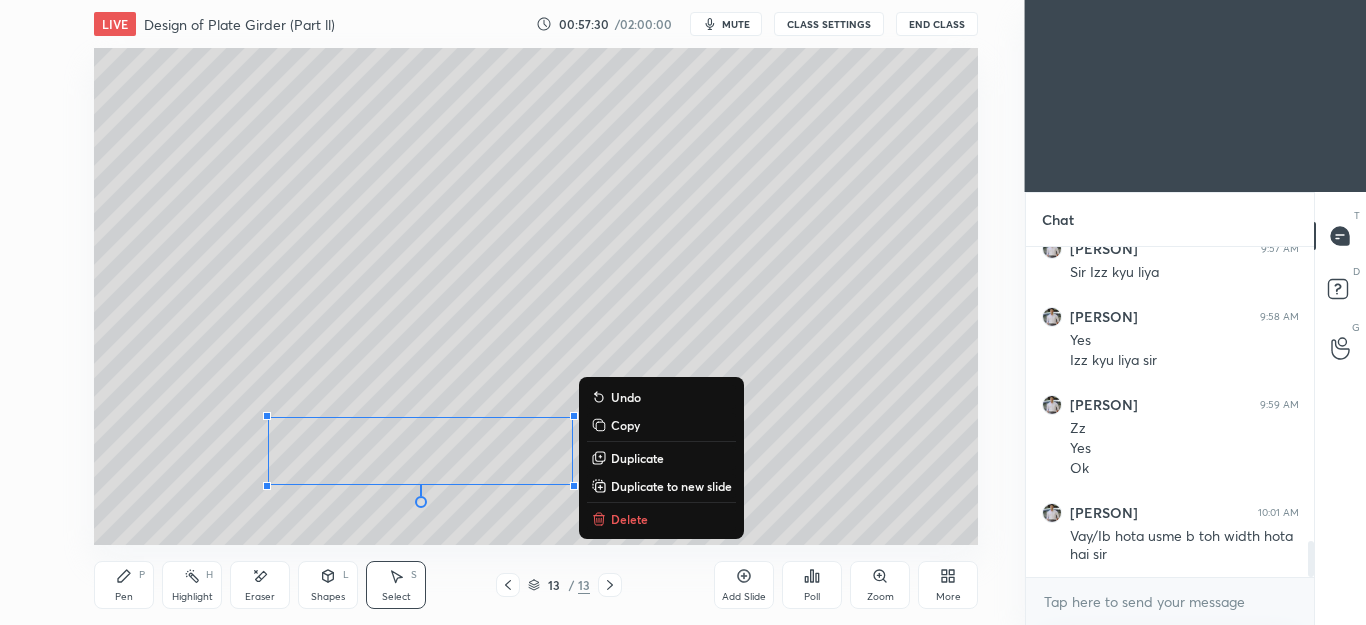 click on "Delete" at bounding box center (629, 519) 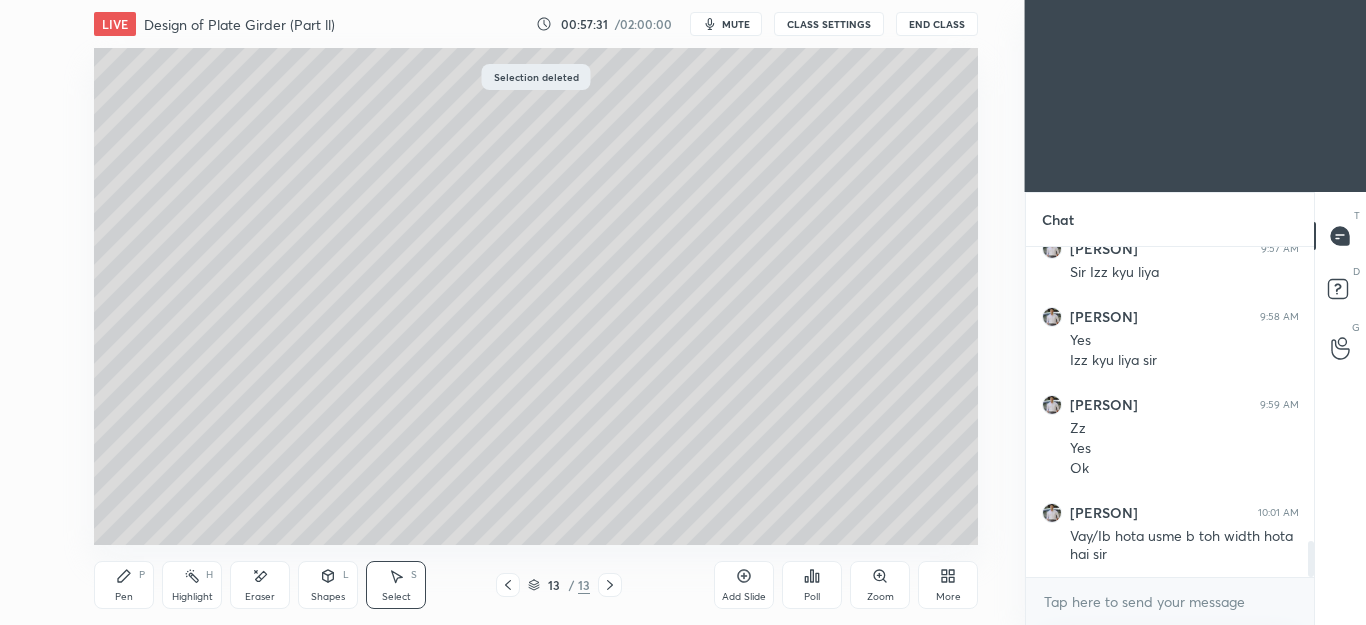 click on "Pen P" at bounding box center [124, 585] 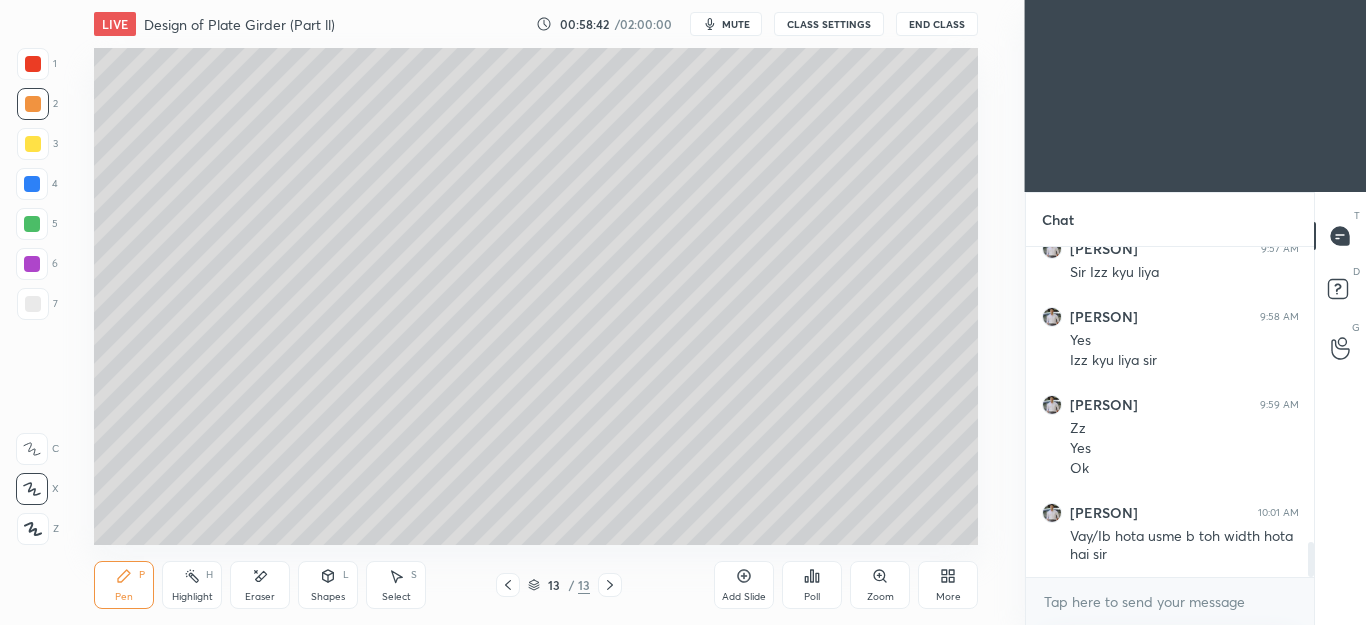 scroll, scrollTop: 2740, scrollLeft: 0, axis: vertical 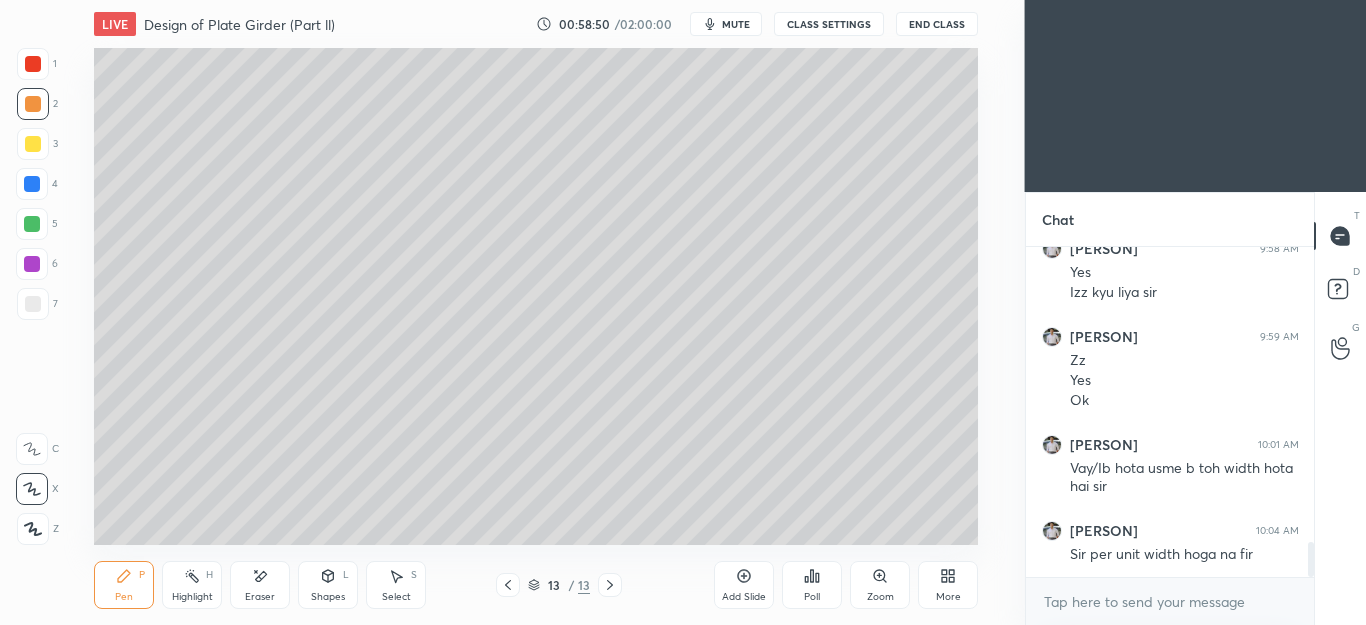 click 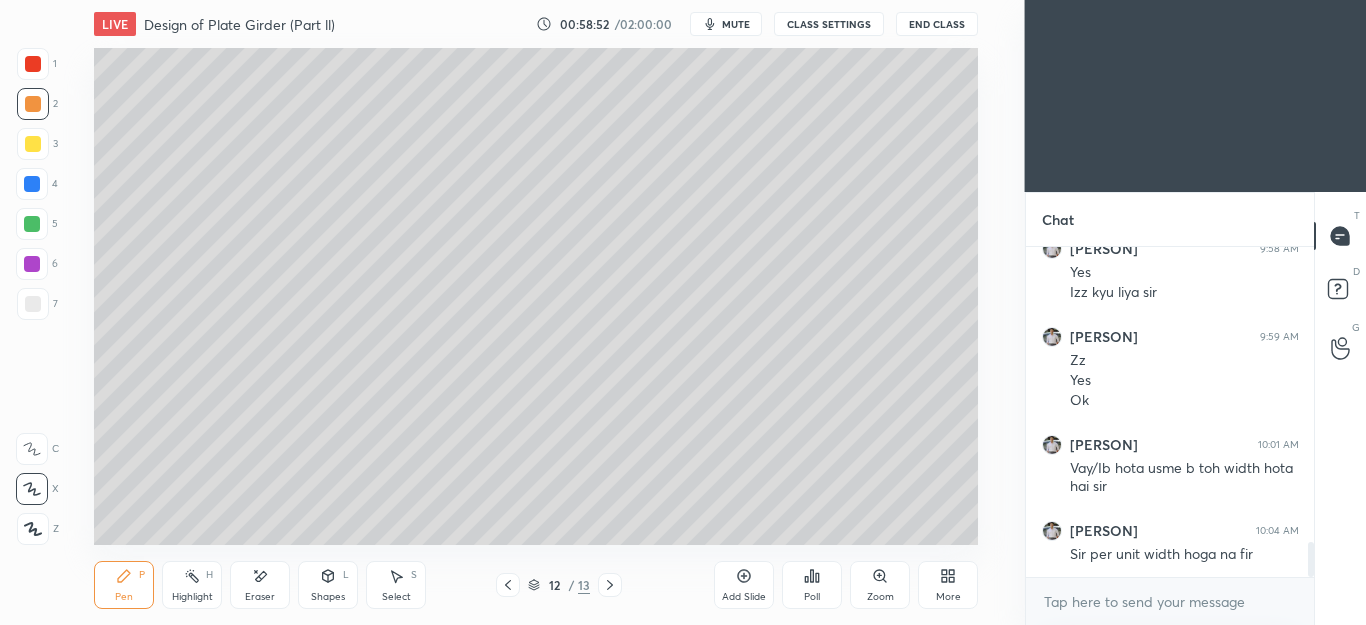 click at bounding box center (508, 585) 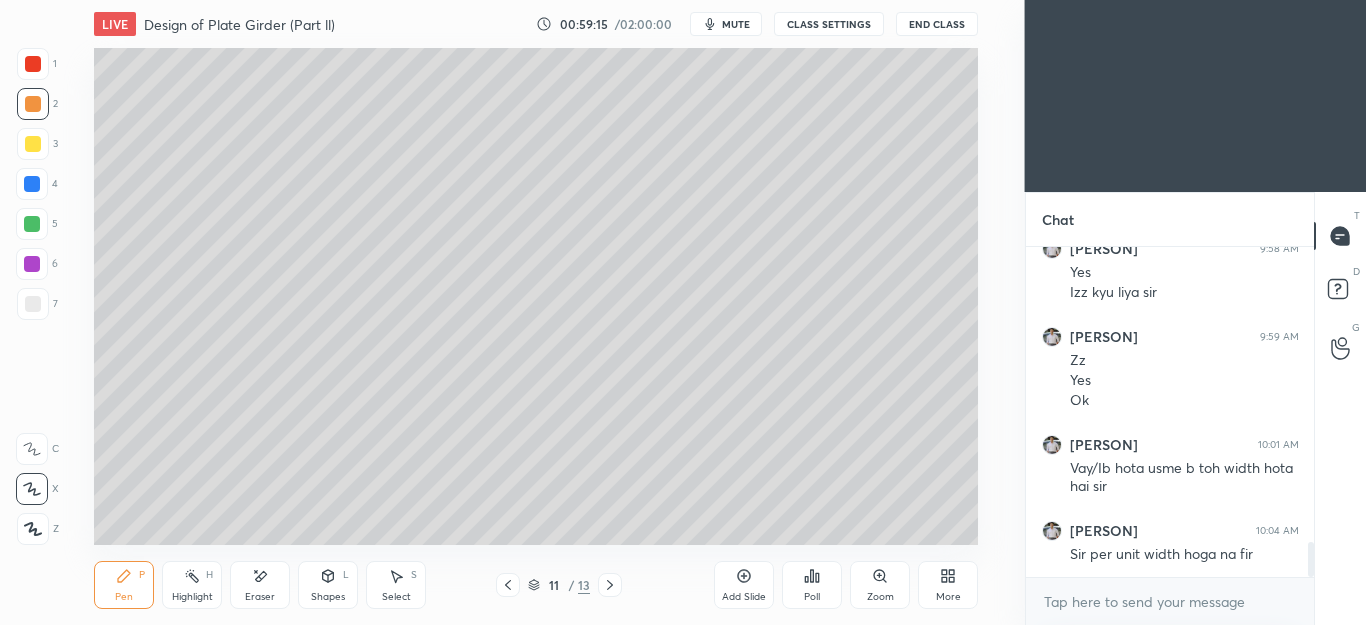 click 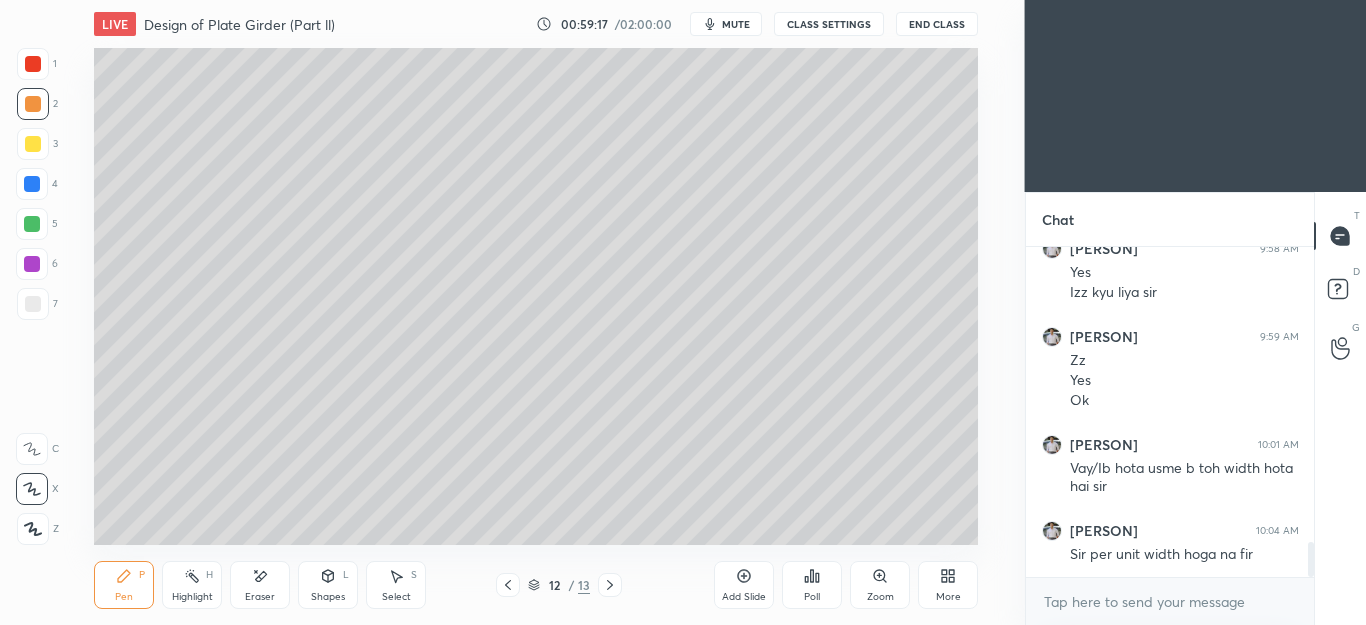 click 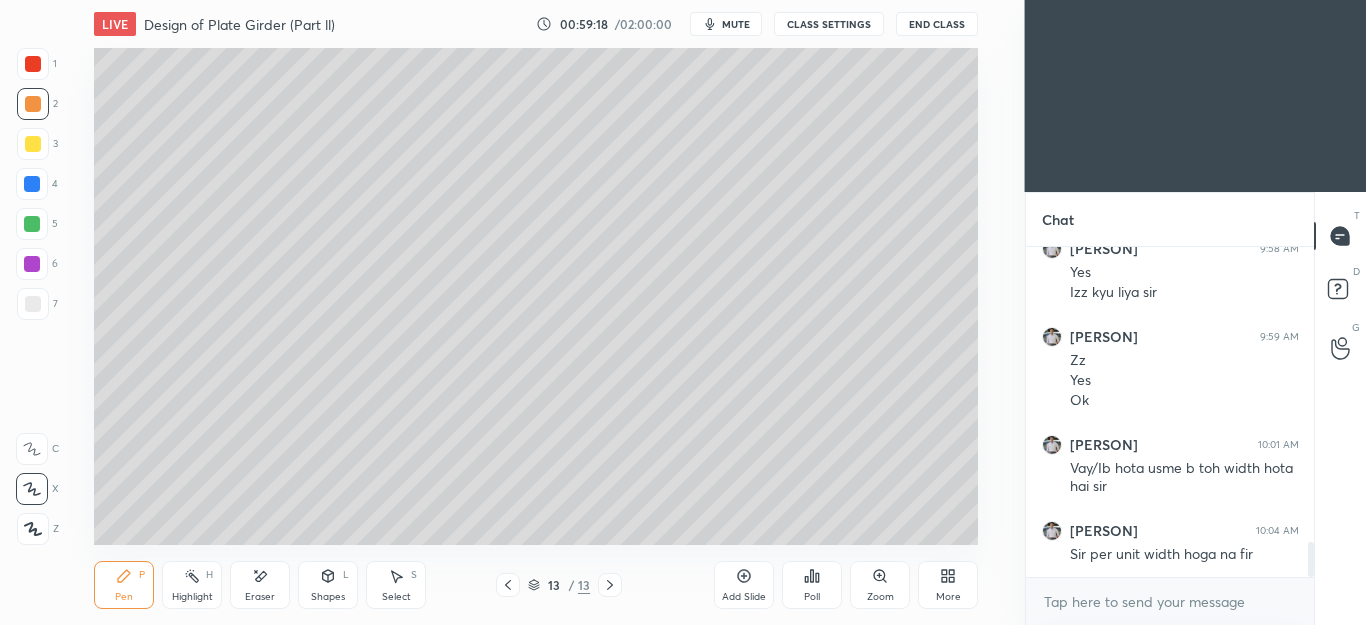 click 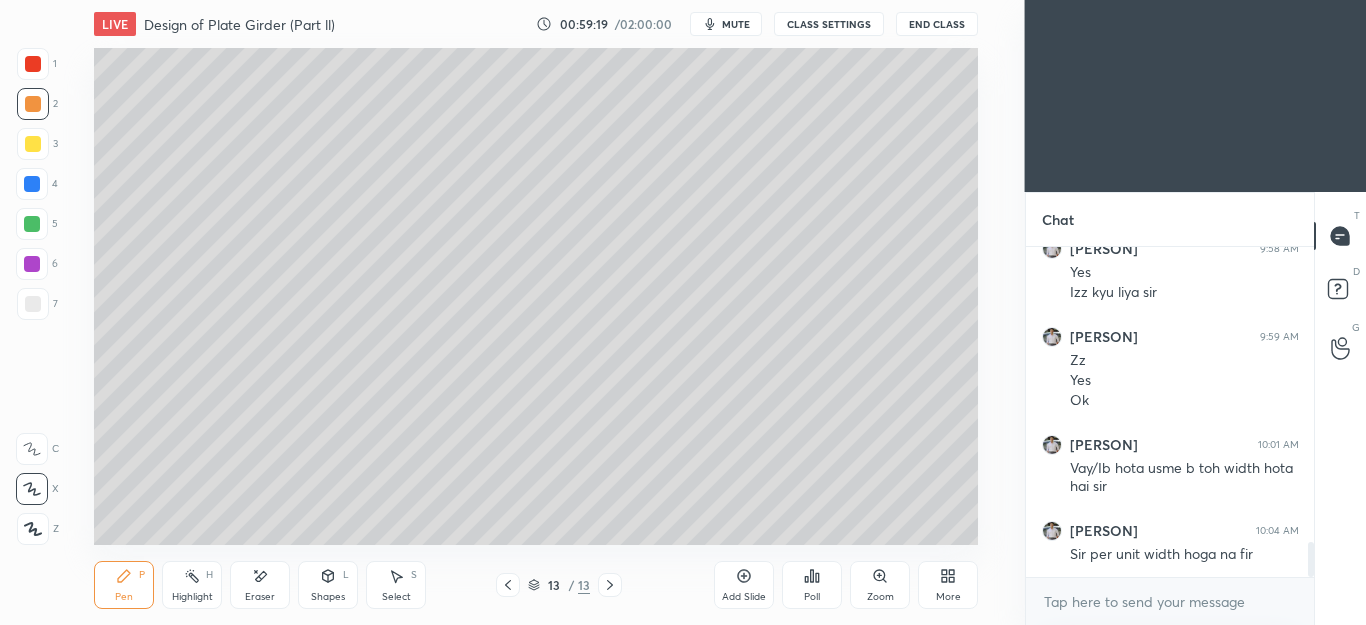 scroll, scrollTop: 2808, scrollLeft: 0, axis: vertical 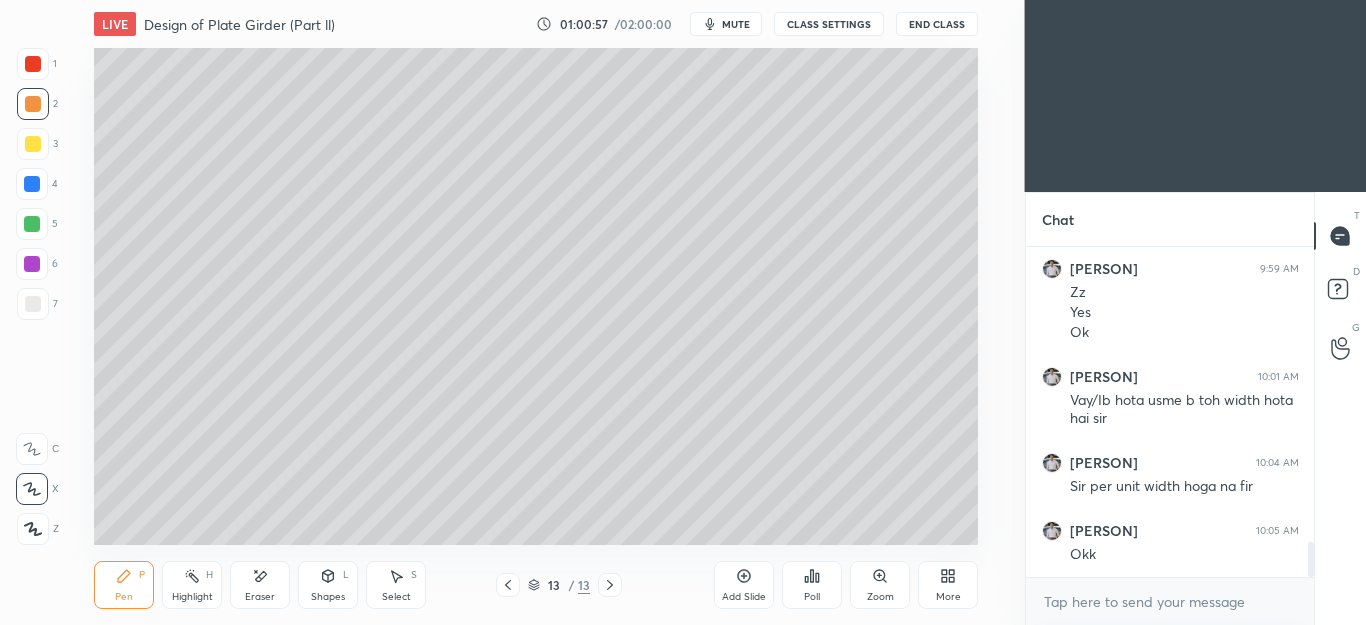 click at bounding box center (33, 304) 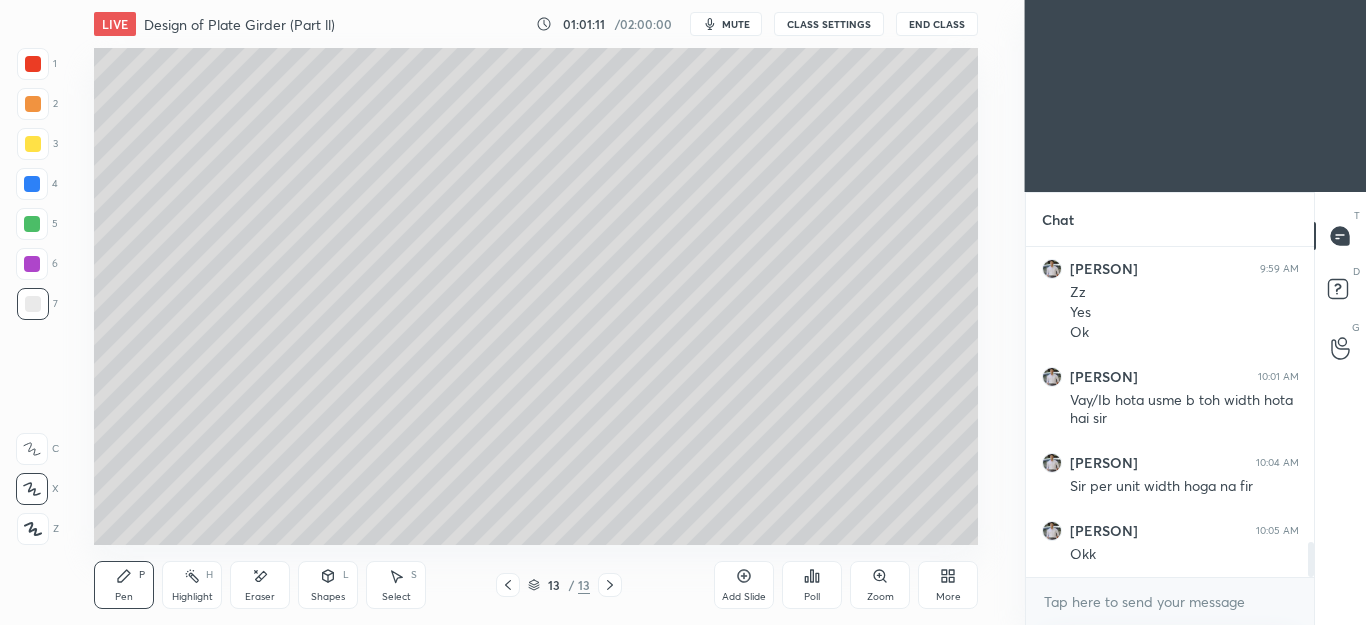 click on "Eraser" at bounding box center (260, 585) 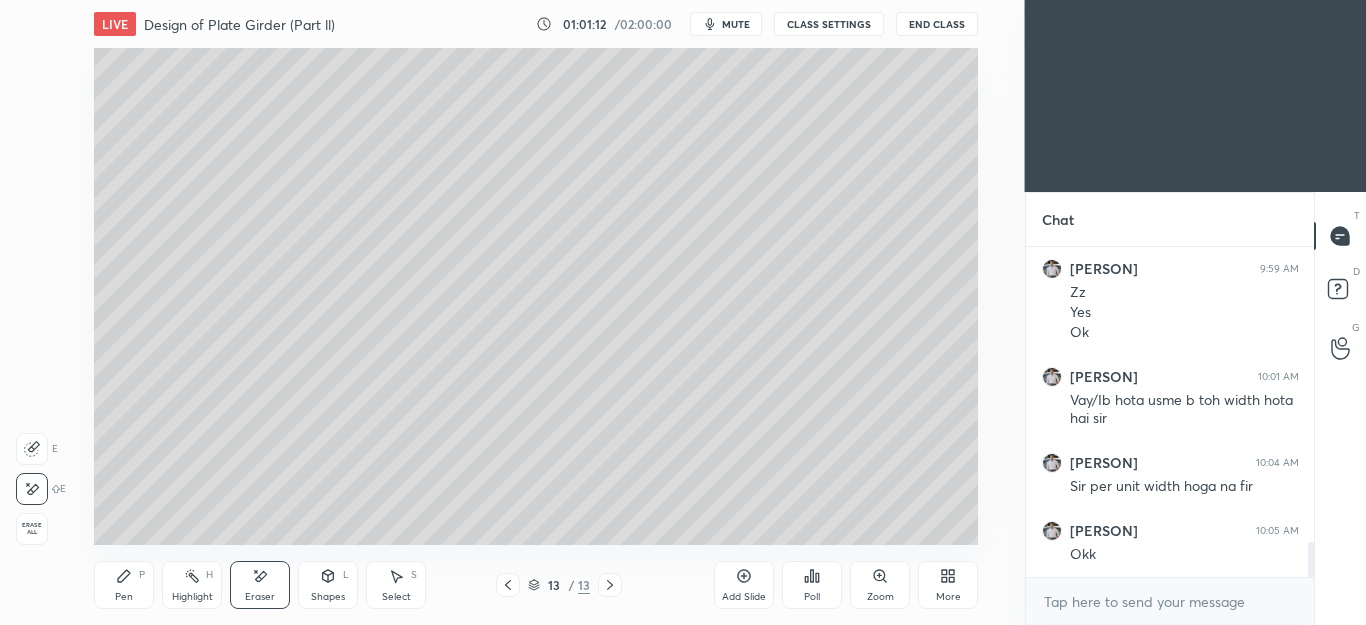 click on "Pen P" at bounding box center (124, 585) 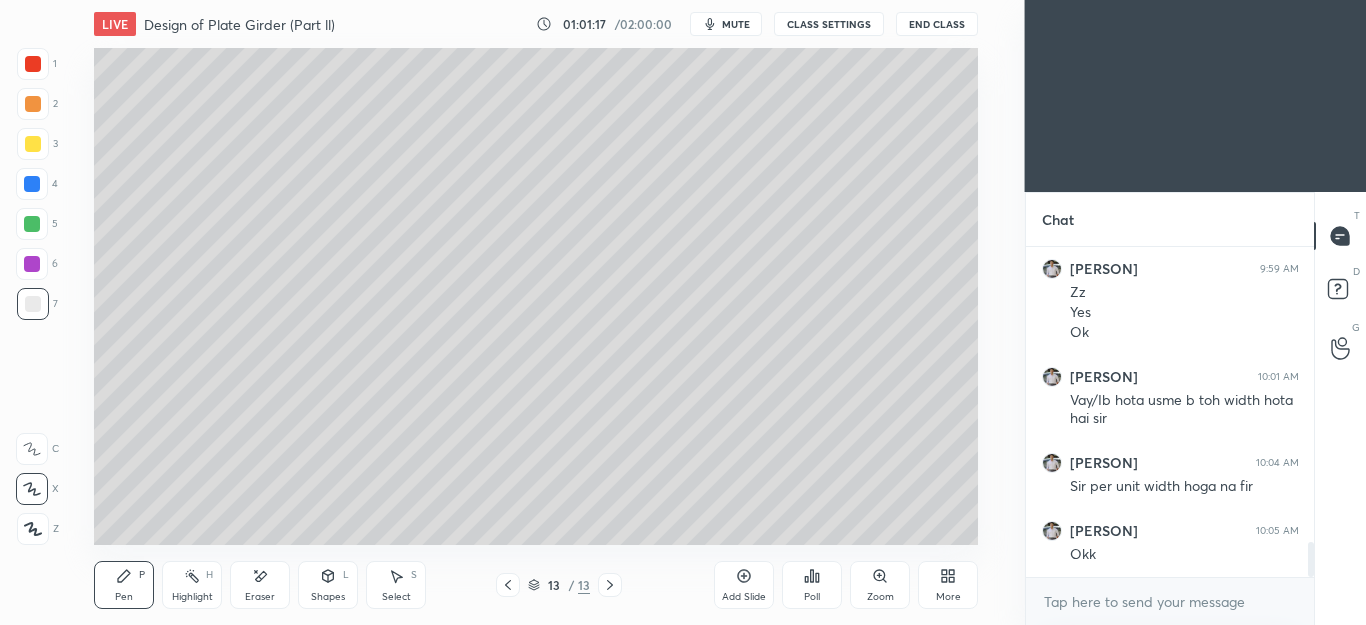 click on "Eraser" at bounding box center (260, 597) 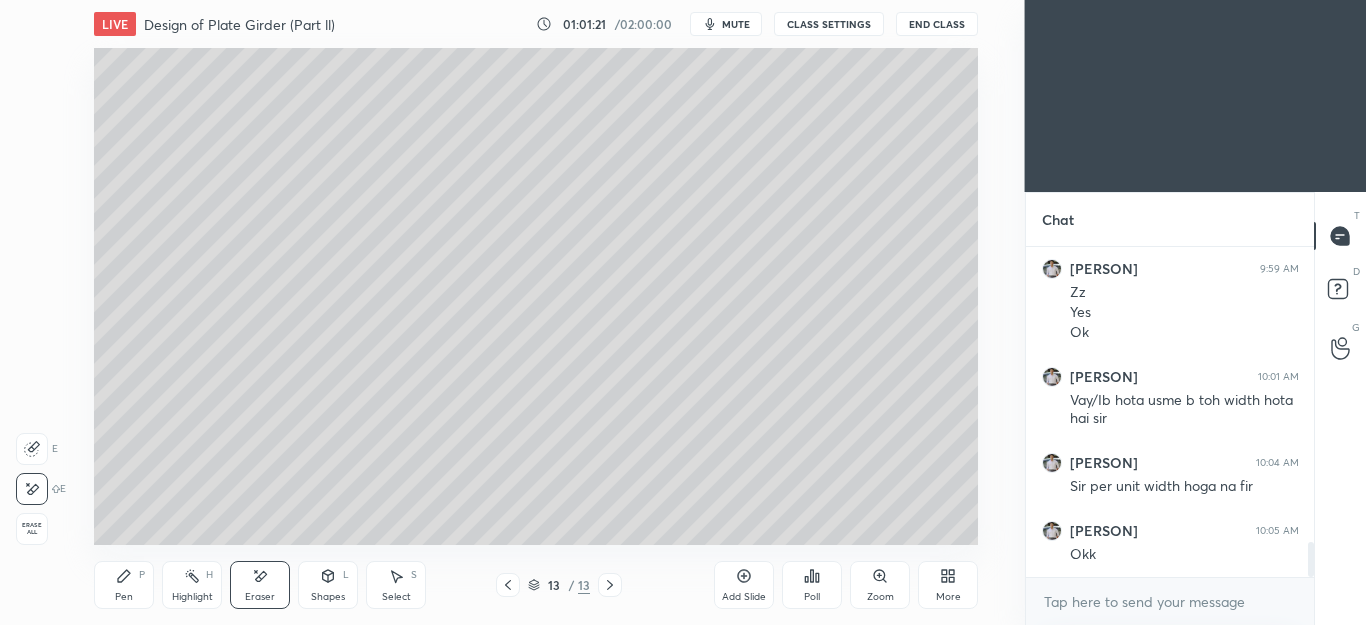 click on "Pen P" at bounding box center [124, 585] 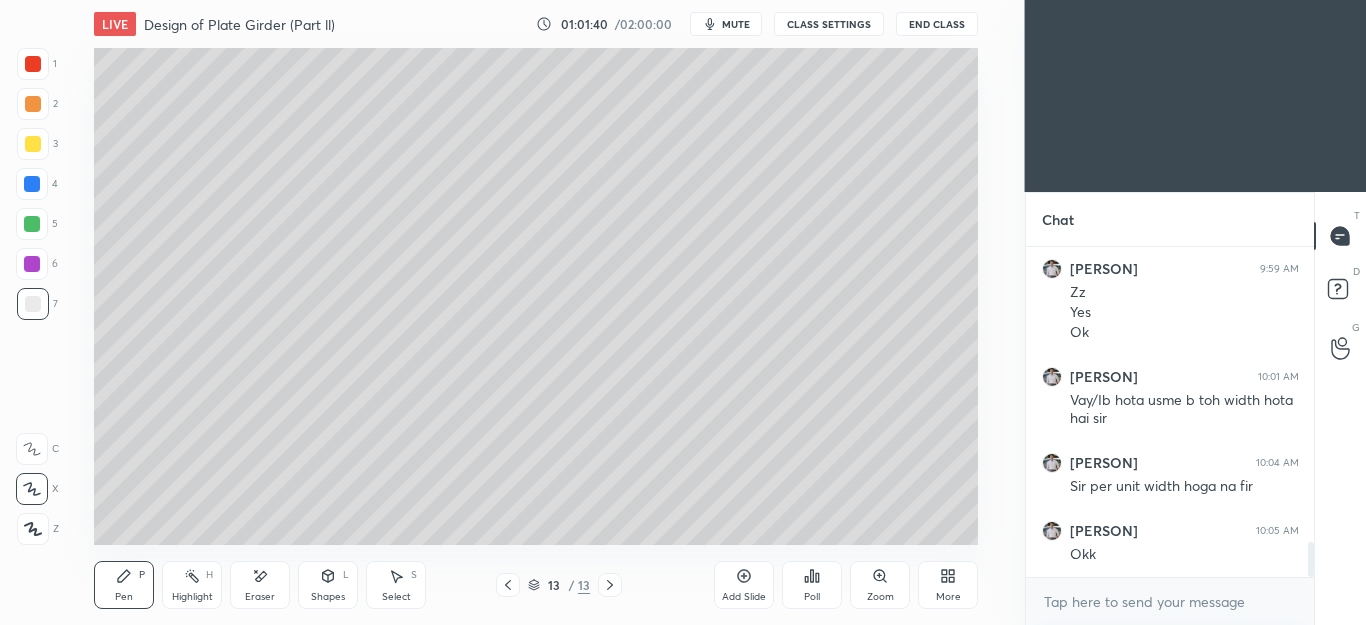 click at bounding box center [610, 585] 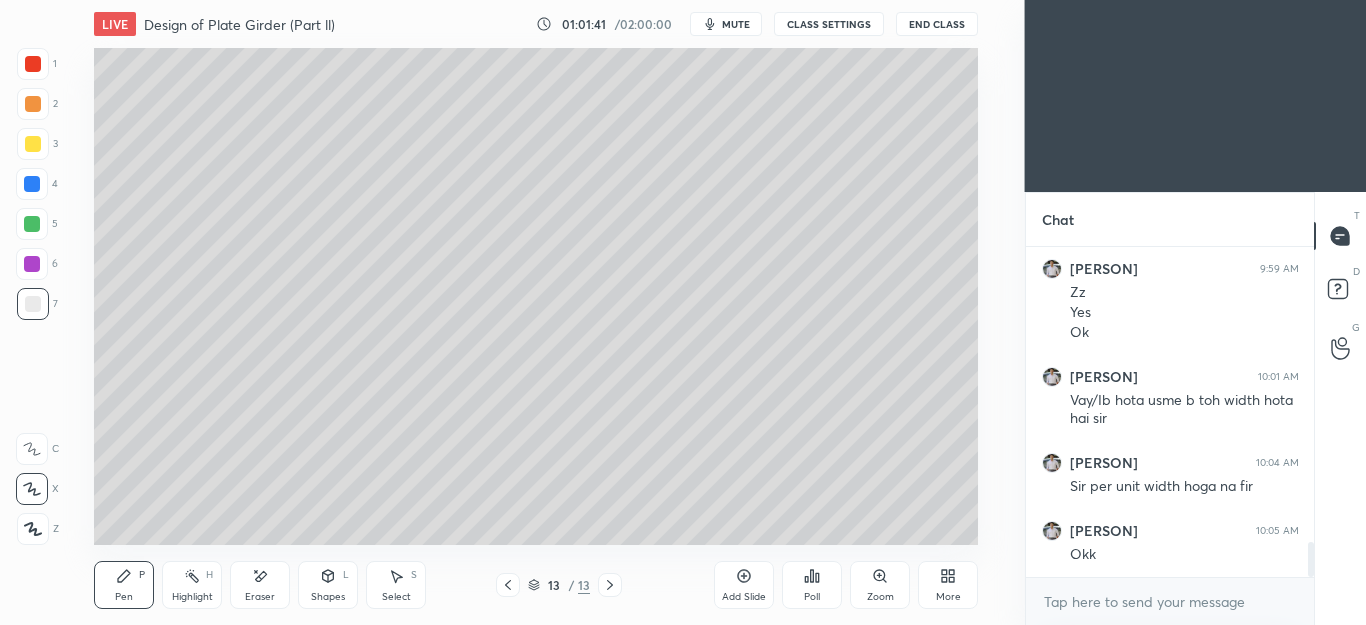 click 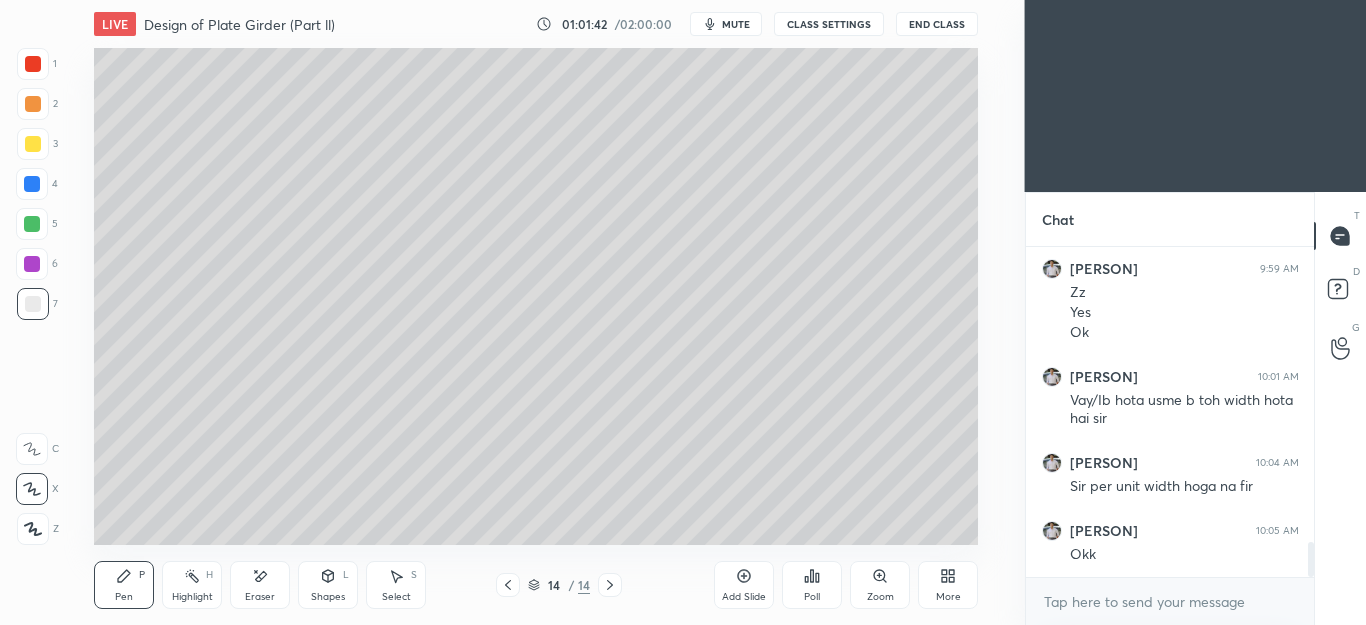 click at bounding box center (33, 304) 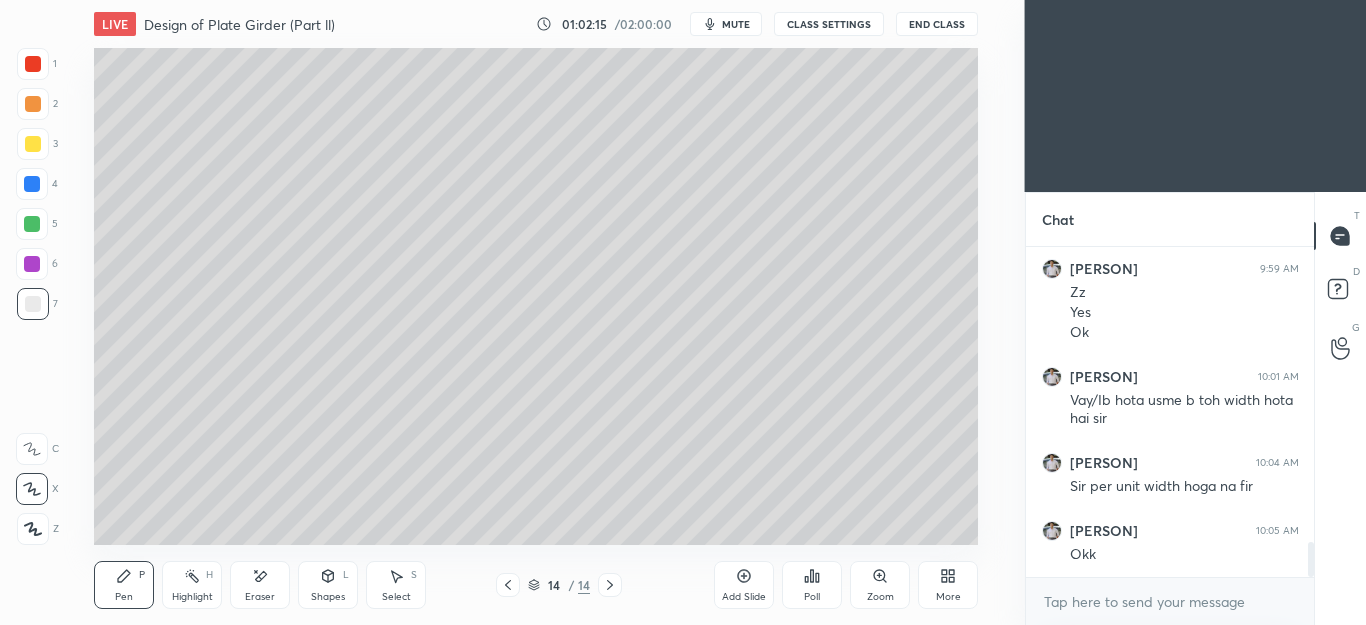 click on "Eraser" at bounding box center (260, 585) 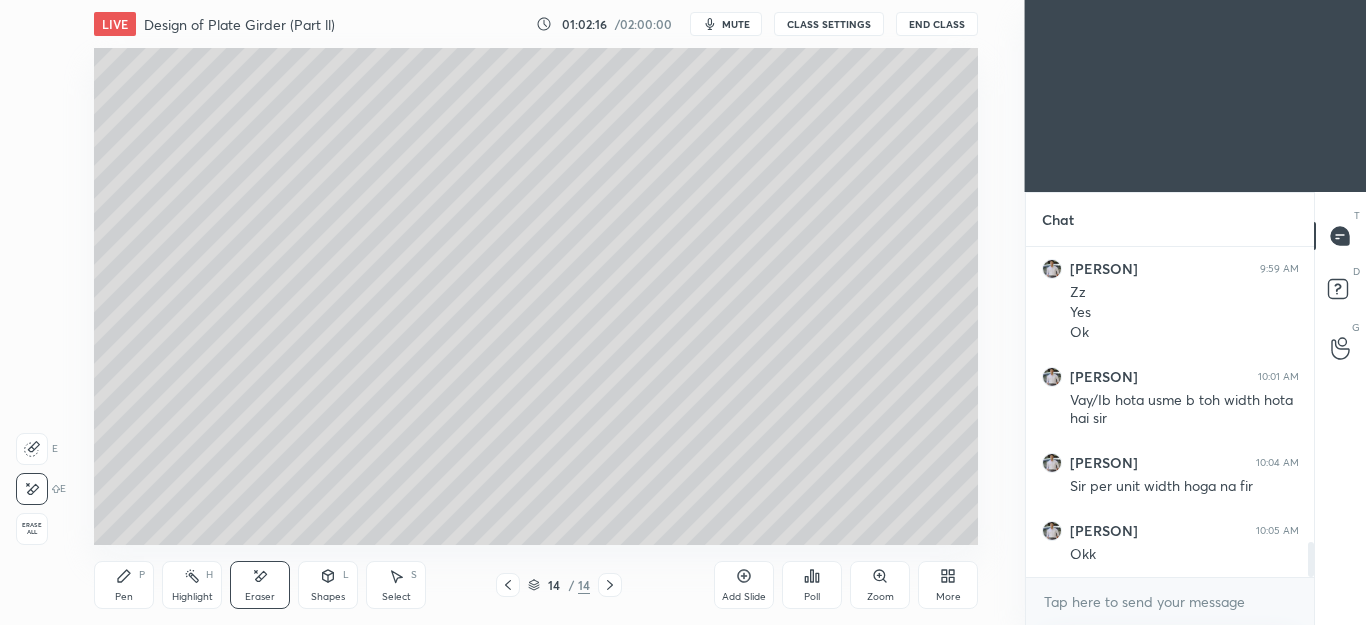click 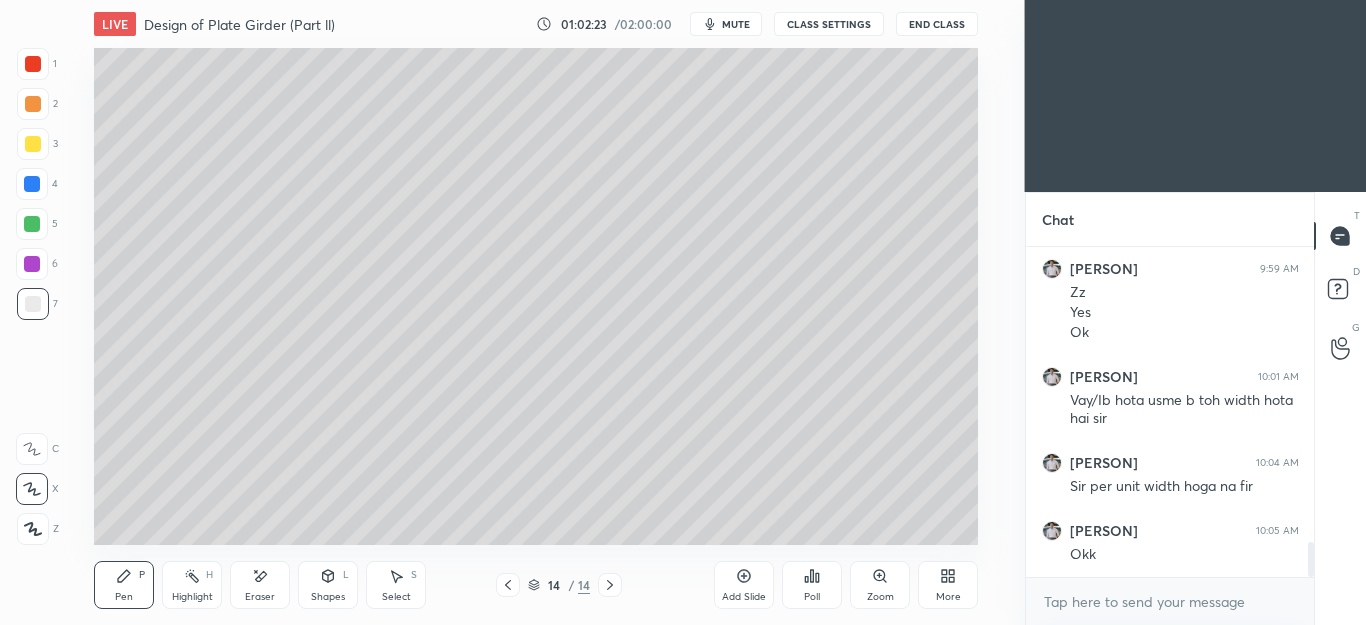 click on "Pen P" at bounding box center [124, 585] 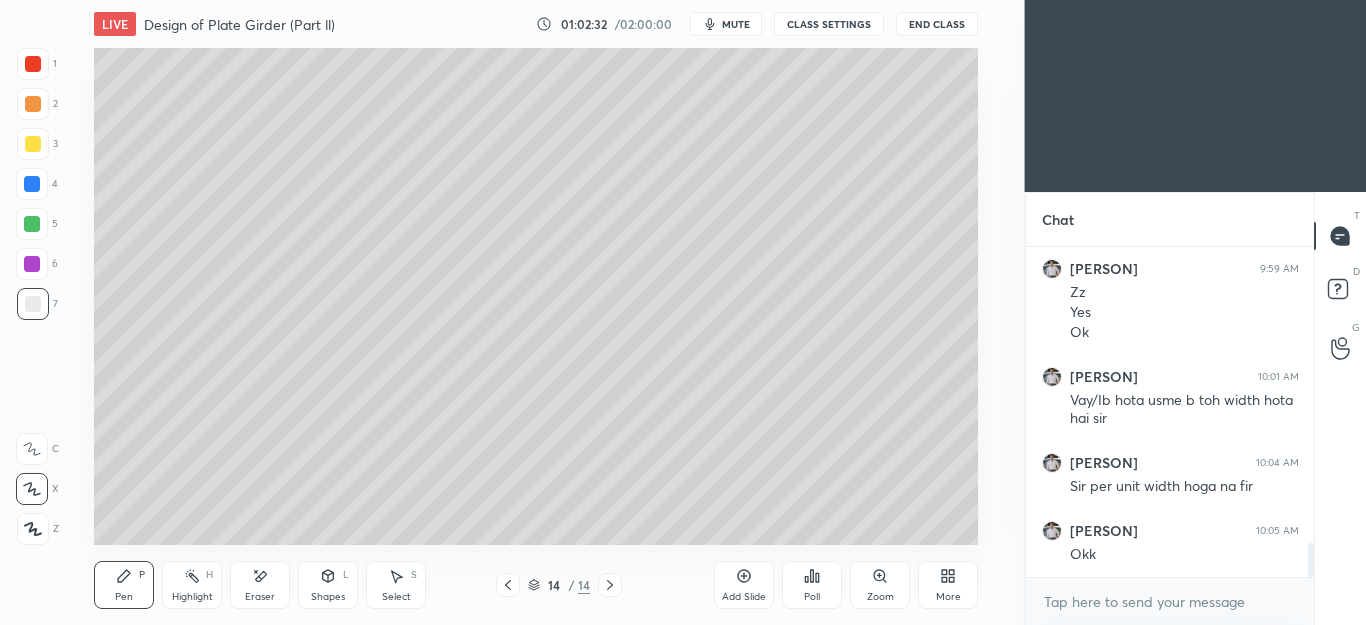 scroll, scrollTop: 2876, scrollLeft: 0, axis: vertical 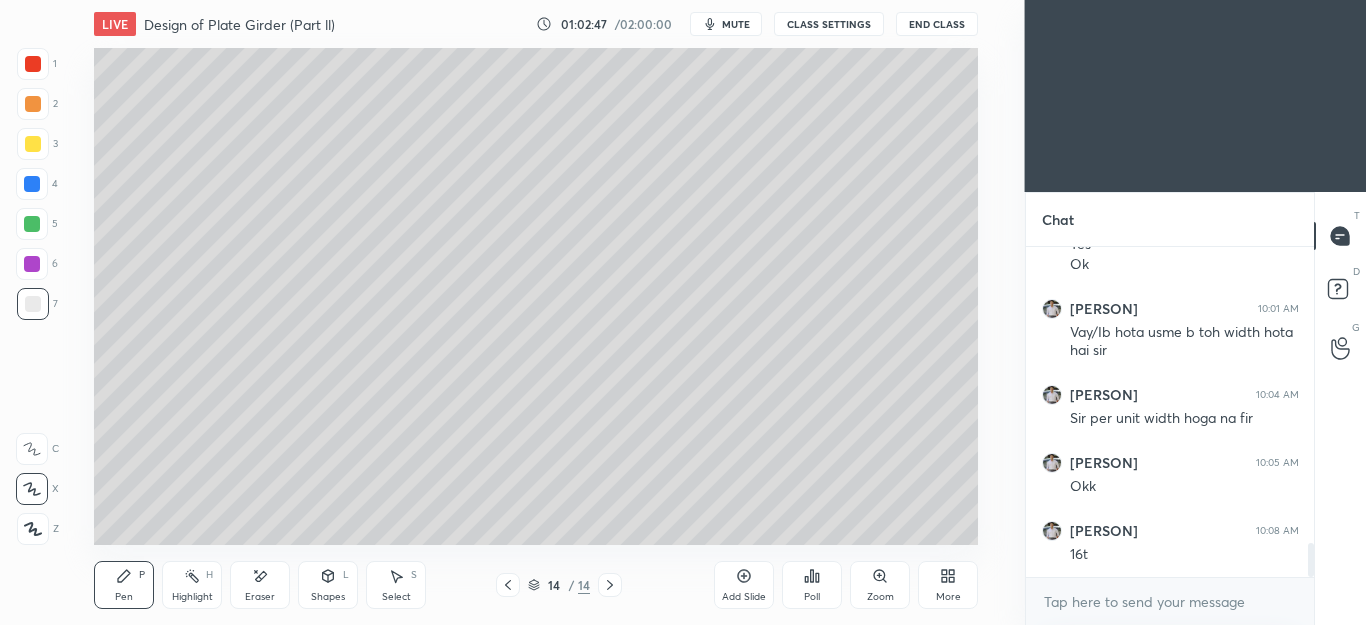 click 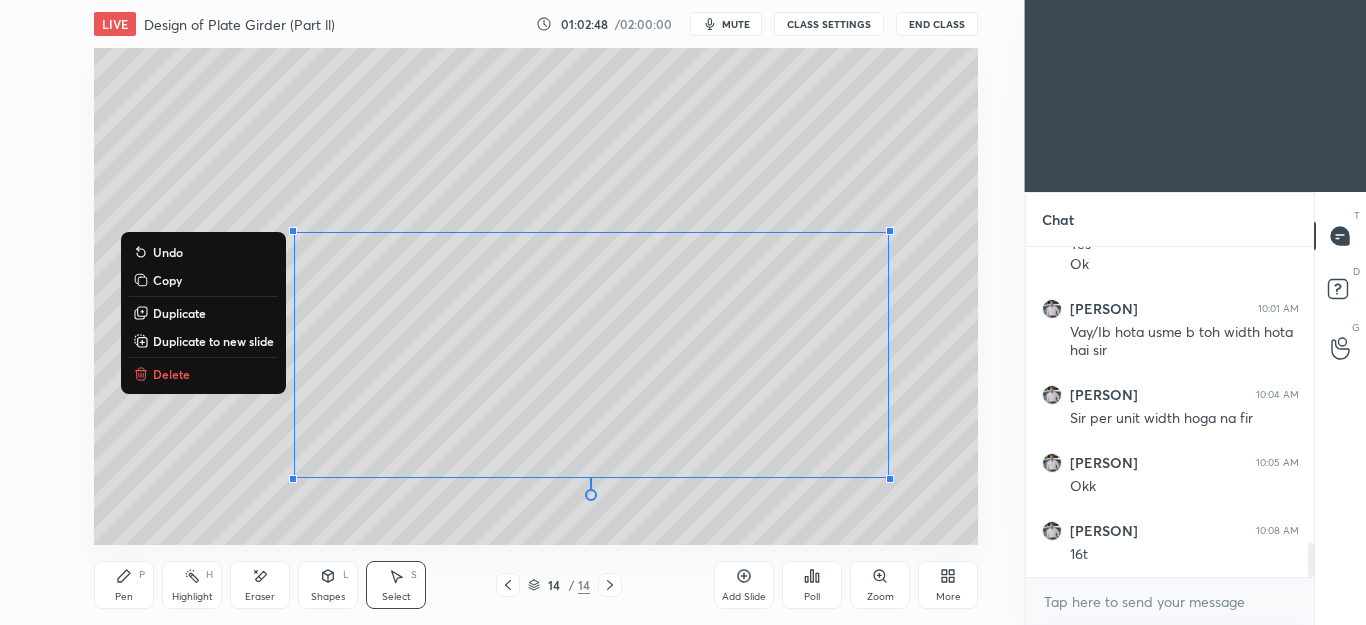 click on "Delete" at bounding box center (171, 374) 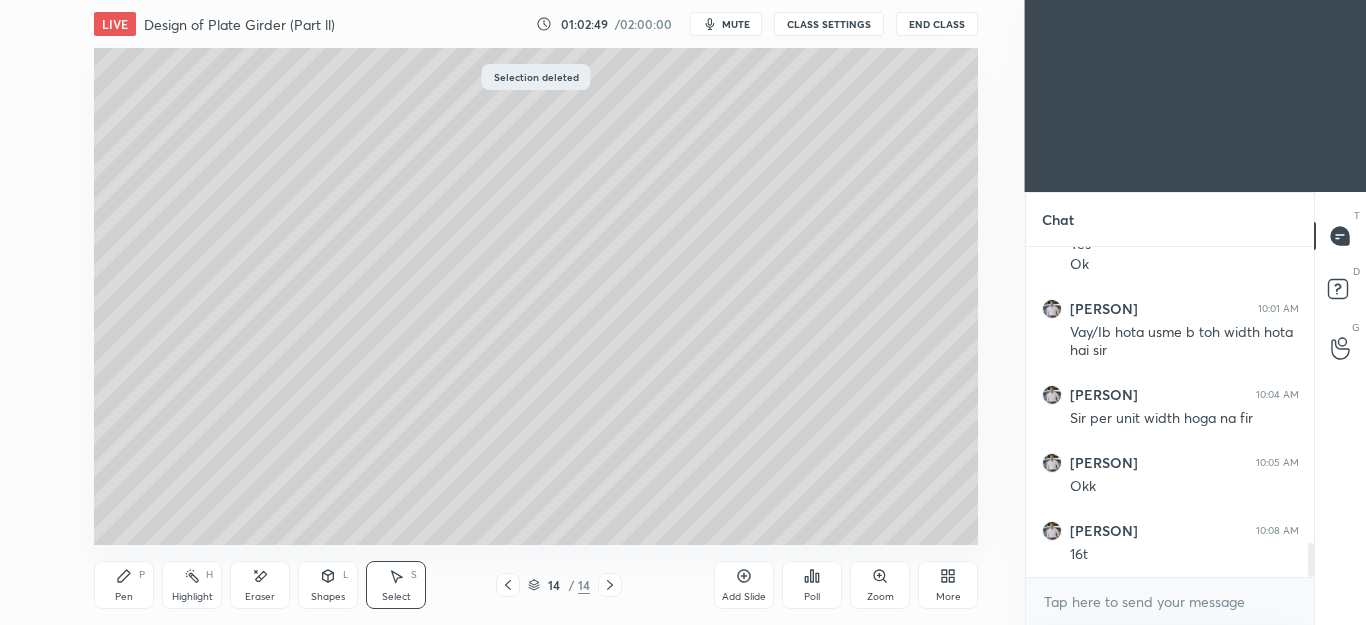 click on "Pen P" at bounding box center (124, 585) 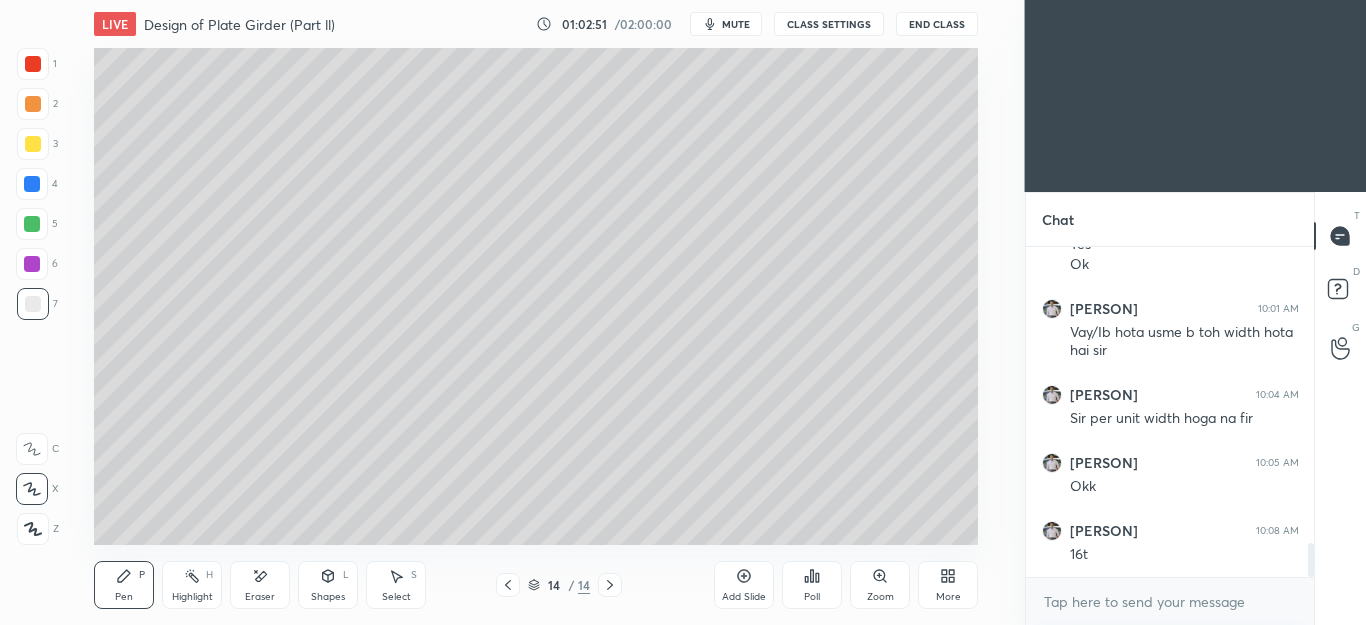click at bounding box center (33, 104) 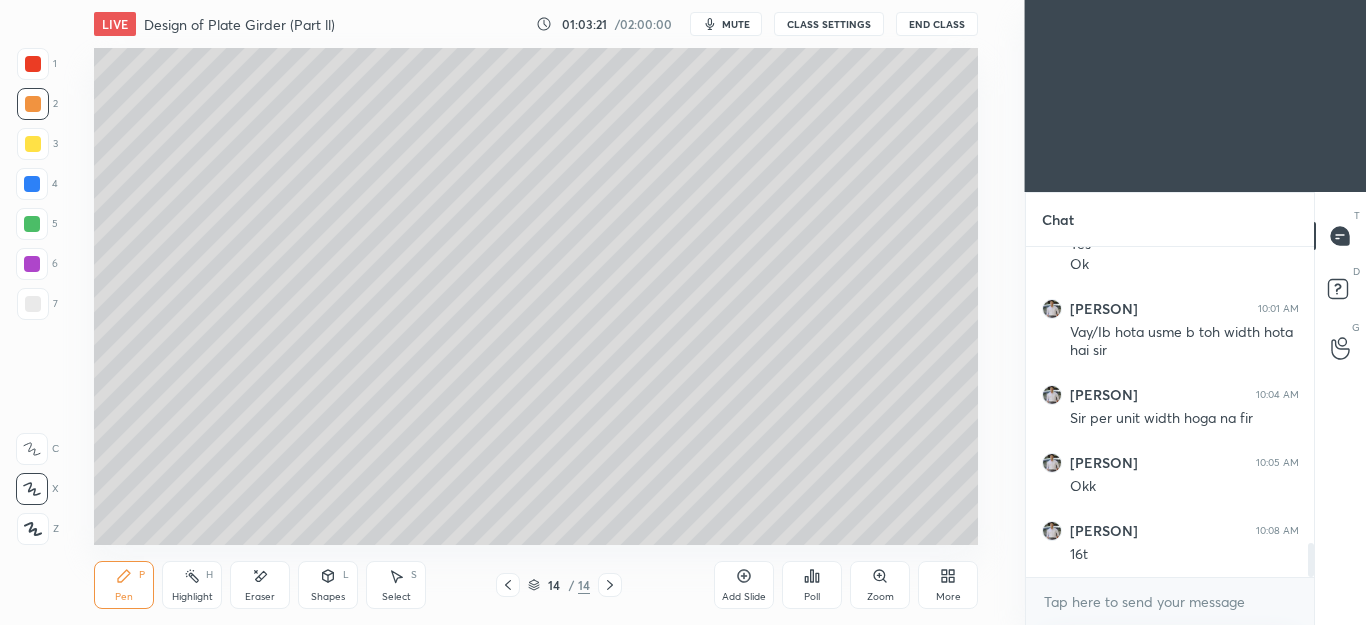 click on "Select S" at bounding box center (396, 585) 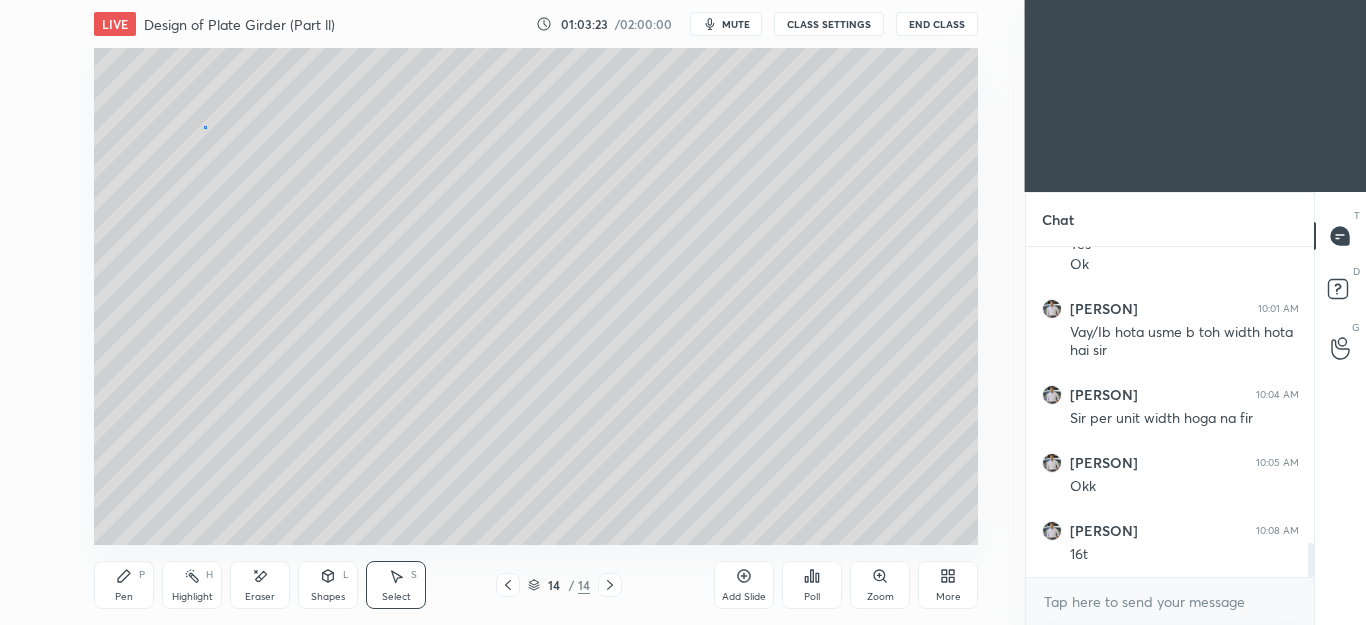 click on "0 ° Undo Copy Duplicate Duplicate to new slide Delete" at bounding box center [536, 296] 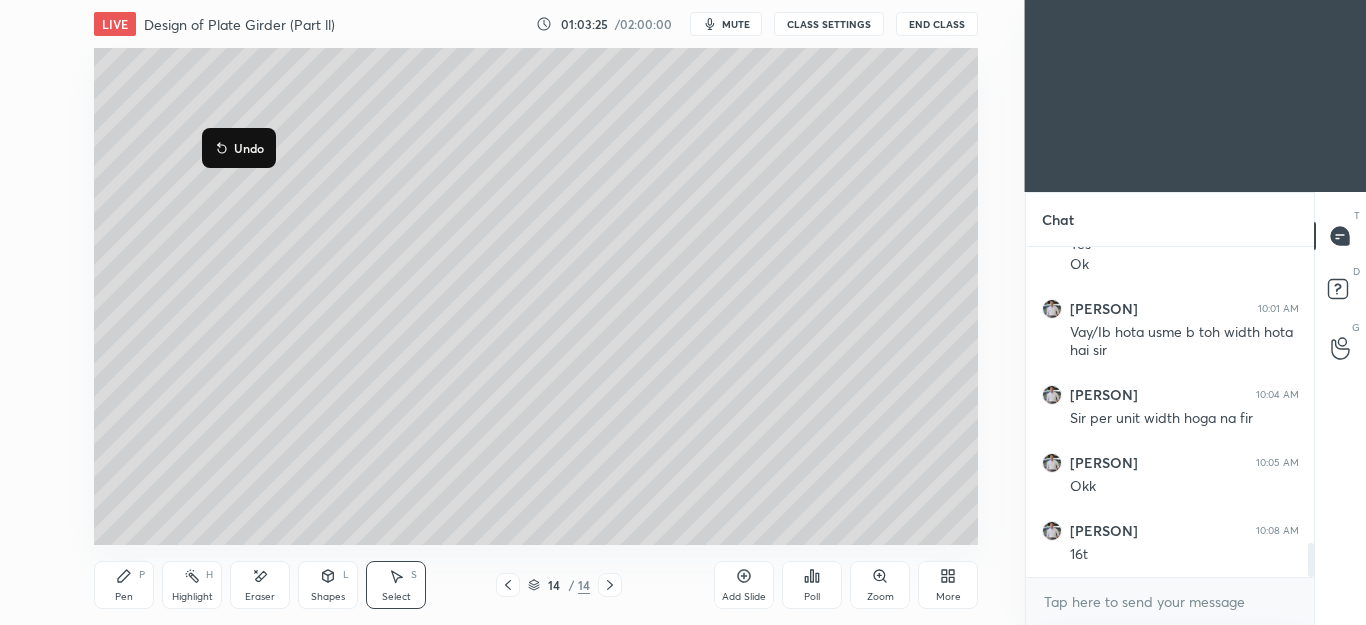 click 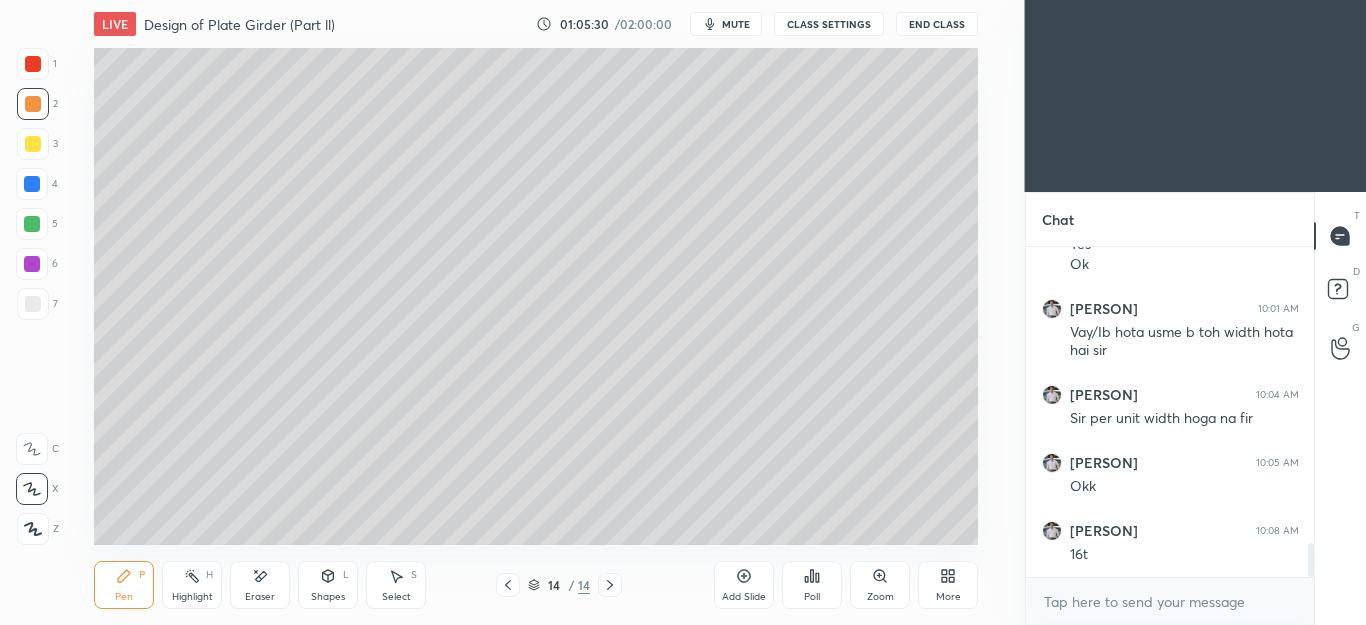 click on "Select S" at bounding box center (396, 585) 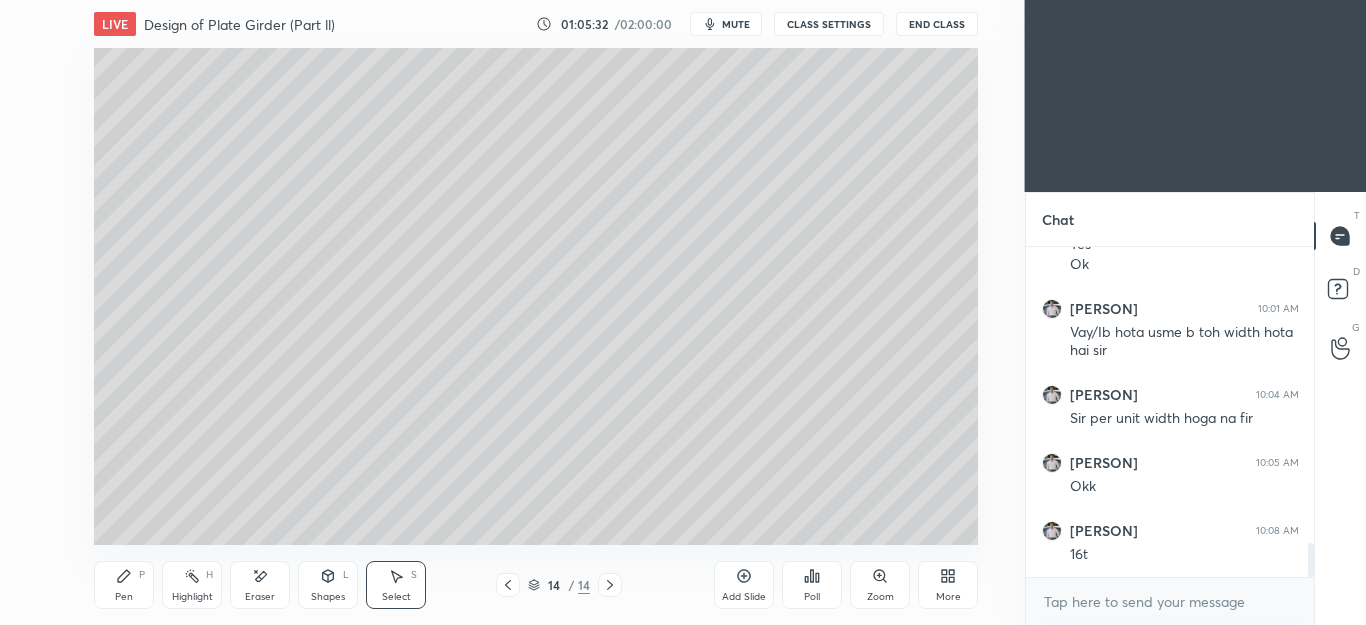 click at bounding box center (0, 0) 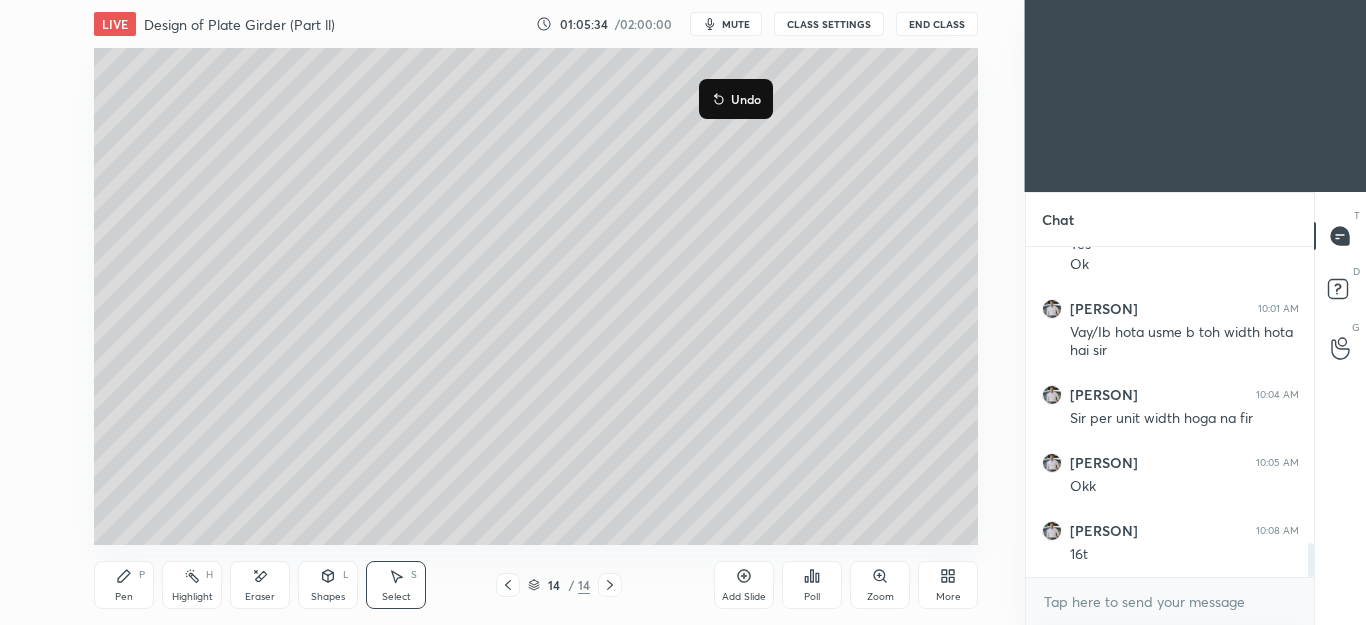 click 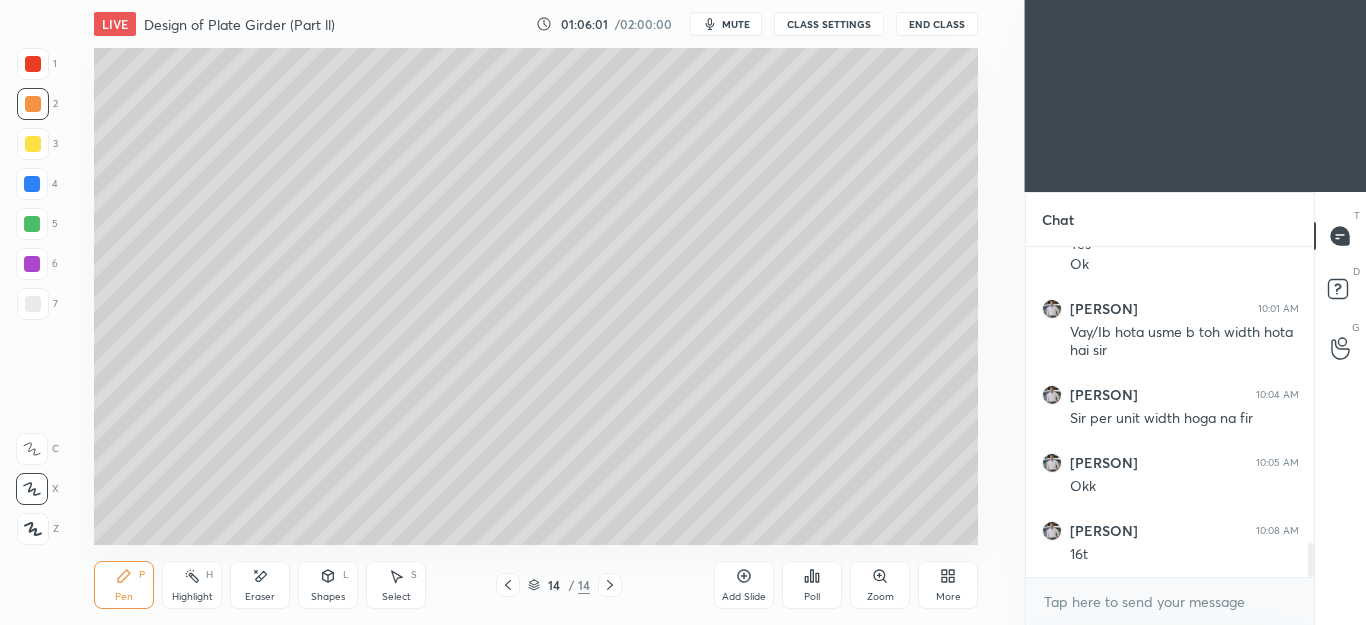 click 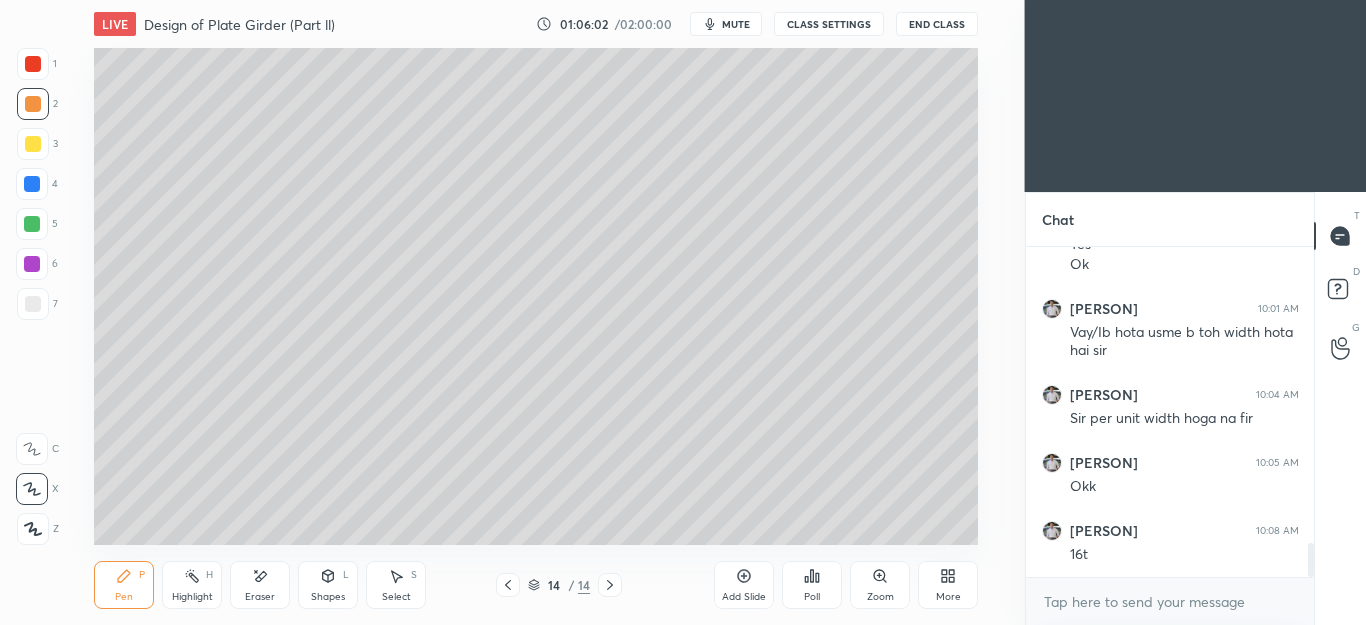 click on "Add Slide" at bounding box center (744, 585) 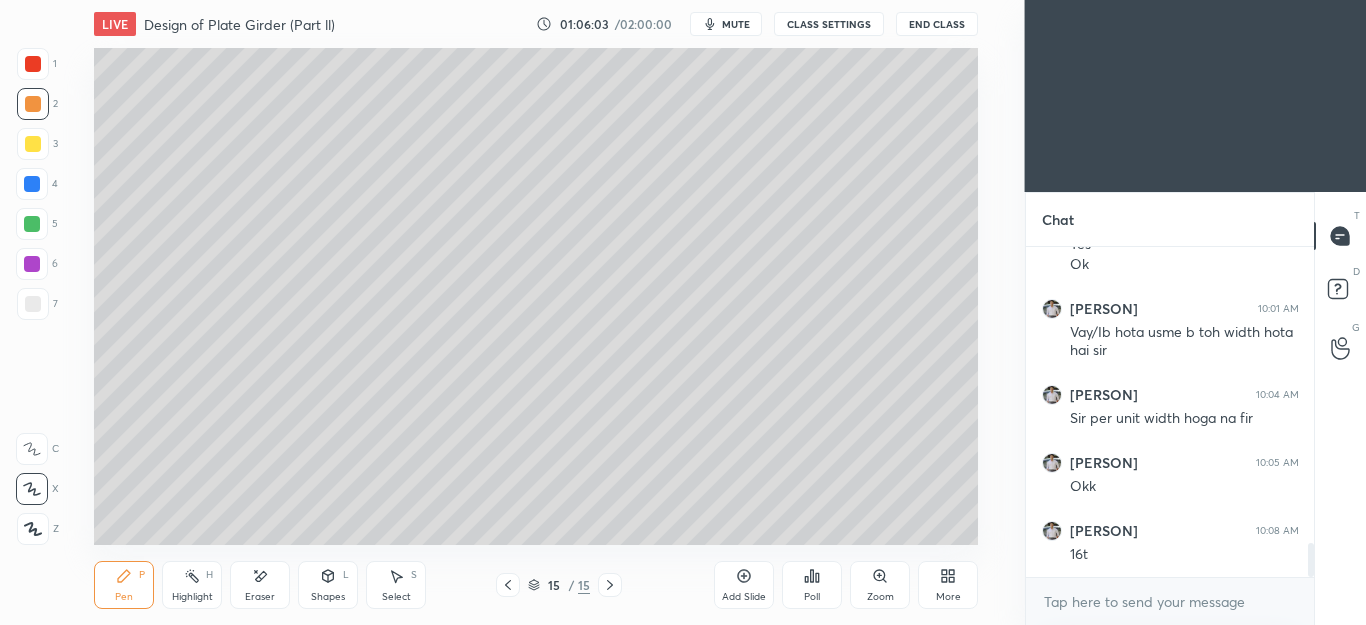 click at bounding box center [33, 144] 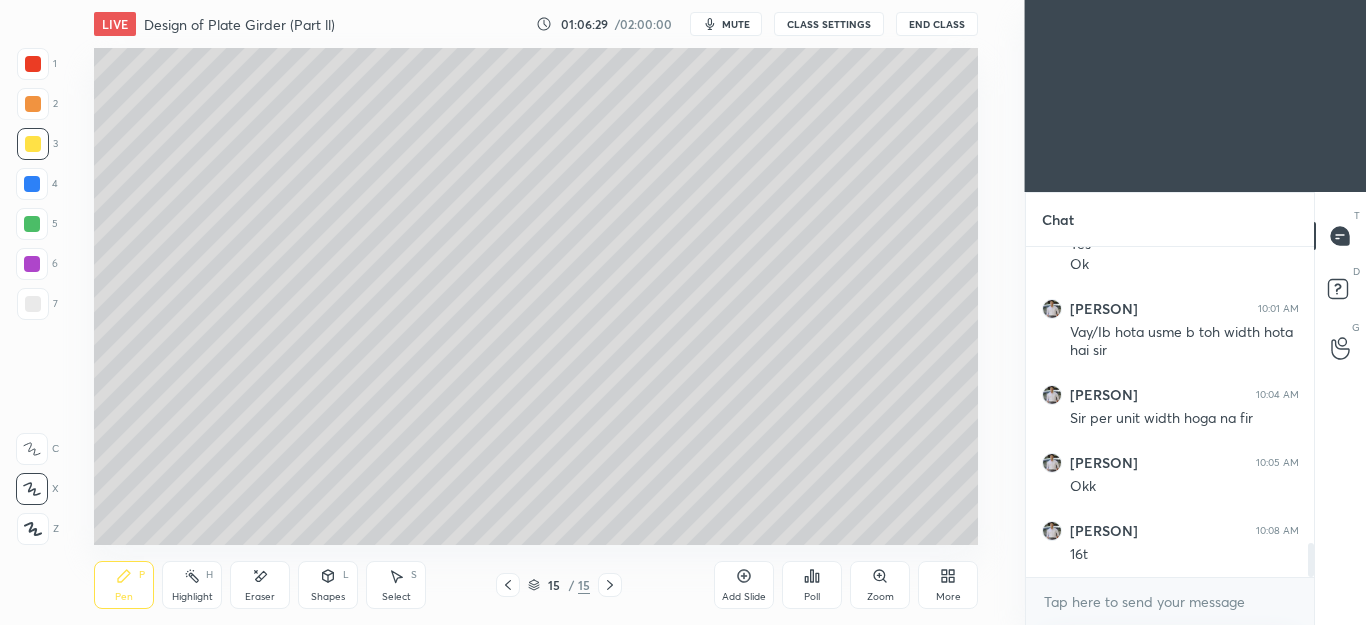 click at bounding box center (32, 224) 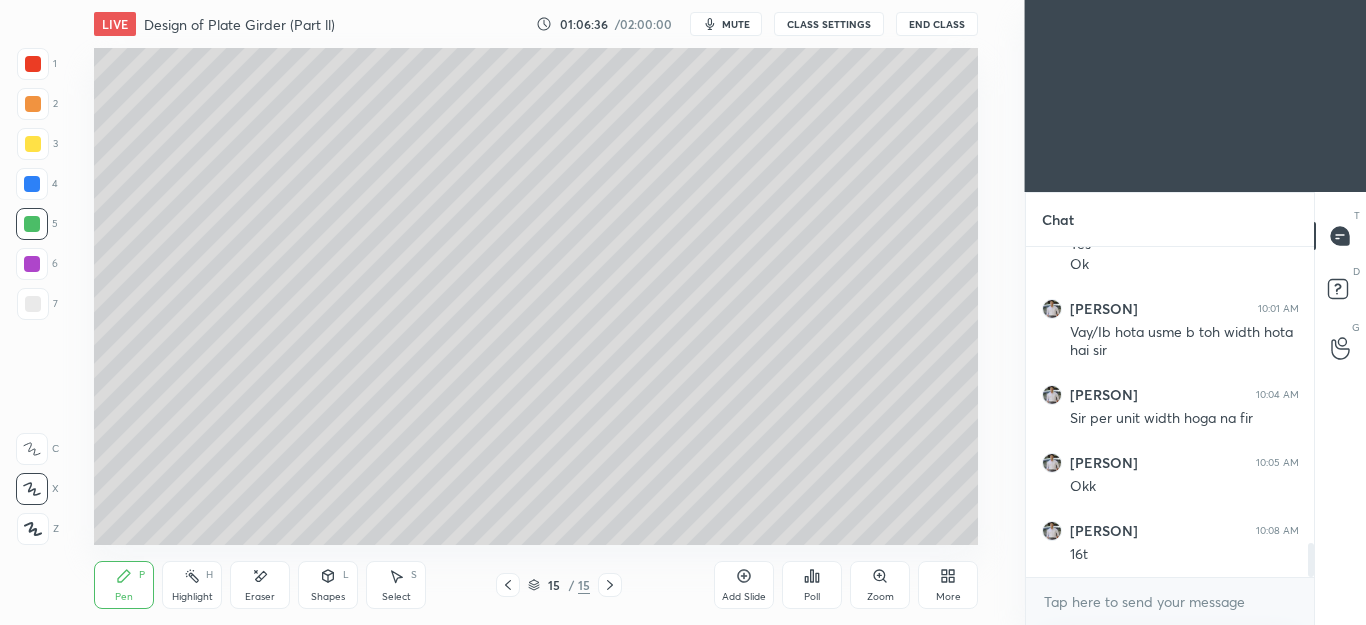 click on "Select S" at bounding box center (396, 585) 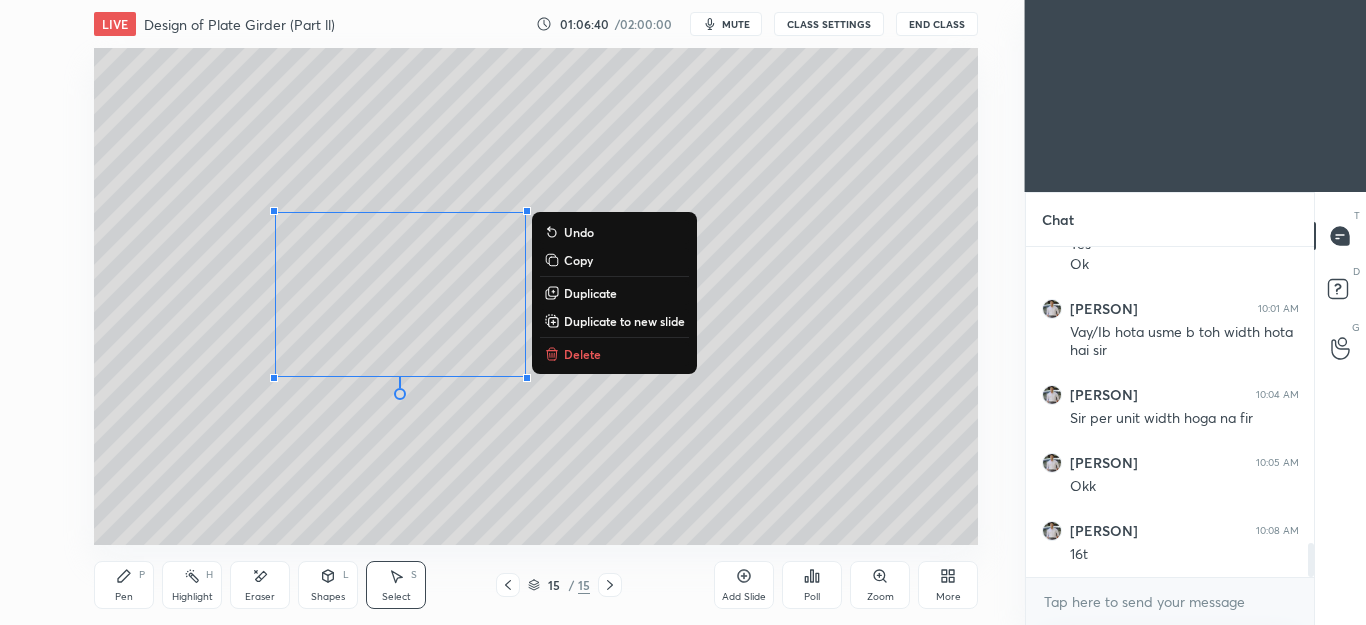 click on "0 ° Undo Copy Duplicate Duplicate to new slide Delete" at bounding box center [536, 296] 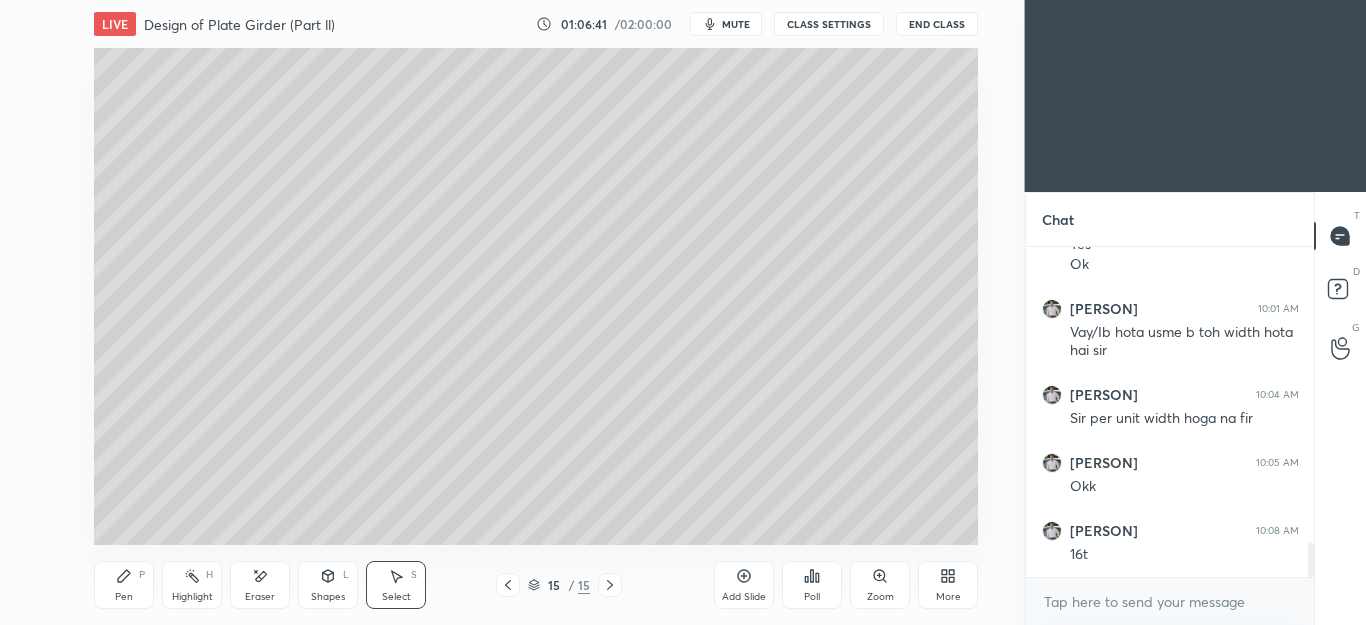 click 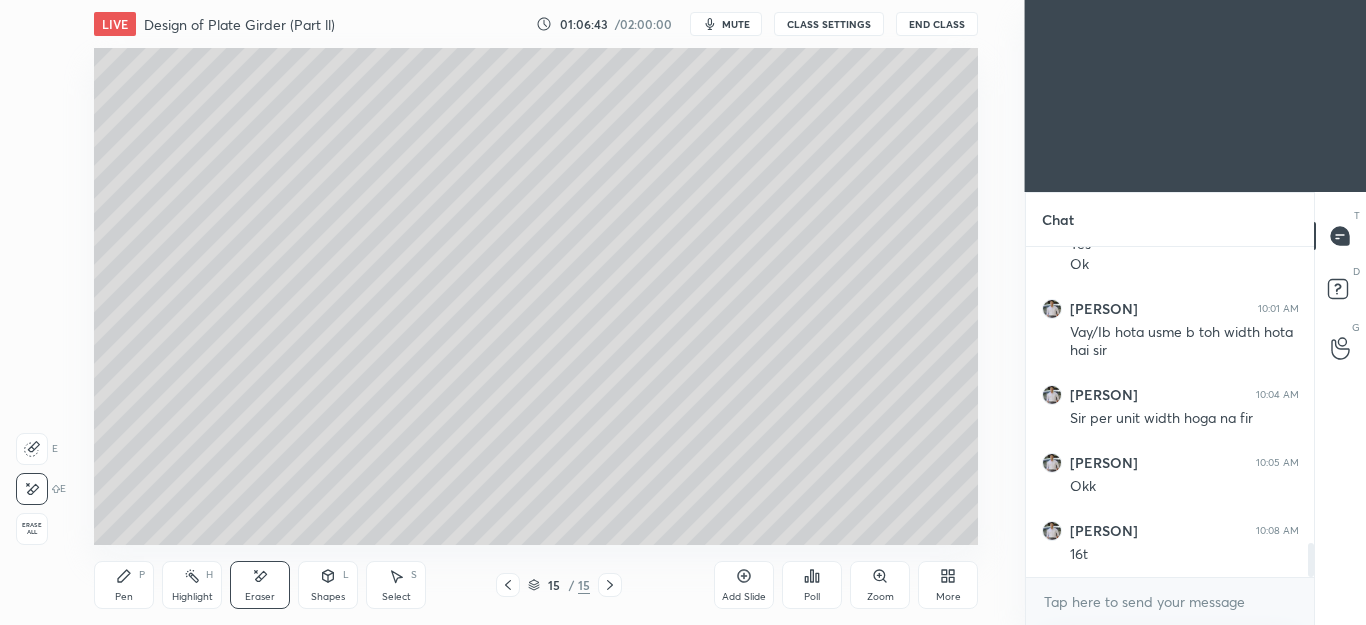 click on "Highlight H" at bounding box center [192, 585] 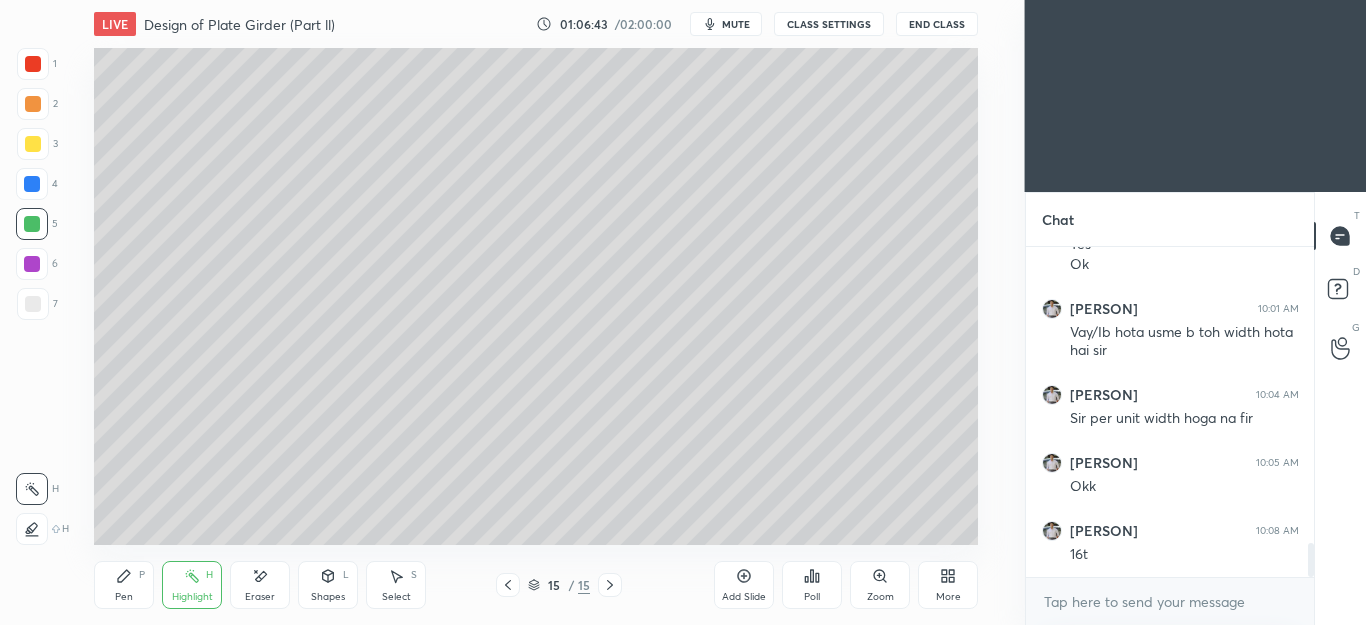 click 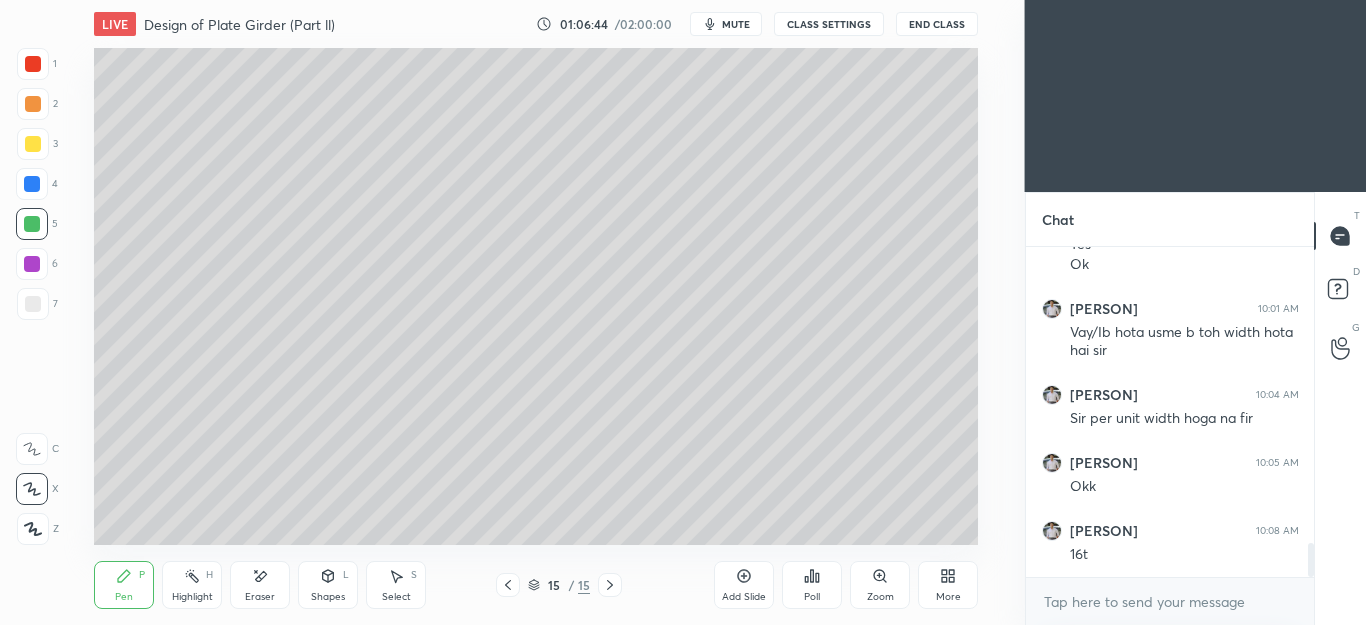 click at bounding box center [33, 144] 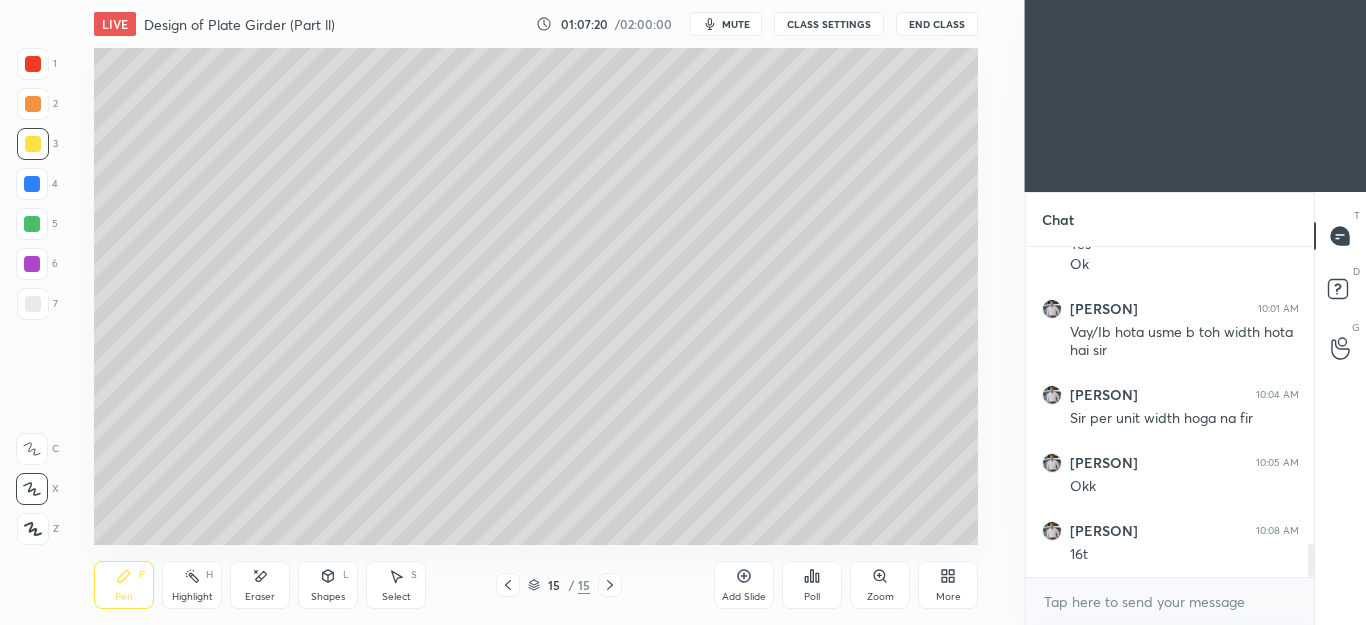 scroll, scrollTop: 2944, scrollLeft: 0, axis: vertical 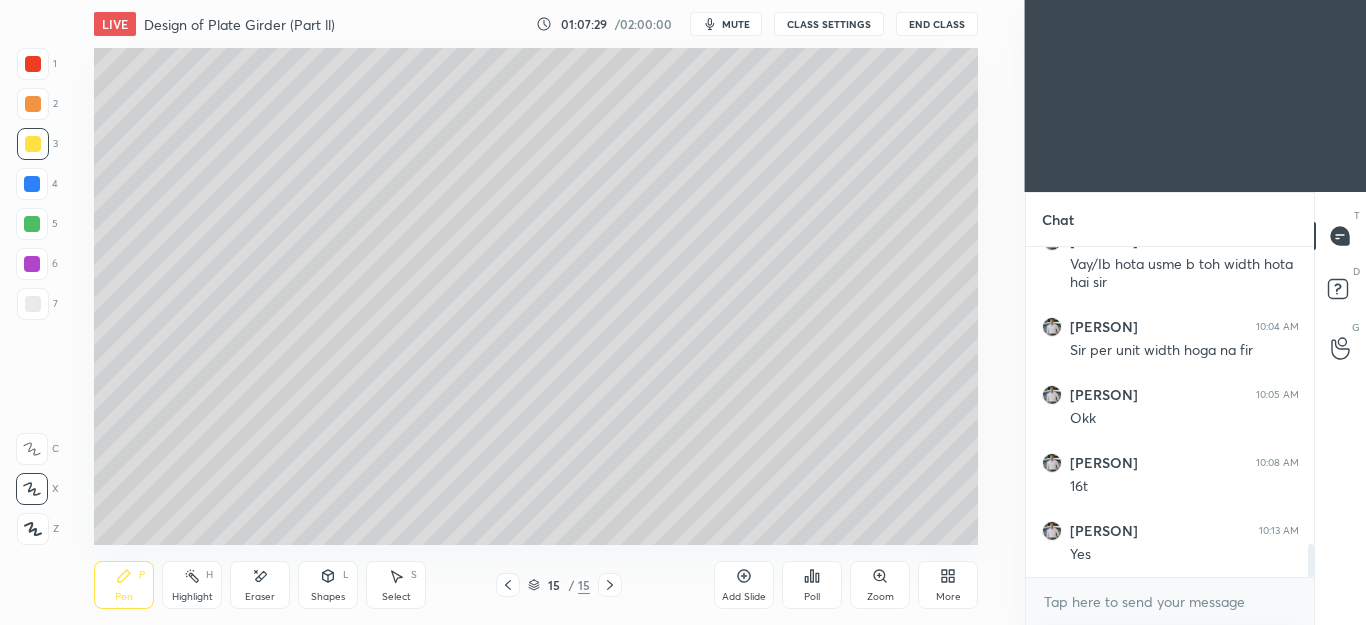 click on "Pen P" at bounding box center (124, 585) 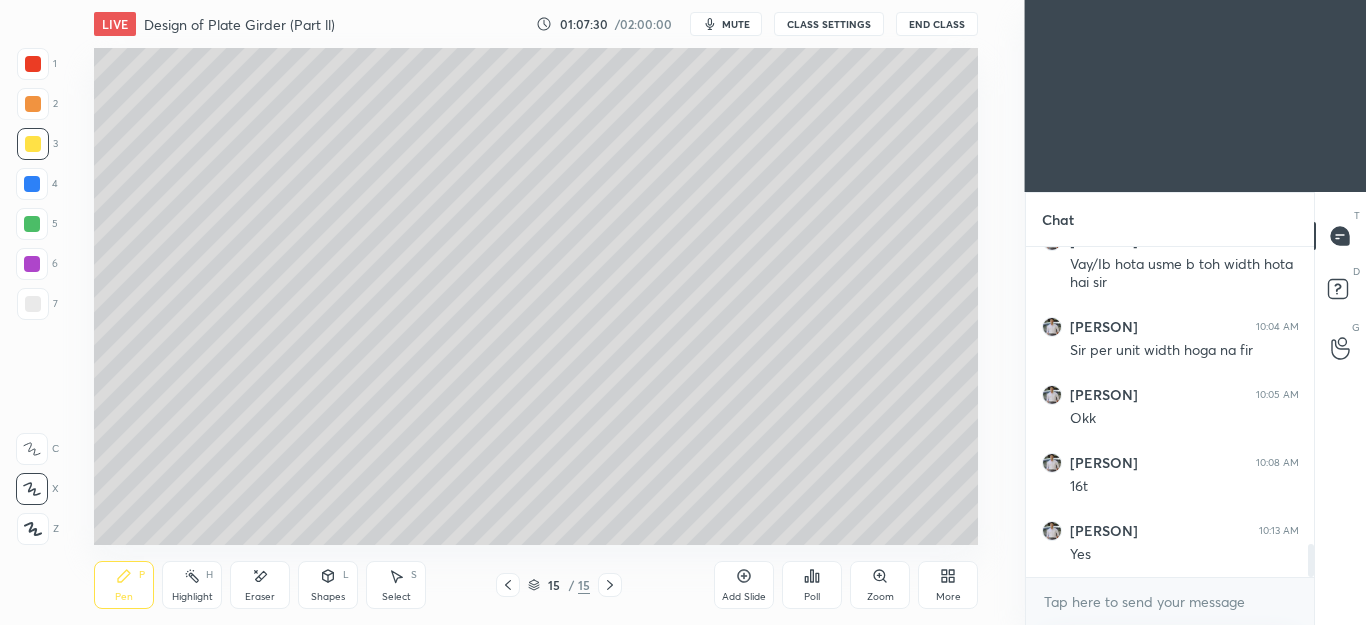 click at bounding box center [33, 304] 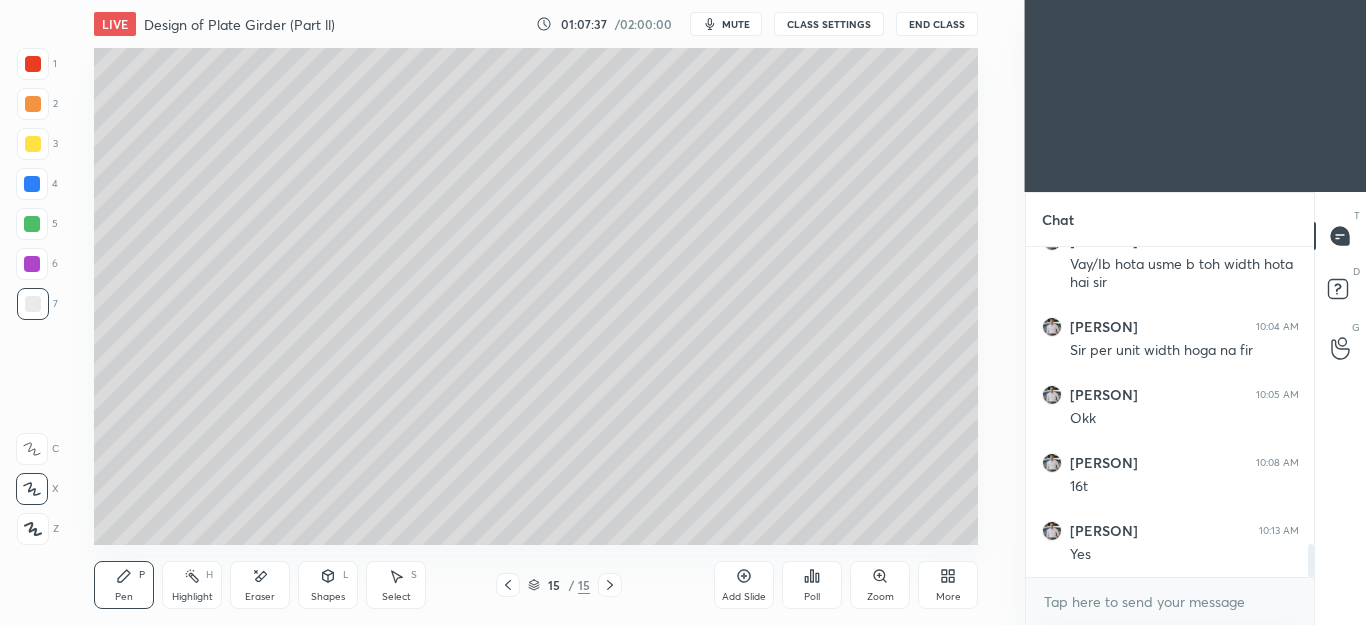click on "Select S" at bounding box center (396, 585) 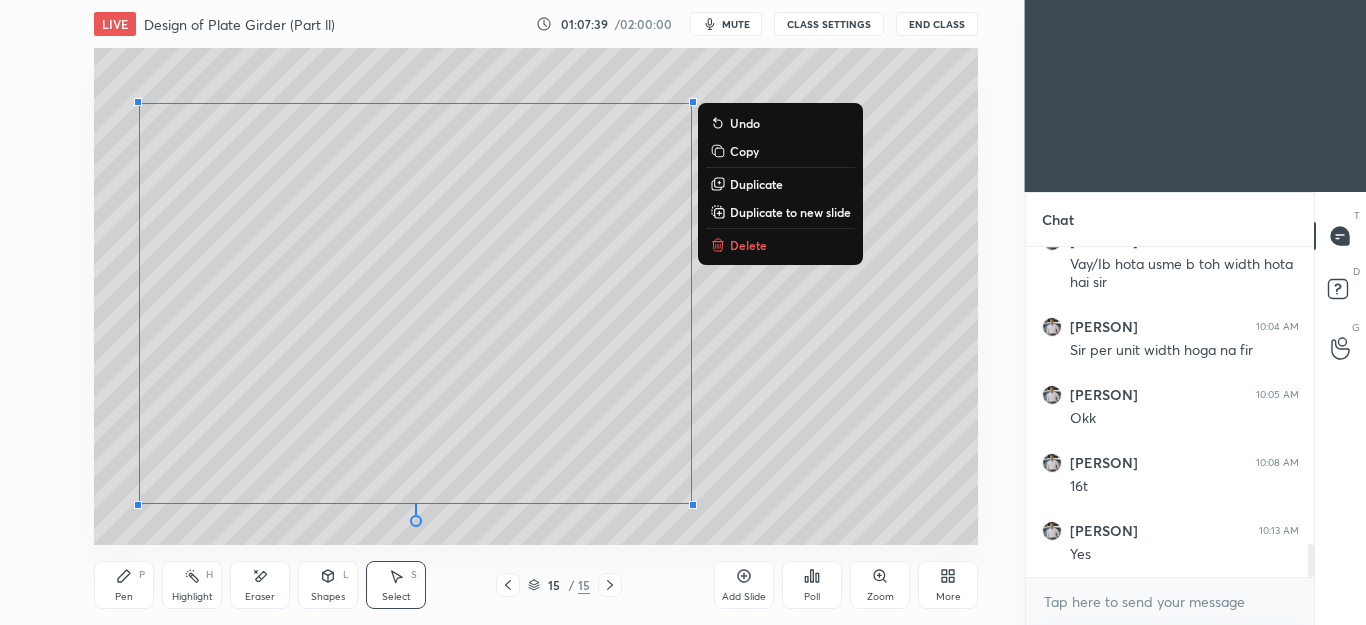 click on "Delete" at bounding box center (748, 245) 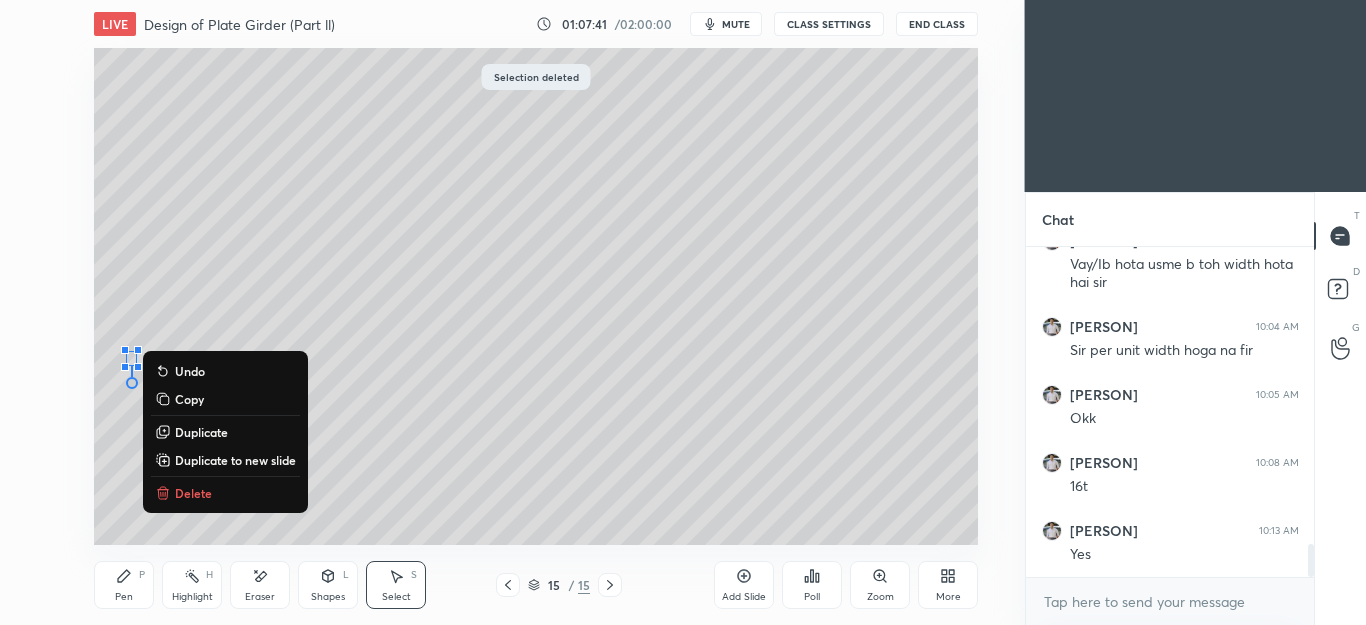 click on "Delete" at bounding box center (193, 493) 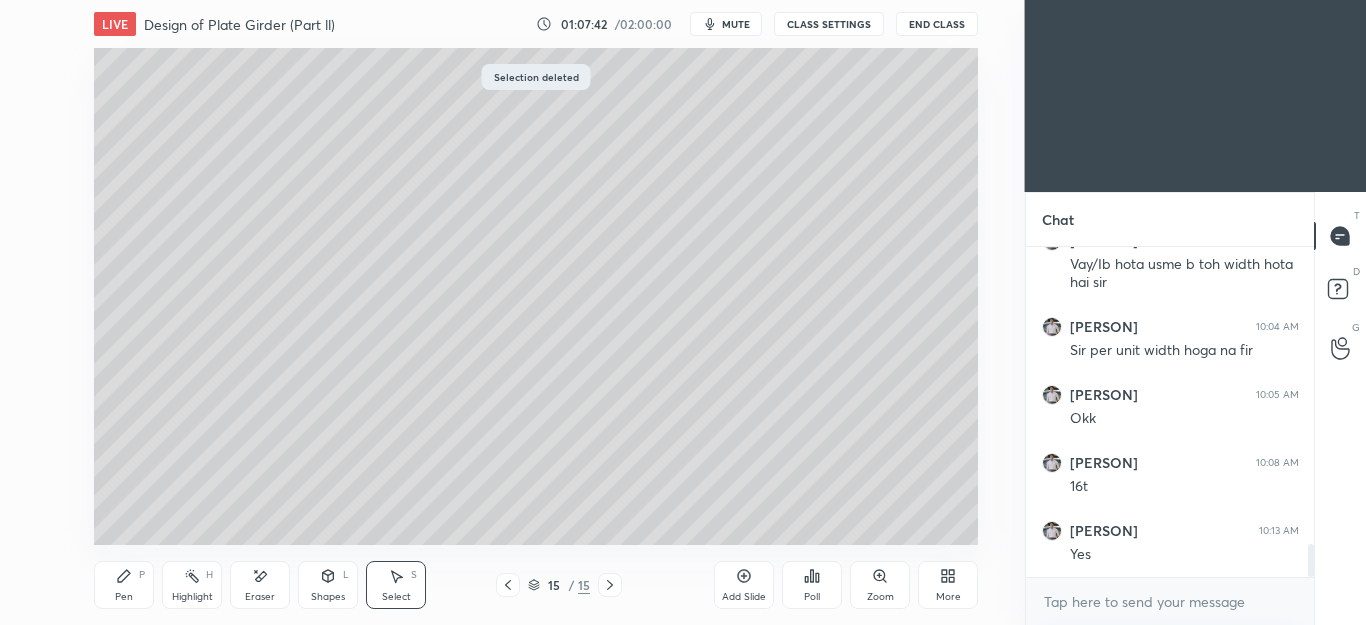 click on "Pen P" at bounding box center [124, 585] 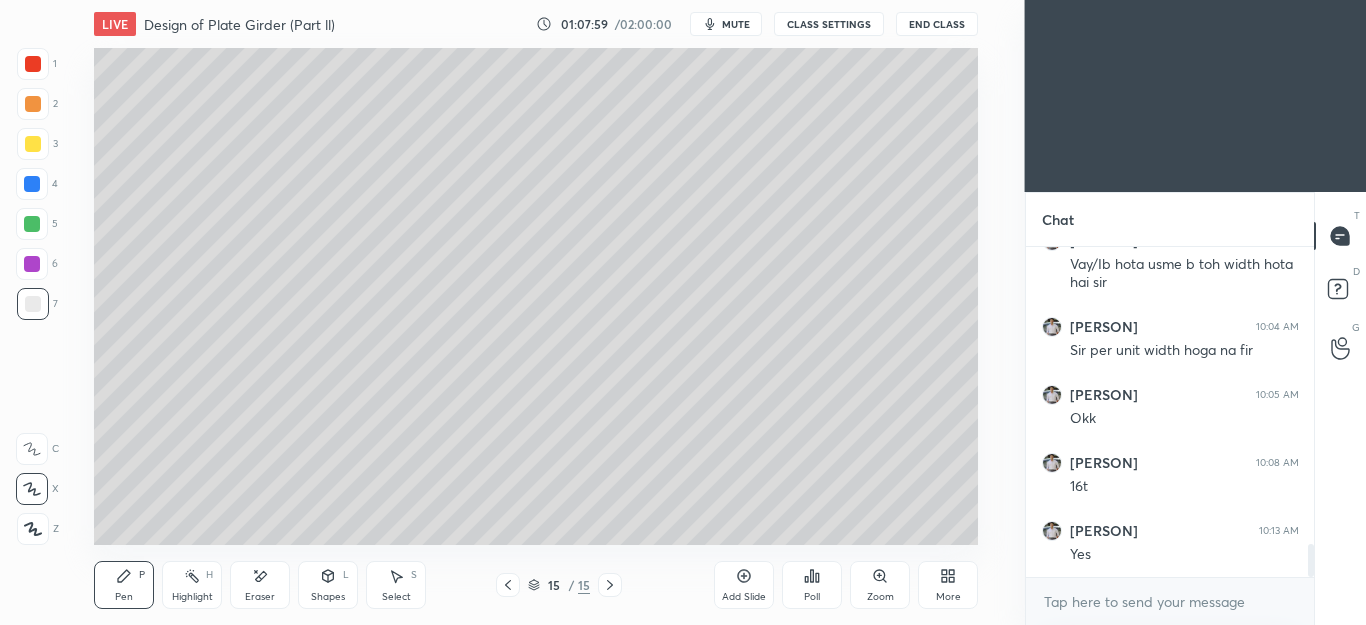 click at bounding box center (33, 144) 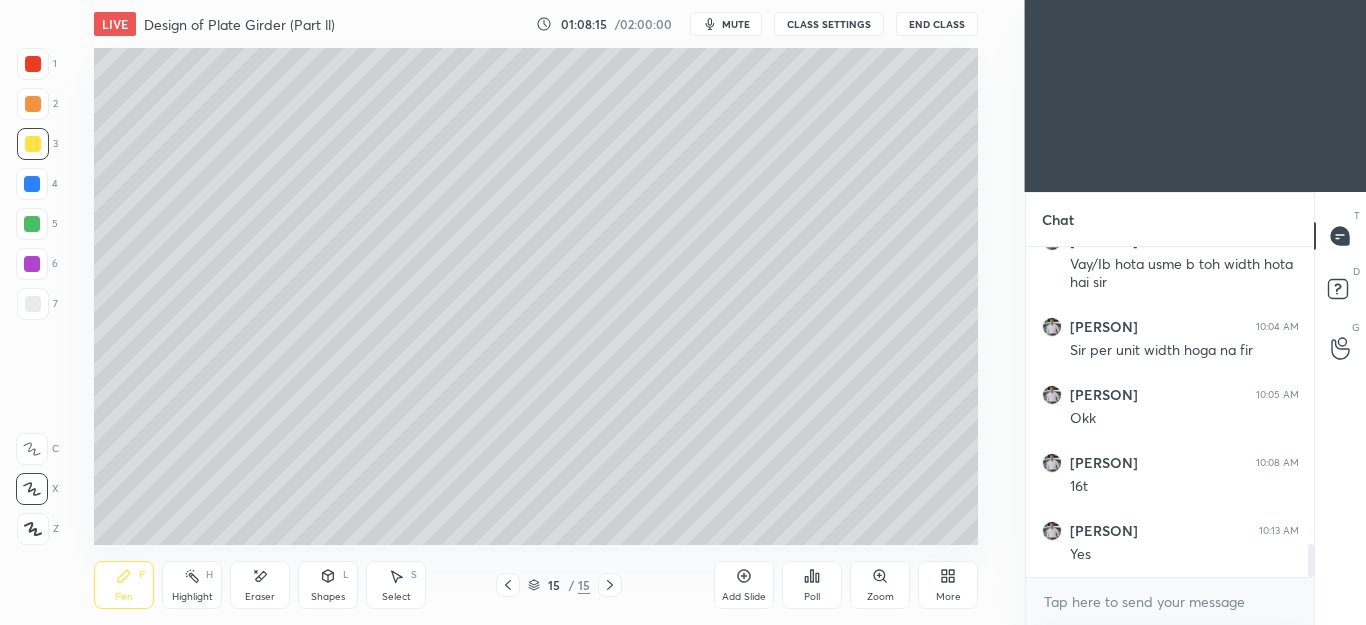 click on "Eraser" at bounding box center [260, 585] 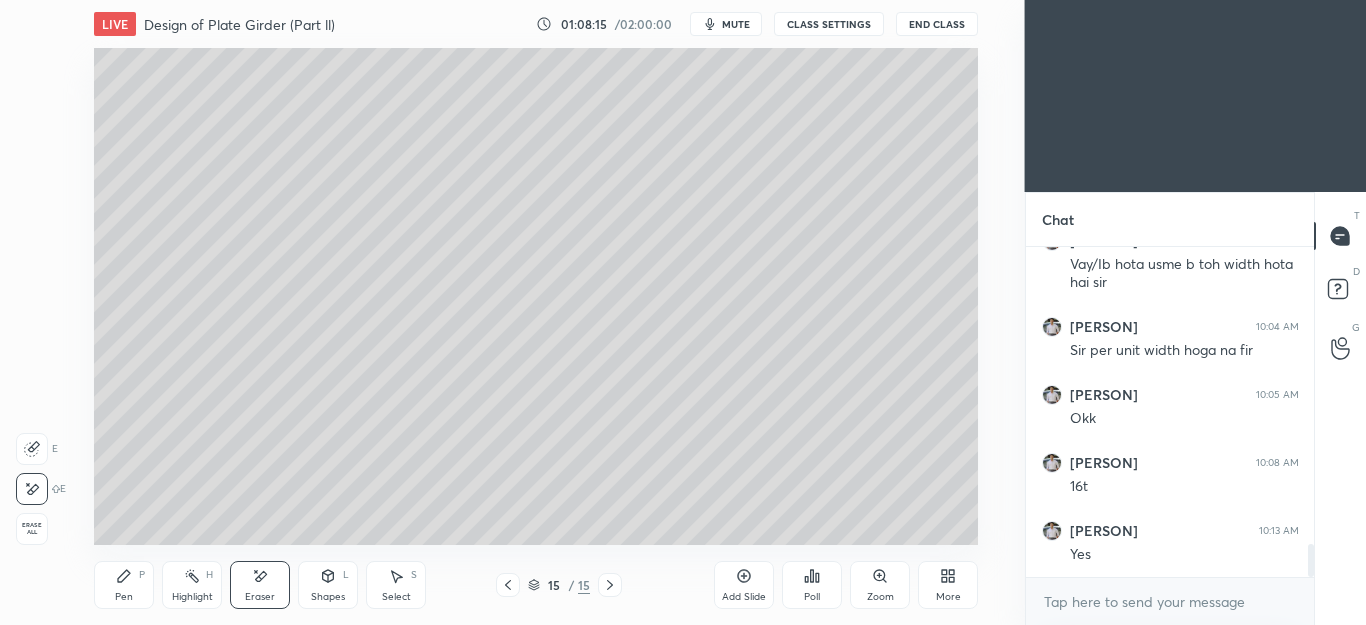 click 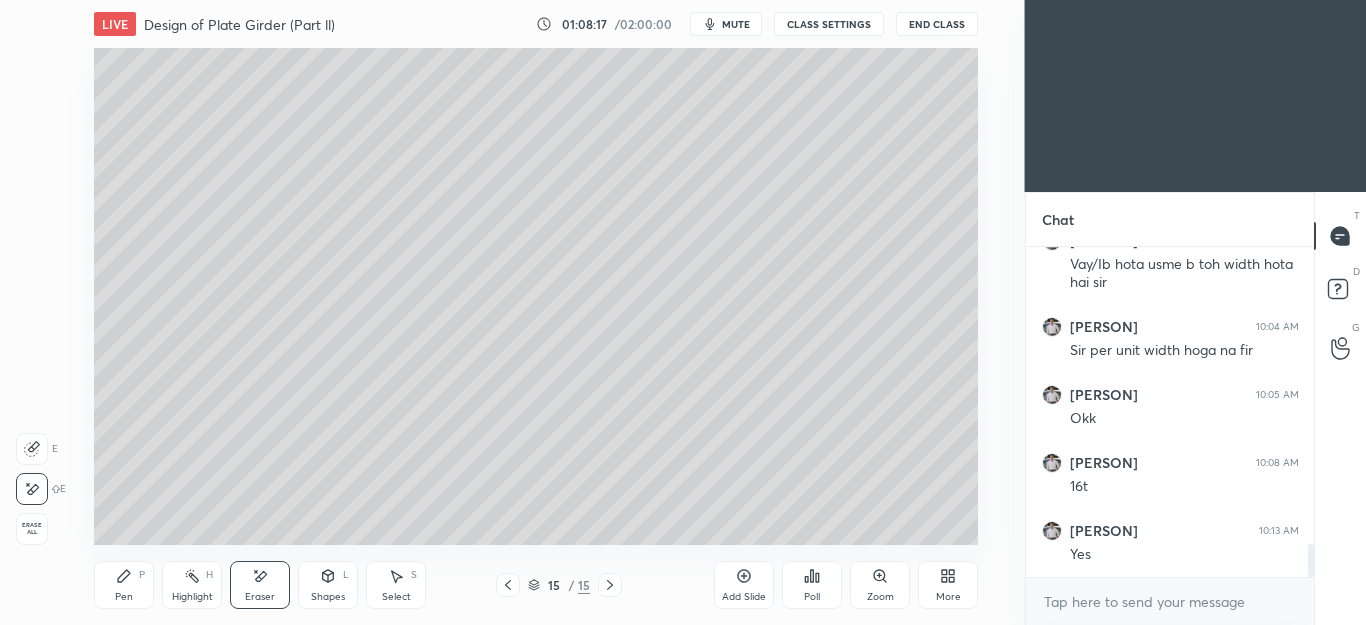 click 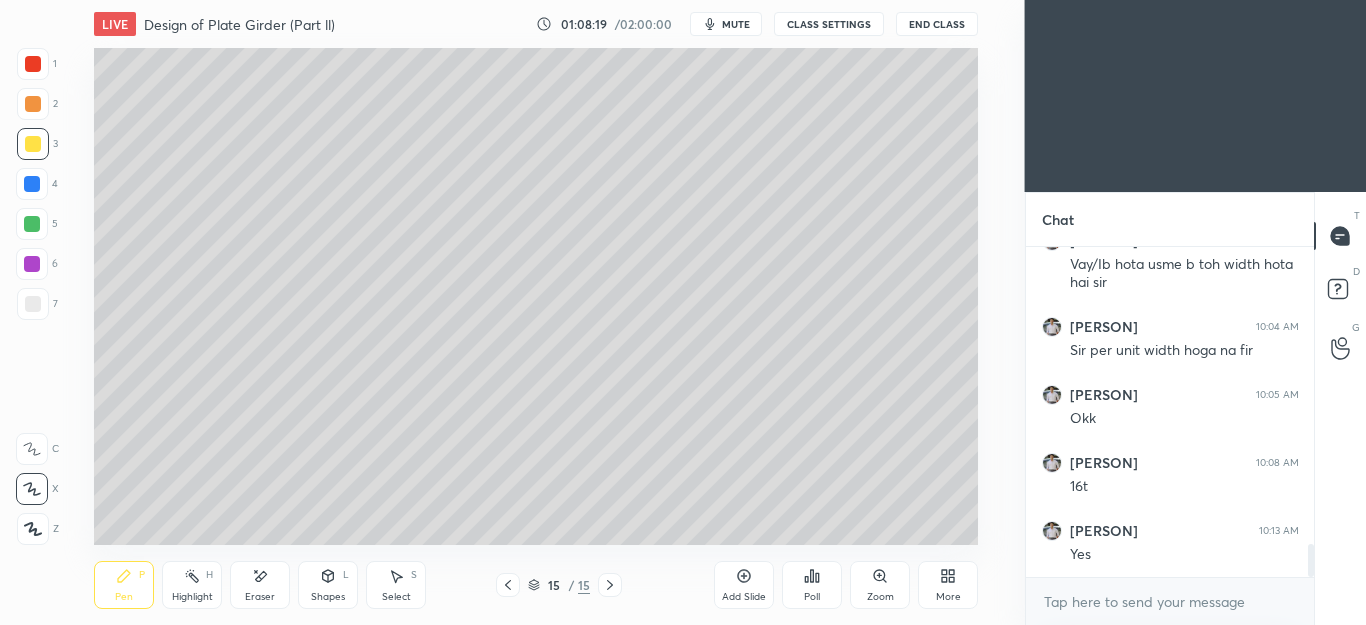 scroll, scrollTop: 3012, scrollLeft: 0, axis: vertical 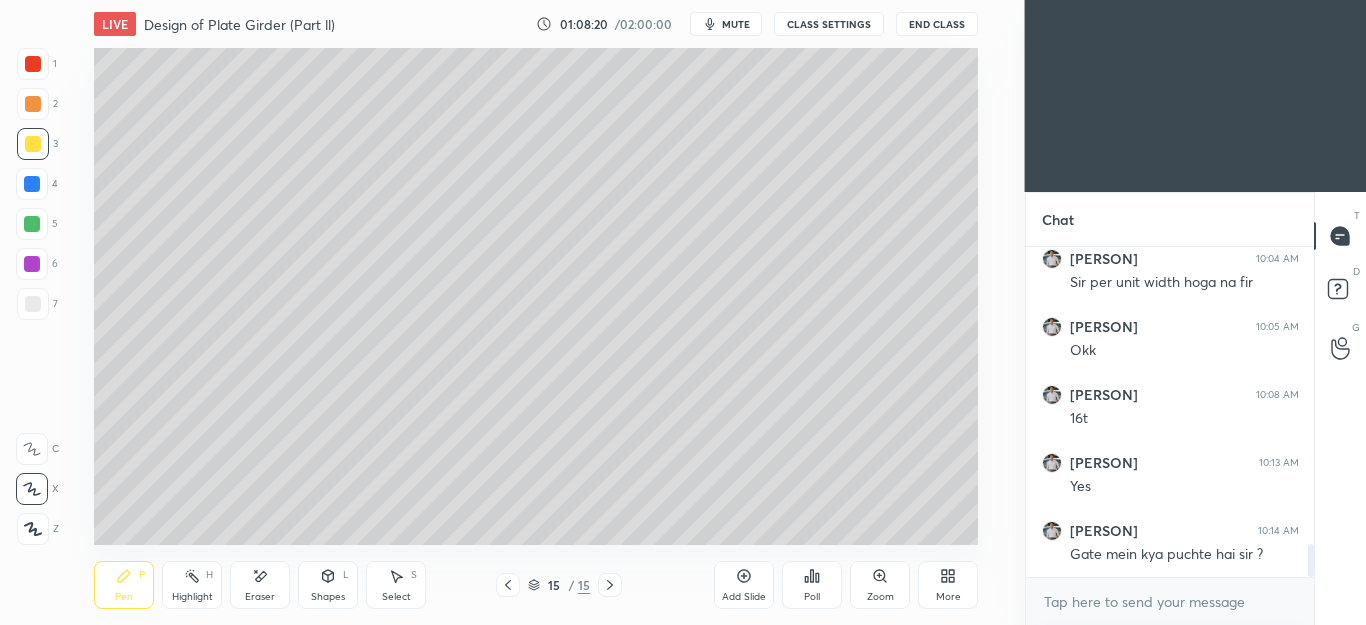 click on "Shapes" at bounding box center (328, 597) 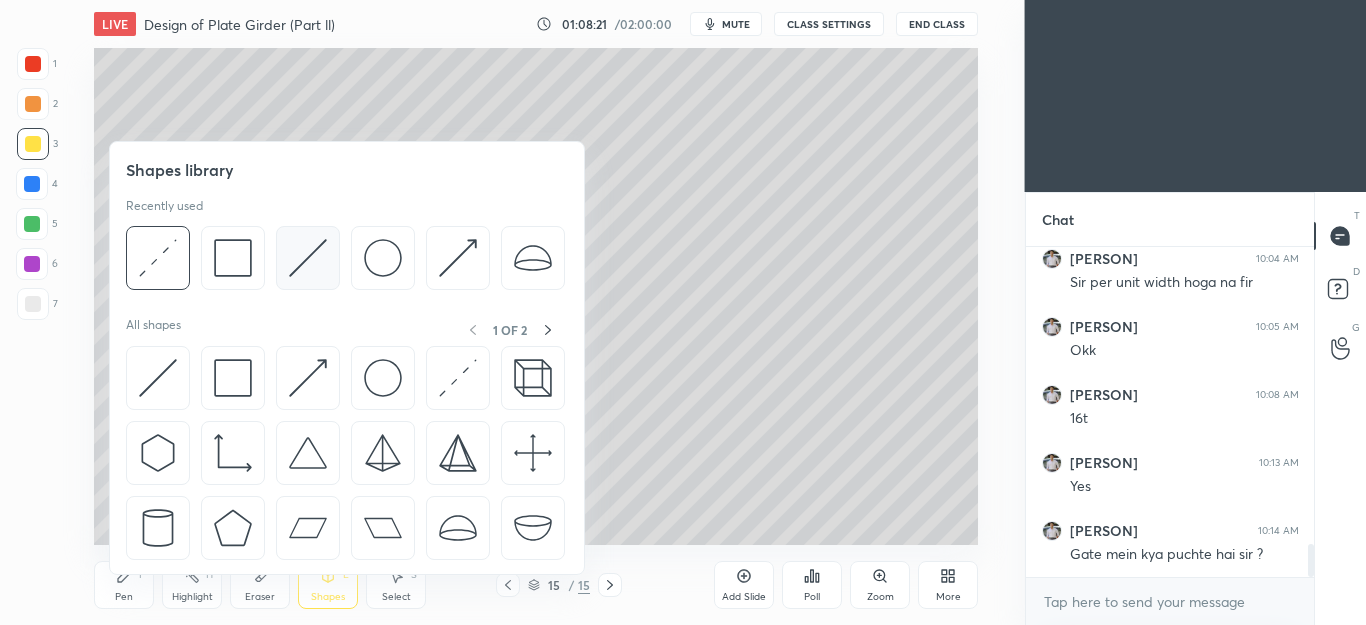 click at bounding box center [308, 258] 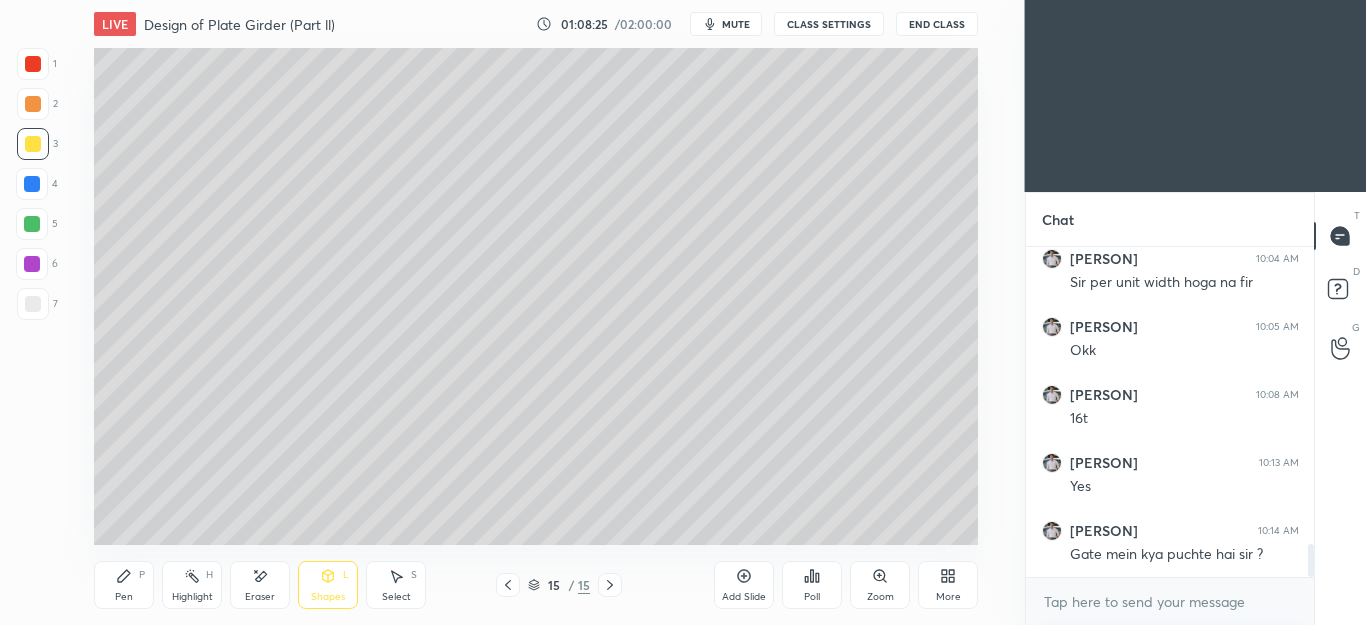 click on "P" at bounding box center [142, 575] 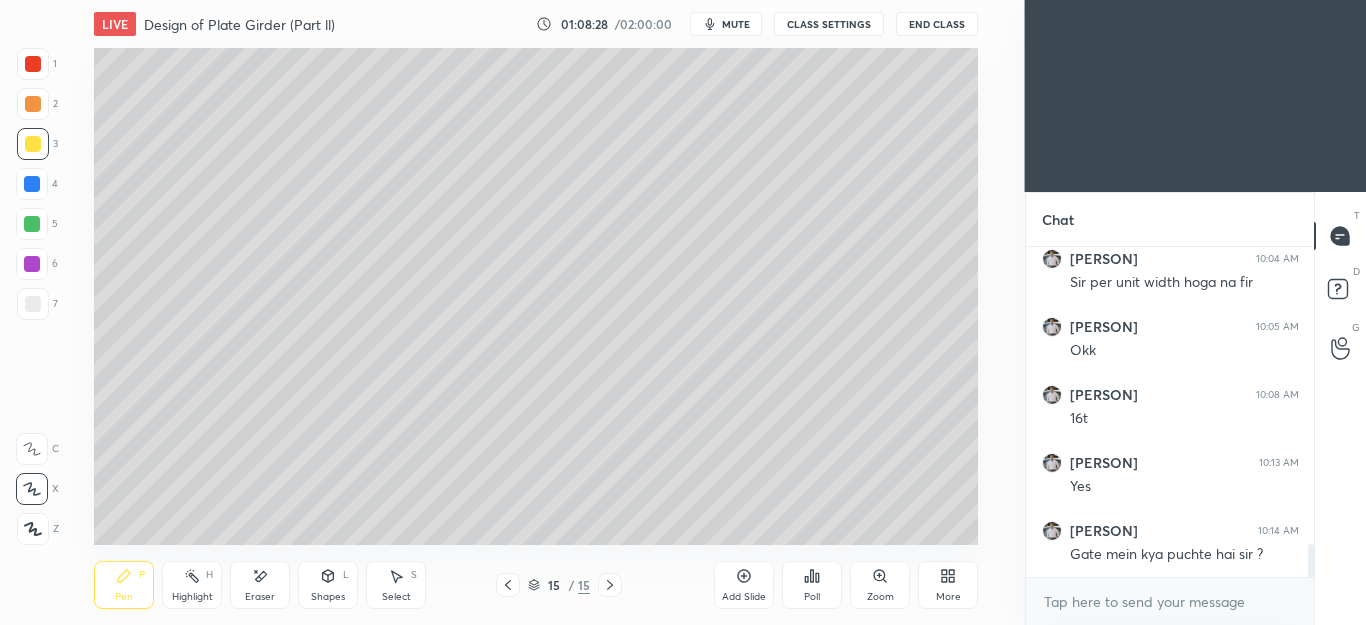 click at bounding box center (33, 304) 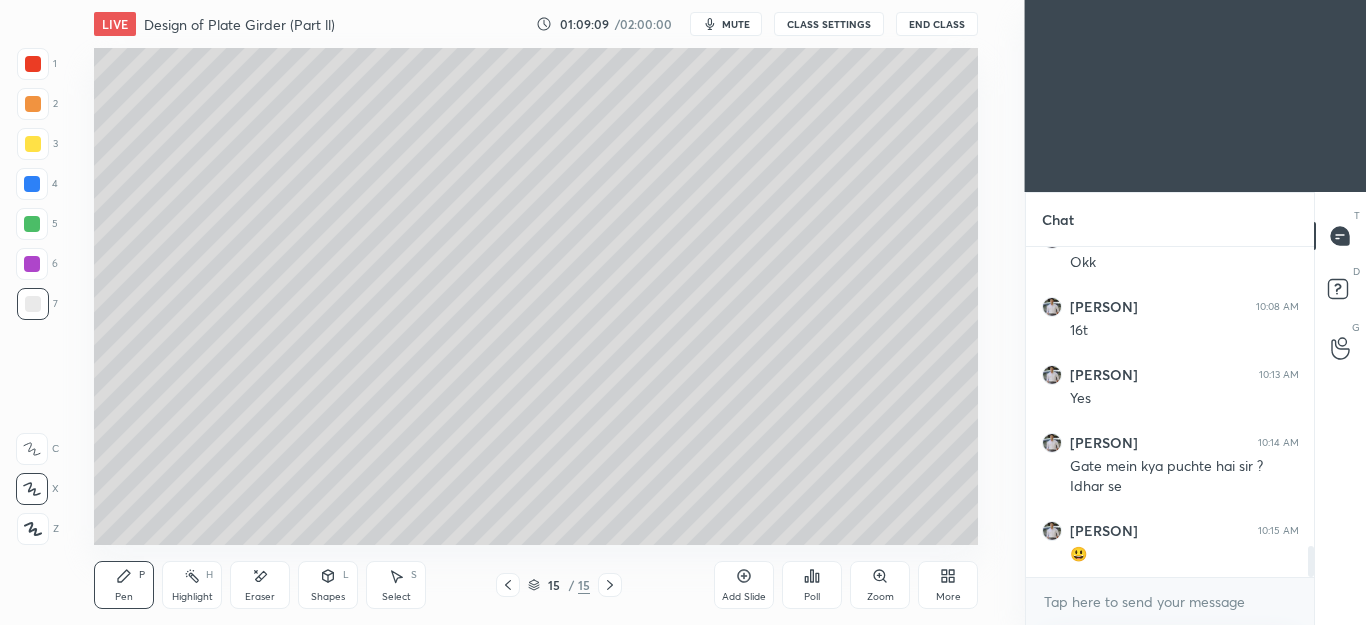 scroll, scrollTop: 3168, scrollLeft: 0, axis: vertical 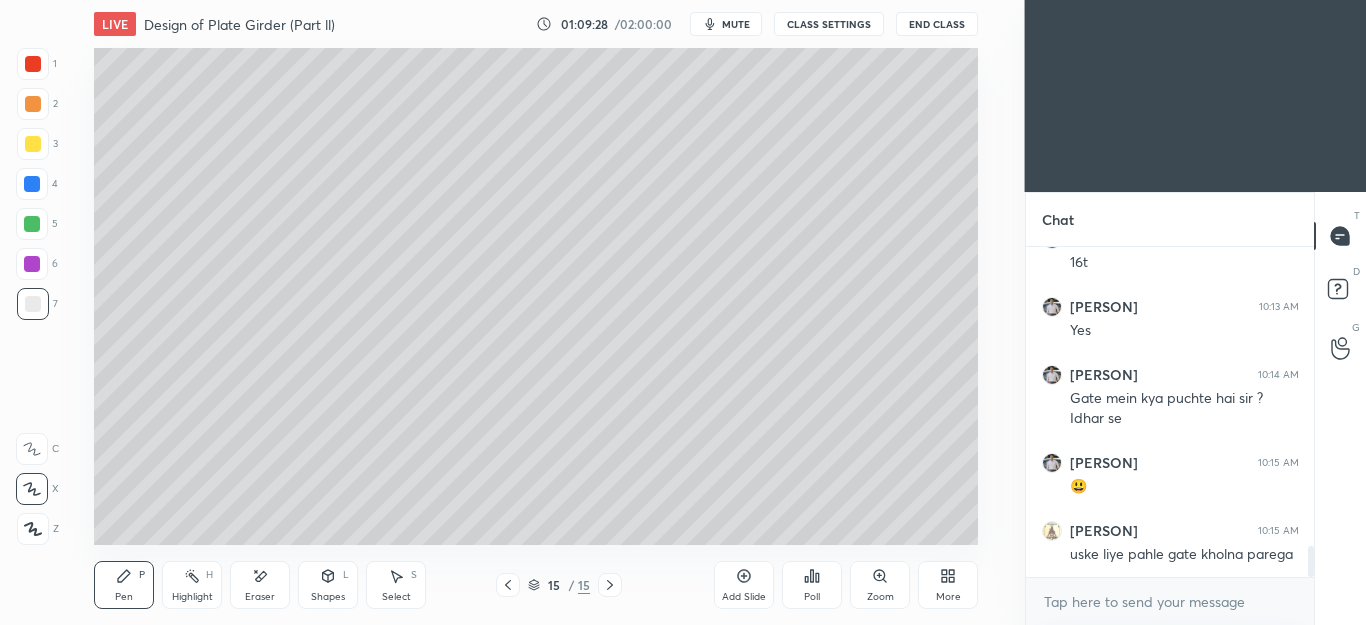 click at bounding box center (33, 304) 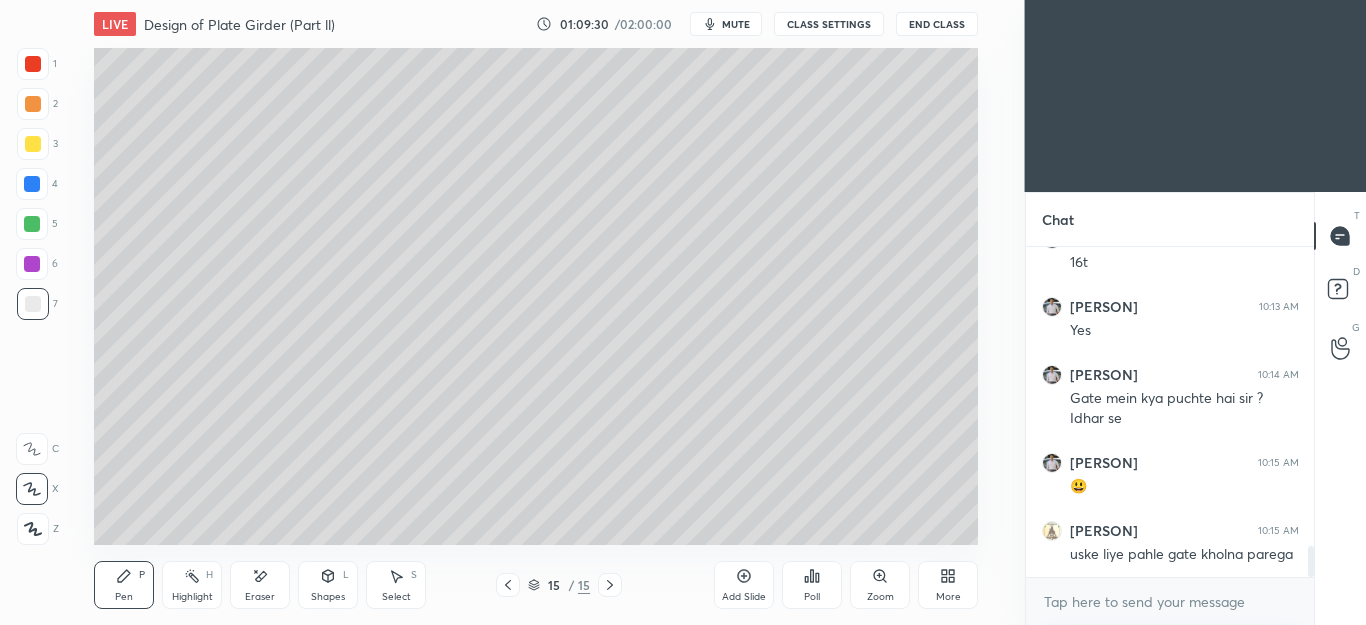 click at bounding box center (33, 104) 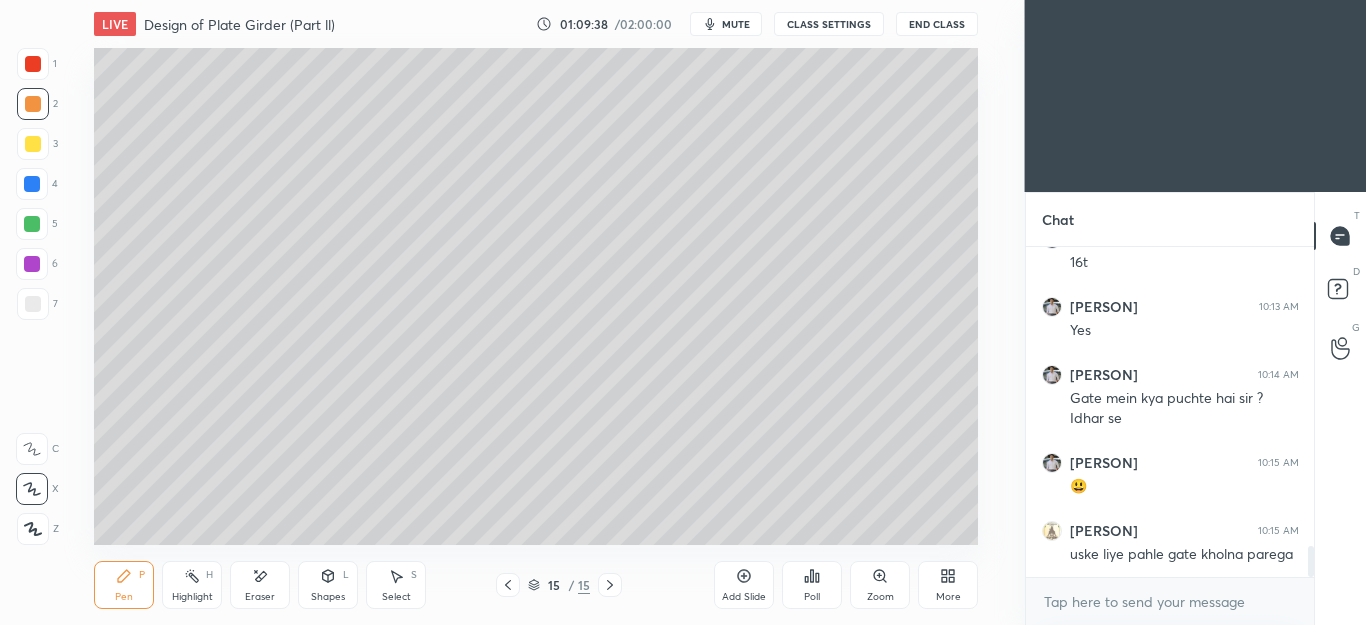 click on "7" at bounding box center [37, 304] 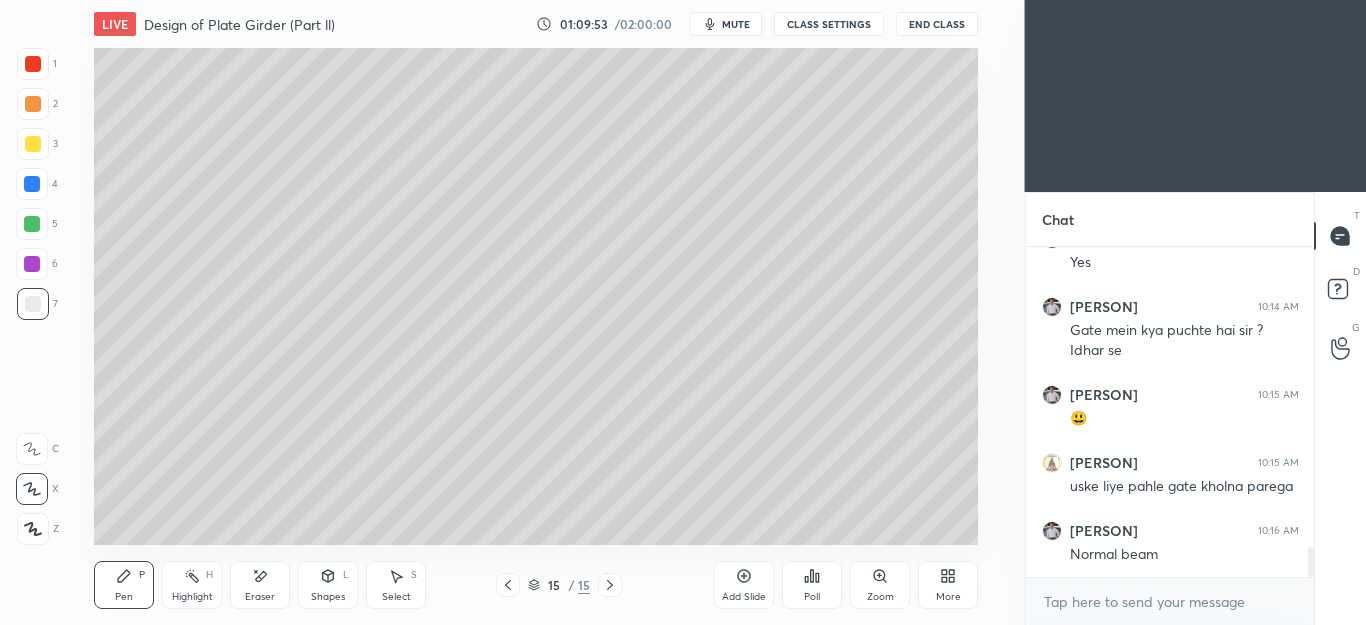 scroll, scrollTop: 3304, scrollLeft: 0, axis: vertical 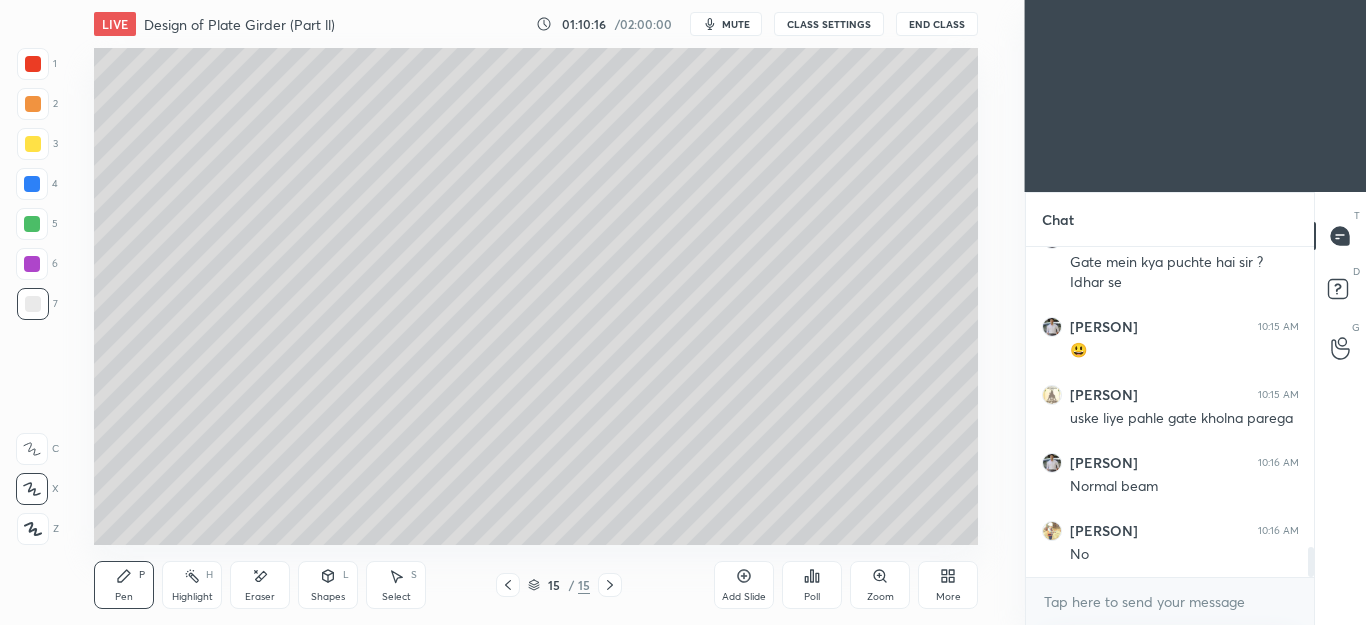 click at bounding box center [33, 104] 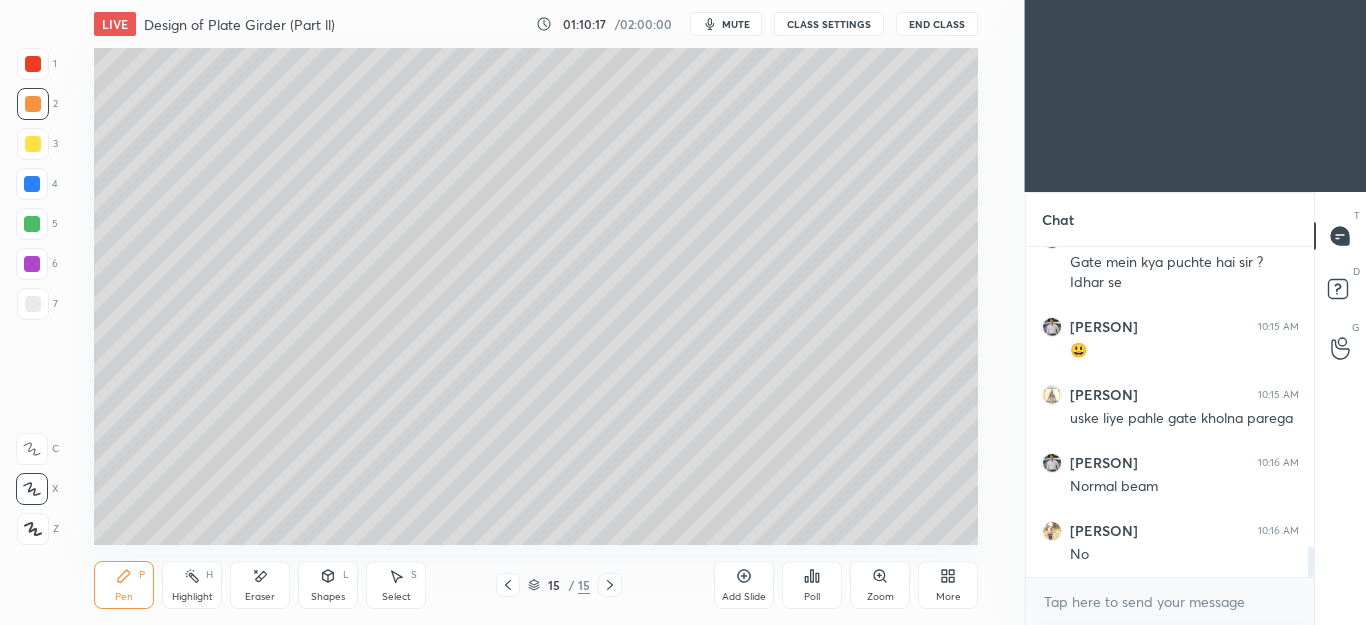 click on "mute" at bounding box center [736, 24] 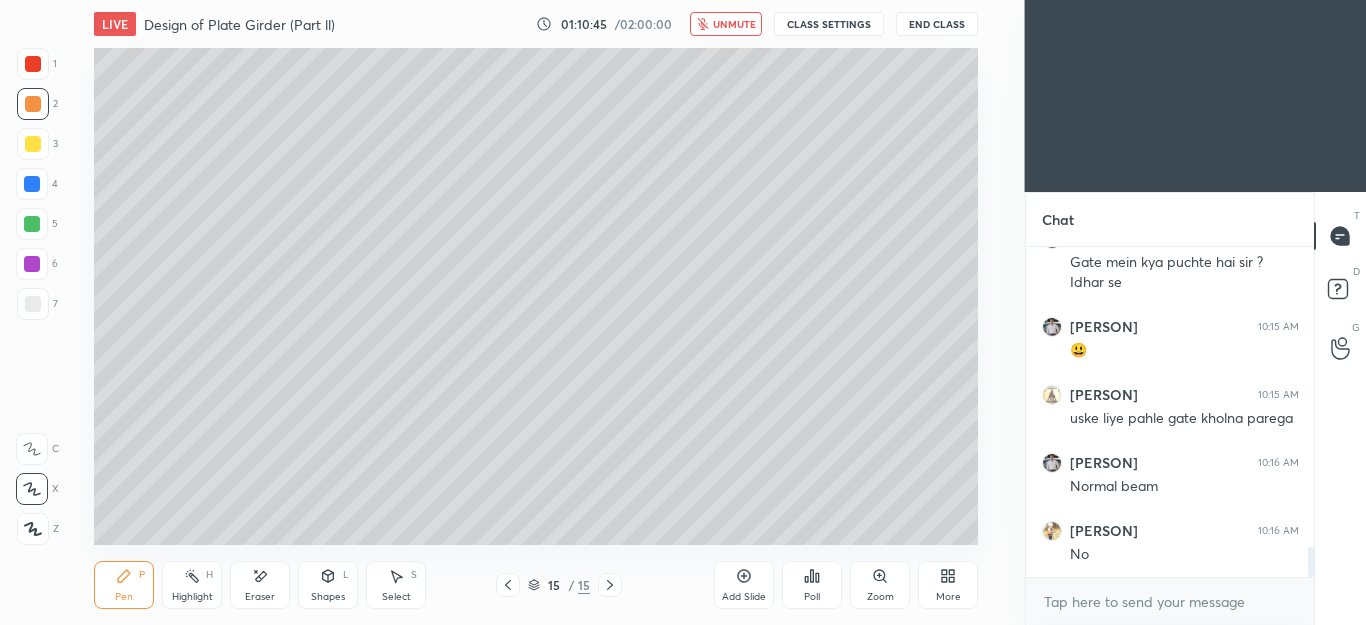 click on "unmute" at bounding box center [734, 24] 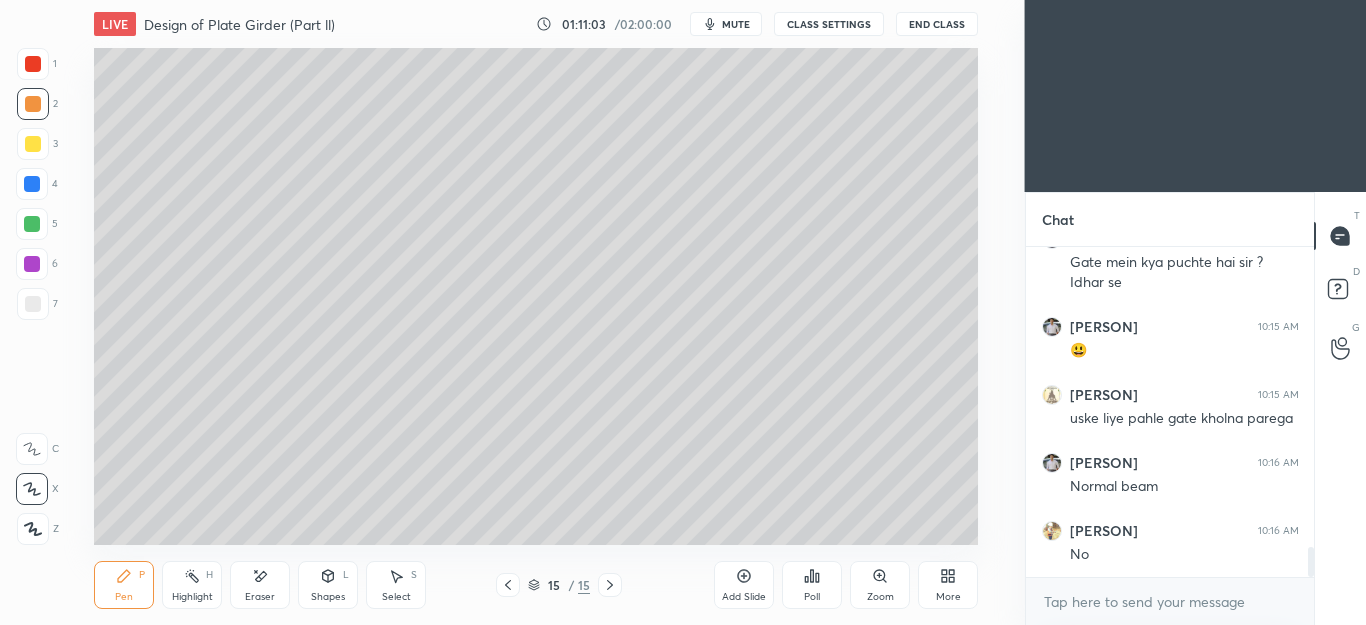 click at bounding box center [33, 304] 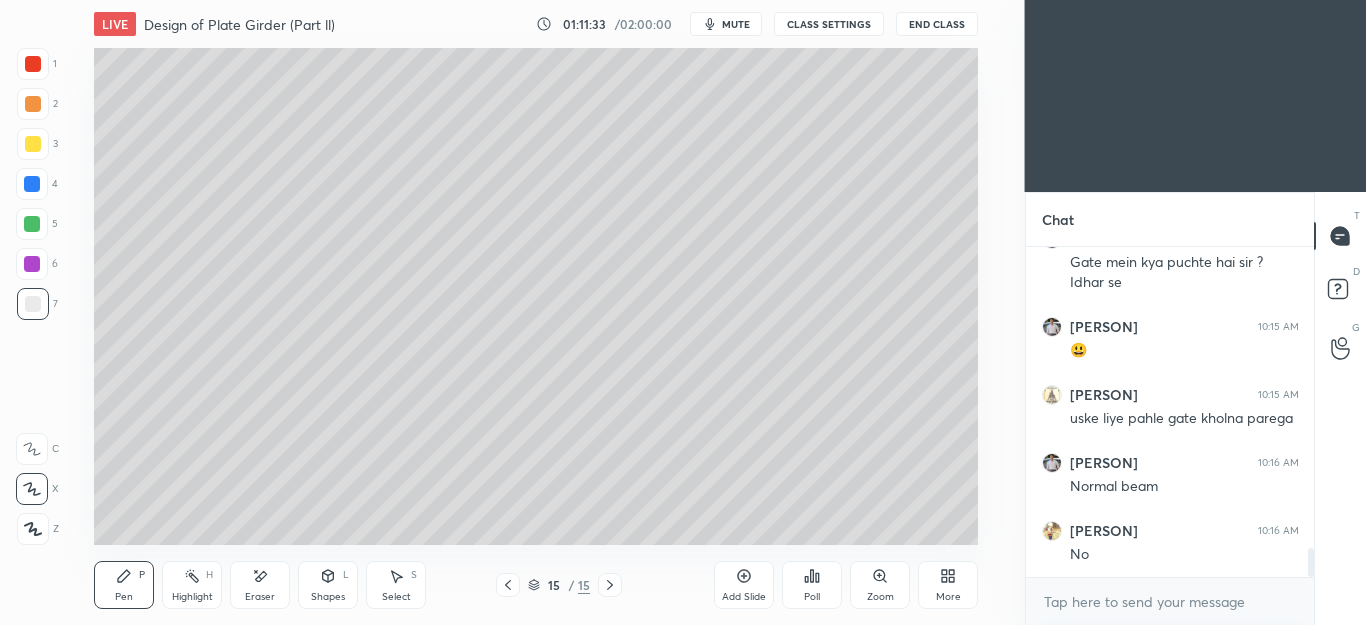 scroll, scrollTop: 3372, scrollLeft: 0, axis: vertical 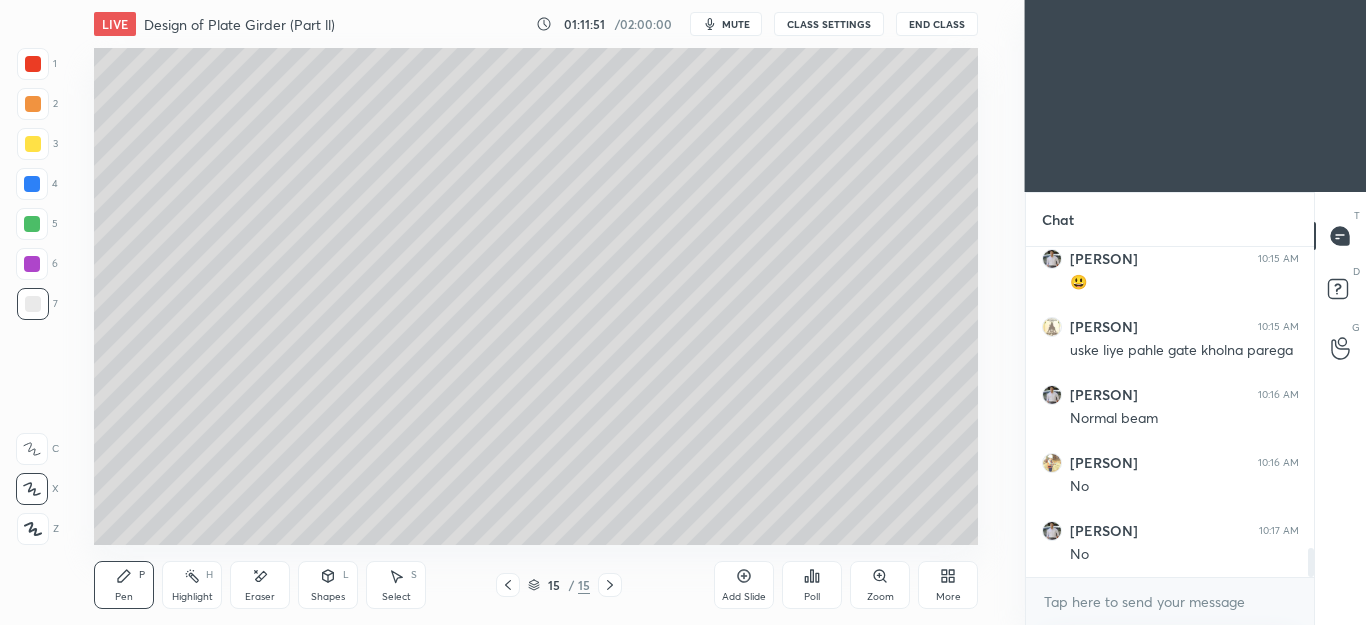click on "Eraser" at bounding box center [260, 585] 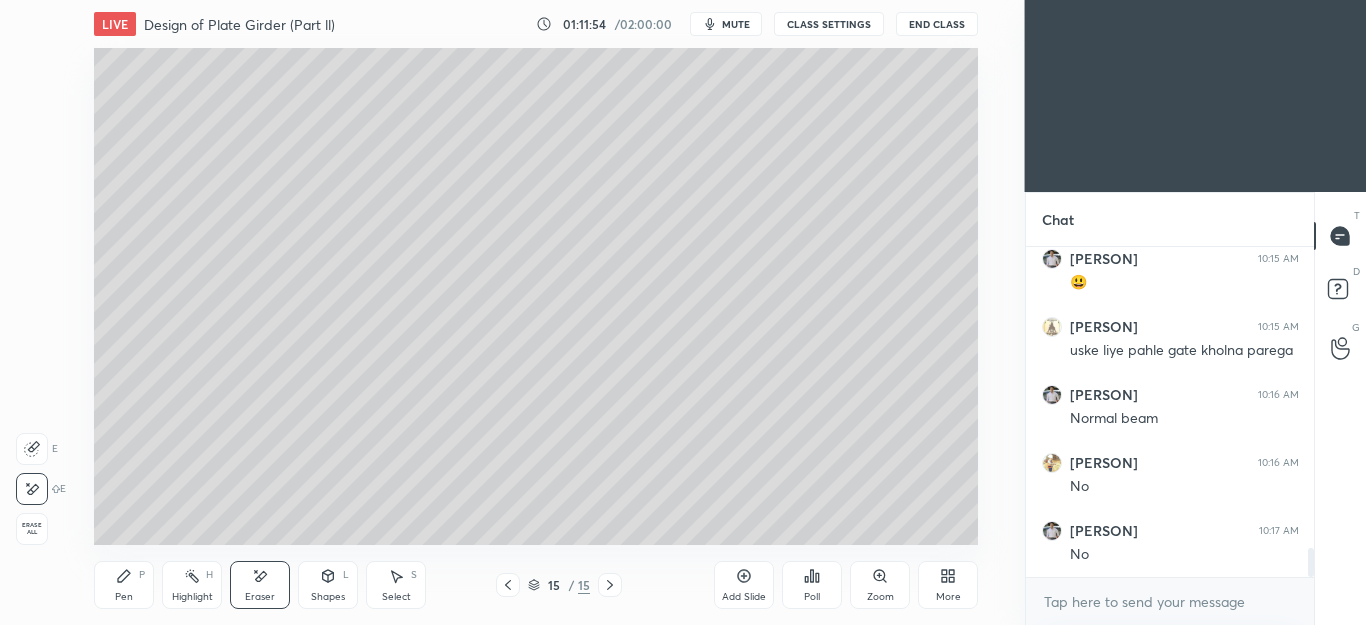click on "Pen" at bounding box center (124, 597) 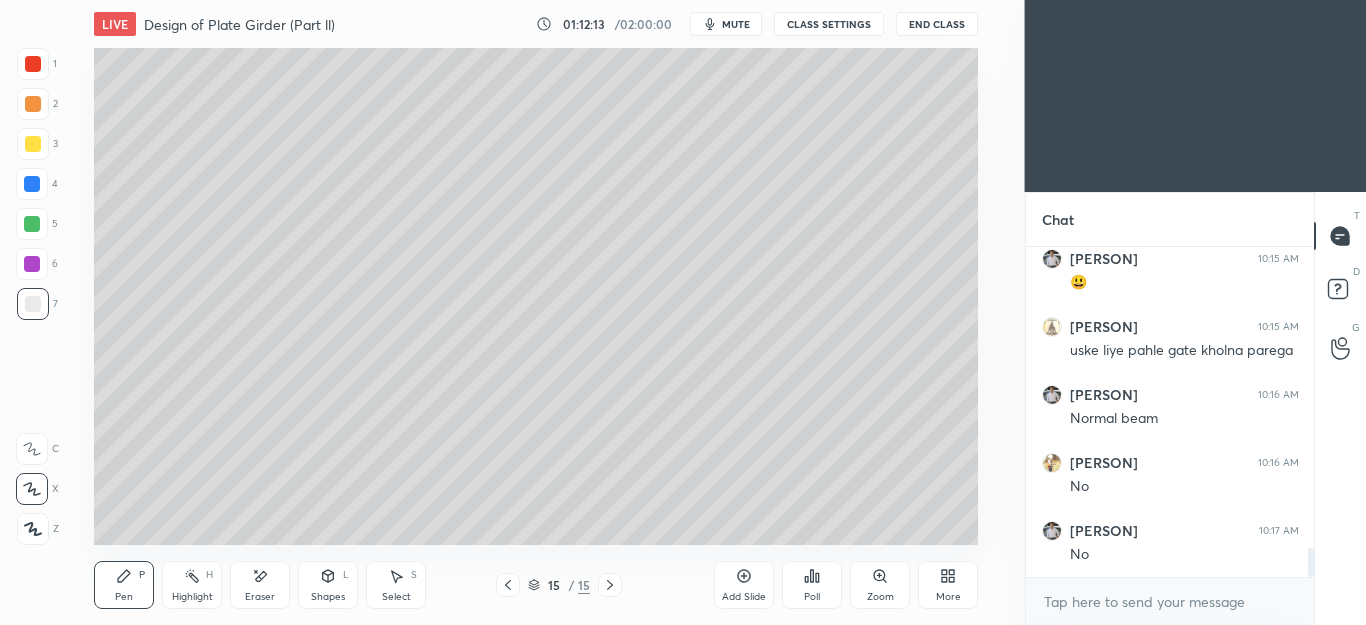 click on "mute" at bounding box center (736, 24) 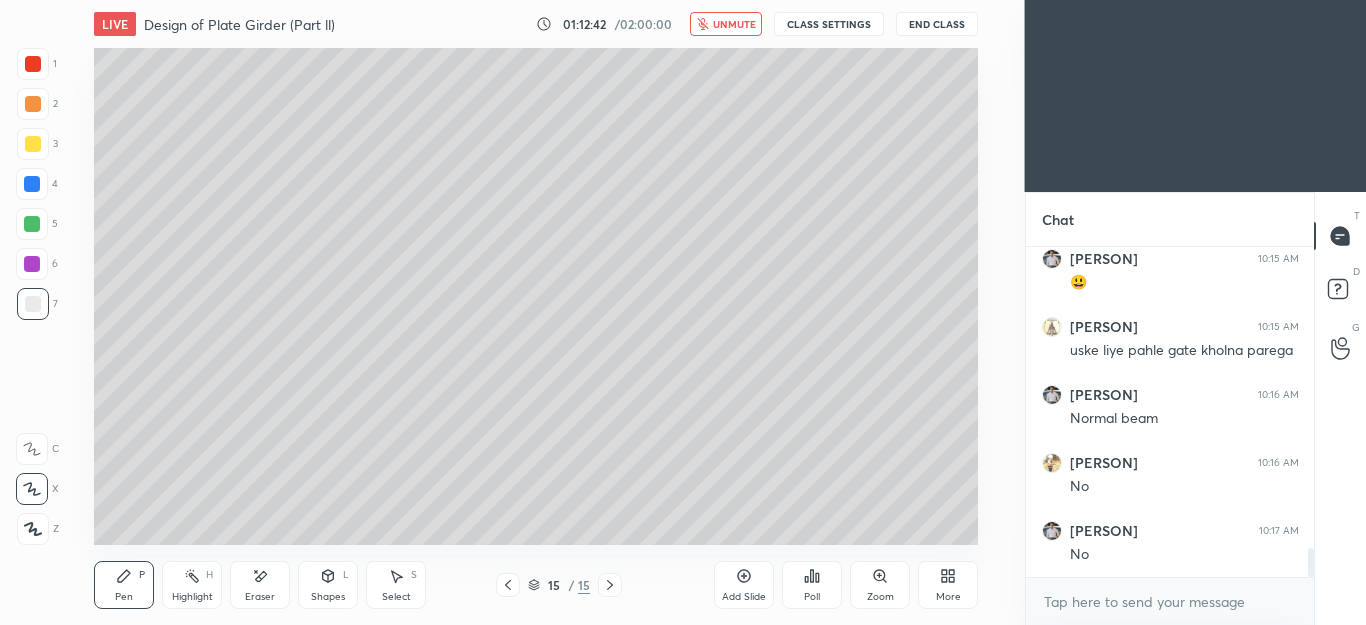 click on "LIVE Design of Plate Girder (Part ll) 01:12:42 /  02:00:00 unmute CLASS SETTINGS End Class" at bounding box center (536, 24) 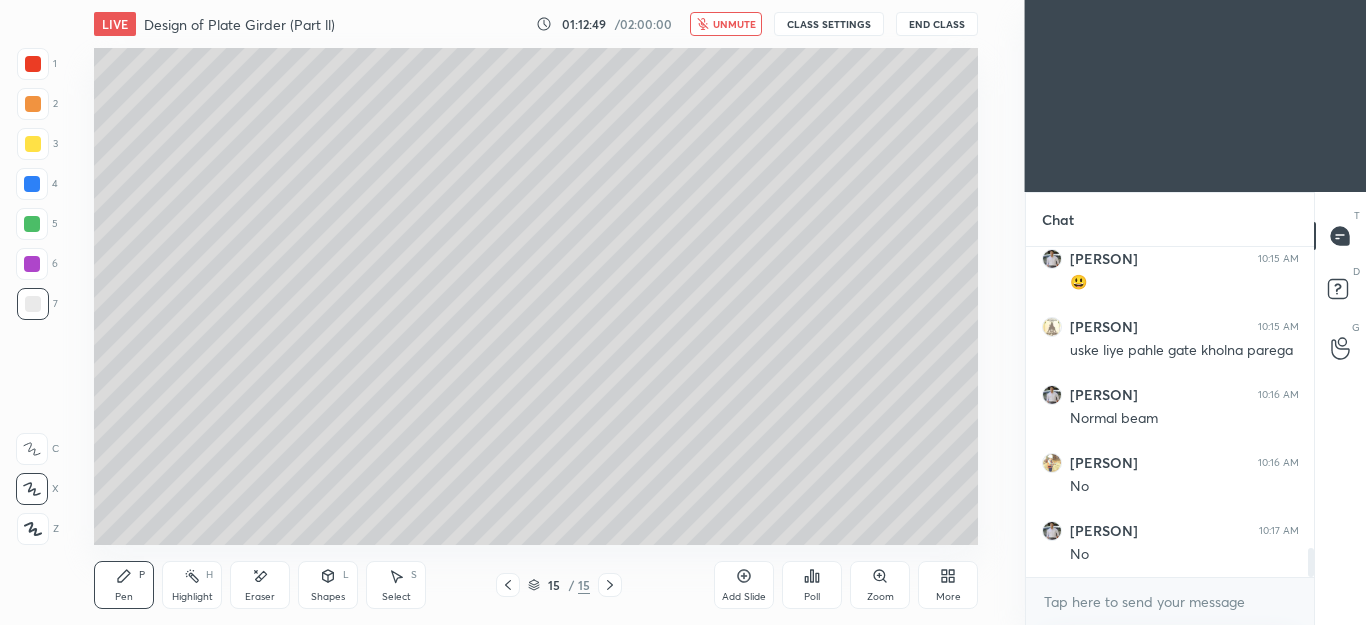 click on "unmute" at bounding box center [734, 24] 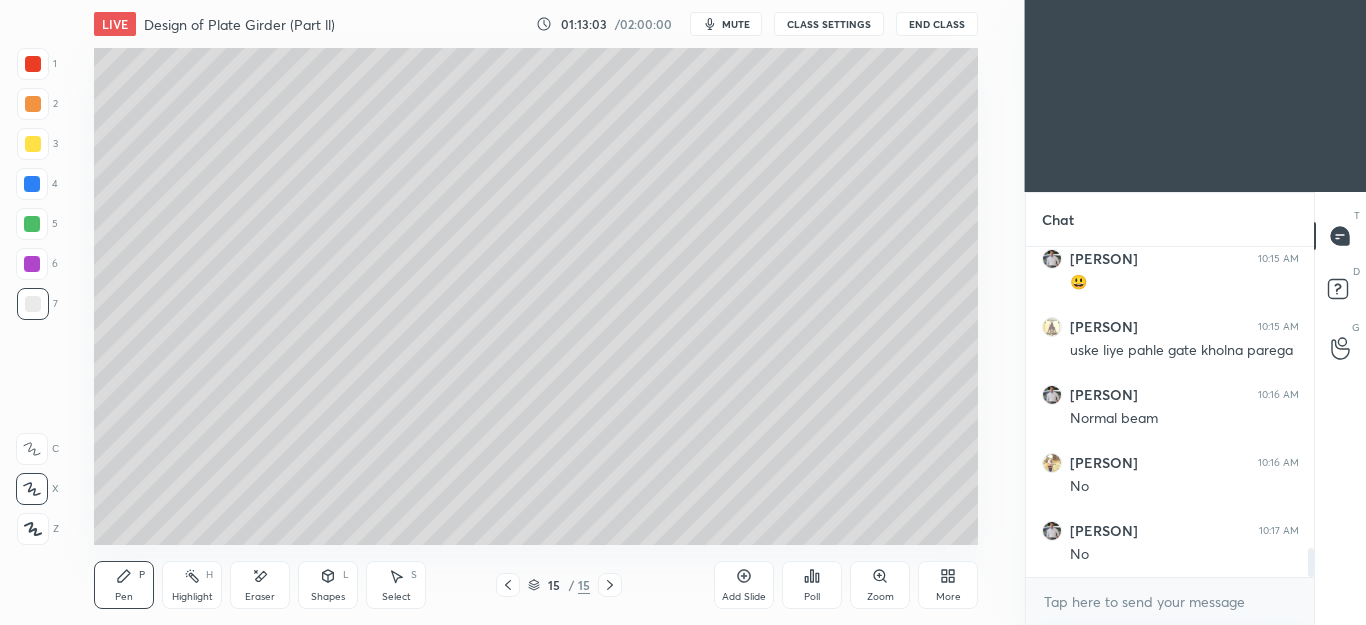 click 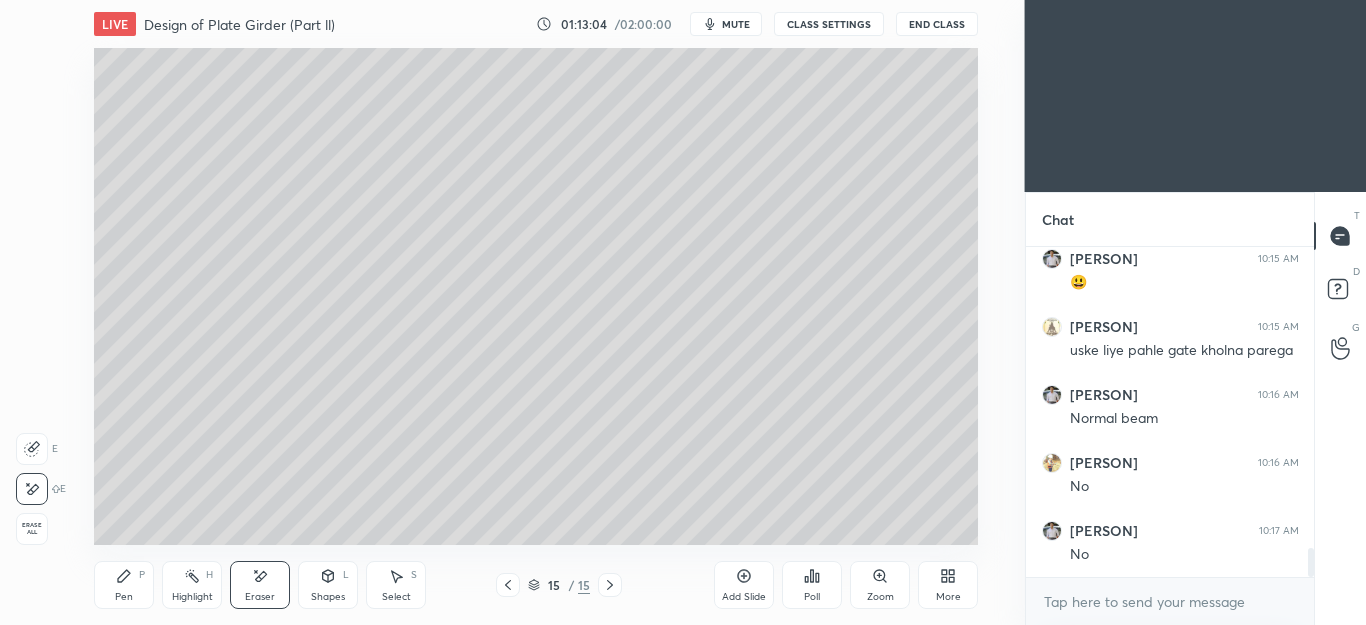 click on "Pen P" at bounding box center (124, 585) 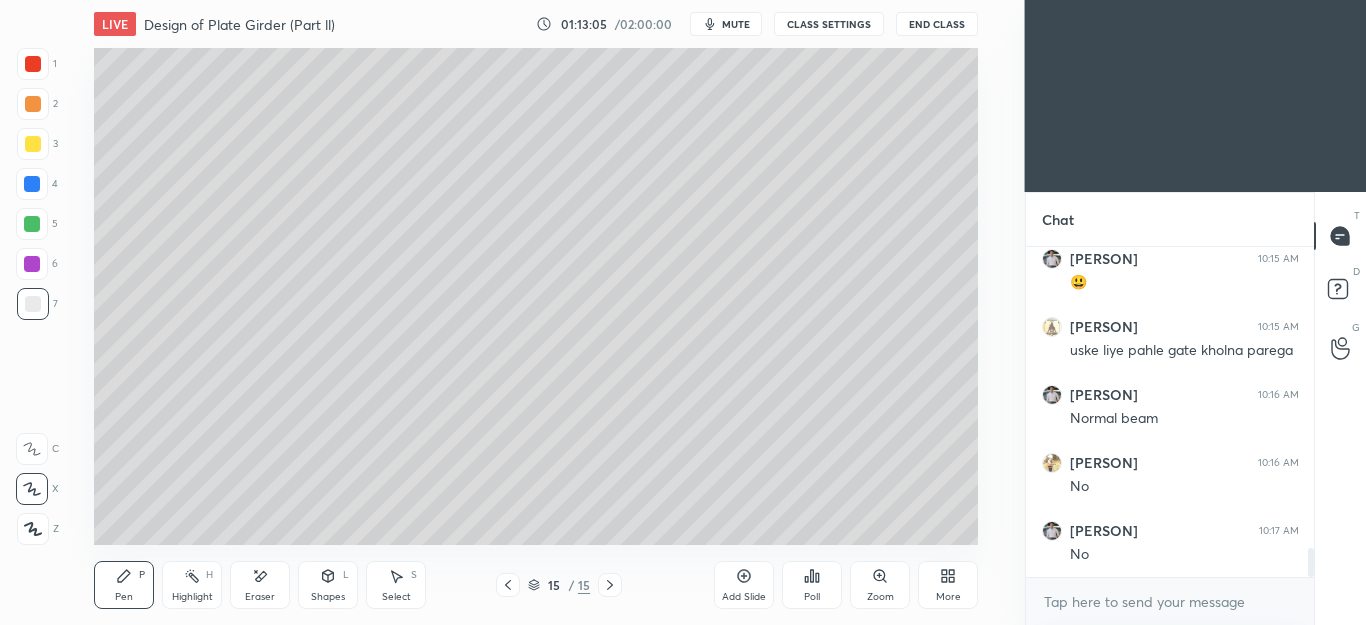 click at bounding box center (33, 104) 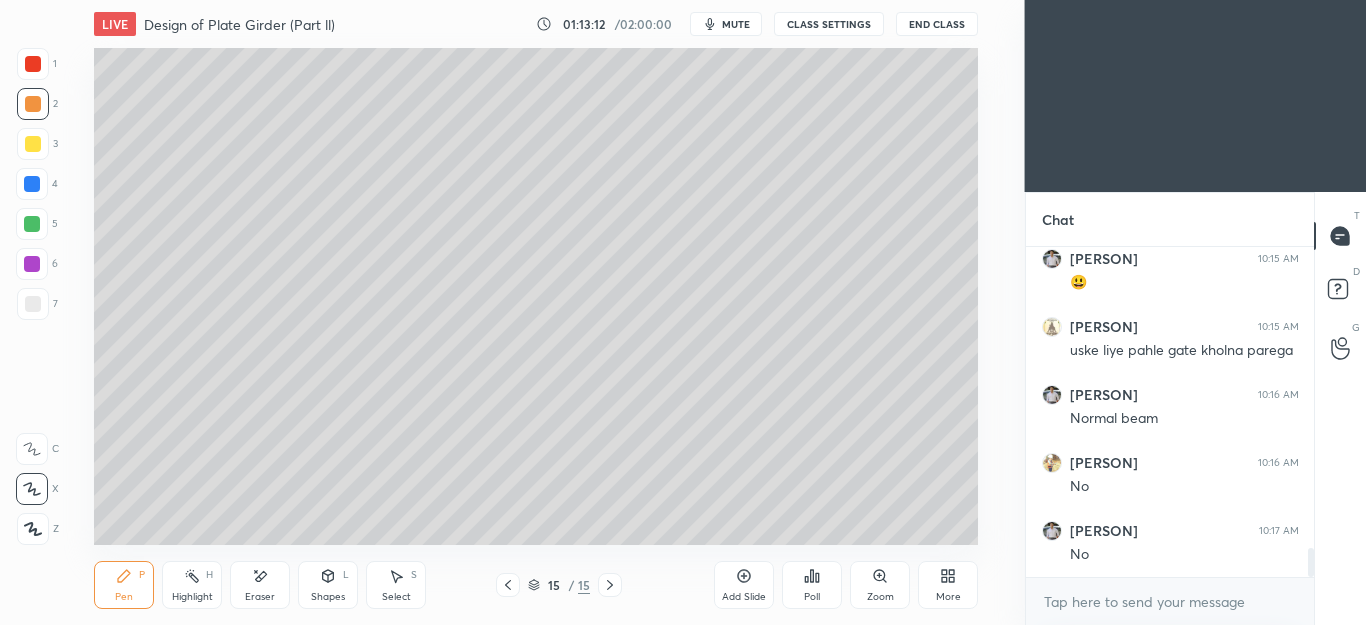 click at bounding box center (33, 104) 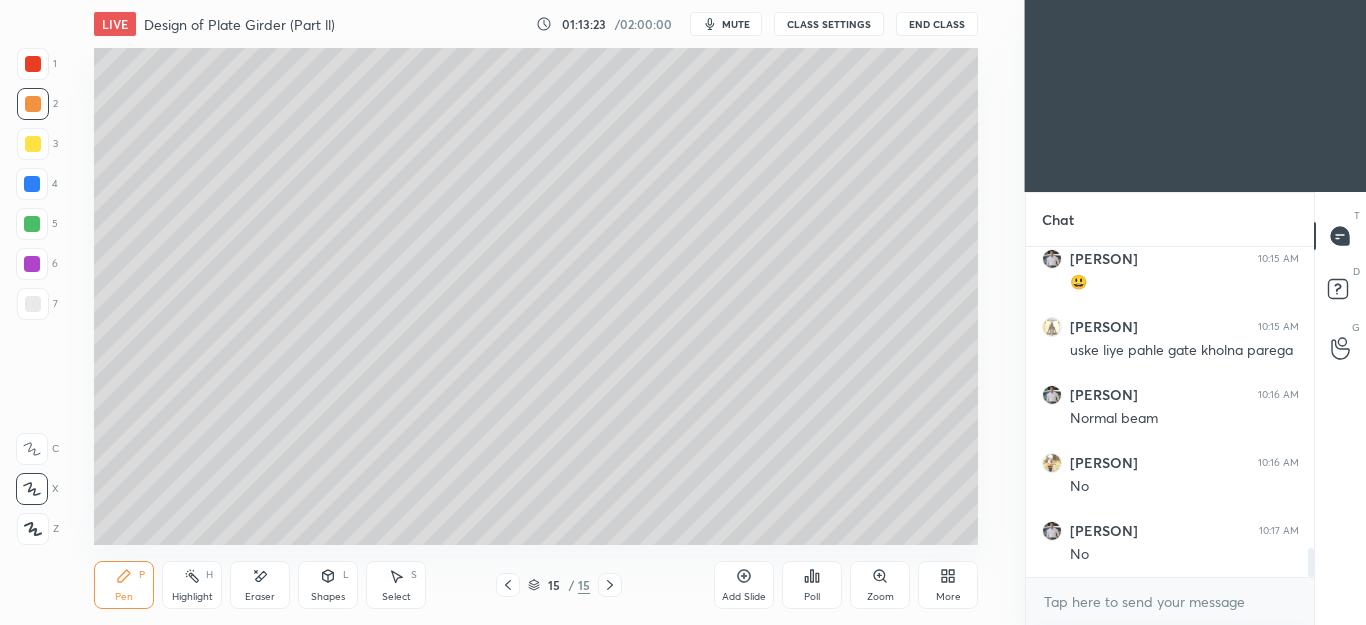 click on "7" at bounding box center (37, 304) 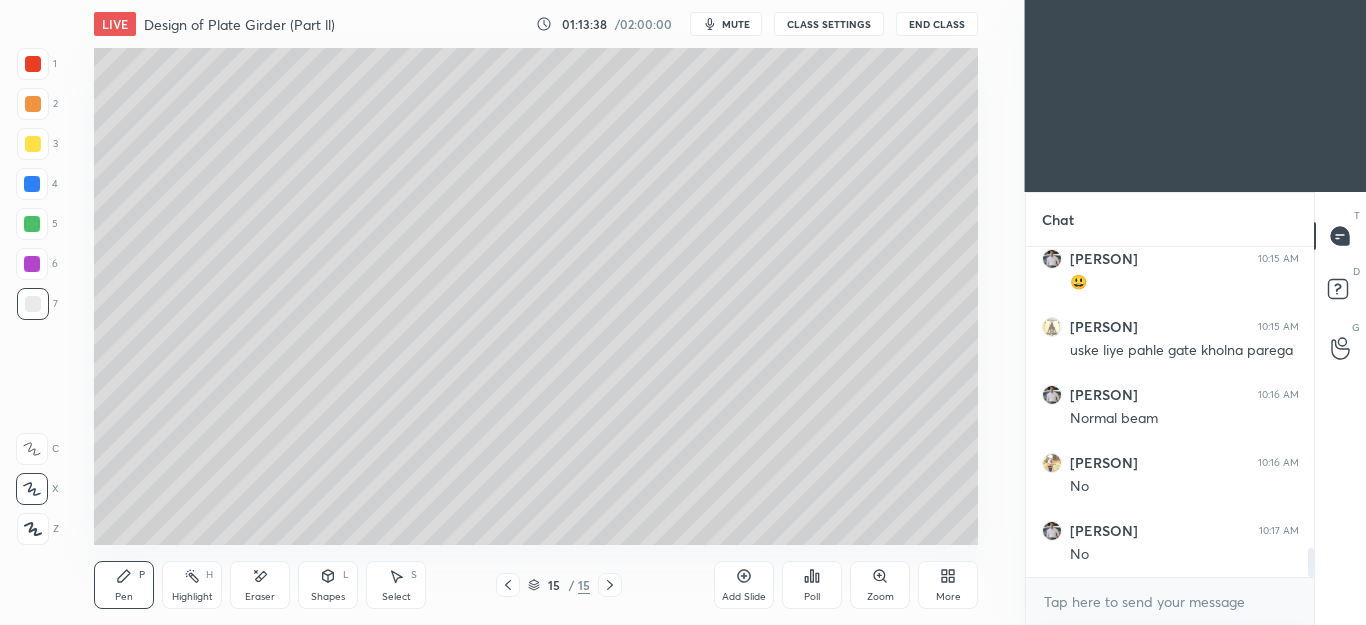 scroll, scrollTop: 3458, scrollLeft: 0, axis: vertical 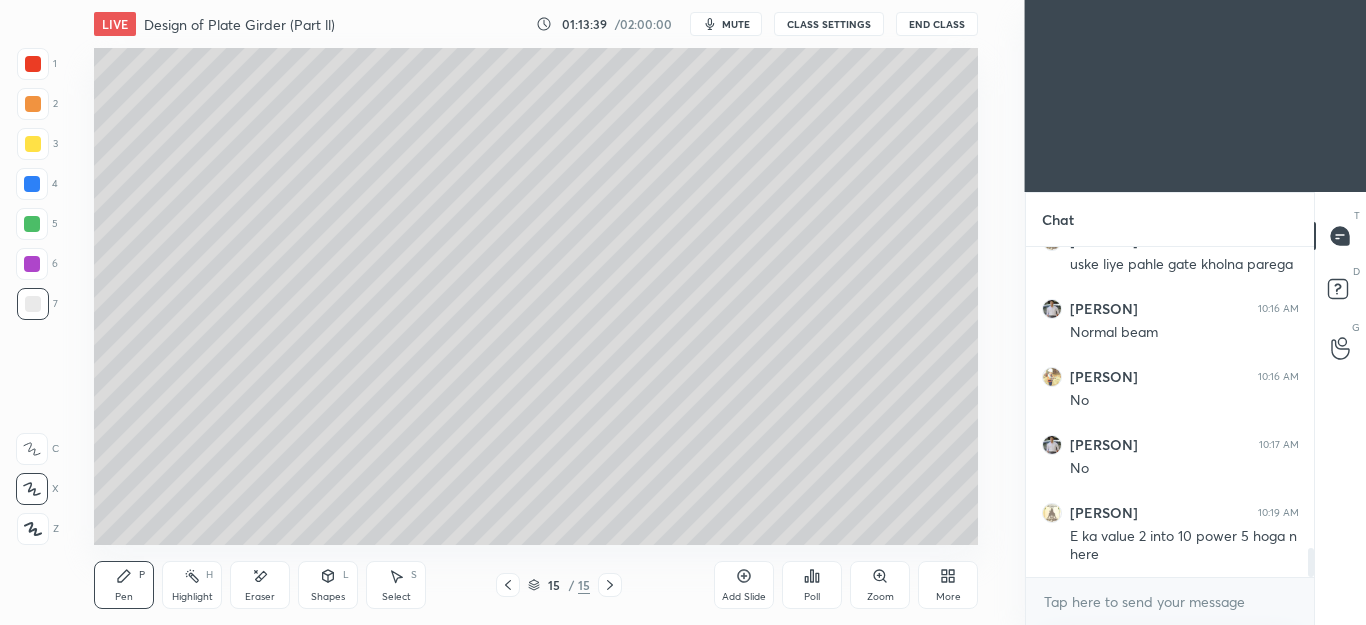 click at bounding box center [32, 224] 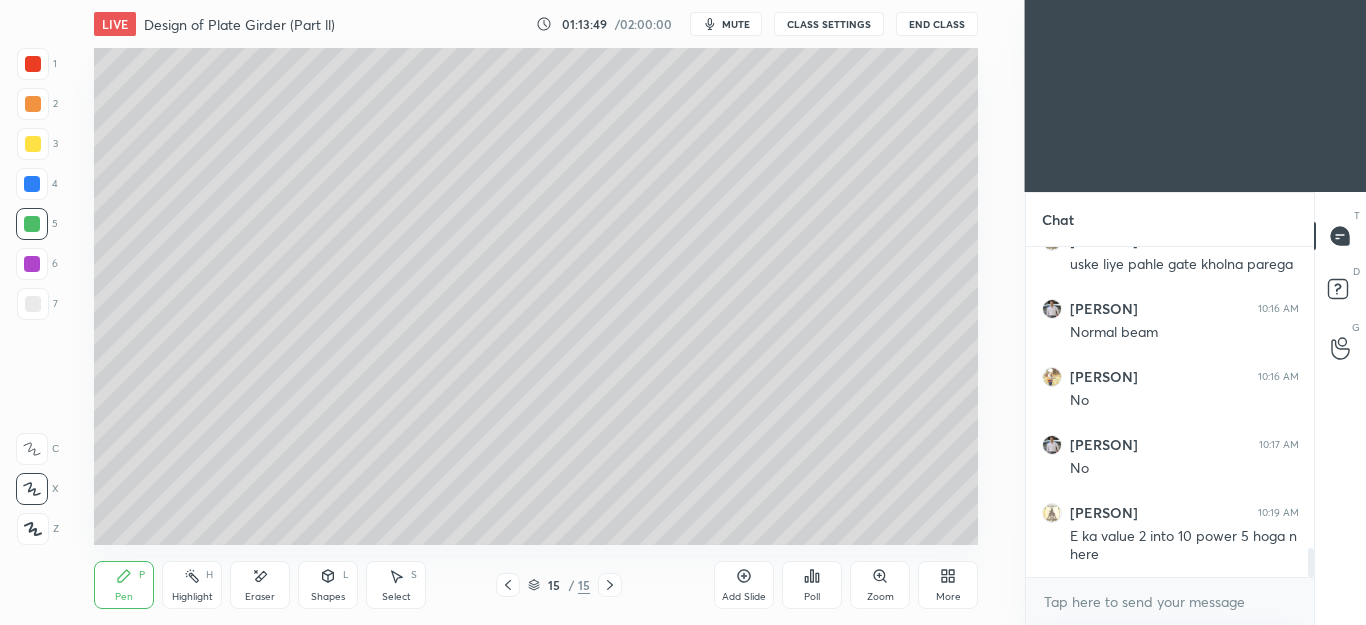 click at bounding box center [33, 304] 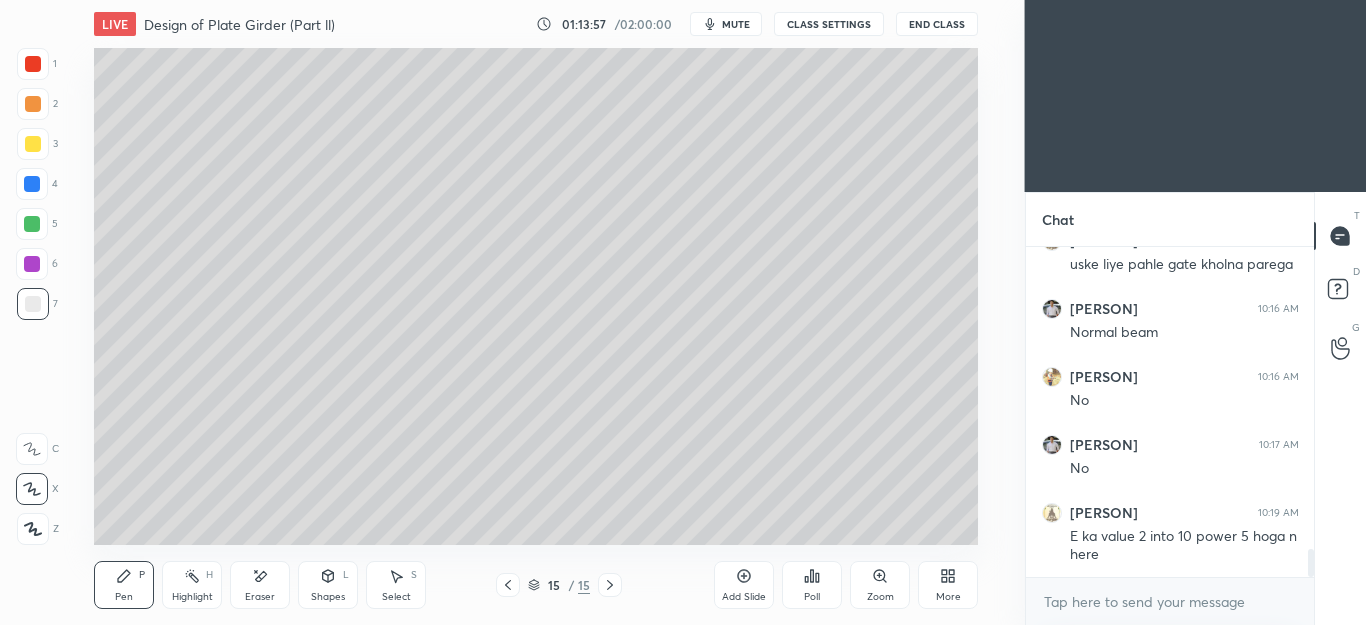 scroll, scrollTop: 3526, scrollLeft: 0, axis: vertical 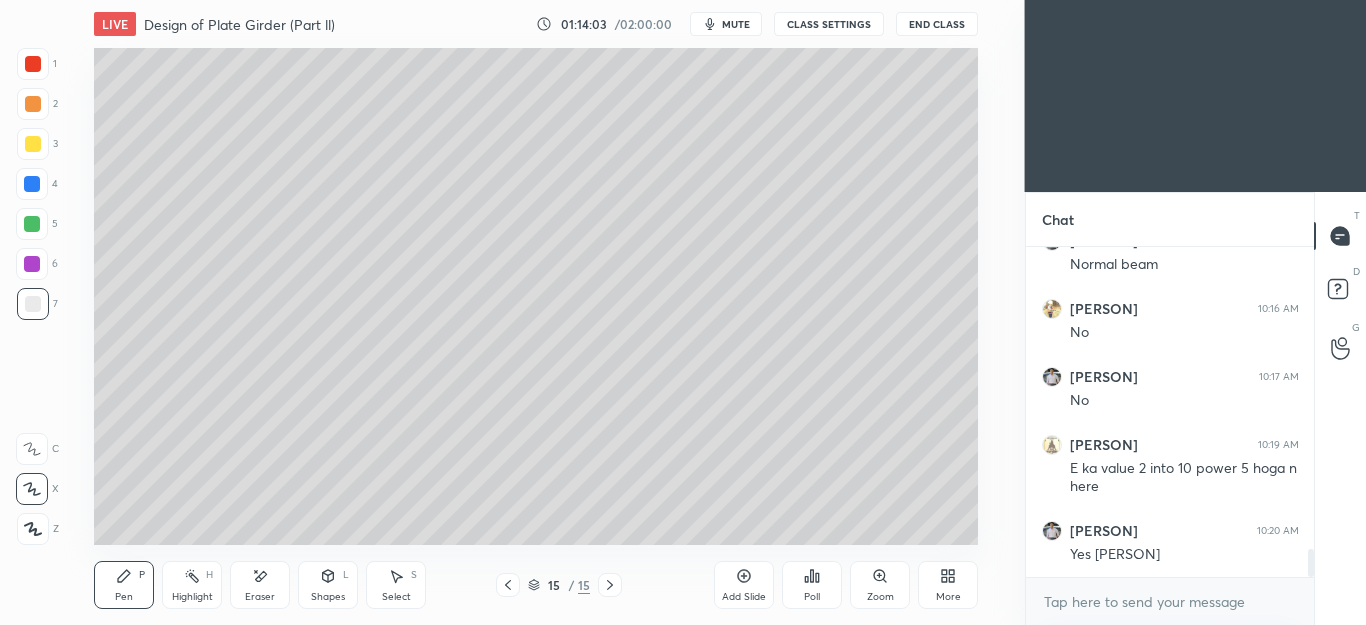 click at bounding box center (33, 104) 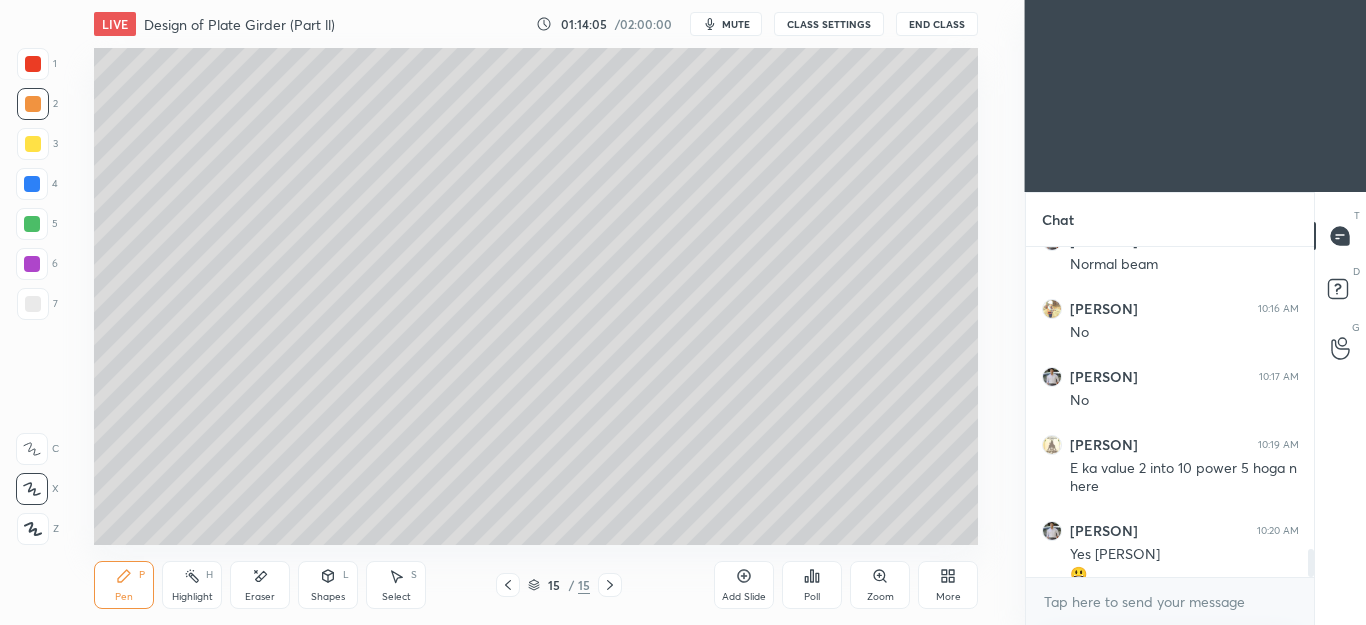 scroll, scrollTop: 3546, scrollLeft: 0, axis: vertical 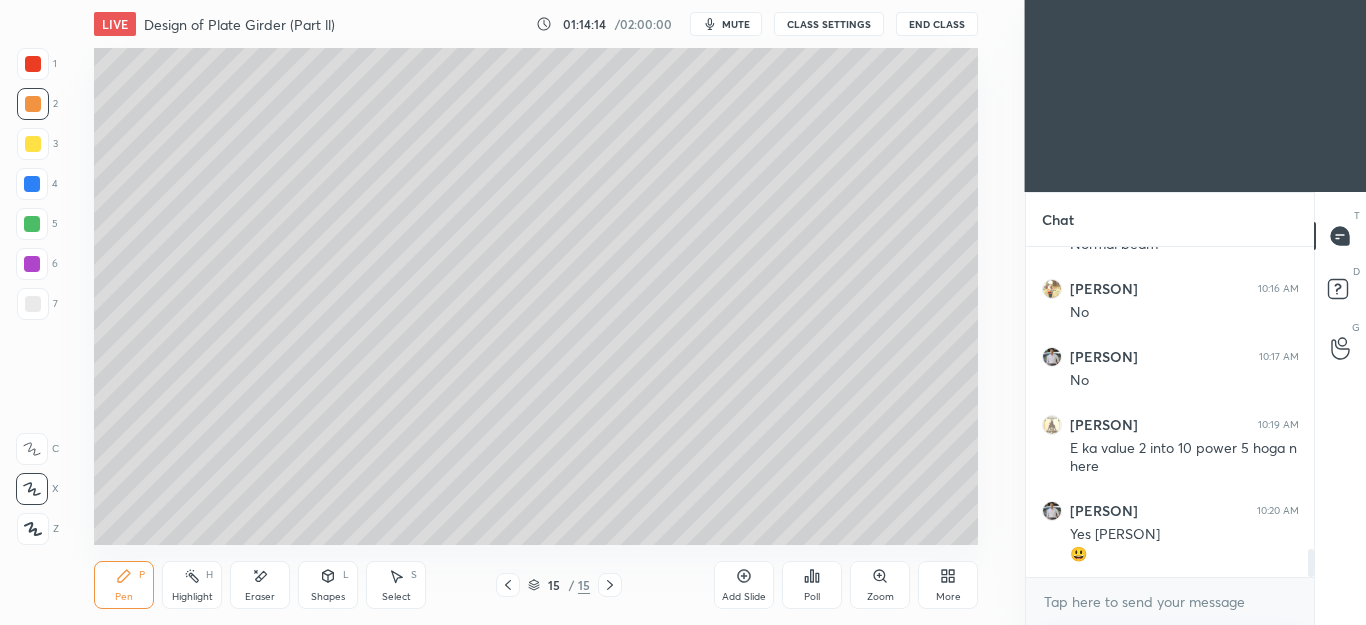click on "7" at bounding box center (37, 304) 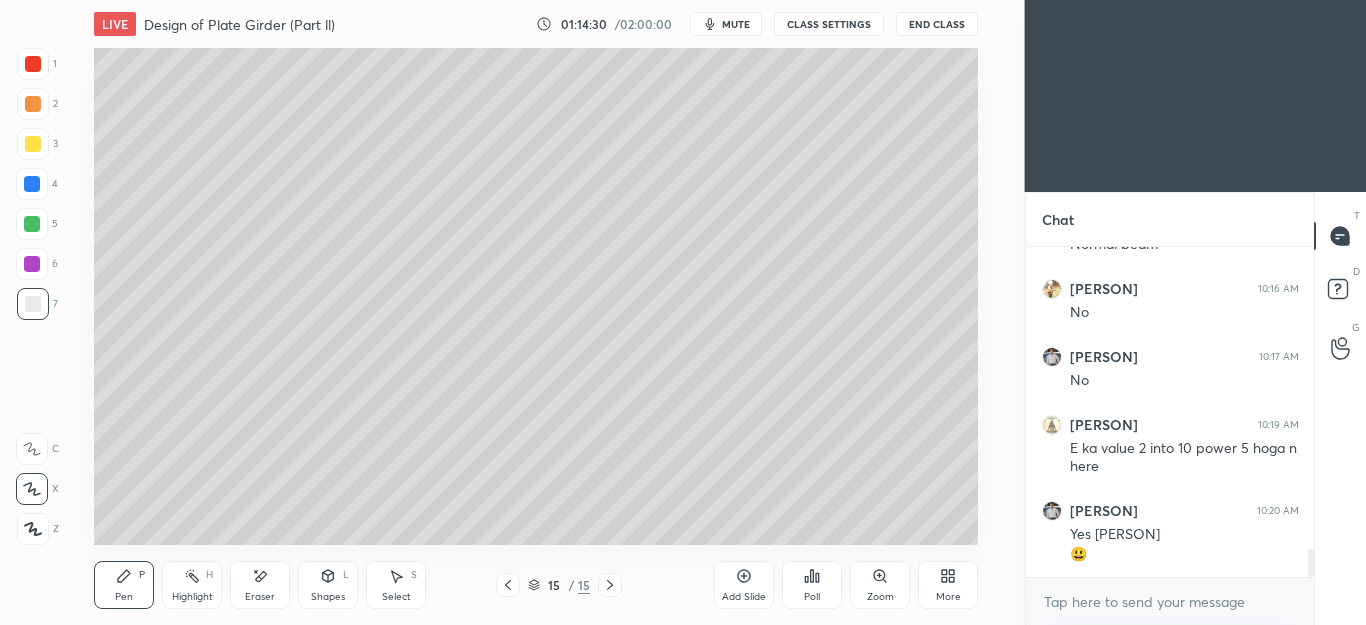 click at bounding box center [32, 224] 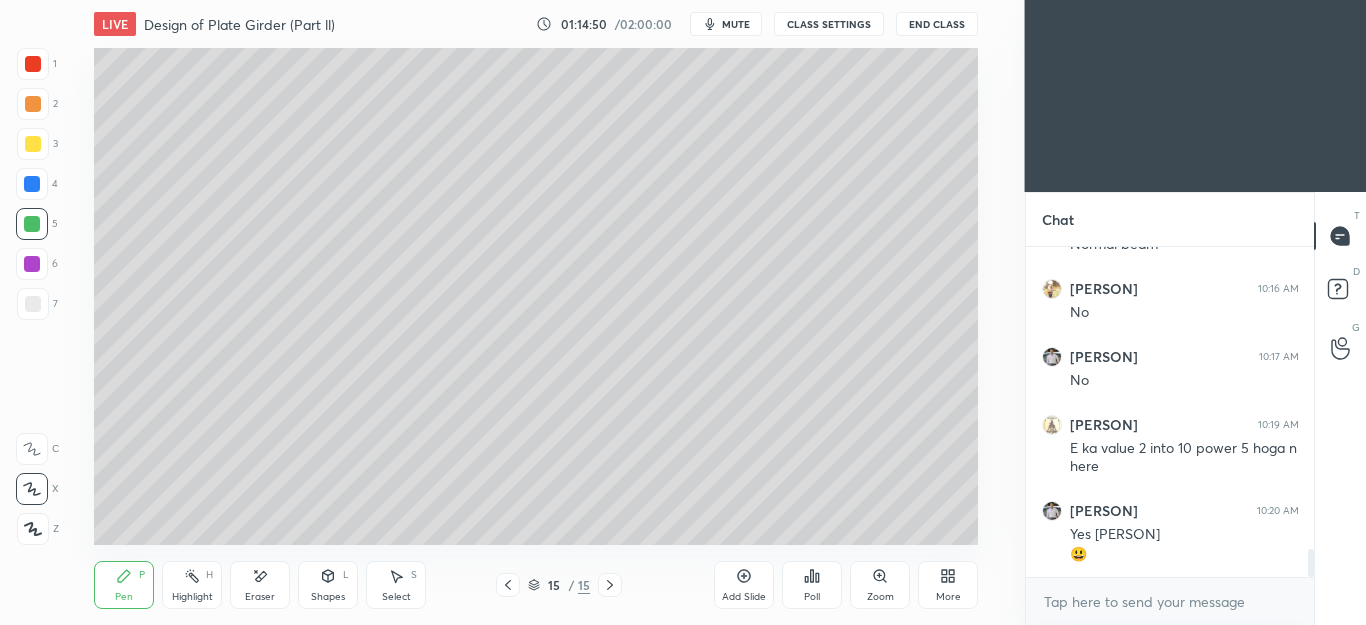 click on "Eraser" at bounding box center (260, 597) 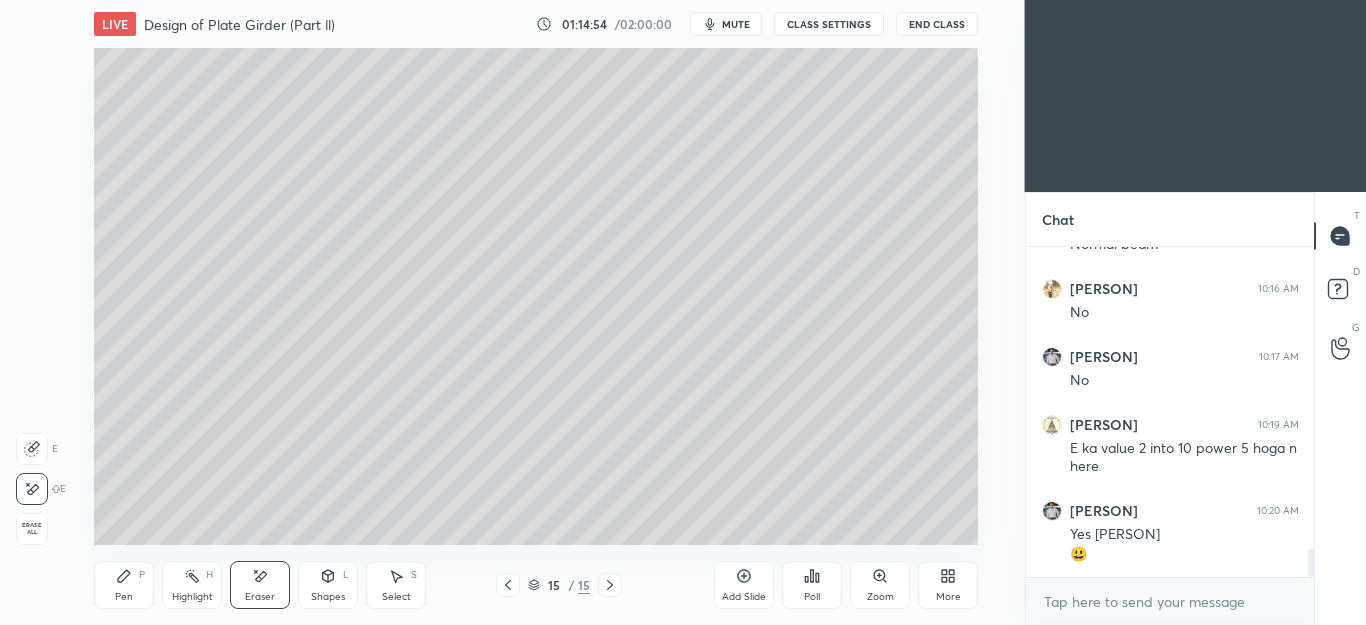click on "Pen" at bounding box center (124, 597) 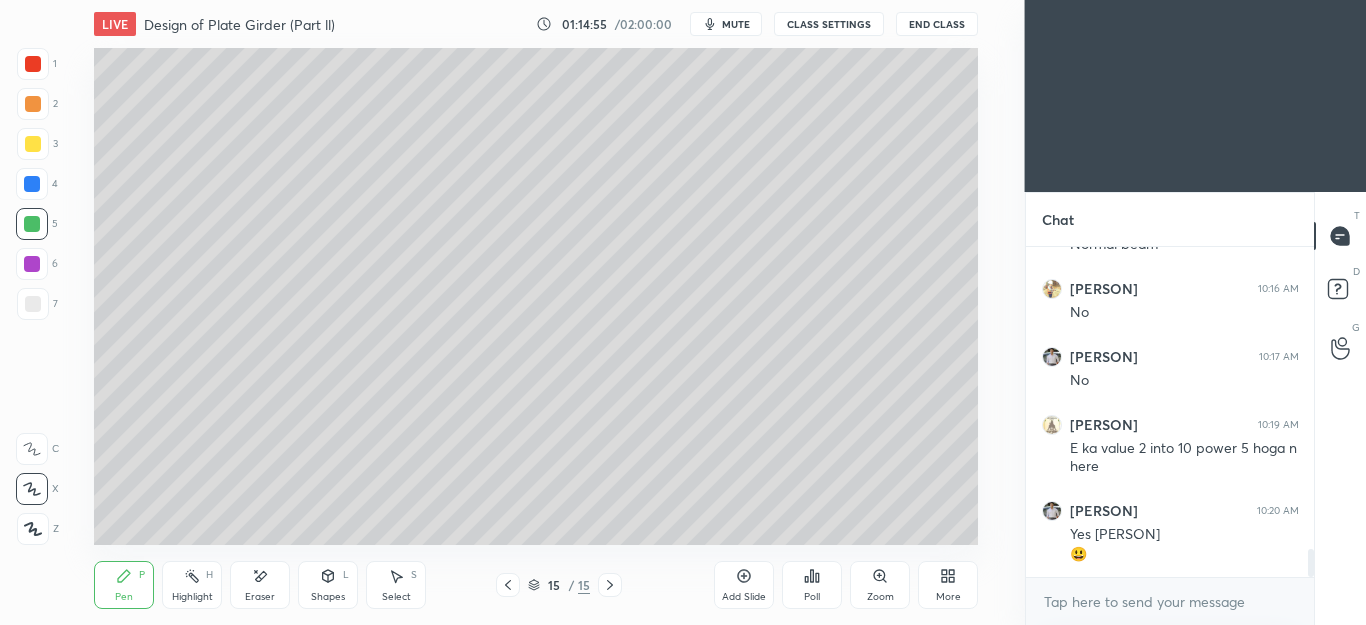 click at bounding box center [33, 104] 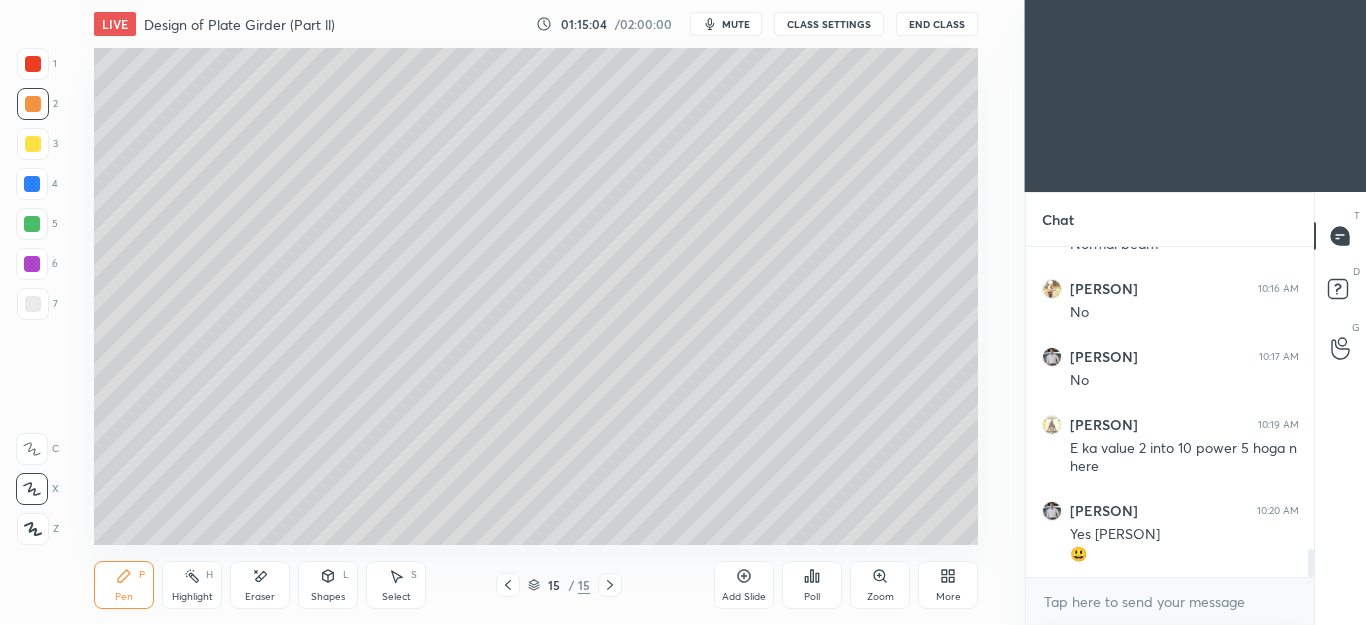 click on "7" at bounding box center [37, 308] 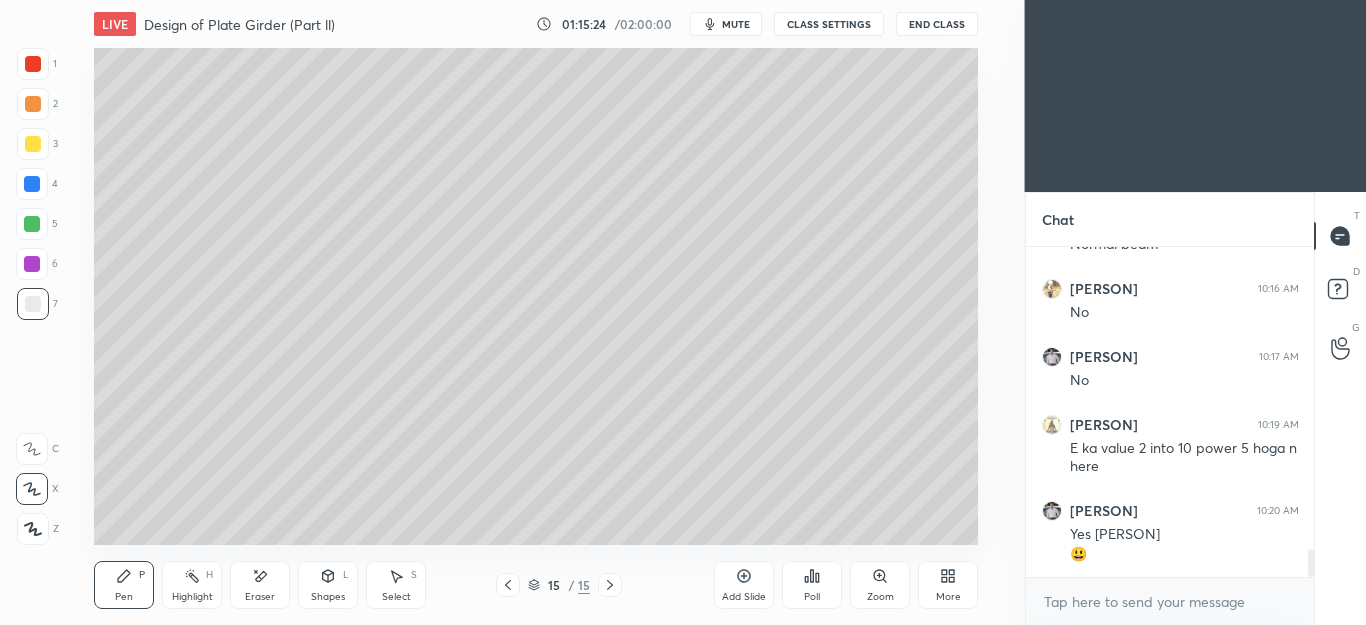 click at bounding box center (32, 224) 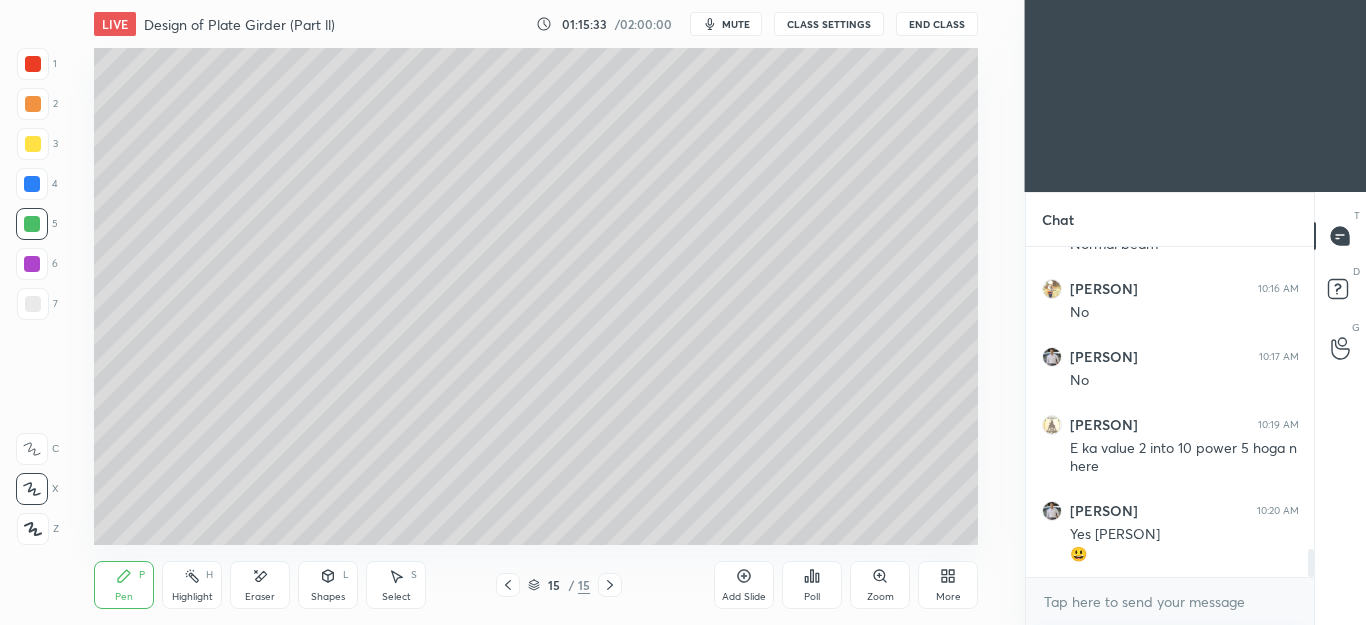 click on "Eraser" at bounding box center [260, 585] 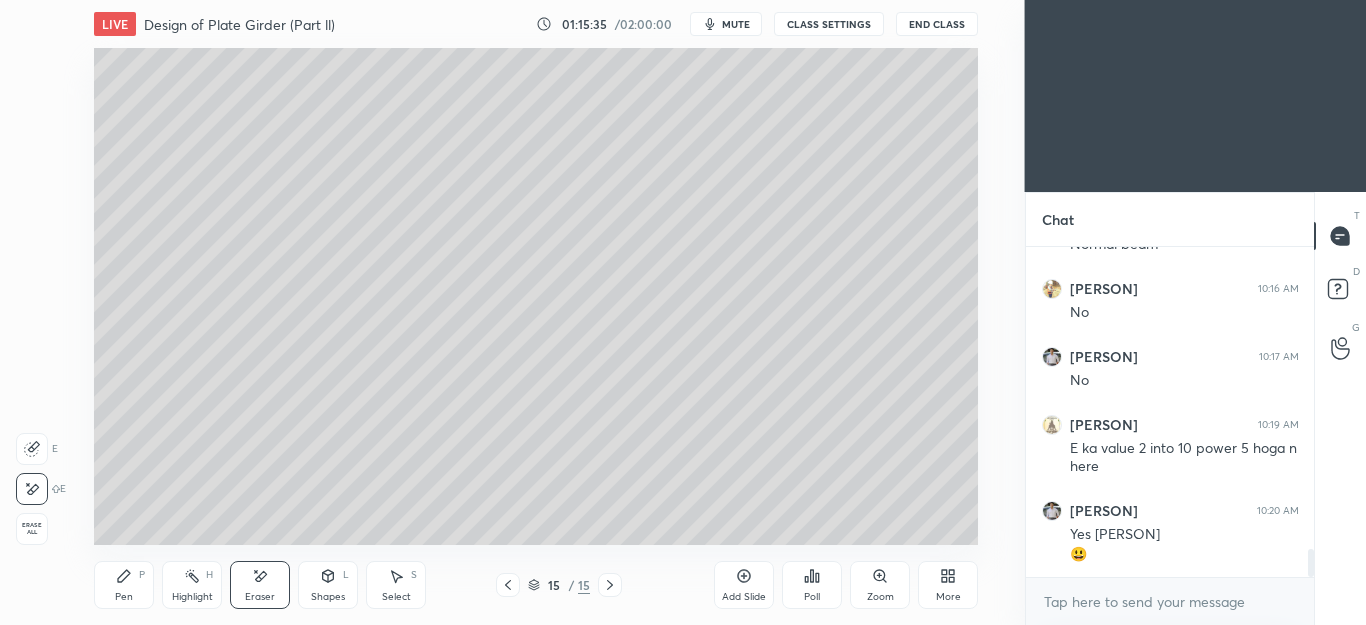 click 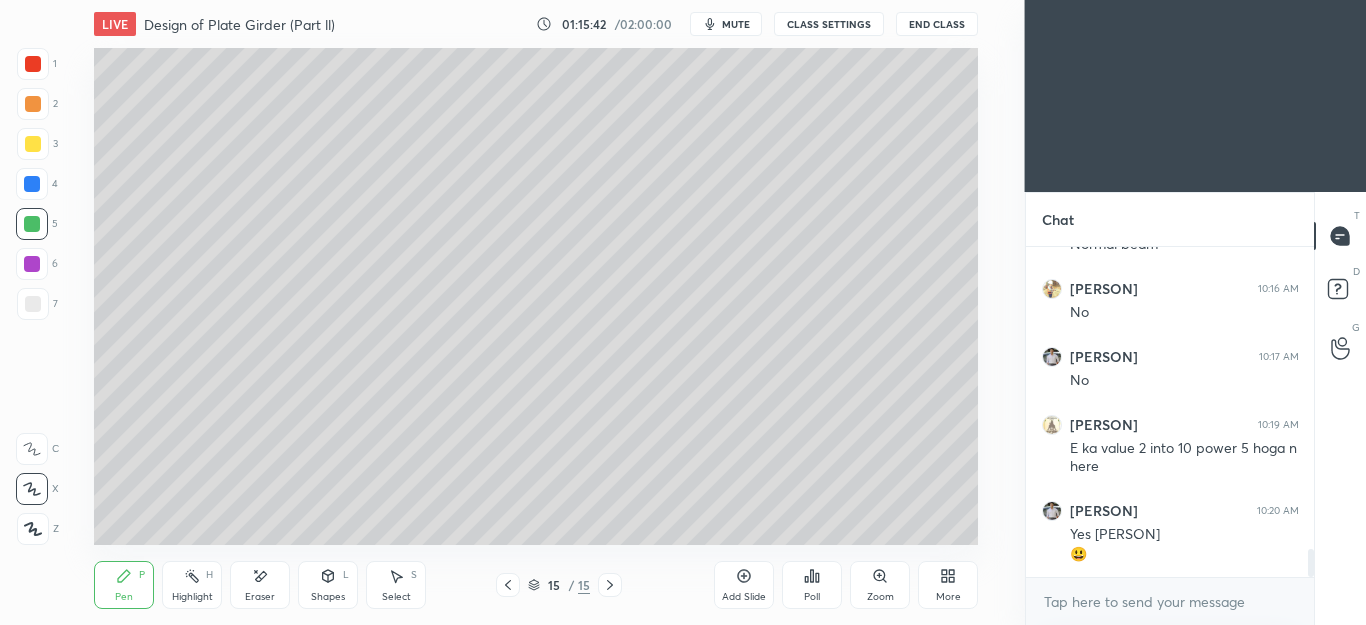 click on "Select S" at bounding box center (396, 585) 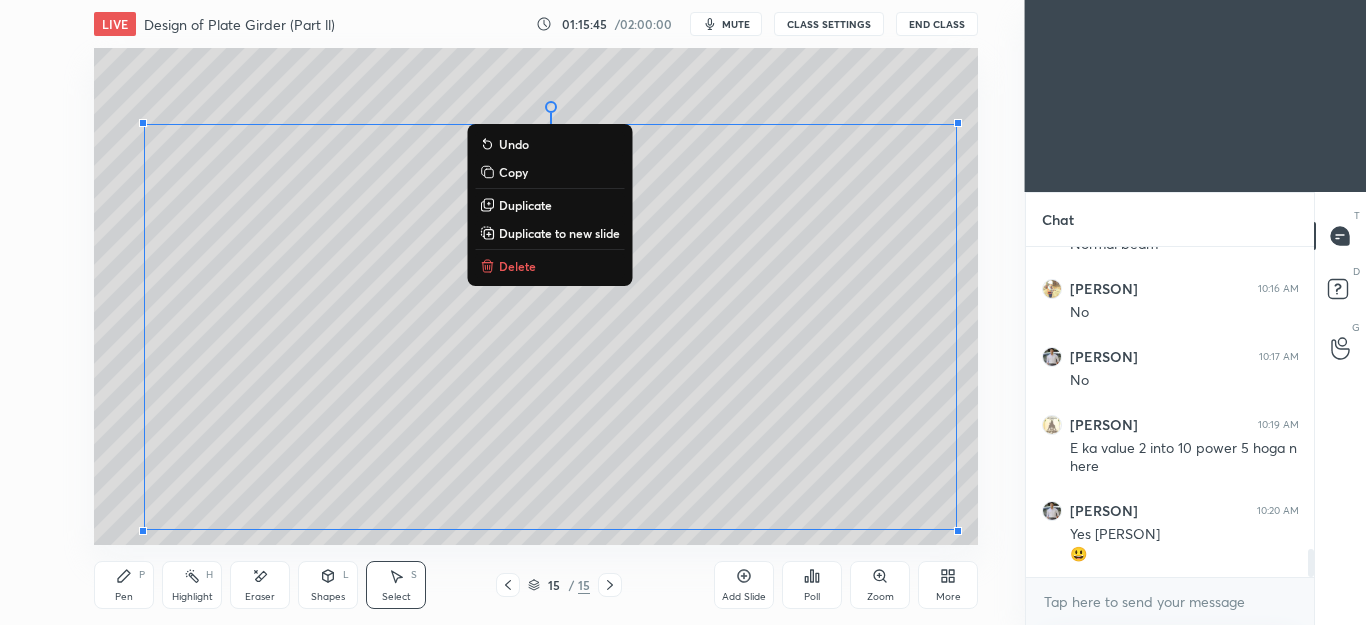 click on "Delete" at bounding box center [517, 266] 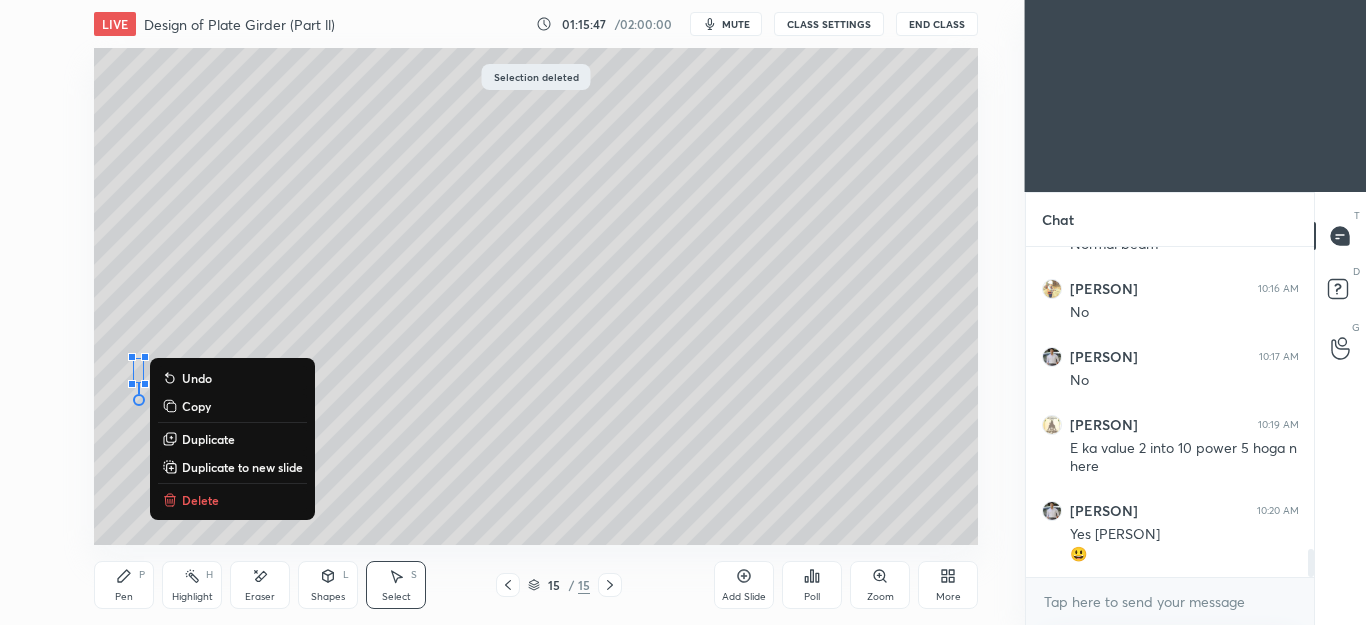 click on "Delete" at bounding box center [200, 500] 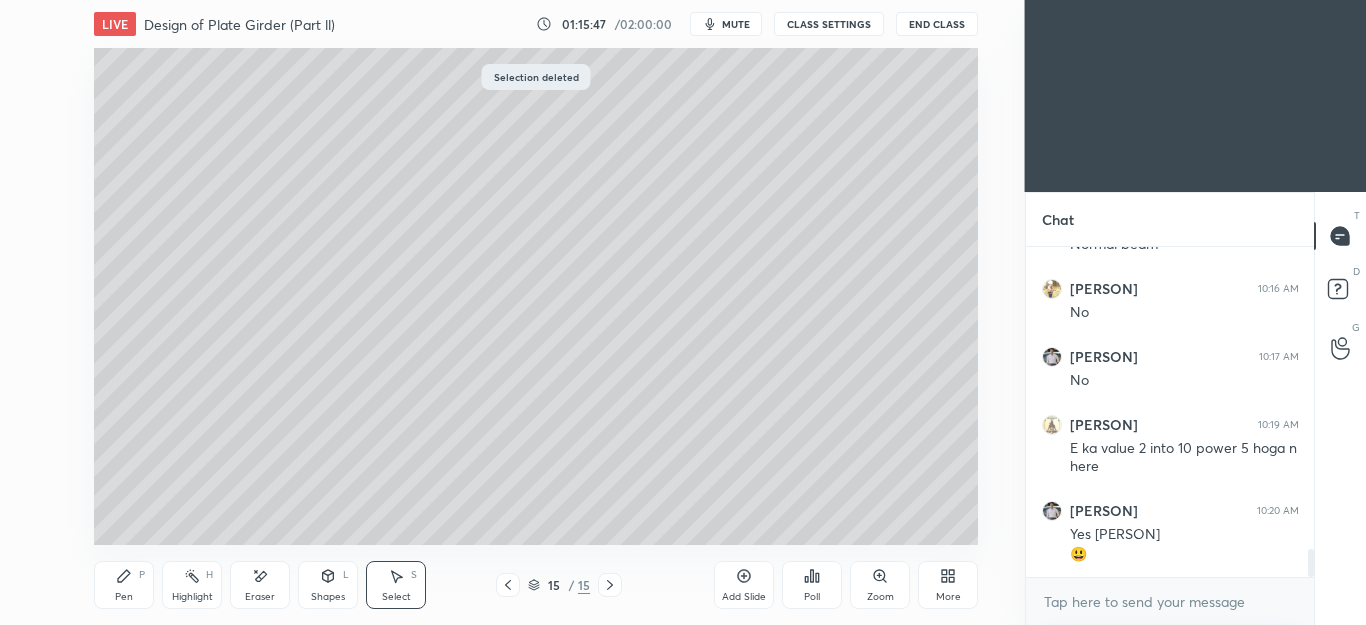 click on "Pen P" at bounding box center (124, 585) 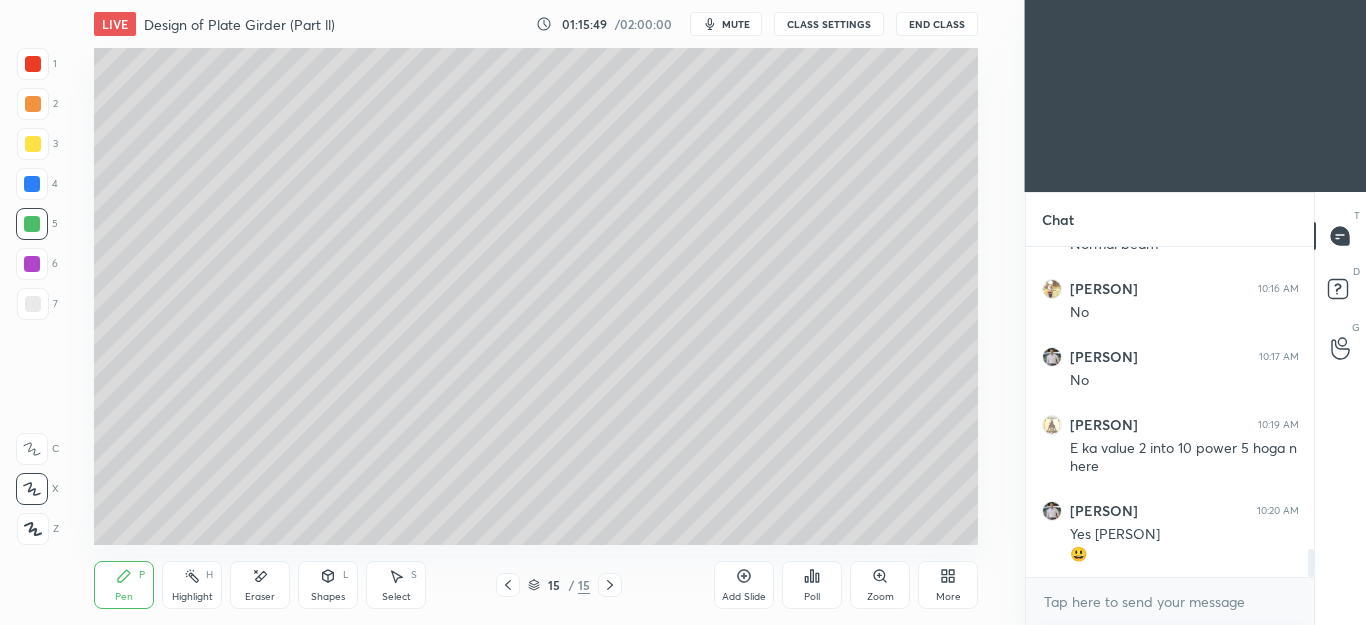 click at bounding box center [33, 104] 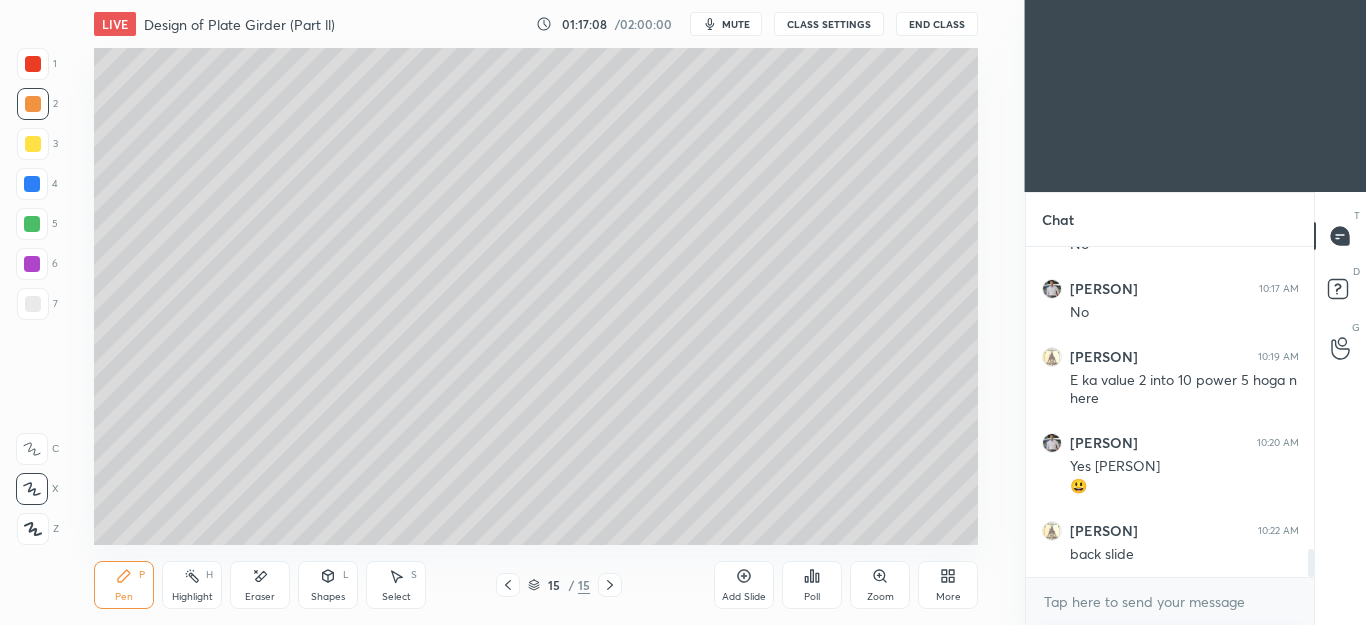 scroll, scrollTop: 3686, scrollLeft: 0, axis: vertical 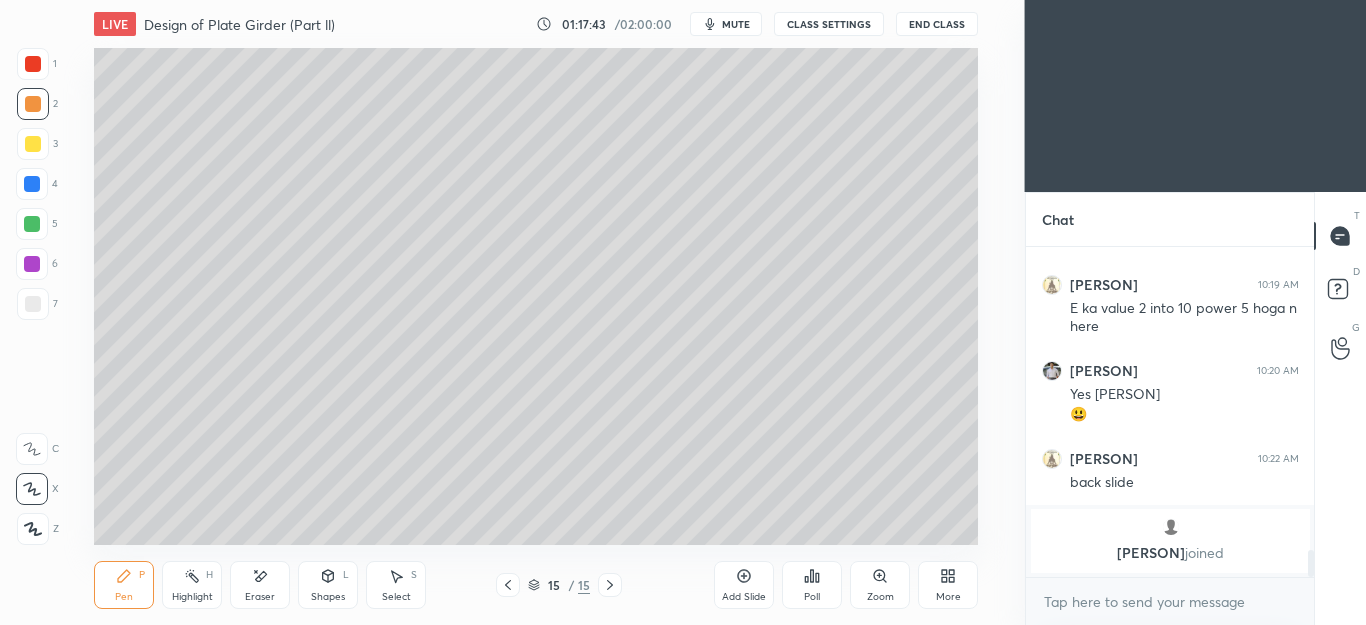 click on "mute" at bounding box center (736, 24) 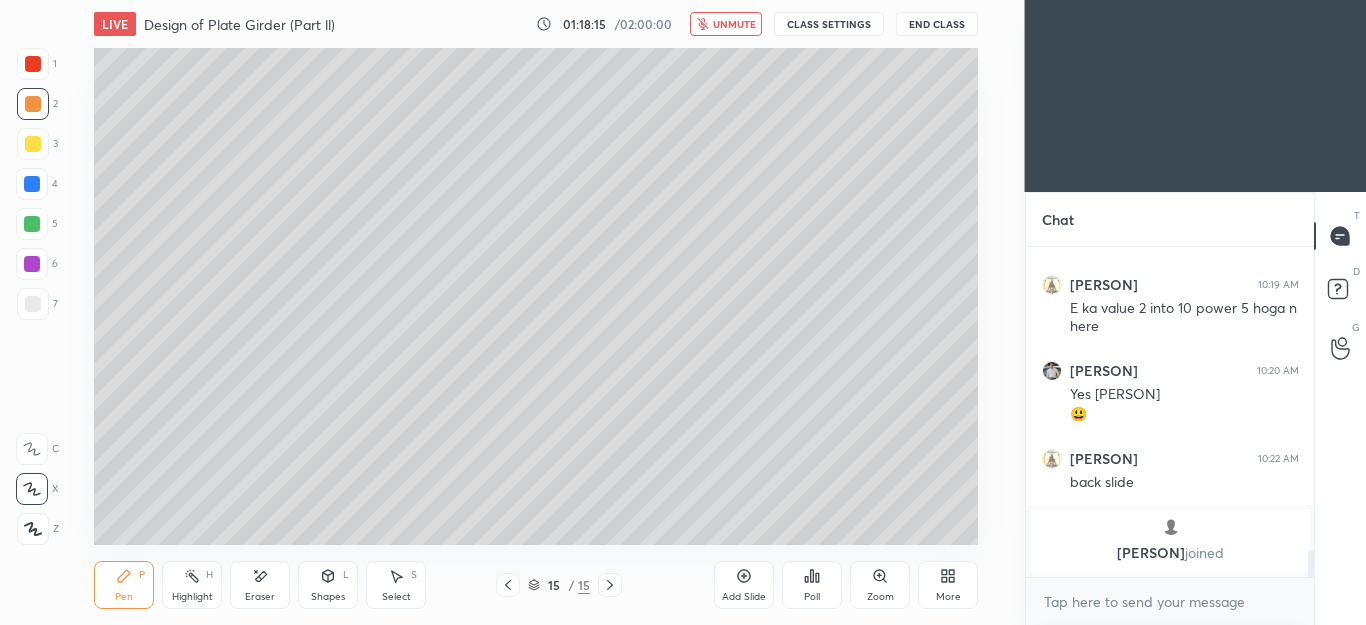 click on "End Class" at bounding box center (937, 24) 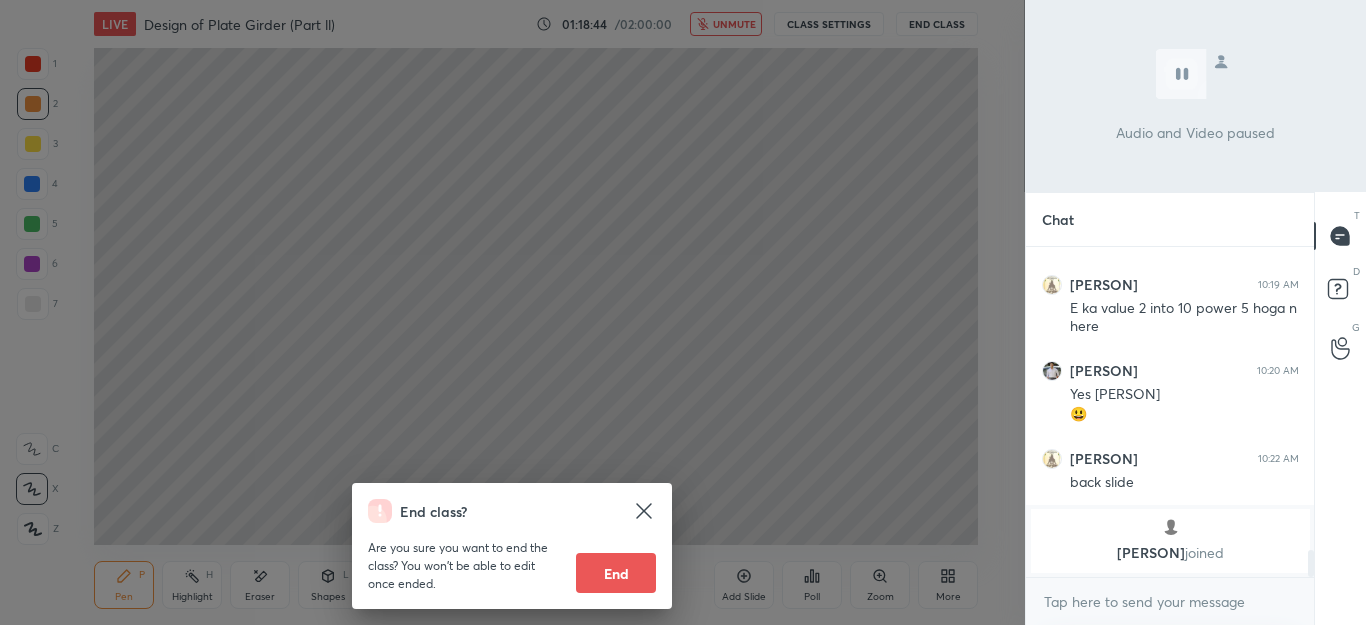 click on "End class? Are you sure you want to end the class? You won’t be able to edit once ended. End" at bounding box center (512, 312) 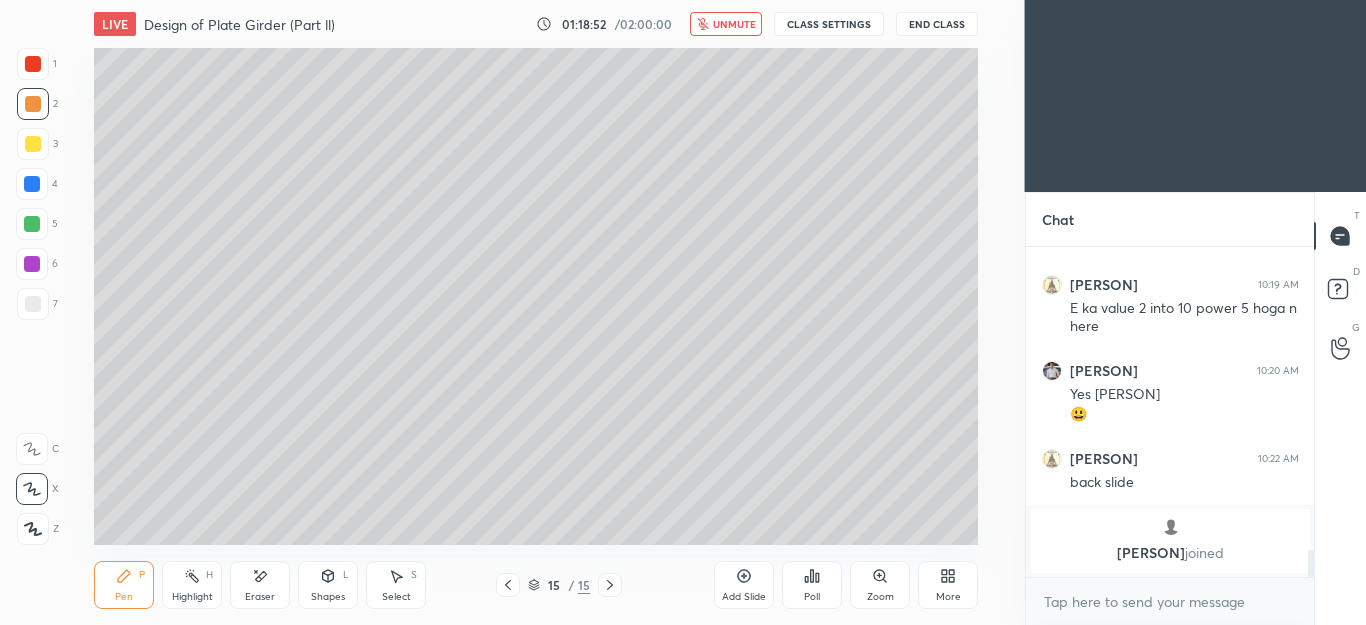 click 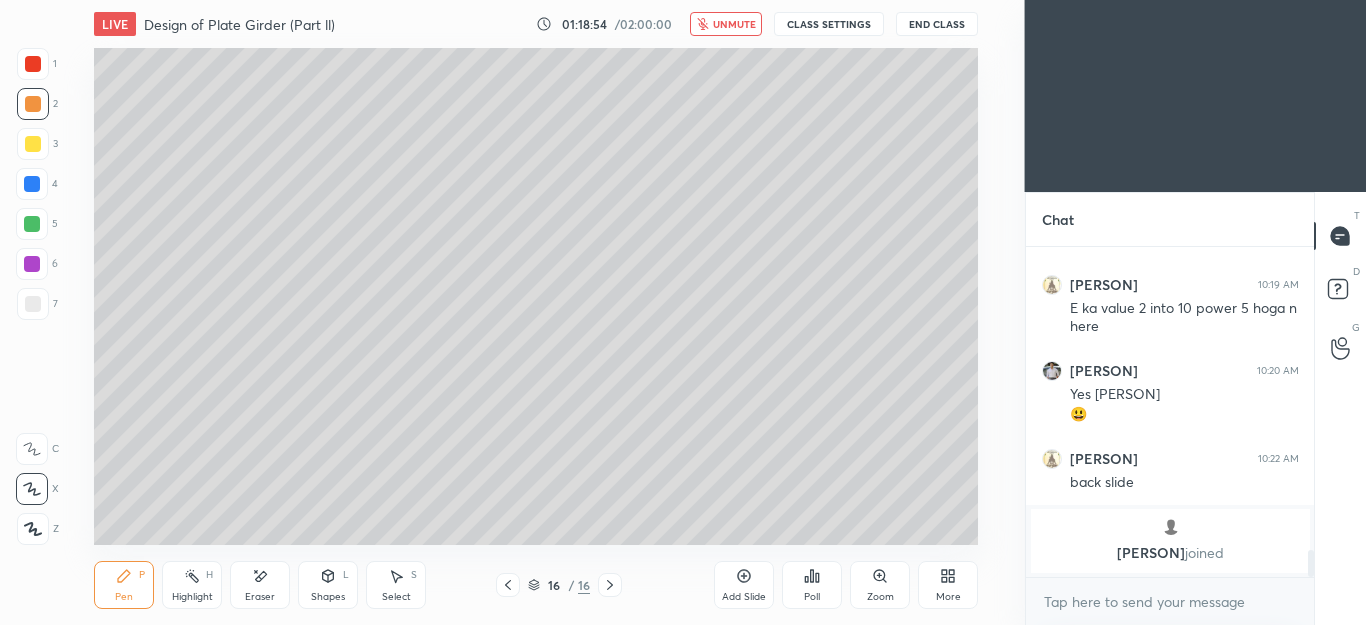 click at bounding box center (33, 304) 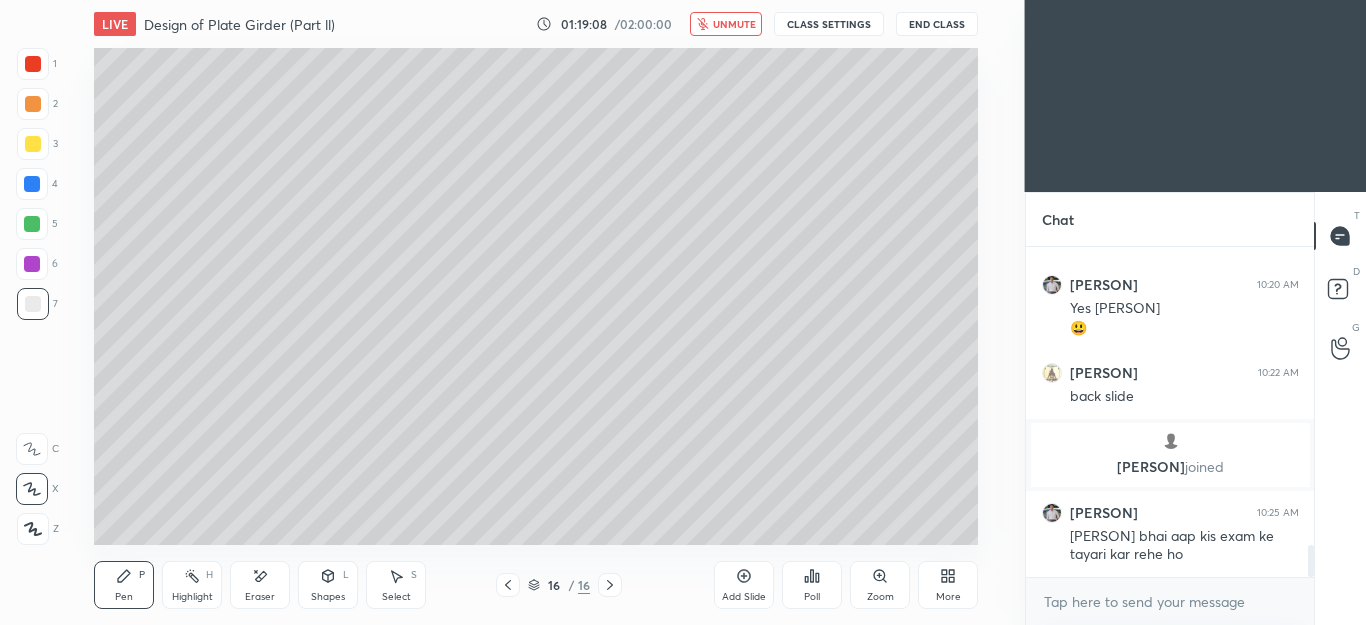 scroll, scrollTop: 3038, scrollLeft: 0, axis: vertical 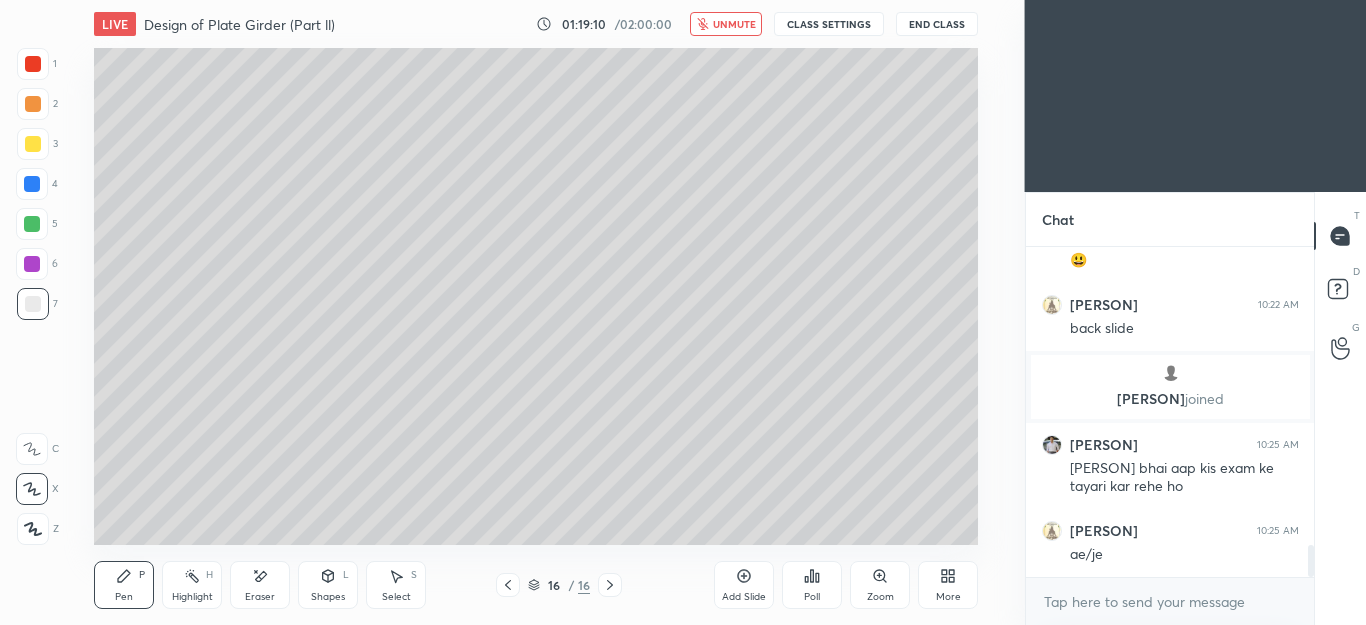 click on "unmute" at bounding box center [726, 24] 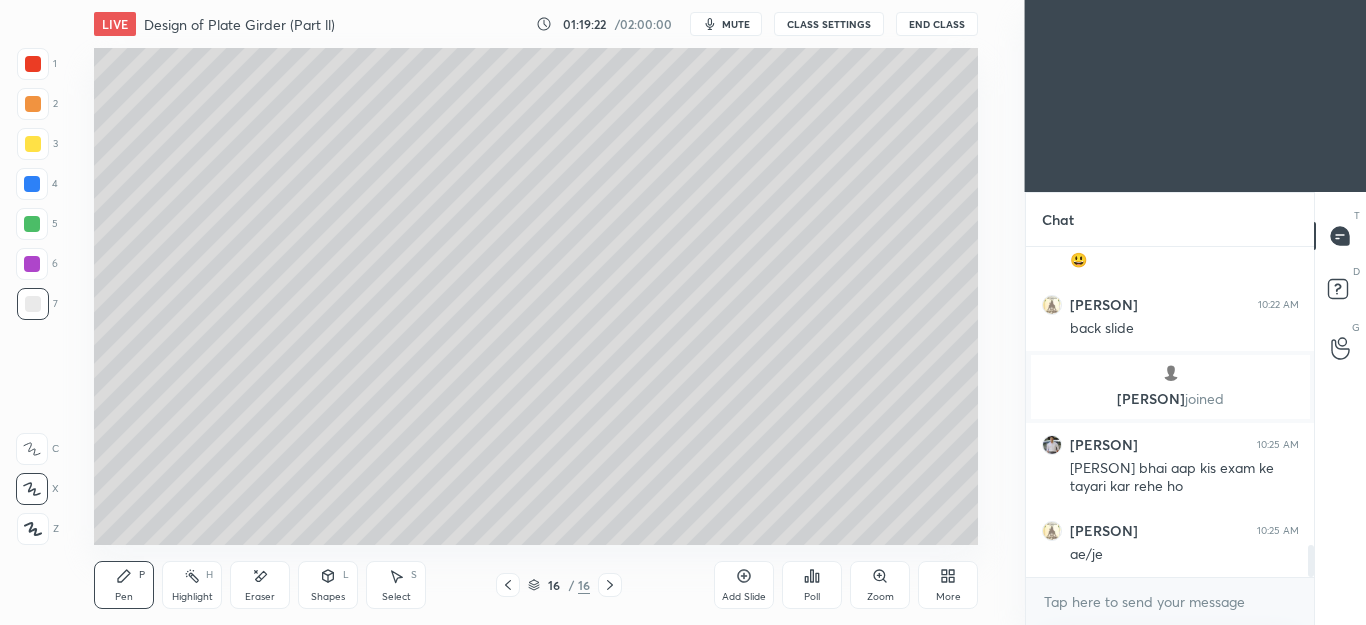 scroll, scrollTop: 3106, scrollLeft: 0, axis: vertical 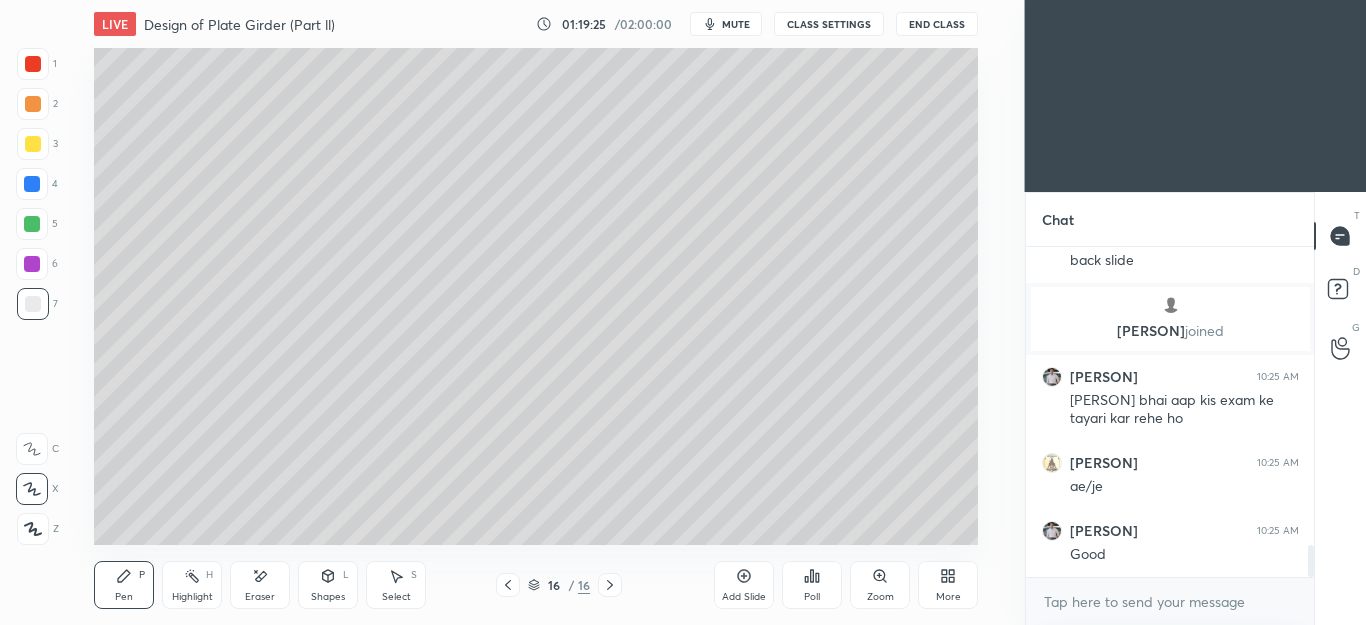 click on "Shapes L" at bounding box center (328, 585) 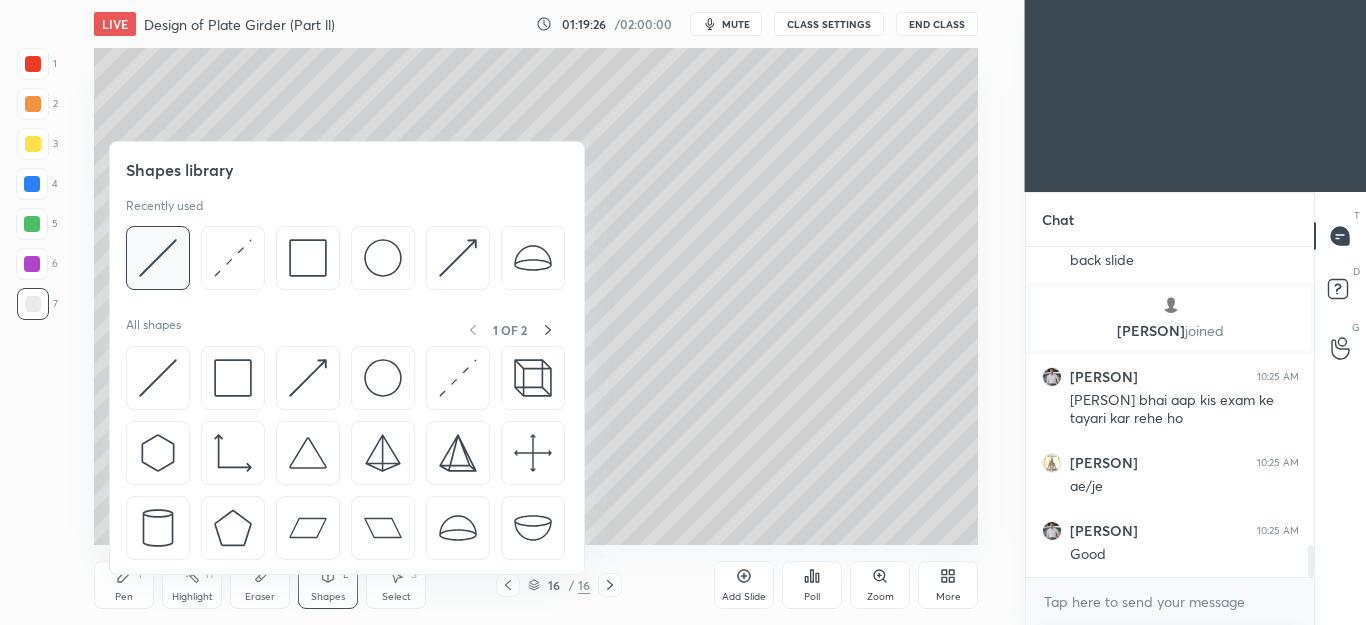 click at bounding box center (158, 258) 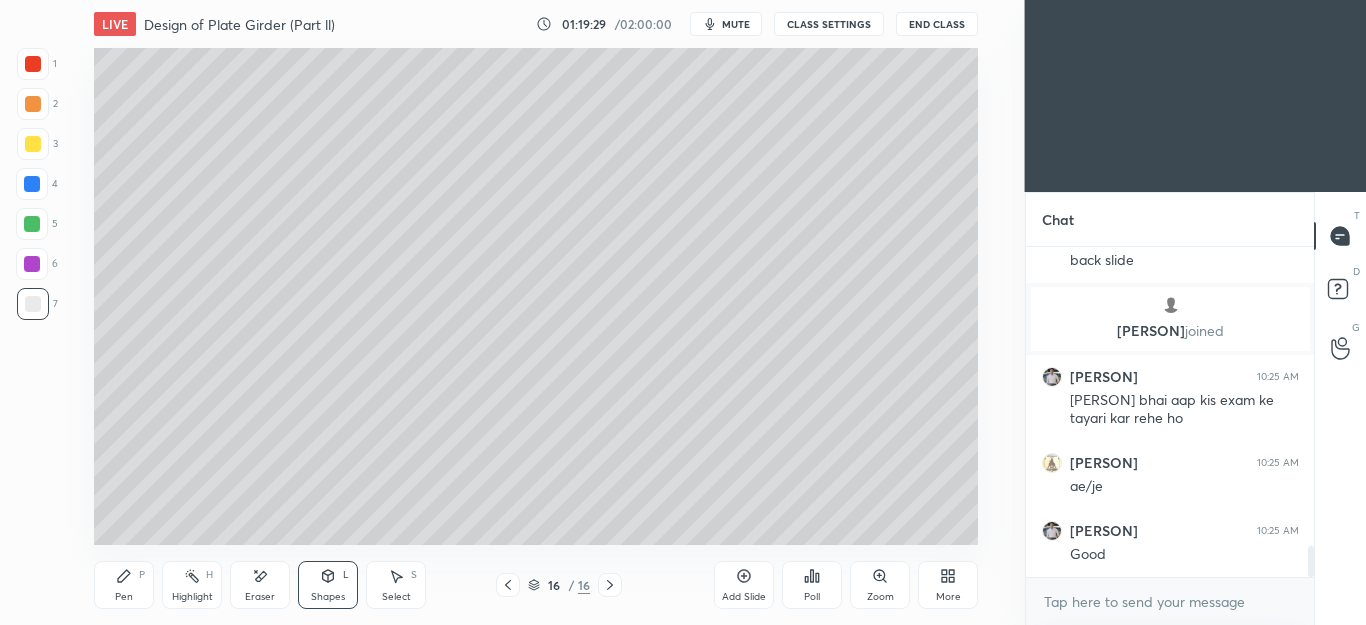 scroll, scrollTop: 3174, scrollLeft: 0, axis: vertical 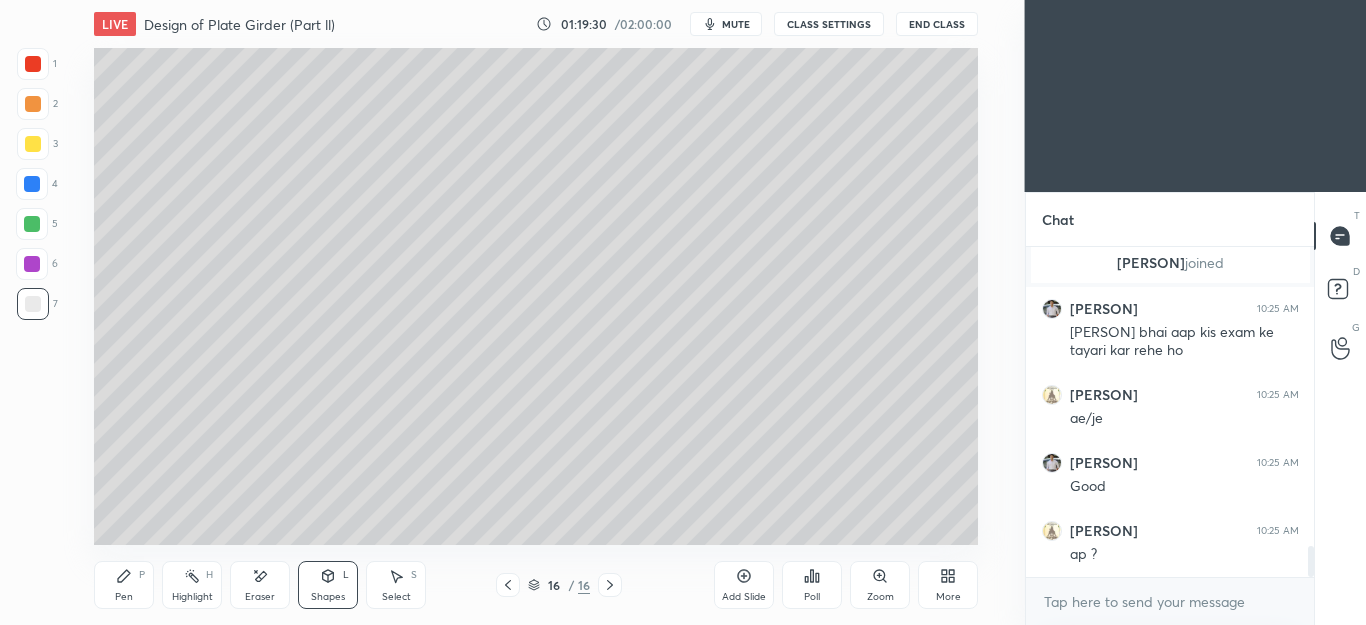 click 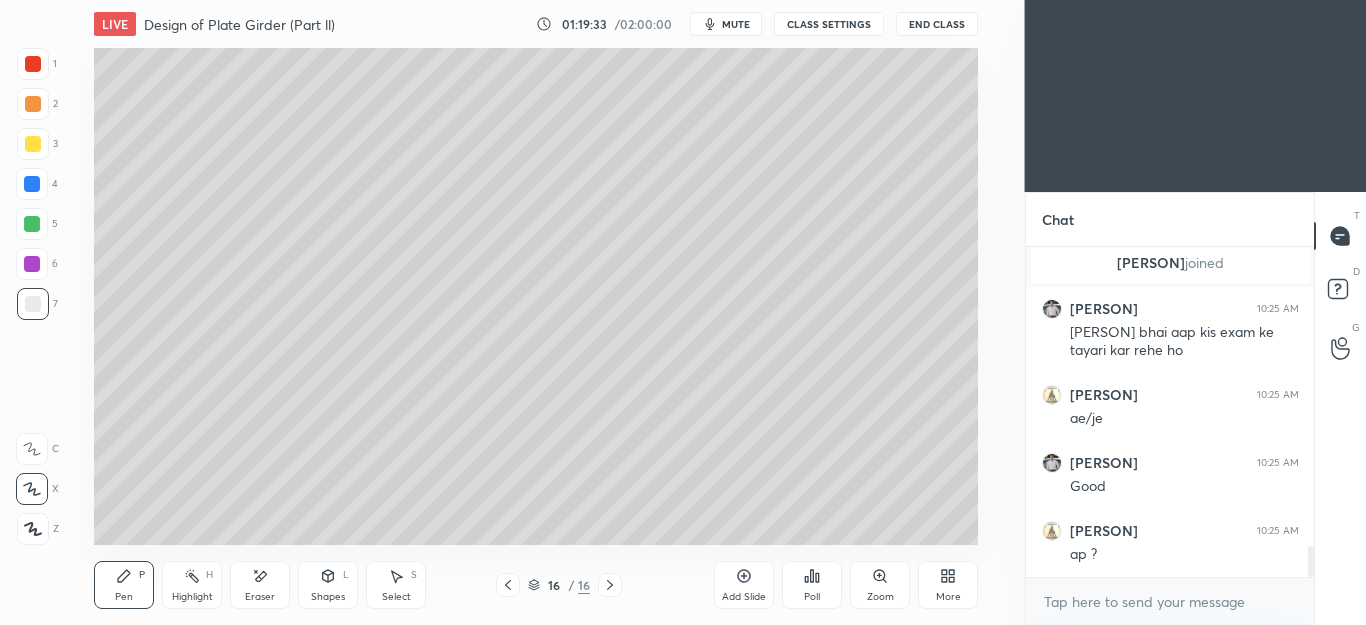 click at bounding box center (33, 104) 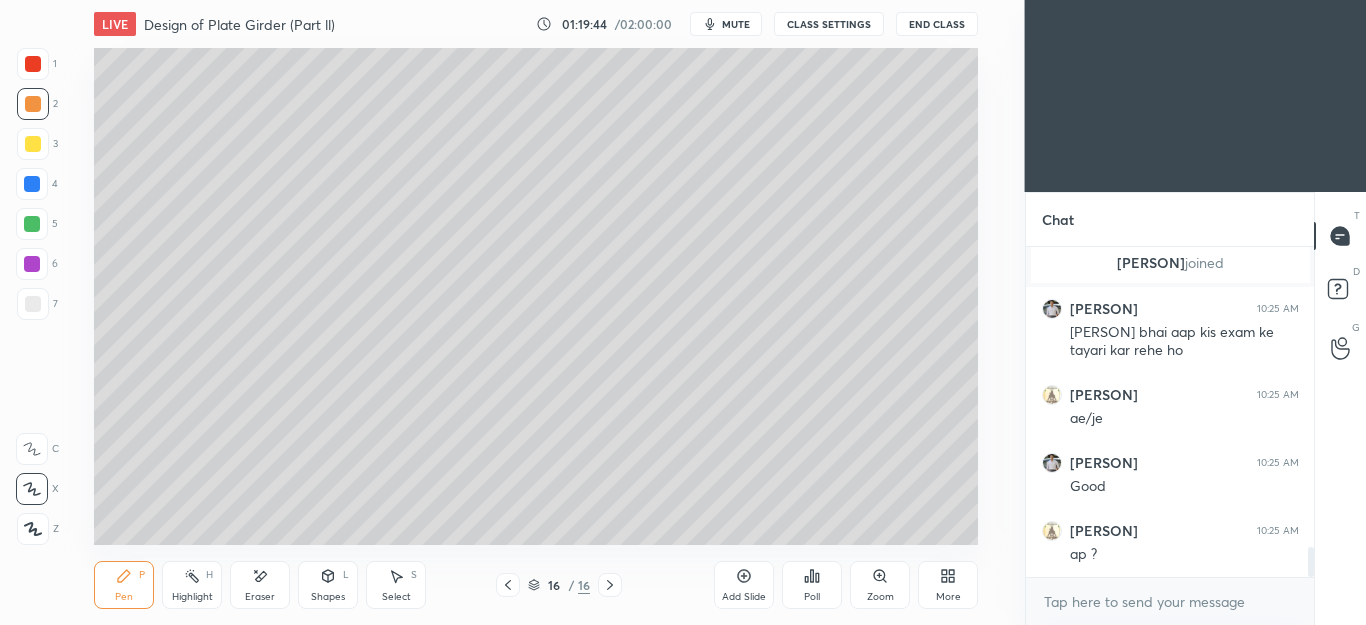 scroll, scrollTop: 3242, scrollLeft: 0, axis: vertical 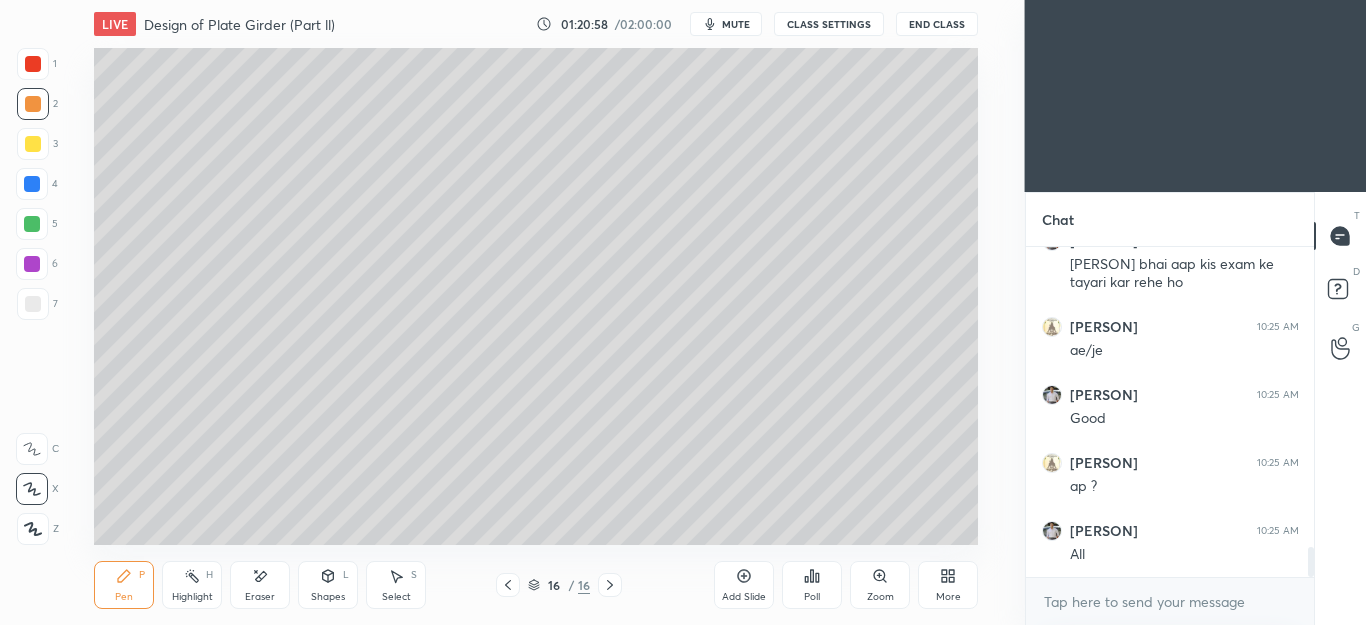 click at bounding box center (33, 304) 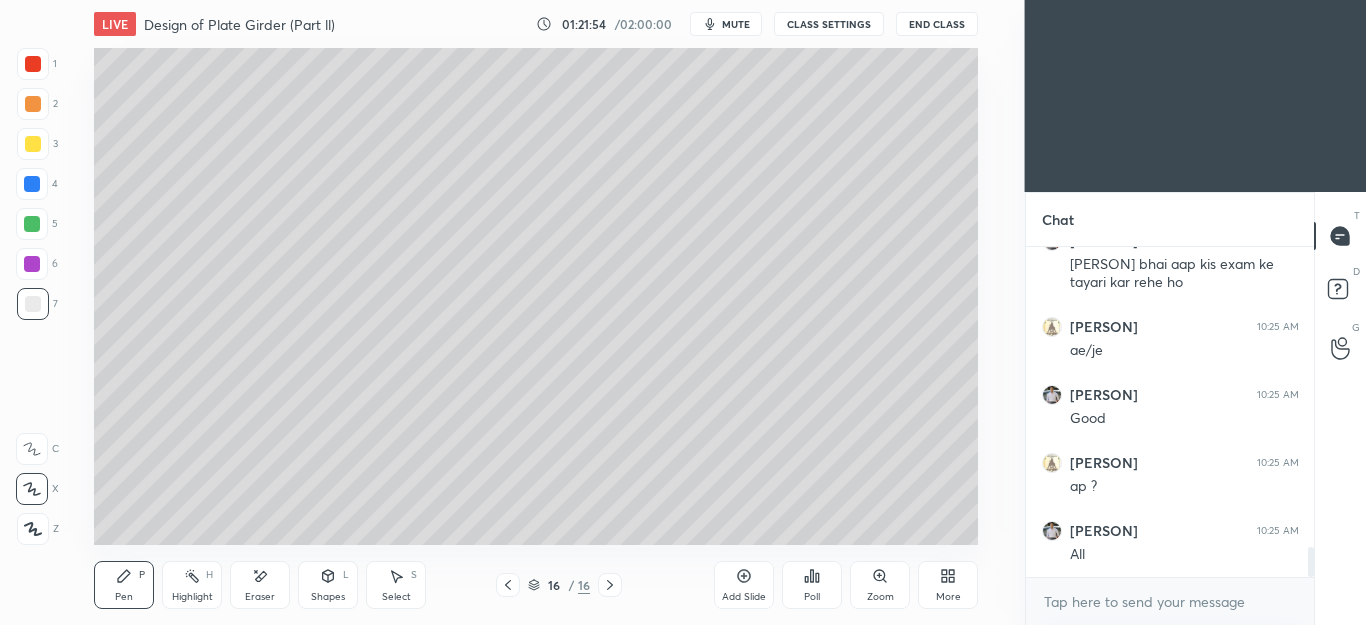 click on "Pen P" at bounding box center (124, 585) 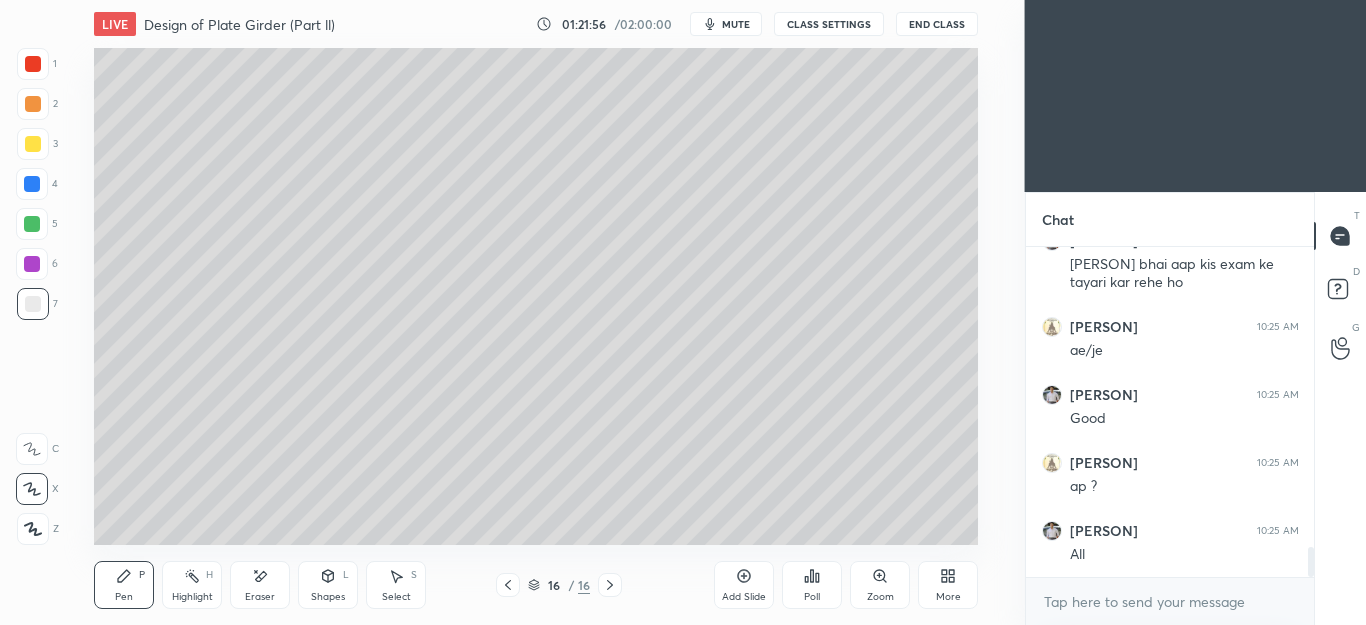 scroll, scrollTop: 3310, scrollLeft: 0, axis: vertical 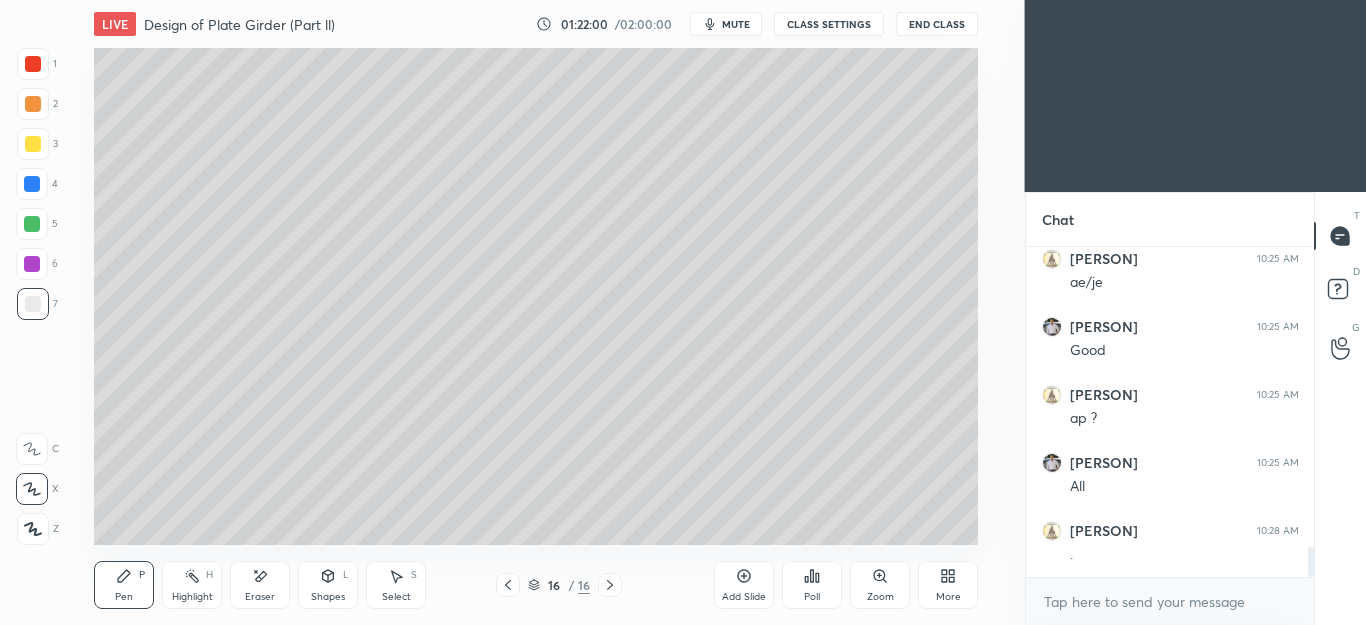 click on "2" at bounding box center (37, 104) 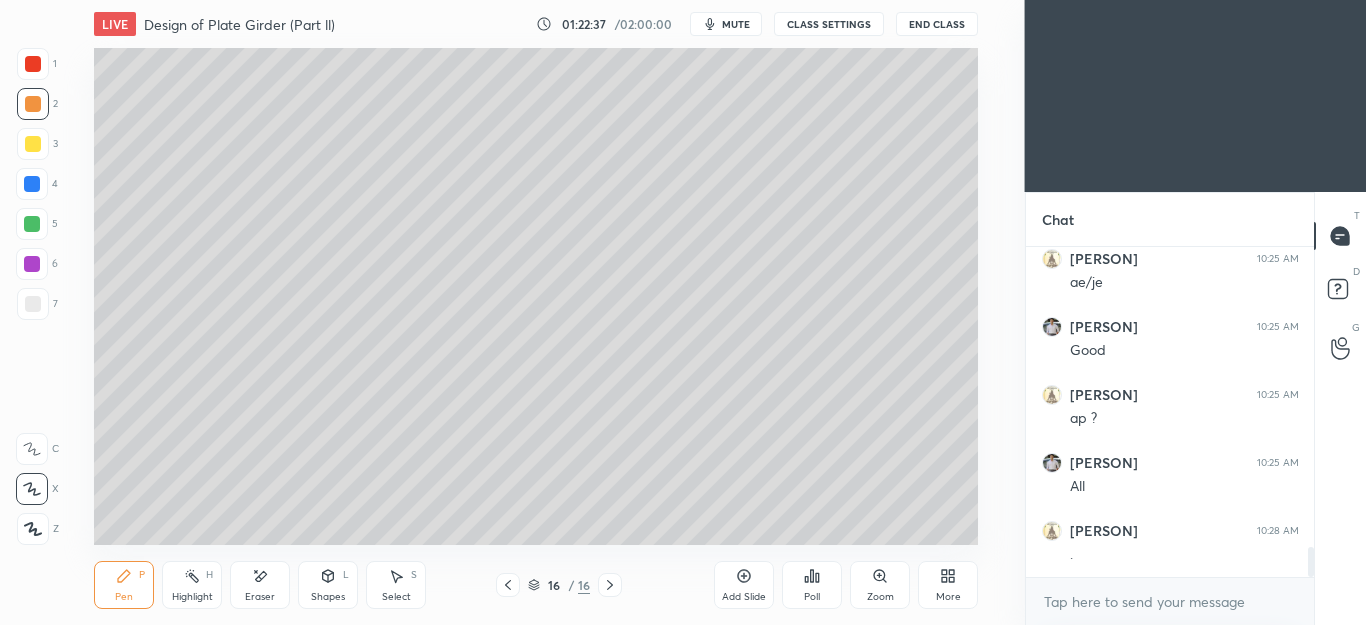 click at bounding box center [33, 304] 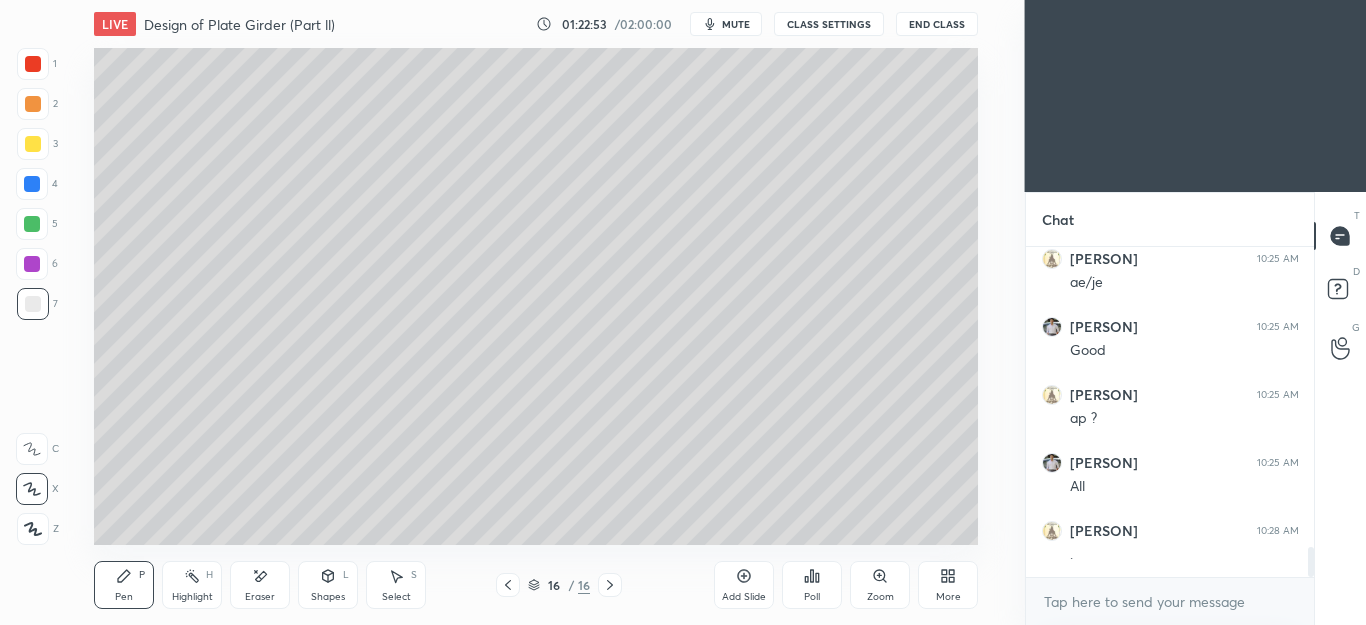 click on "Shapes L" at bounding box center [328, 585] 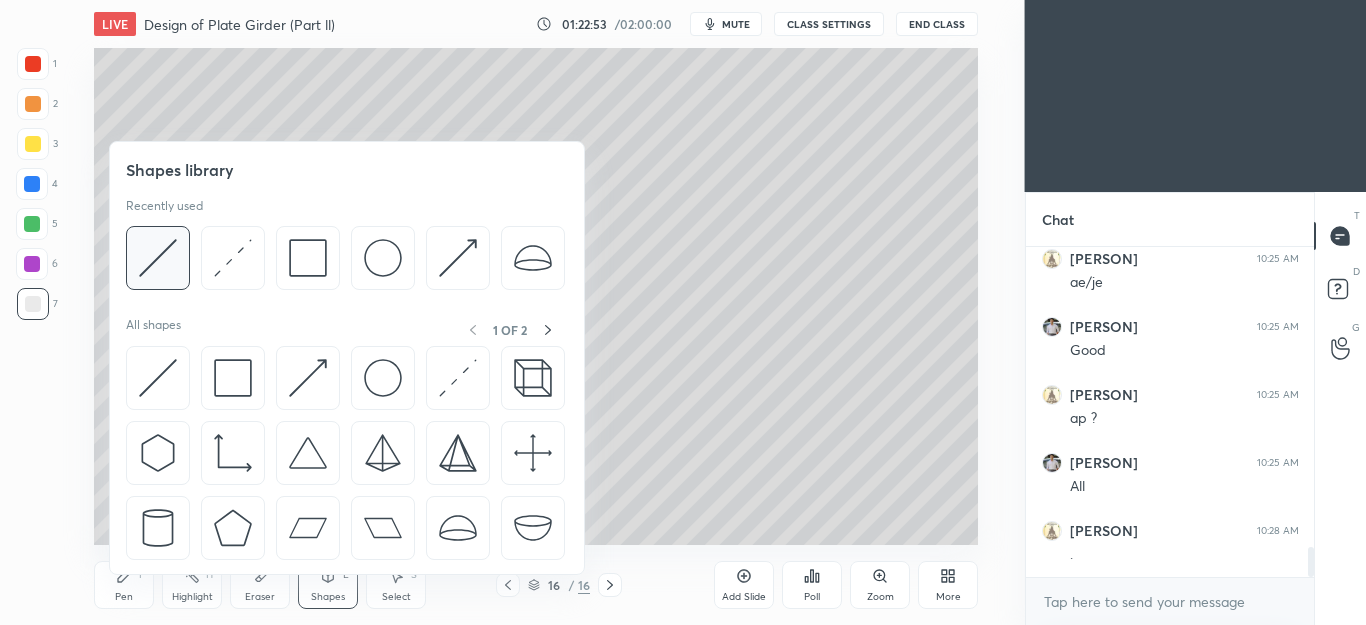 click at bounding box center [158, 258] 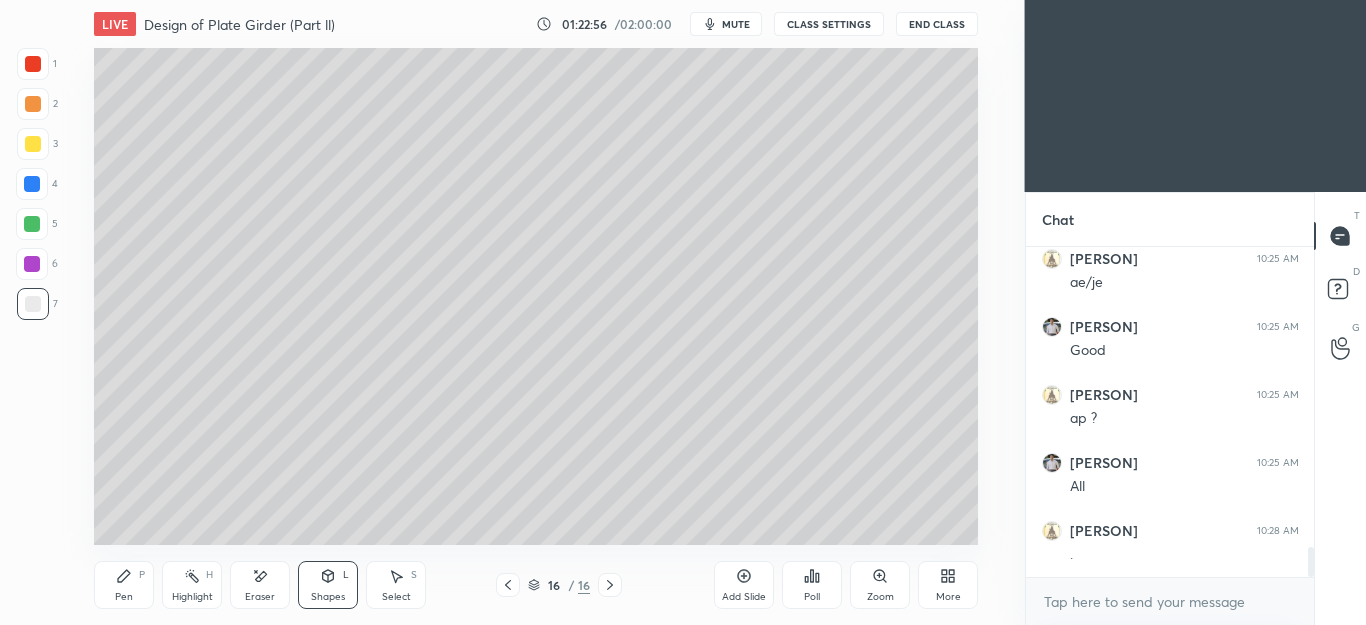 click 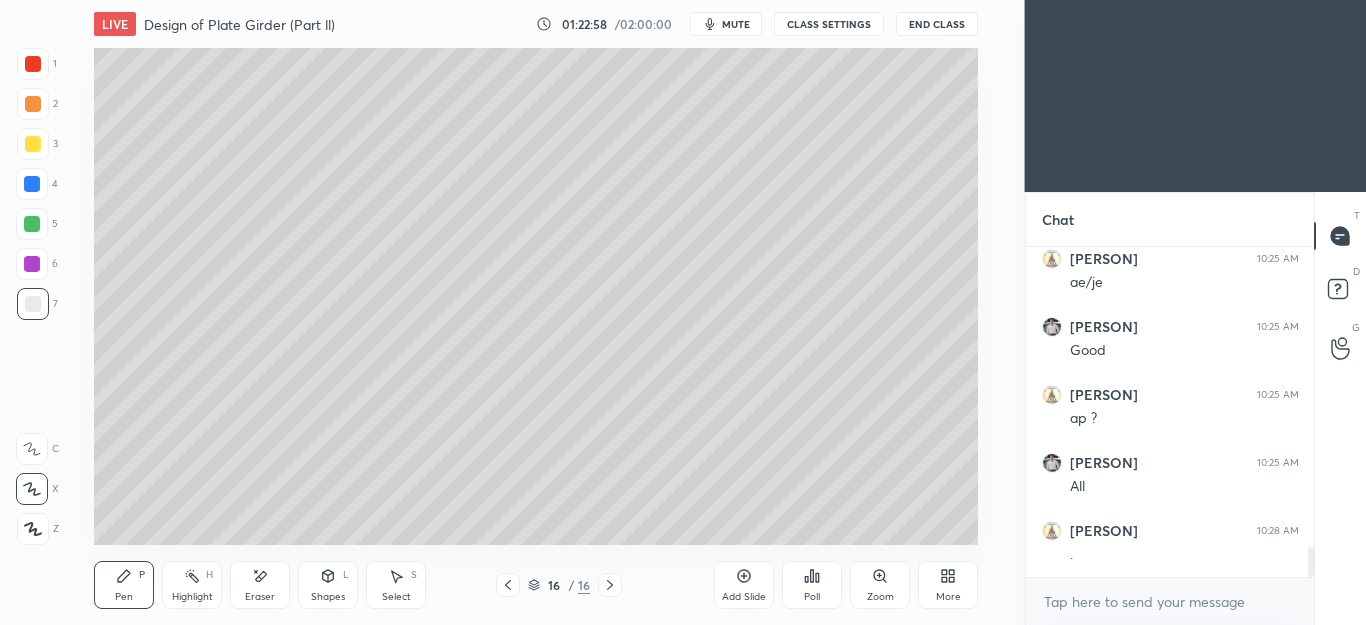 click on "2" at bounding box center [37, 104] 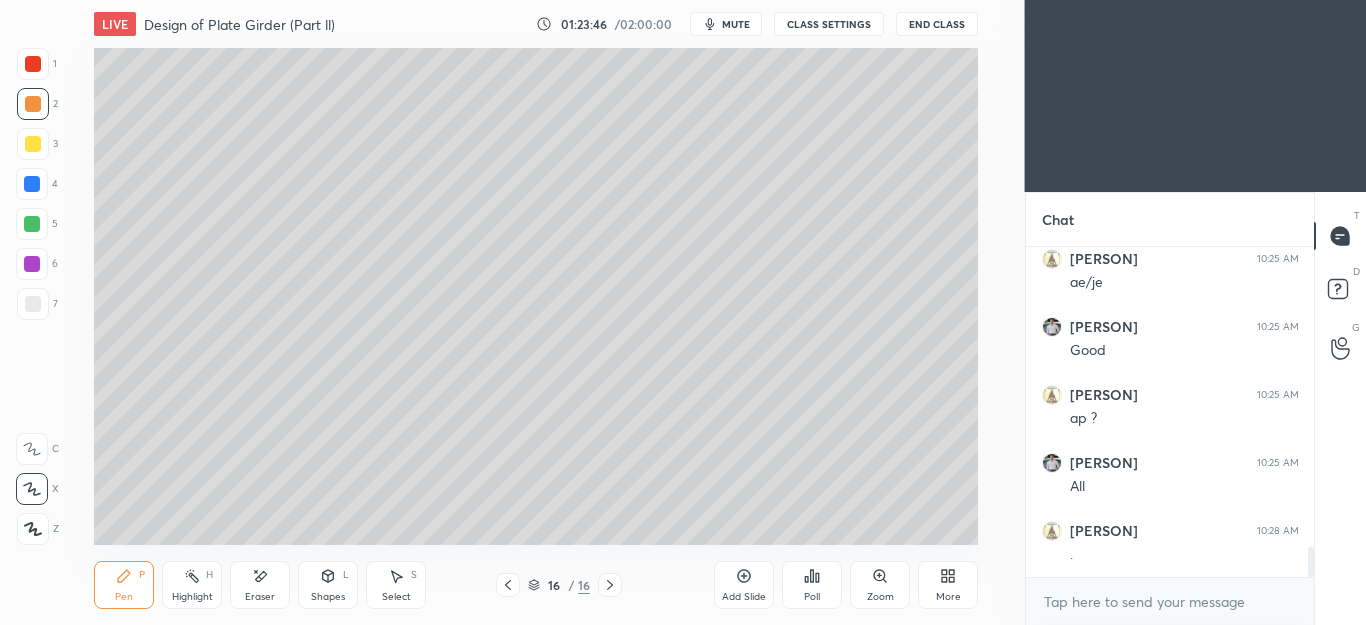 click at bounding box center [33, 304] 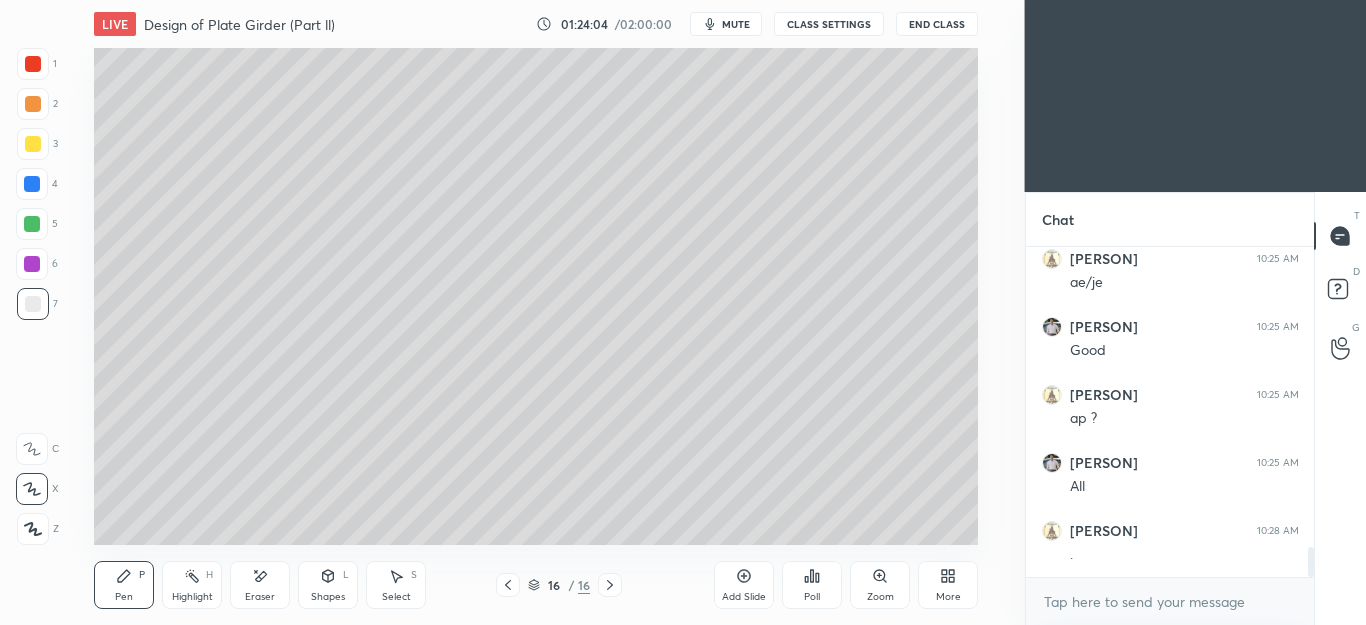 click 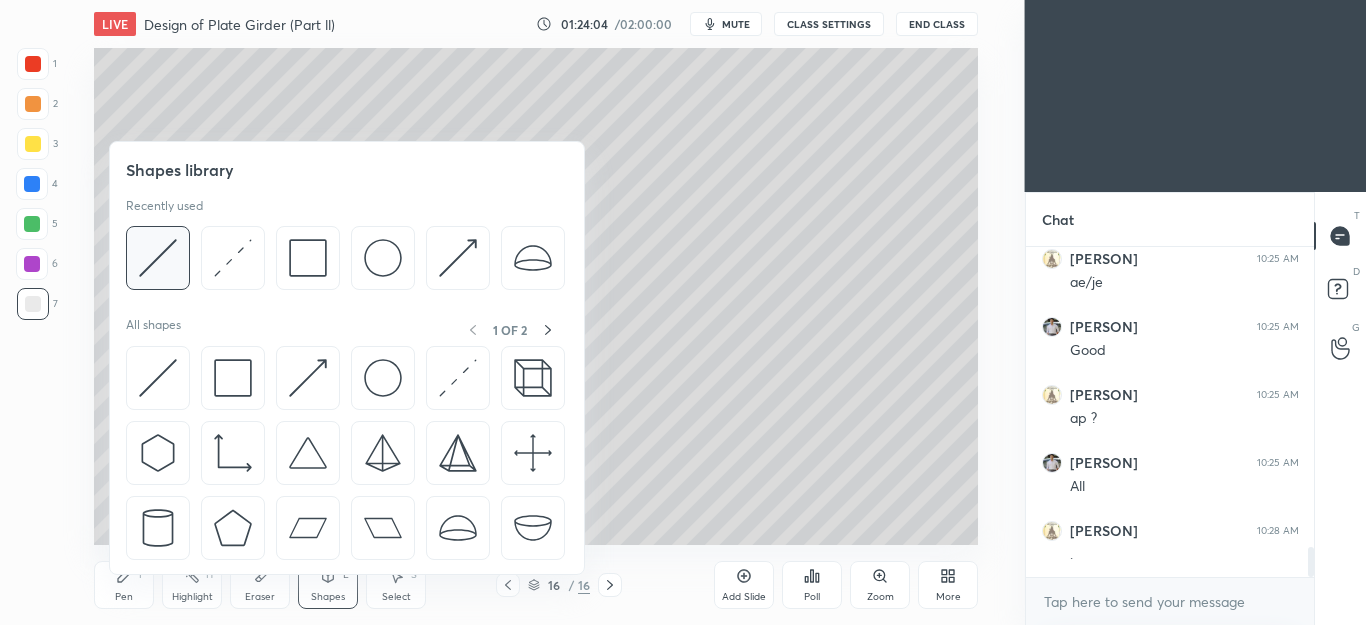 click at bounding box center (158, 258) 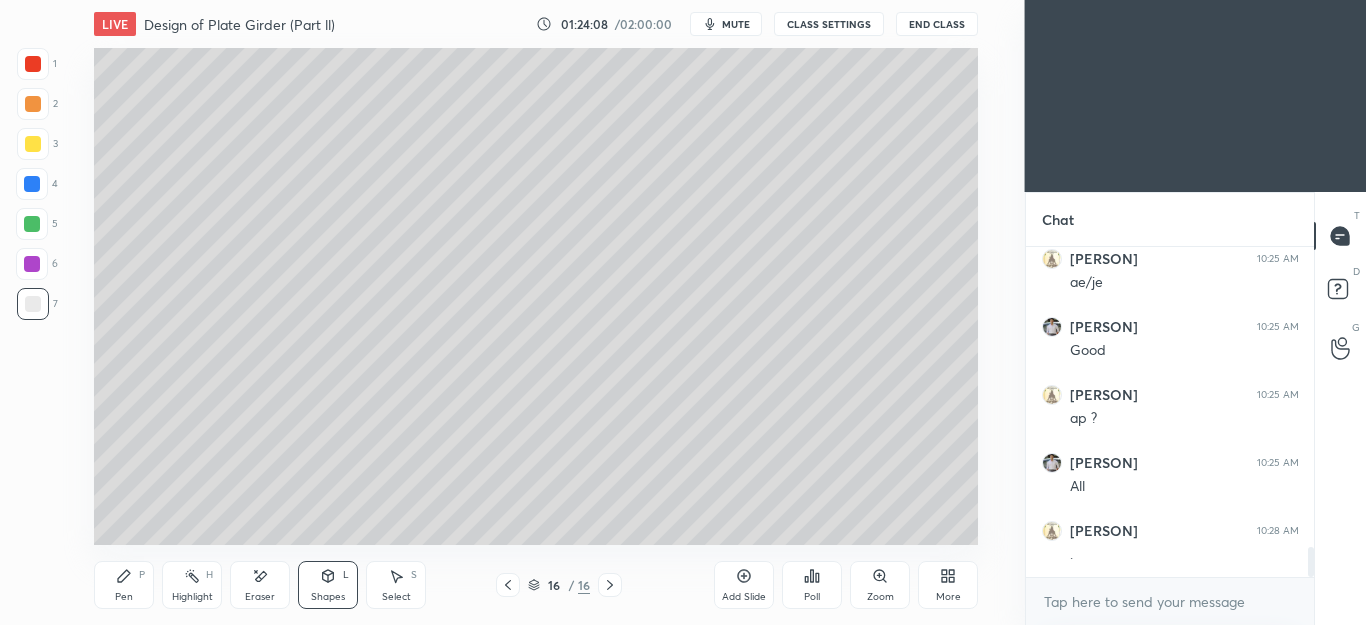 click on "Pen P" at bounding box center (124, 585) 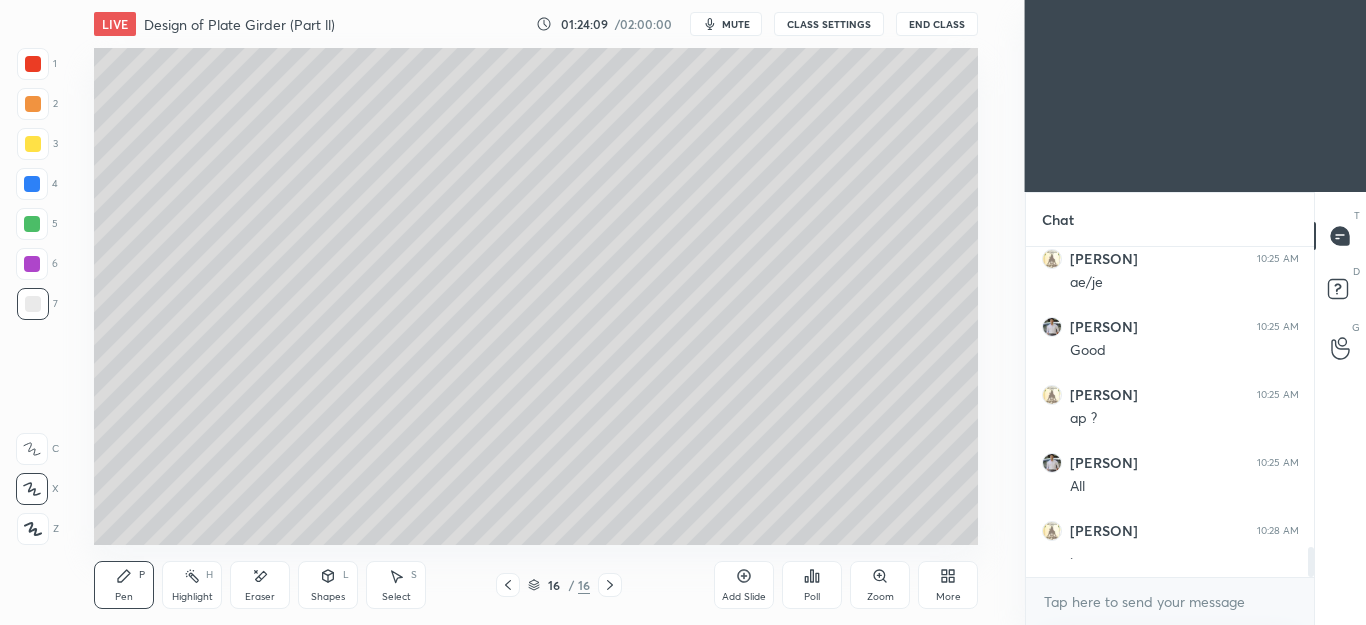 click on "2" at bounding box center (37, 108) 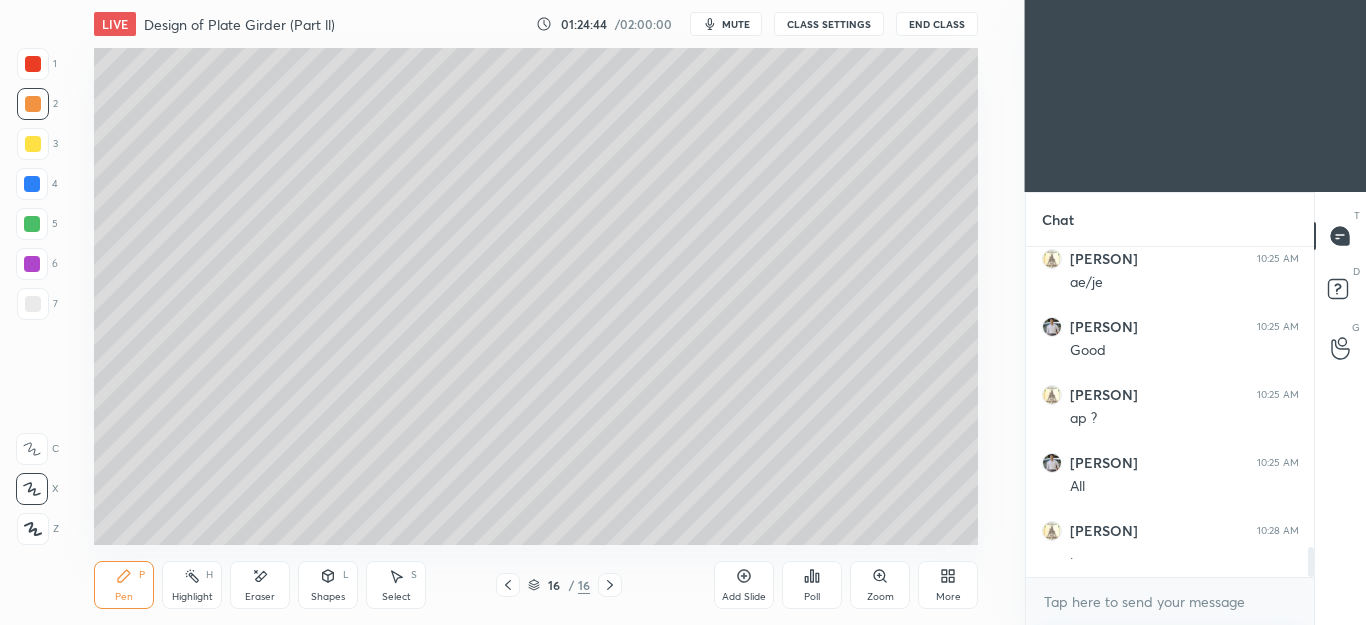 click on "Select S" at bounding box center [396, 585] 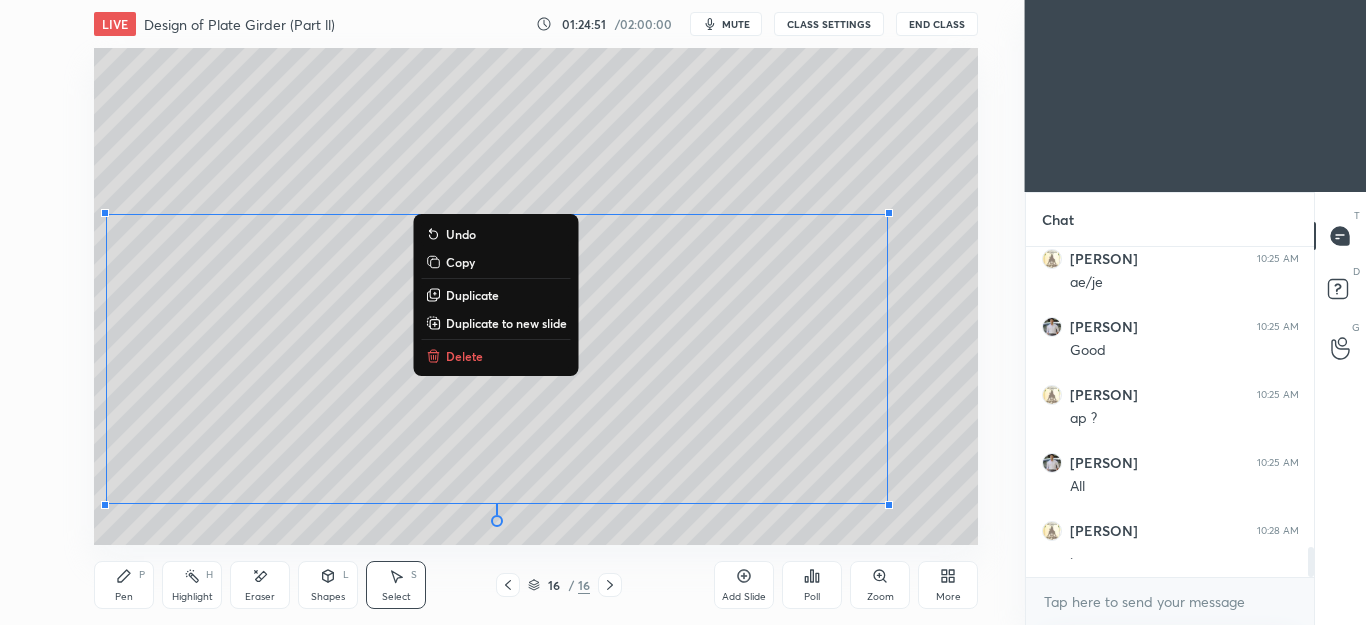 click on "Pen P" at bounding box center (124, 585) 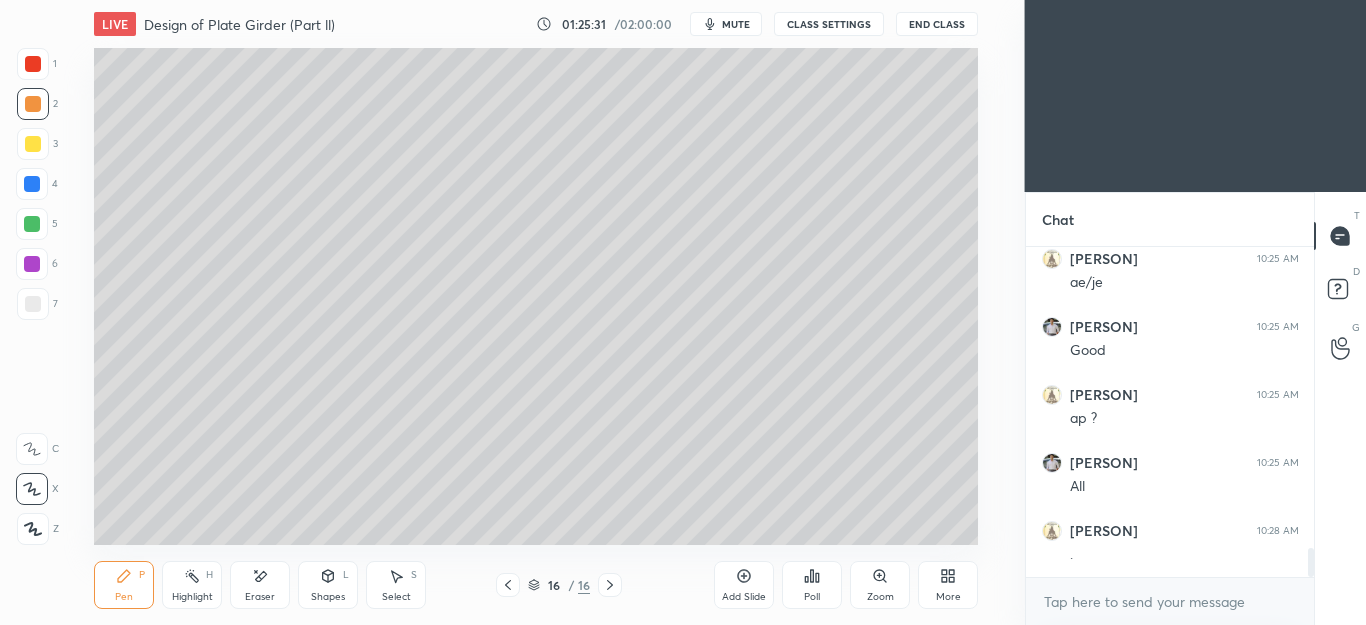 scroll, scrollTop: 3378, scrollLeft: 0, axis: vertical 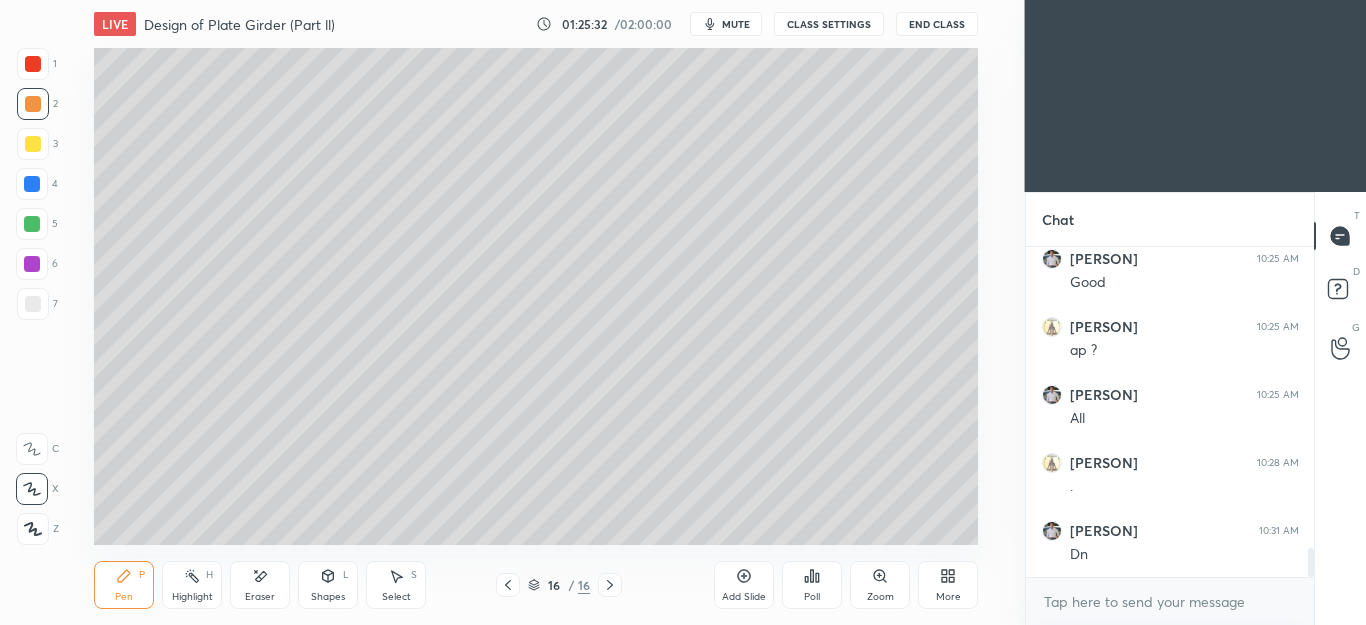 click 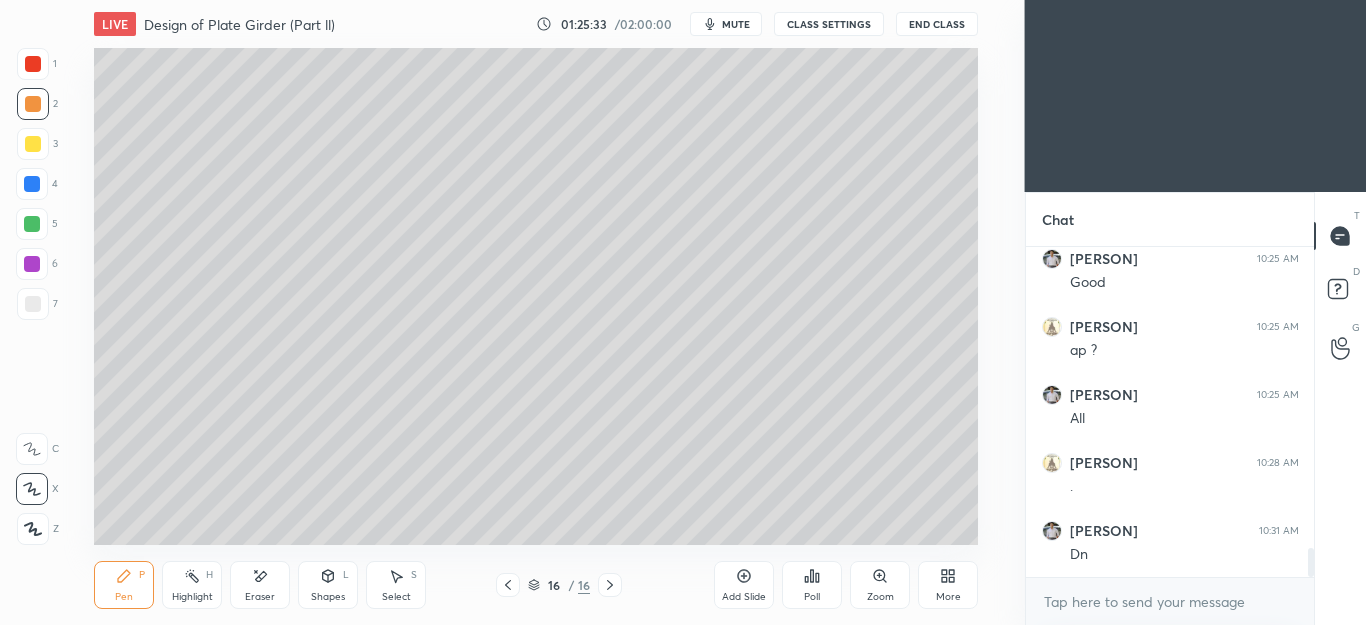click 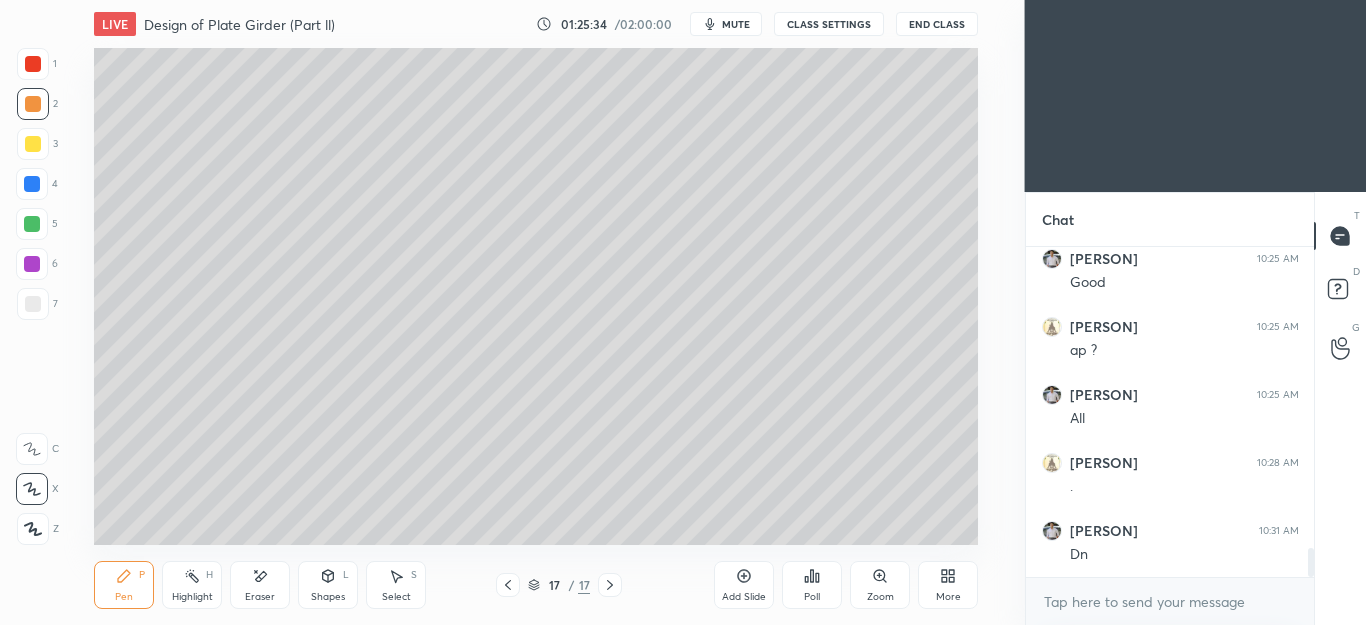 click at bounding box center [33, 304] 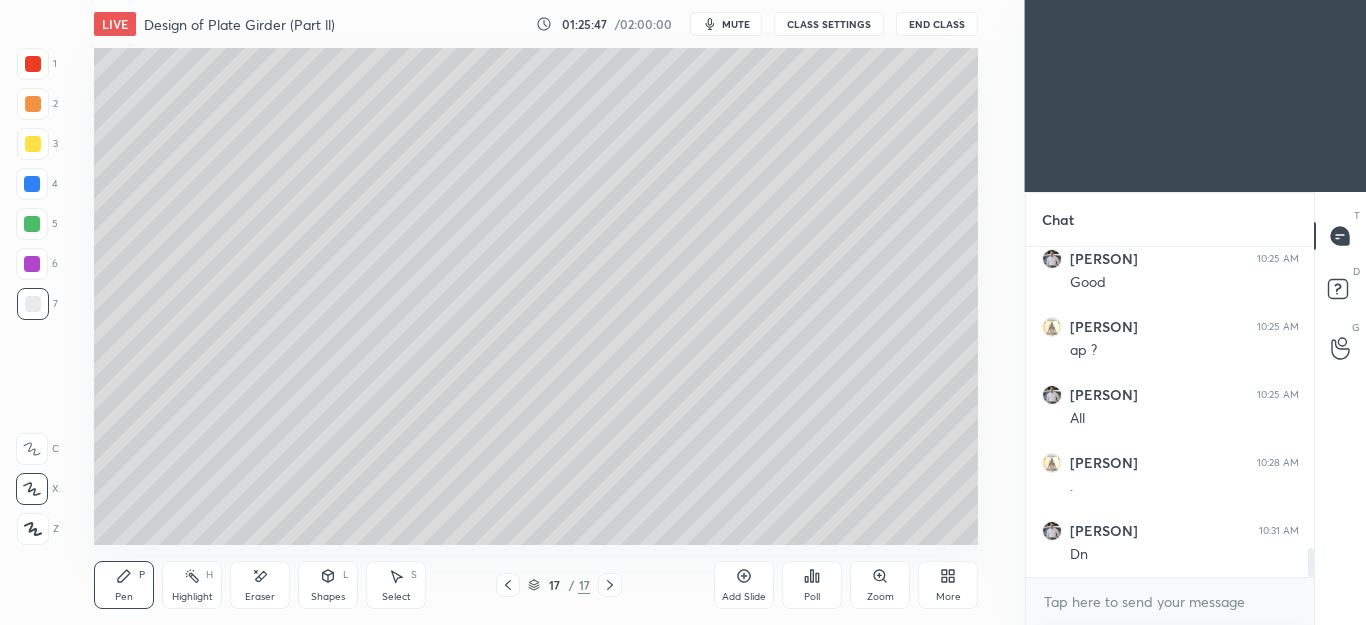 click on "Shapes L" at bounding box center (328, 585) 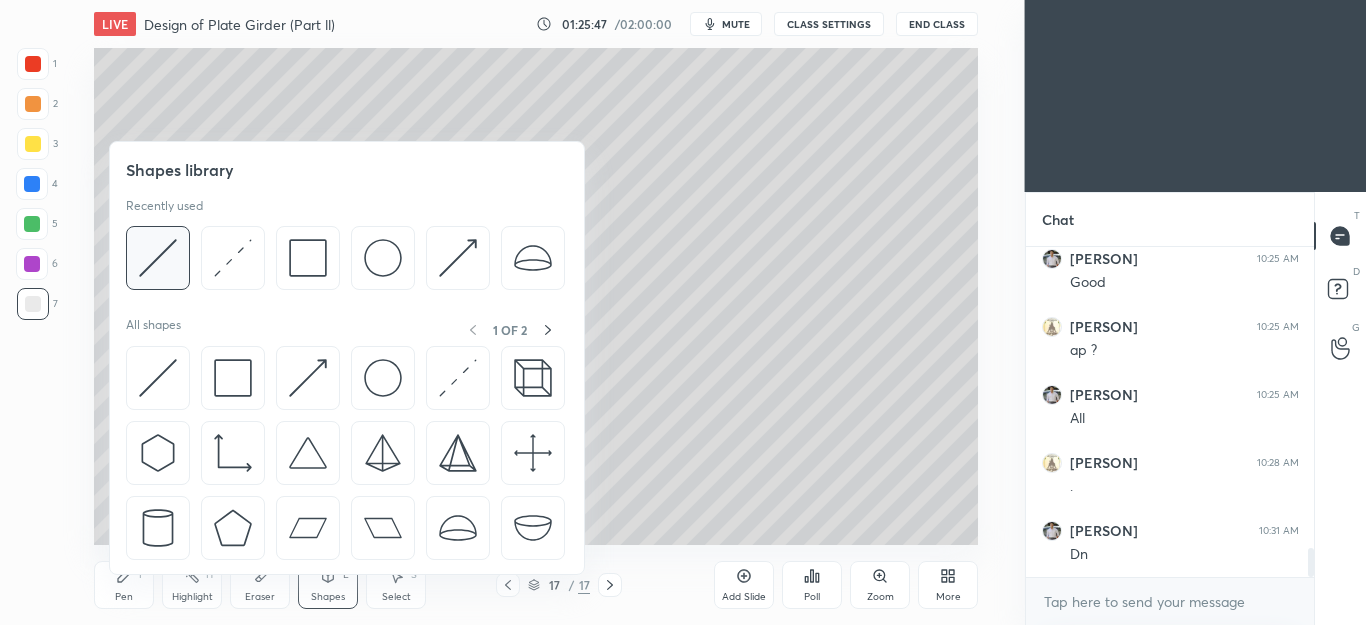 click at bounding box center [158, 258] 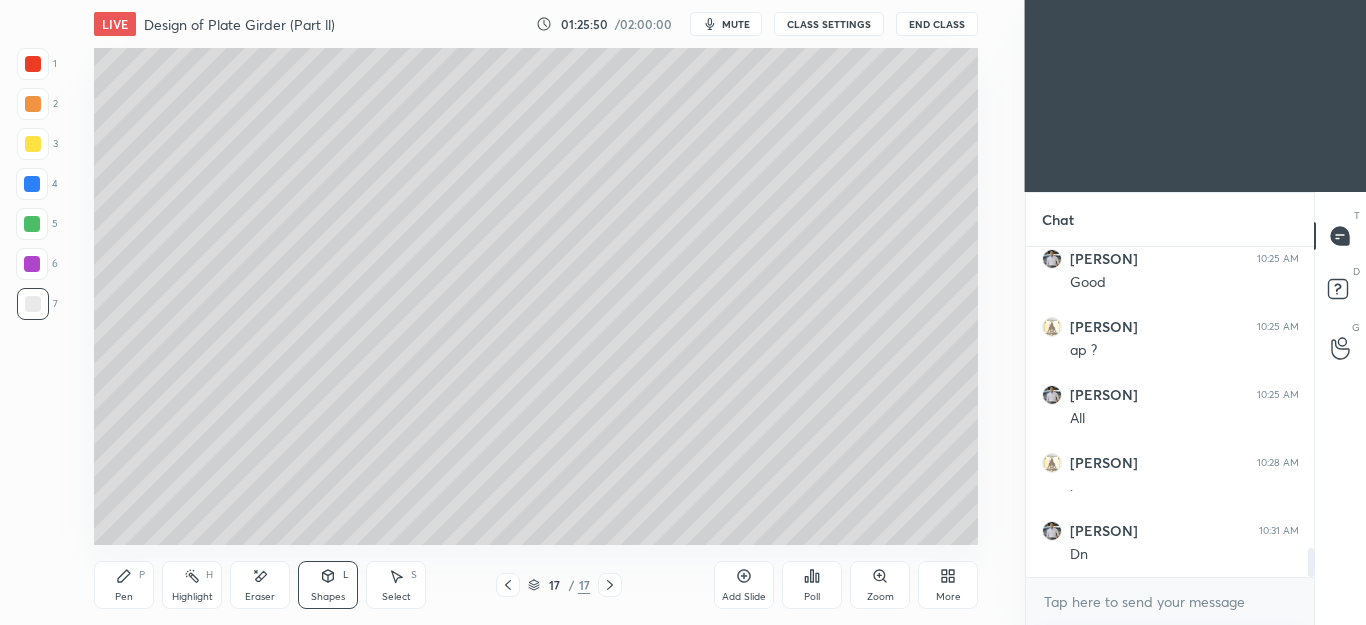click on "Pen P" at bounding box center [124, 585] 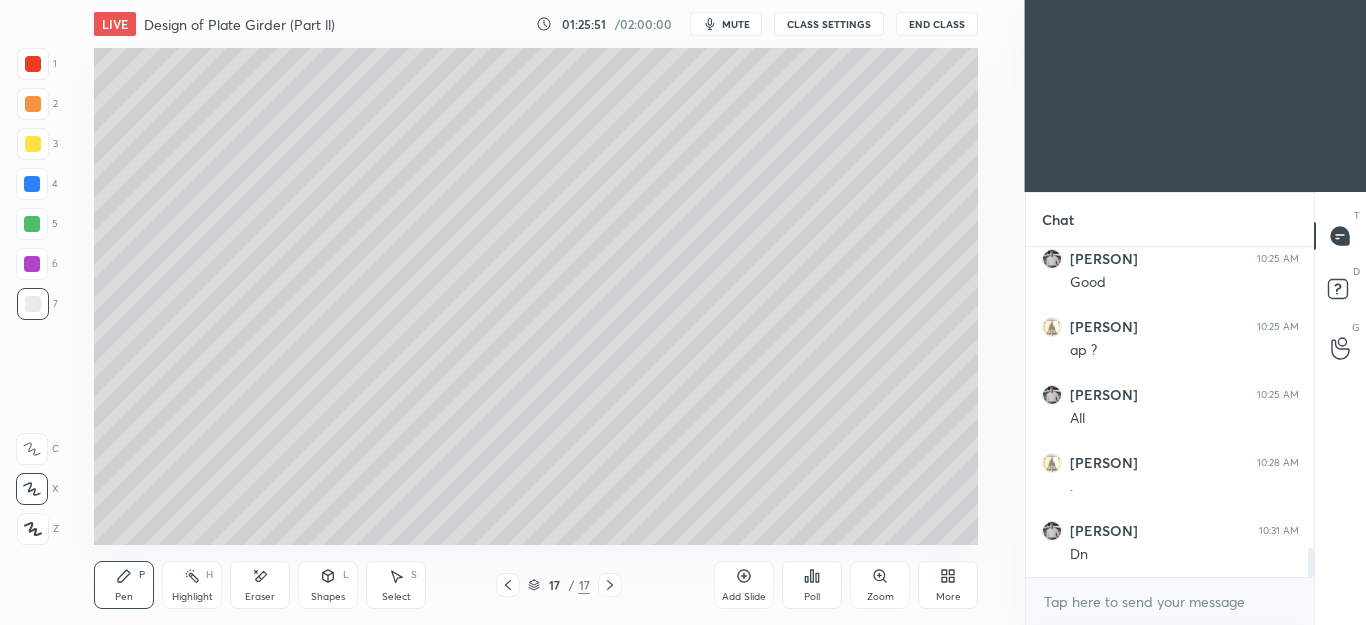 click at bounding box center (33, 104) 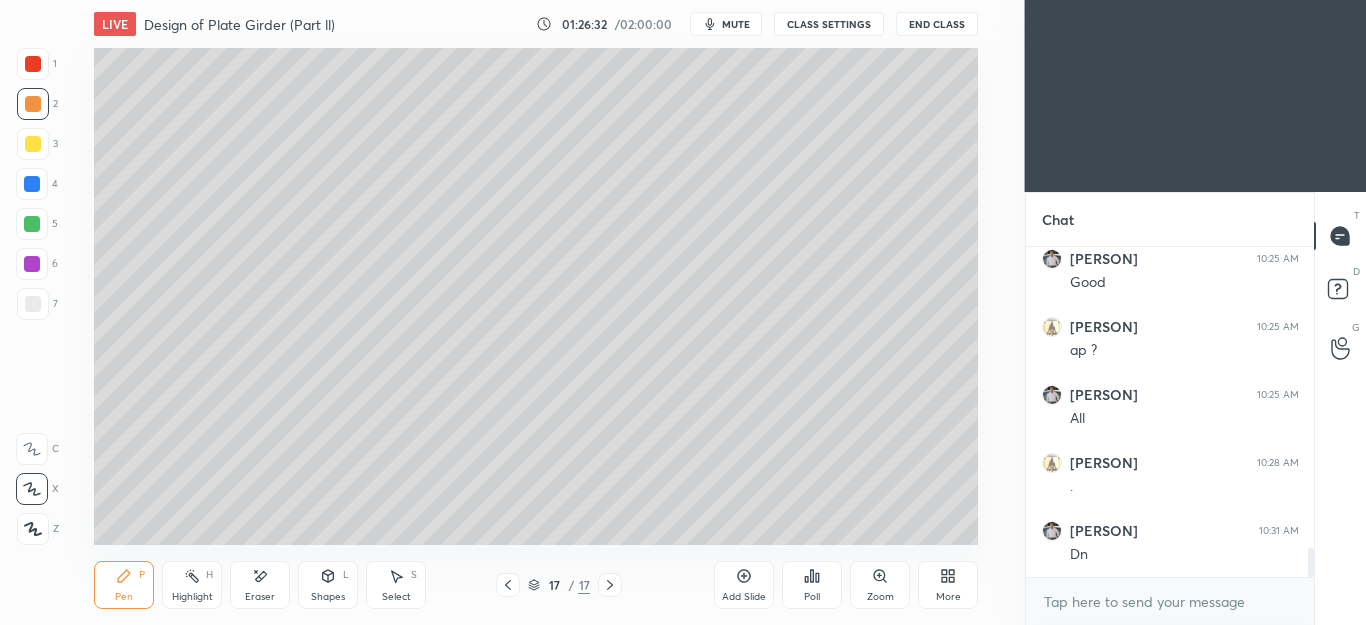 click at bounding box center (33, 304) 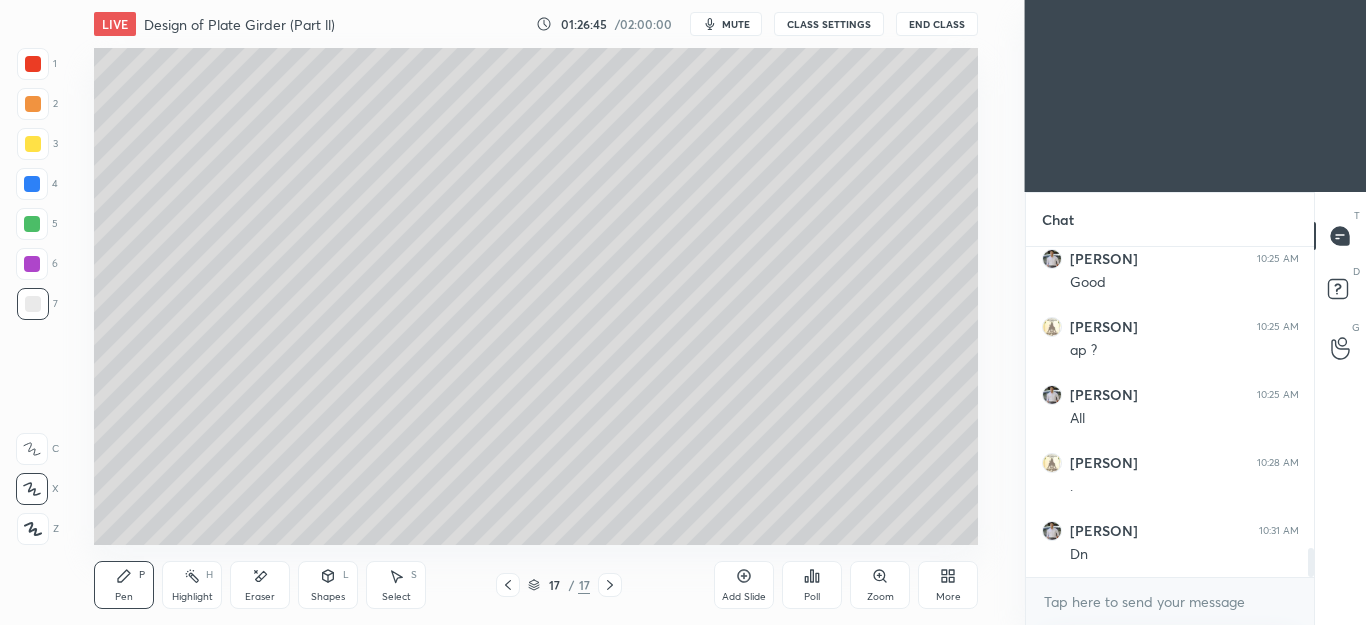 click 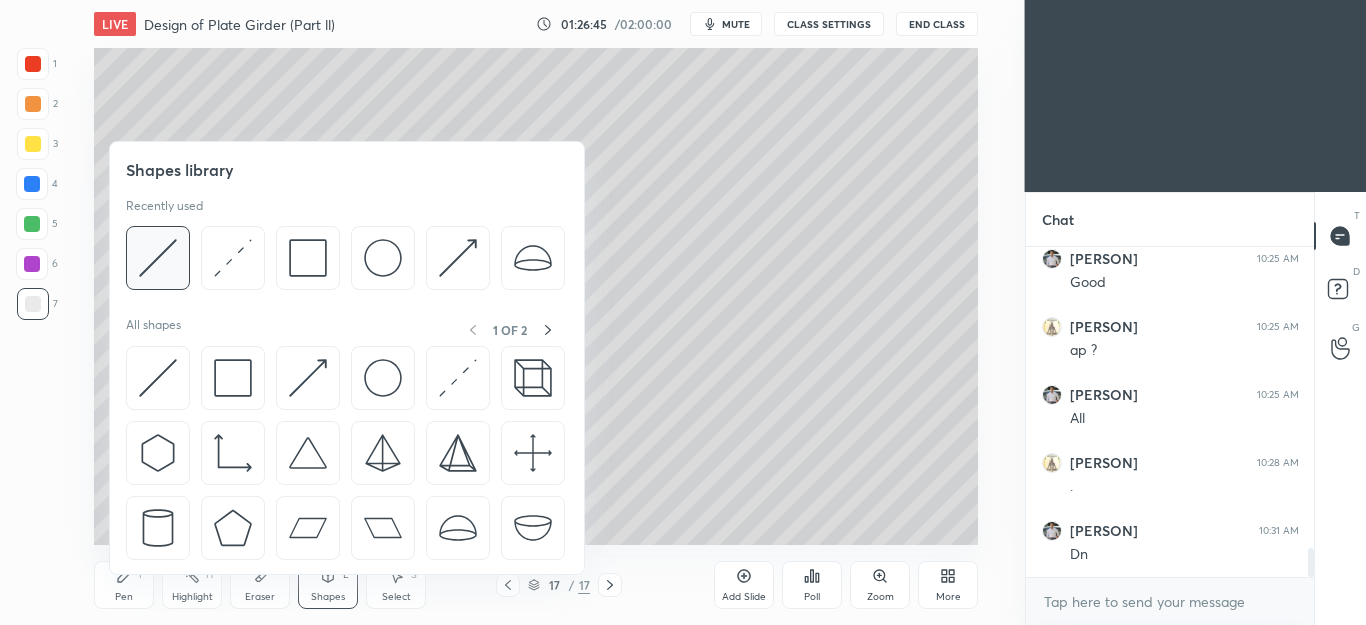 click at bounding box center [158, 258] 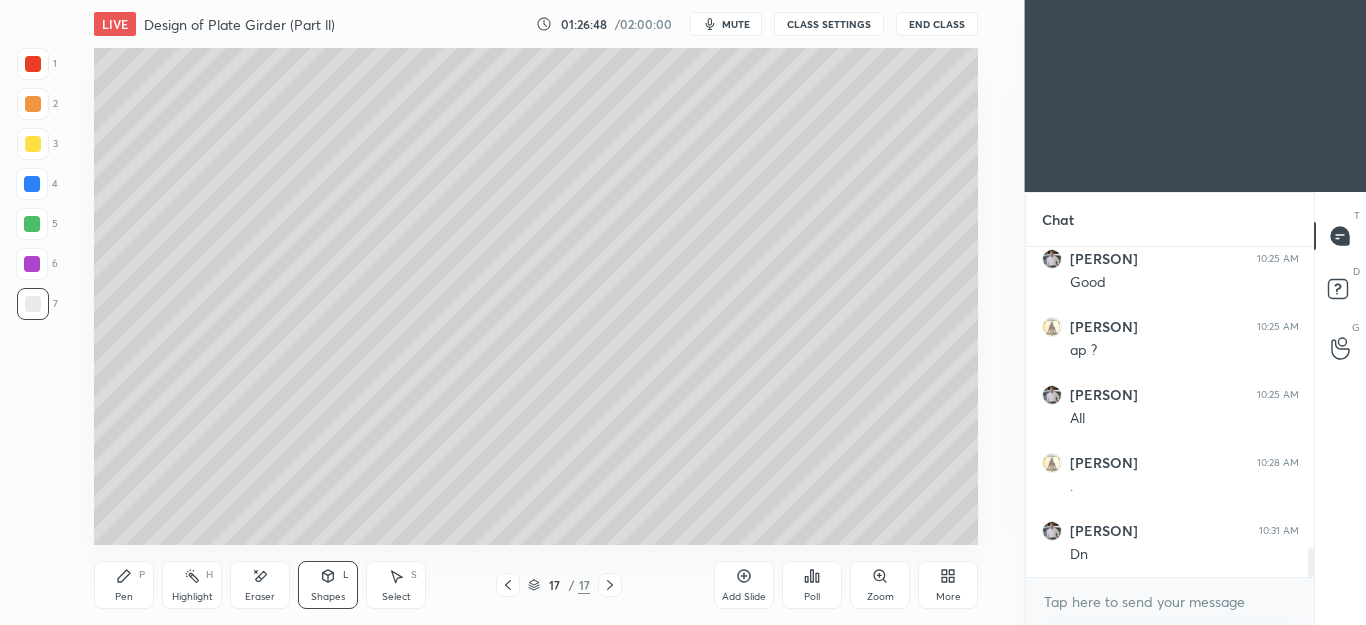 click on "Pen P" at bounding box center [124, 585] 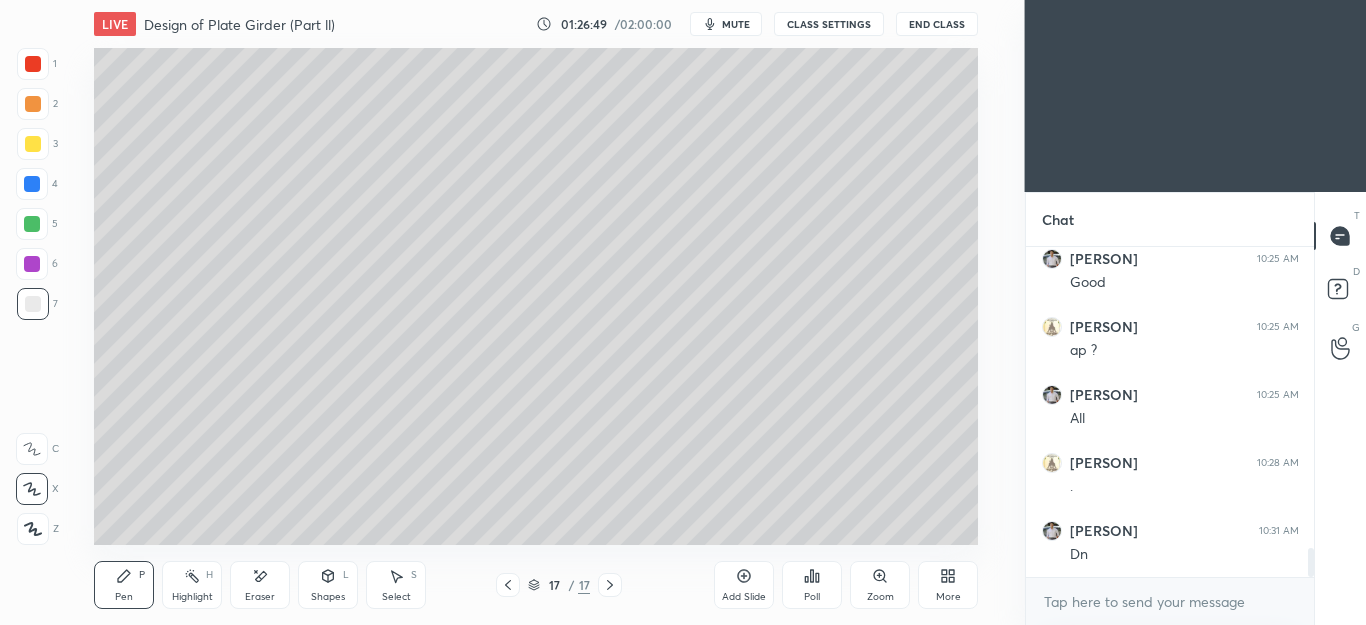 click at bounding box center [33, 104] 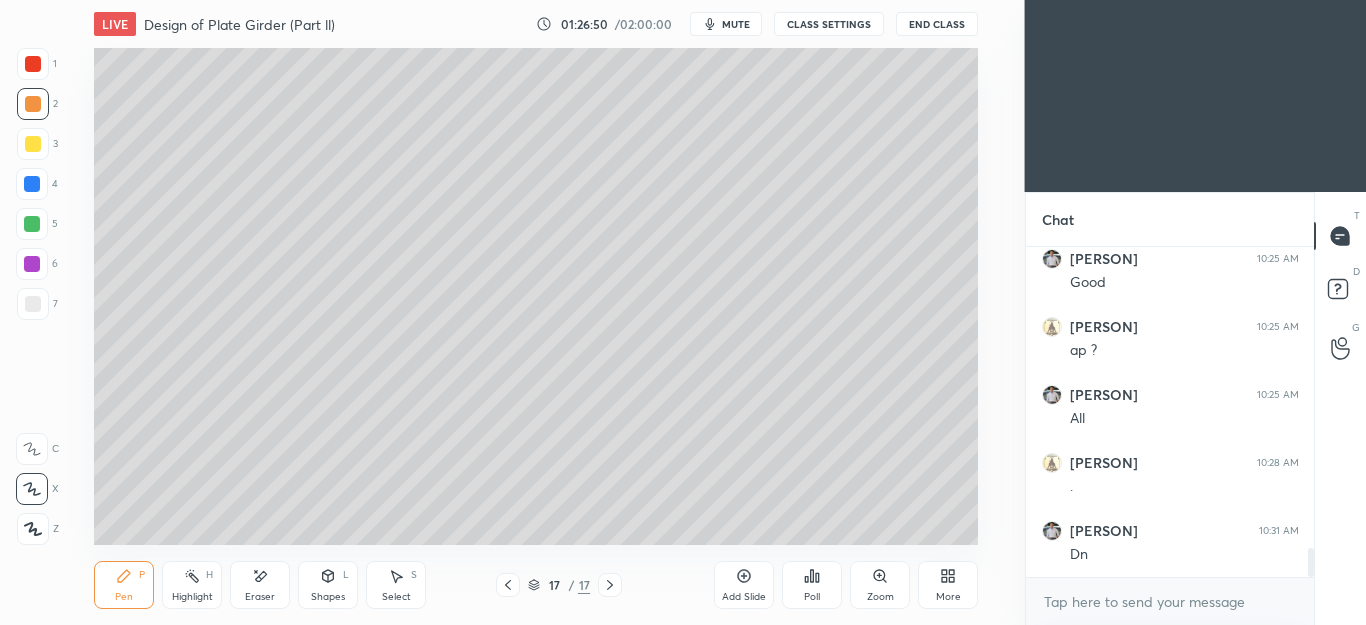 click on "Pen P" at bounding box center [124, 585] 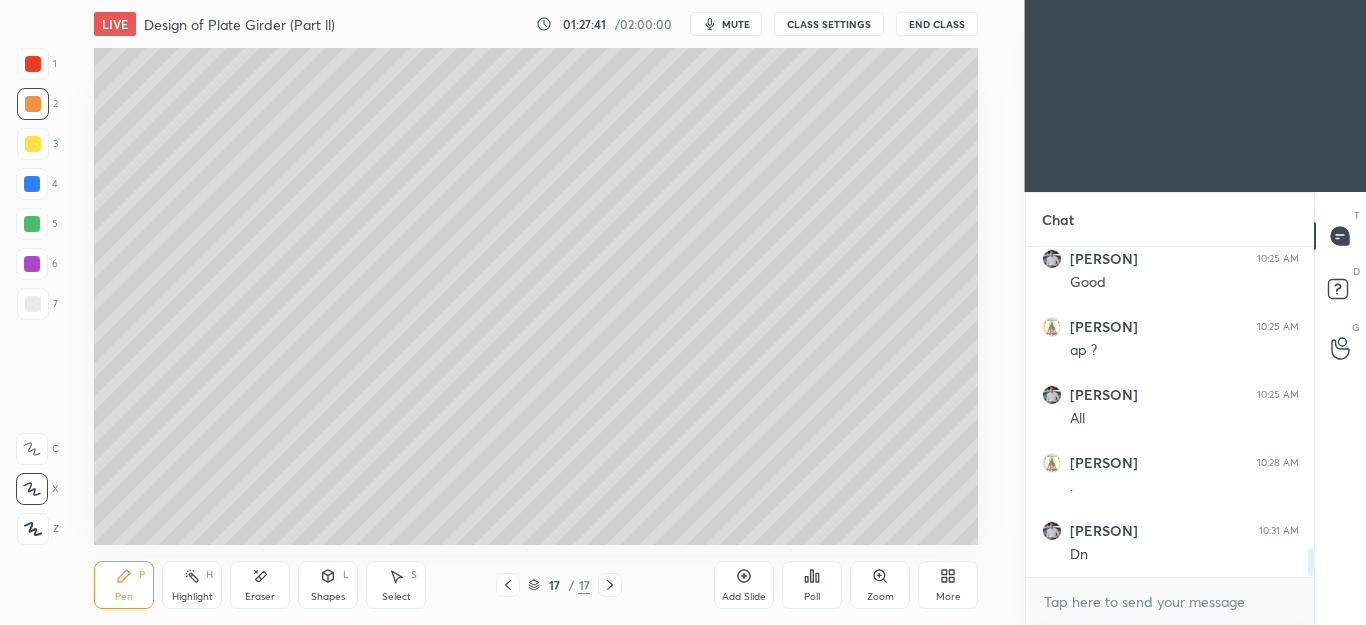 scroll, scrollTop: 3446, scrollLeft: 0, axis: vertical 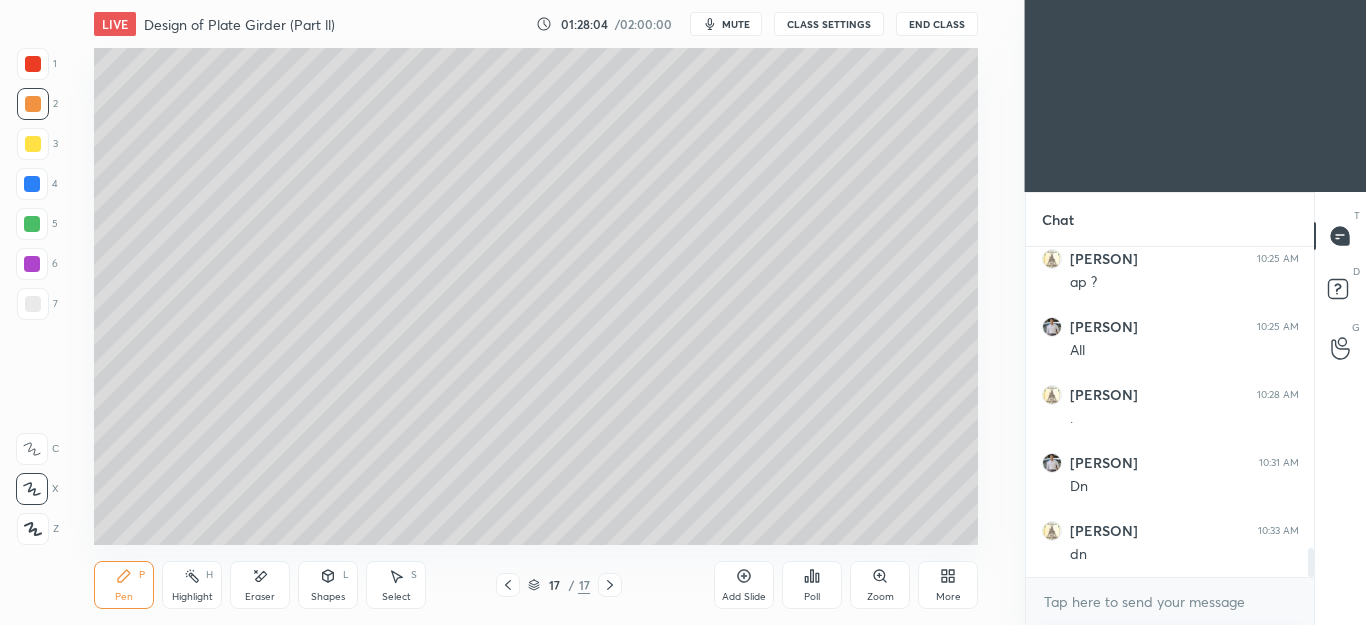 click on "Pen P Highlight H Eraser Shapes L Select S 17 / 17 Add Slide Poll Zoom More" at bounding box center (536, 585) 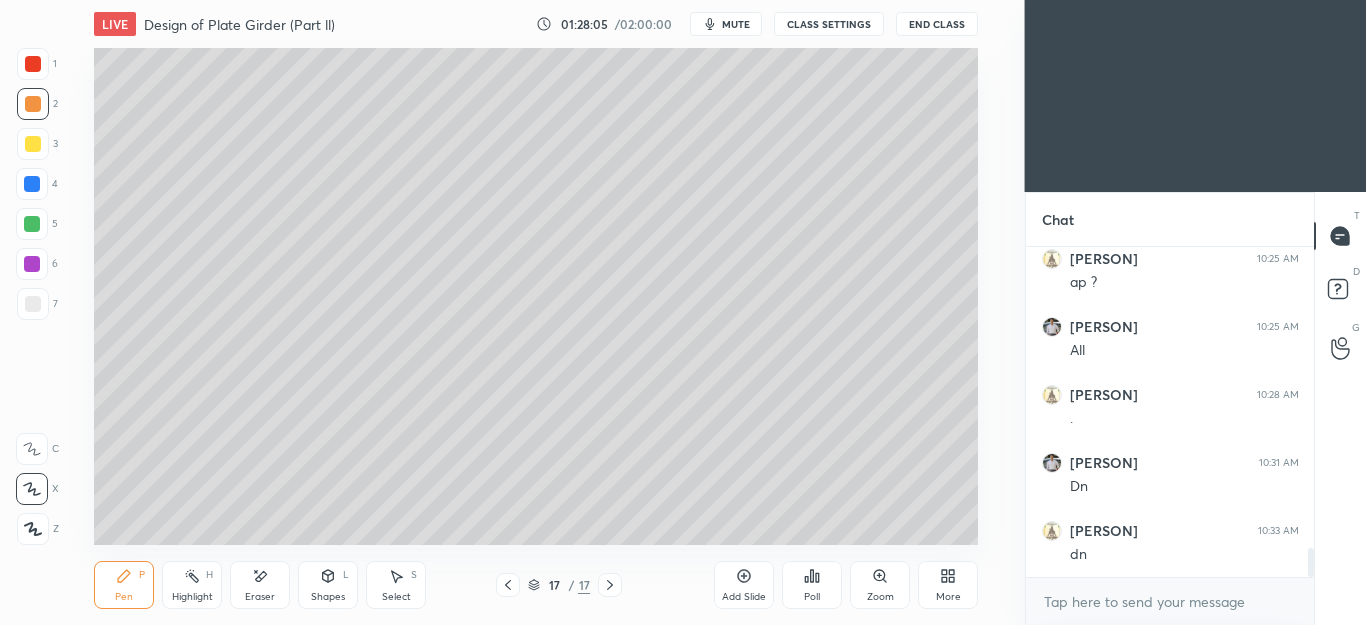 click on "Add Slide" at bounding box center [744, 585] 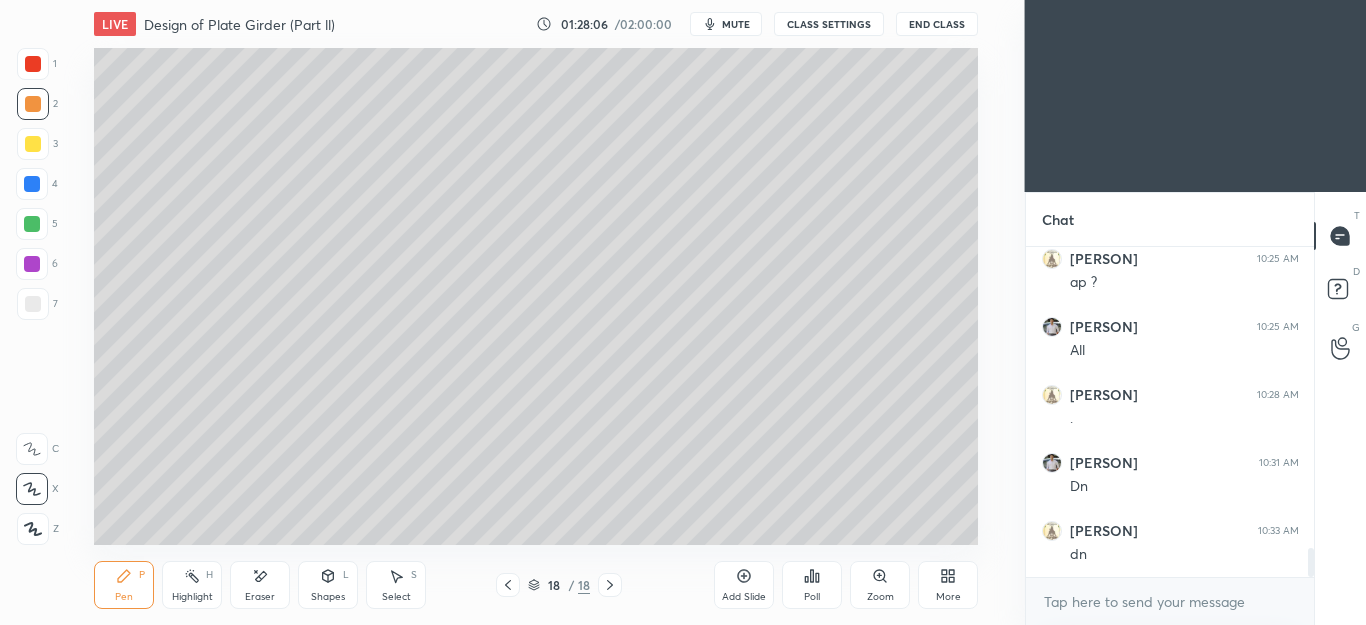 click at bounding box center (33, 304) 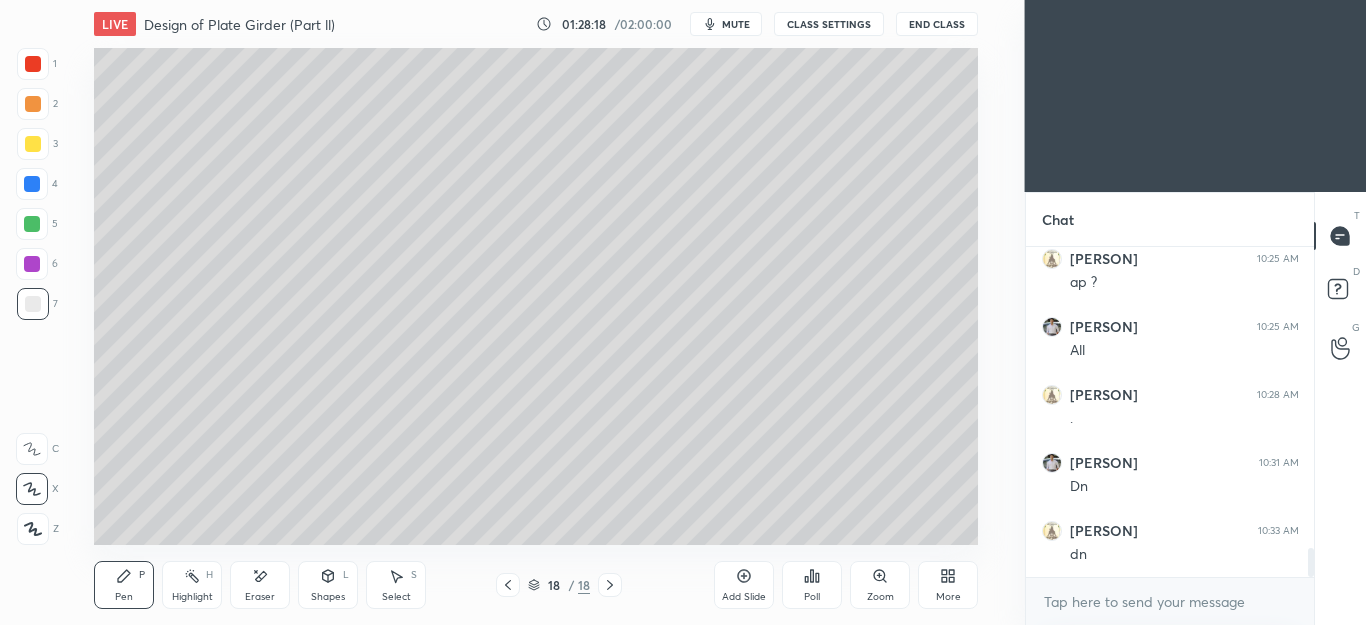 click 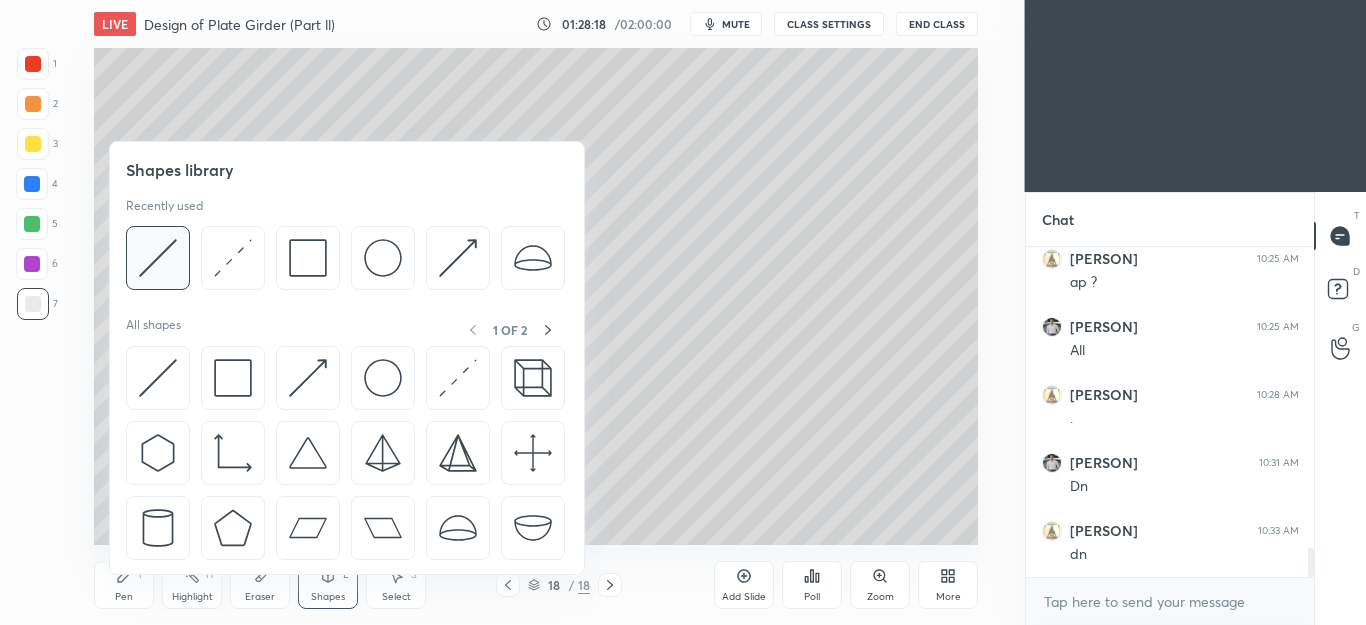 click at bounding box center [158, 258] 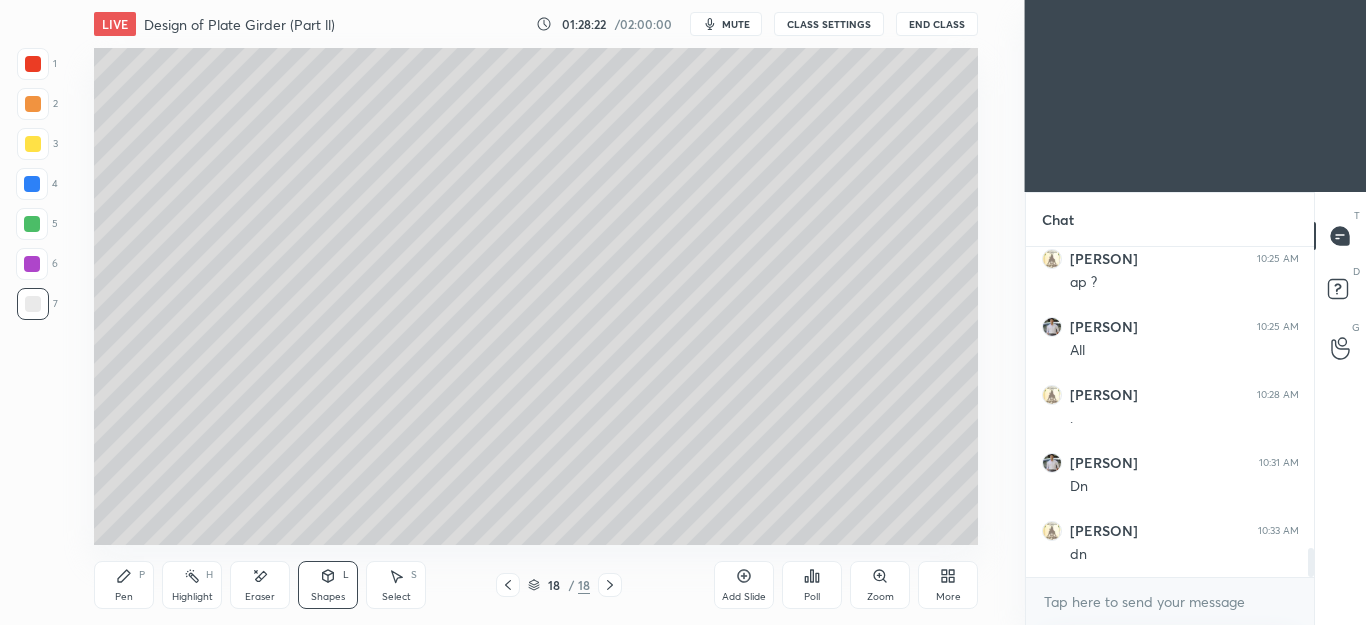 click 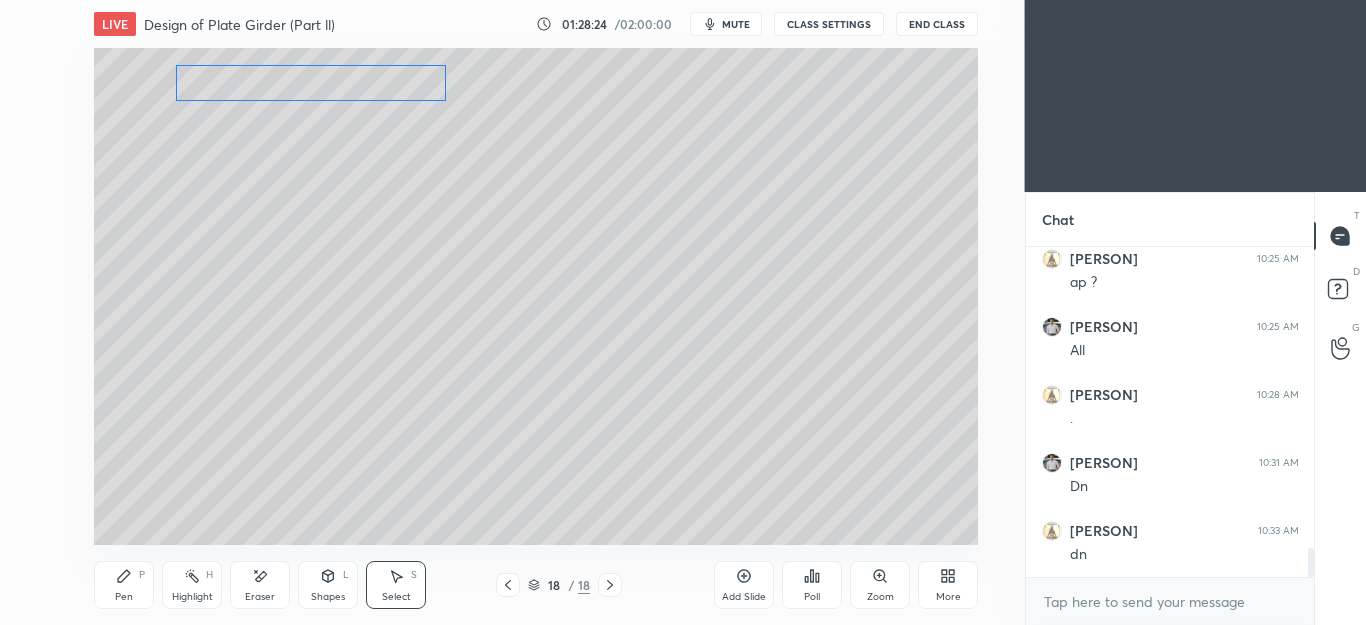 click on "0 ° Undo Copy Duplicate Duplicate to new slide Delete" at bounding box center [536, 296] 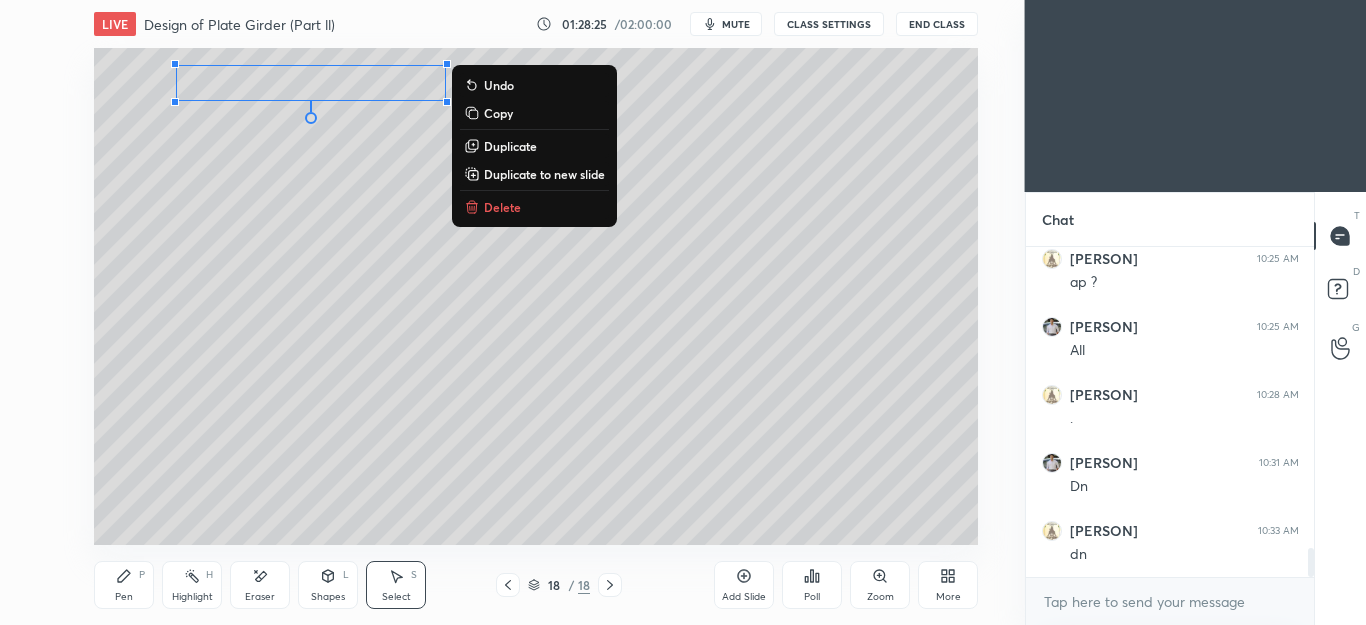 click 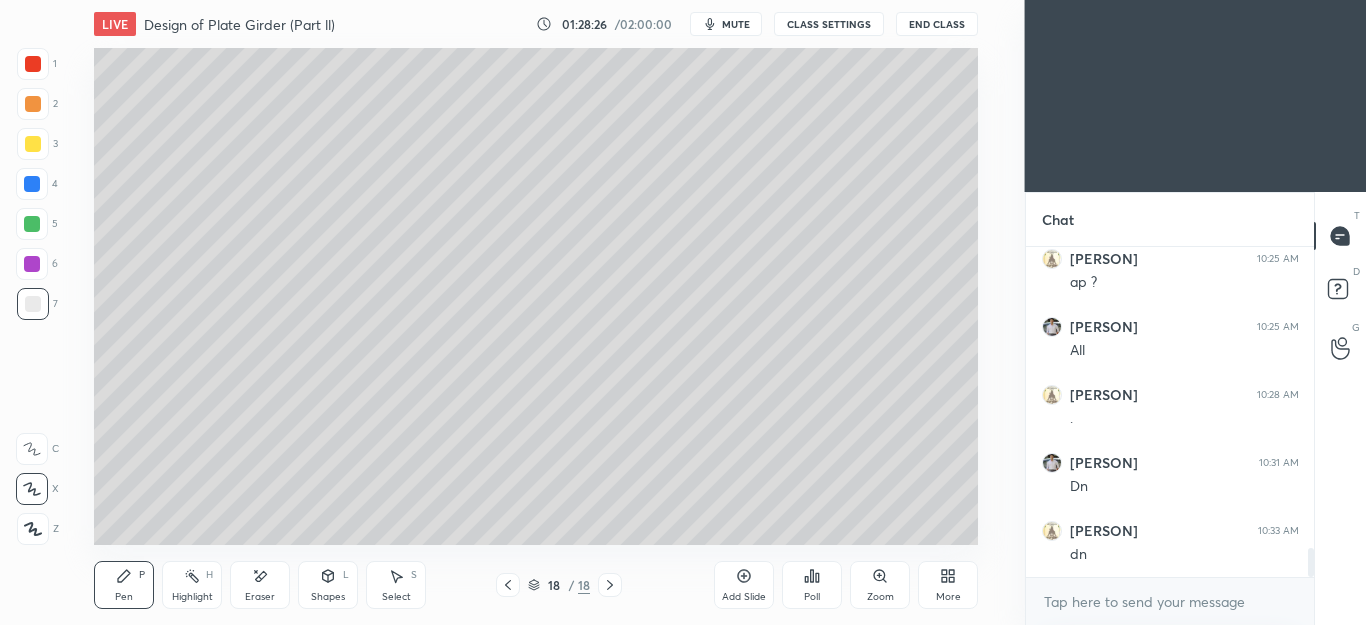 click at bounding box center (33, 104) 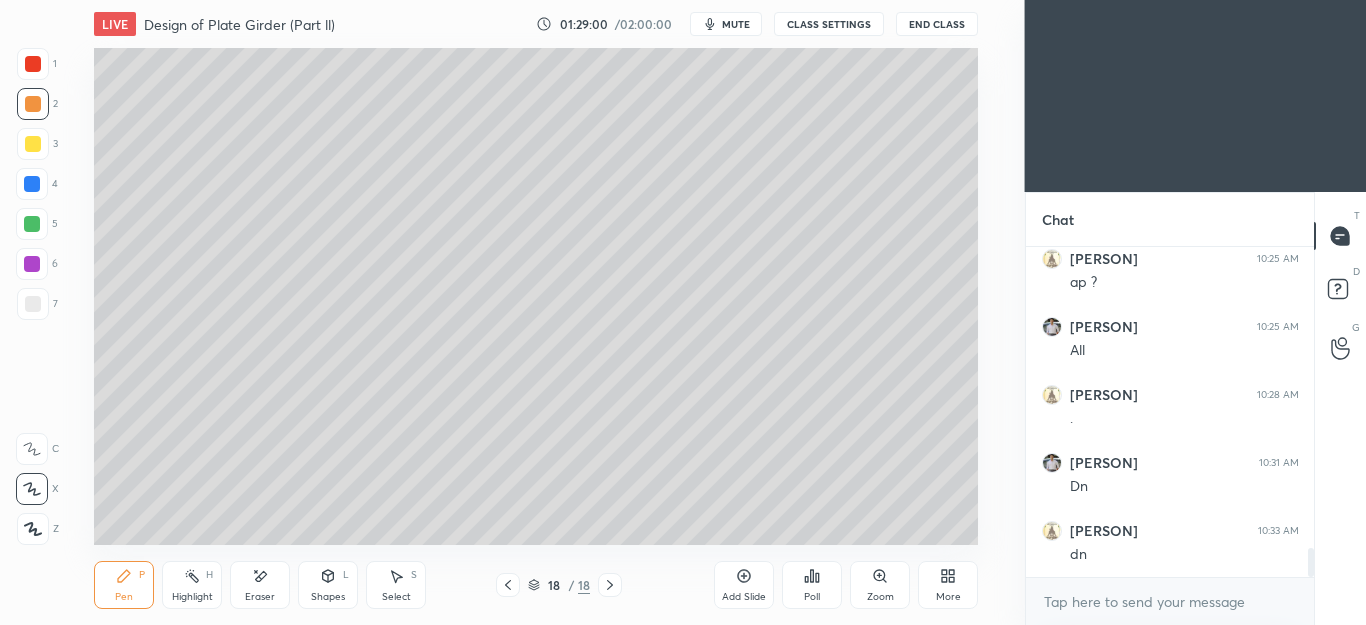 click on "5" at bounding box center (37, 224) 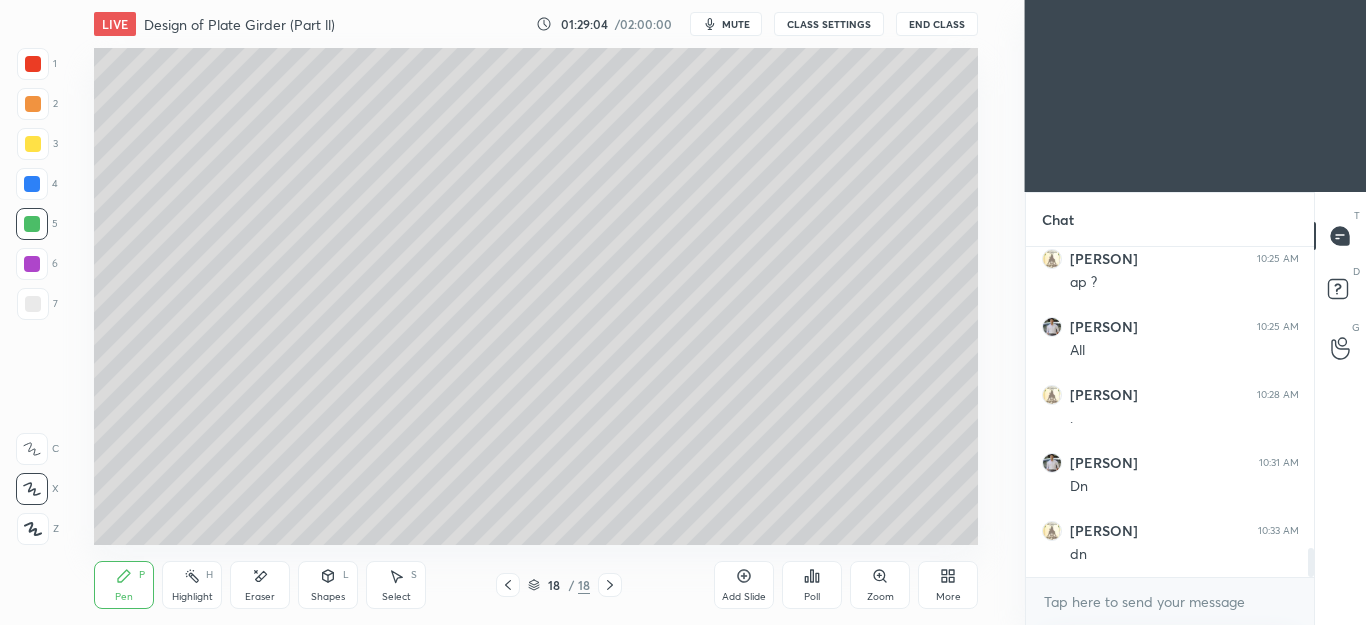 click on "Shapes" at bounding box center [328, 597] 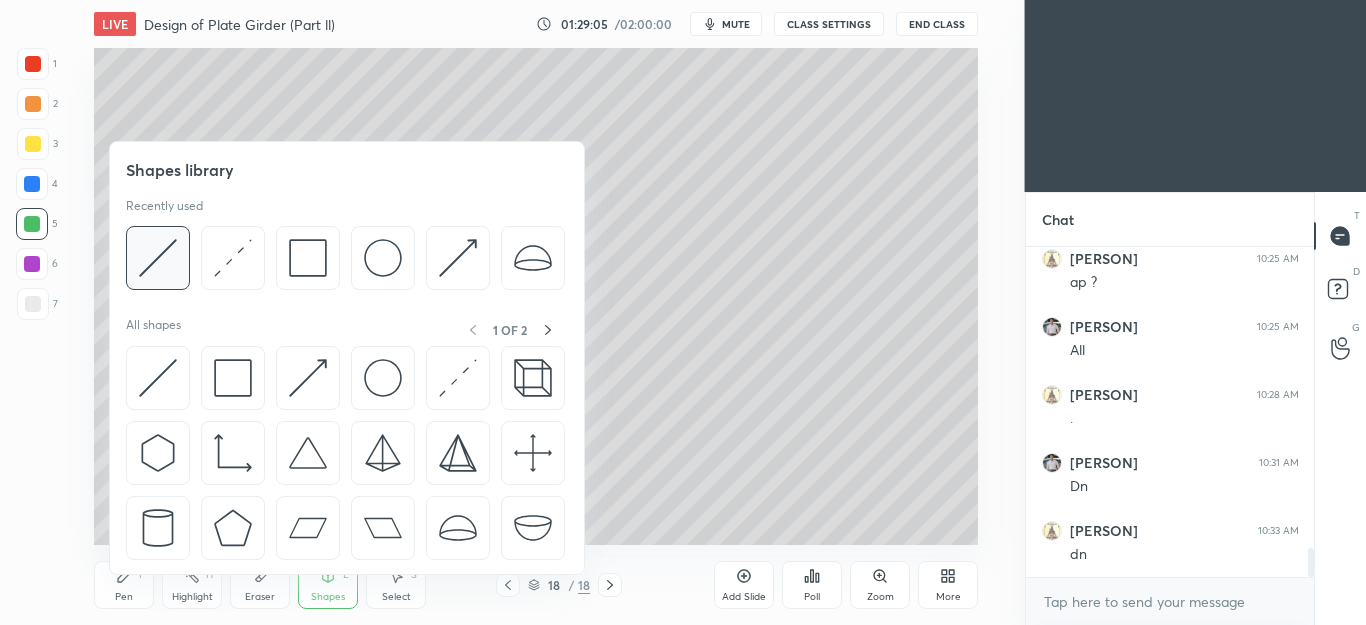 click at bounding box center (158, 258) 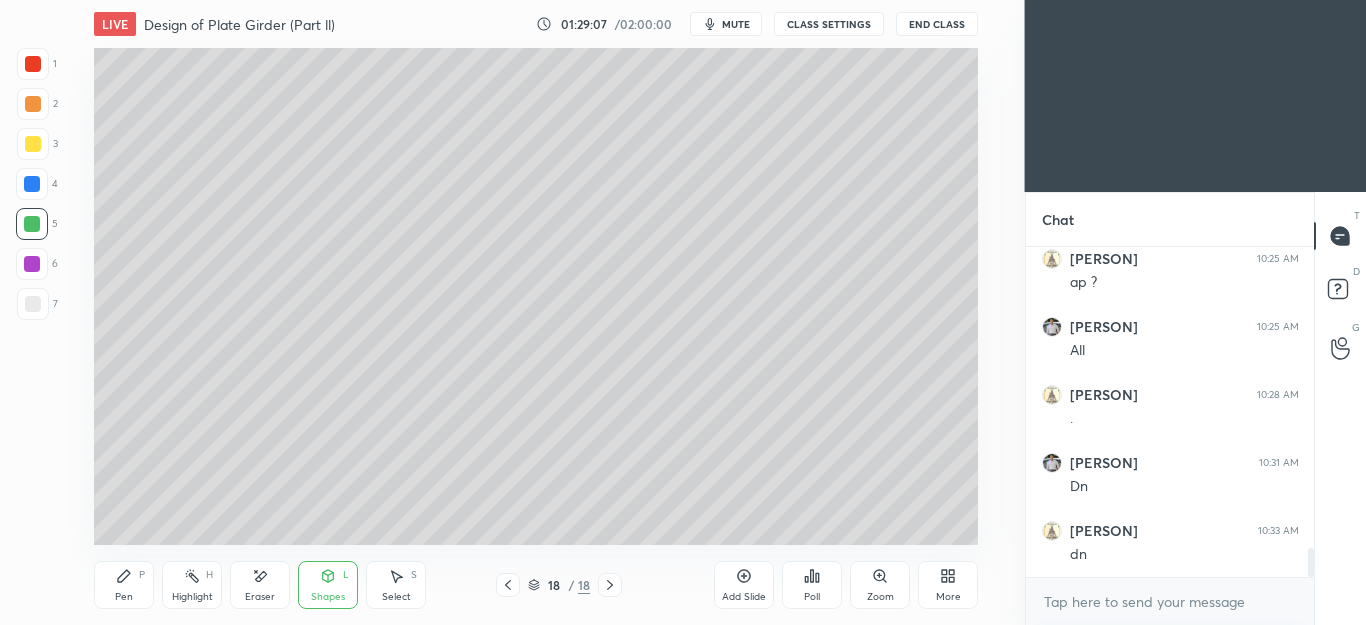 click on "Pen P" at bounding box center [124, 585] 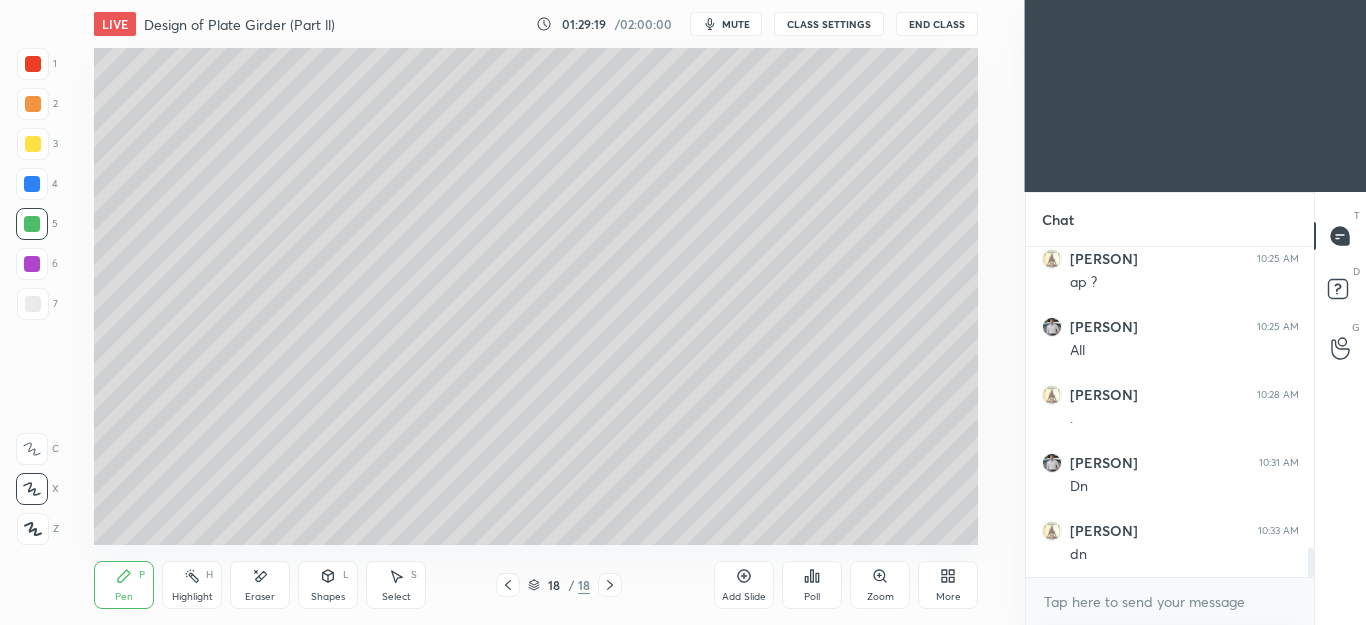 click on "Select S" at bounding box center (396, 585) 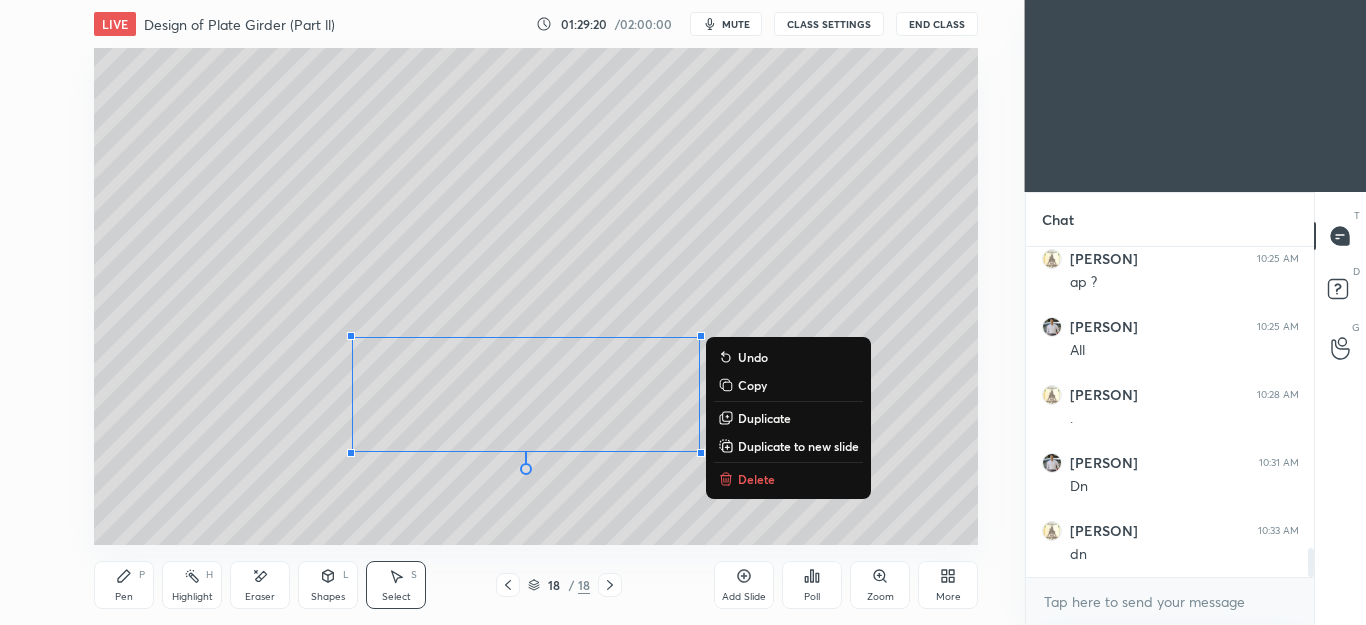 click on "Delete" at bounding box center (756, 479) 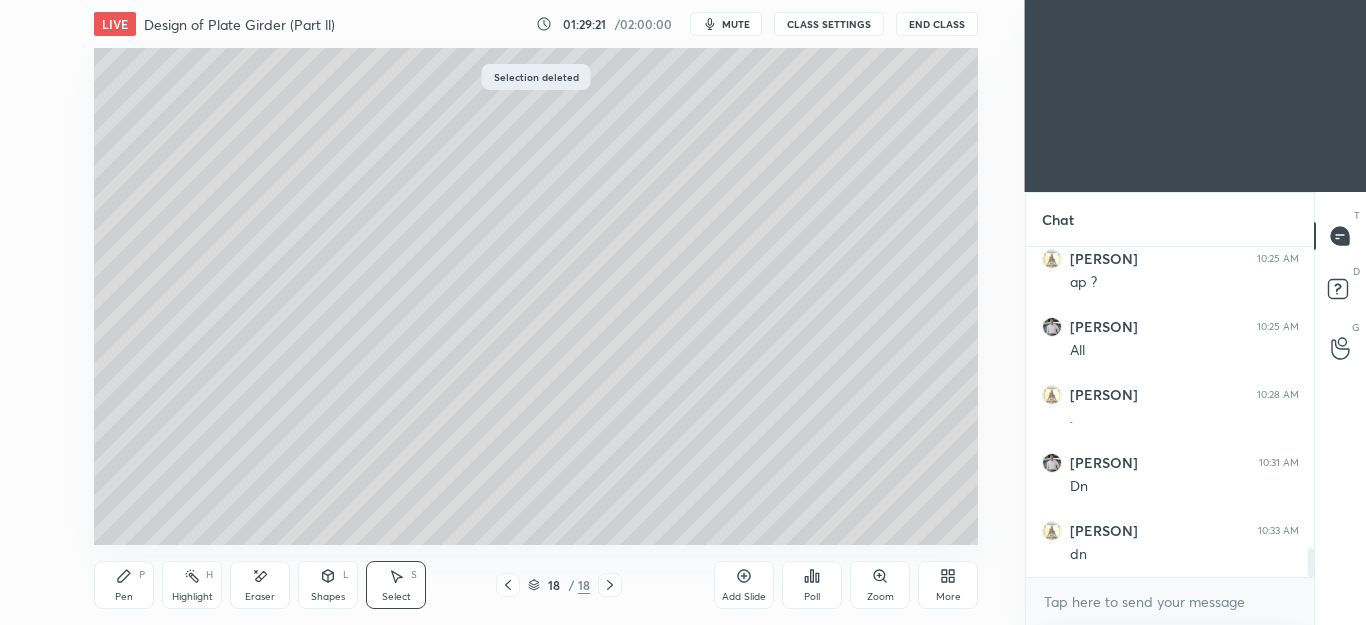 click on "Pen" at bounding box center (124, 597) 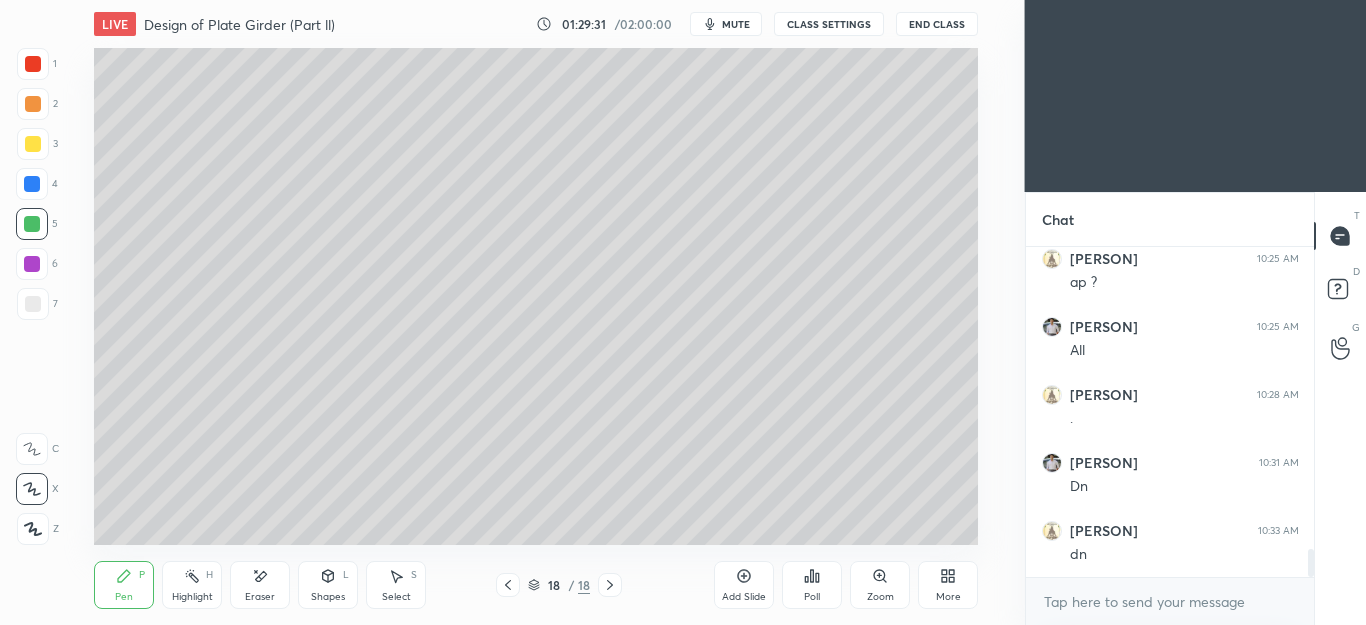 scroll, scrollTop: 3514, scrollLeft: 0, axis: vertical 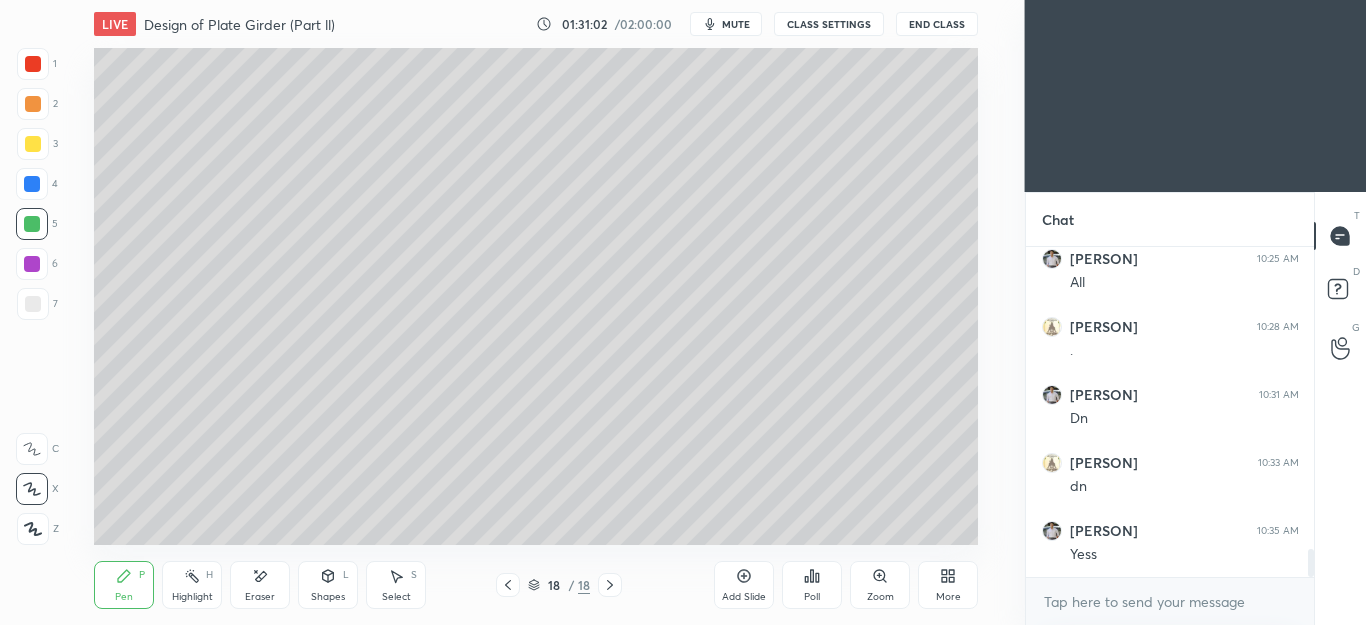 click at bounding box center (33, 304) 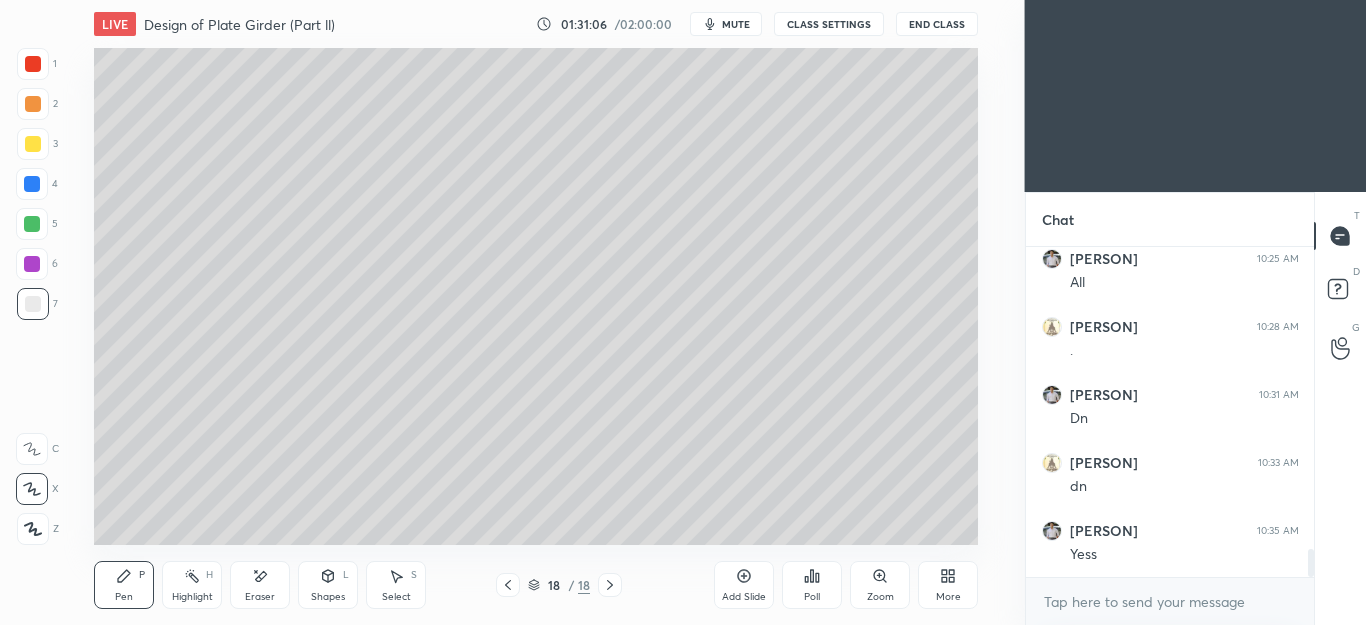 click on "Select S" at bounding box center [396, 585] 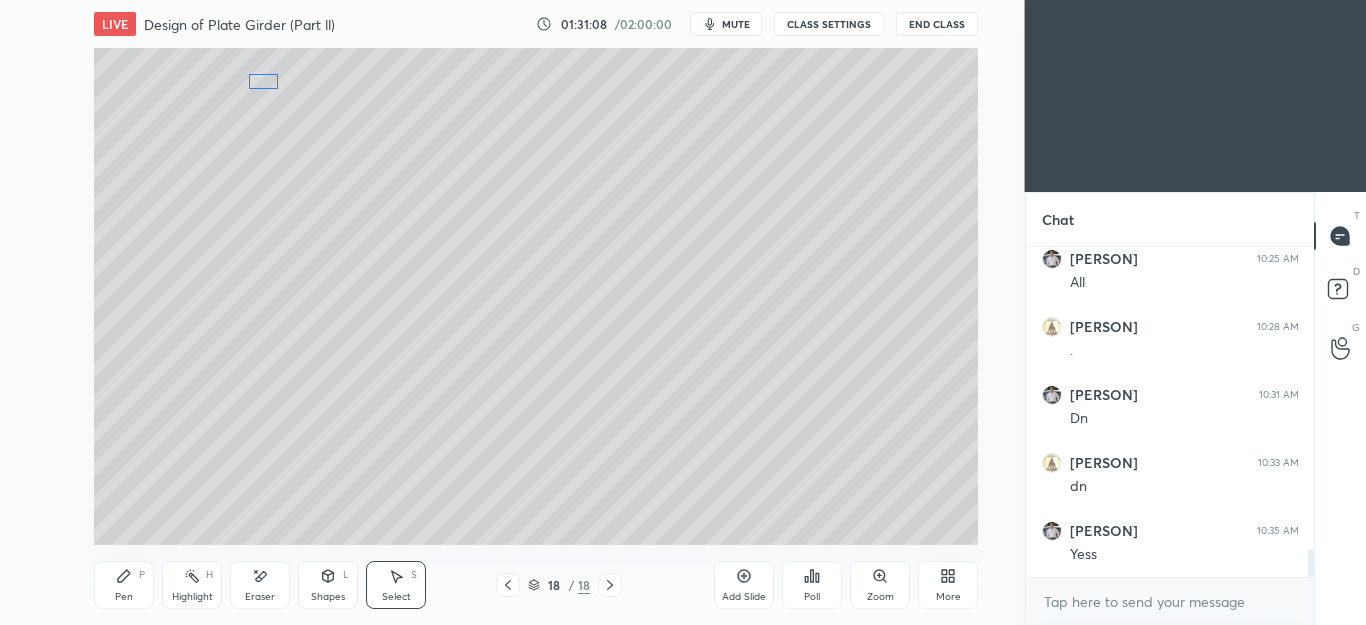 click on "0 ° Undo Copy Duplicate Duplicate to new slide Delete" at bounding box center [536, 296] 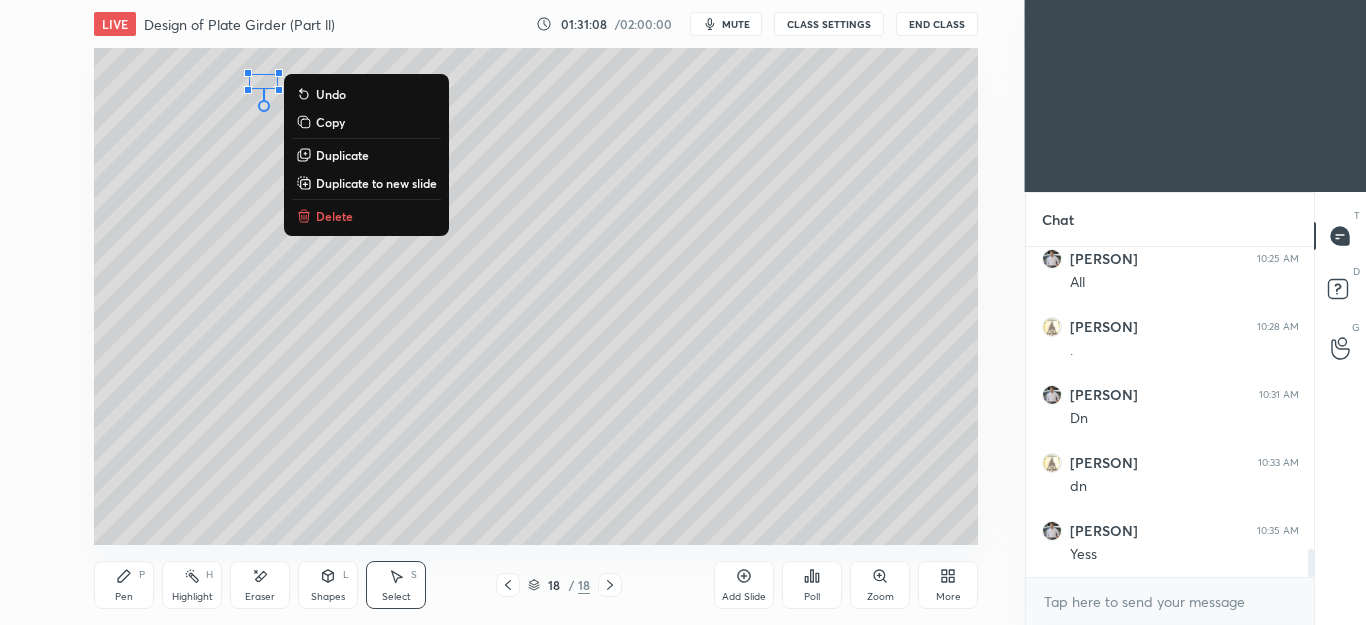 click on "P" at bounding box center [142, 575] 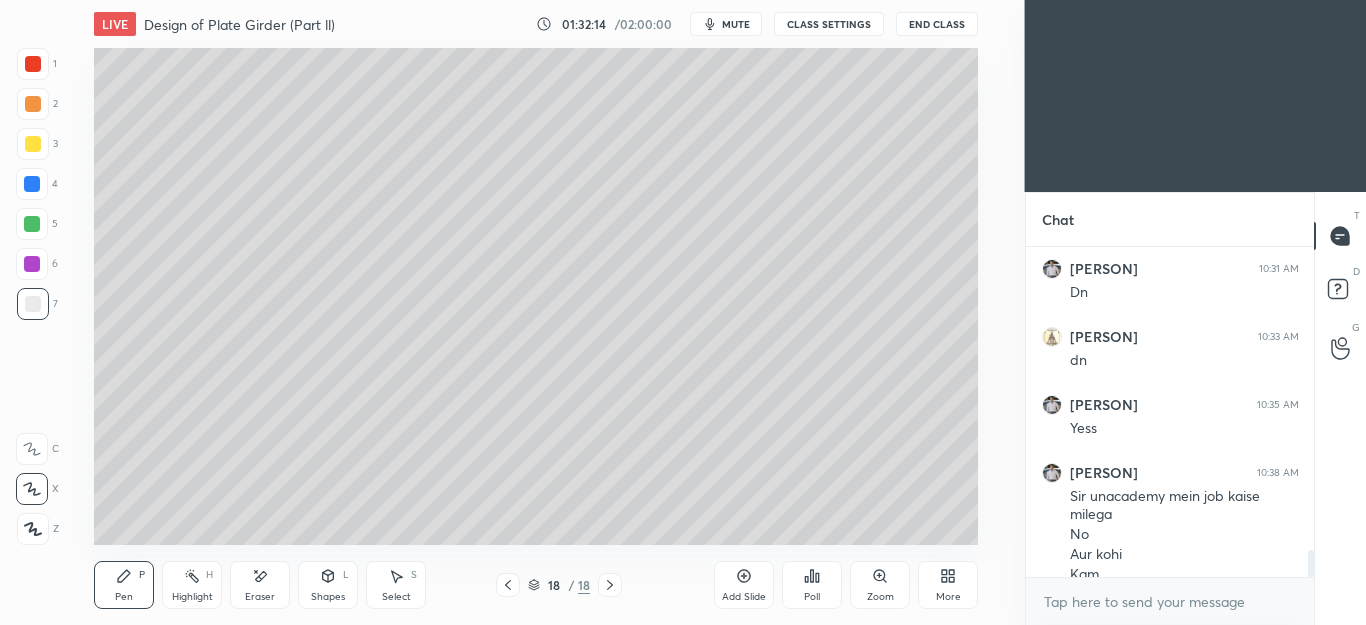 scroll, scrollTop: 3660, scrollLeft: 0, axis: vertical 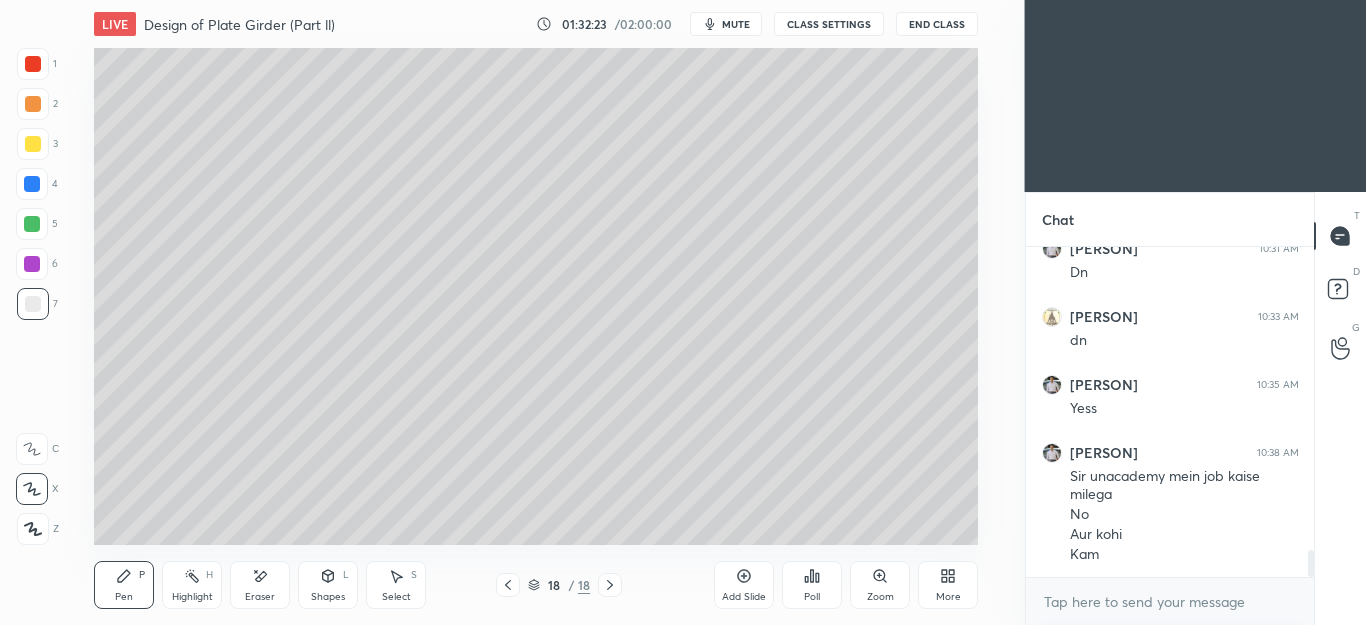 click at bounding box center (33, 104) 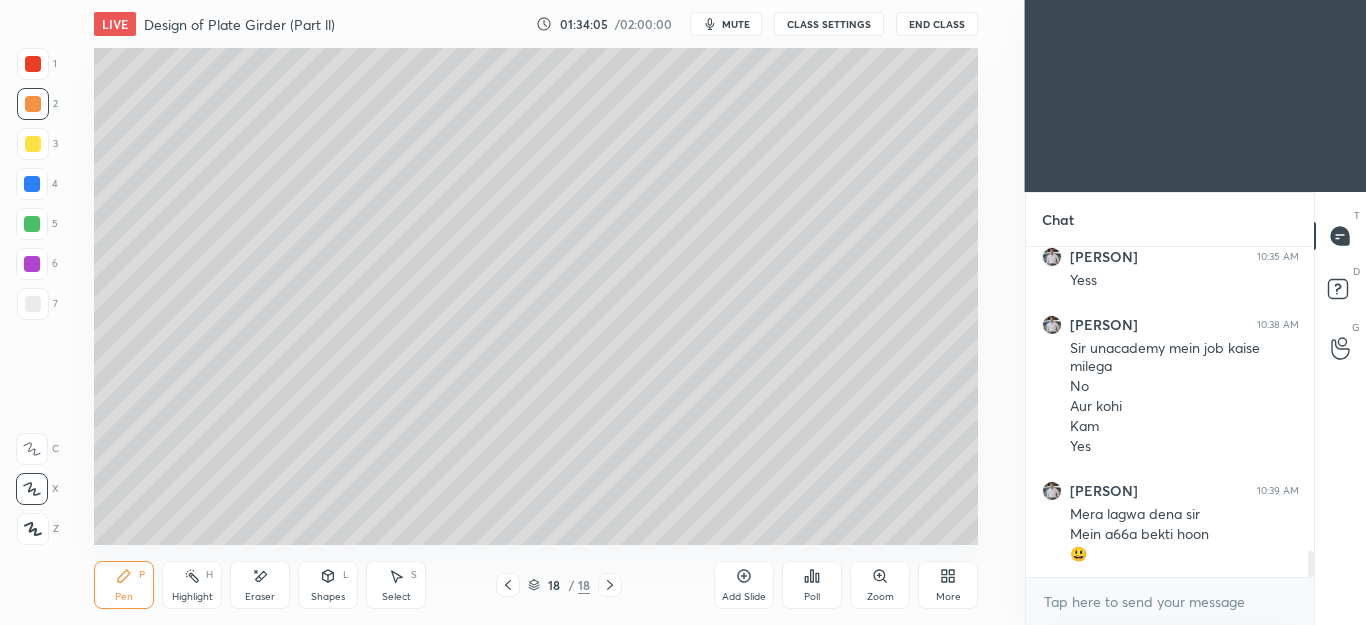scroll, scrollTop: 3860, scrollLeft: 0, axis: vertical 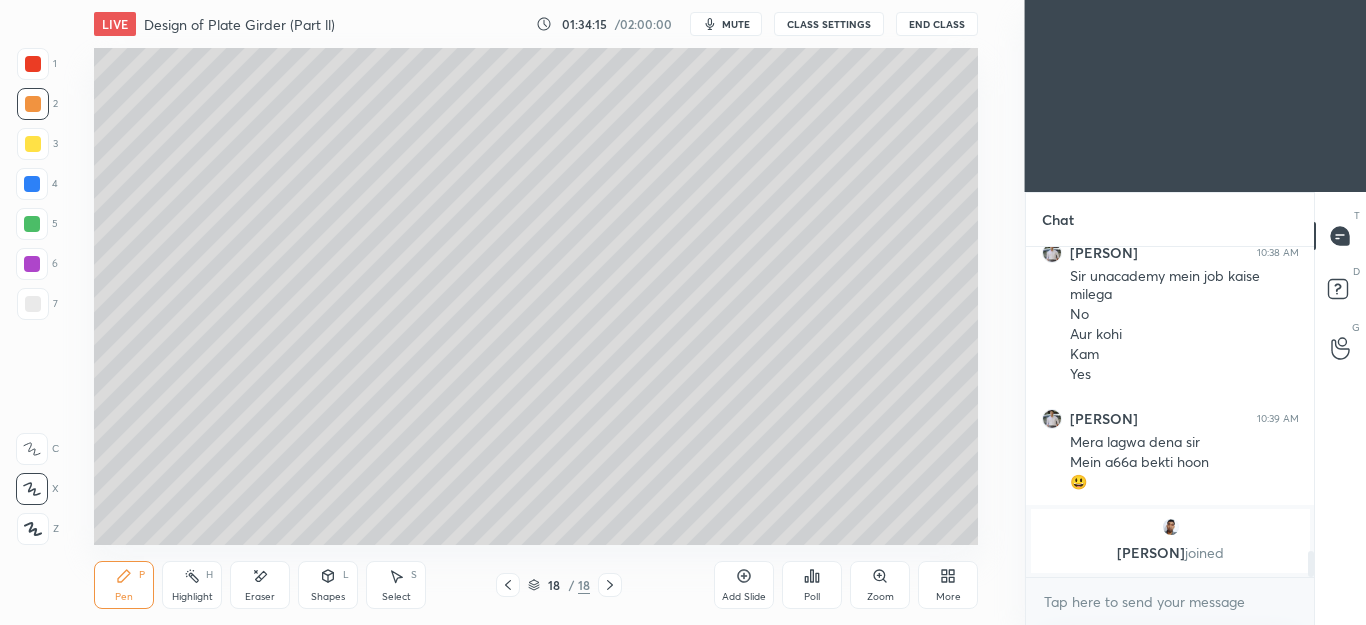click on "Eraser" at bounding box center (260, 585) 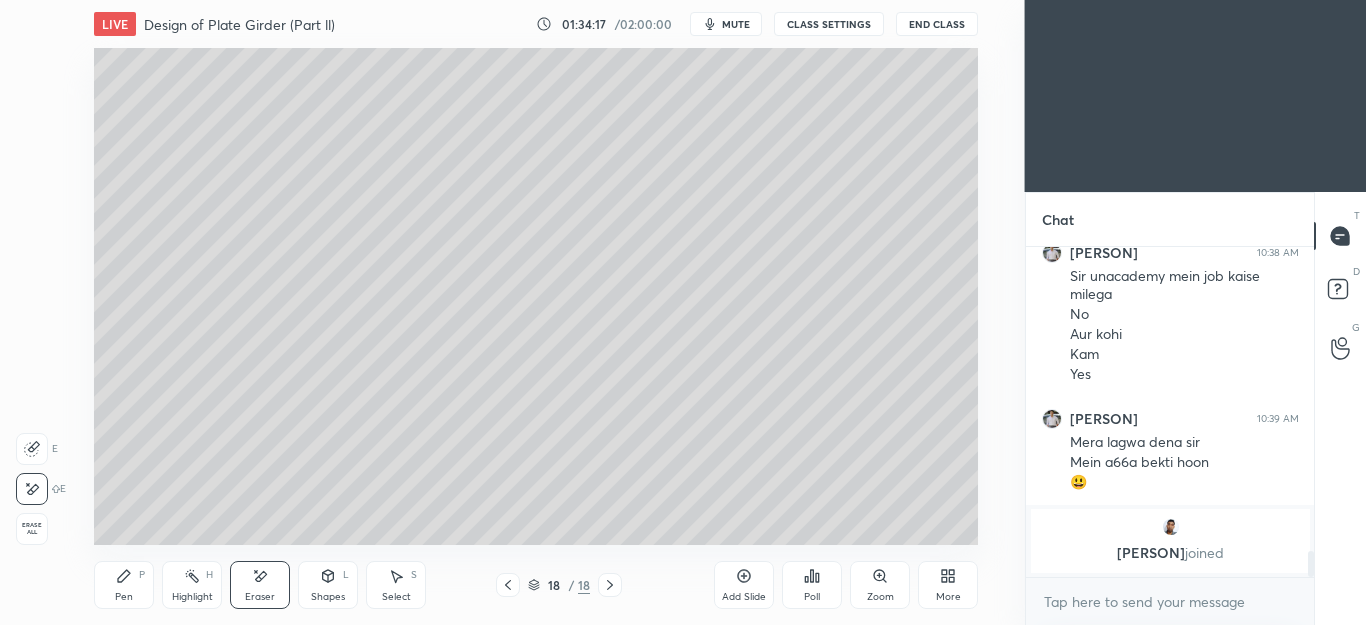 click 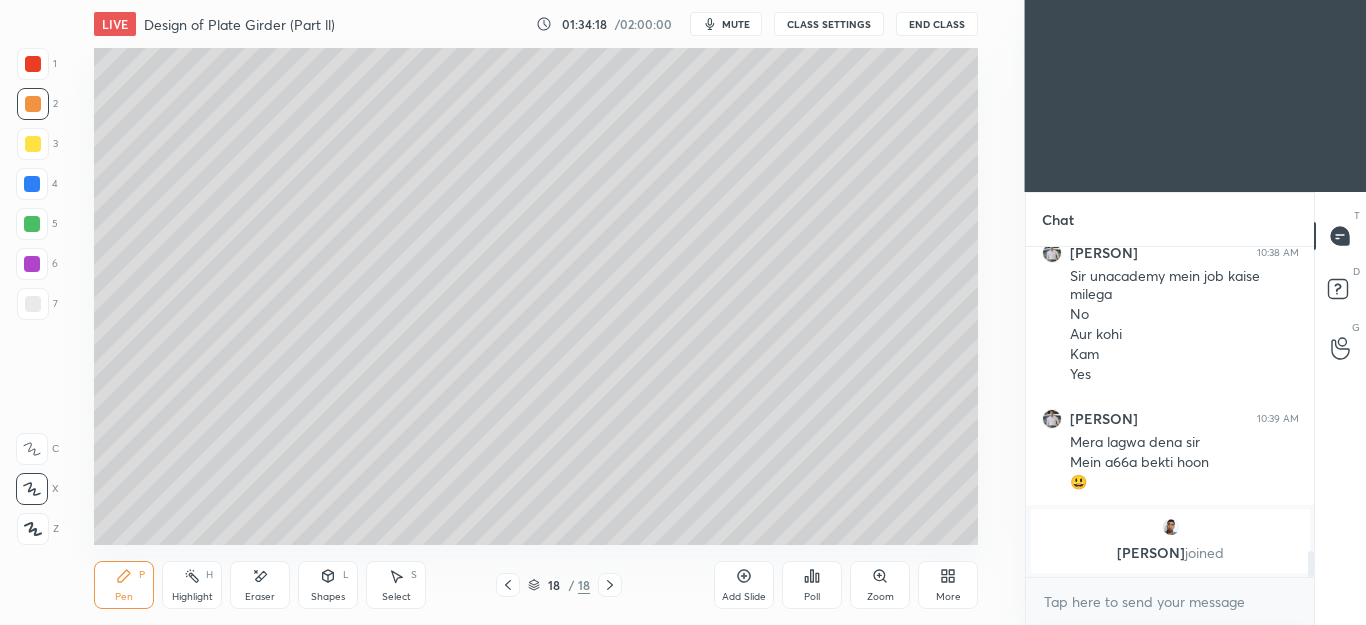 click at bounding box center [32, 224] 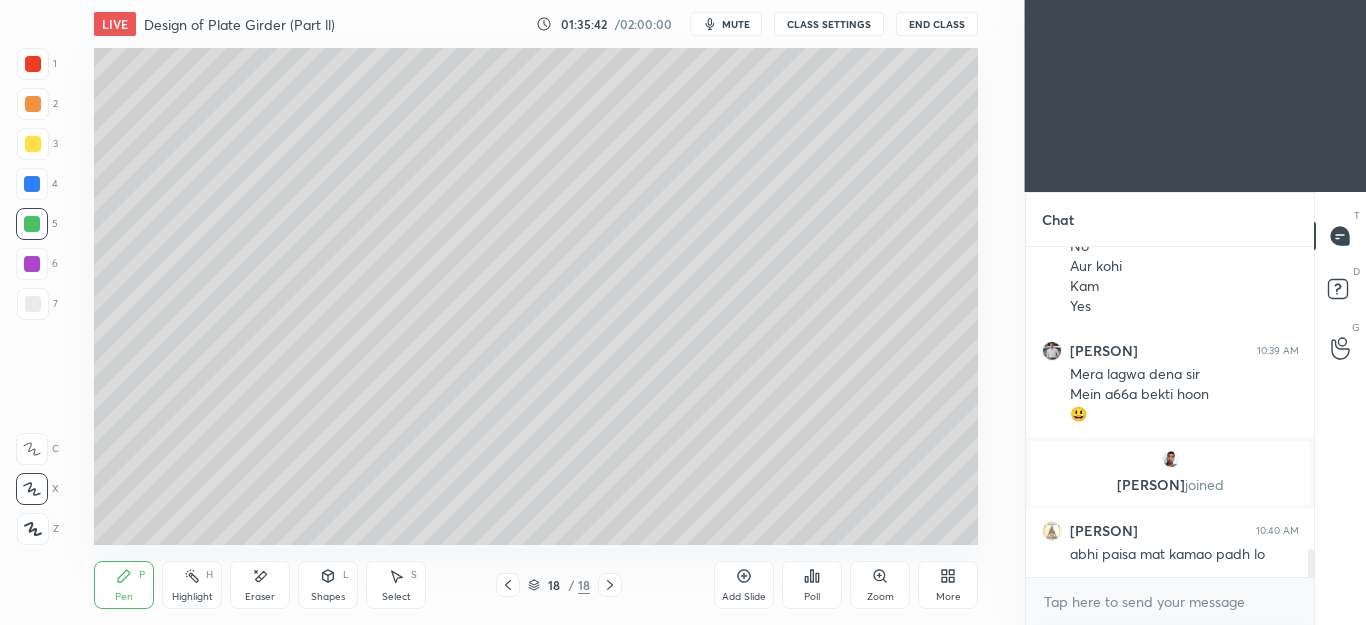 scroll, scrollTop: 3646, scrollLeft: 0, axis: vertical 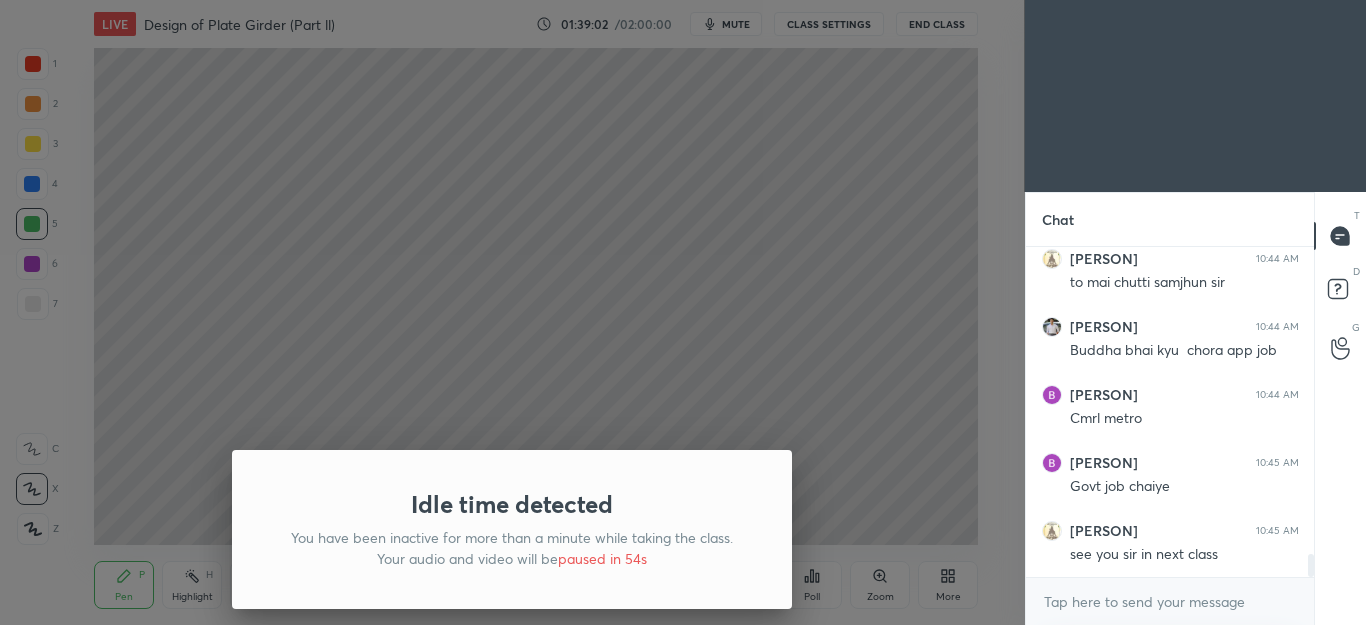 click on "Idle time detected You have been inactive for more than a minute while taking the class. Your audio and video will be  paused in 54s" at bounding box center (512, 312) 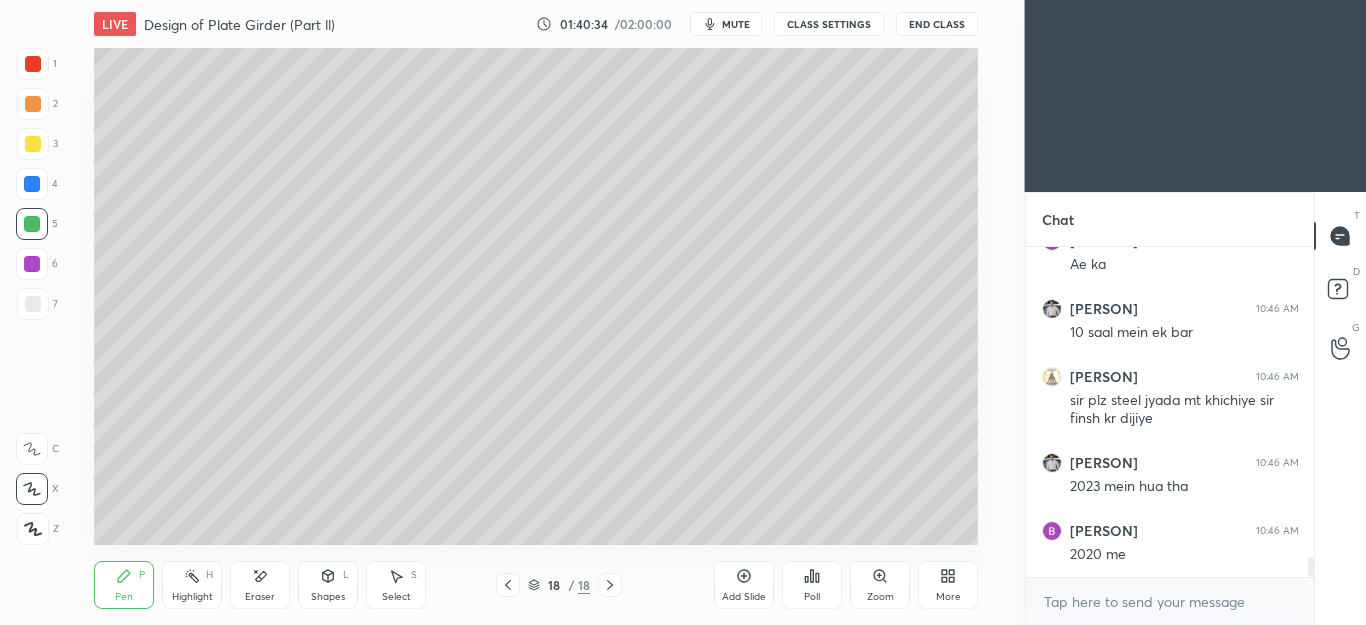 scroll, scrollTop: 5000, scrollLeft: 0, axis: vertical 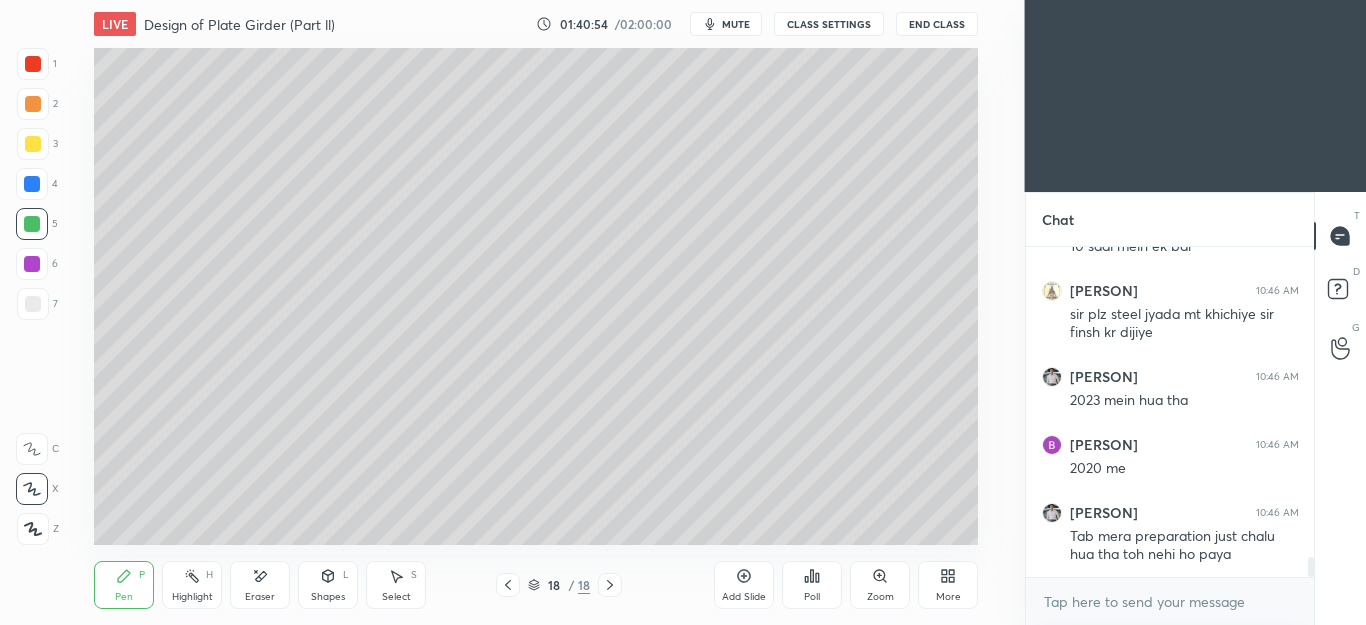click at bounding box center [33, 304] 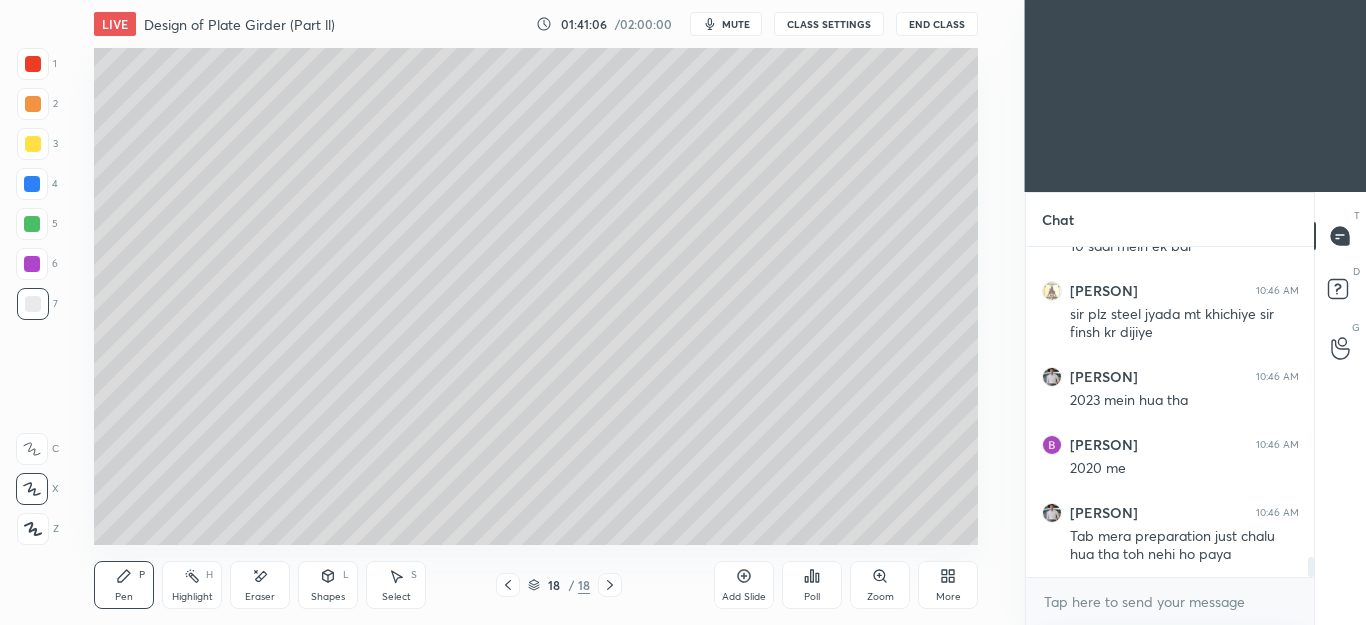 click on "Eraser" at bounding box center [260, 585] 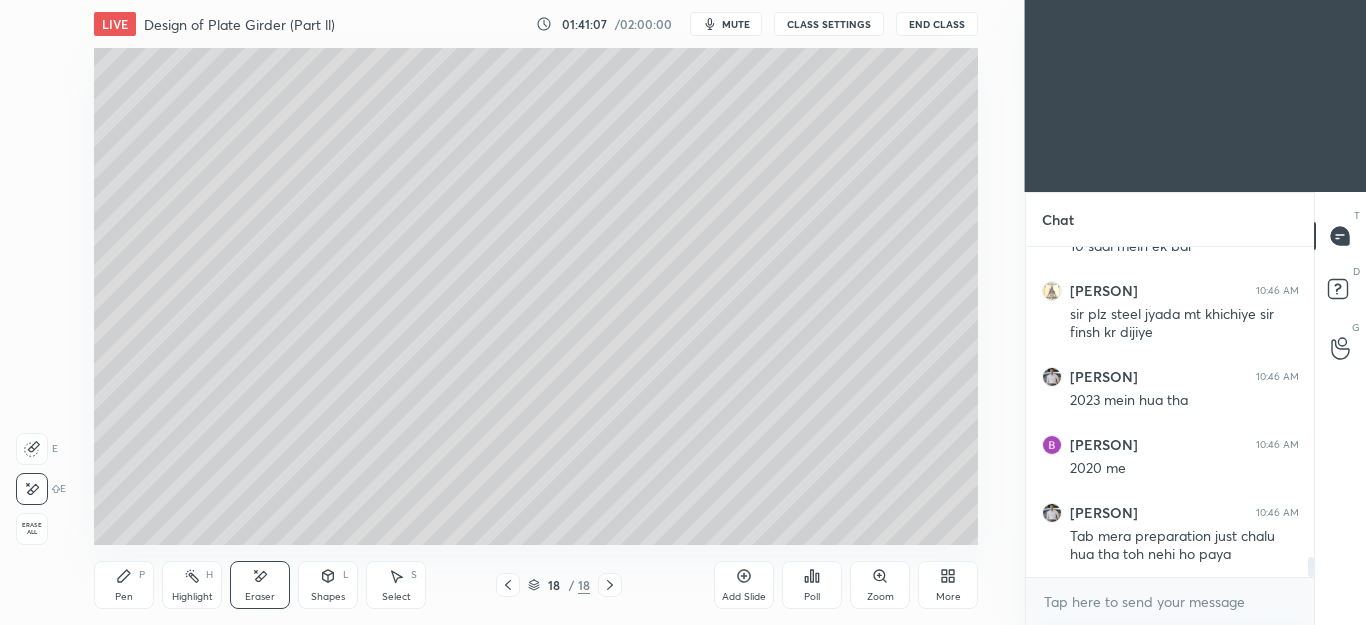 click on "Pen P" at bounding box center (124, 585) 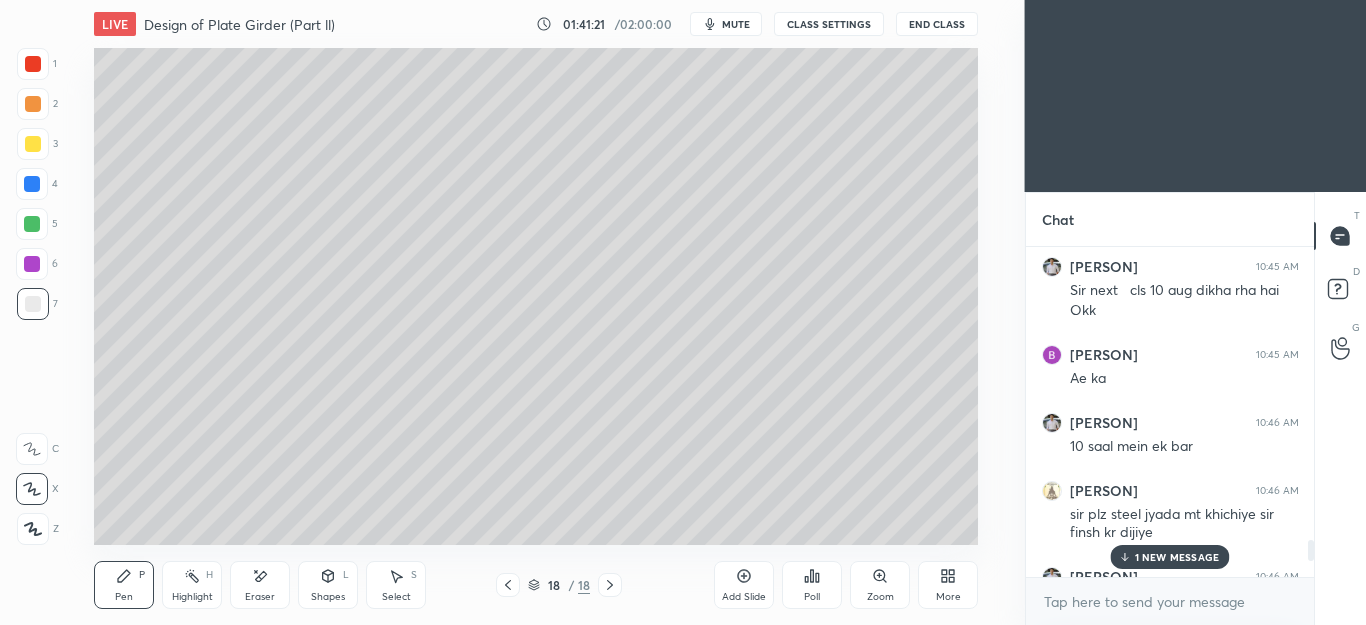 scroll, scrollTop: 5068, scrollLeft: 0, axis: vertical 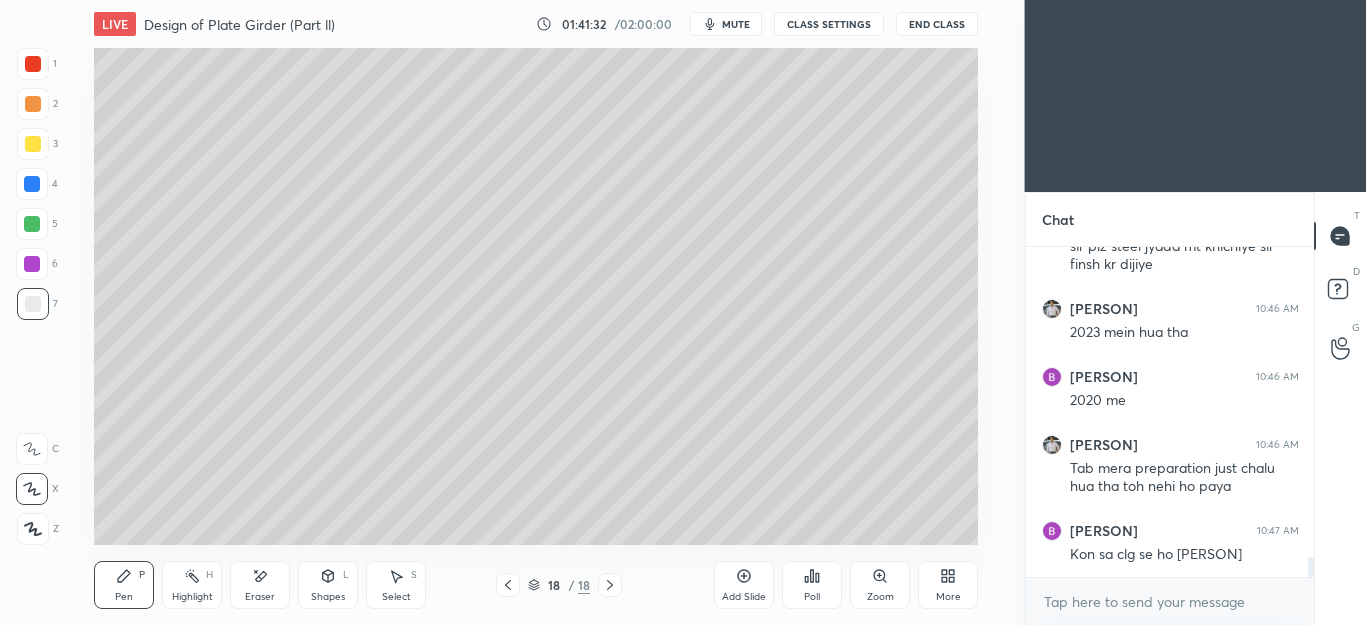 click on "End Class" at bounding box center (937, 24) 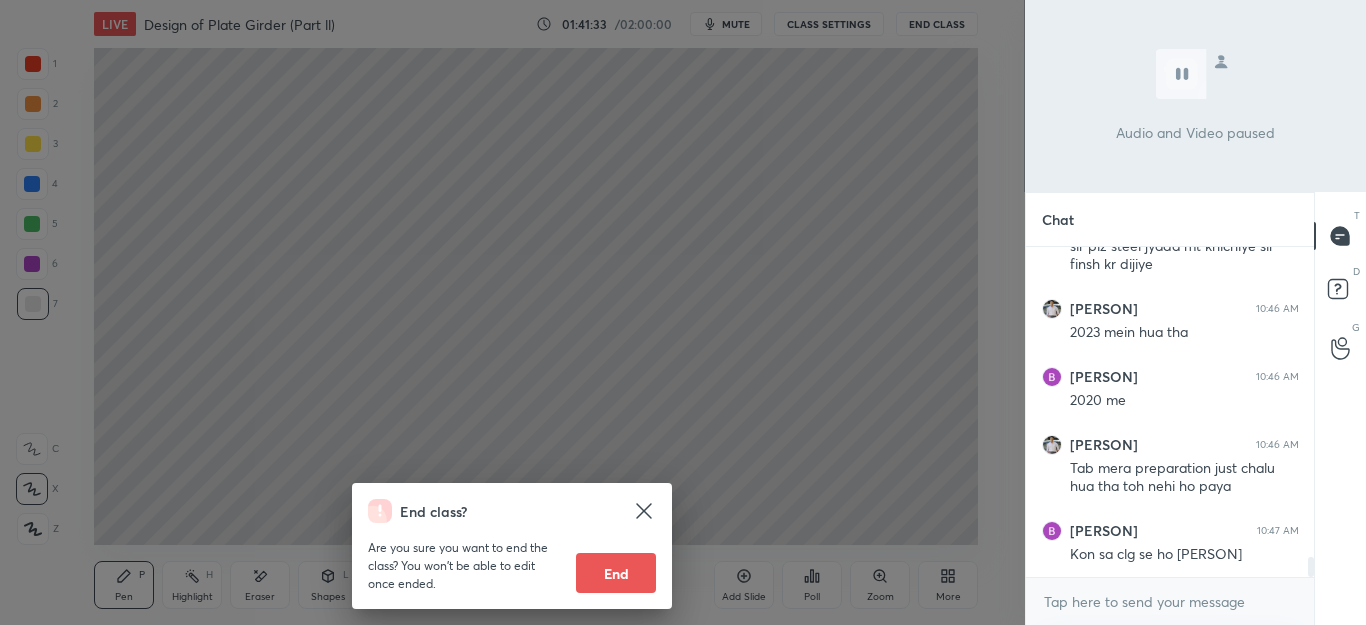 click on "End" at bounding box center [616, 573] 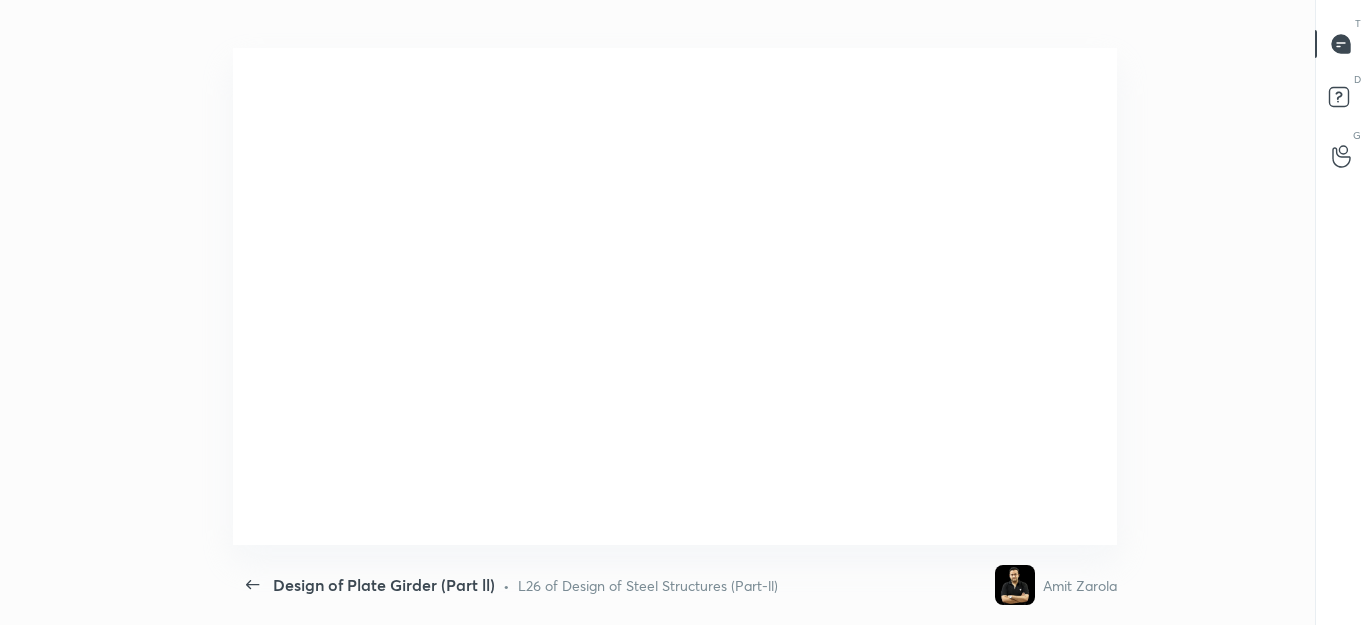 scroll, scrollTop: 99503, scrollLeft: 98650, axis: both 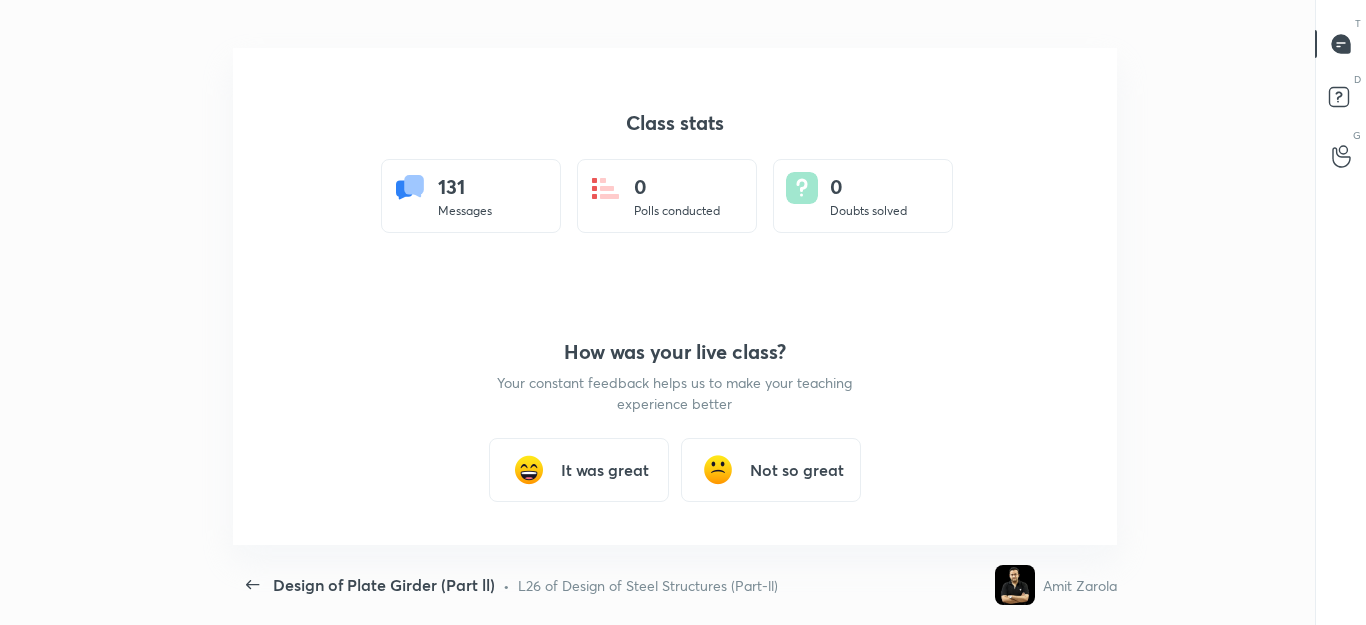click on "It was great" at bounding box center (605, 470) 